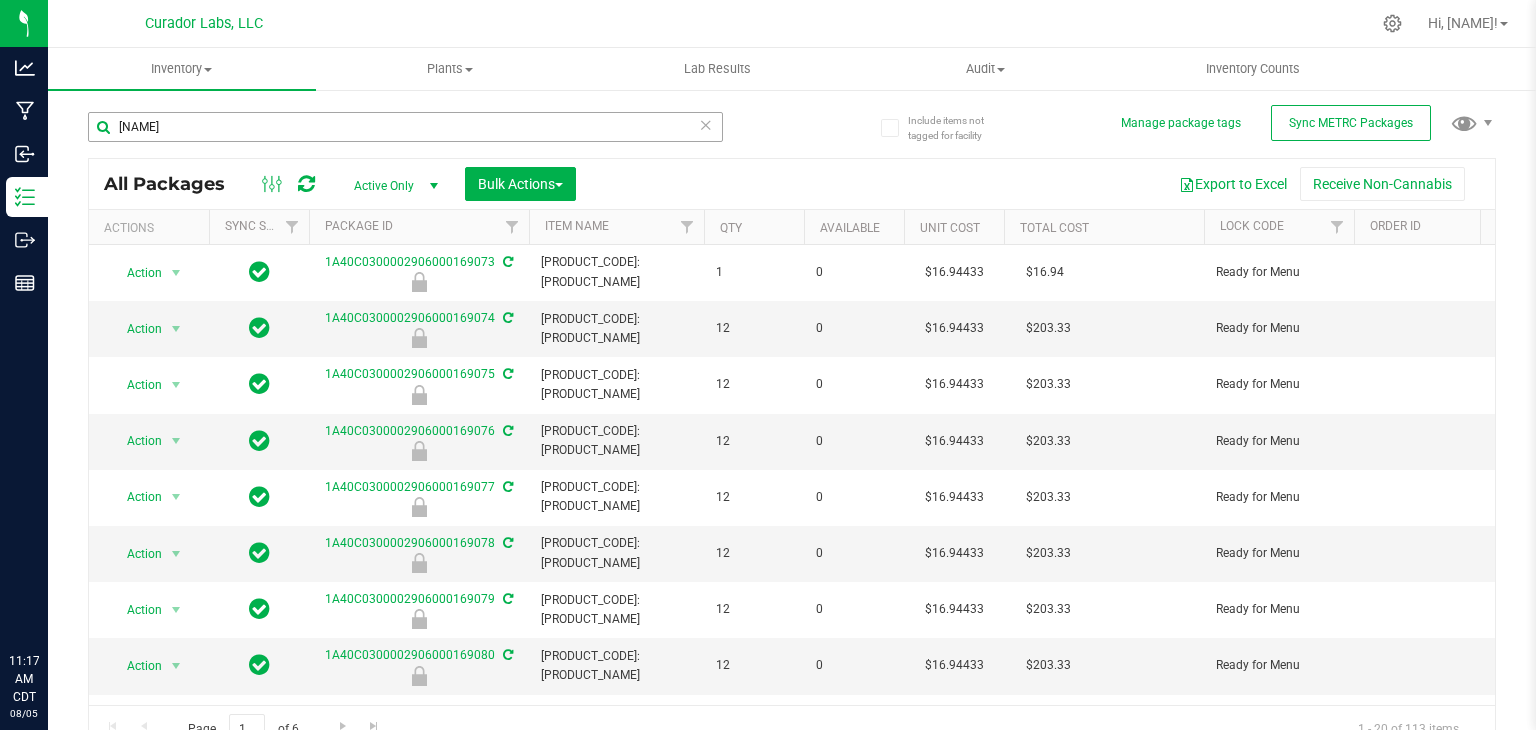 scroll, scrollTop: 0, scrollLeft: 0, axis: both 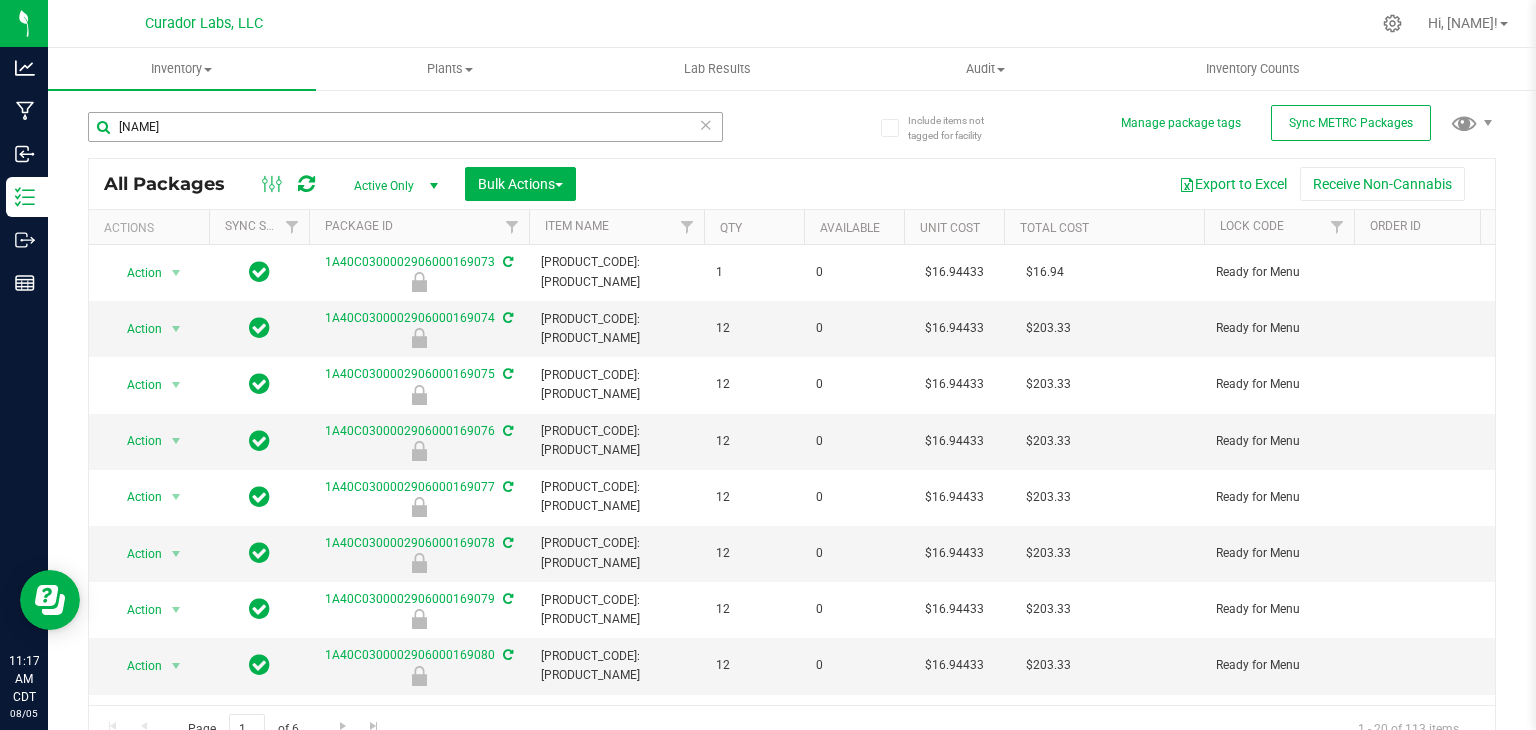 click on "[NAME]" at bounding box center (405, 127) 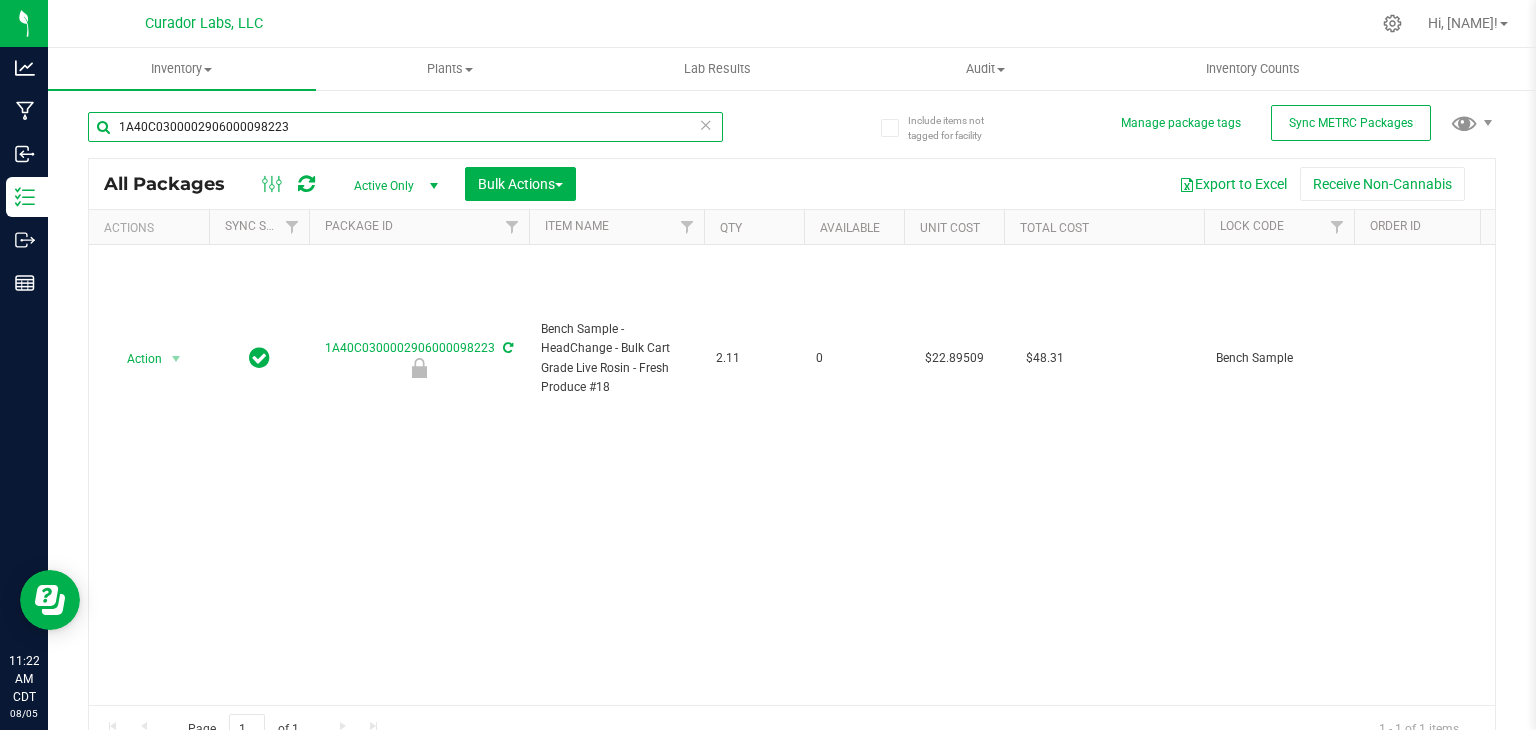 click on "1A40C0300002906000098223" at bounding box center (405, 127) 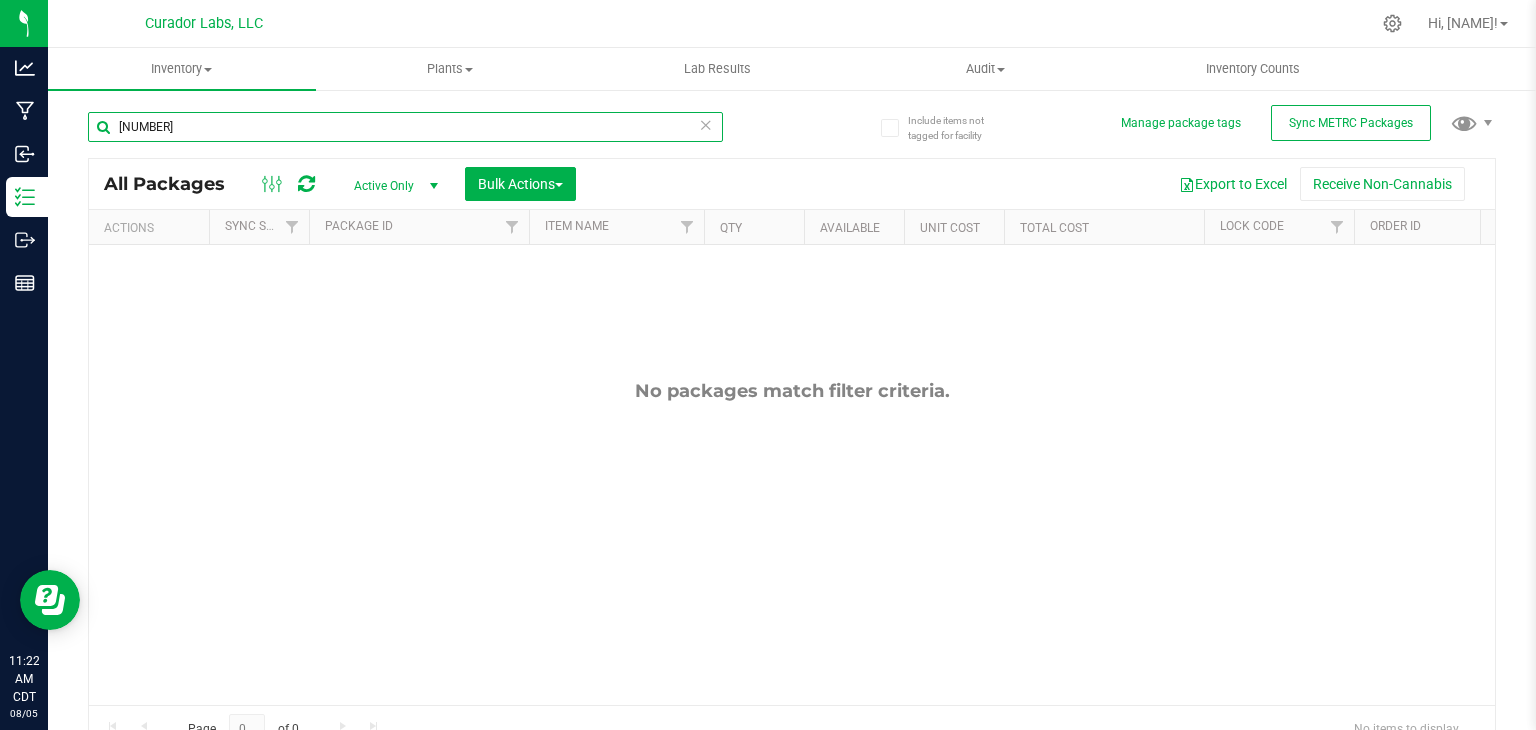 type on "[NUMBER]" 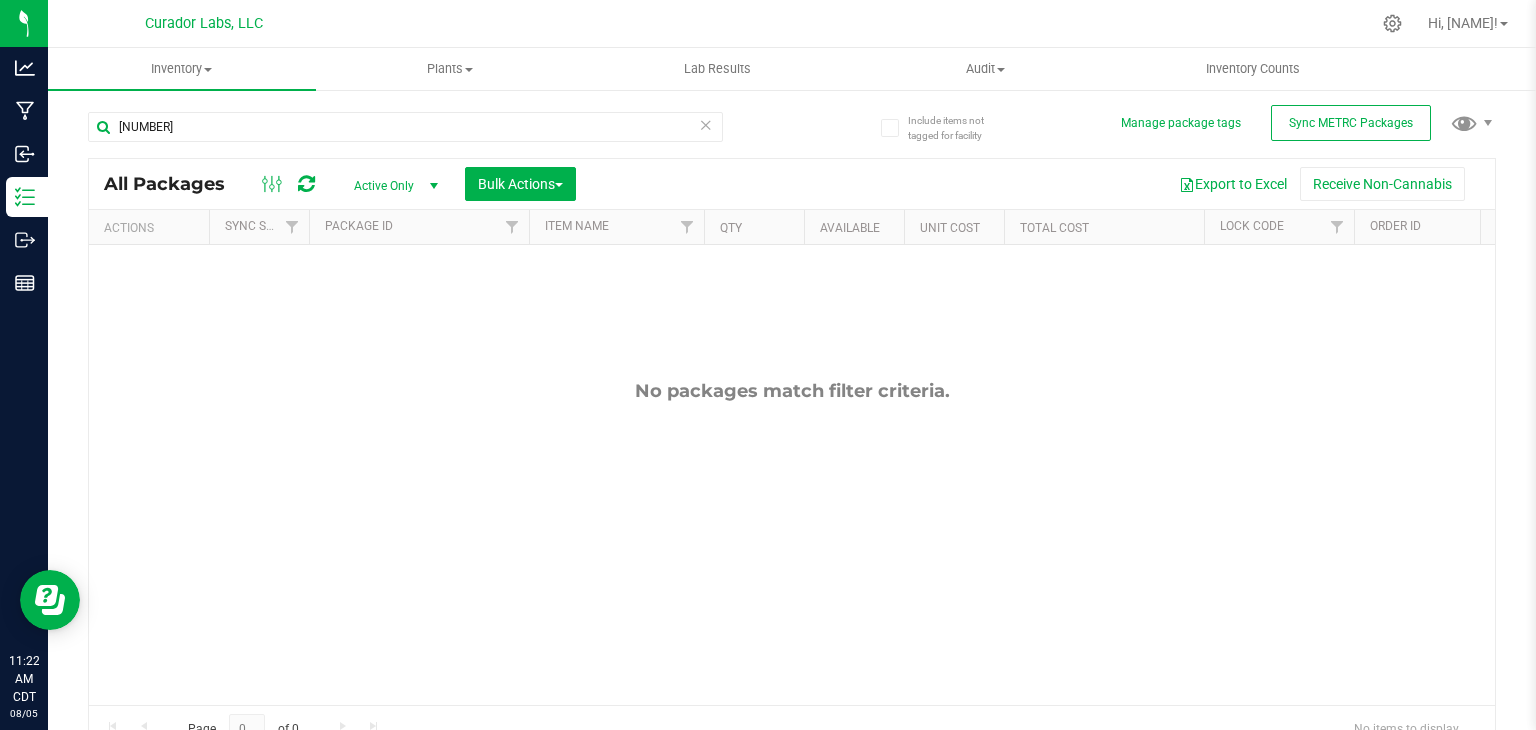 click at bounding box center (433, 186) 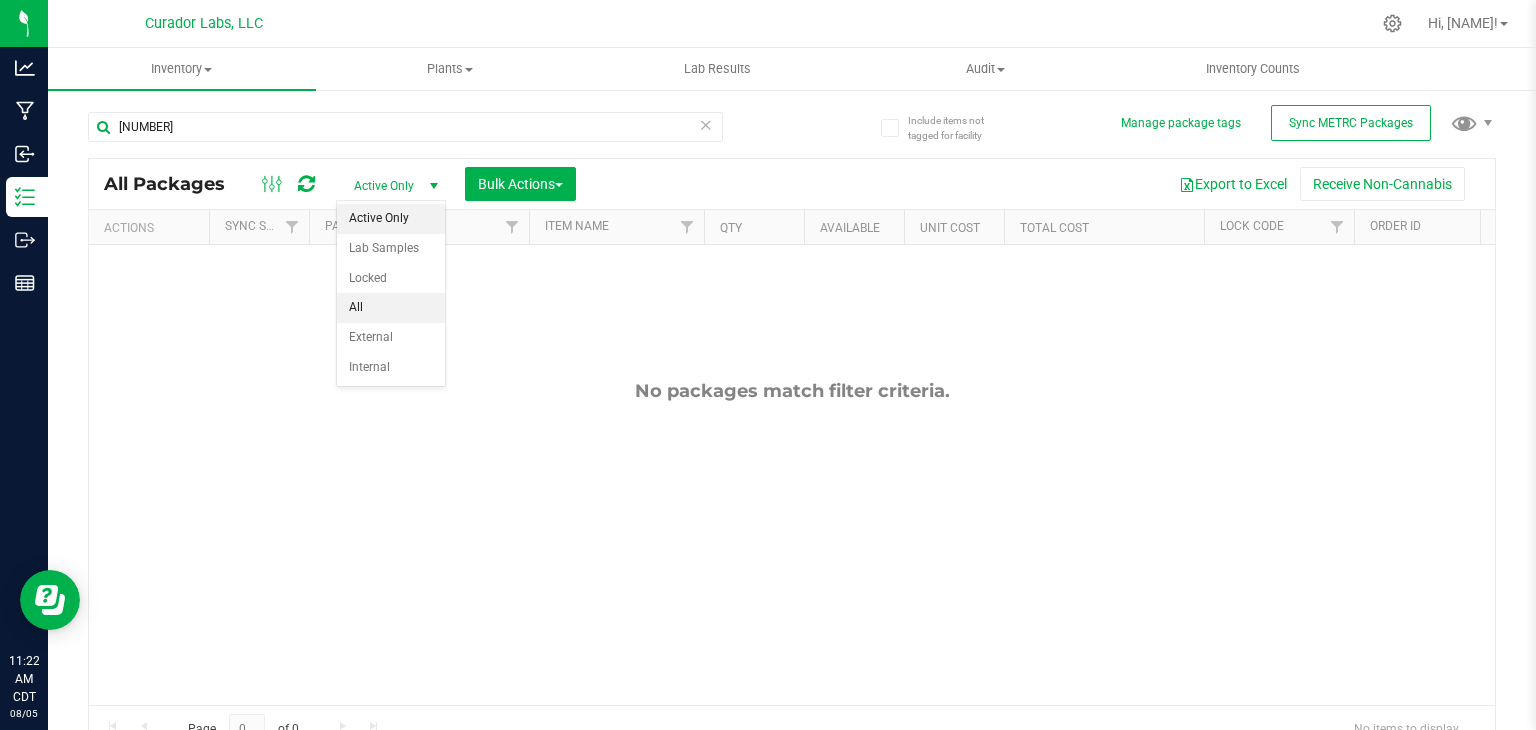 click on "All" at bounding box center [391, 308] 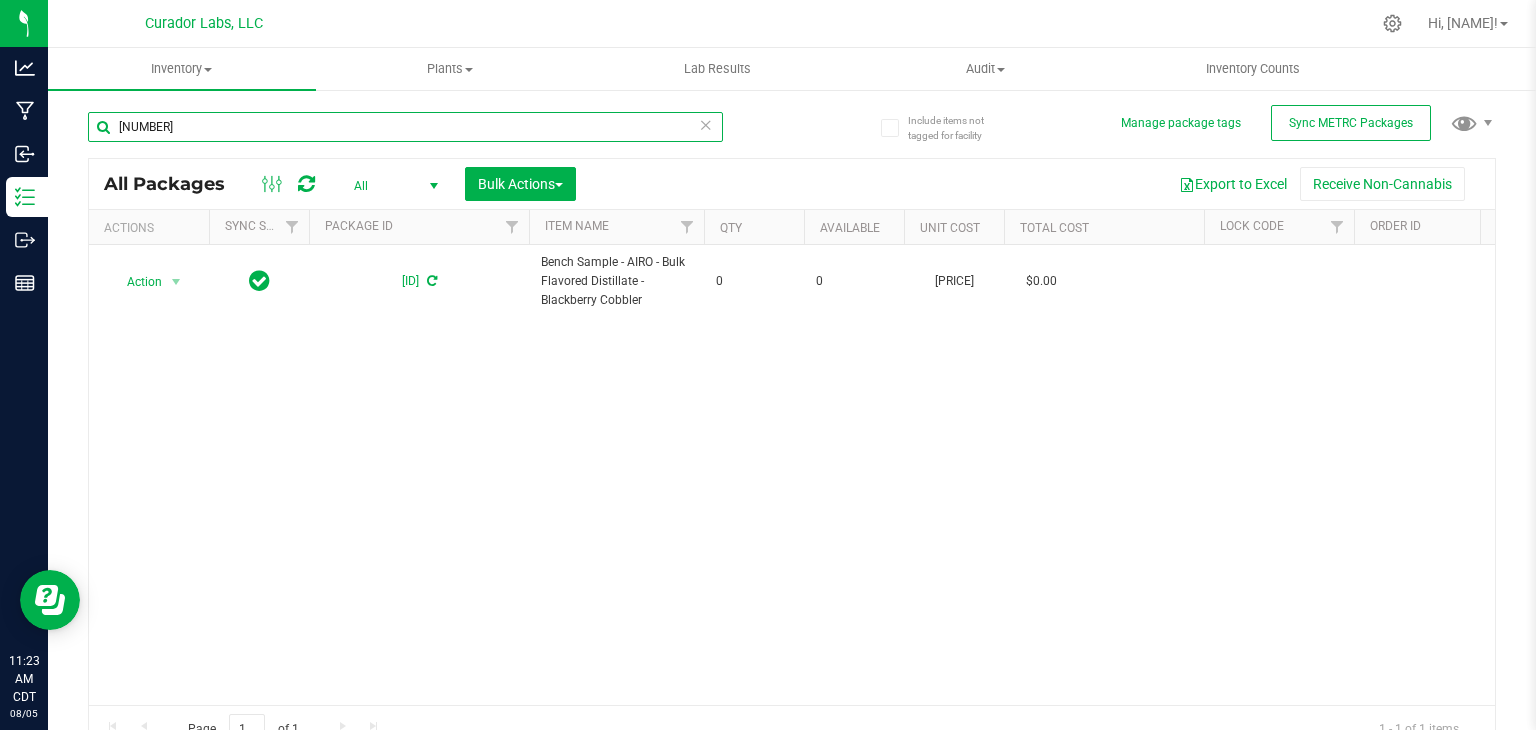 click on "[NUMBER]" at bounding box center [405, 127] 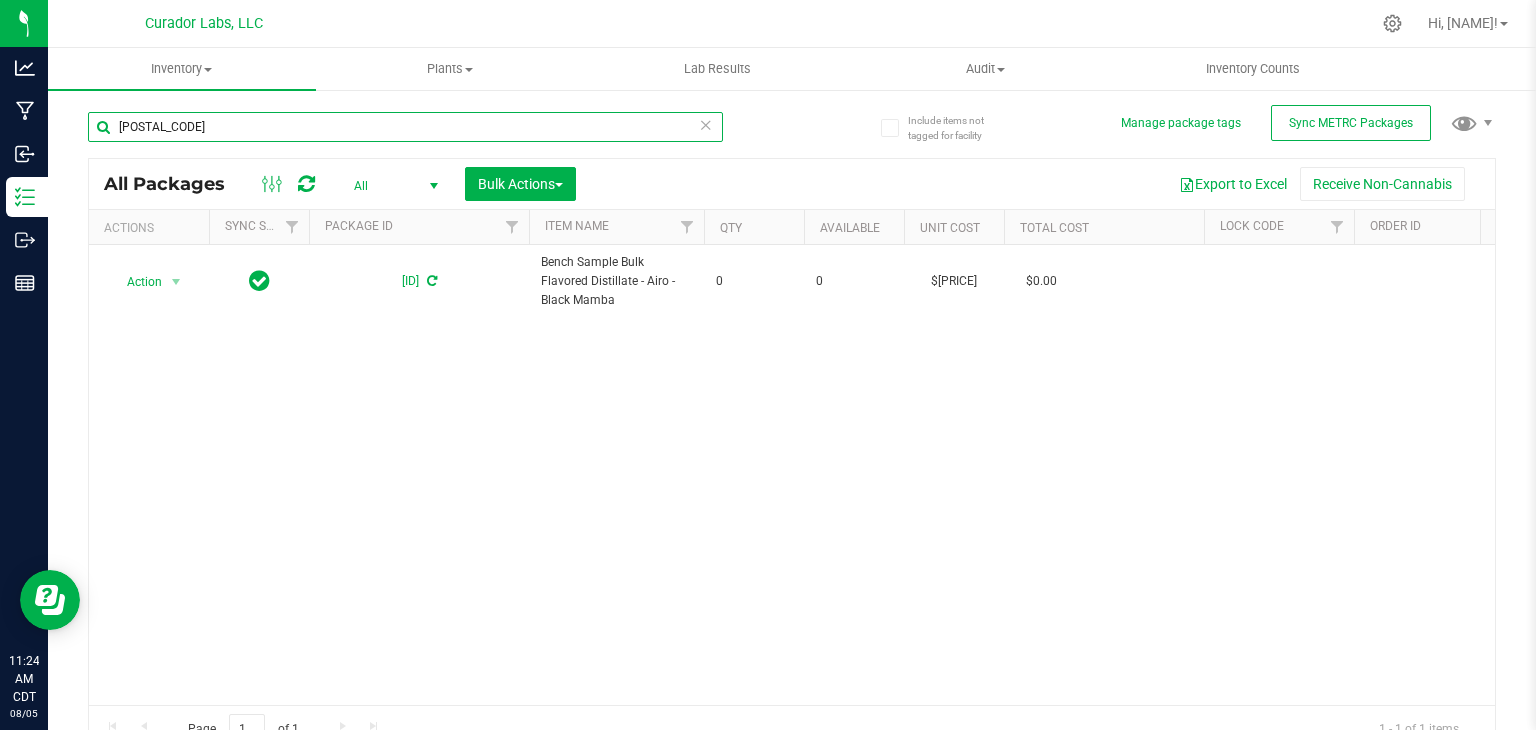 click on "[POSTAL_CODE]" at bounding box center (405, 127) 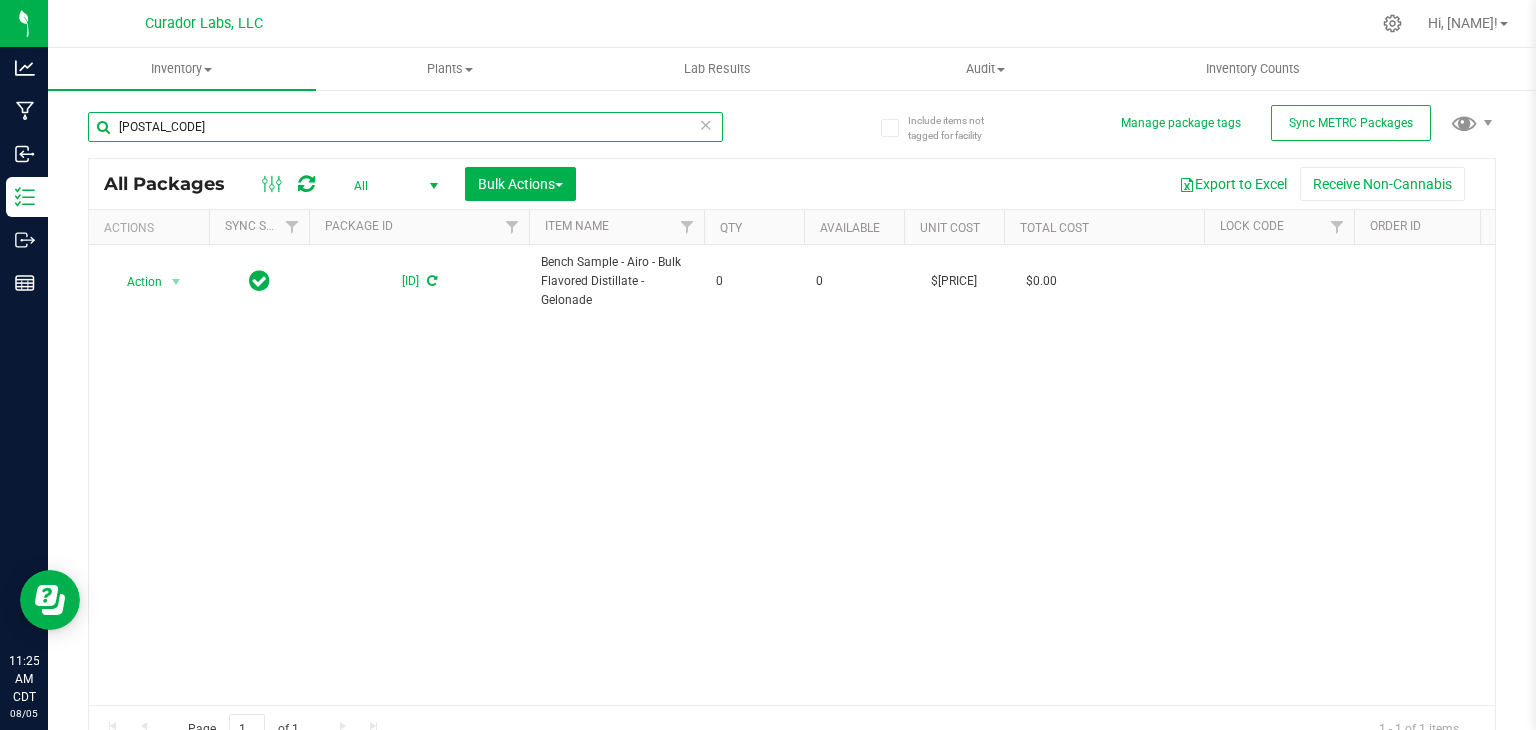 scroll, scrollTop: 0, scrollLeft: 892, axis: horizontal 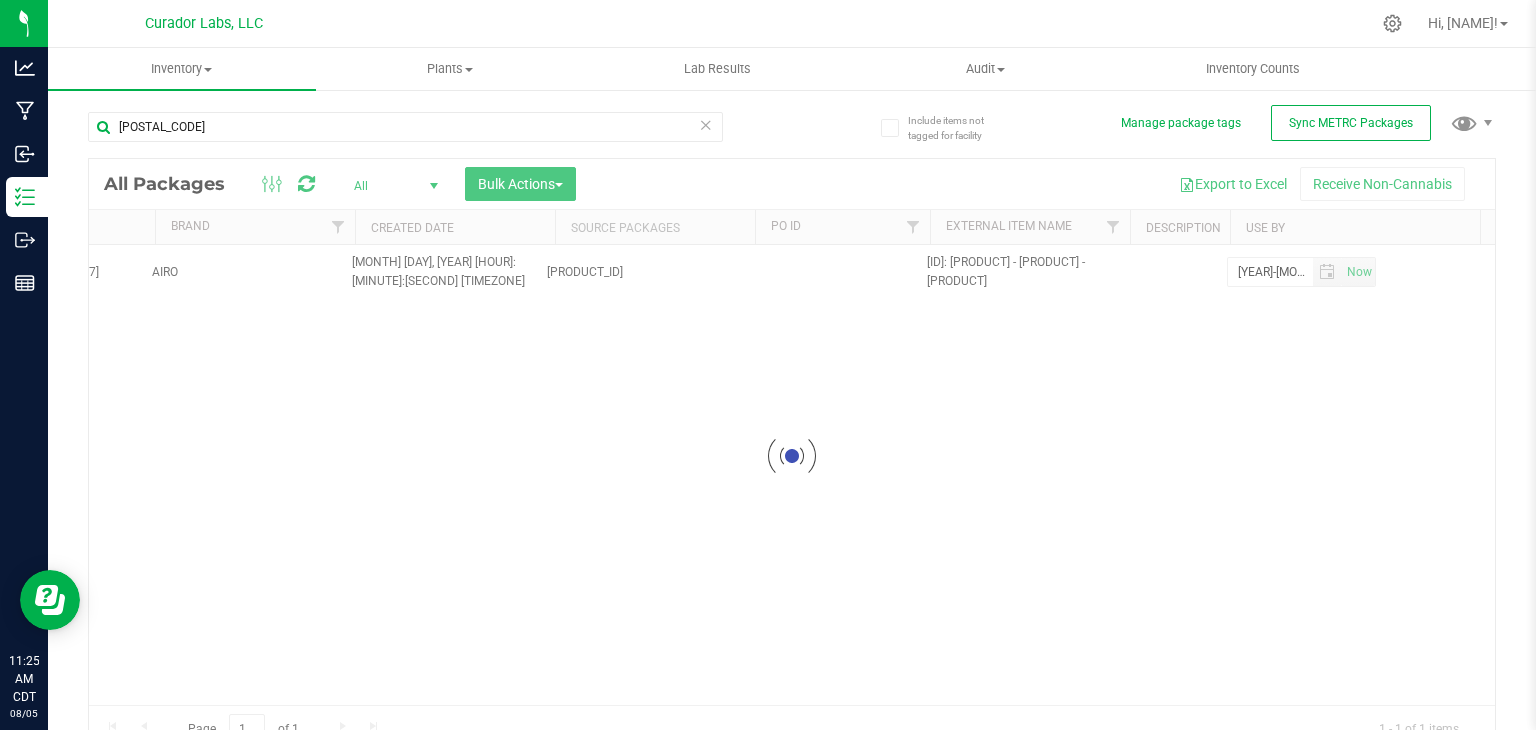 drag, startPoint x: 1204, startPoint y: 697, endPoint x: 1147, endPoint y: 680, distance: 59.48109 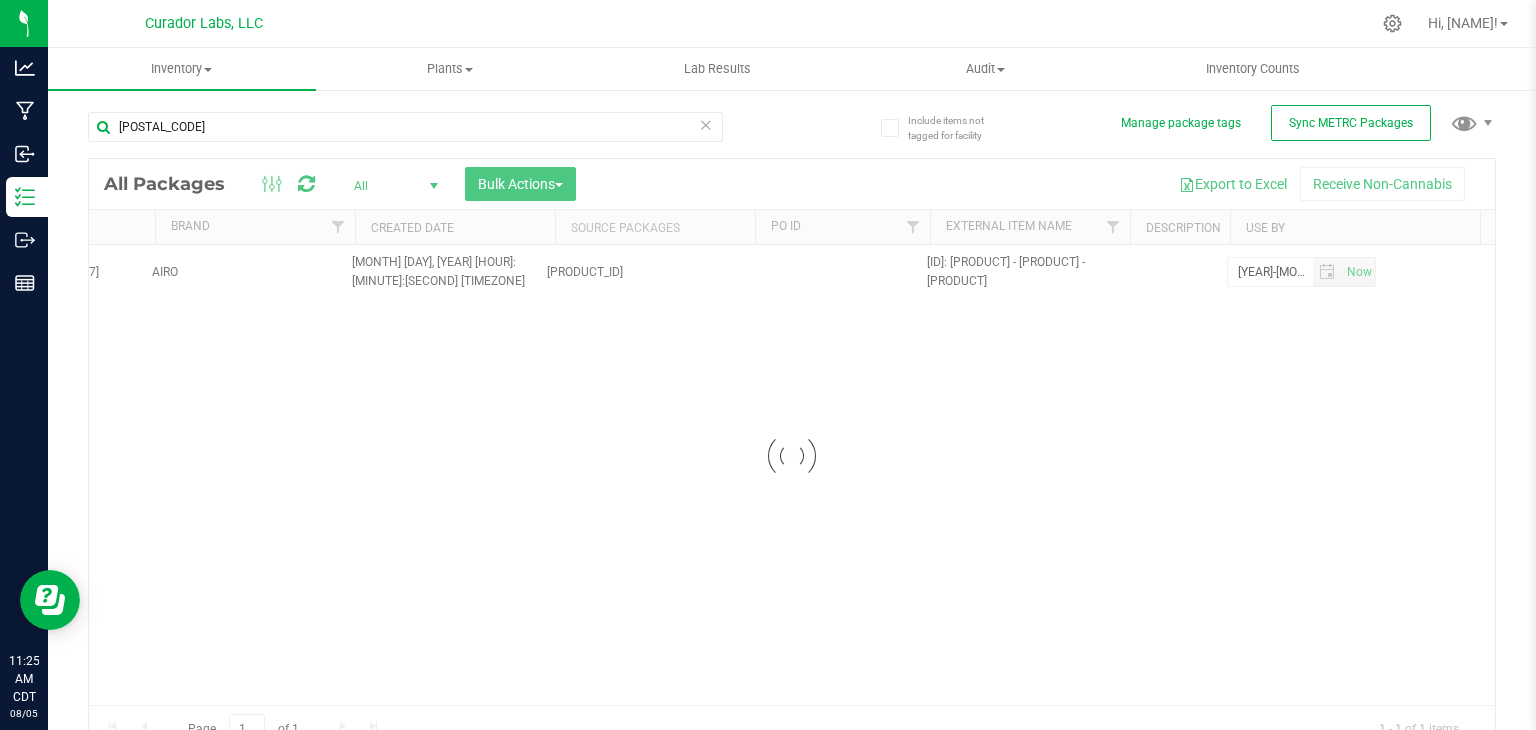 click at bounding box center [792, 456] 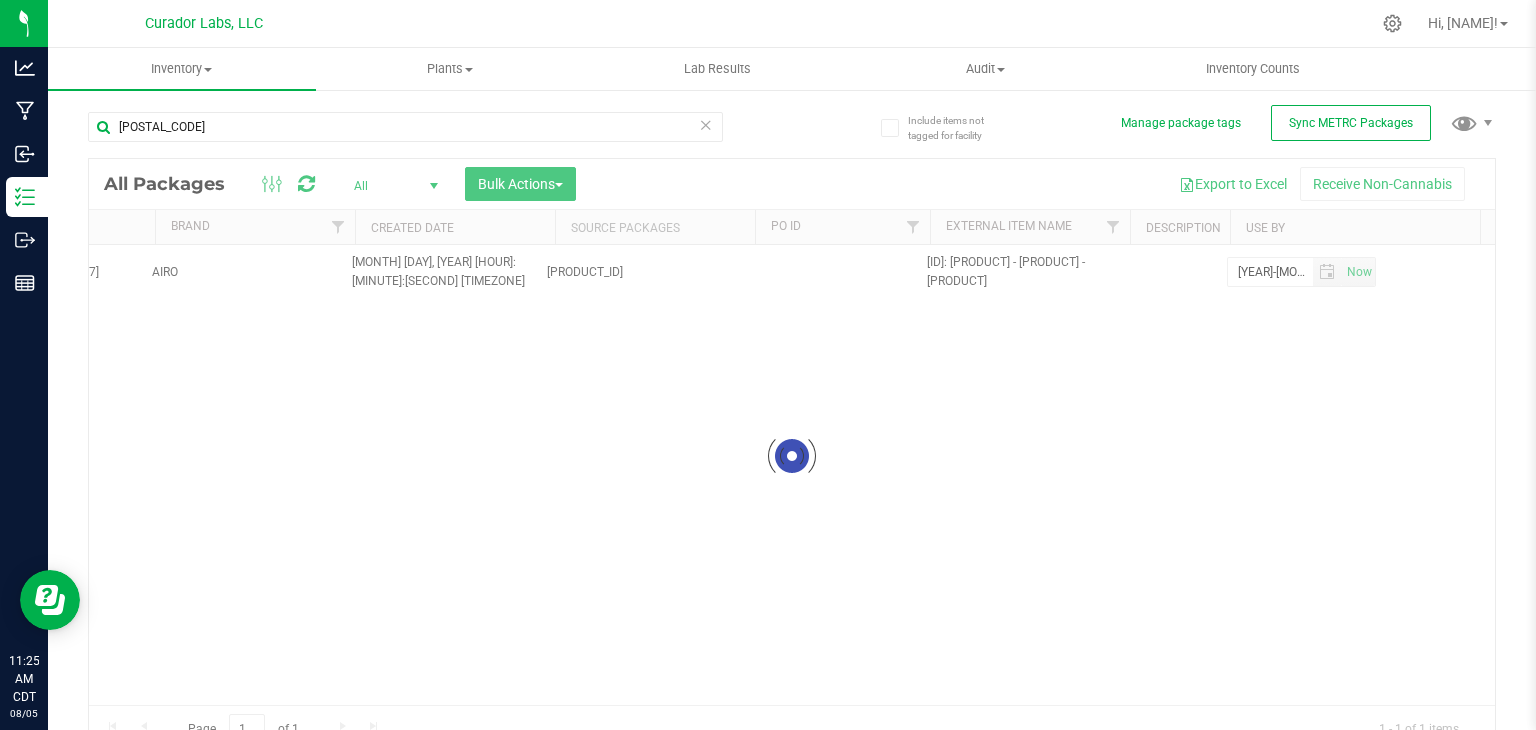 drag, startPoint x: 1167, startPoint y: 691, endPoint x: 1286, endPoint y: 669, distance: 121.016525 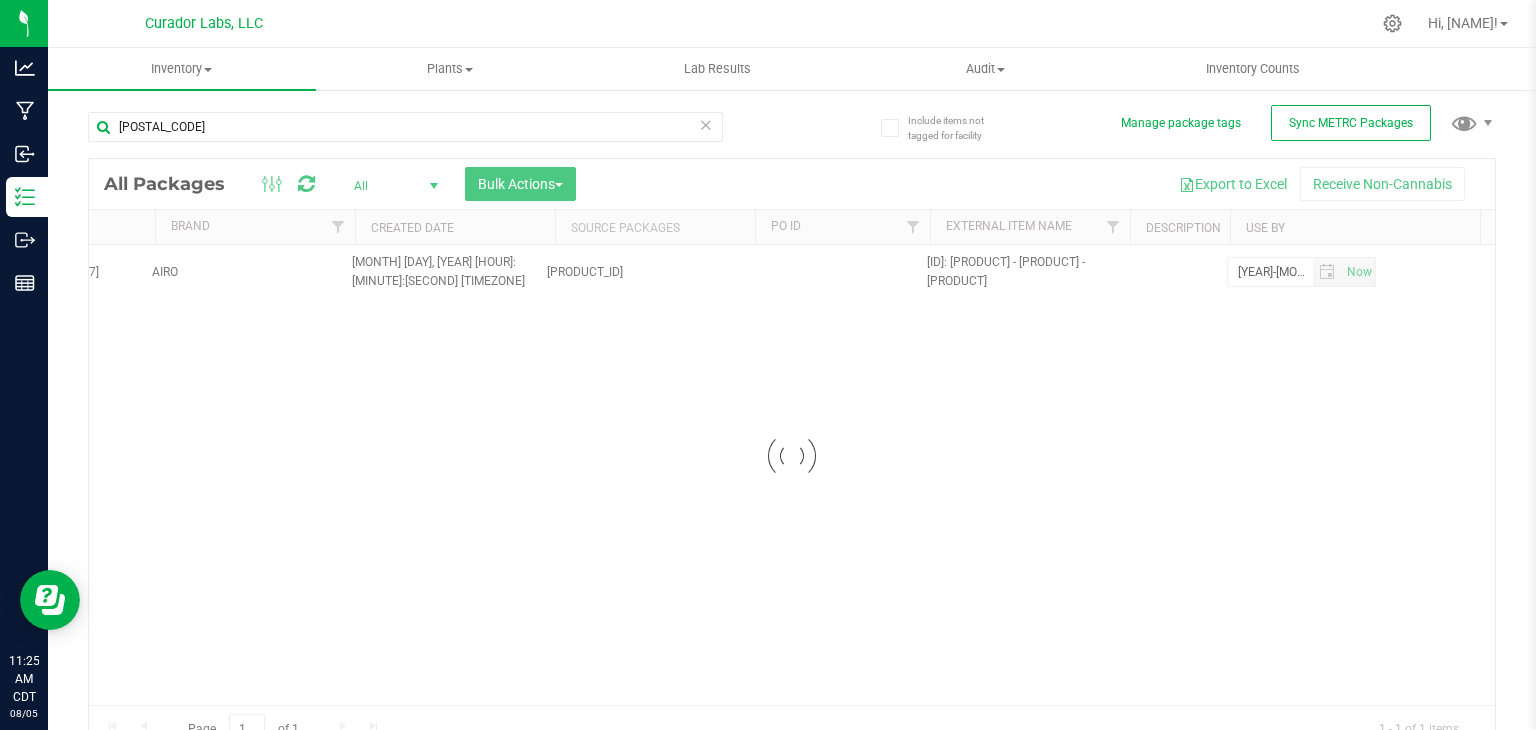 click at bounding box center [792, 456] 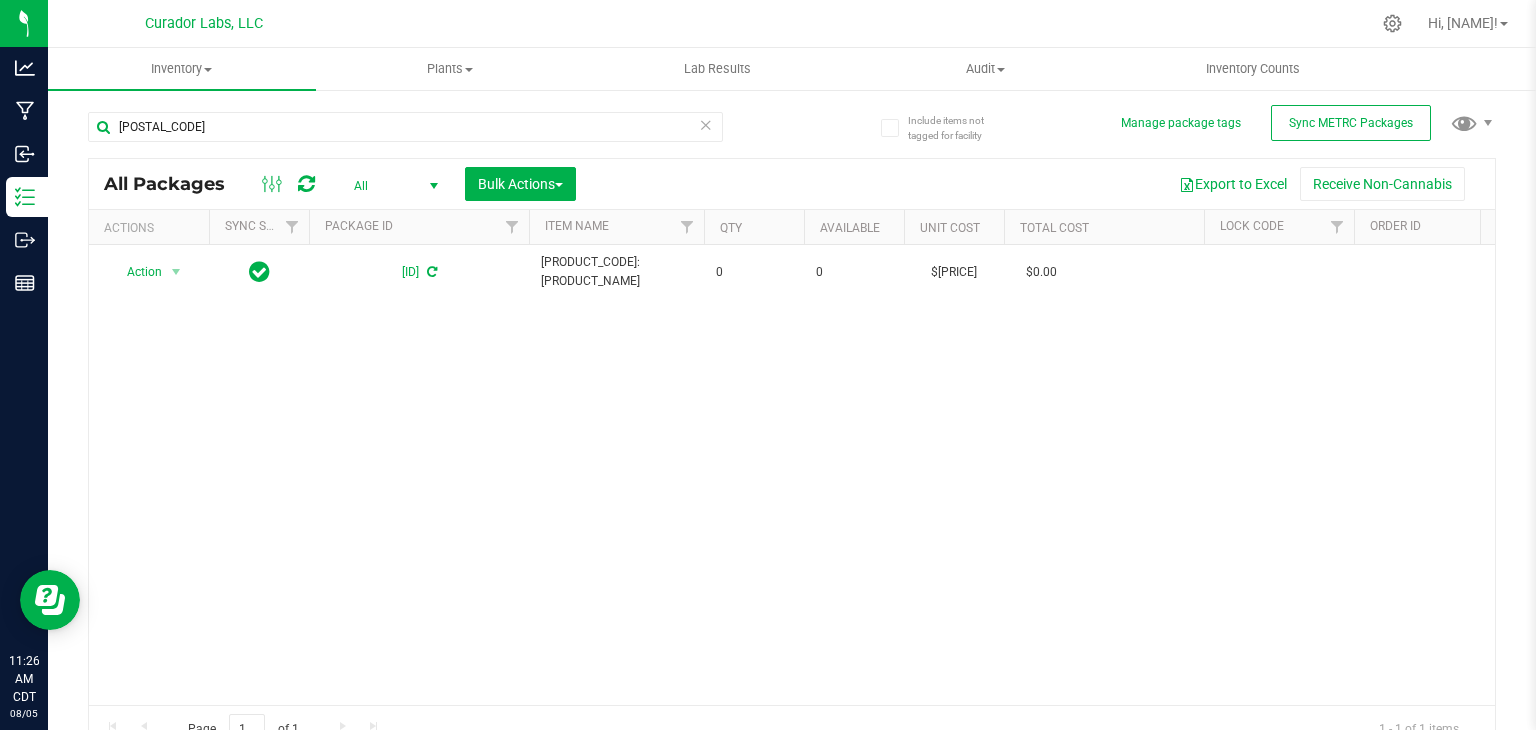 click on "Action Action Edit attributes Global inventory Locate package Package audit log Print package label See history
[ID]
[ID]: [PRODUCT] - [PRODUCT] - [PRODUCT] - [PRODUCT]
[NUMBER]
[NUMBER]
$[PRICE] $[PRICE]
[UNIT]
[NUMBER]
NotSubmitted
$[PRICE]
[CODE]
Consumed
[MONTH] [DAY], [YEAR] [HOUR]:[MINUTE]:[SECOND] [TIMEZONE]
[VERSION]" at bounding box center [792, 475] 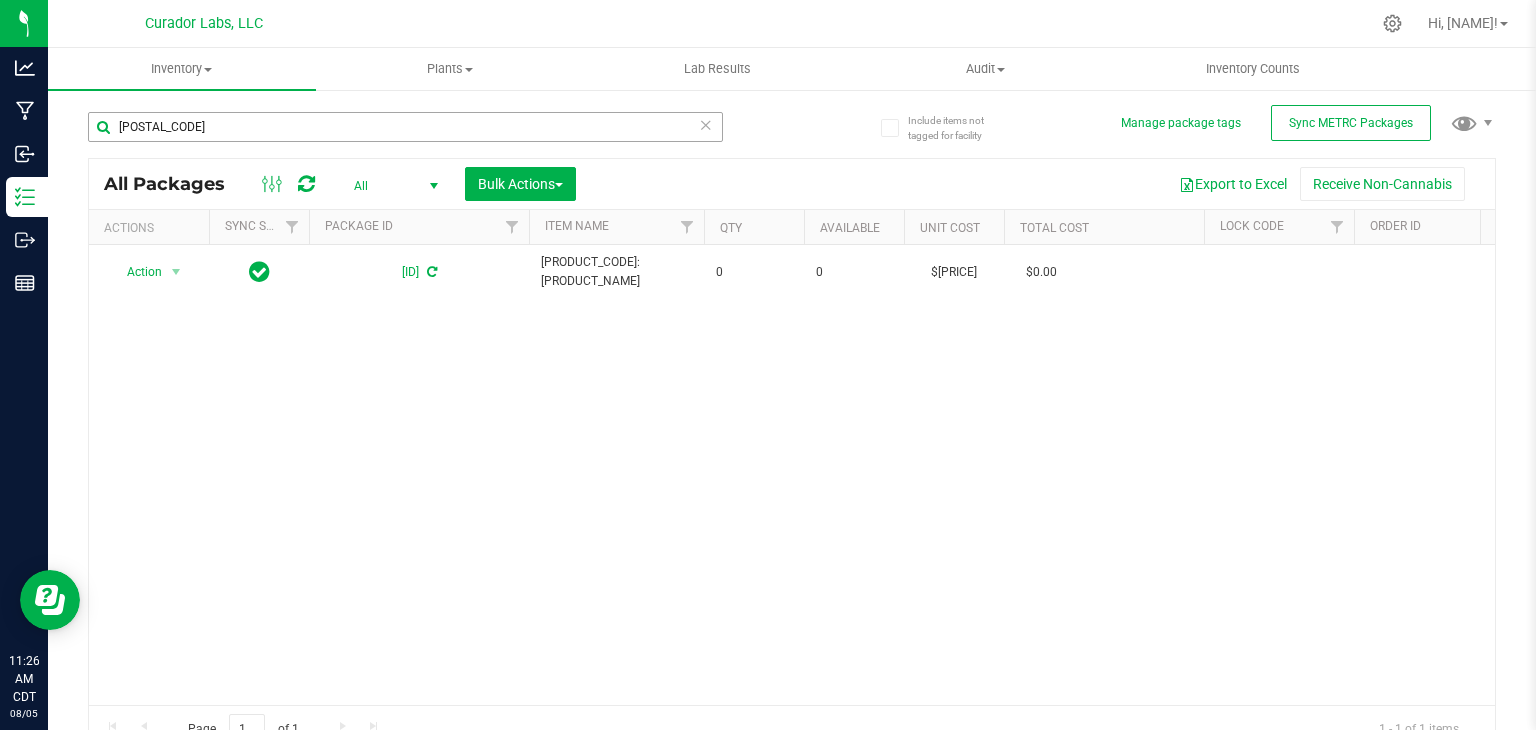 drag, startPoint x: 285, startPoint y: 149, endPoint x: 279, endPoint y: 135, distance: 15.231546 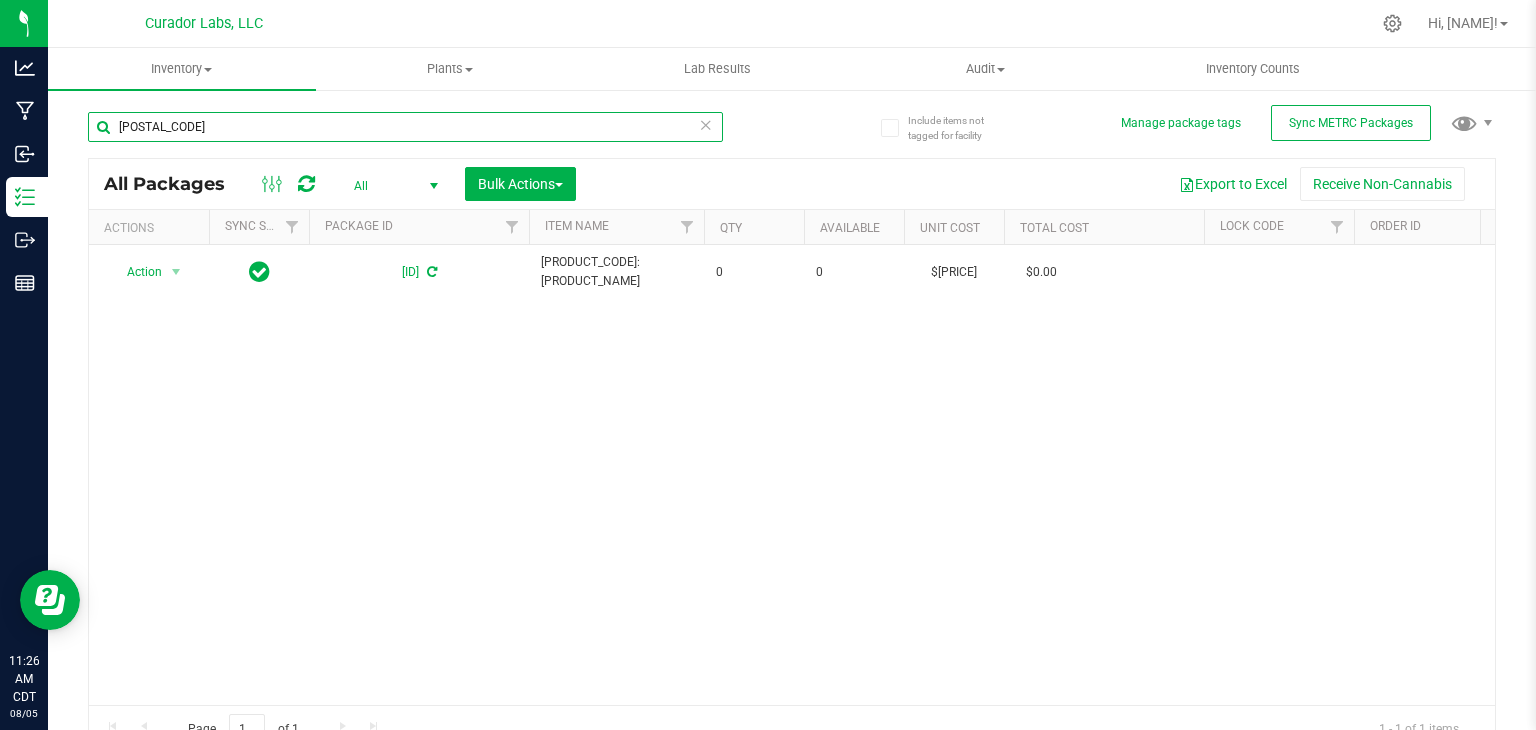 click on "[POSTAL_CODE]" at bounding box center [405, 127] 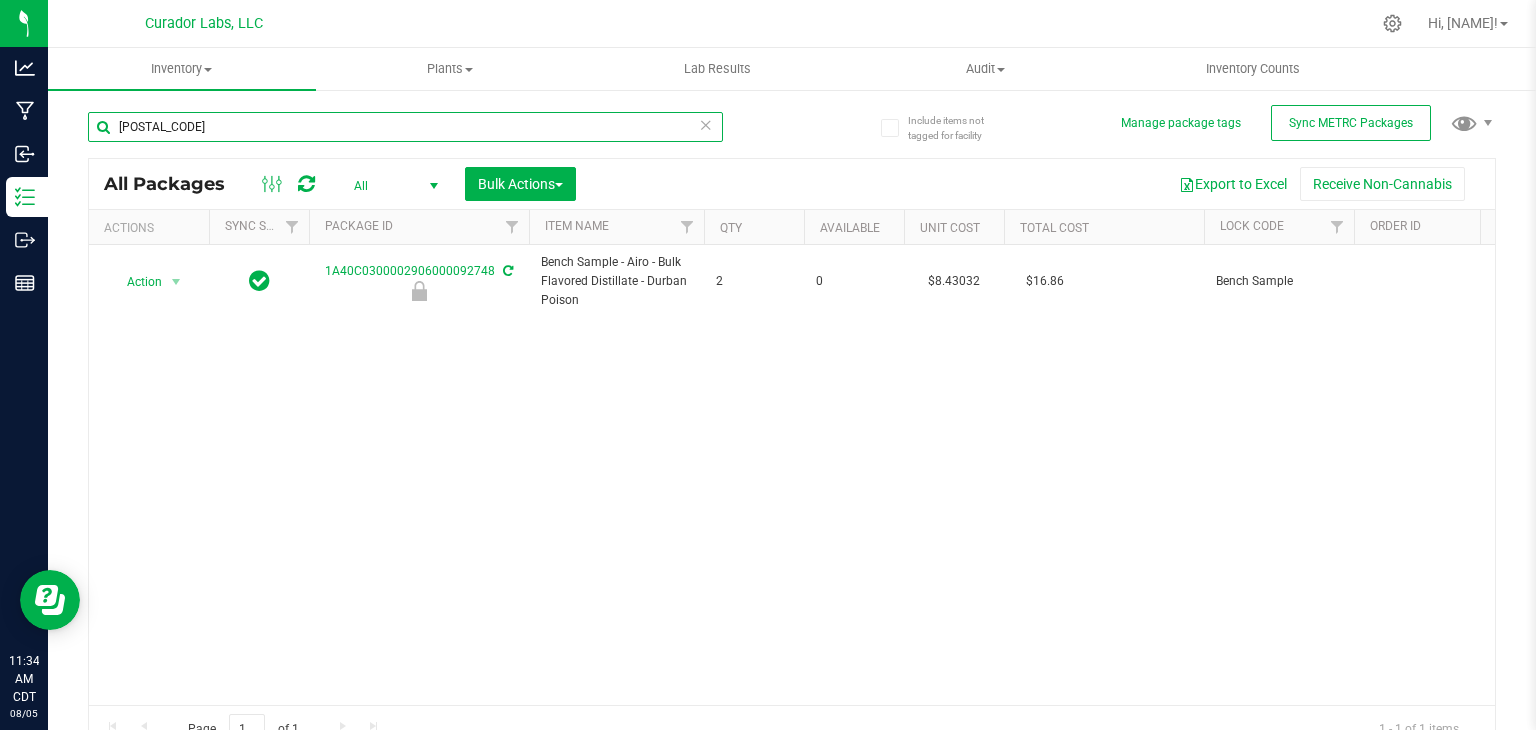 click on "[POSTAL_CODE]" at bounding box center [405, 127] 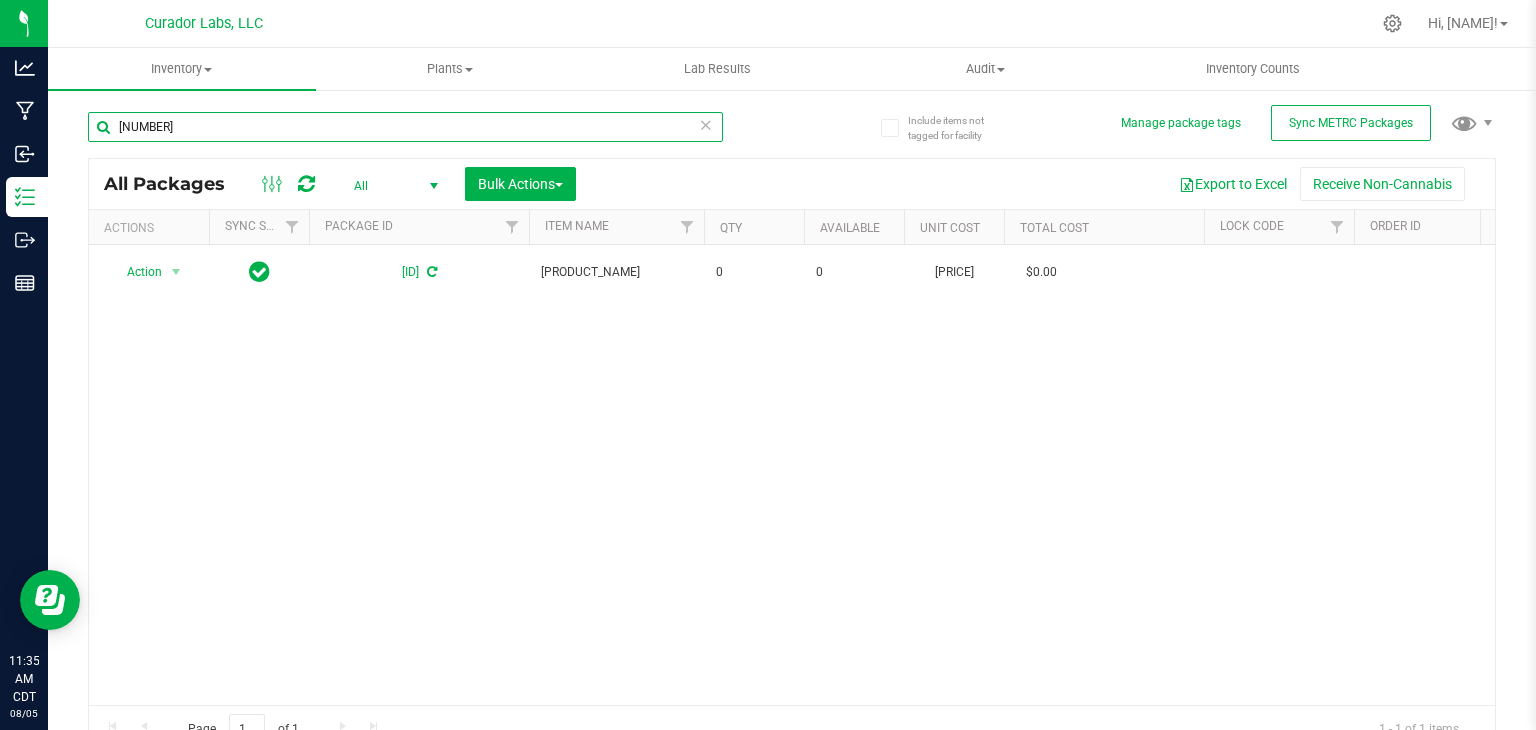 click on "[NUMBER]" at bounding box center (405, 127) 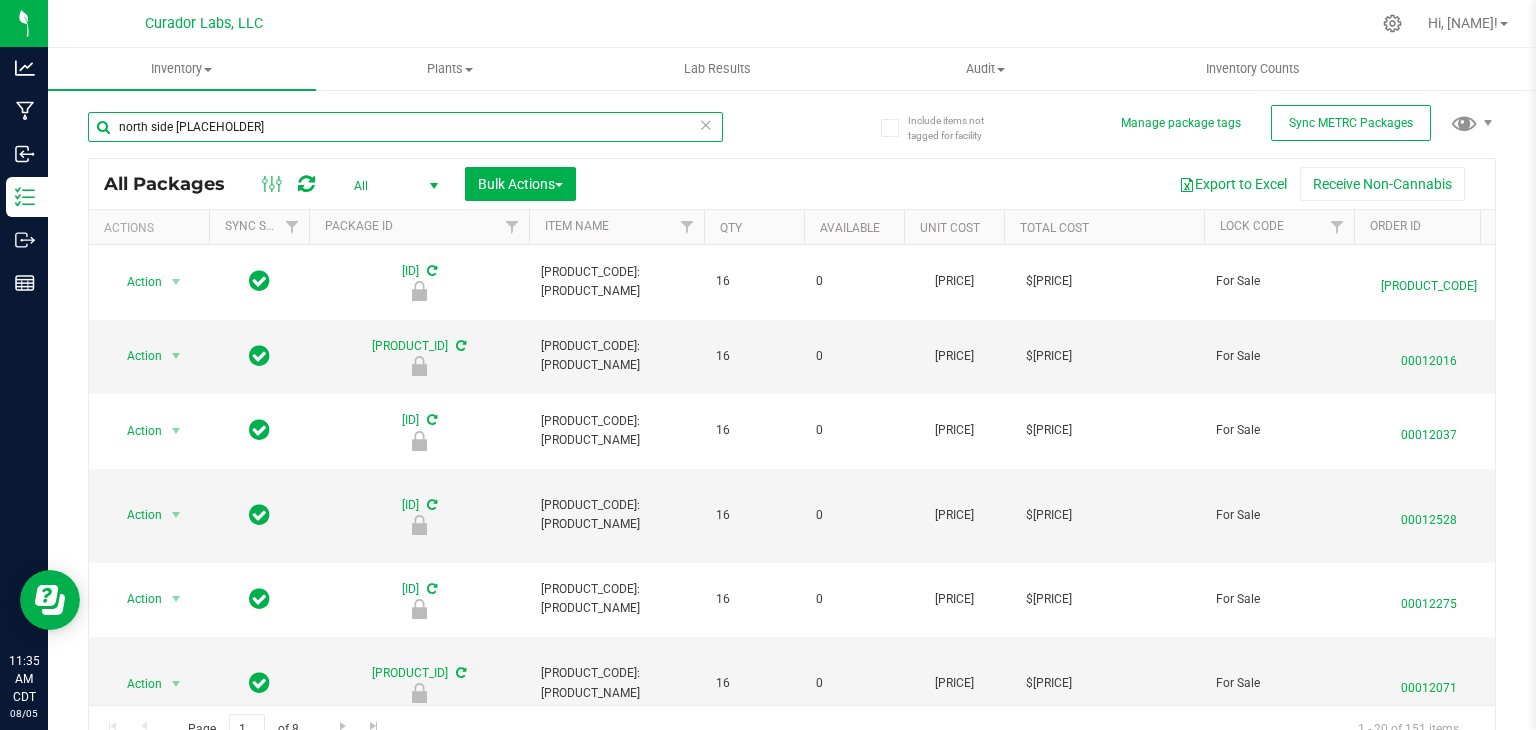 type on "north side [PLACEHOLDER]" 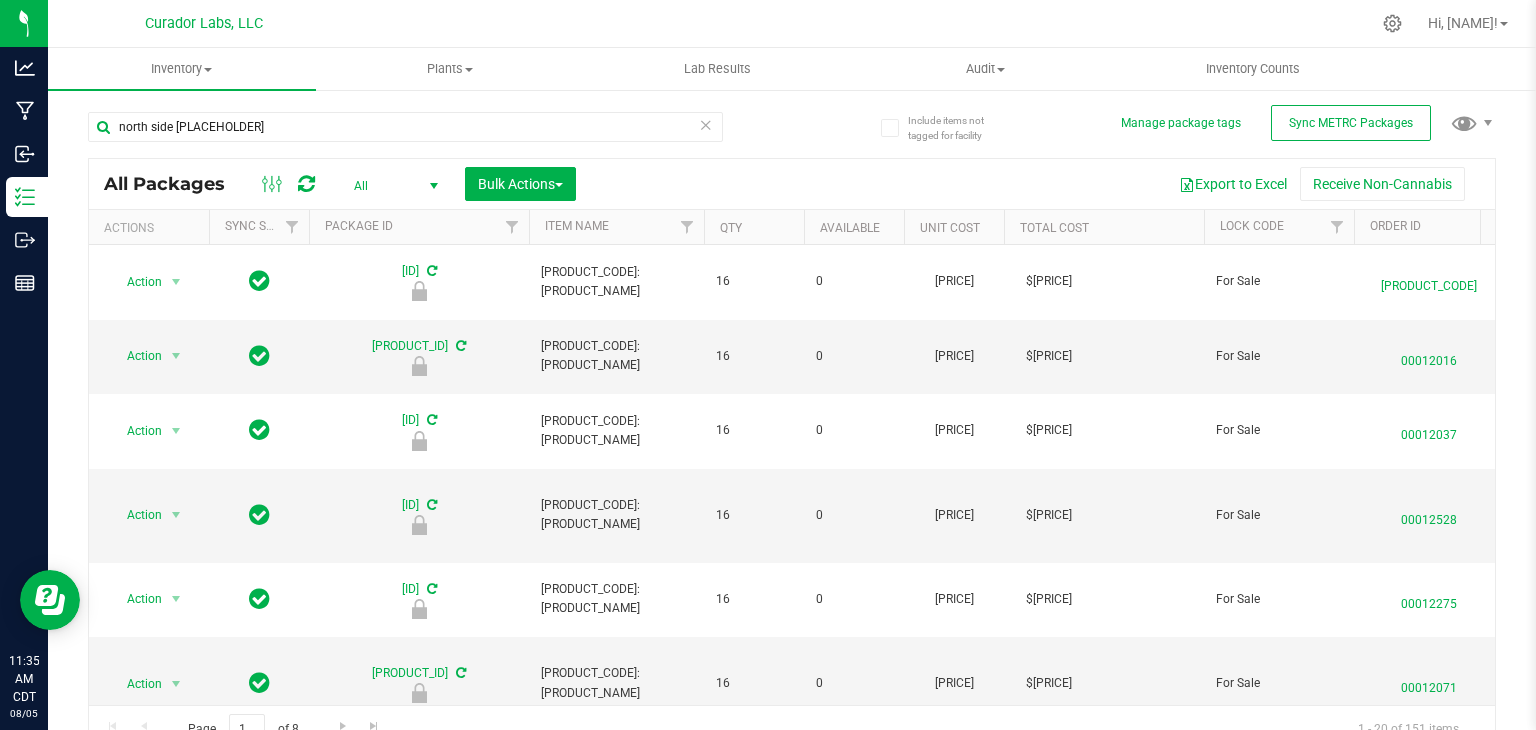 click at bounding box center (433, 186) 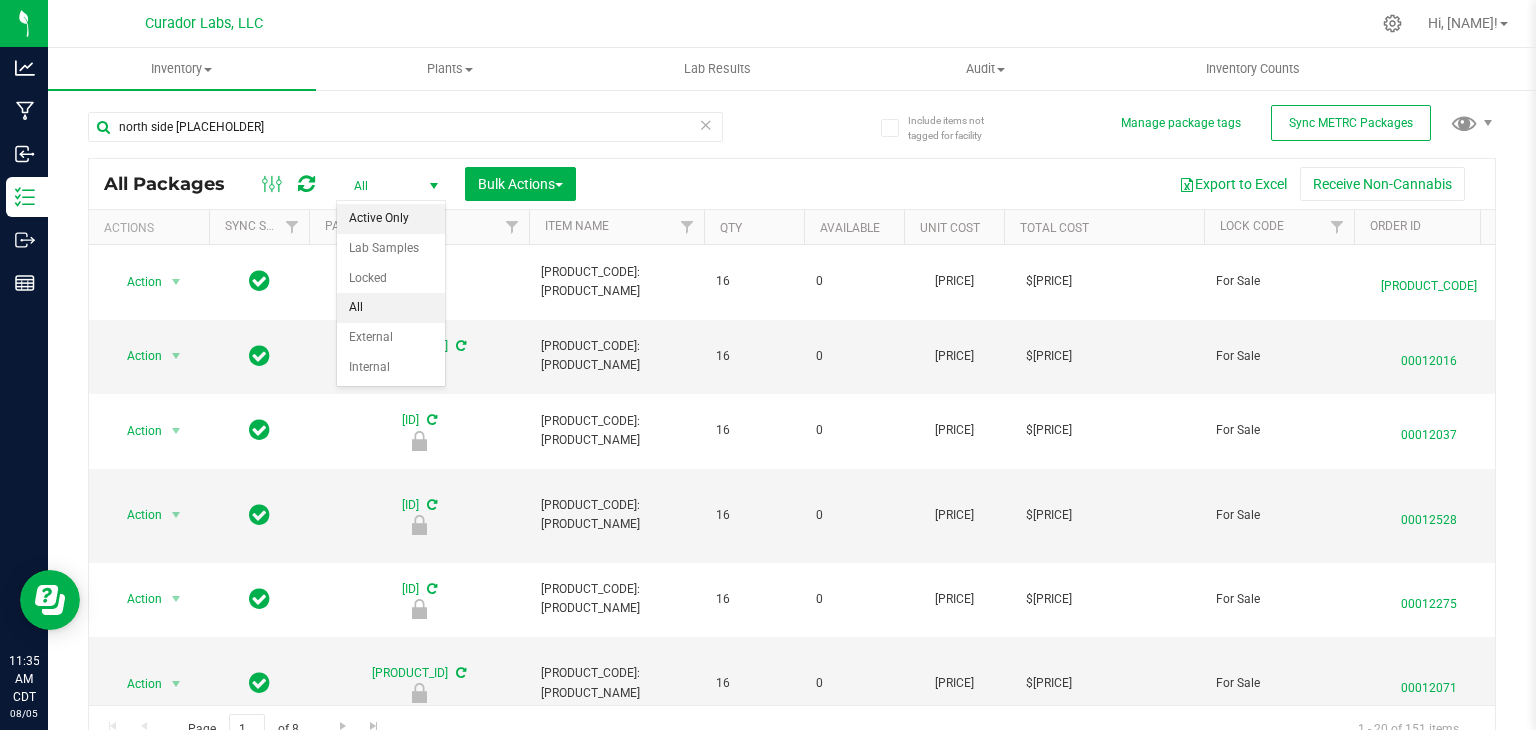 click on "Active Only" at bounding box center [391, 219] 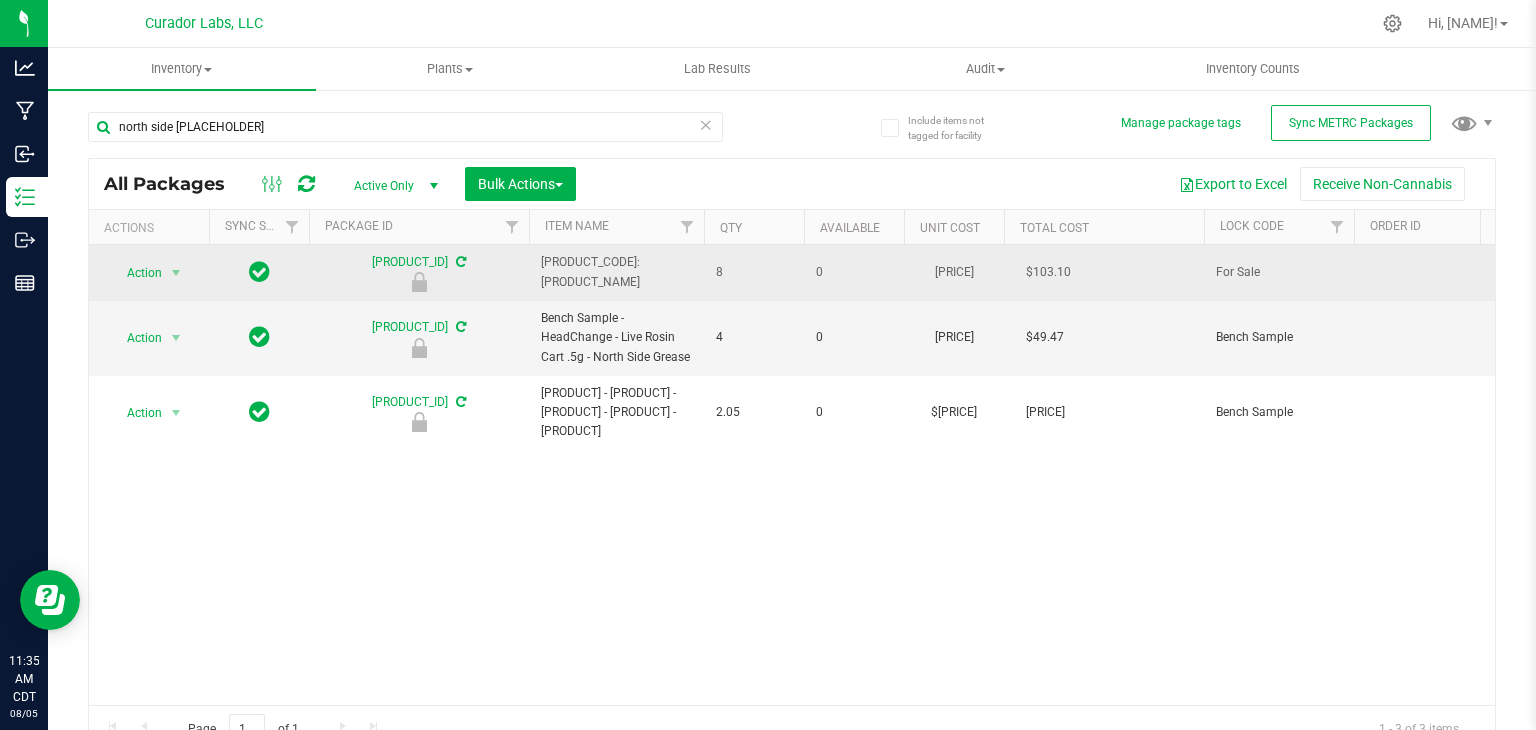 scroll, scrollTop: 0, scrollLeft: 372, axis: horizontal 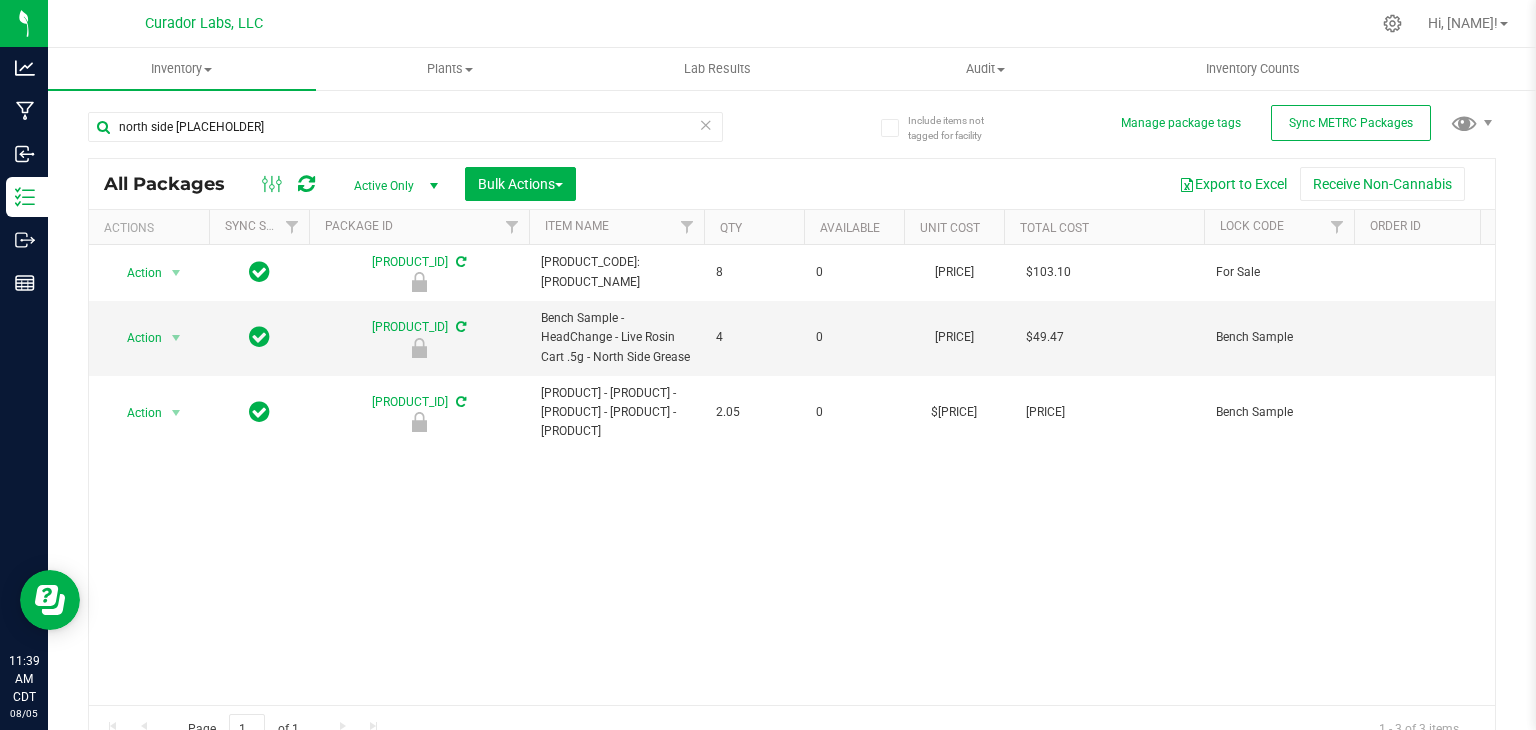 click on "north side [PLACEHOLDER]" at bounding box center [440, 126] 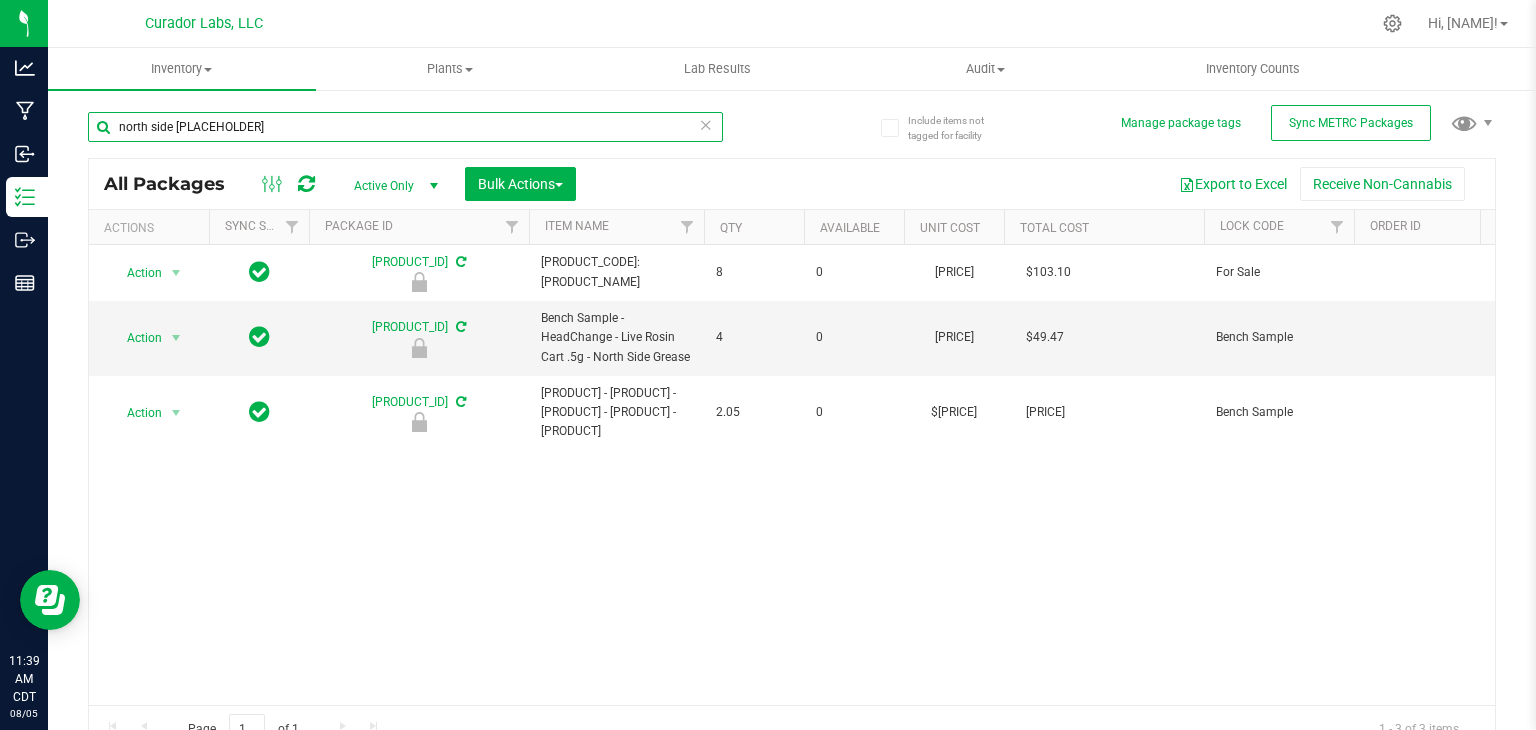 click on "north side [PLACEHOLDER]" at bounding box center (405, 127) 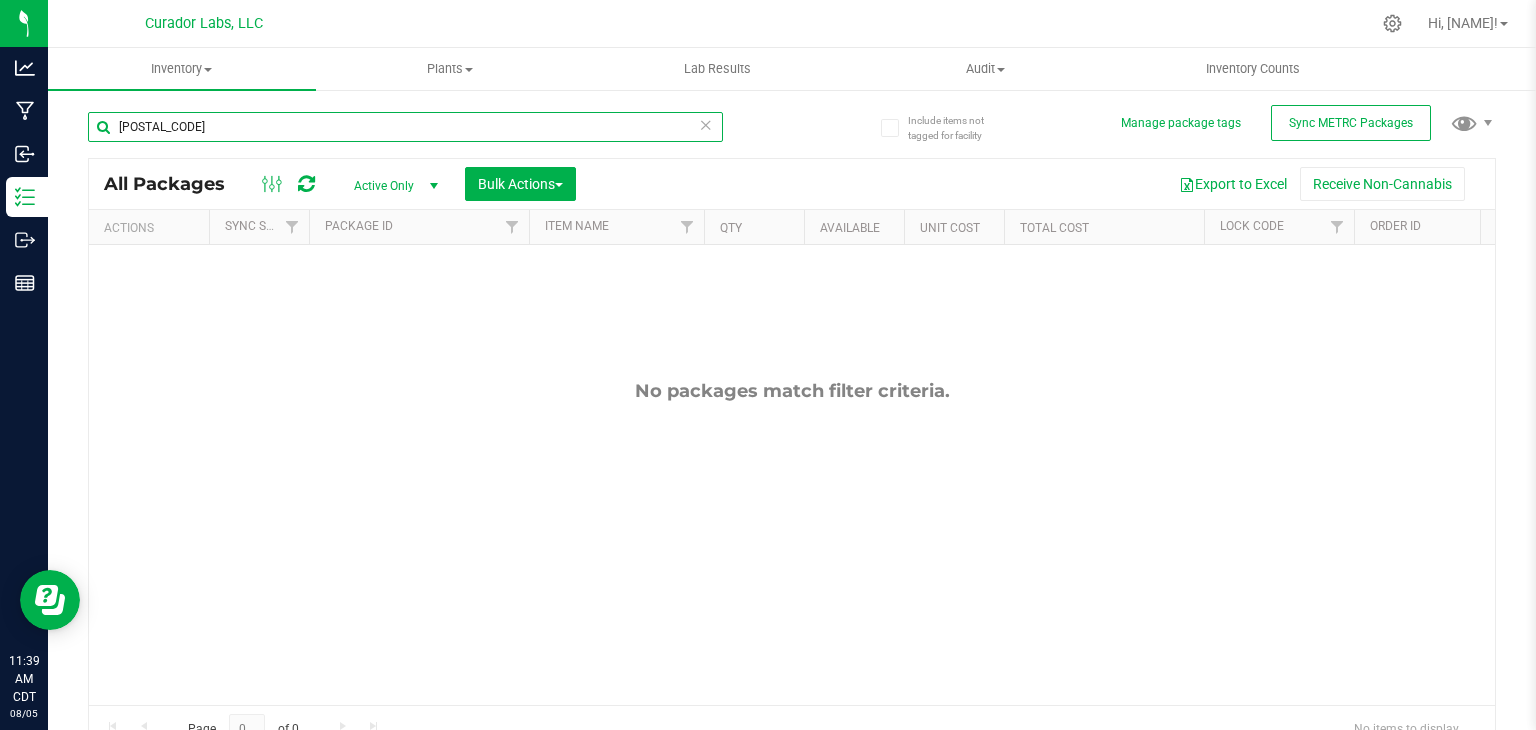 type on "[POSTAL_CODE]" 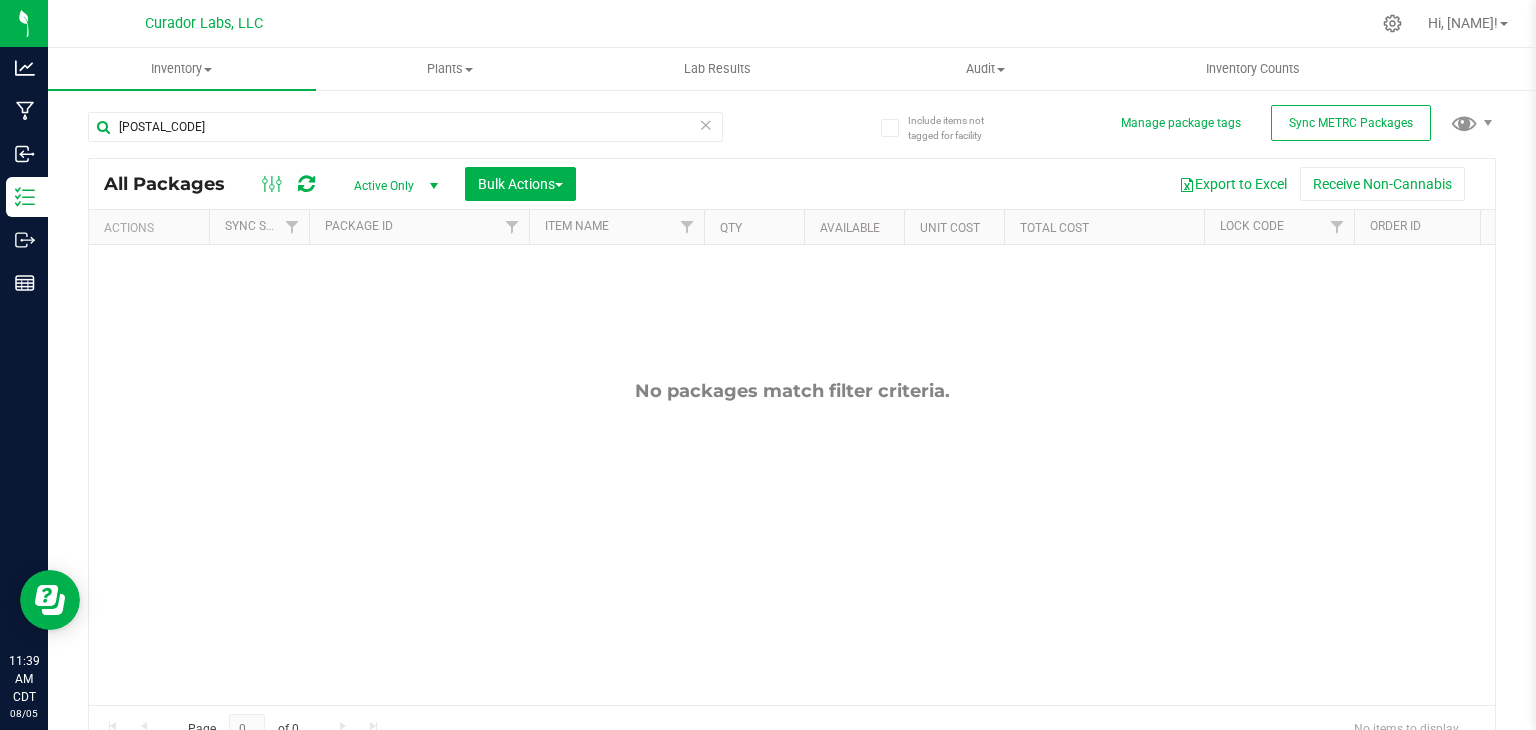 click on "Active Only Active Only Lab Samples Locked All External Internal
Bulk Actions
Add to manufacturing run
Add to outbound order
Combine packages
Combine packages (lot)
Create lab samples
Locate packages" at bounding box center [464, 184] 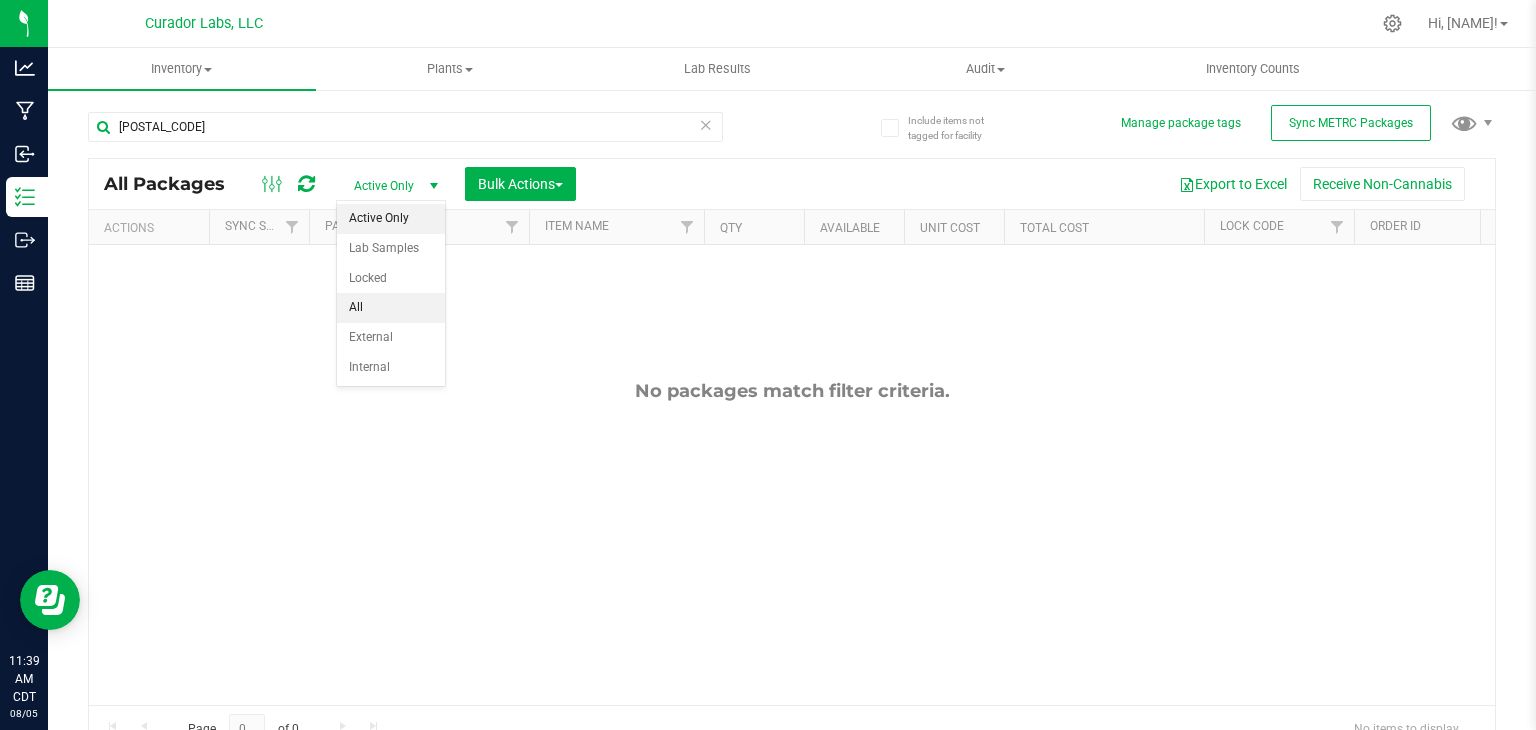 click on "All" at bounding box center (391, 308) 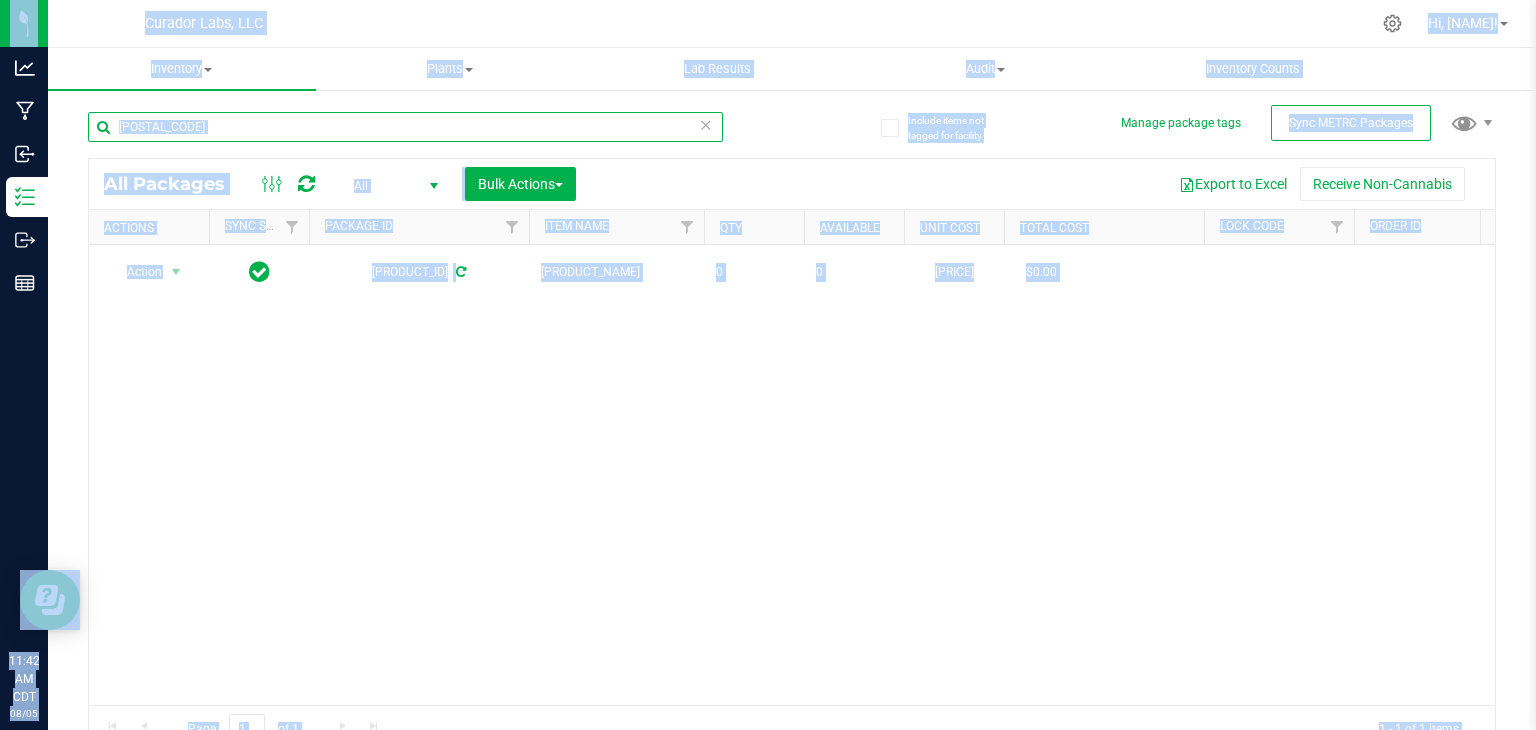 click on "[POSTAL_CODE]" at bounding box center (405, 127) 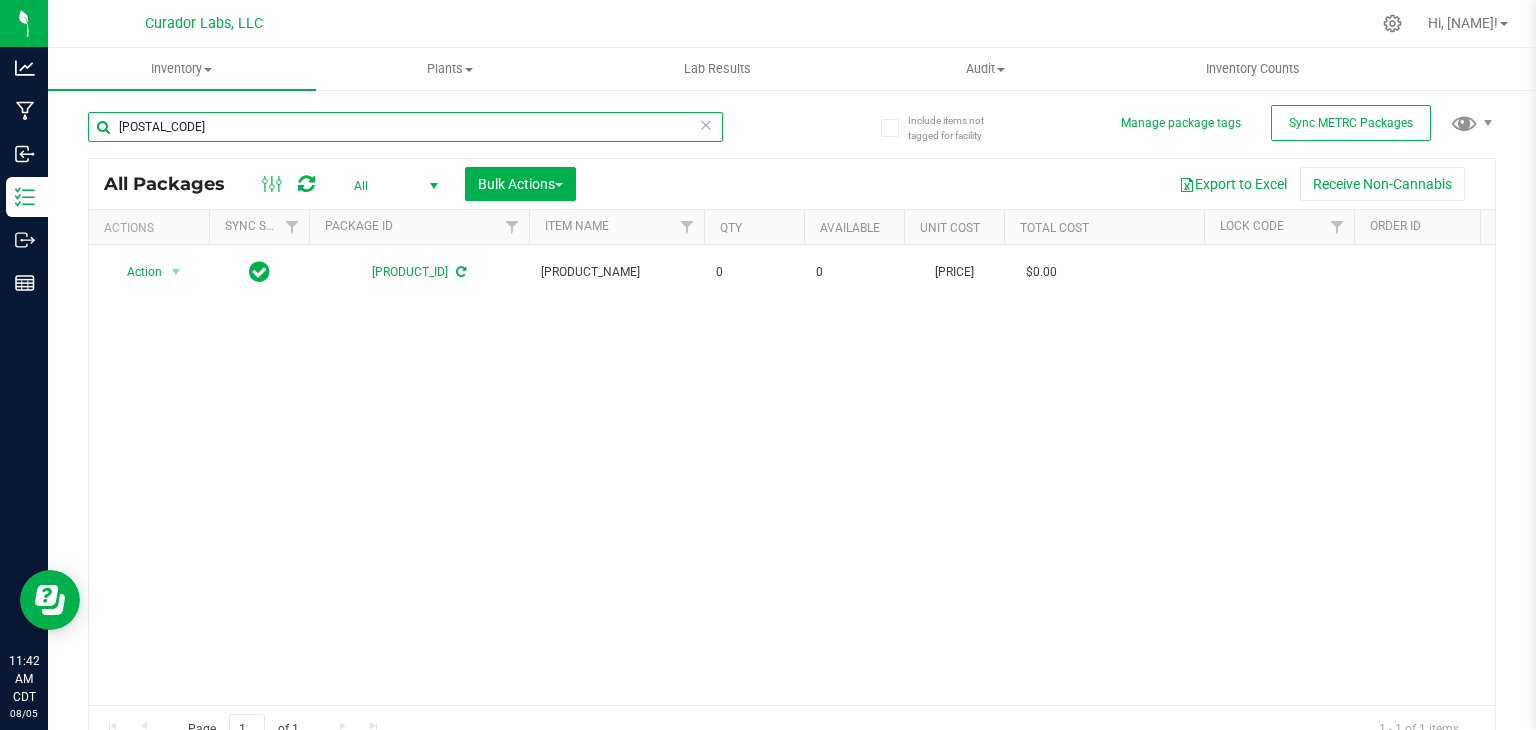 paste on "[ID]" 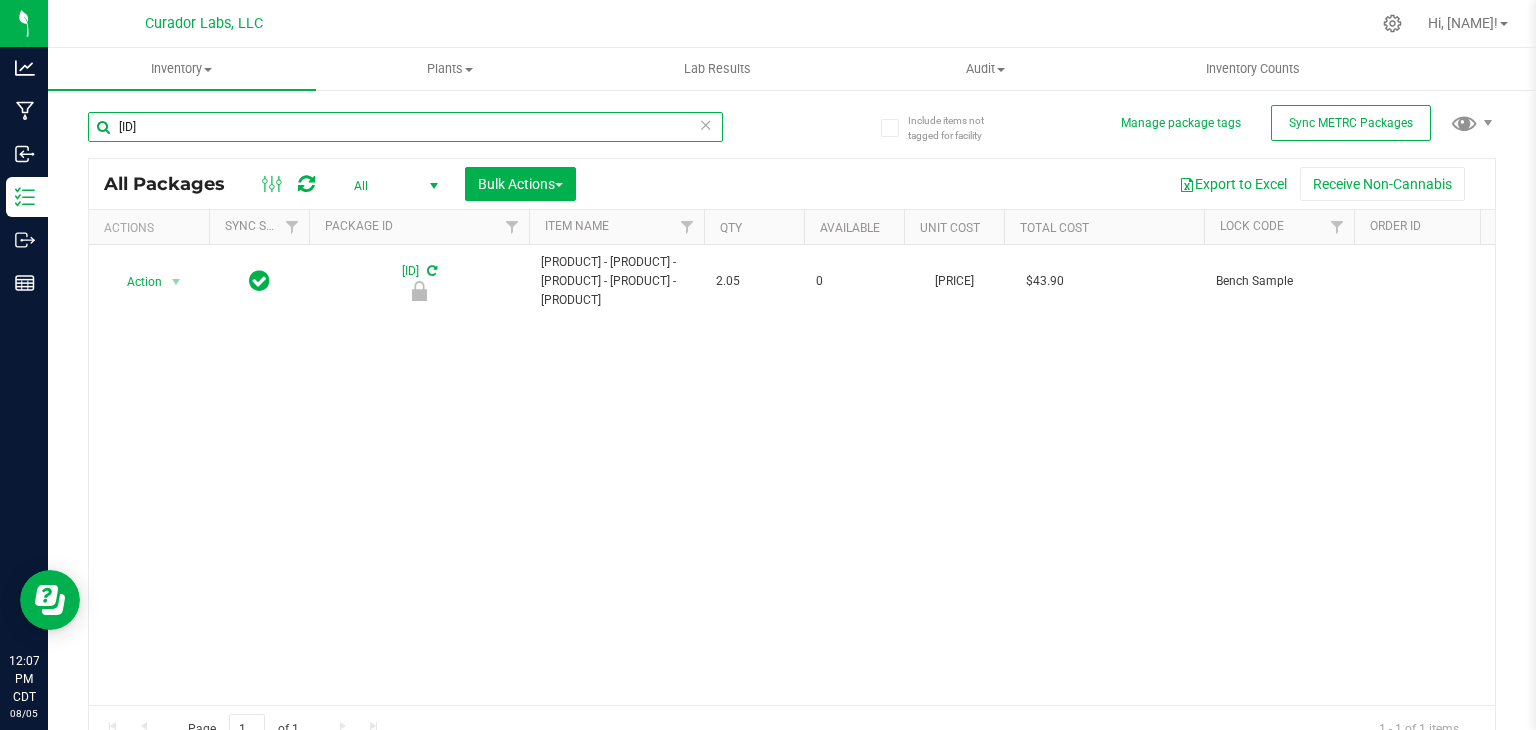 click on "[ID]" at bounding box center (405, 127) 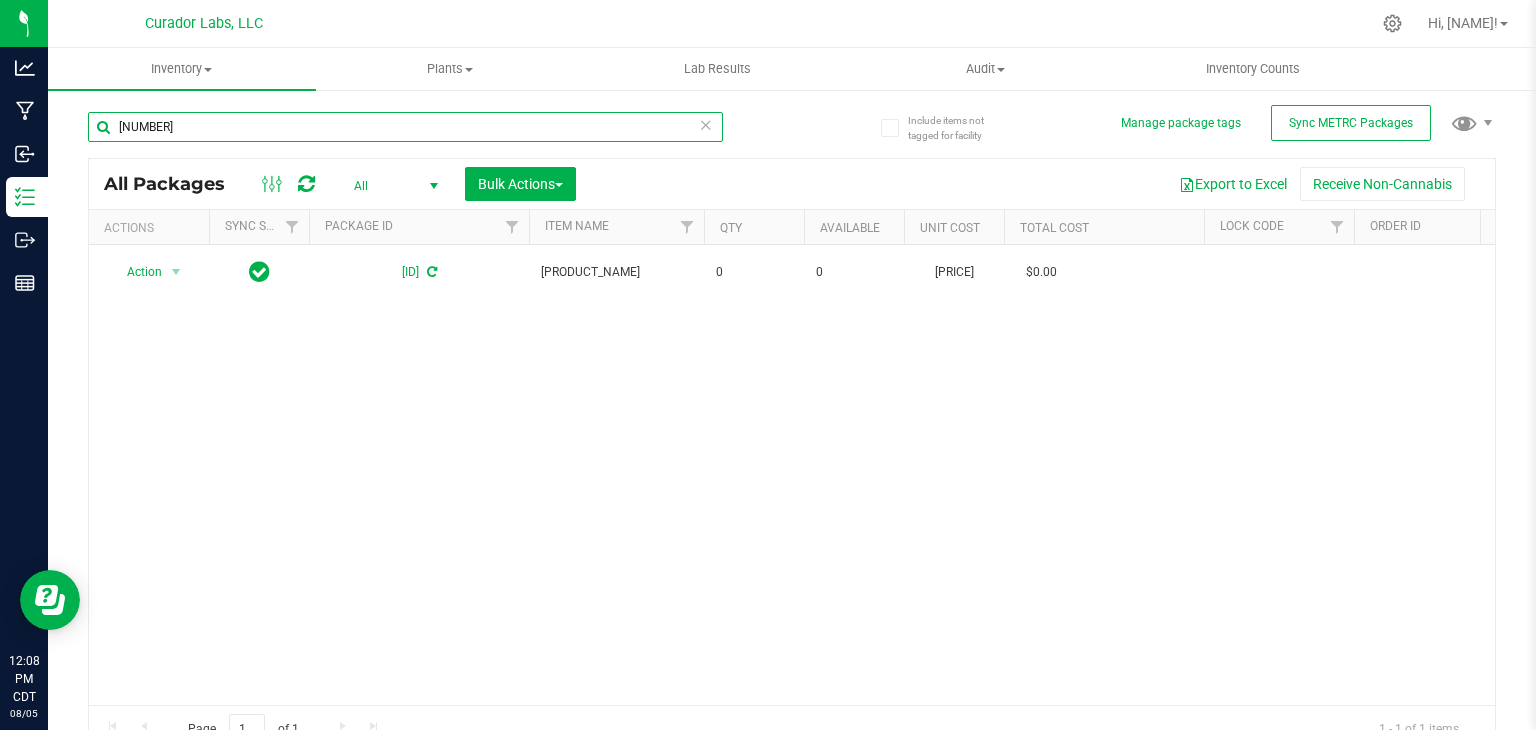 click on "[NUMBER]" at bounding box center (405, 127) 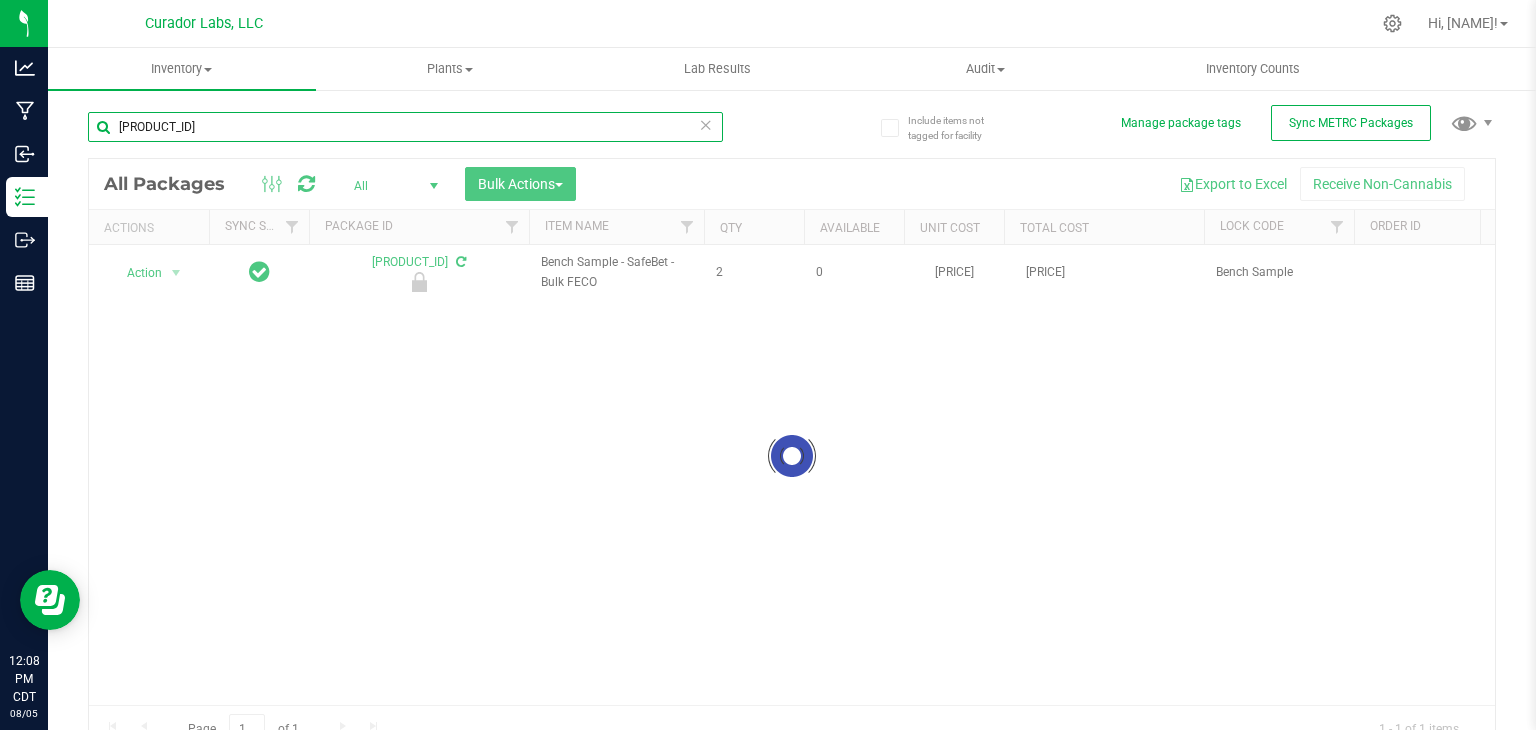 type on "[PRODUCT_ID]" 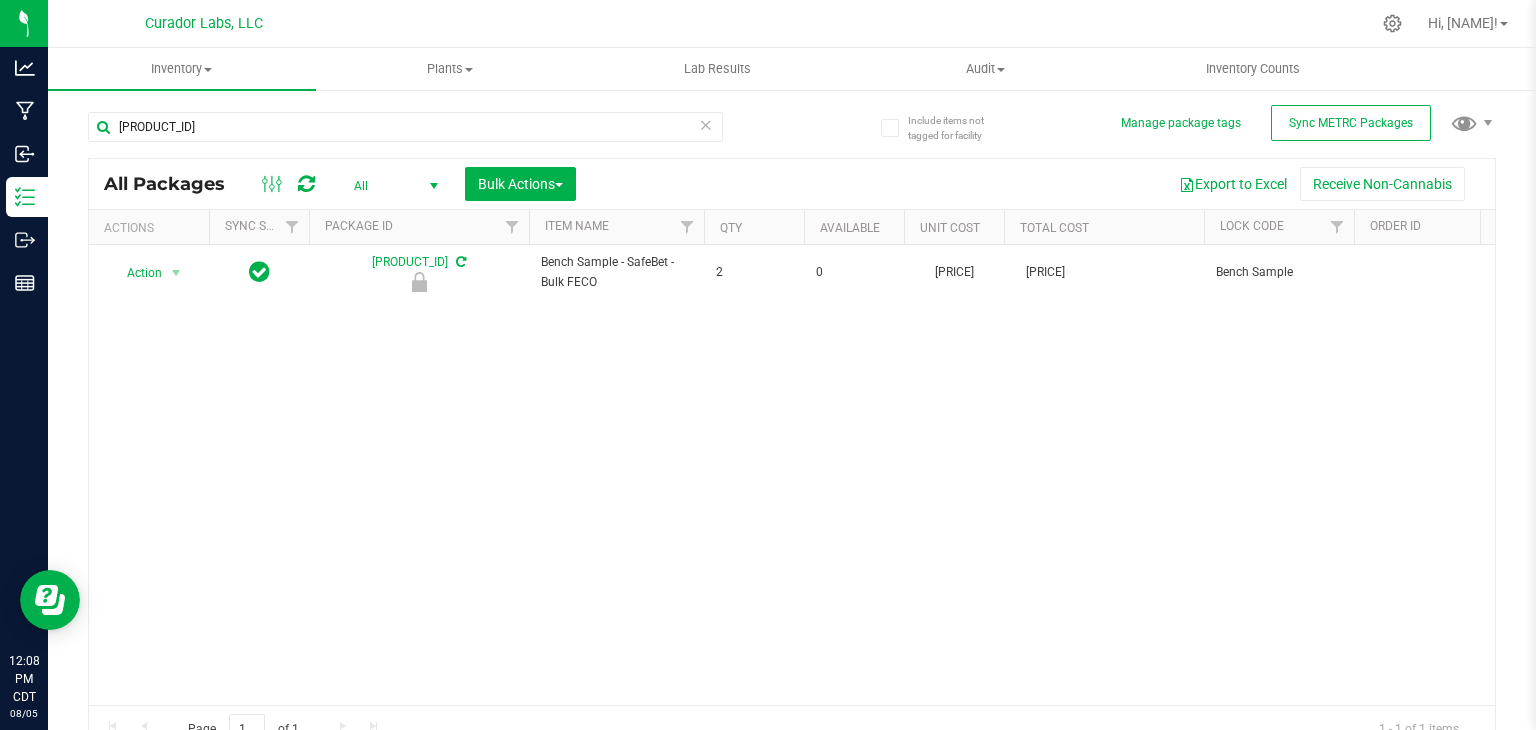 click at bounding box center (433, 186) 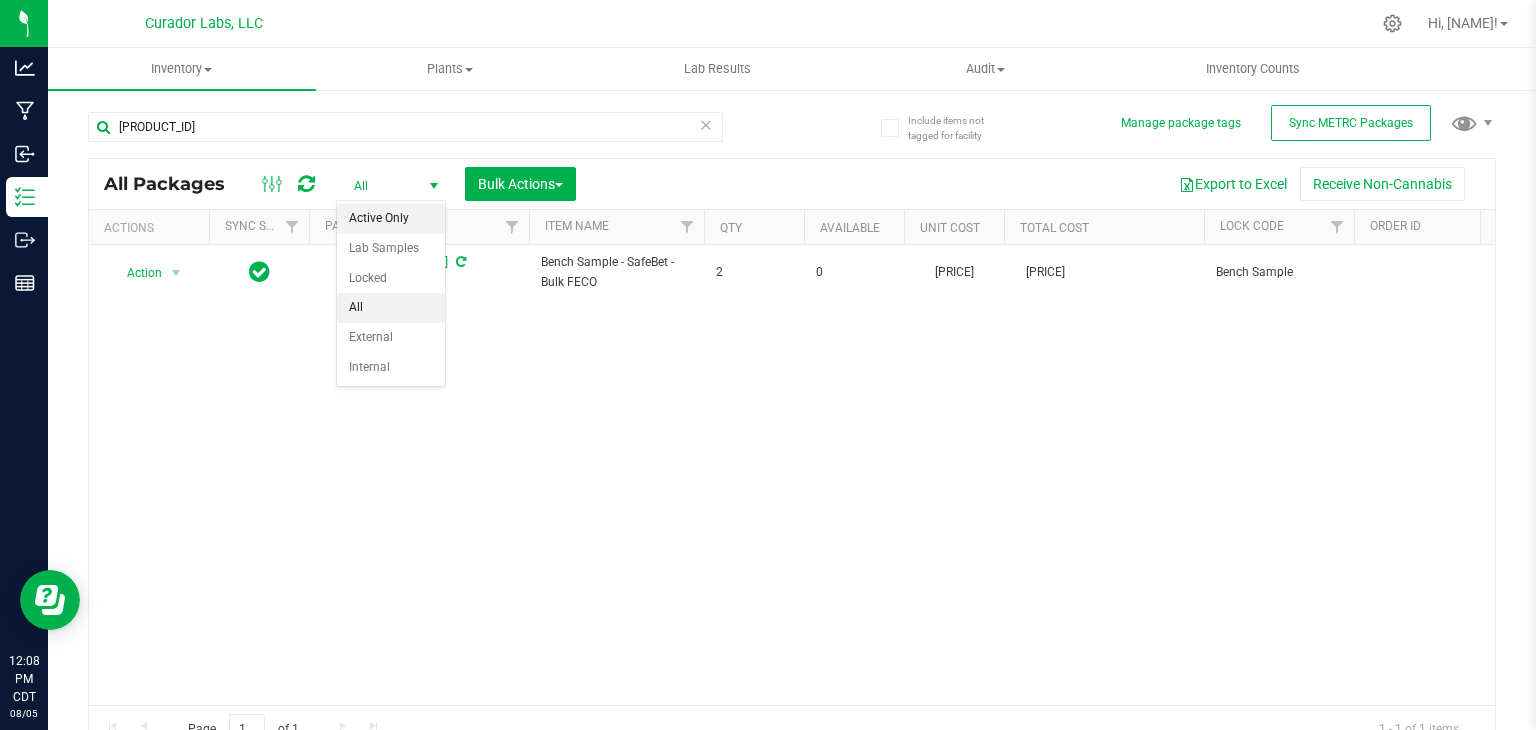 click on "Active Only" at bounding box center [391, 219] 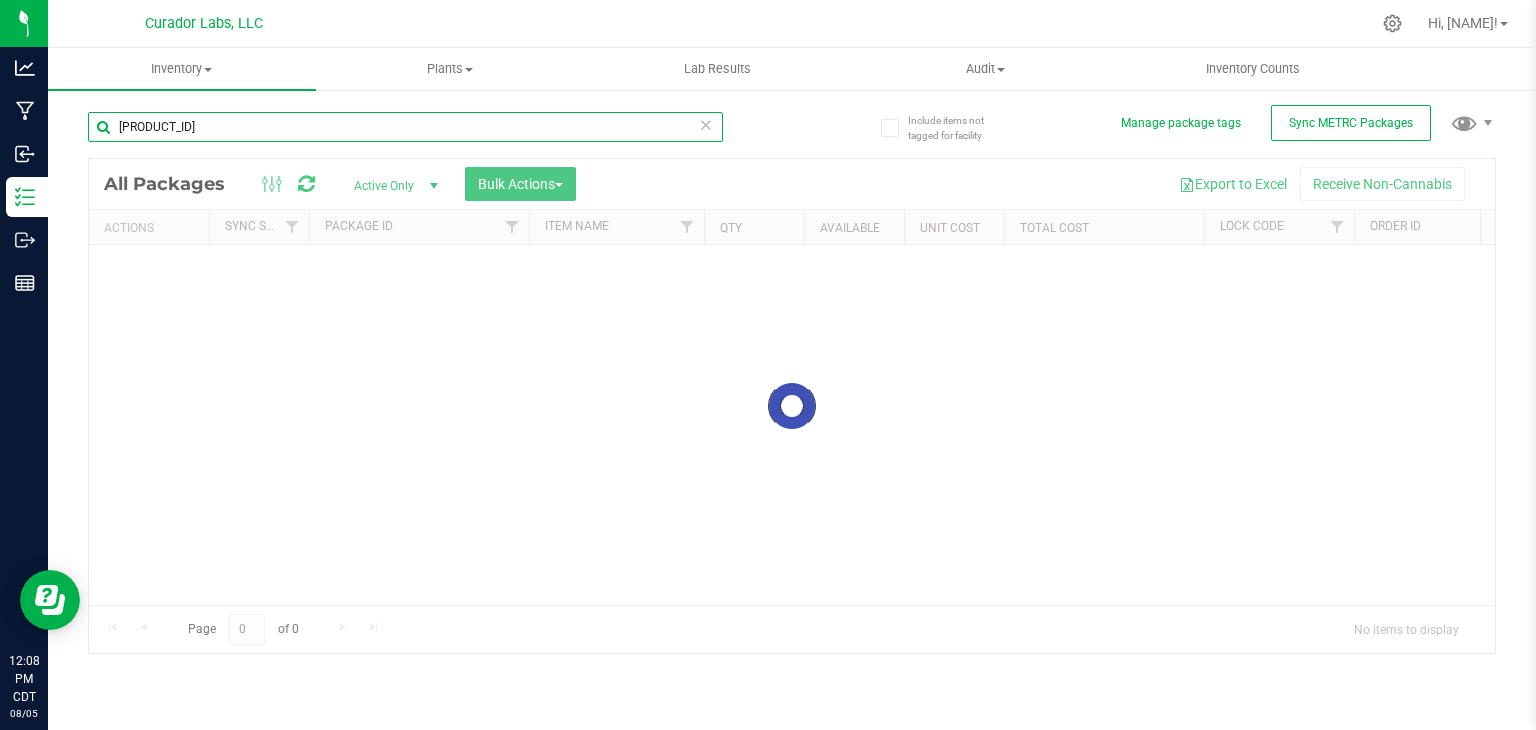 click on "[PRODUCT_ID]" at bounding box center [405, 127] 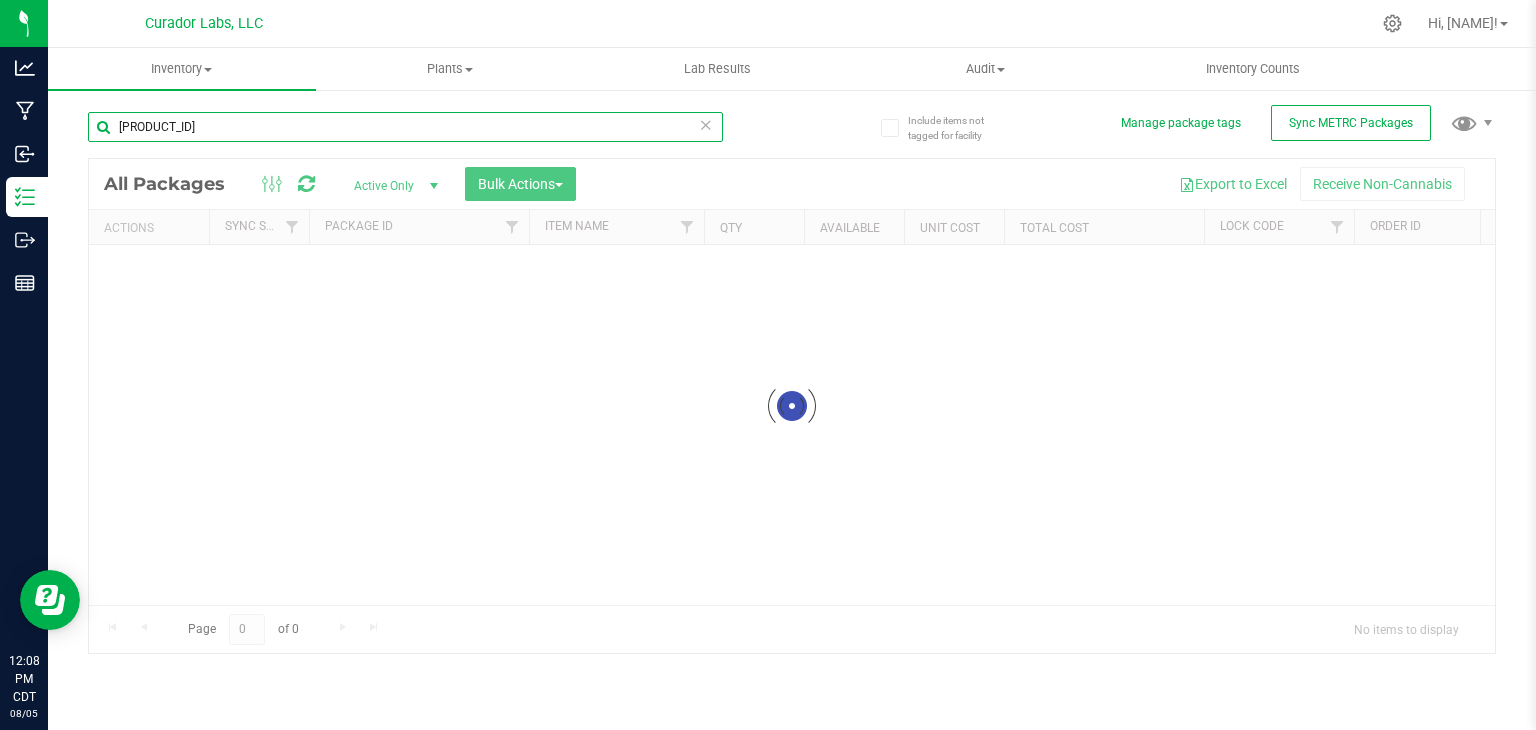 paste on "142" 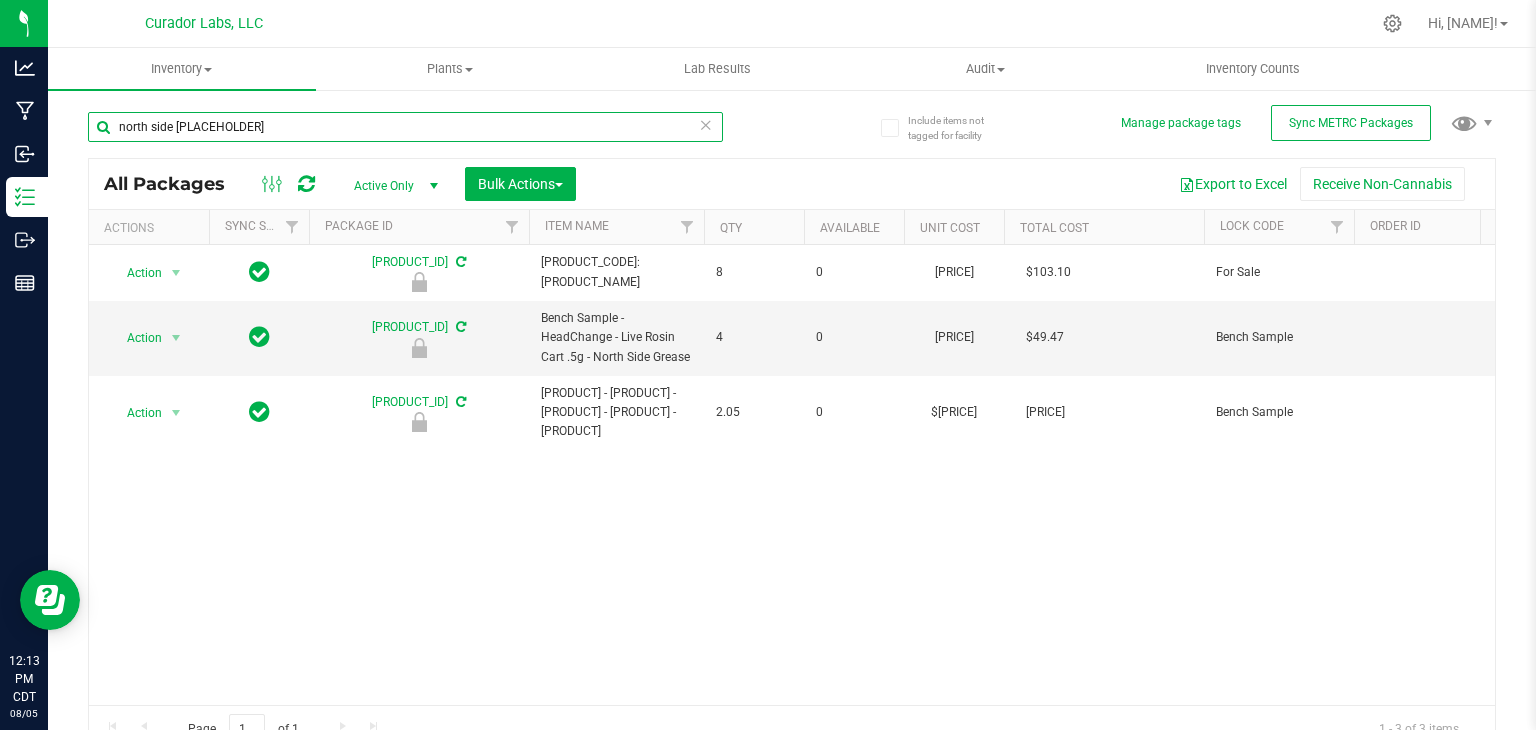 click on "north side [PLACEHOLDER]" at bounding box center [405, 127] 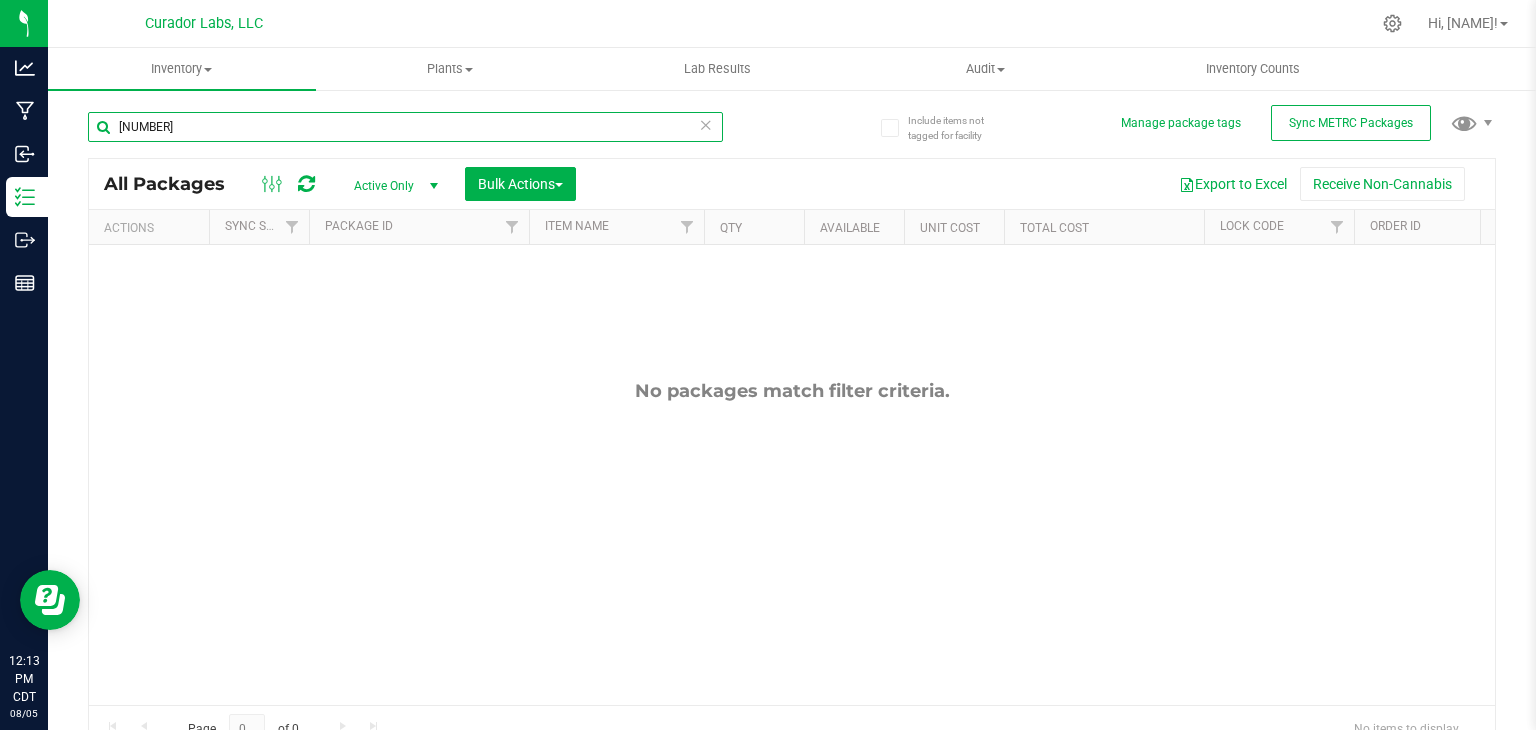 type on "[NUMBER]" 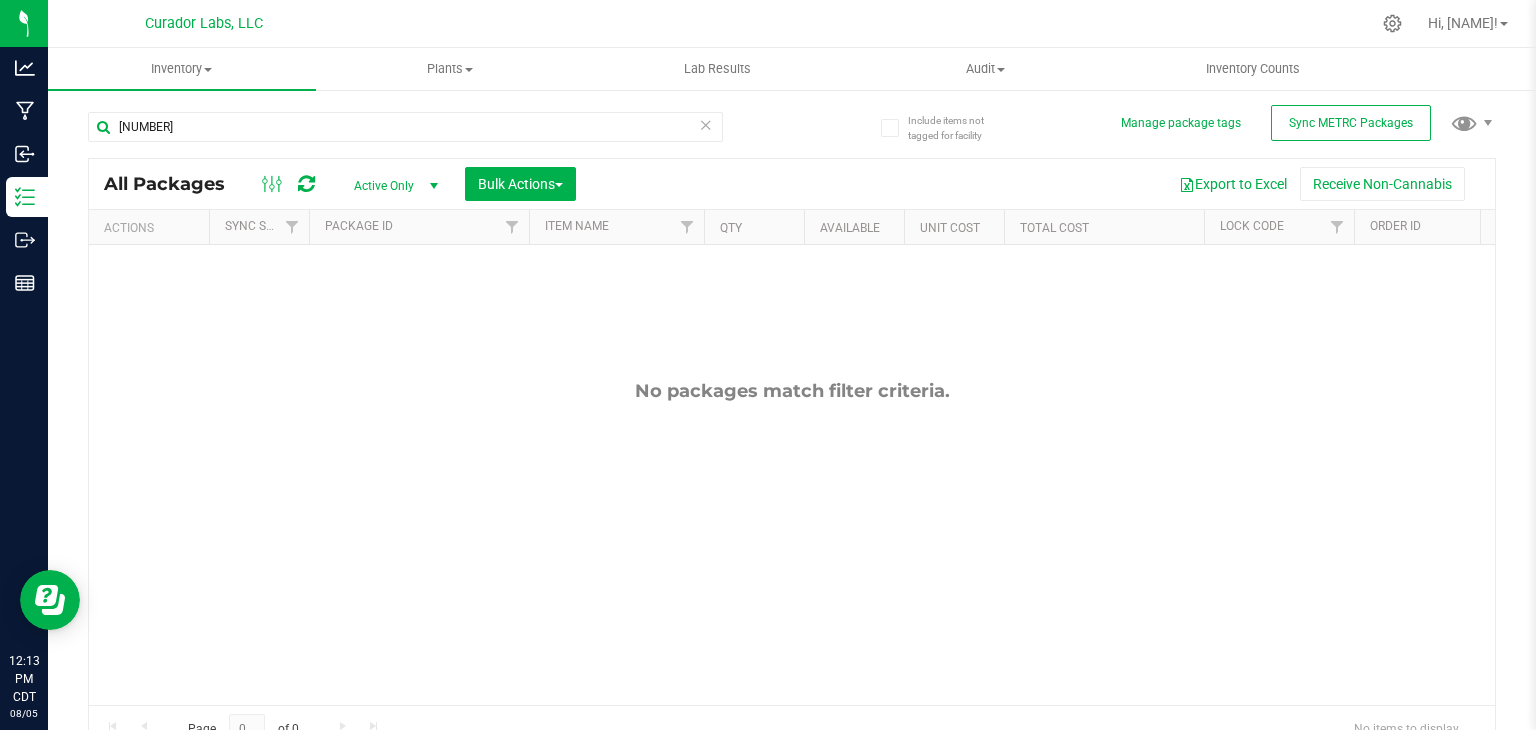 click on "Active Only" at bounding box center (392, 186) 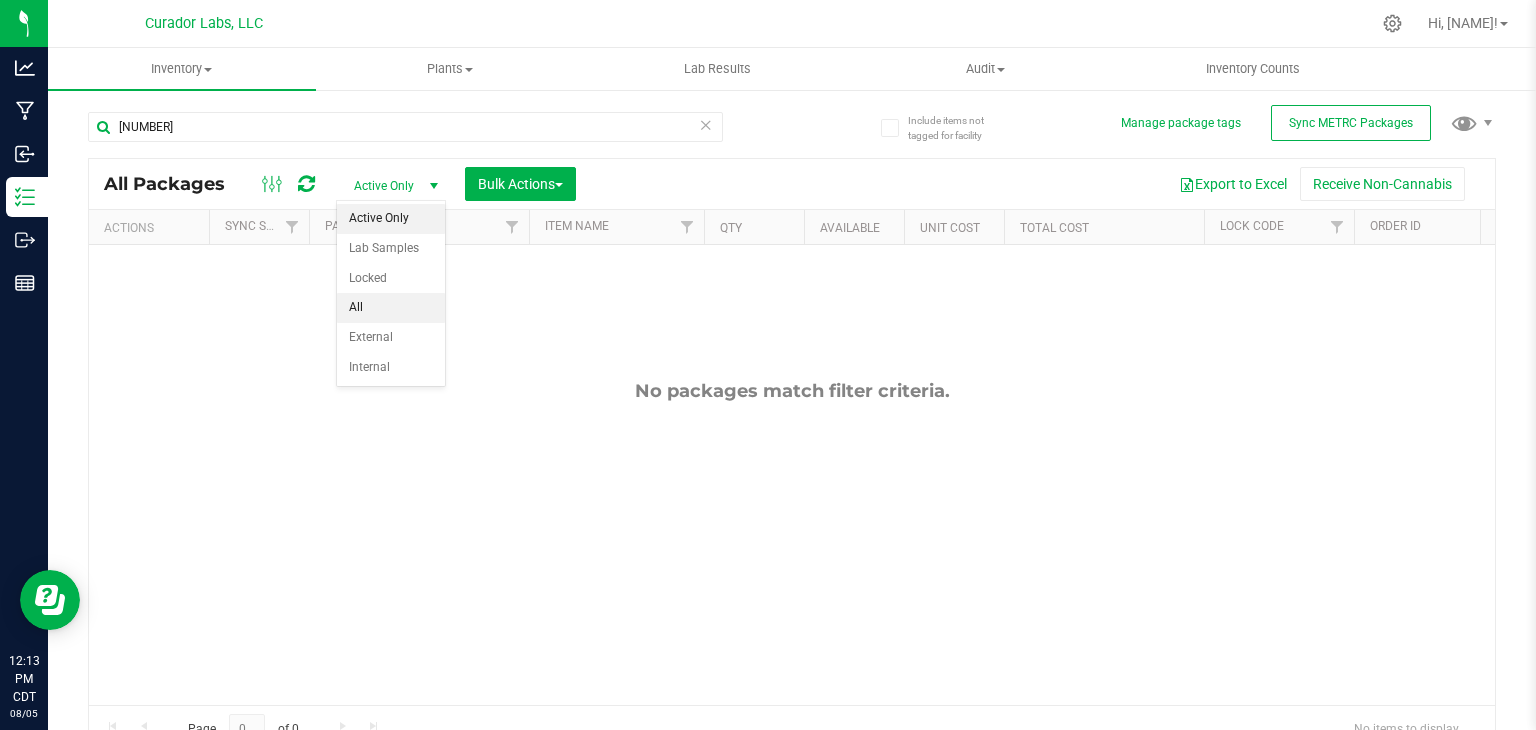 click on "All" at bounding box center (391, 308) 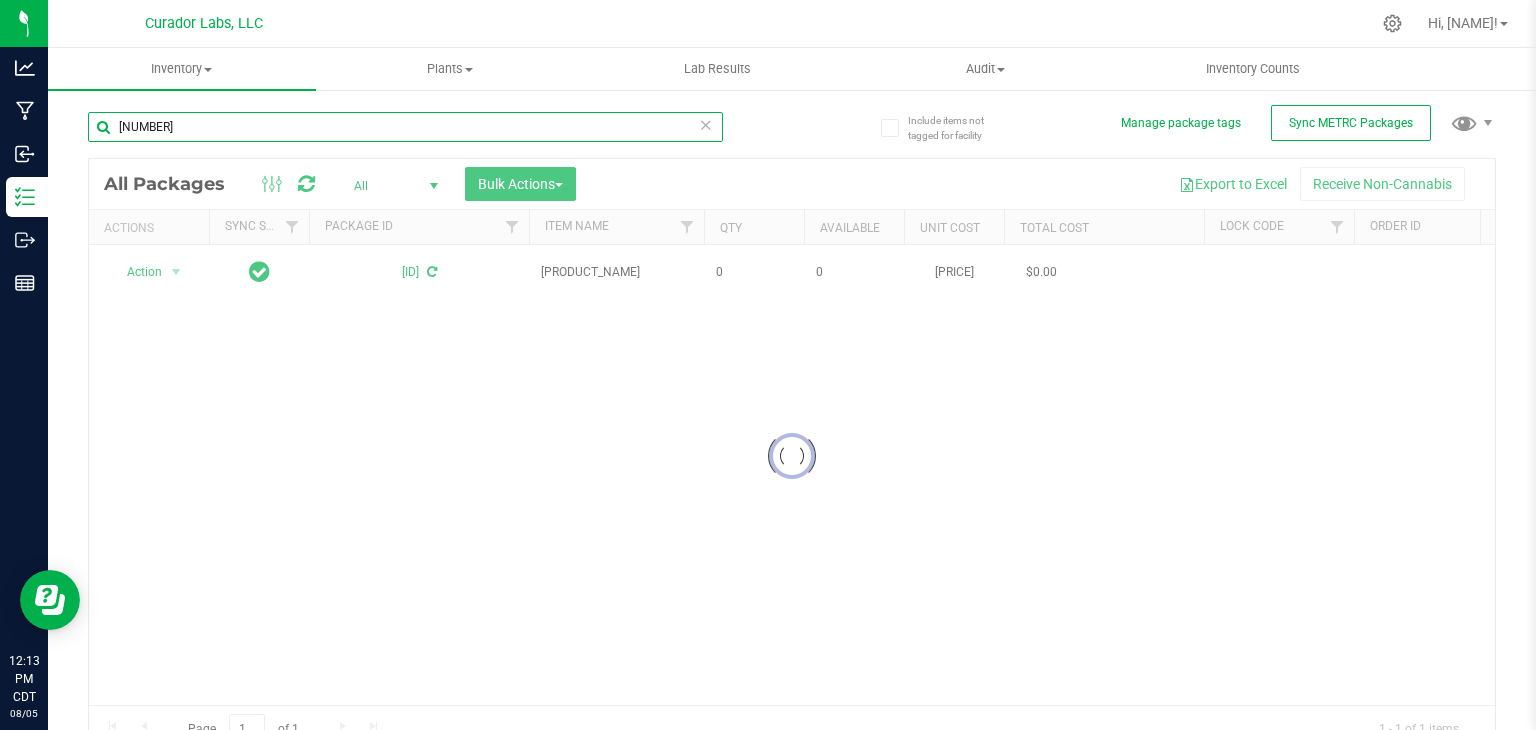 click on "[NUMBER]" at bounding box center [405, 127] 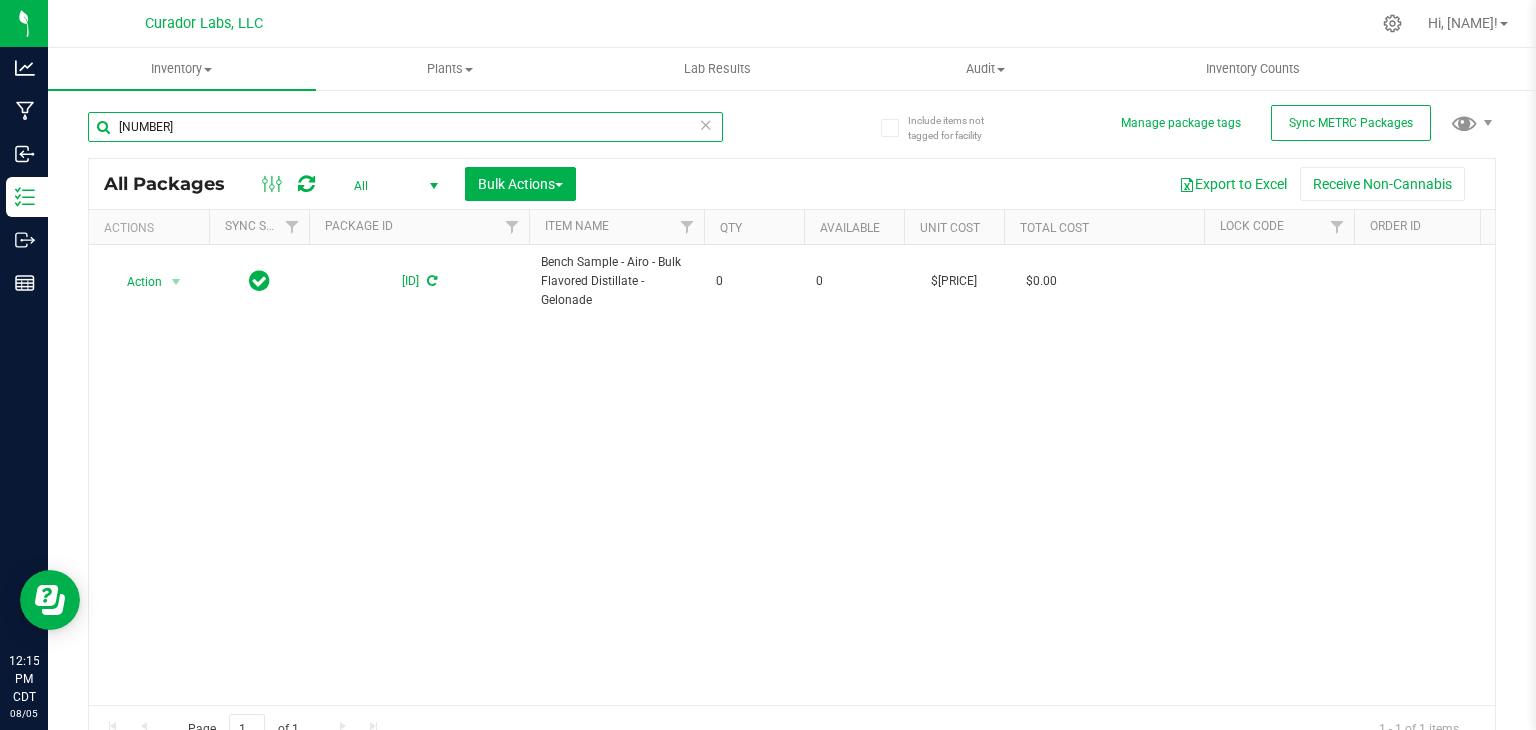 type on "[NUMBER]" 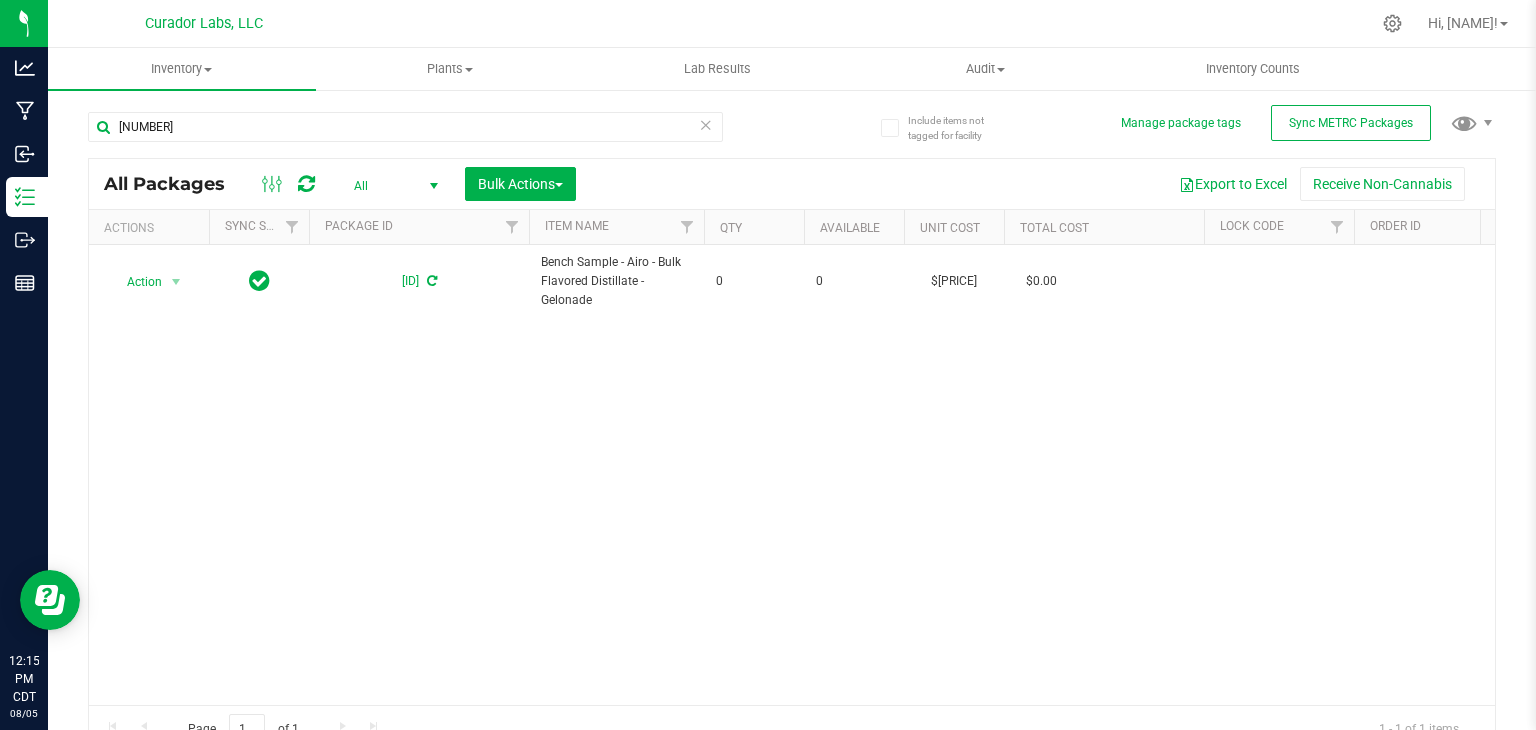 click at bounding box center (434, 186) 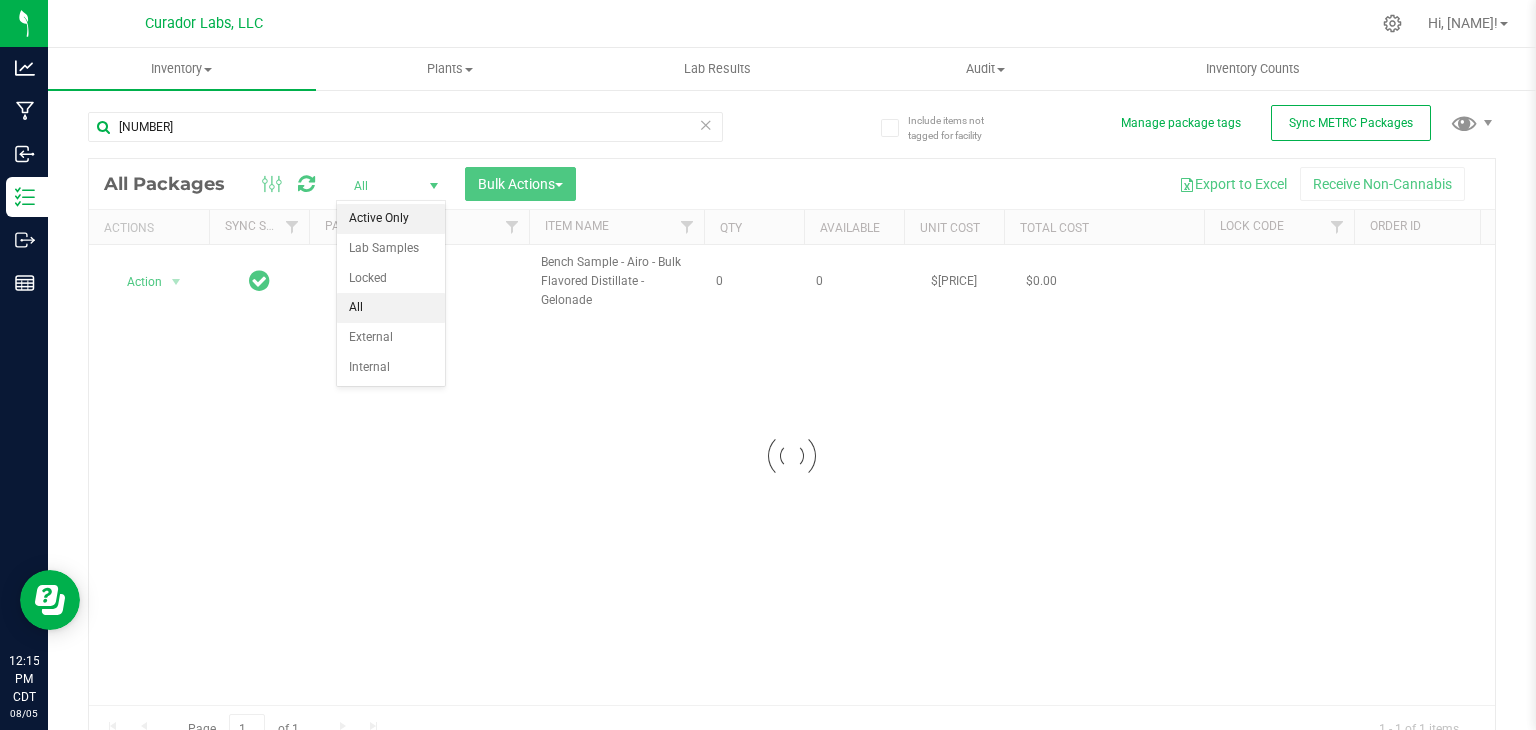 click on "Active Only" at bounding box center [391, 219] 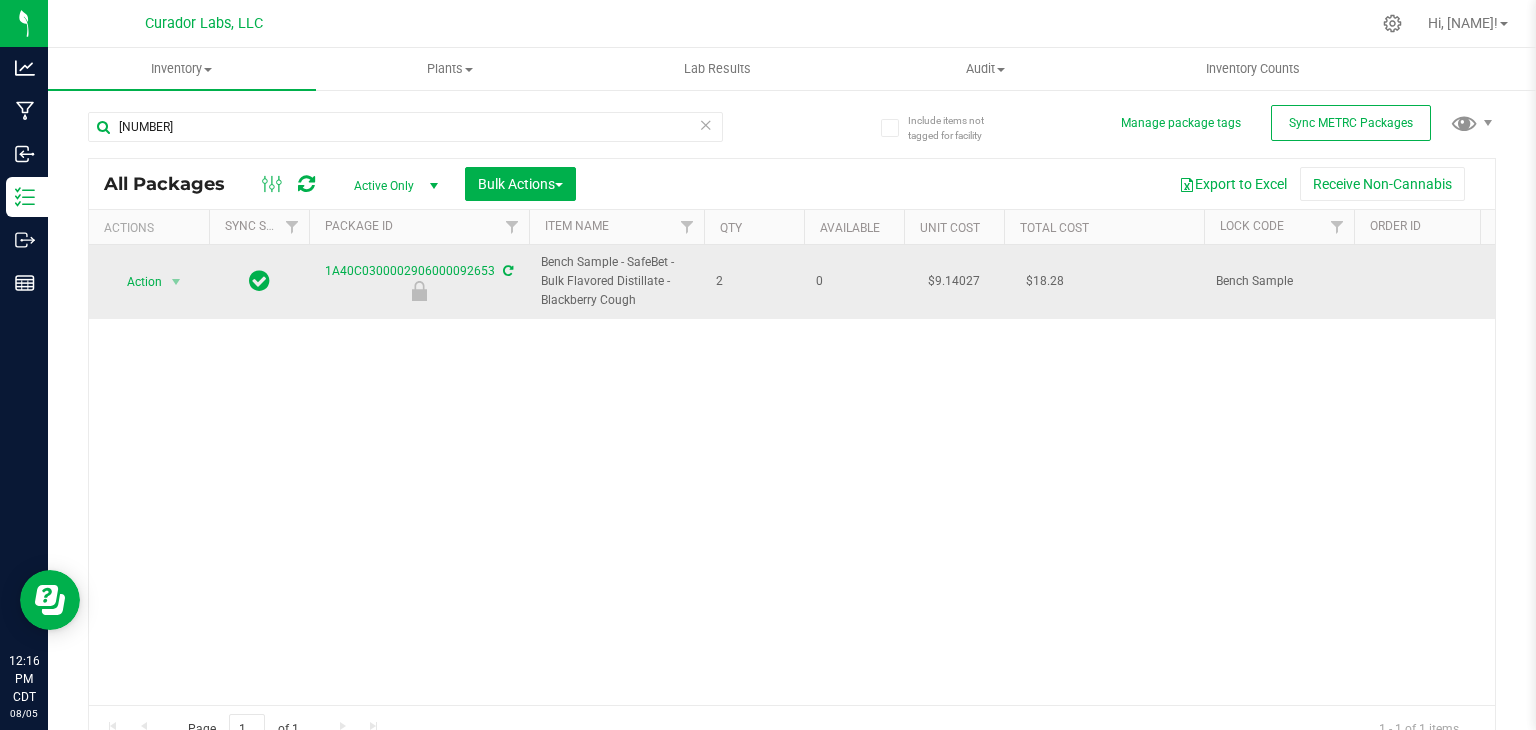drag, startPoint x: 647, startPoint y: 304, endPoint x: 517, endPoint y: 252, distance: 140.01428 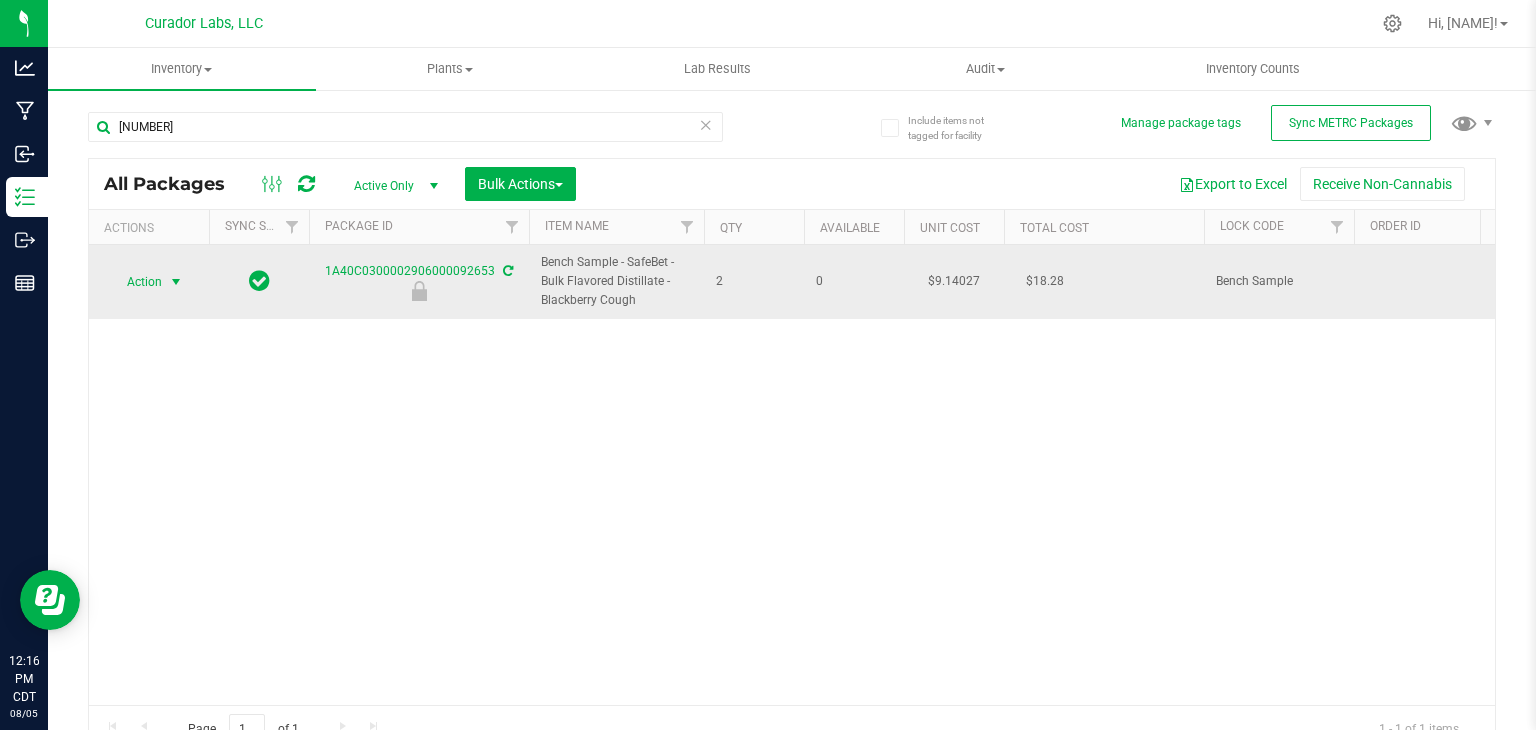 click at bounding box center (176, 282) 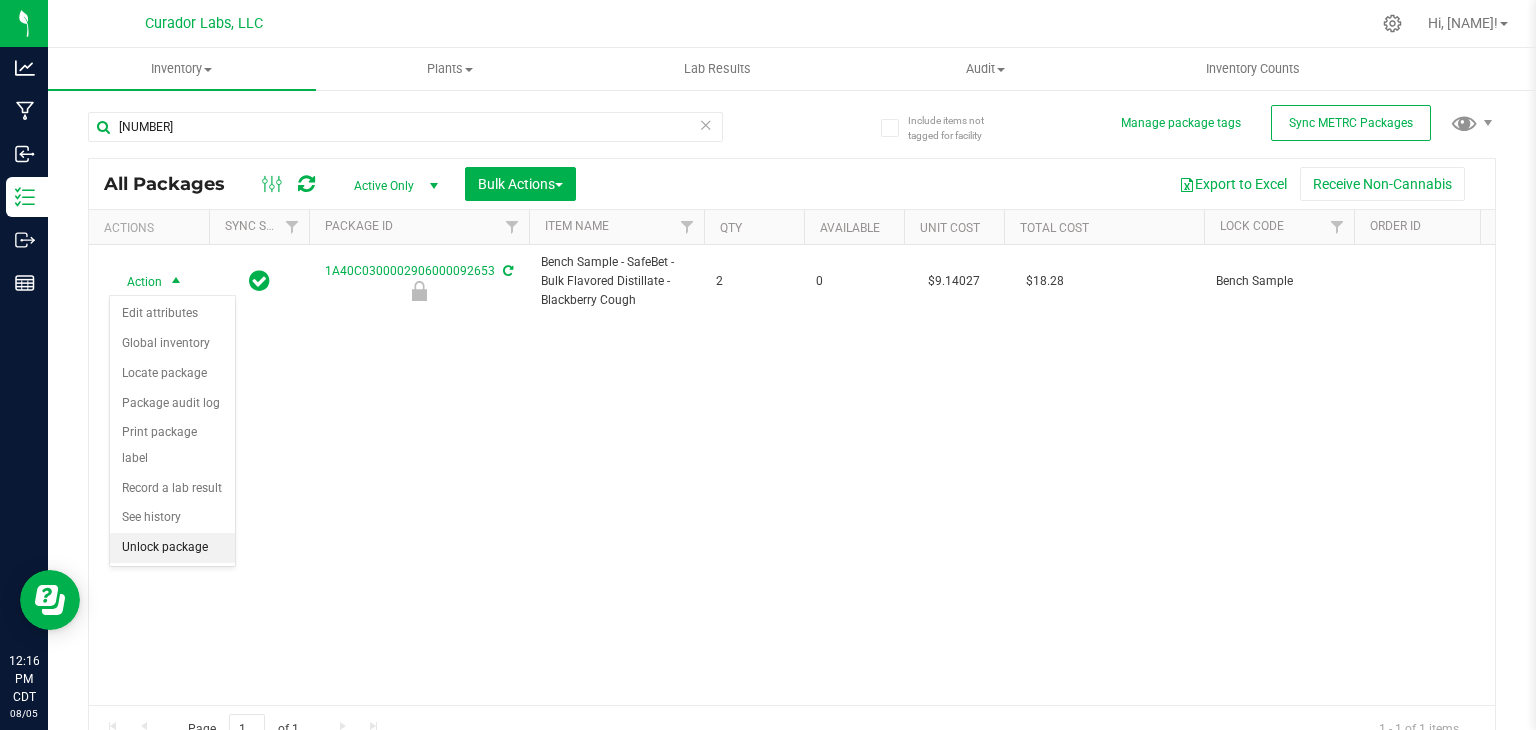click on "Unlock package" at bounding box center (172, 548) 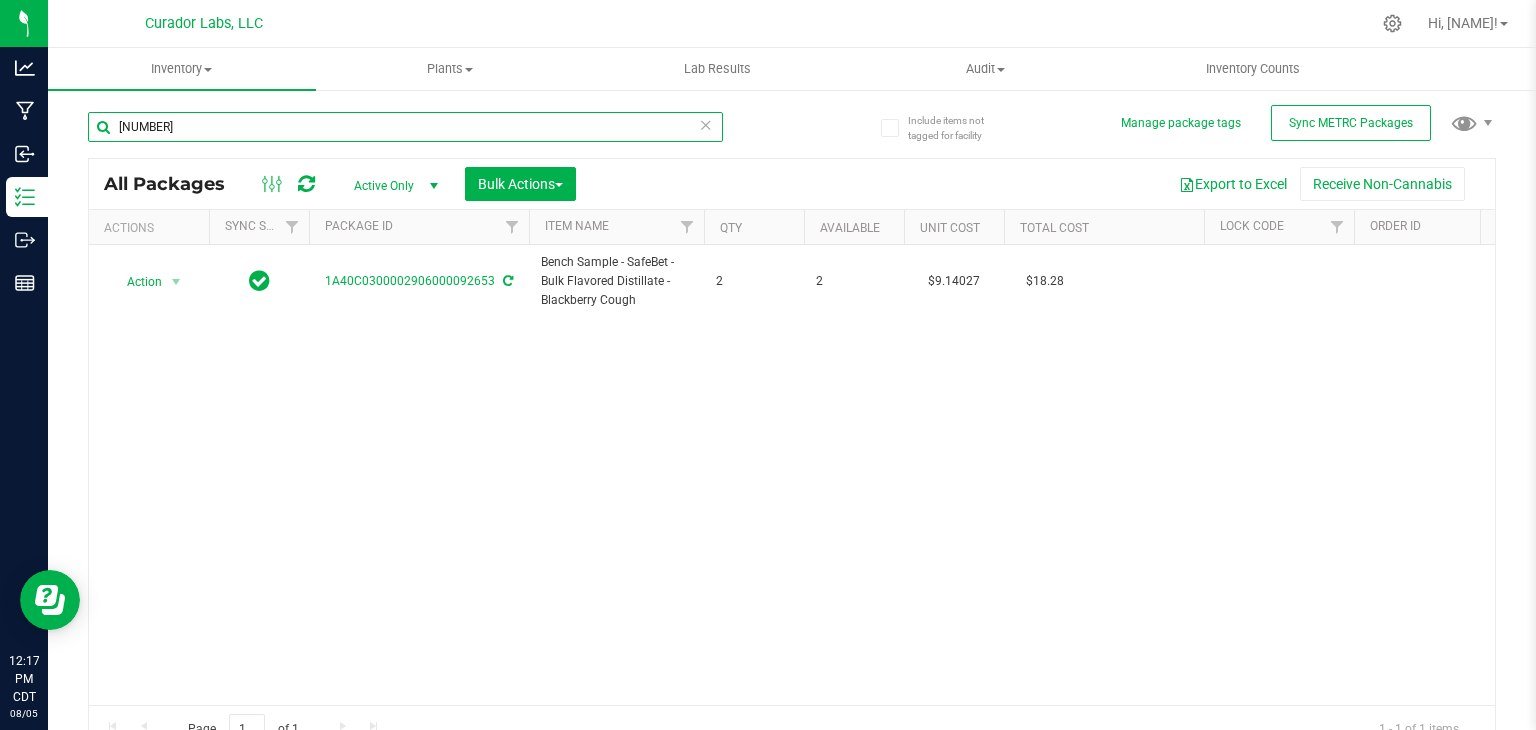 click on "[NUMBER]" at bounding box center [405, 127] 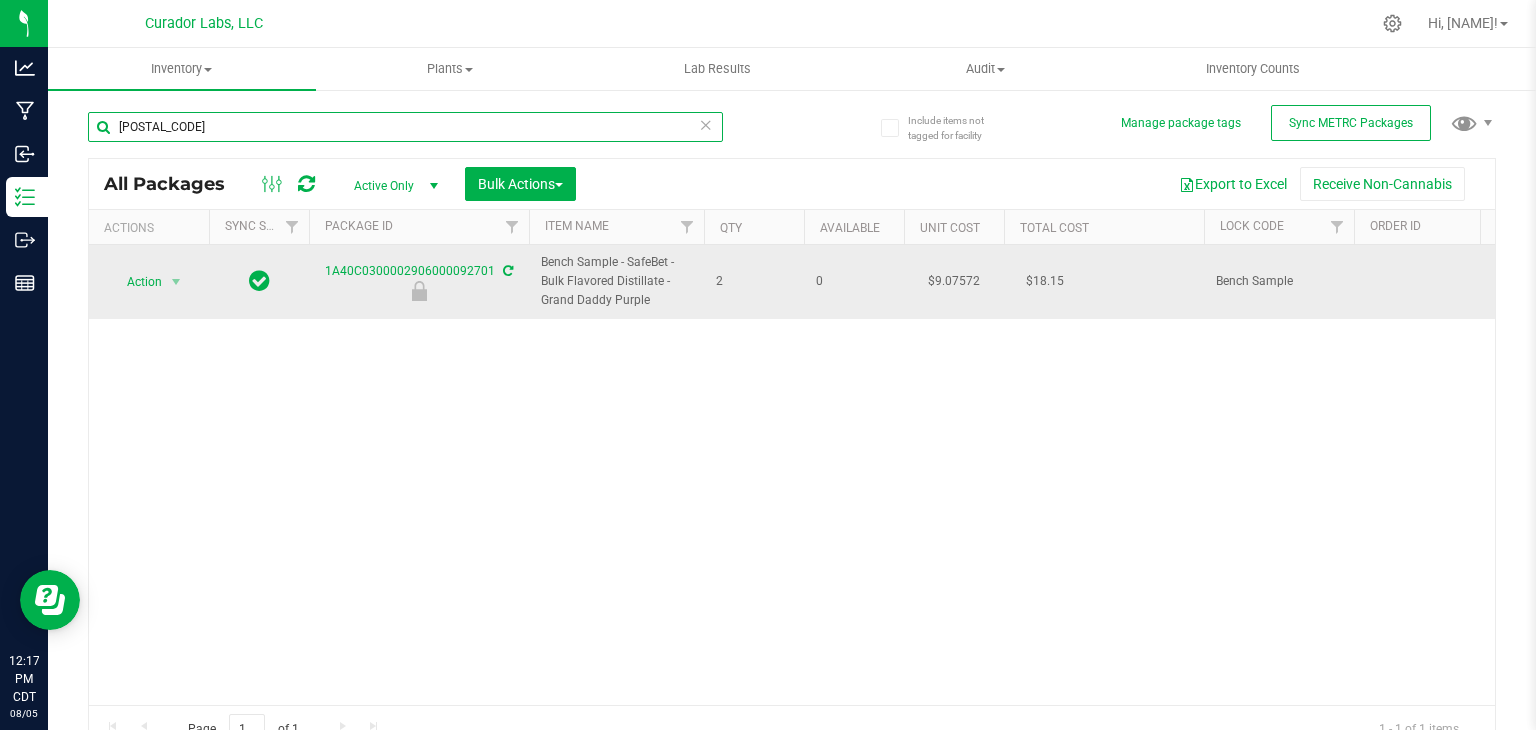 type on "[POSTAL_CODE]" 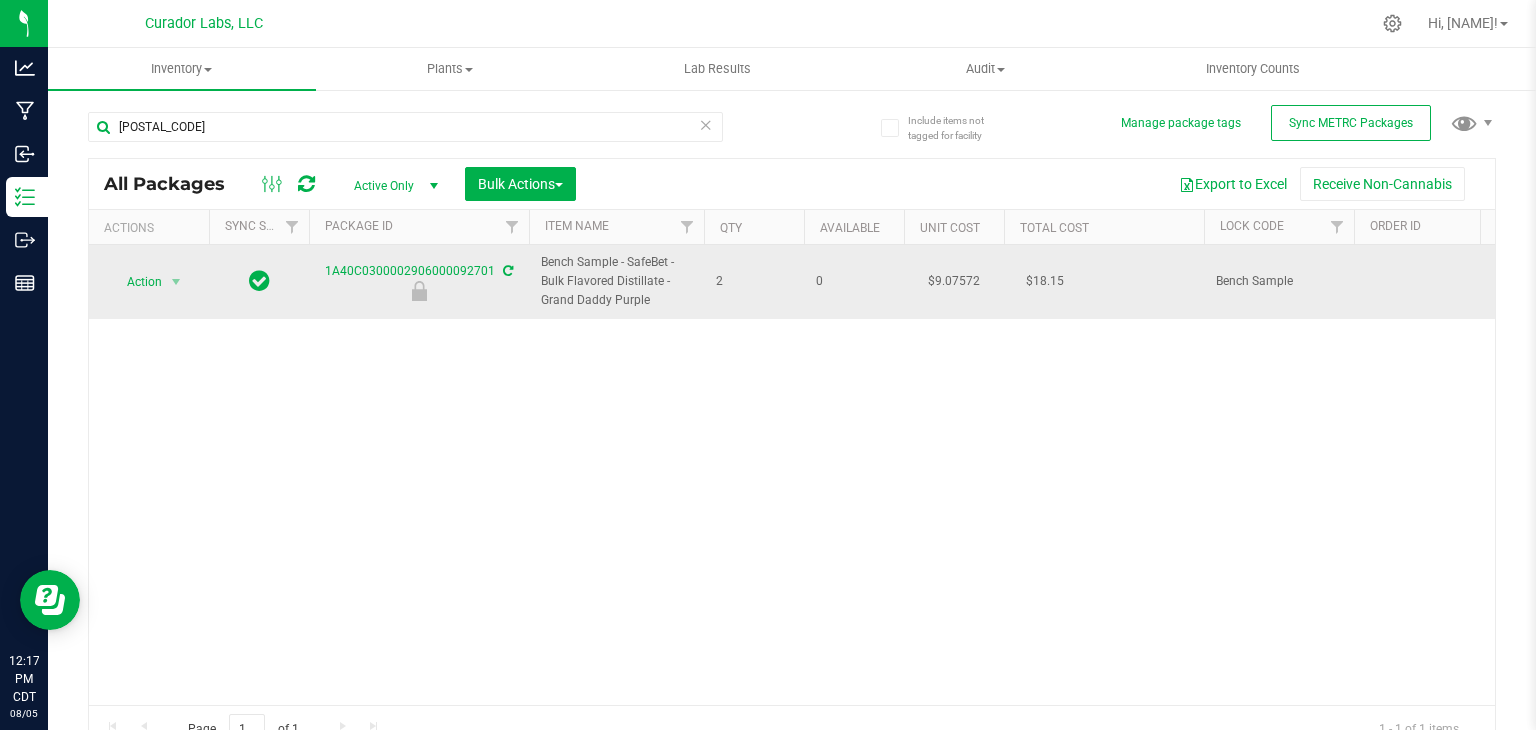 drag, startPoint x: 652, startPoint y: 304, endPoint x: 537, endPoint y: 276, distance: 118.35962 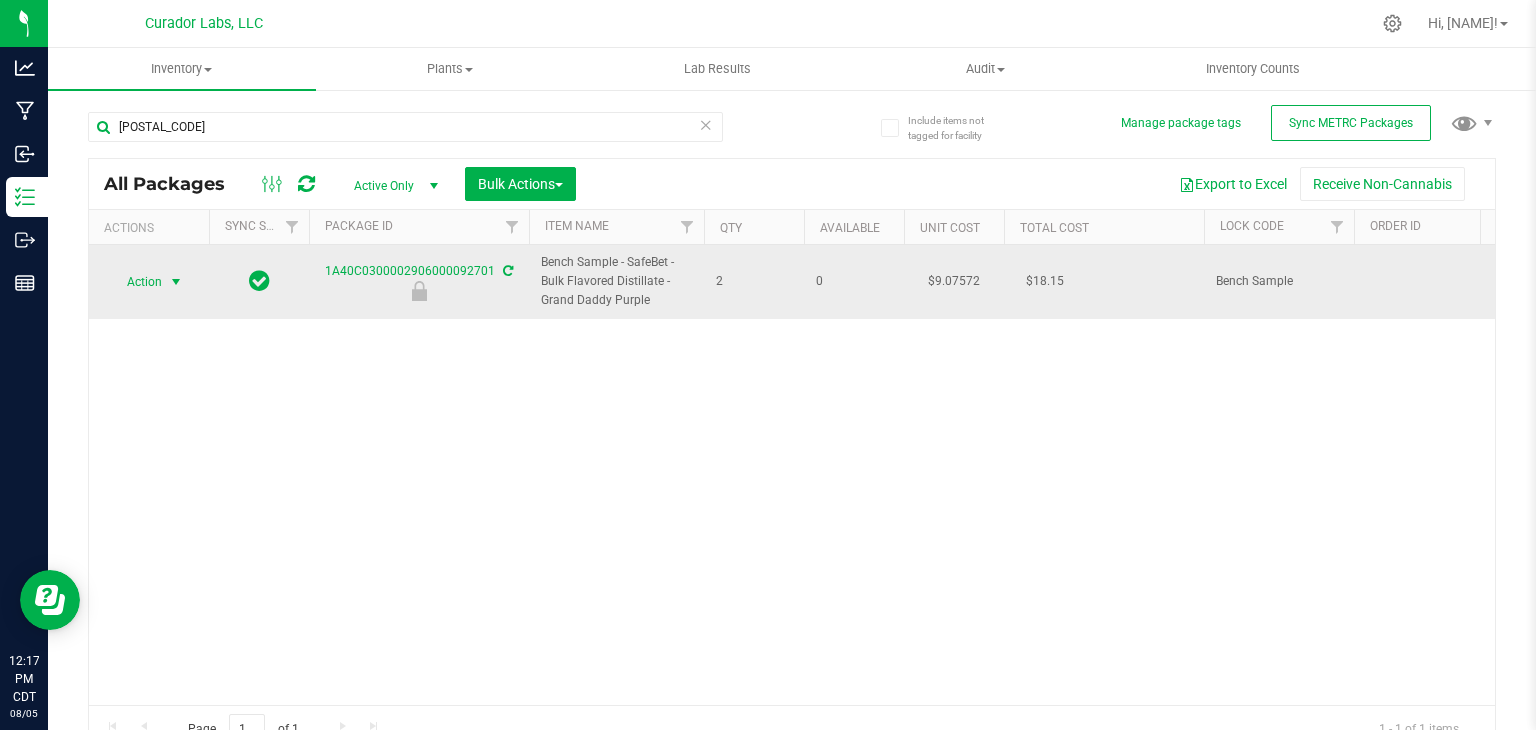 click on "Action" at bounding box center [136, 282] 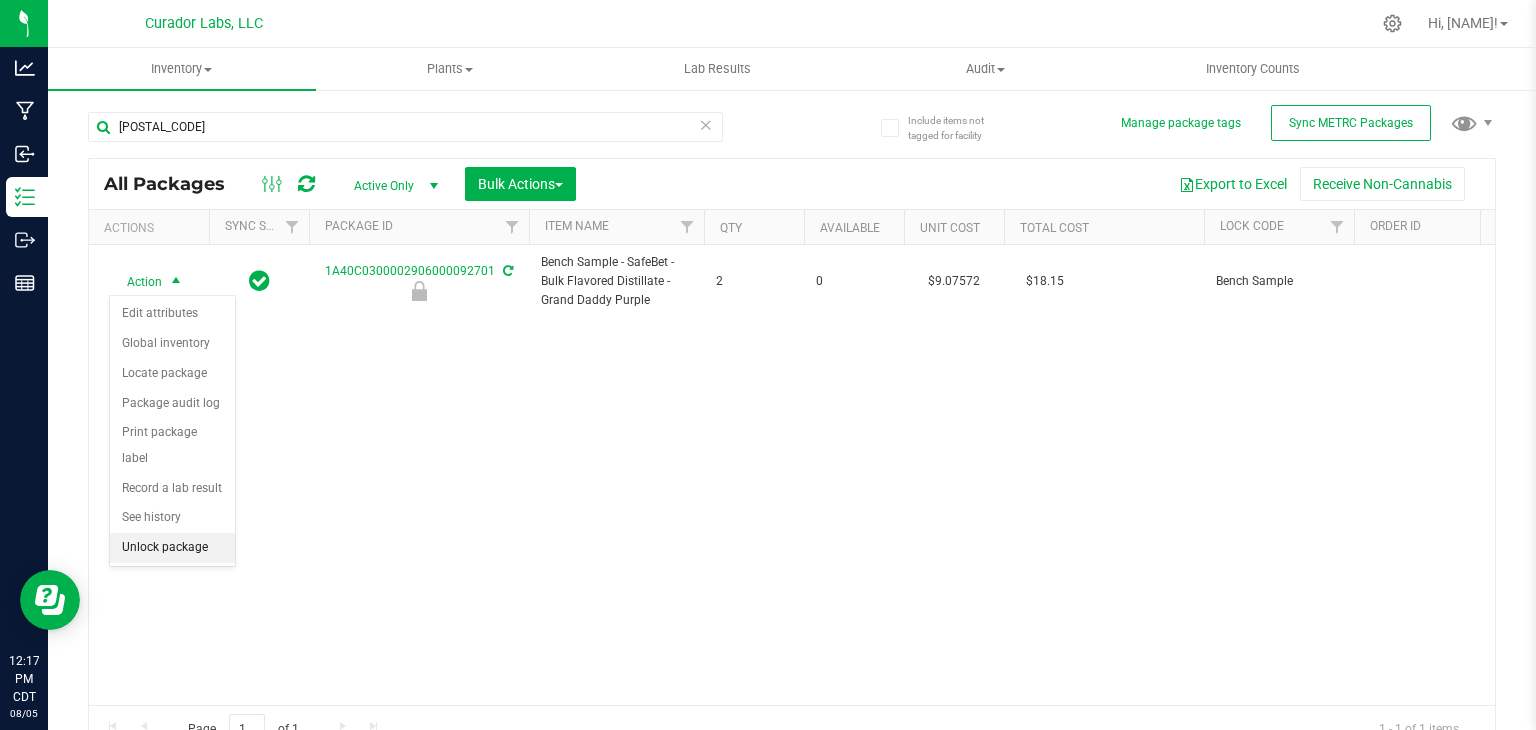 click on "Unlock package" at bounding box center [172, 548] 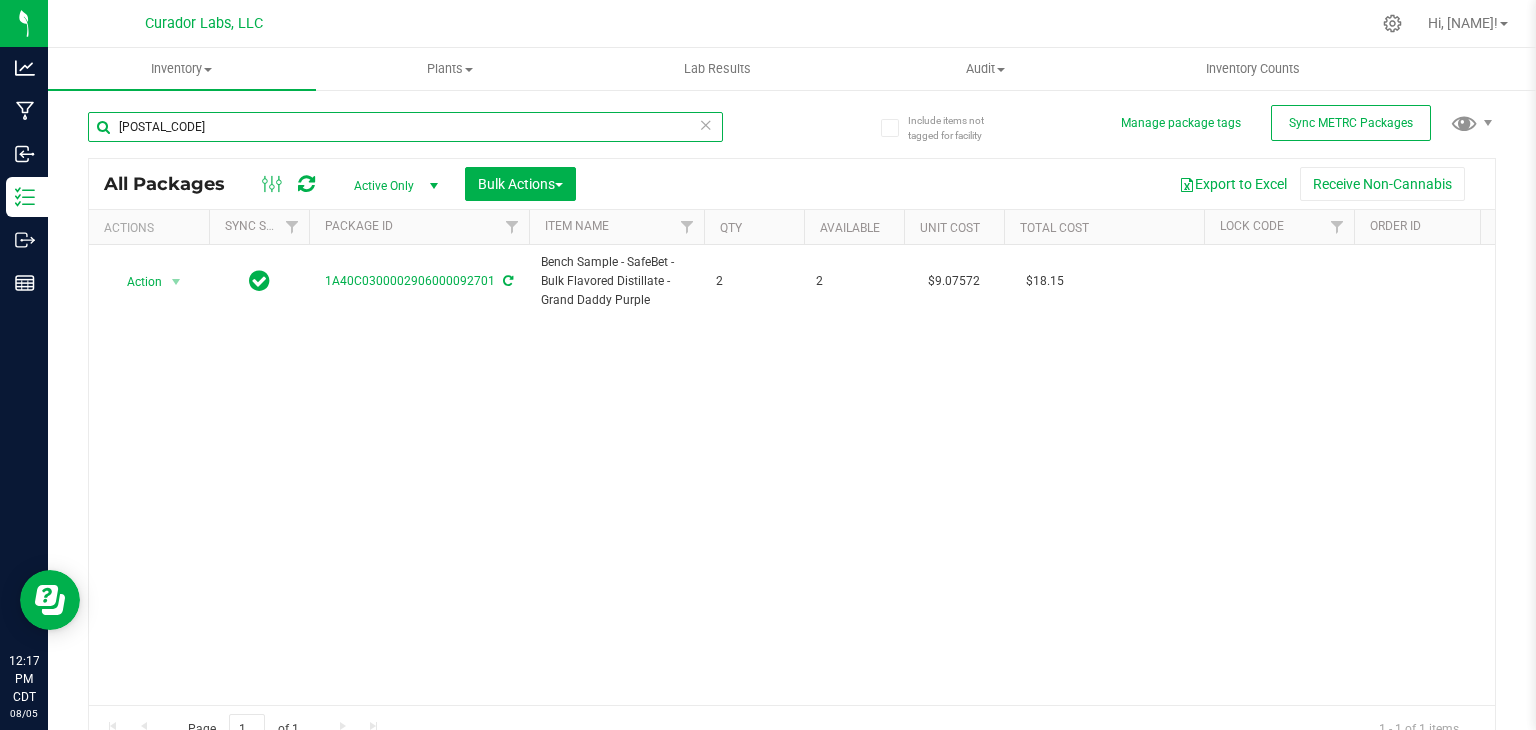 click on "[POSTAL_CODE]" at bounding box center [405, 127] 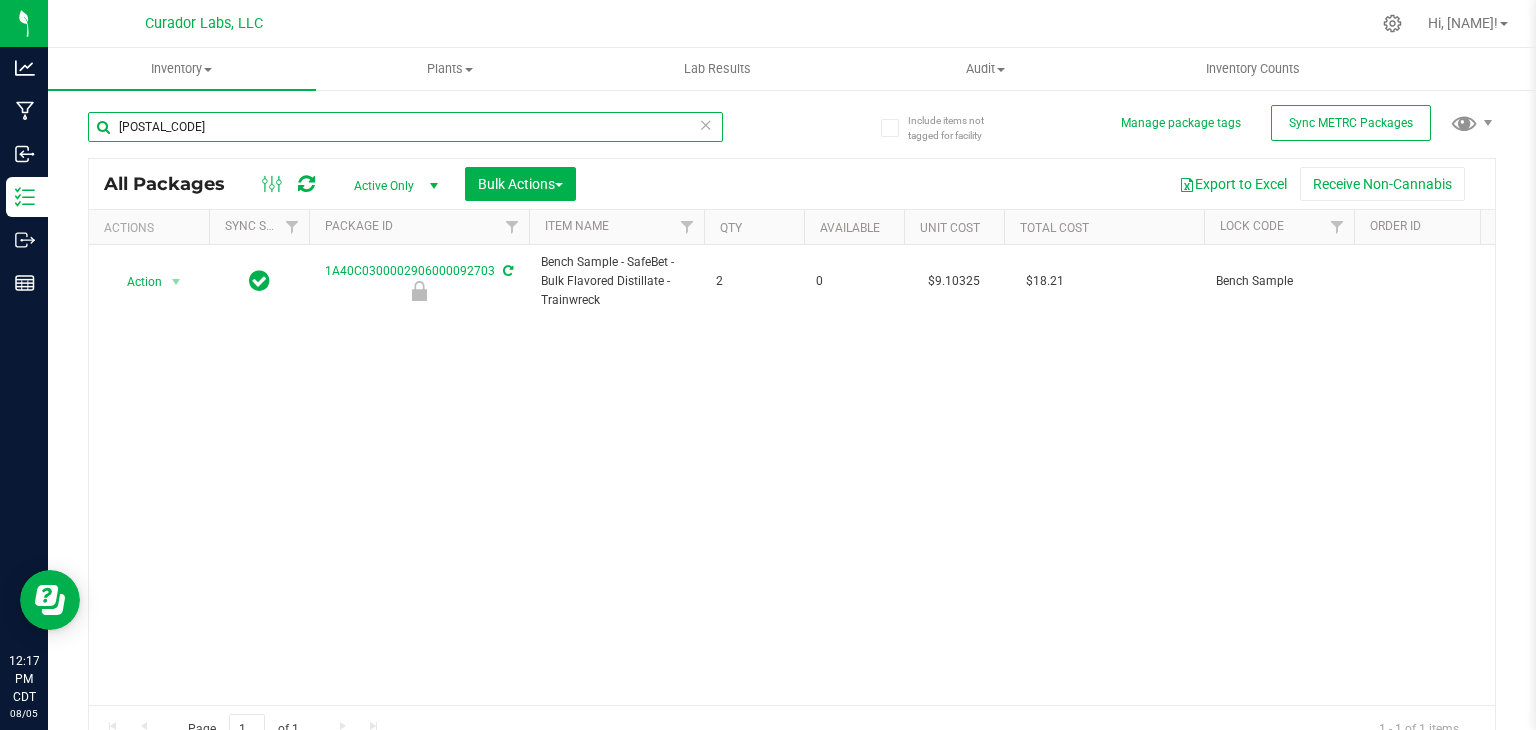 type on "[POSTAL_CODE]" 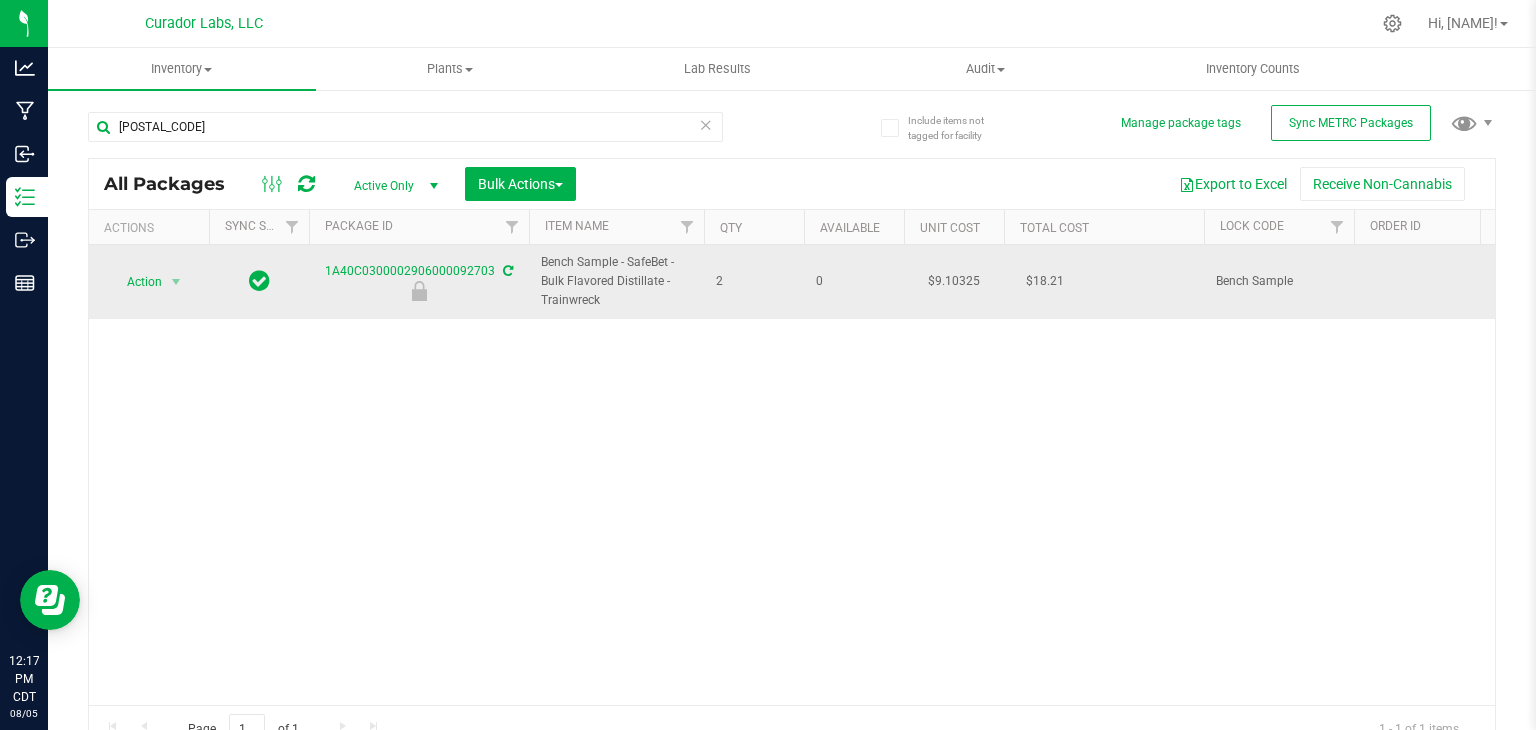 drag, startPoint x: 603, startPoint y: 299, endPoint x: 528, endPoint y: 260, distance: 84.53402 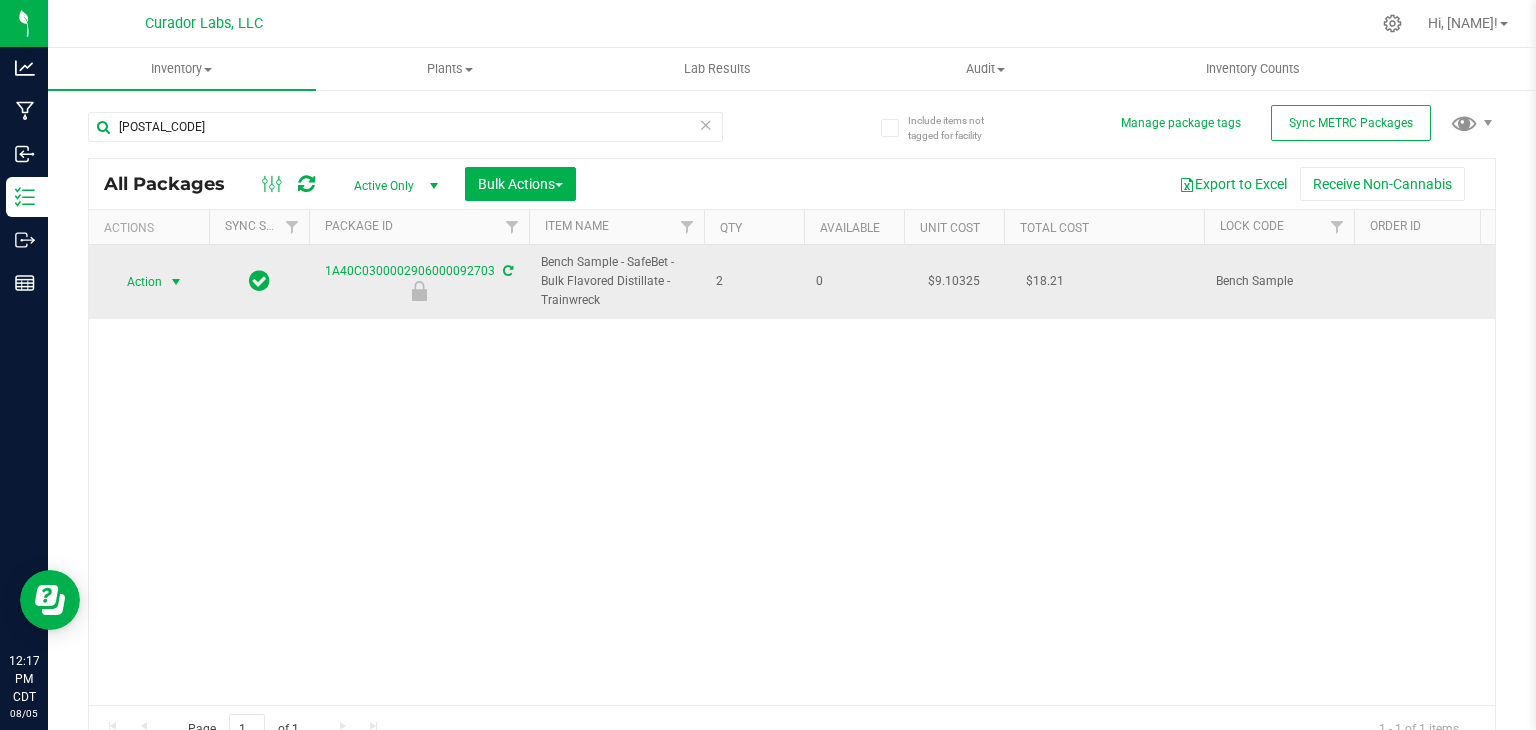 click at bounding box center (176, 282) 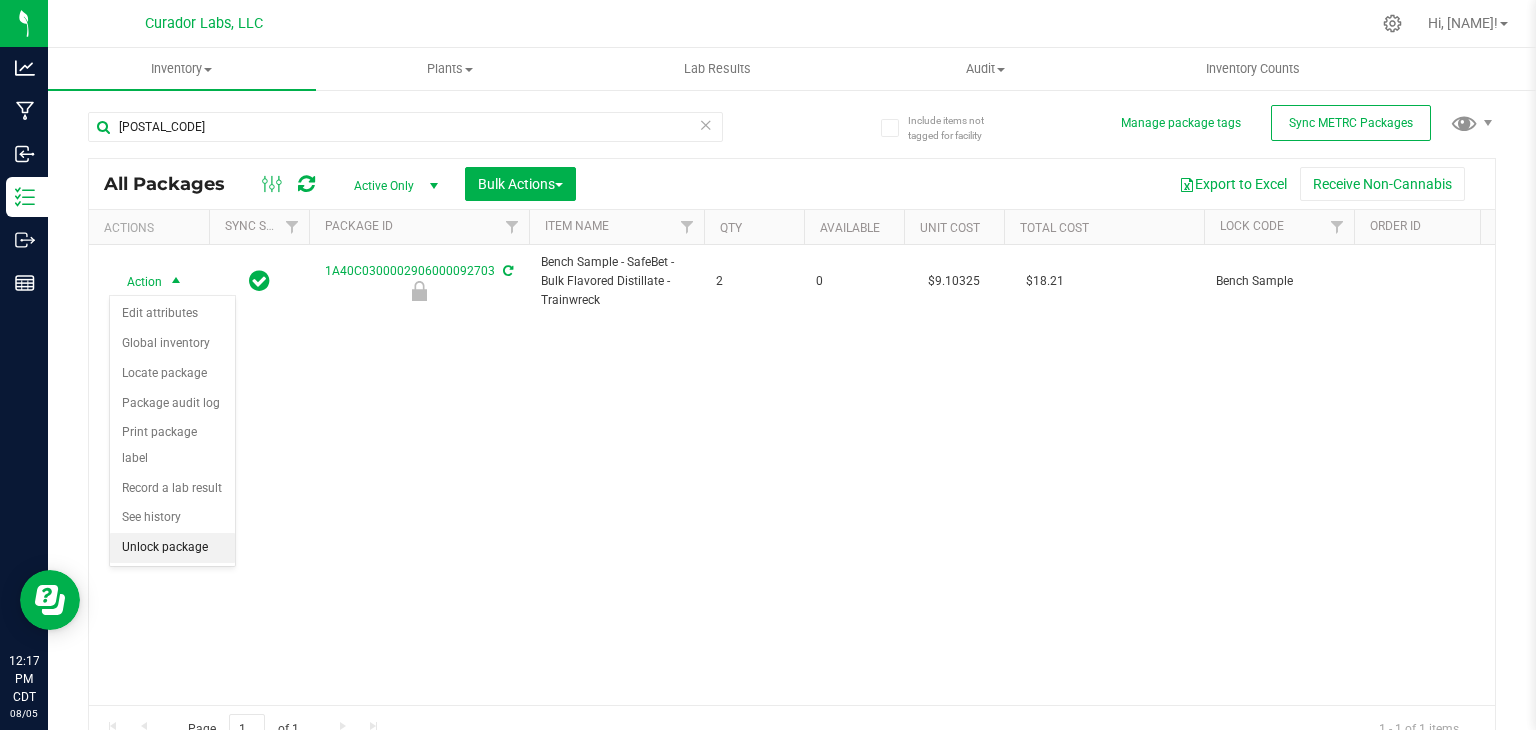 click on "Unlock package" at bounding box center [172, 548] 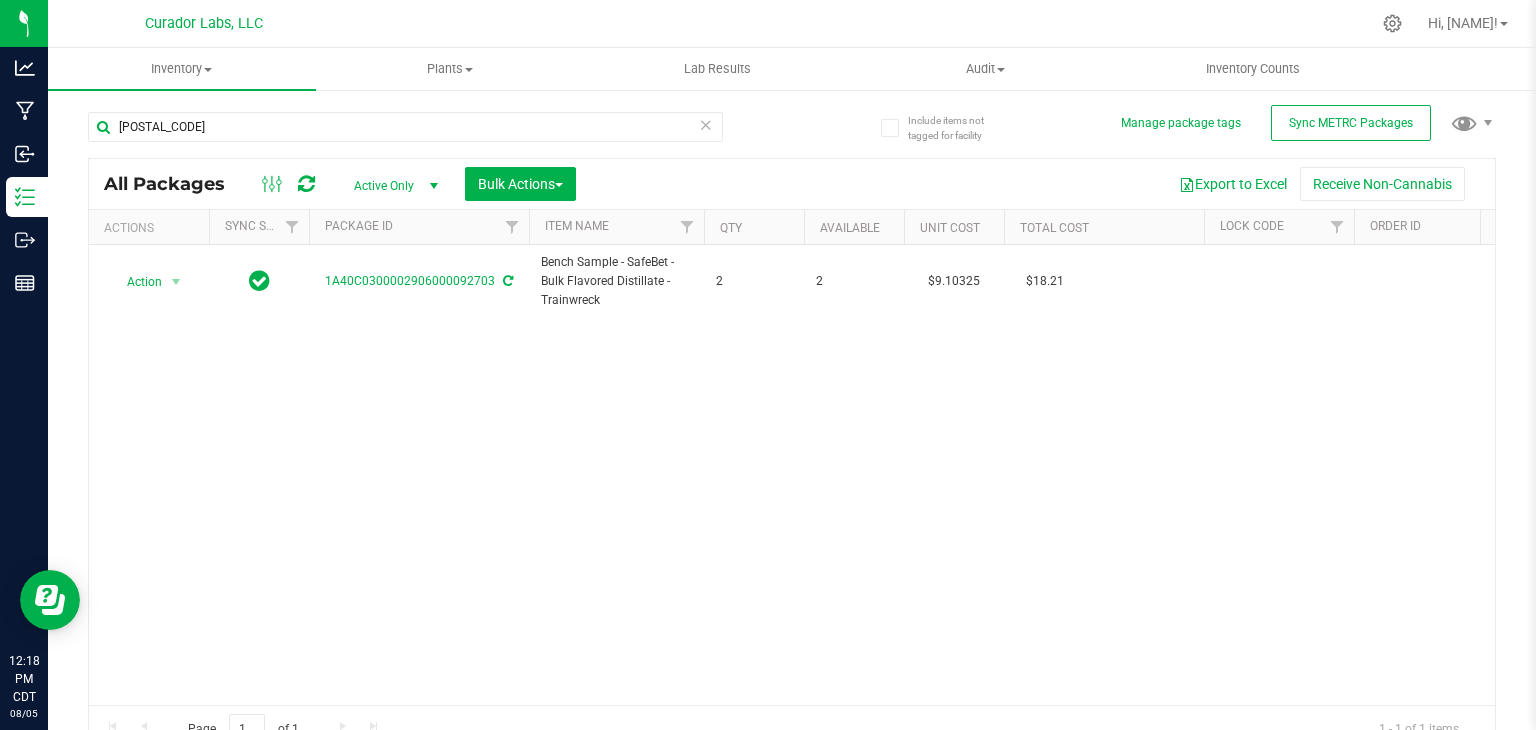 click on "[POSTAL_CODE]" at bounding box center (405, 135) 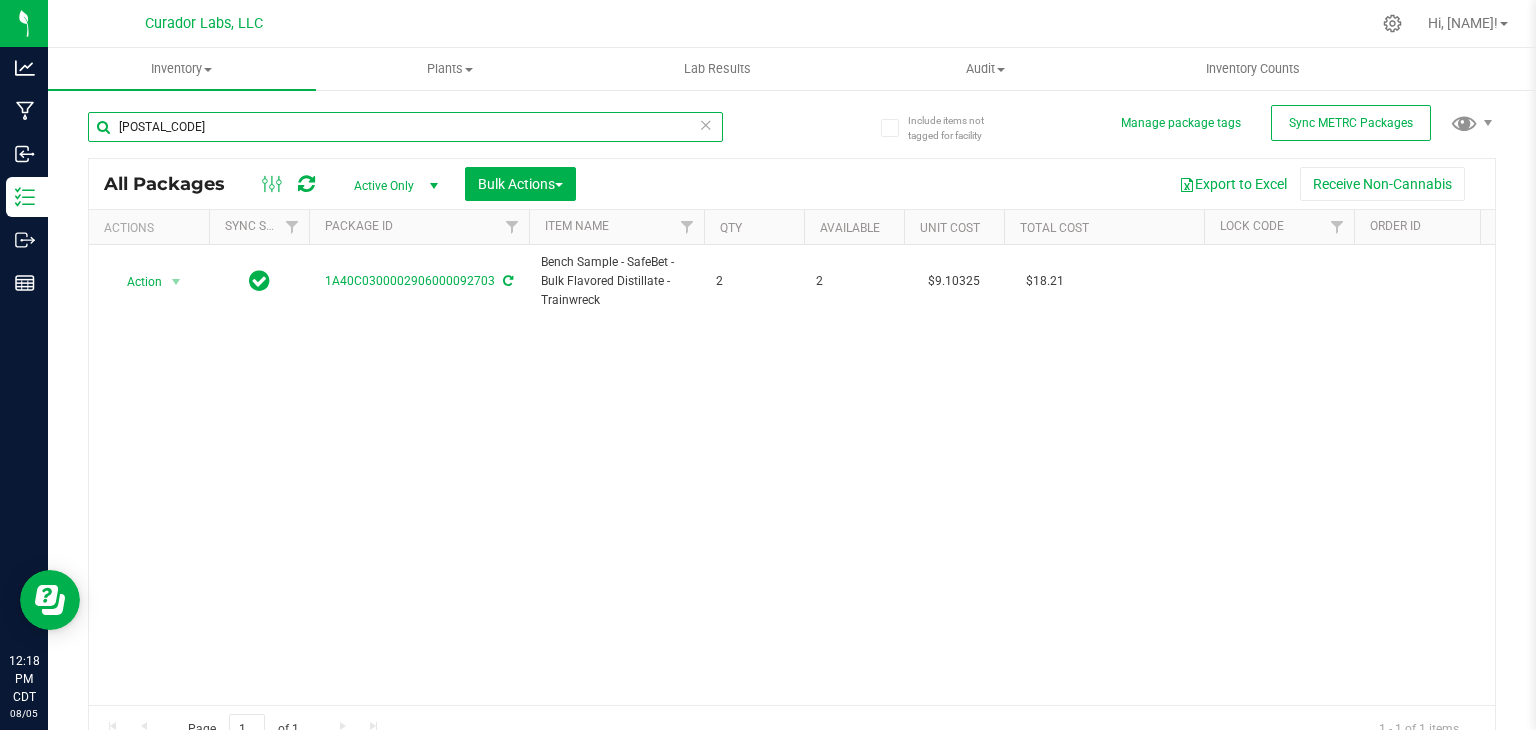 click on "[POSTAL_CODE]" at bounding box center (405, 127) 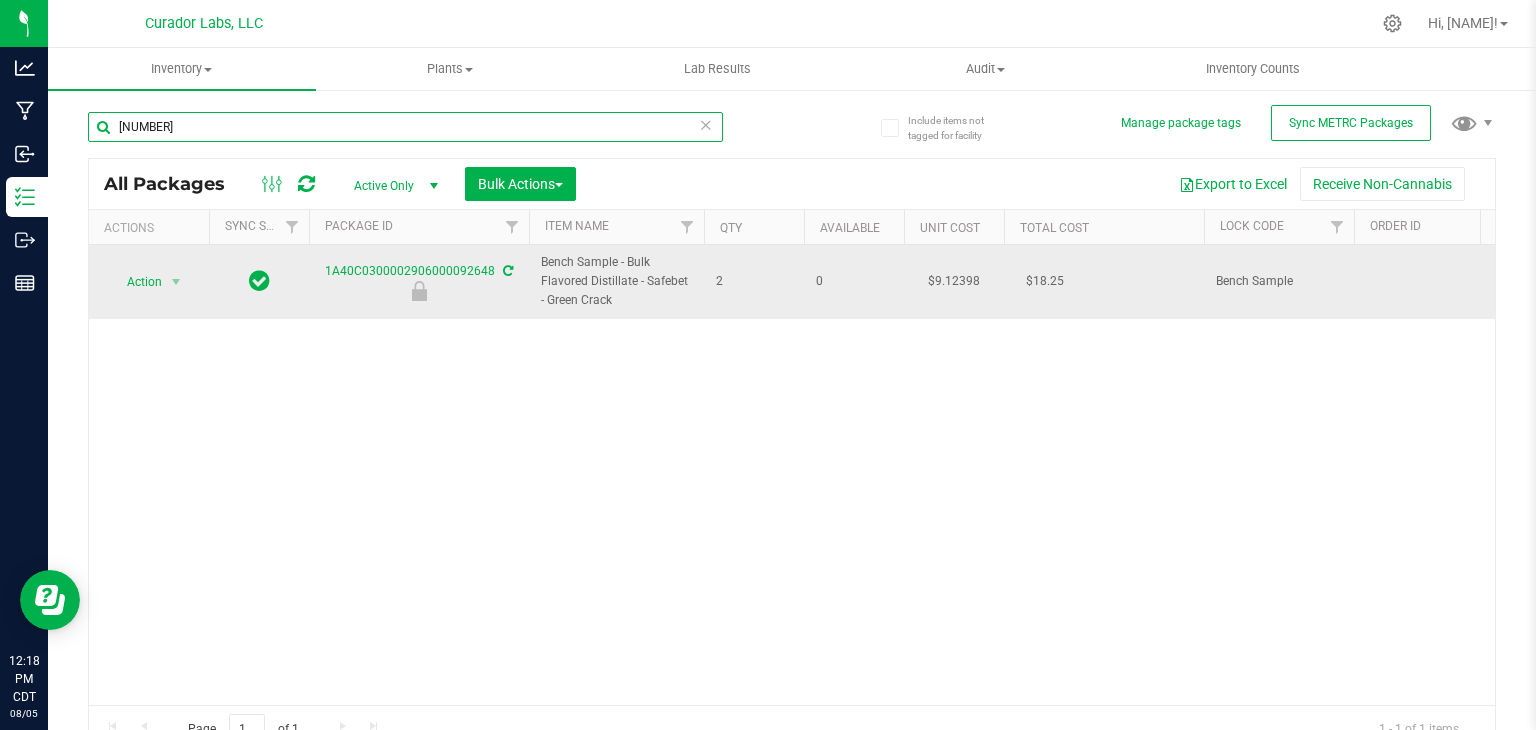 type on "[NUMBER]" 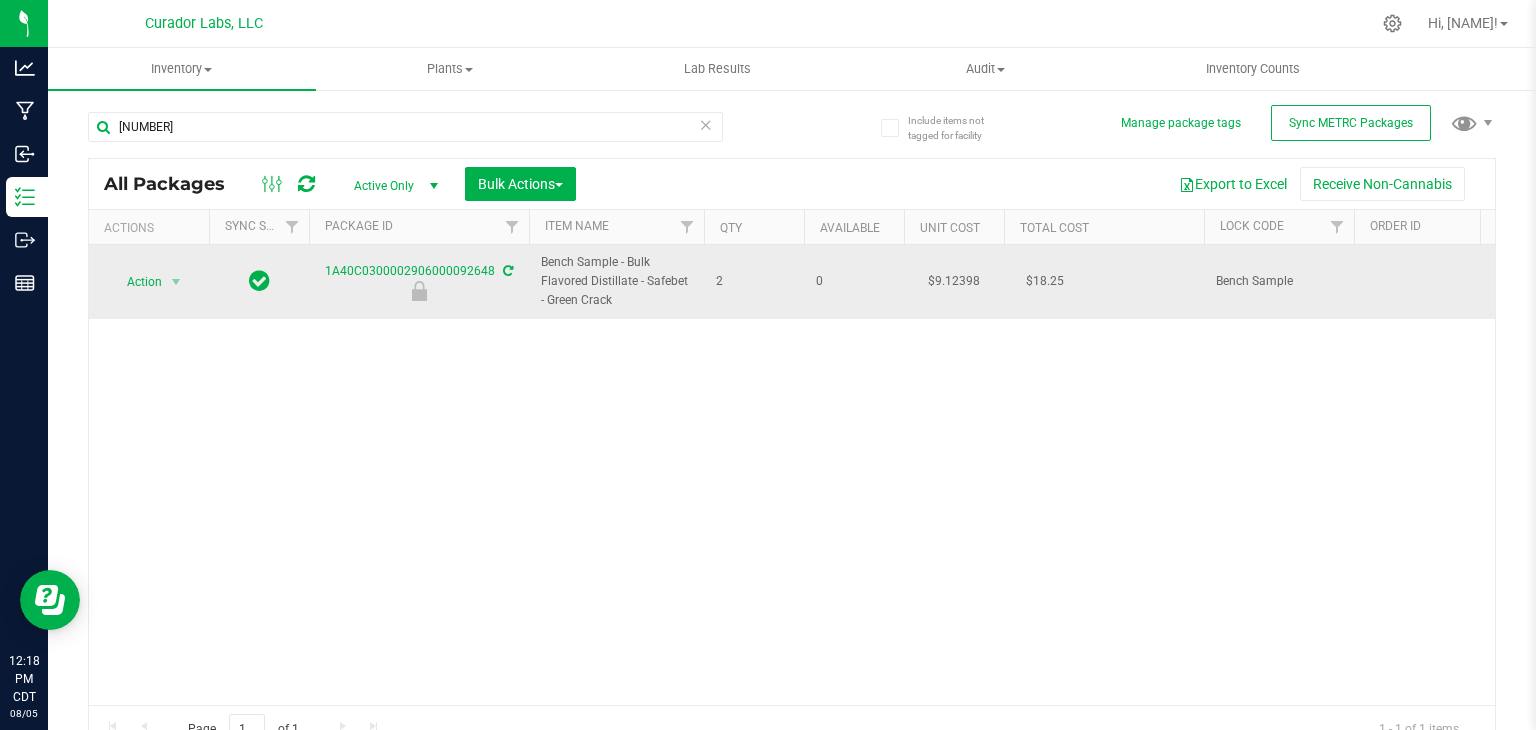 drag, startPoint x: 621, startPoint y: 305, endPoint x: 537, endPoint y: 271, distance: 90.62009 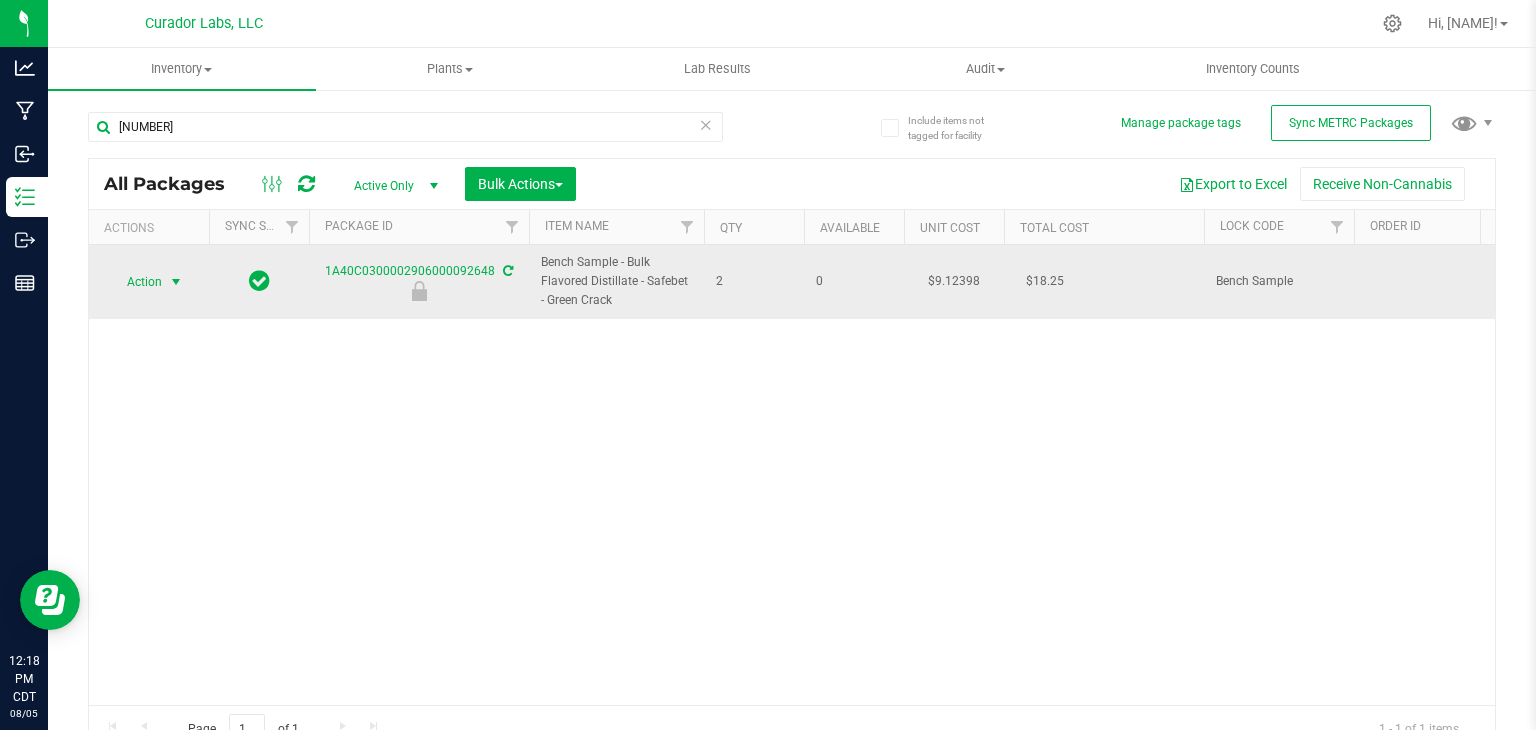click at bounding box center [176, 282] 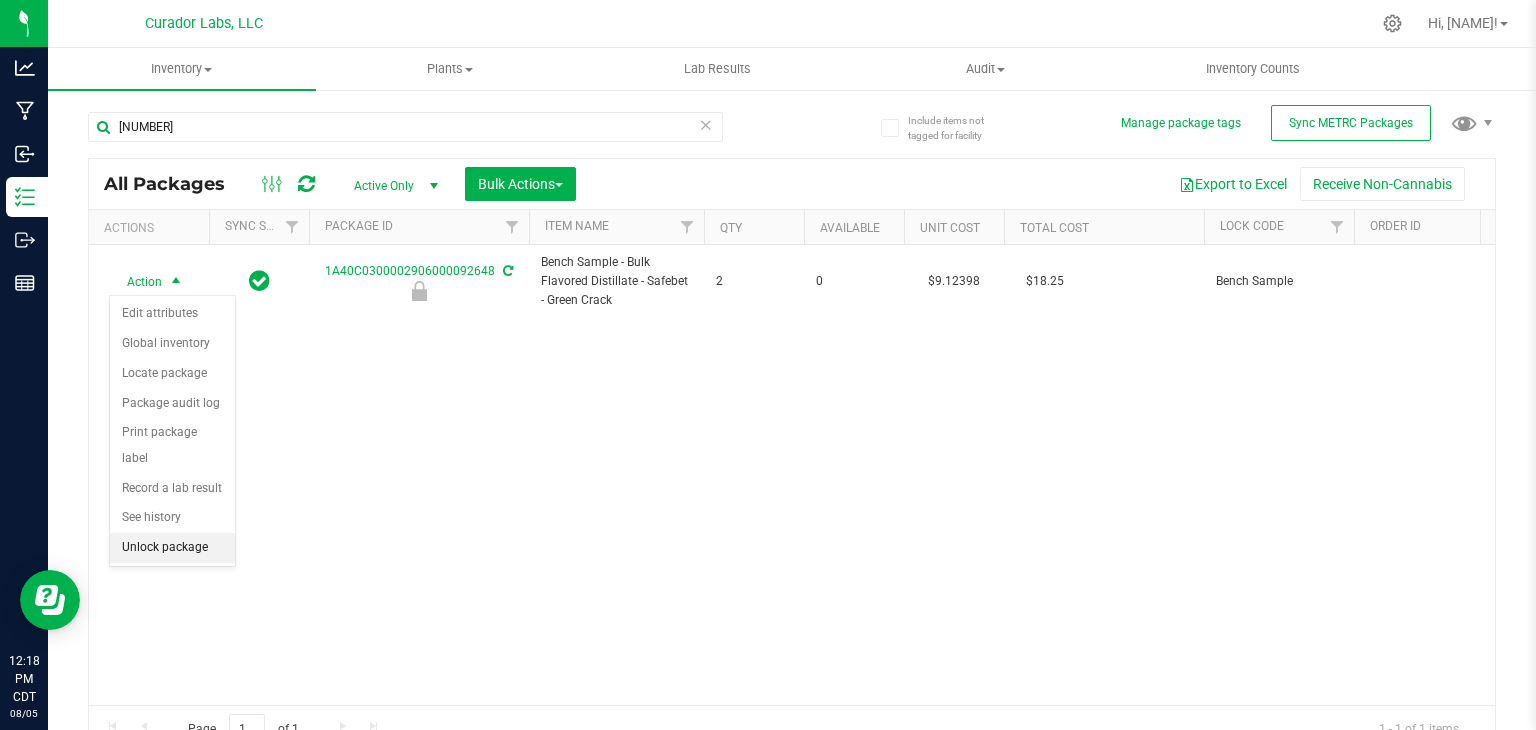 click on "Unlock package" at bounding box center [172, 548] 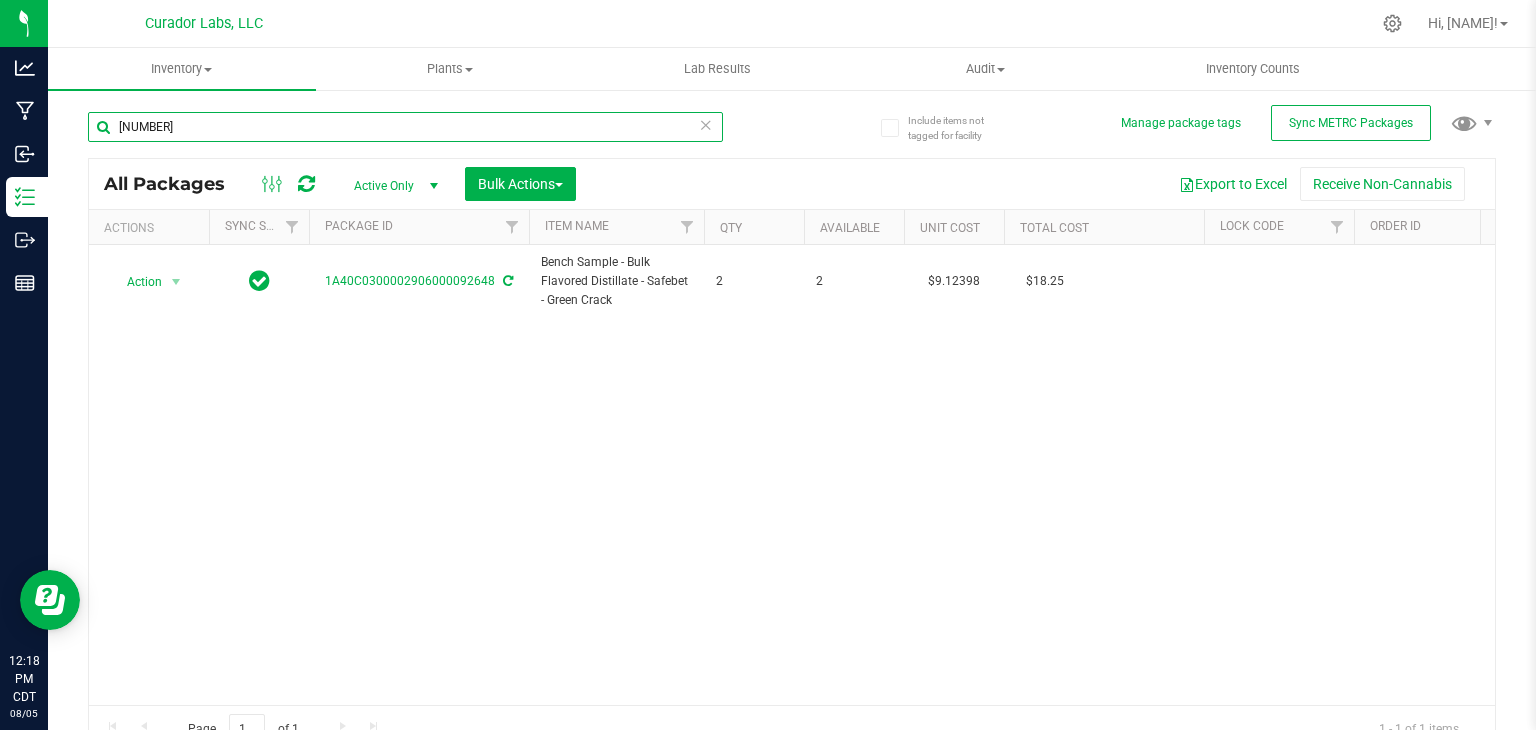 click on "[NUMBER]" at bounding box center (405, 127) 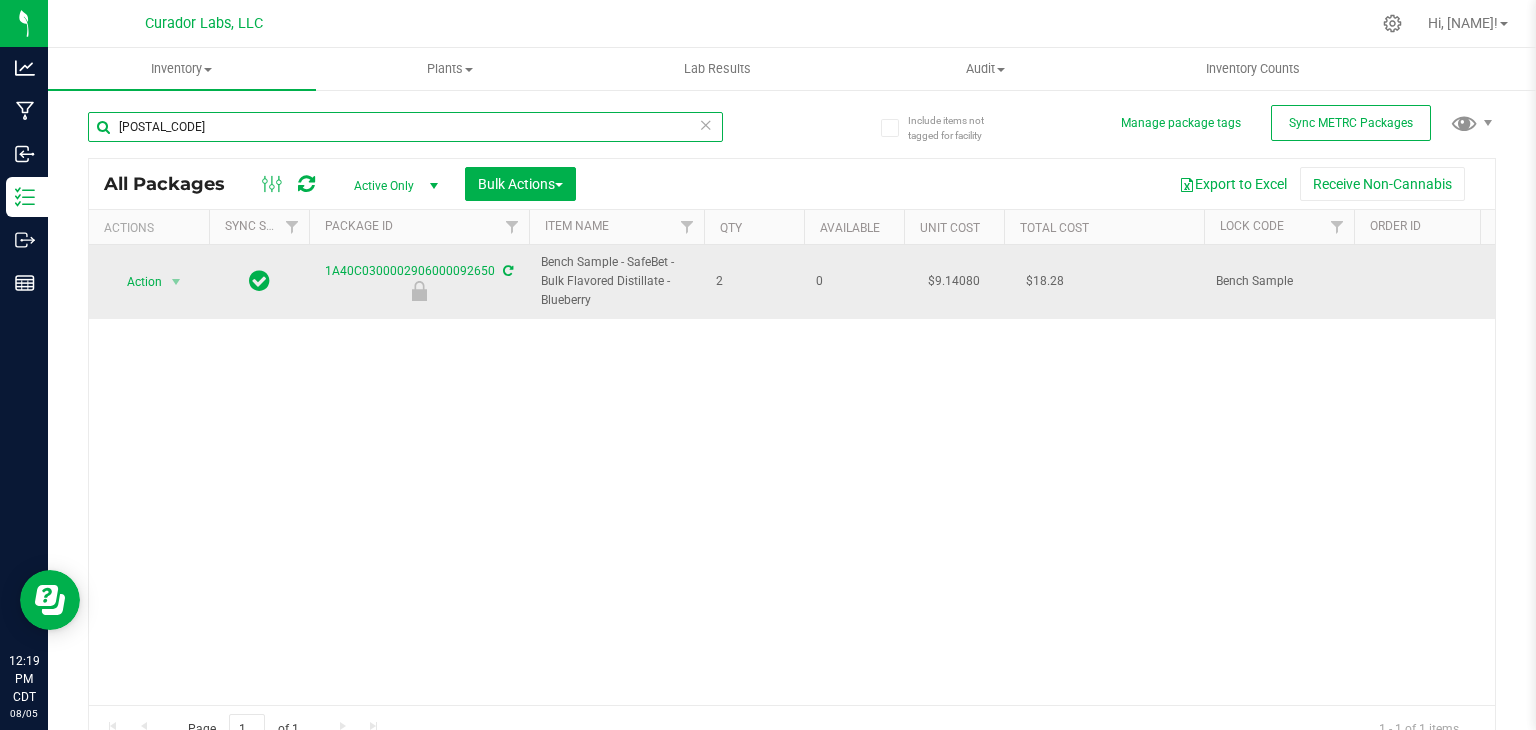 type on "[POSTAL_CODE]" 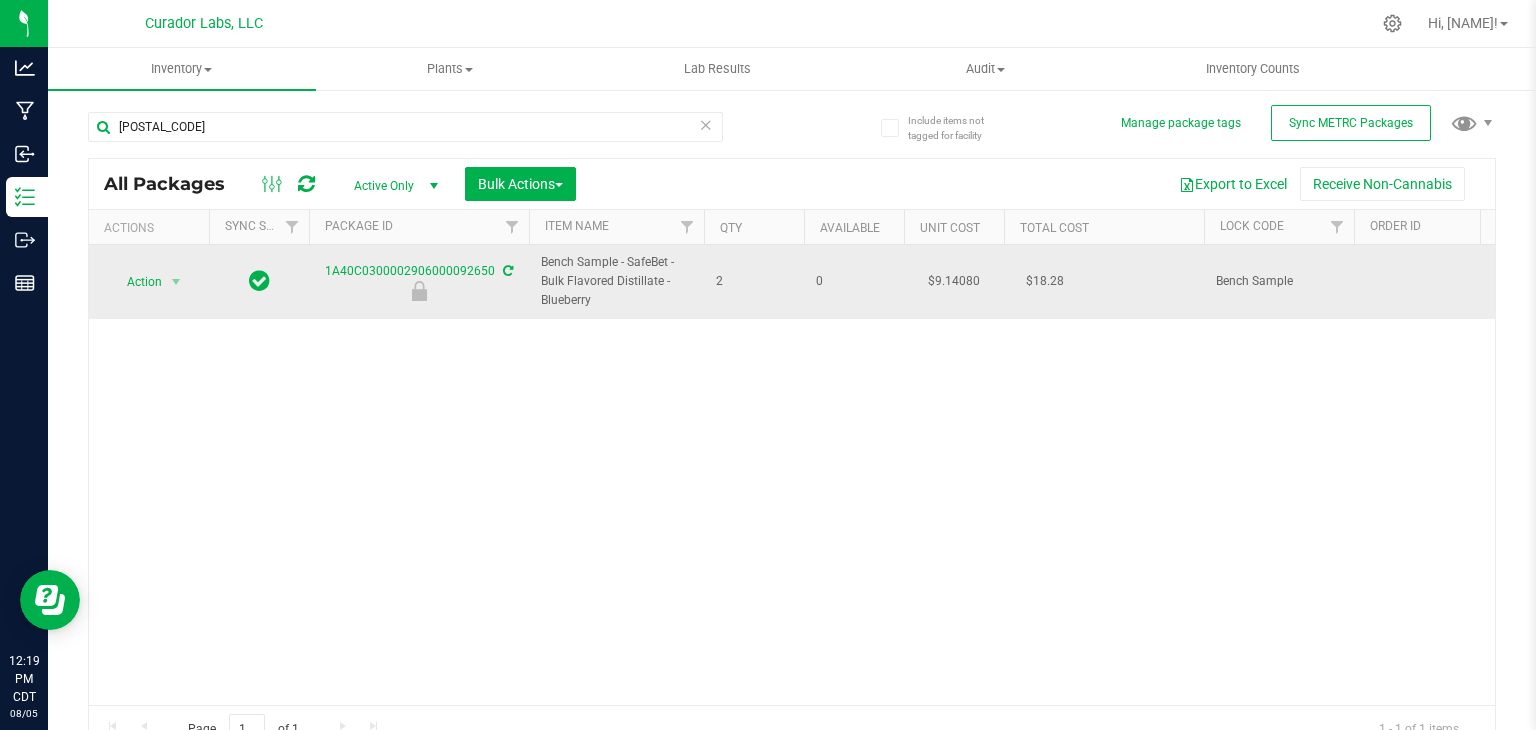 drag, startPoint x: 601, startPoint y: 299, endPoint x: 534, endPoint y: 264, distance: 75.591 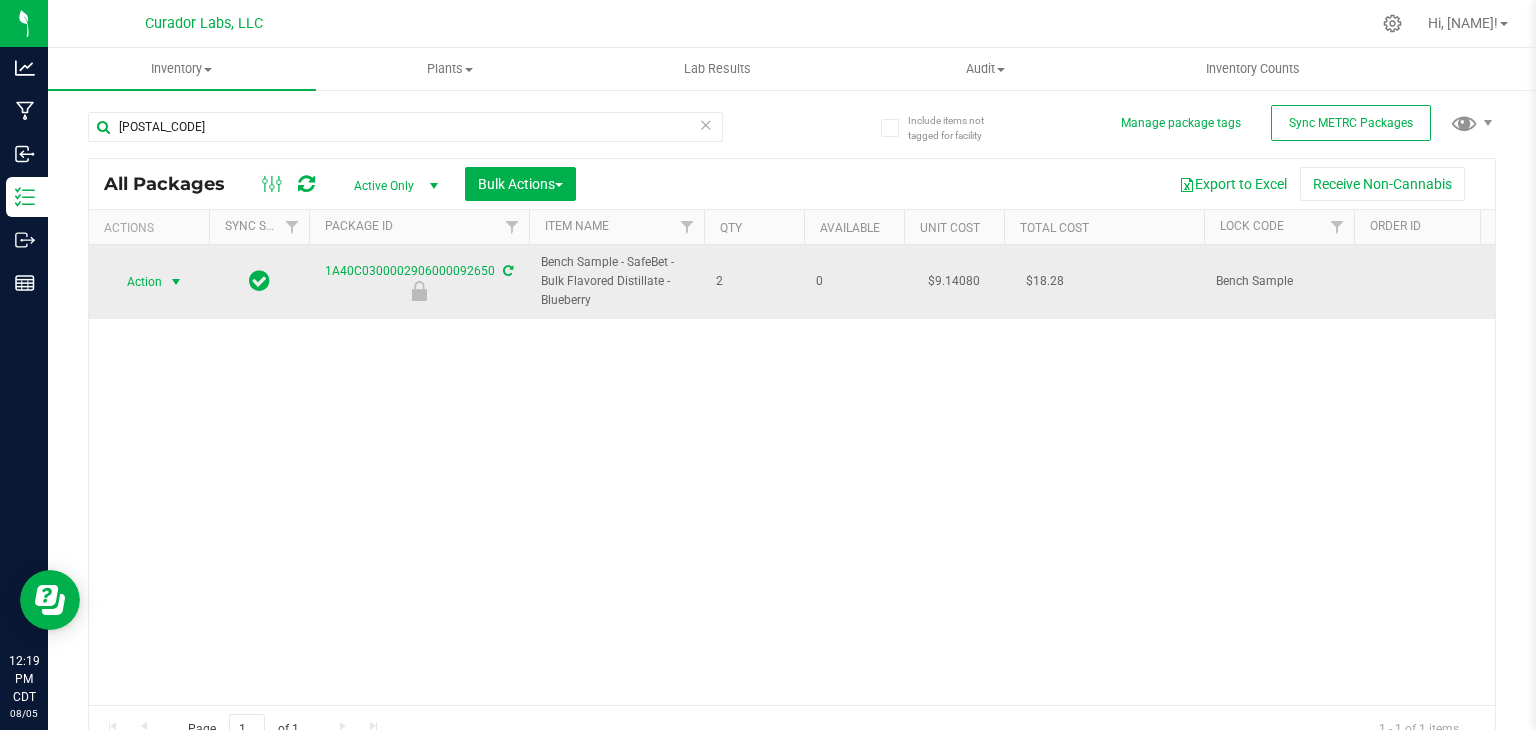 click on "Action" at bounding box center (136, 282) 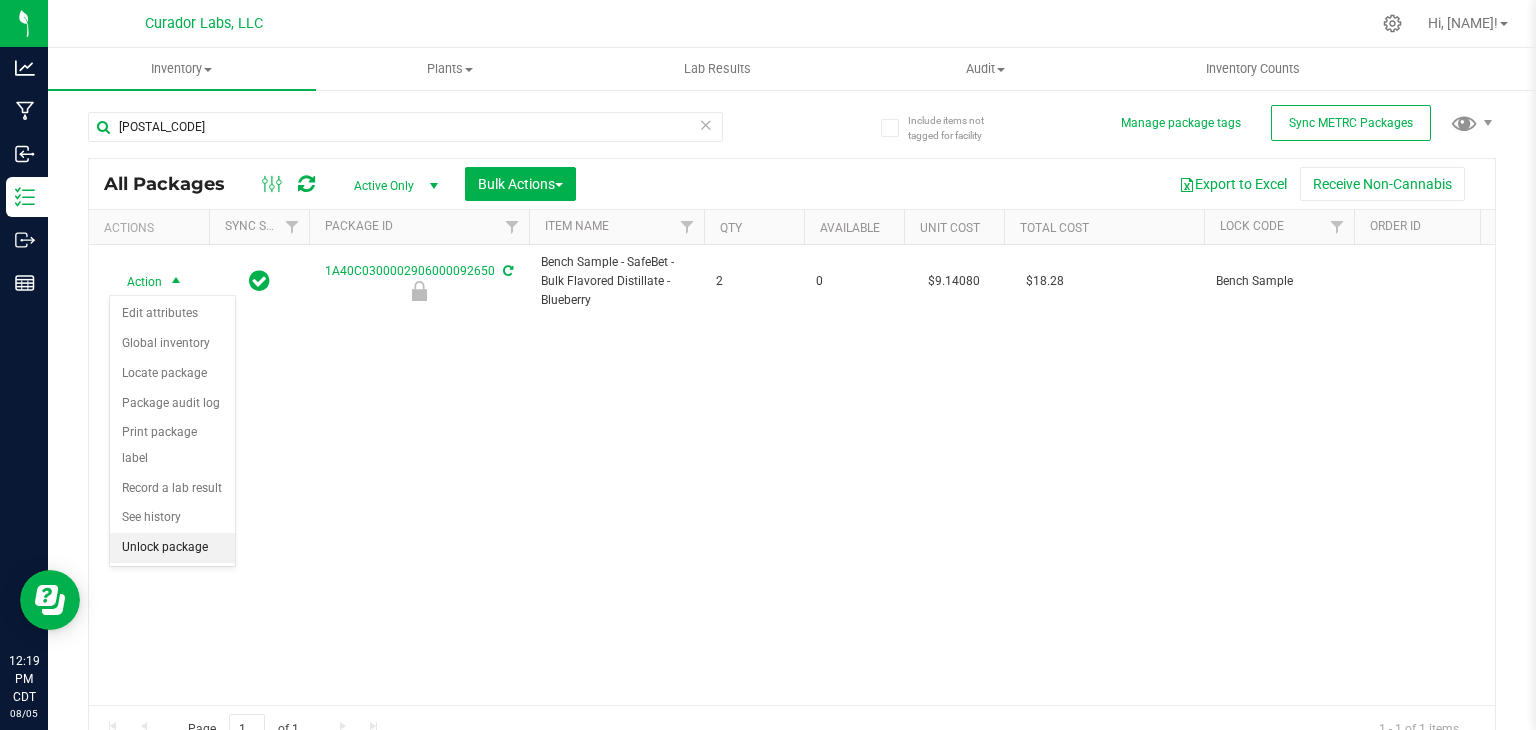 click on "Unlock package" at bounding box center (172, 548) 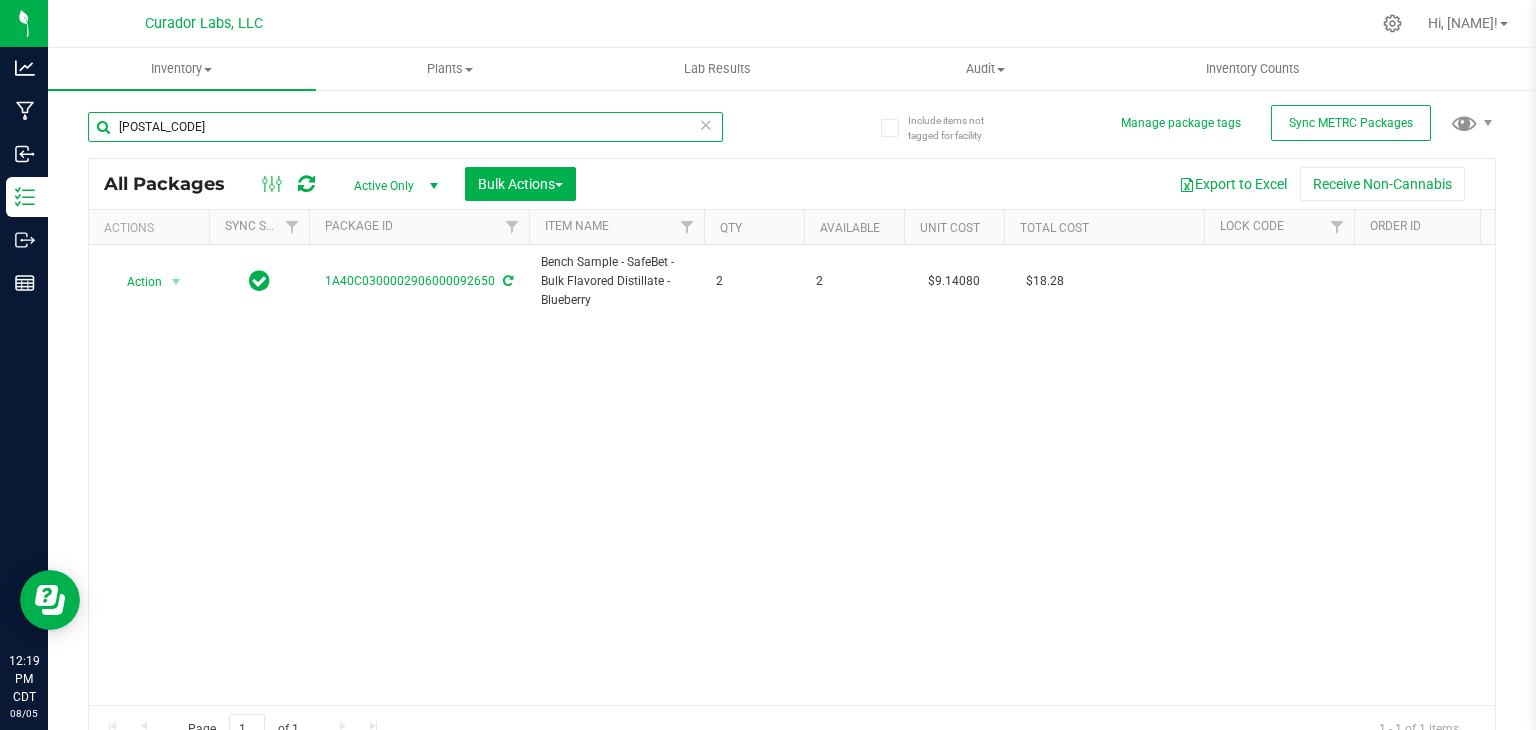 click on "[POSTAL_CODE]" at bounding box center (405, 127) 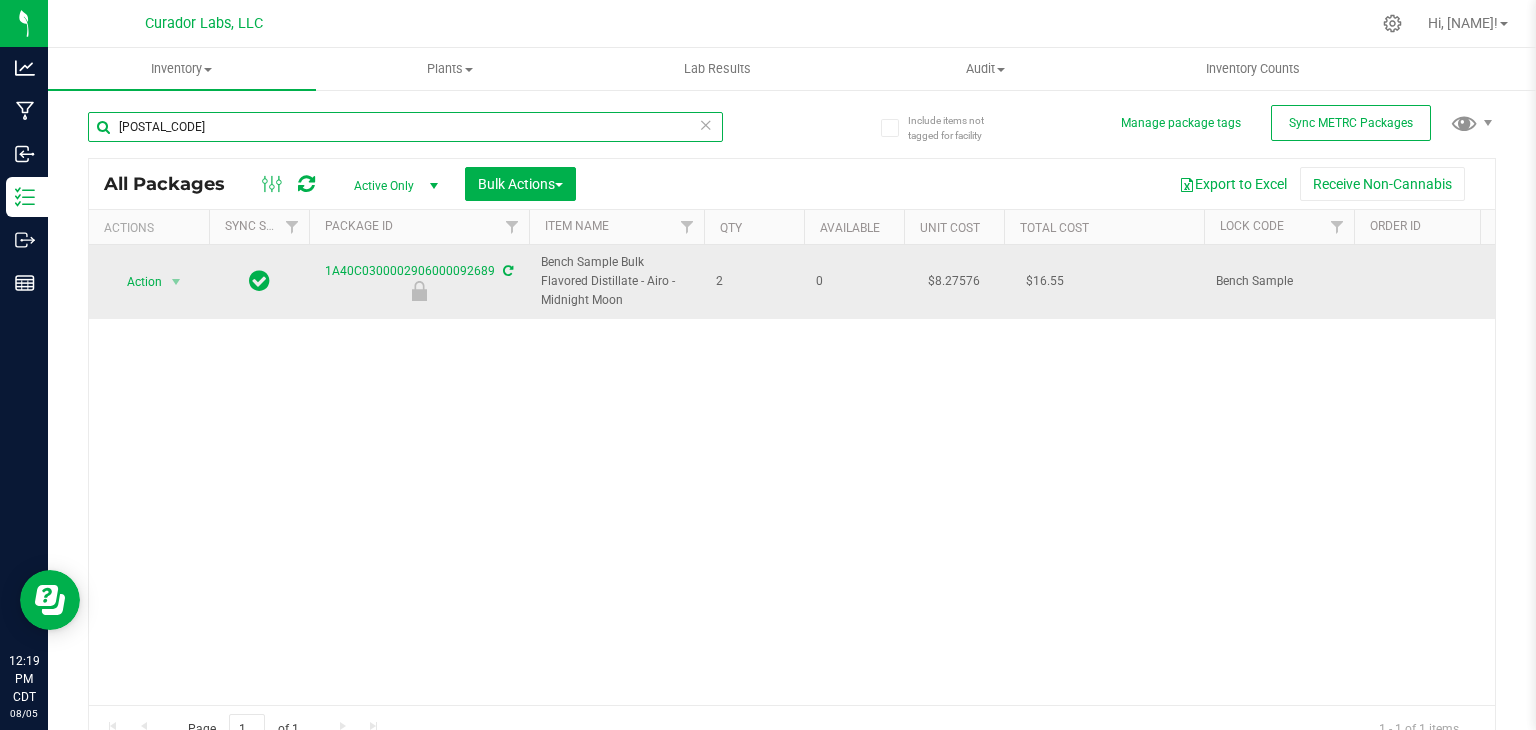 type on "[POSTAL_CODE]" 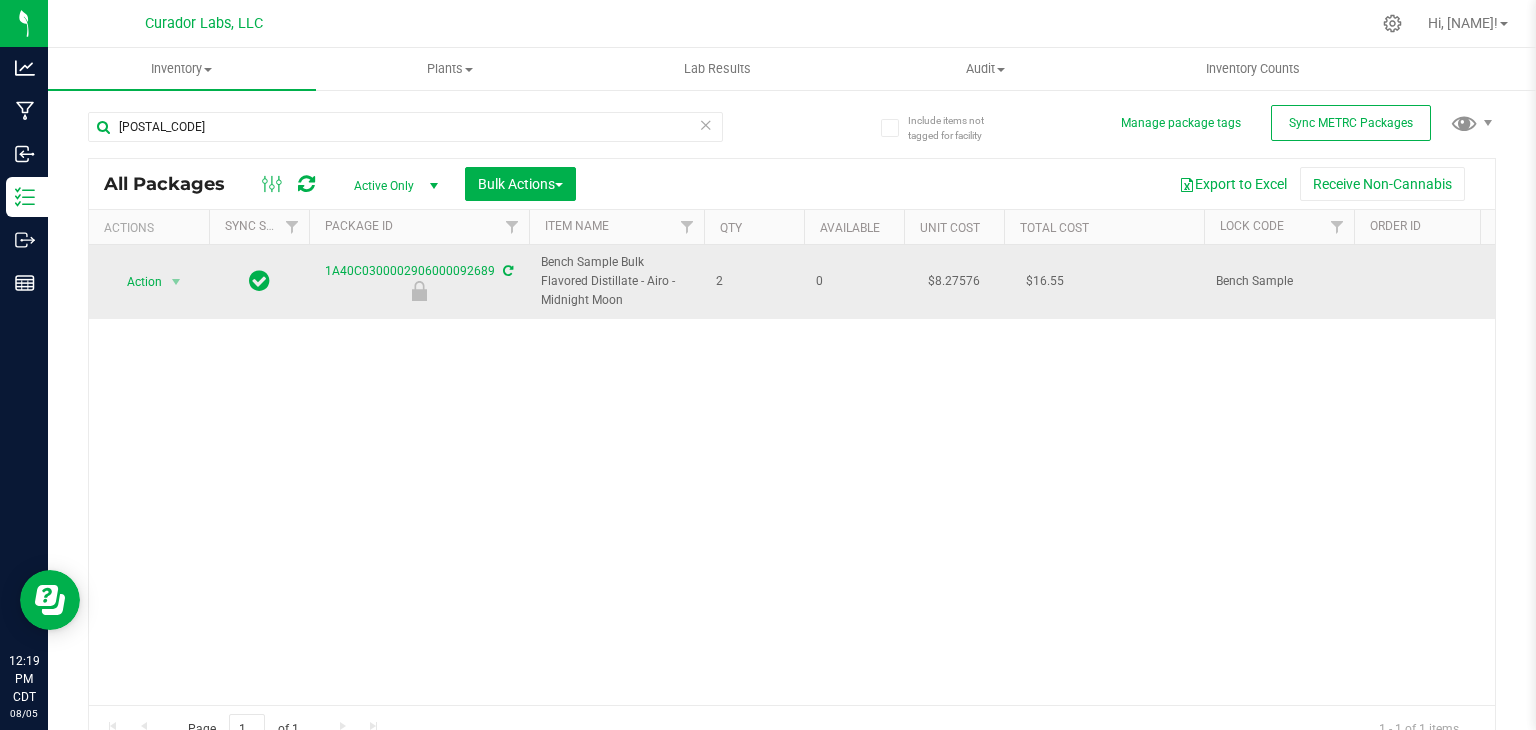drag, startPoint x: 647, startPoint y: 301, endPoint x: 537, endPoint y: 265, distance: 115.74109 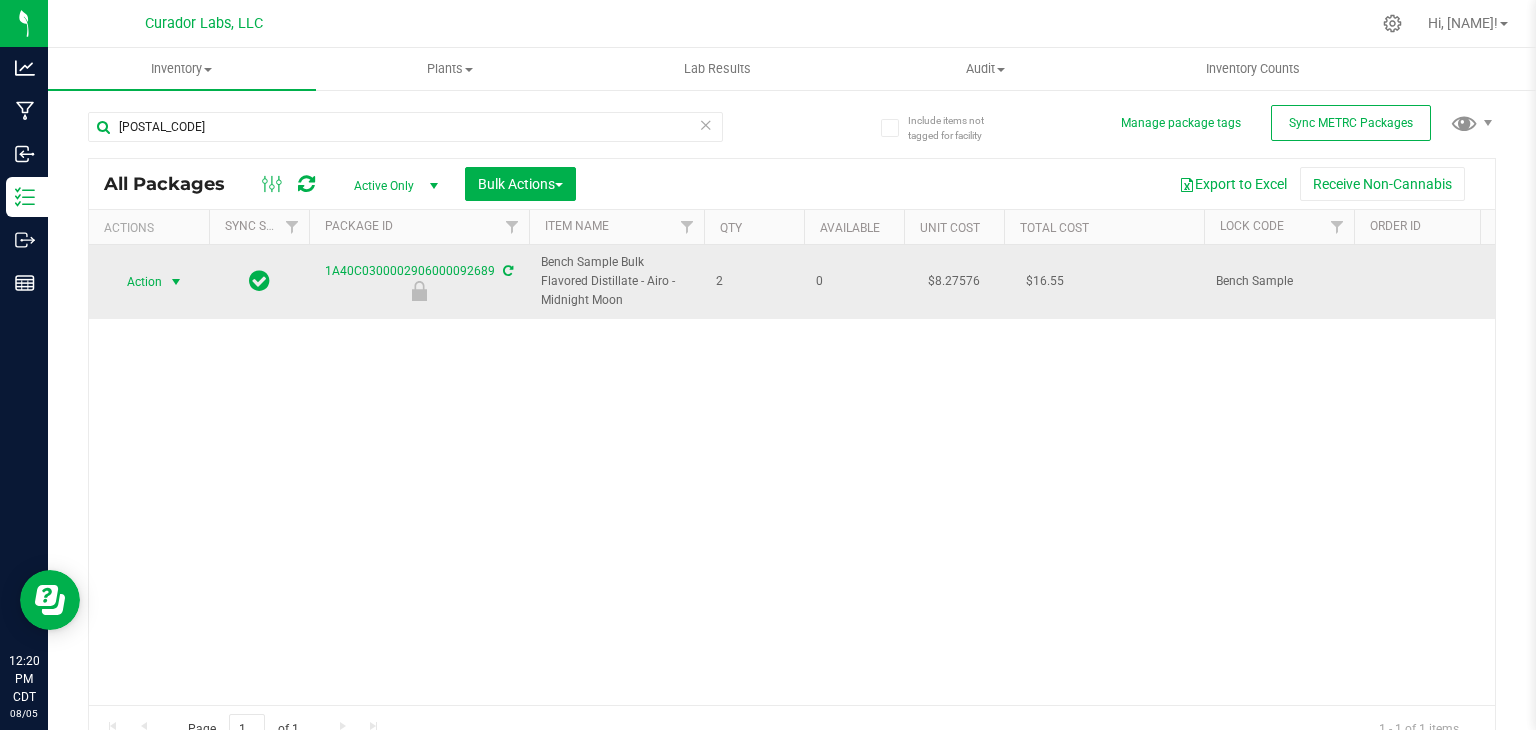 click at bounding box center [176, 282] 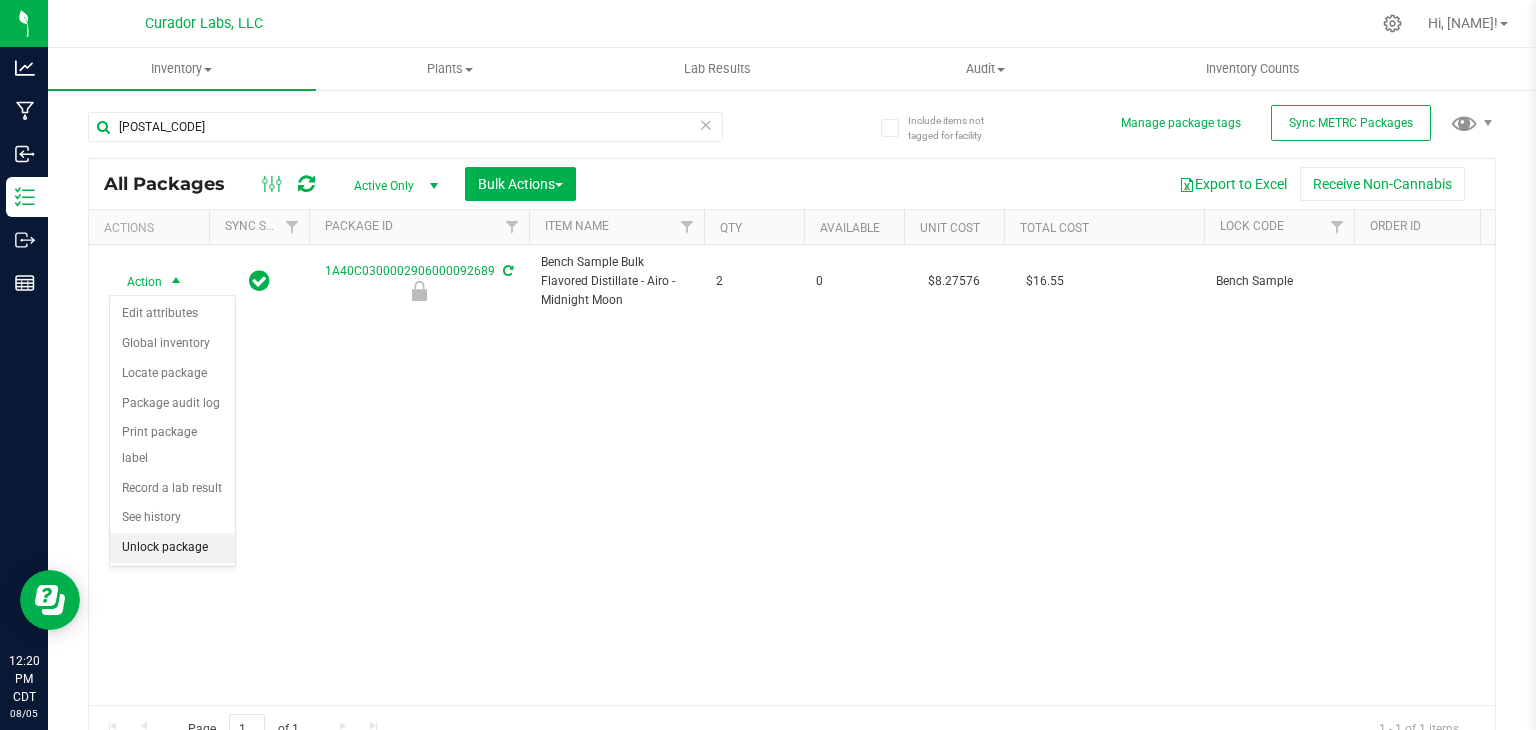 click on "Unlock package" at bounding box center (172, 548) 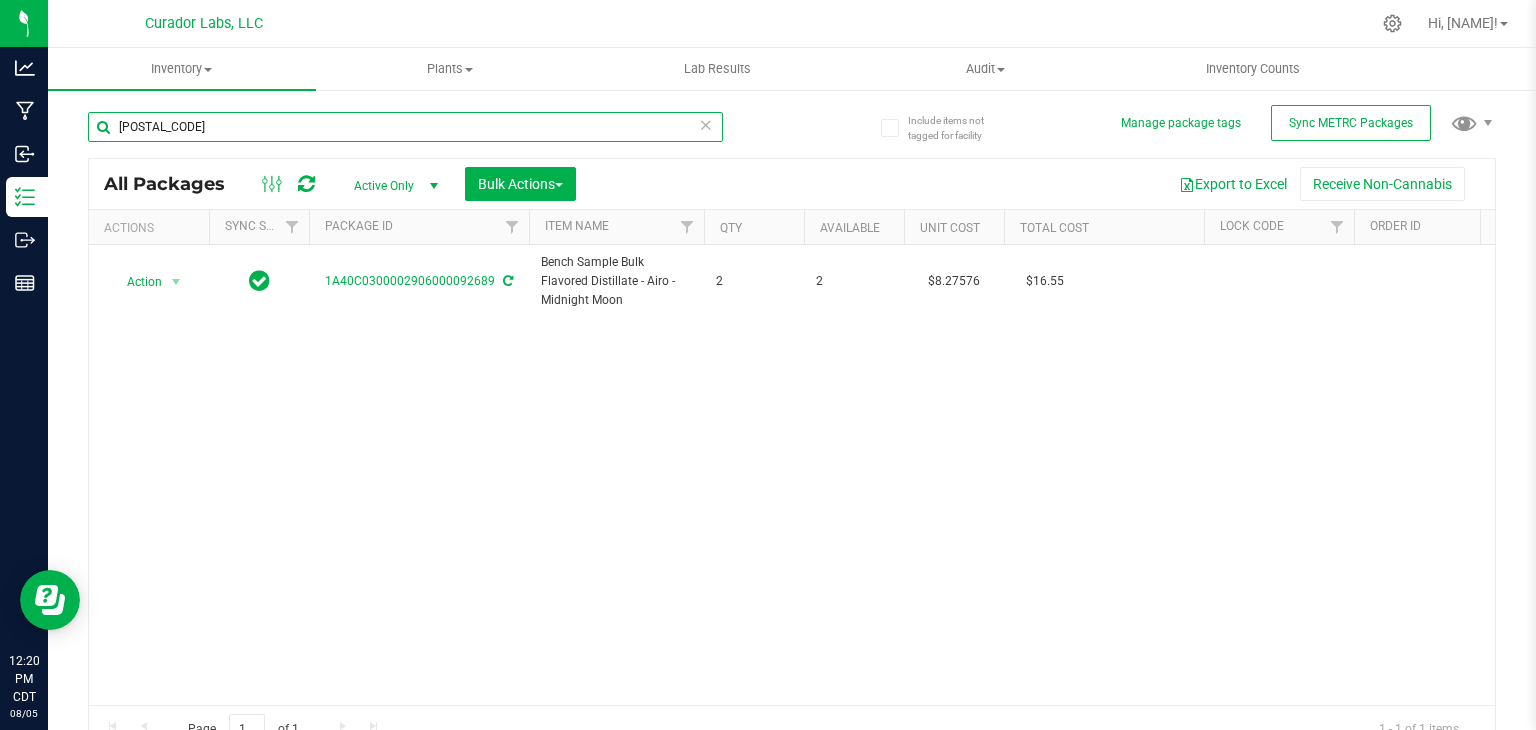click on "[POSTAL_CODE]" at bounding box center [405, 127] 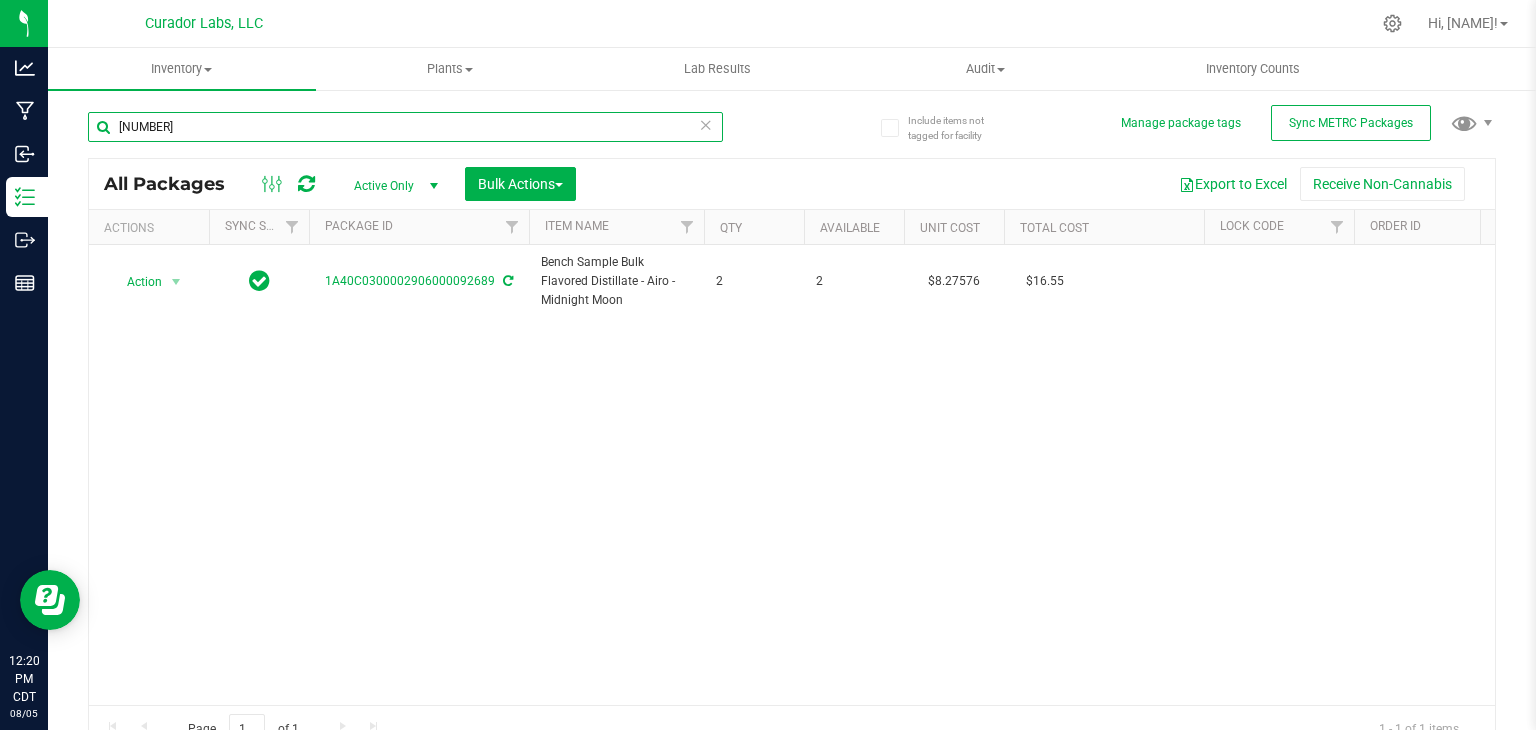 type on "[NUMBER]" 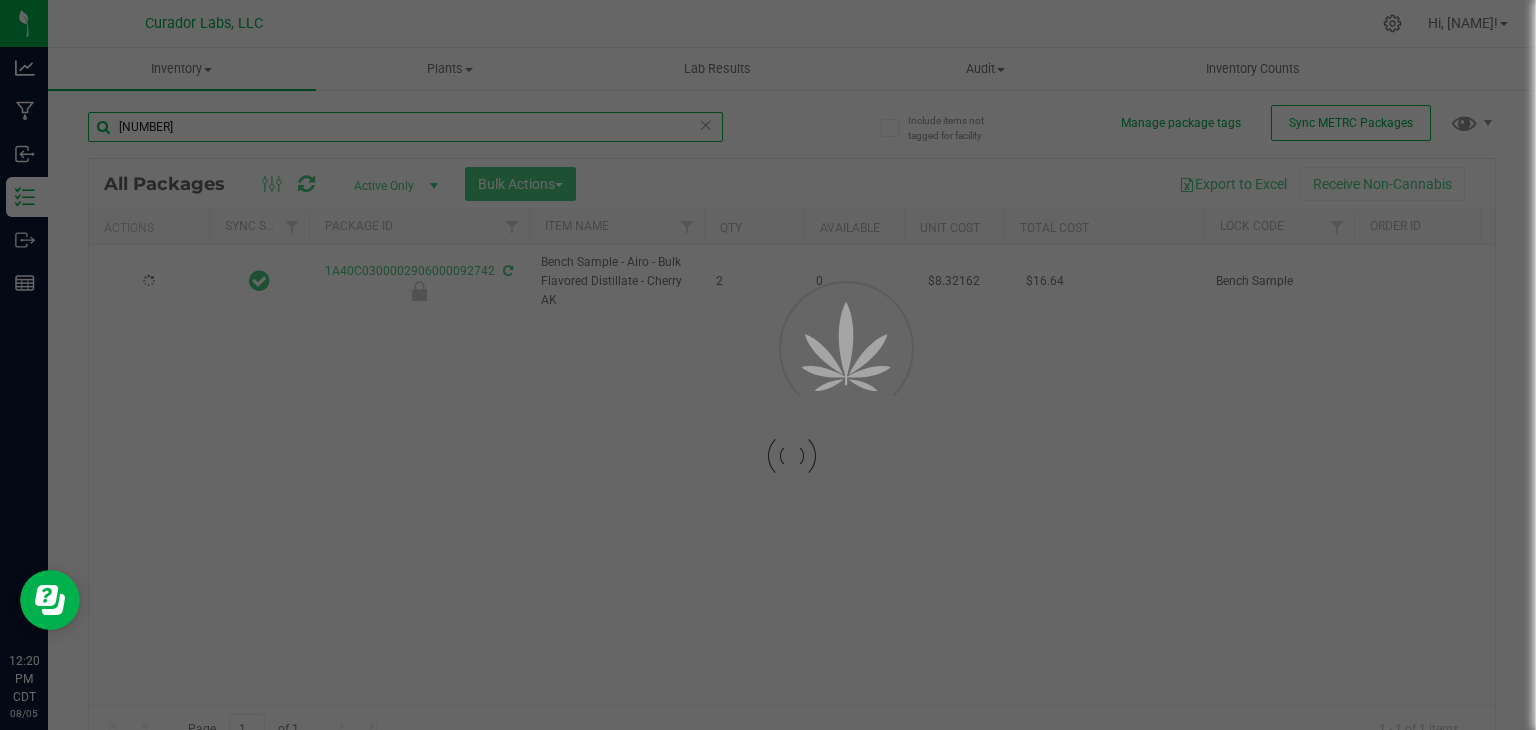 type on "[YEAR]-[MONTH]-[DAY]" 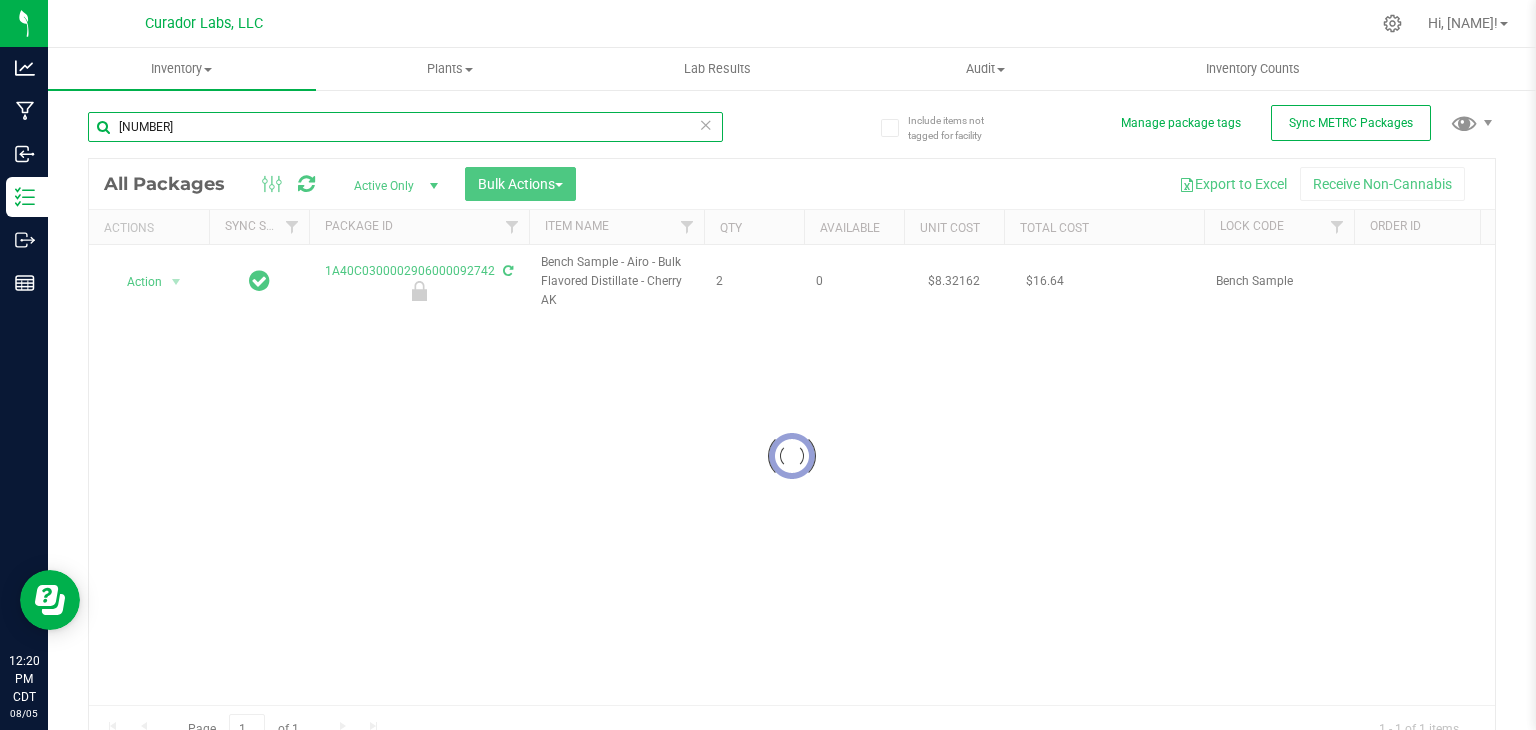type on "[NUMBER]" 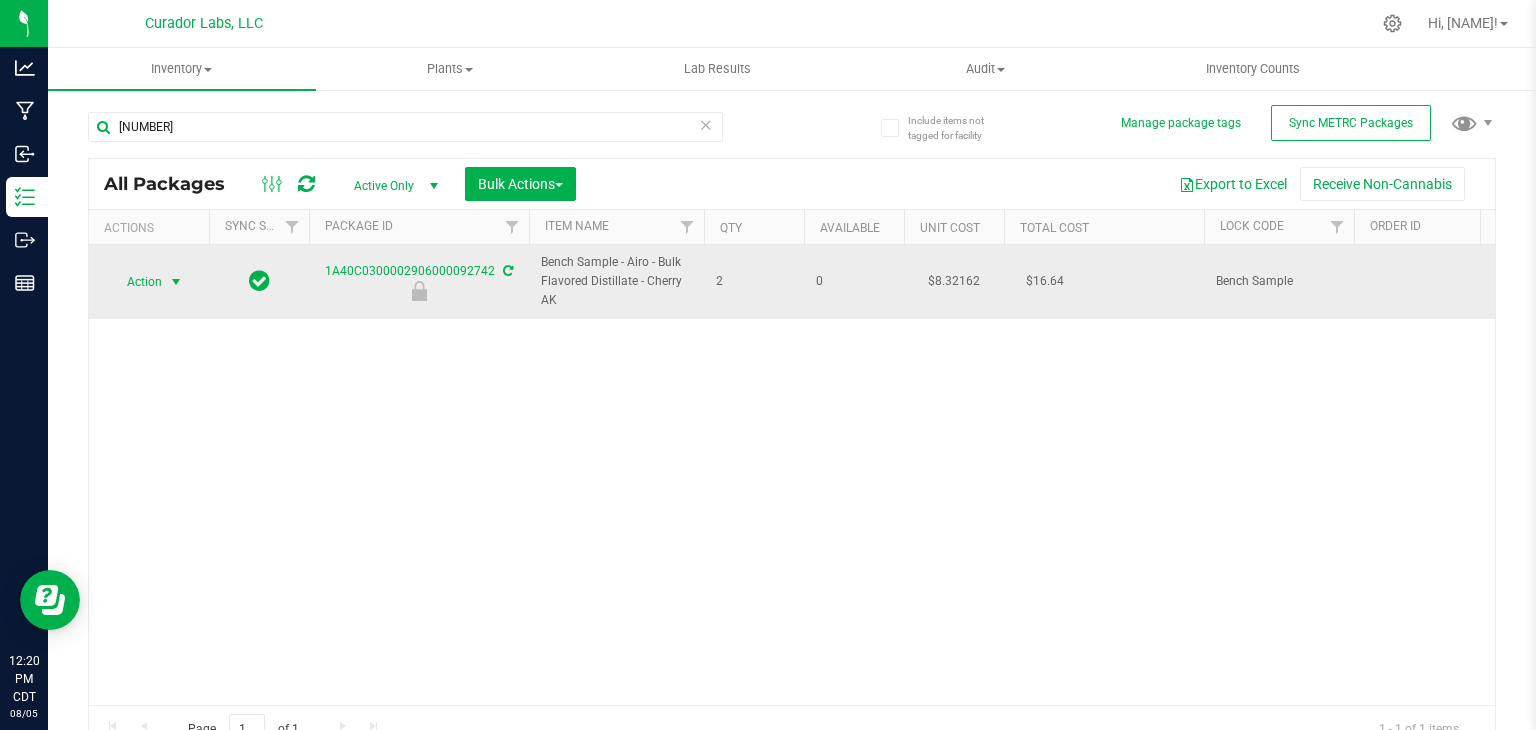 click on "Action" at bounding box center [136, 282] 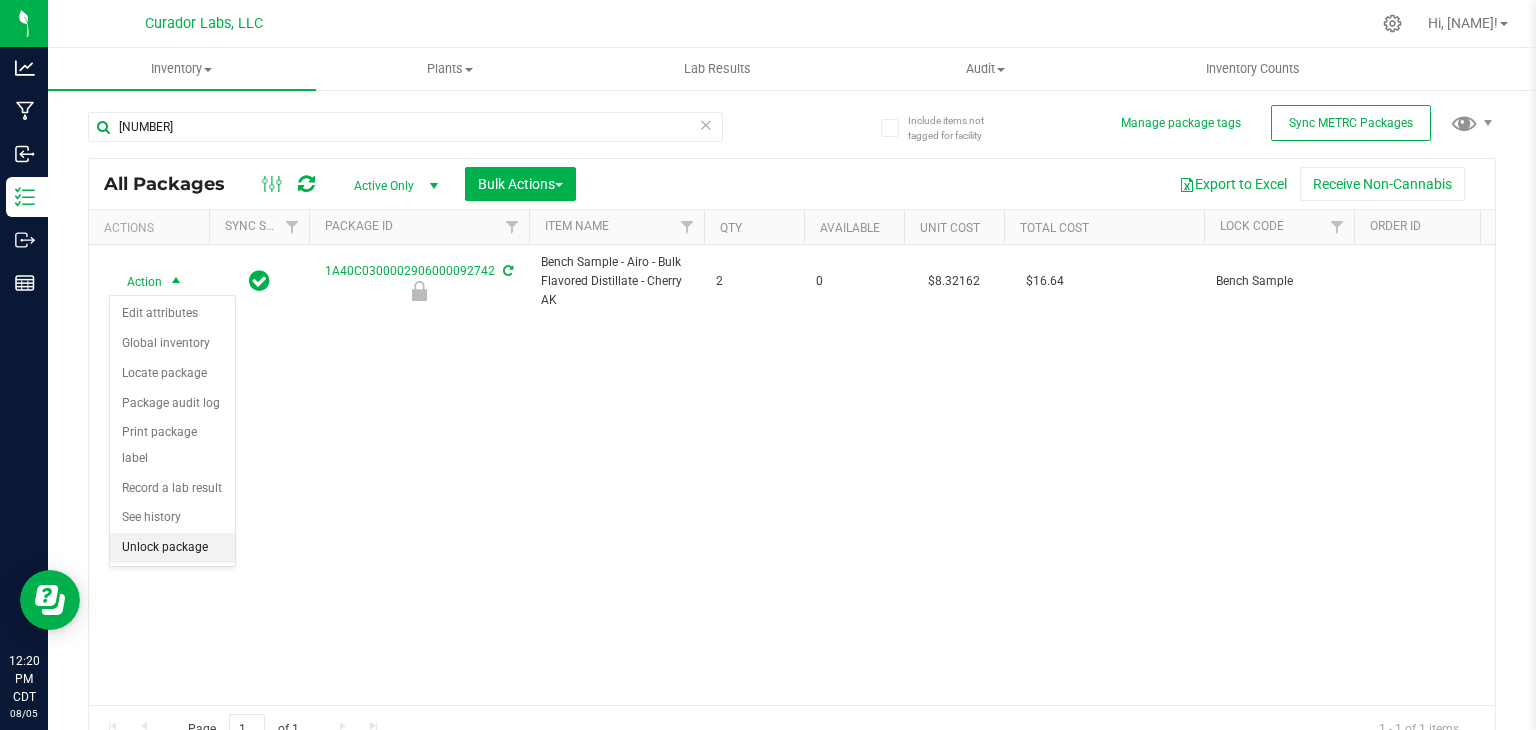 click on "Unlock package" at bounding box center [172, 548] 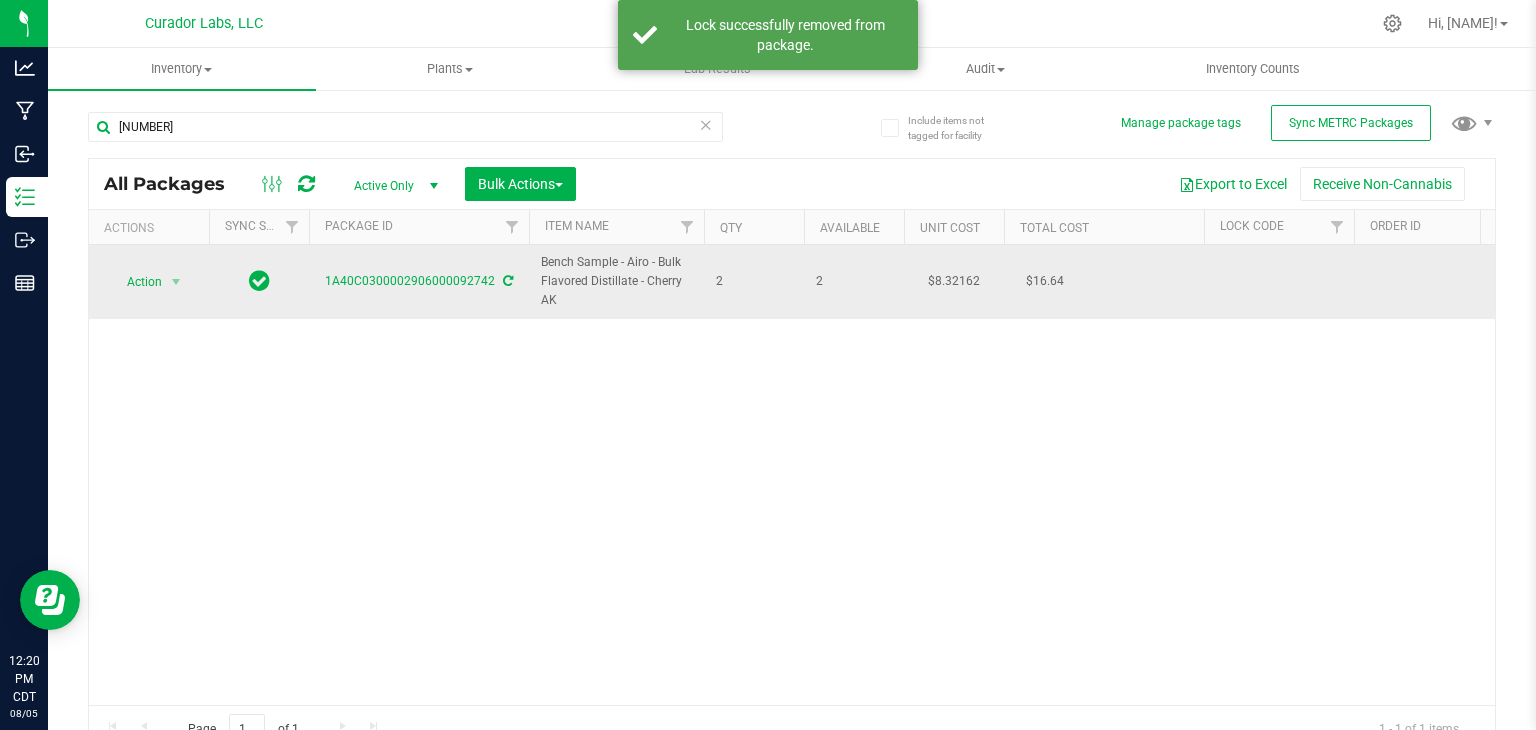 drag, startPoint x: 571, startPoint y: 299, endPoint x: 512, endPoint y: 253, distance: 74.8131 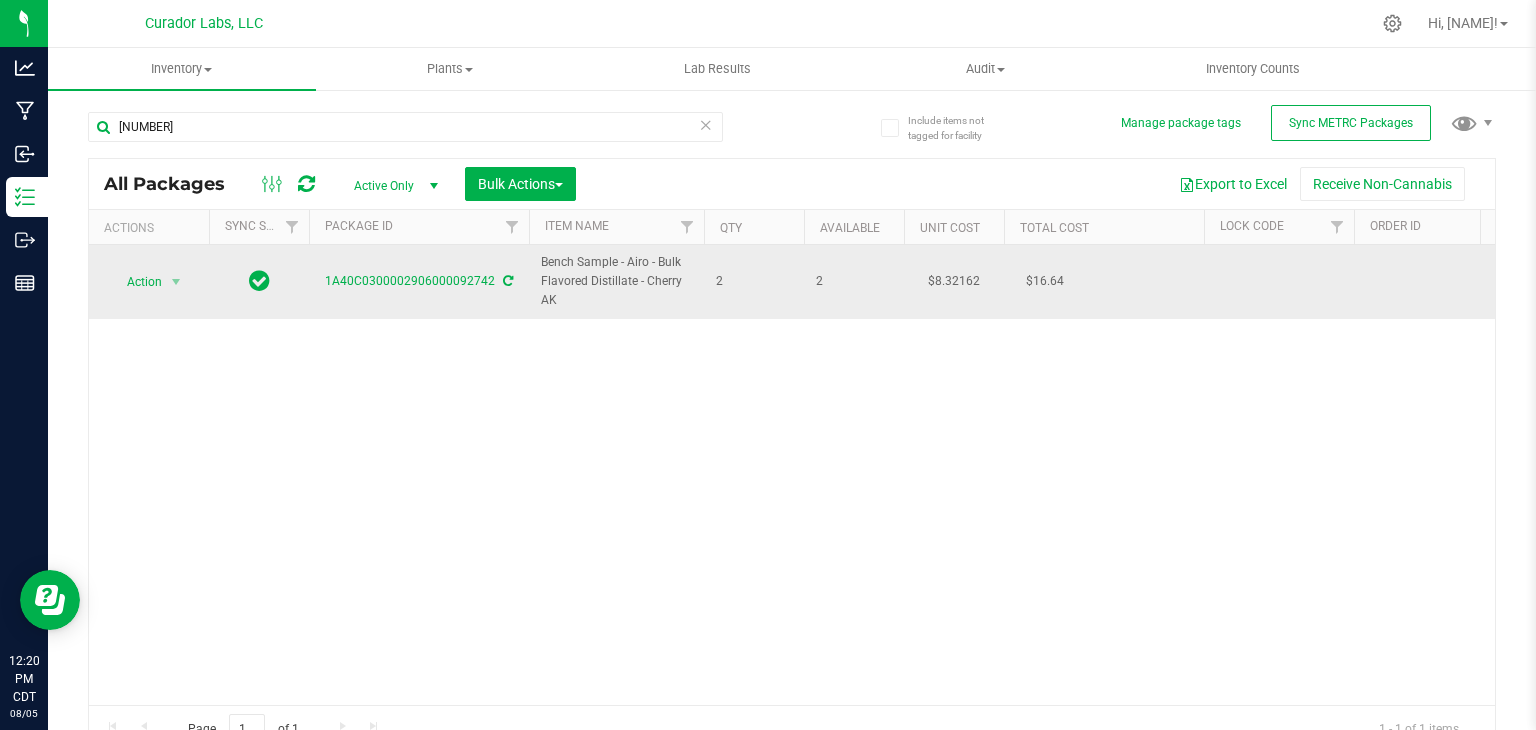 copy on "Bench Sample - Airo - Bulk Flavored Distillate - Cherry AK" 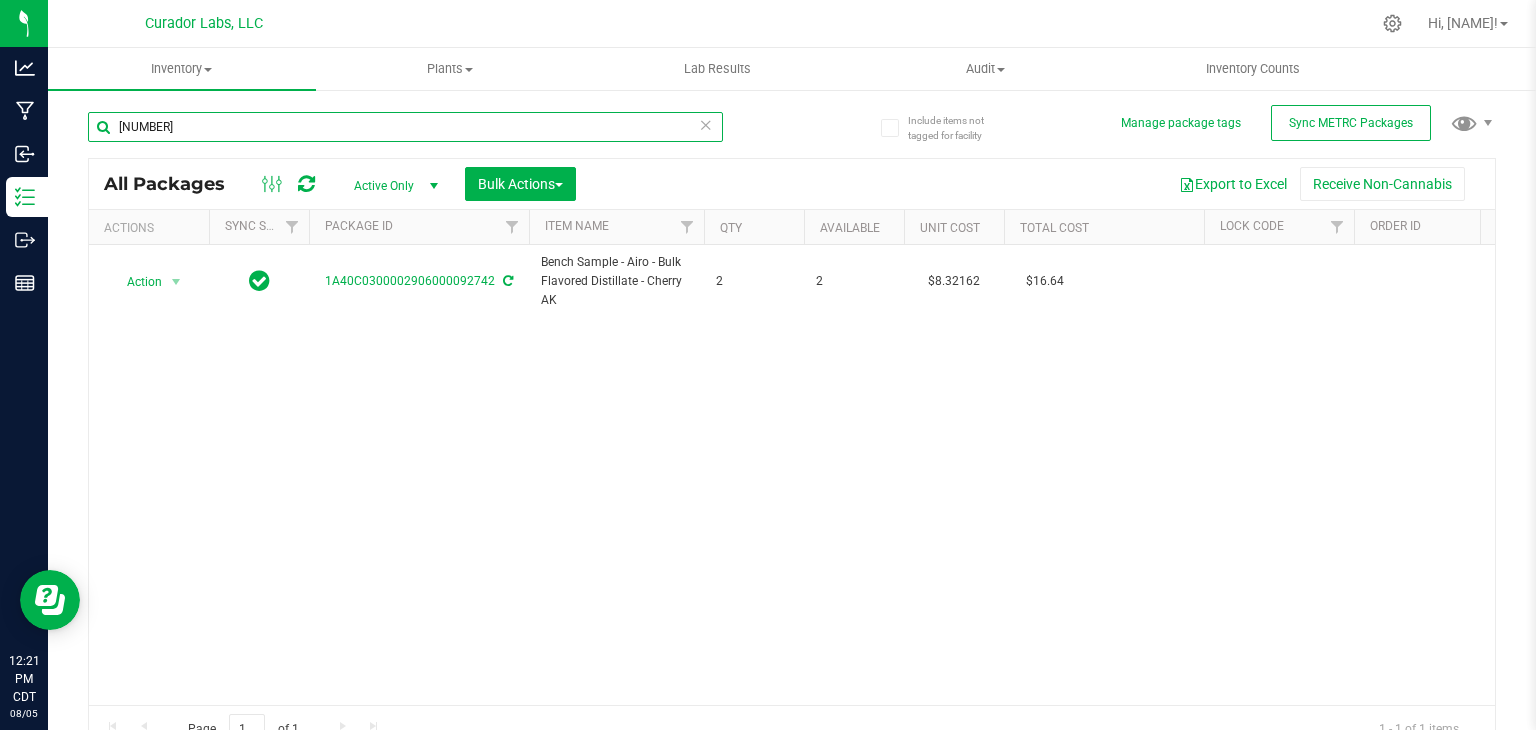 click on "[NUMBER]" at bounding box center [405, 127] 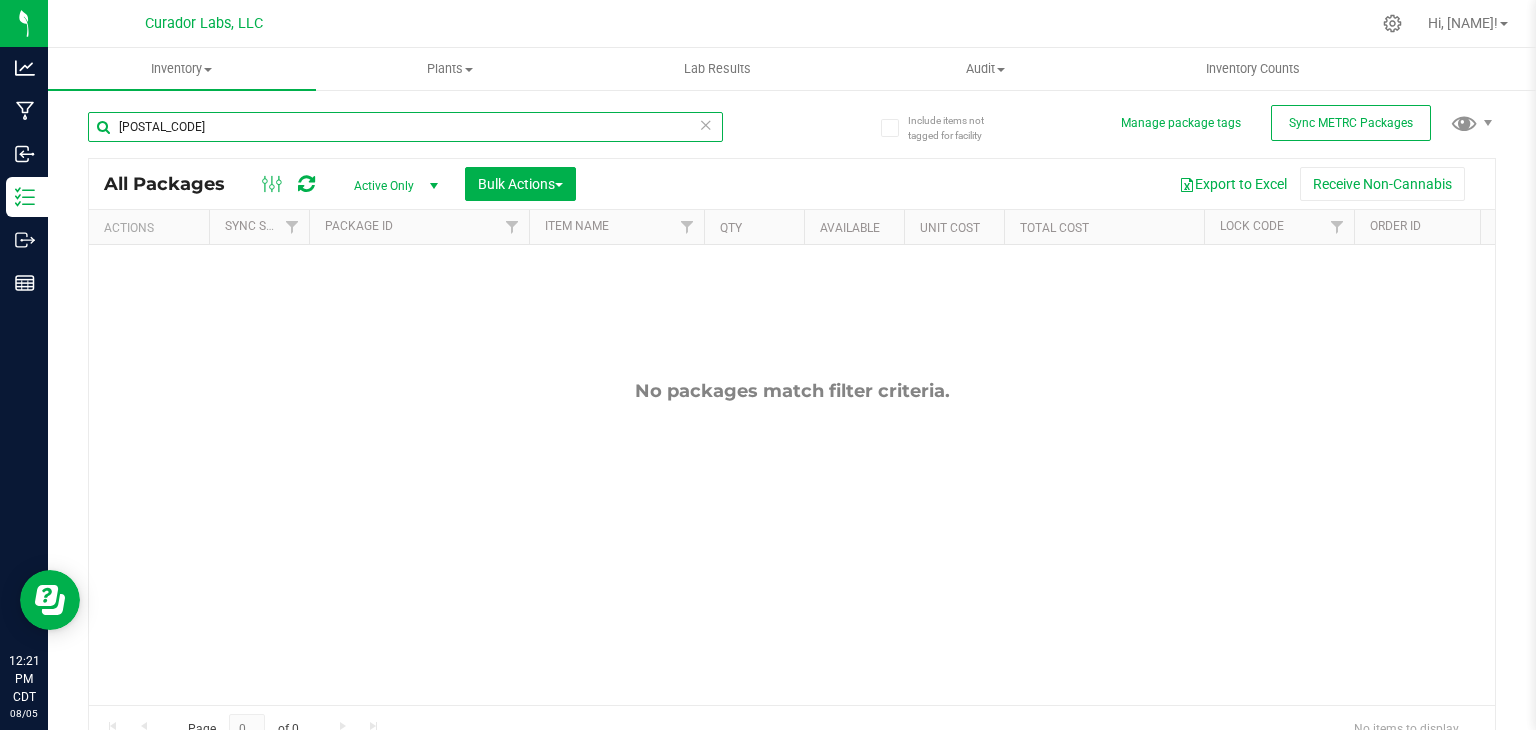 click on "[POSTAL_CODE]" at bounding box center [405, 127] 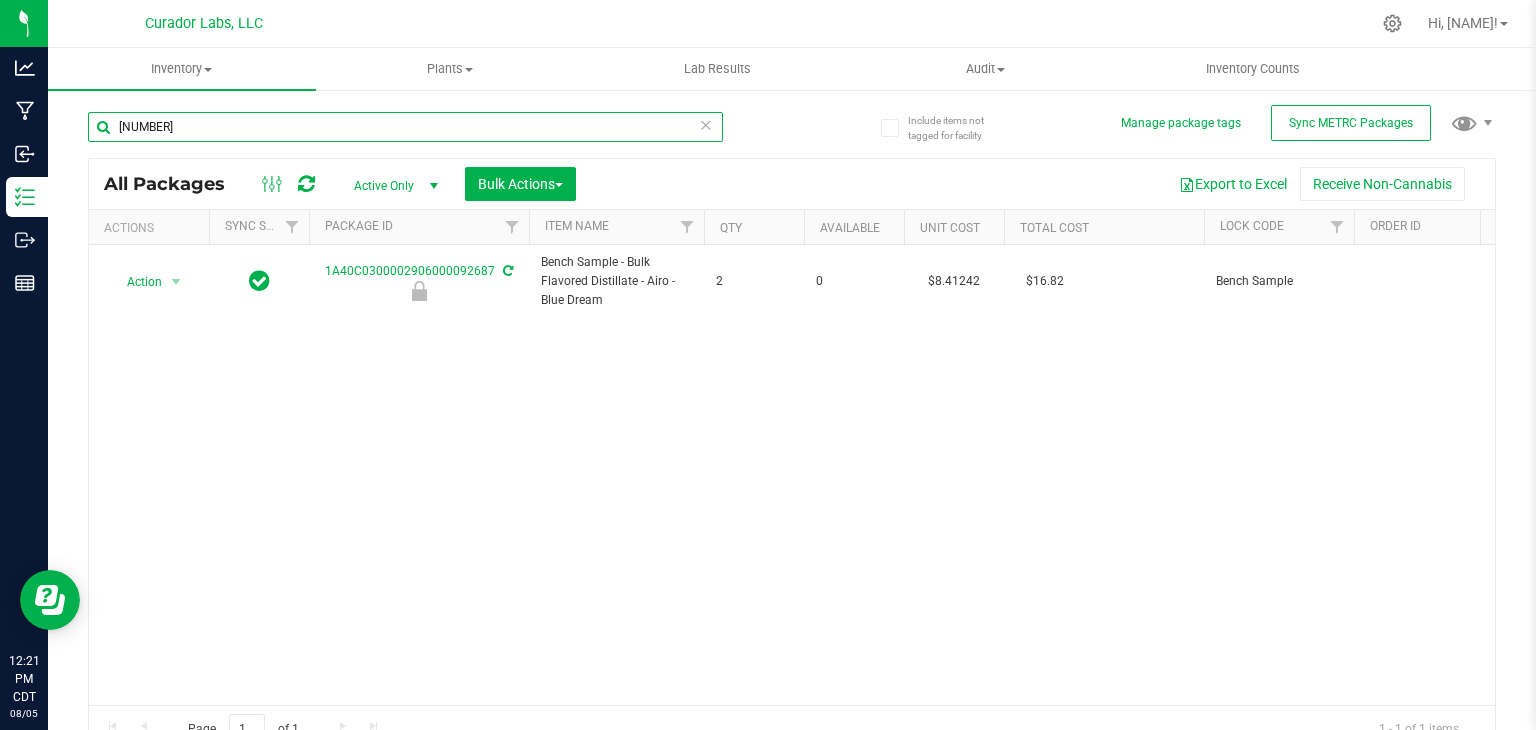 type on "[NUMBER]" 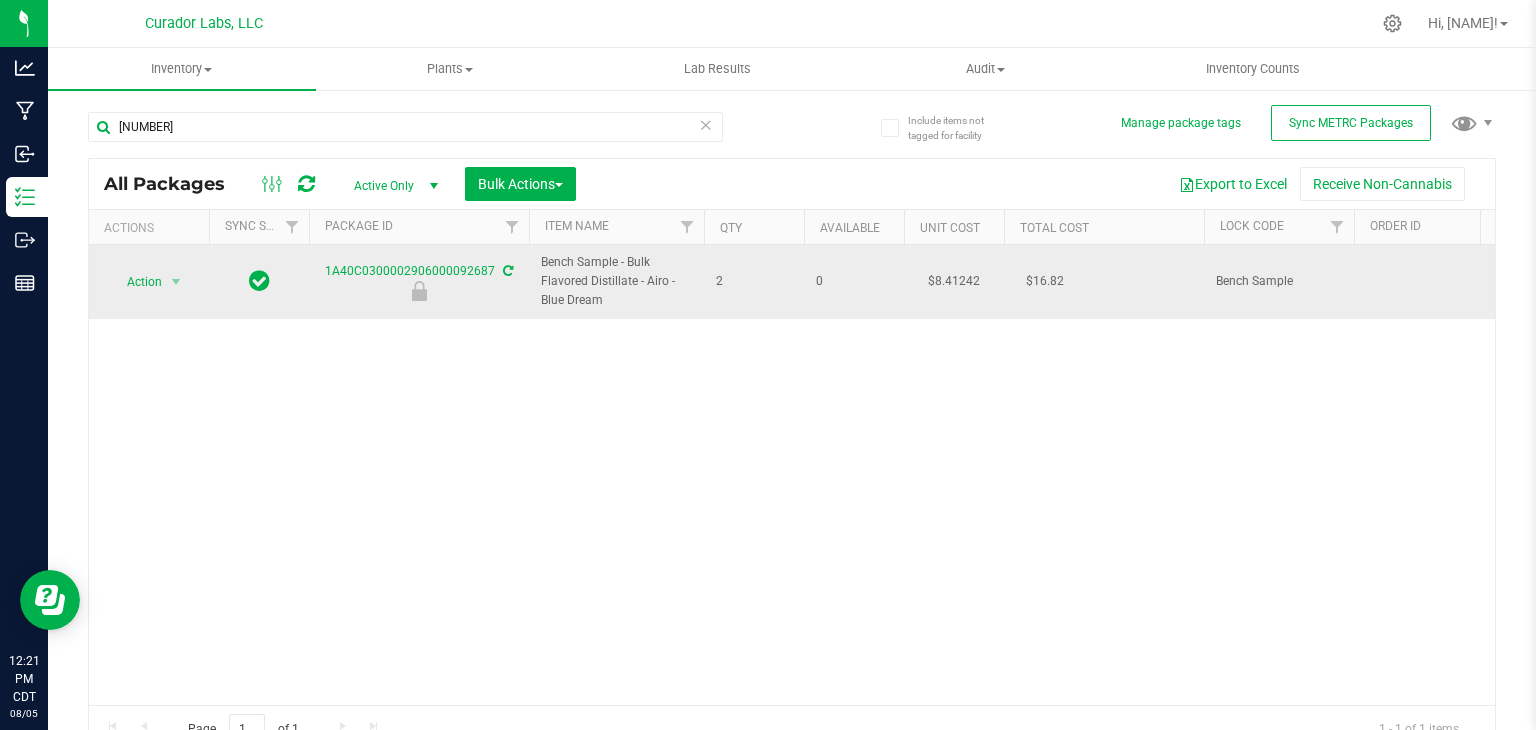 drag, startPoint x: 604, startPoint y: 302, endPoint x: 524, endPoint y: 266, distance: 87.72685 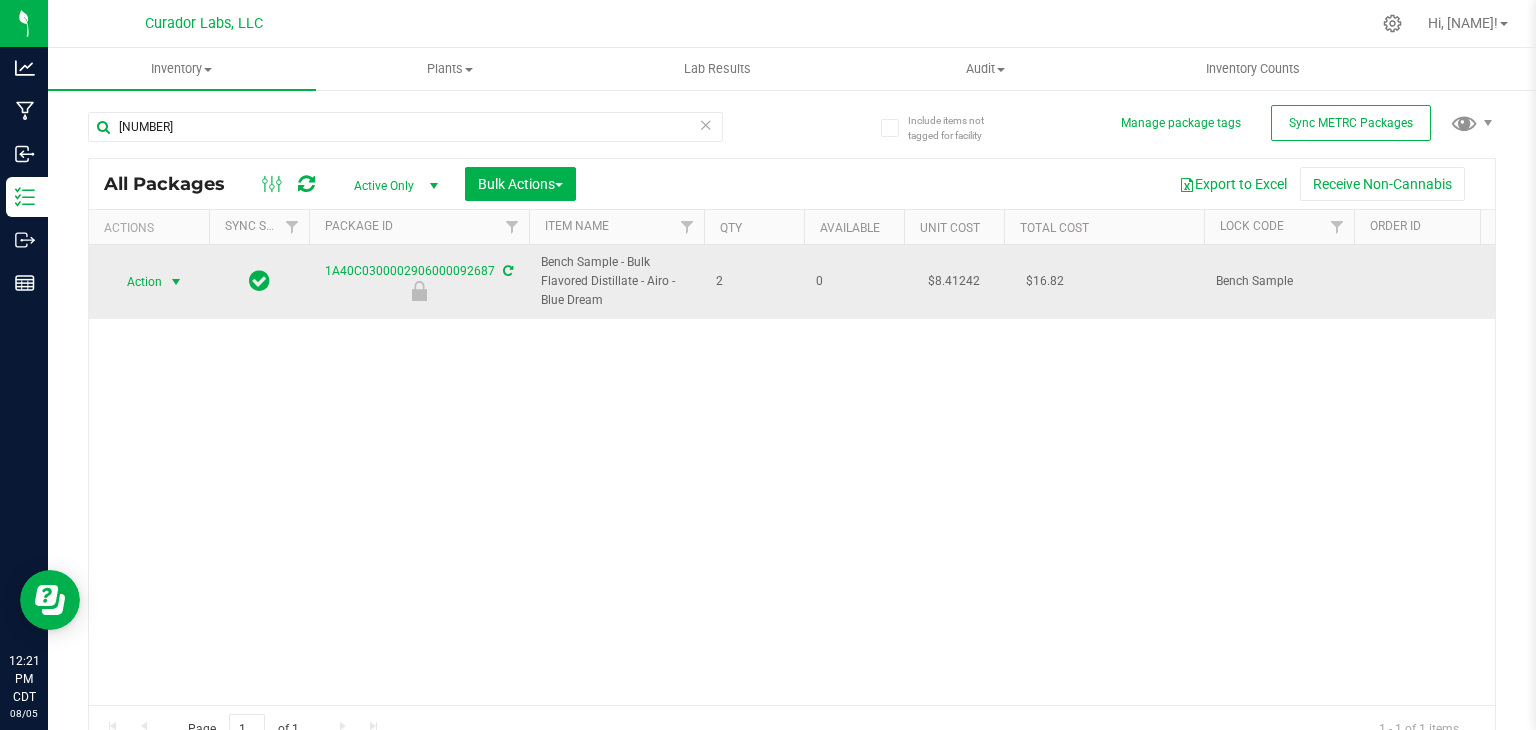 click on "Action" at bounding box center [136, 282] 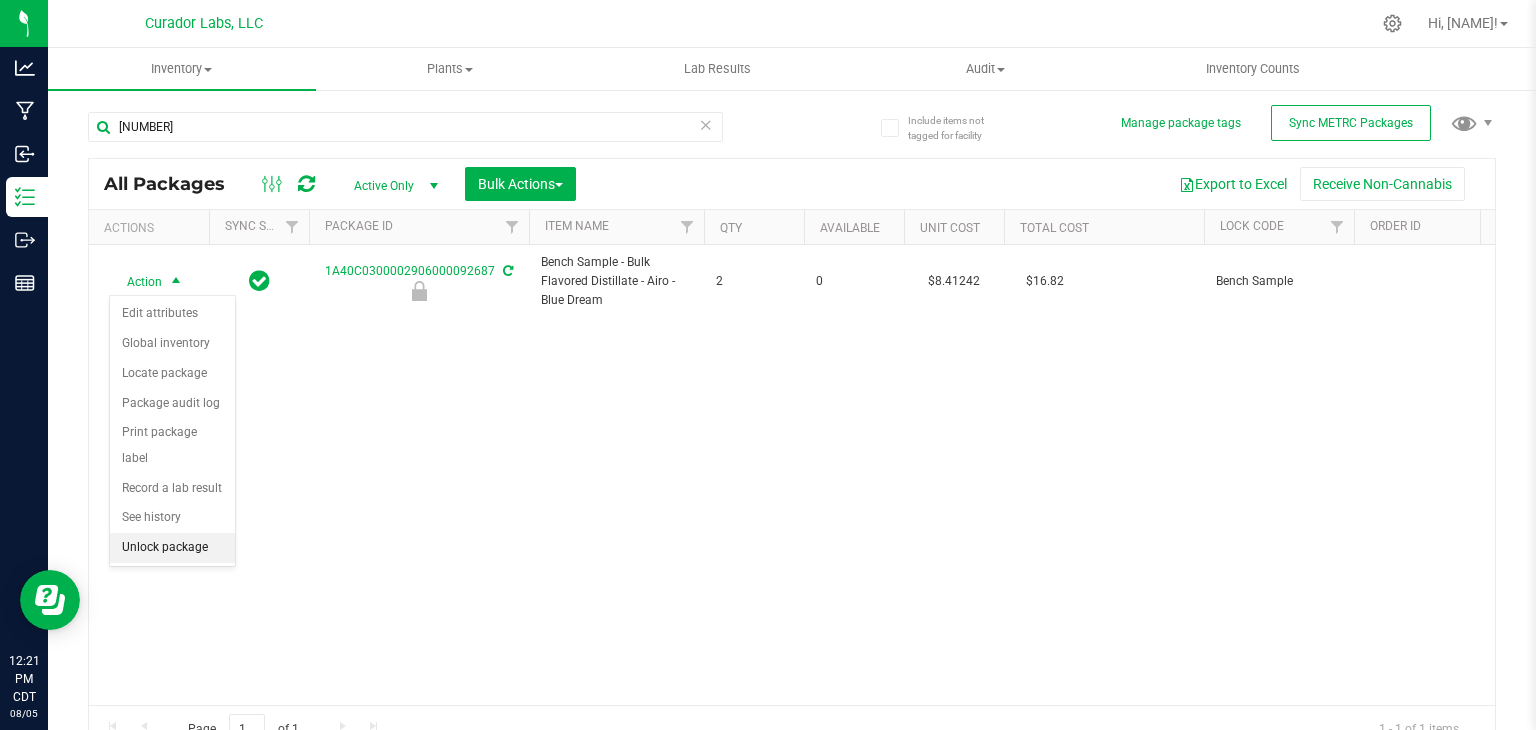click on "Unlock package" at bounding box center (172, 548) 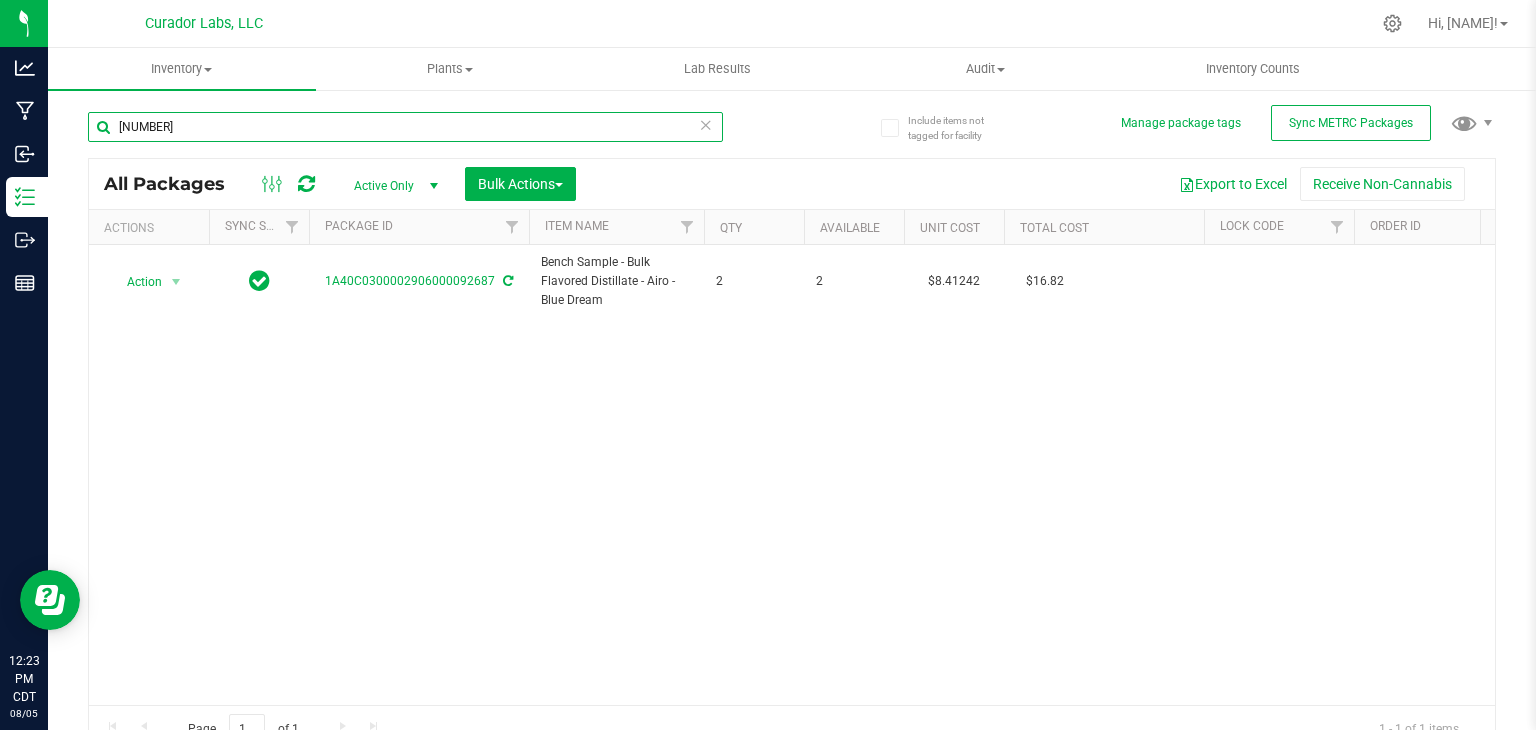 click on "[NUMBER]" at bounding box center (405, 127) 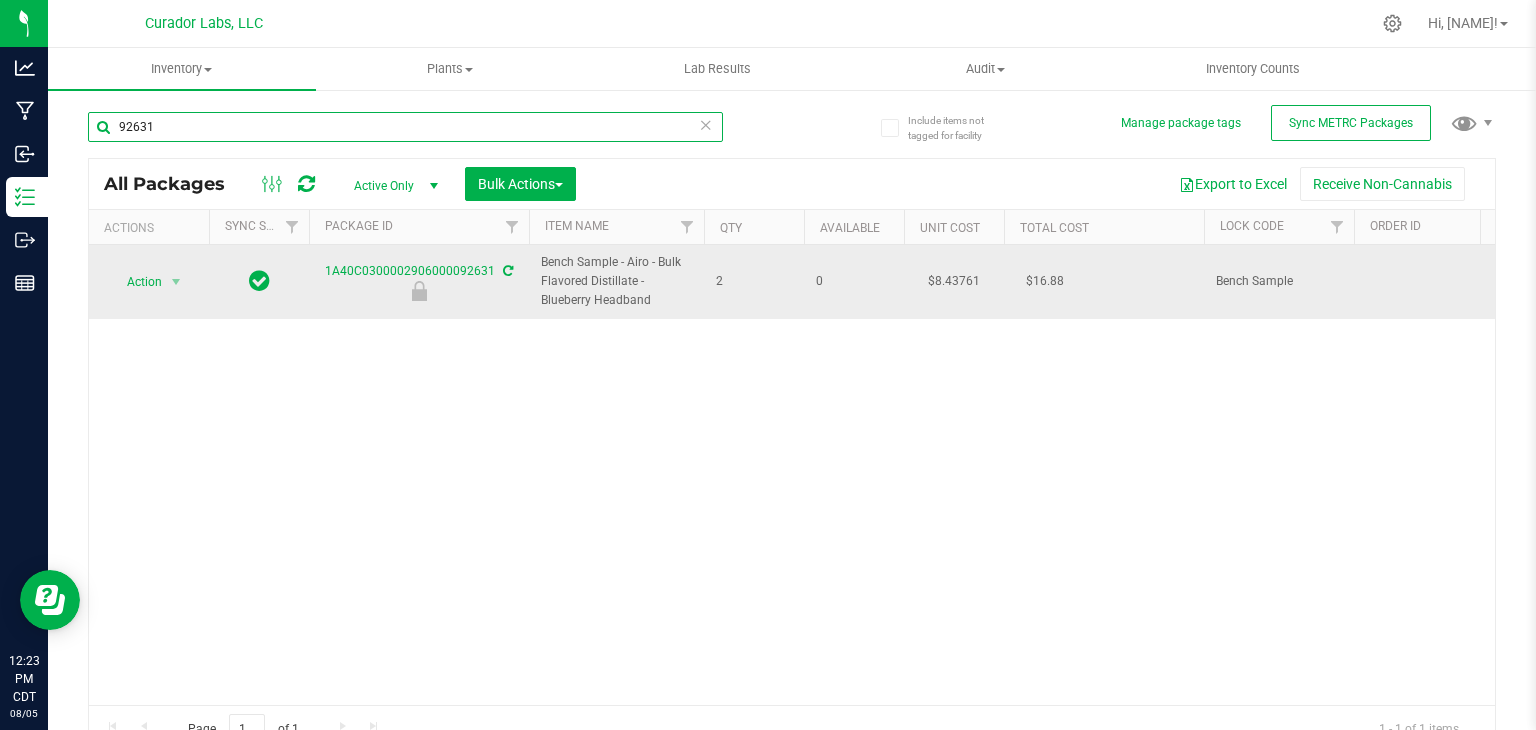 type on "92631" 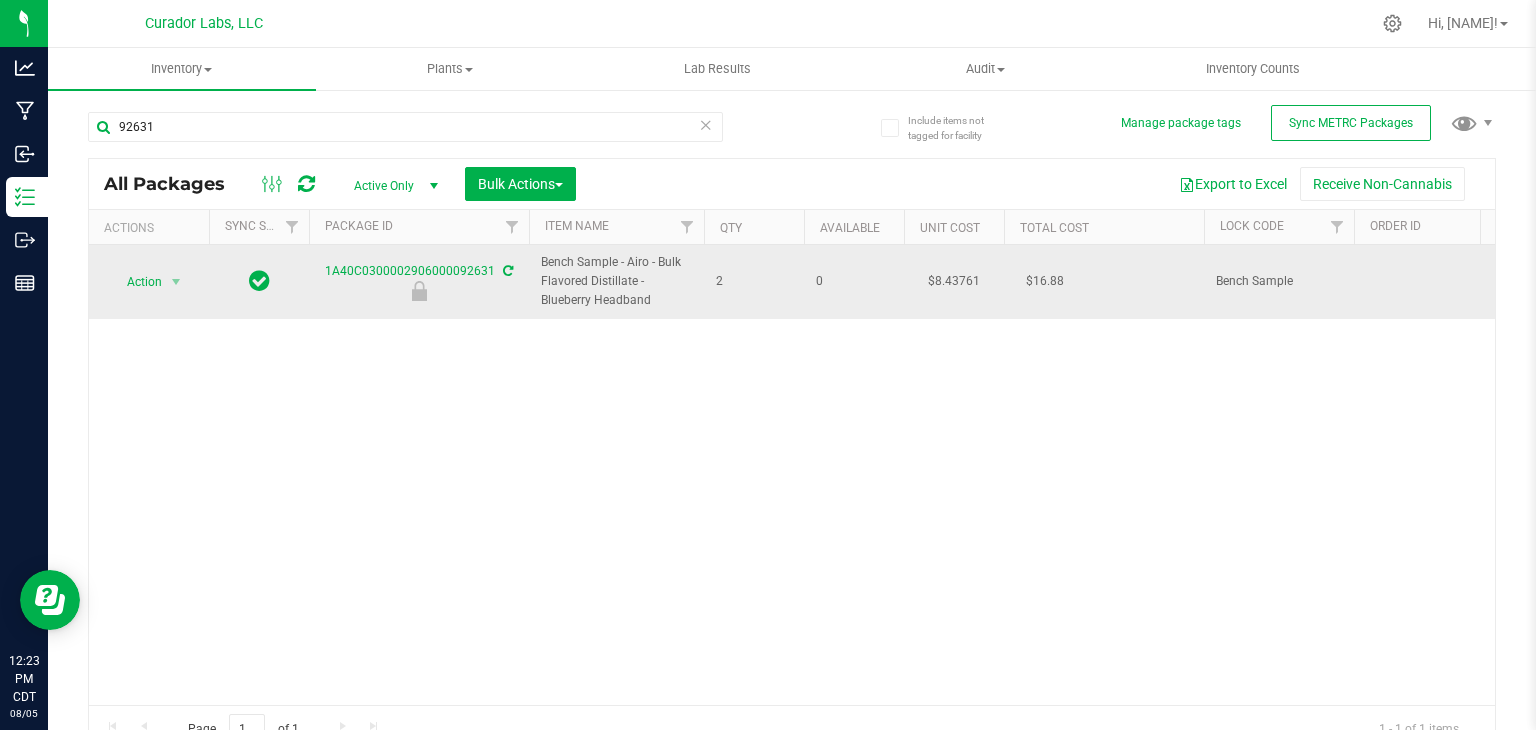 drag, startPoint x: 659, startPoint y: 307, endPoint x: 533, endPoint y: 253, distance: 137.08392 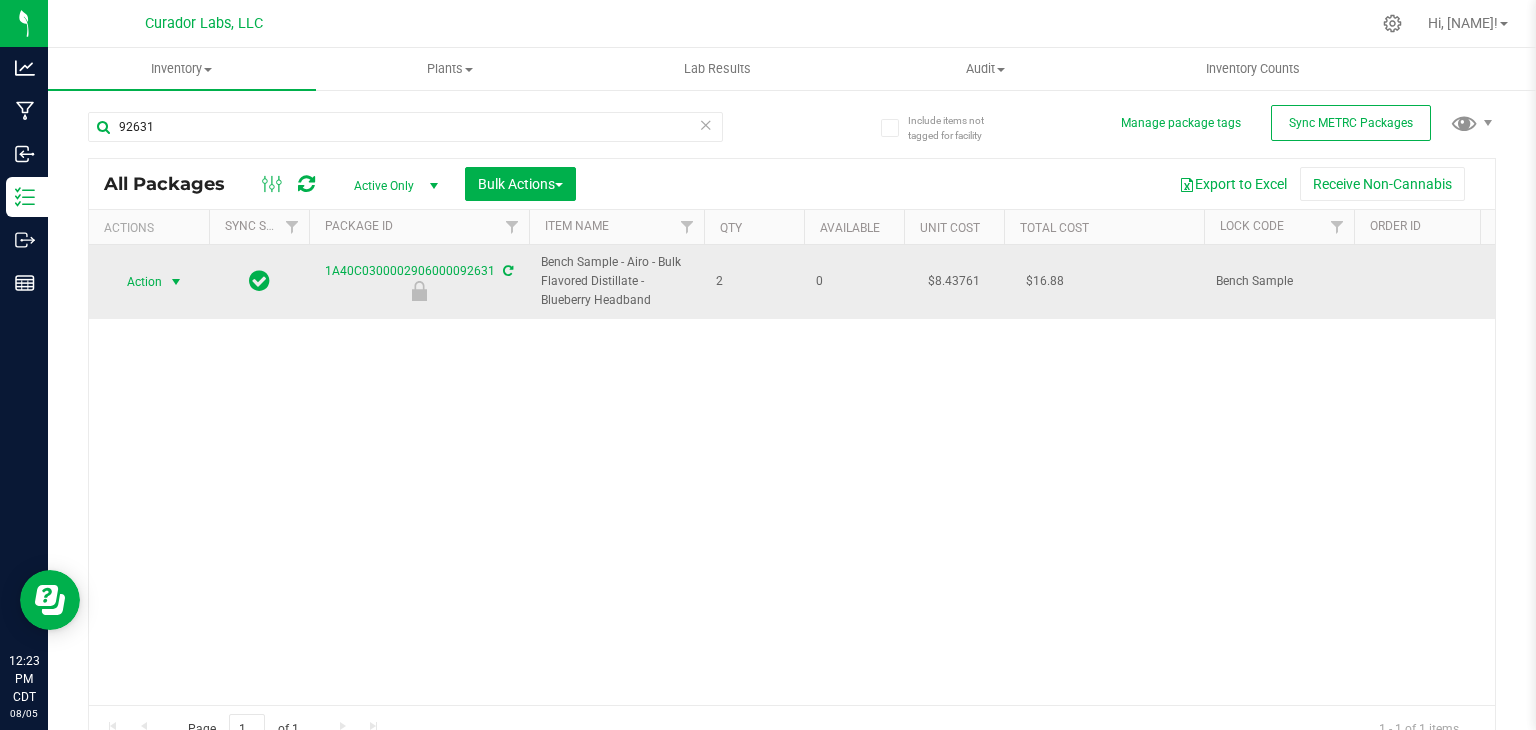 click on "Action" at bounding box center (136, 282) 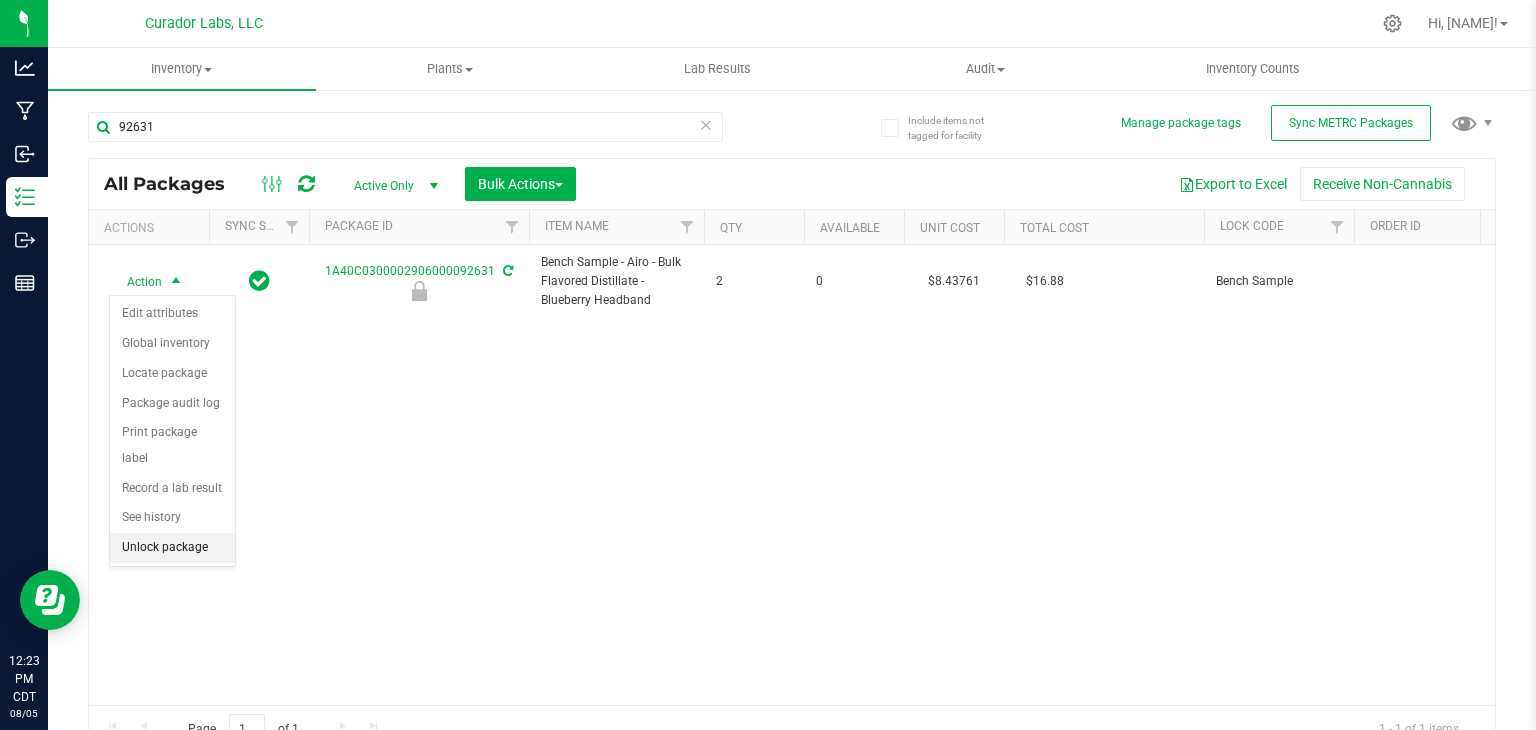 click on "Unlock package" at bounding box center (172, 548) 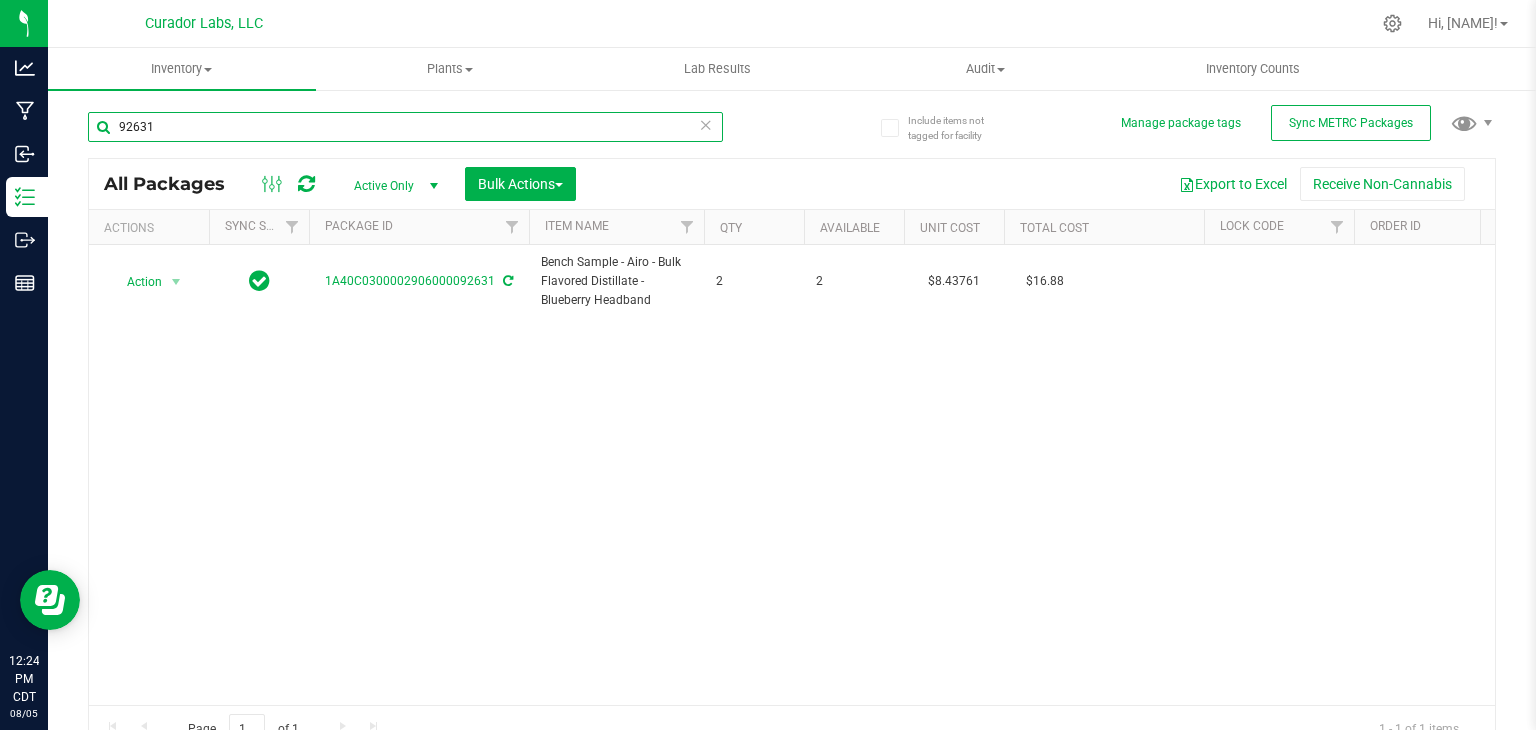 click on "92631" at bounding box center [405, 127] 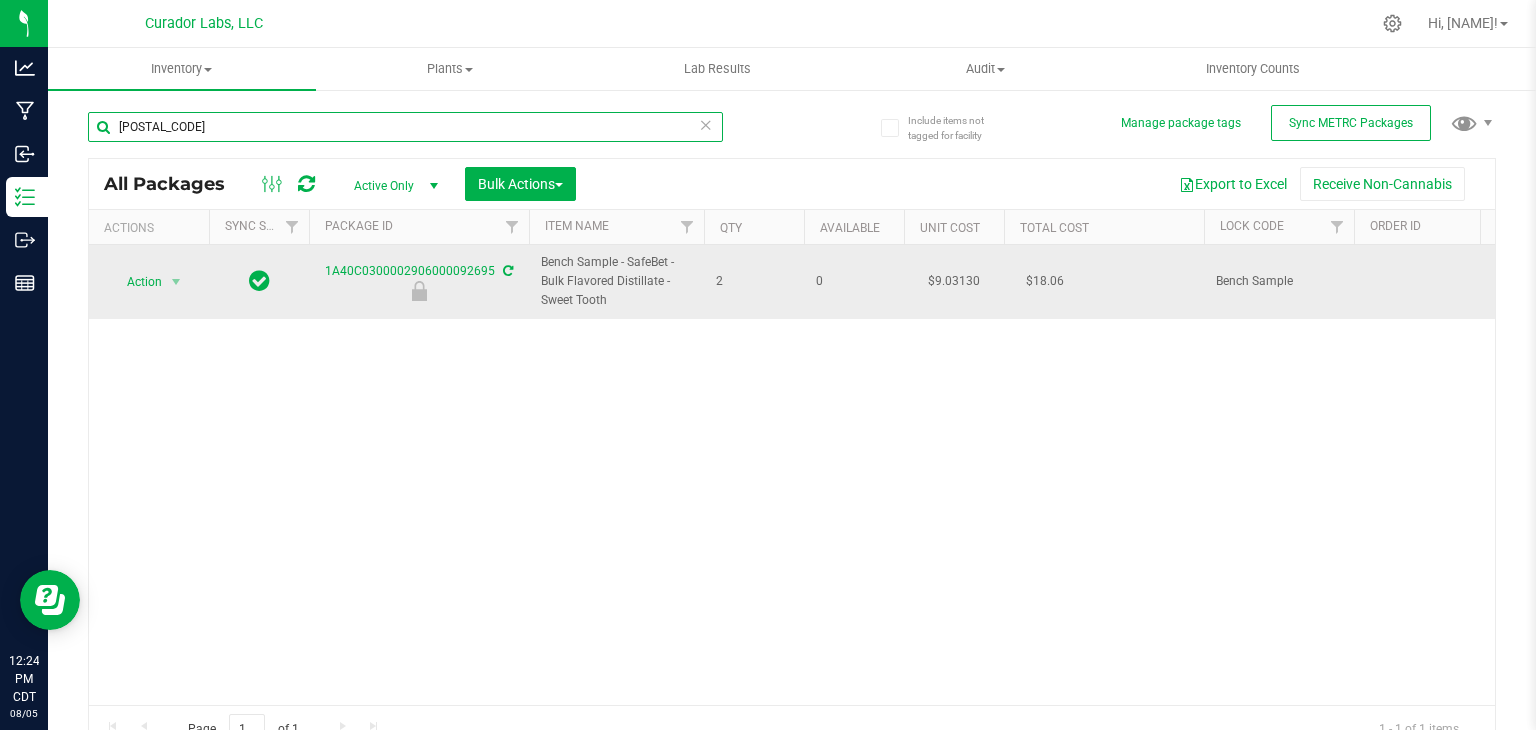 type on "[POSTAL_CODE]" 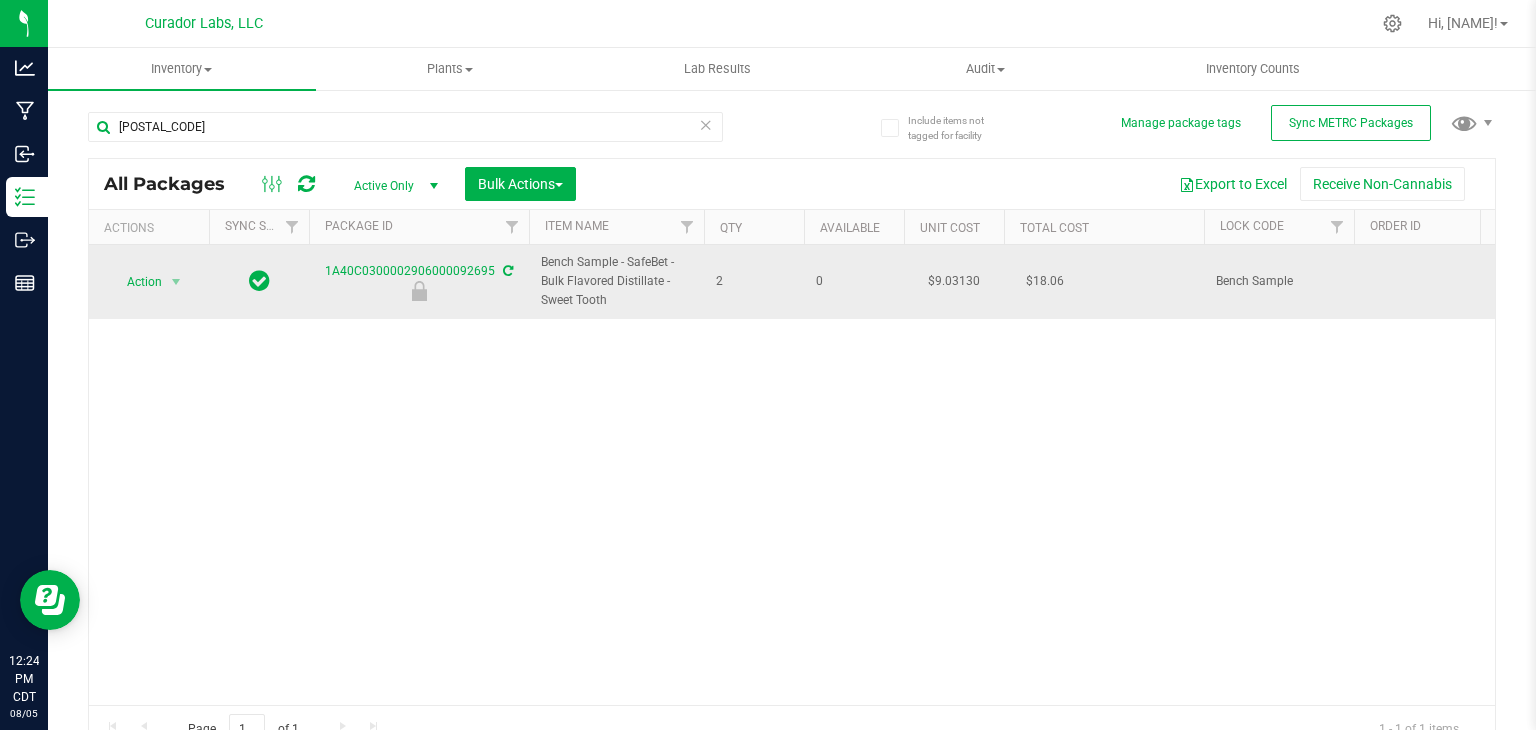 drag, startPoint x: 616, startPoint y: 305, endPoint x: 534, endPoint y: 270, distance: 89.157166 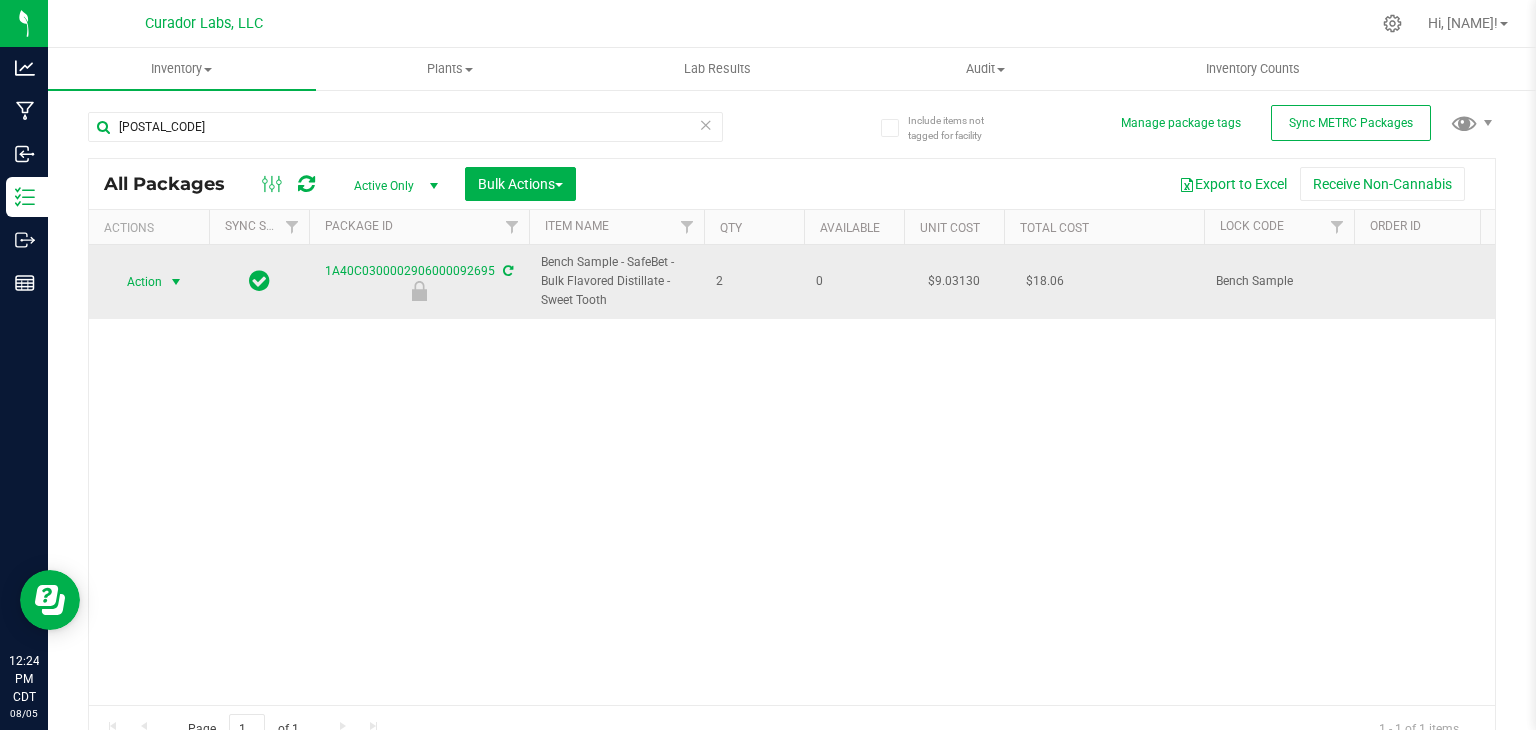 click on "Action" at bounding box center [136, 282] 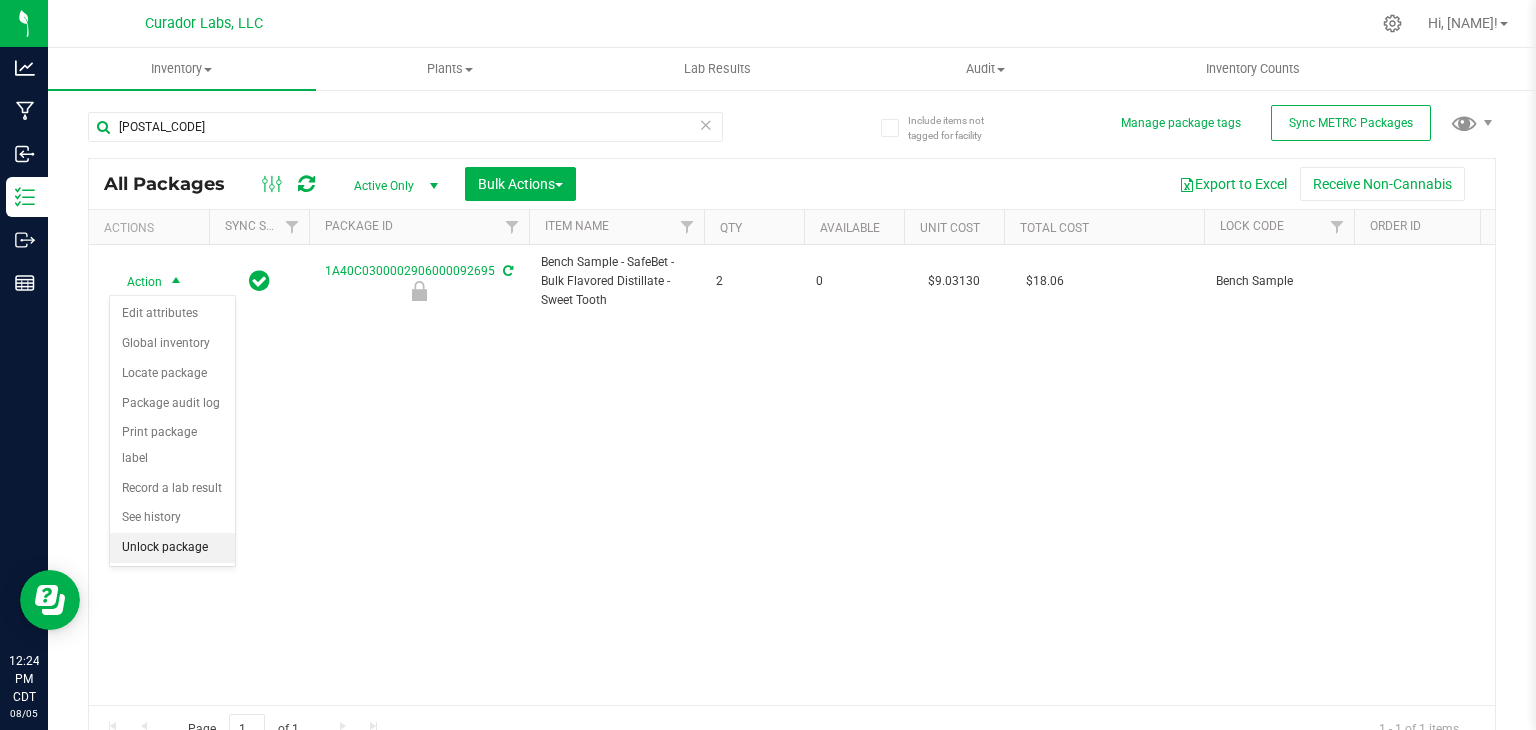 click on "Unlock package" at bounding box center (172, 548) 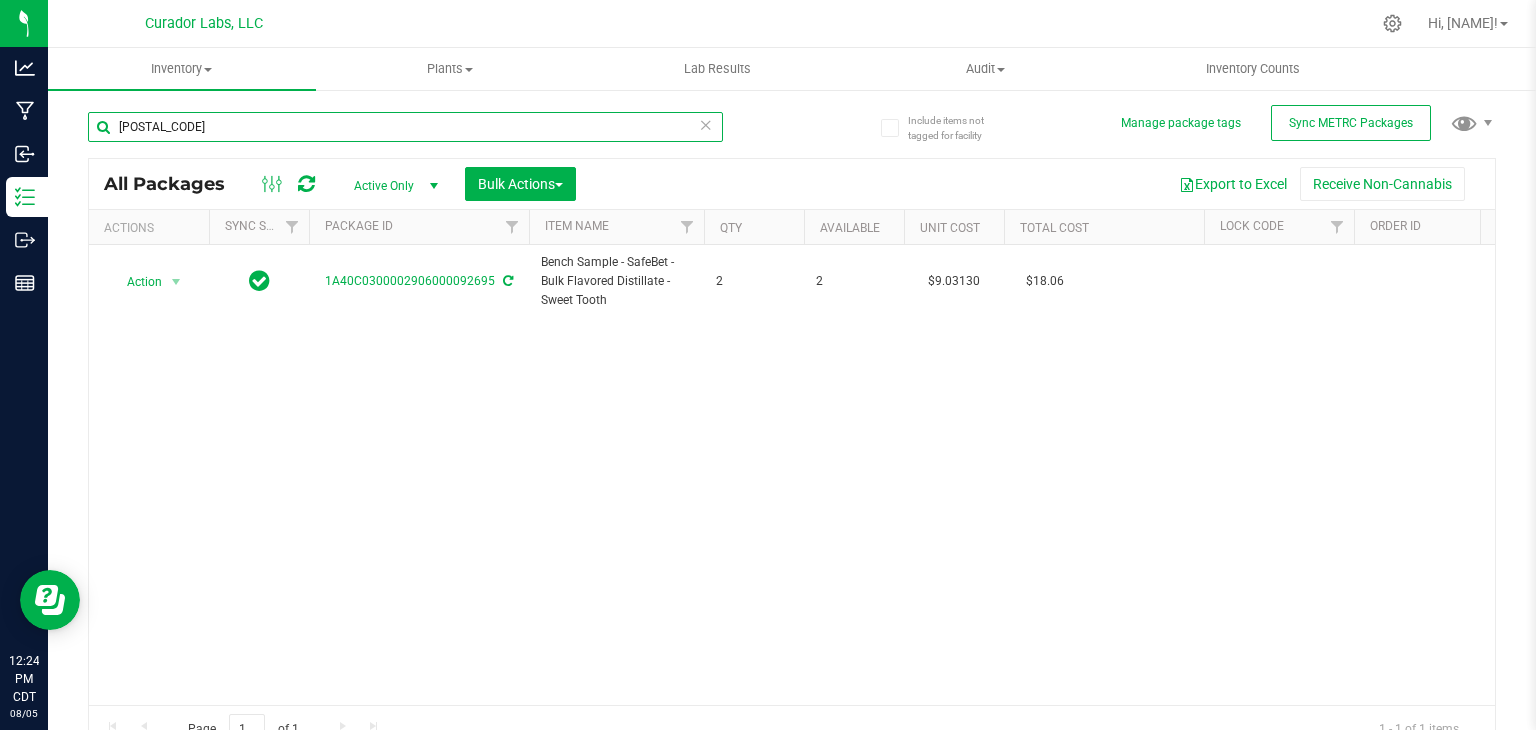 click on "[POSTAL_CODE]" at bounding box center (405, 127) 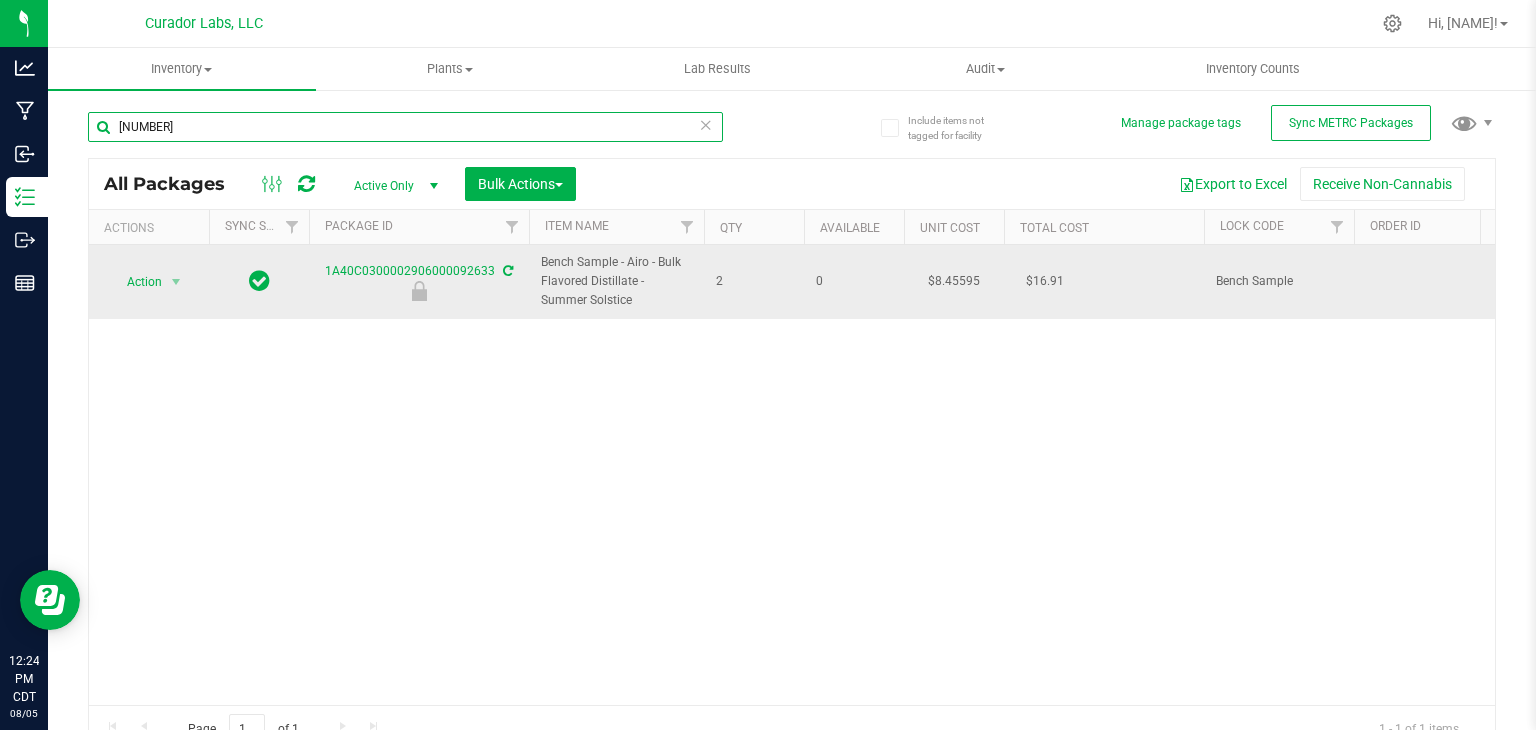 type on "[NUMBER]" 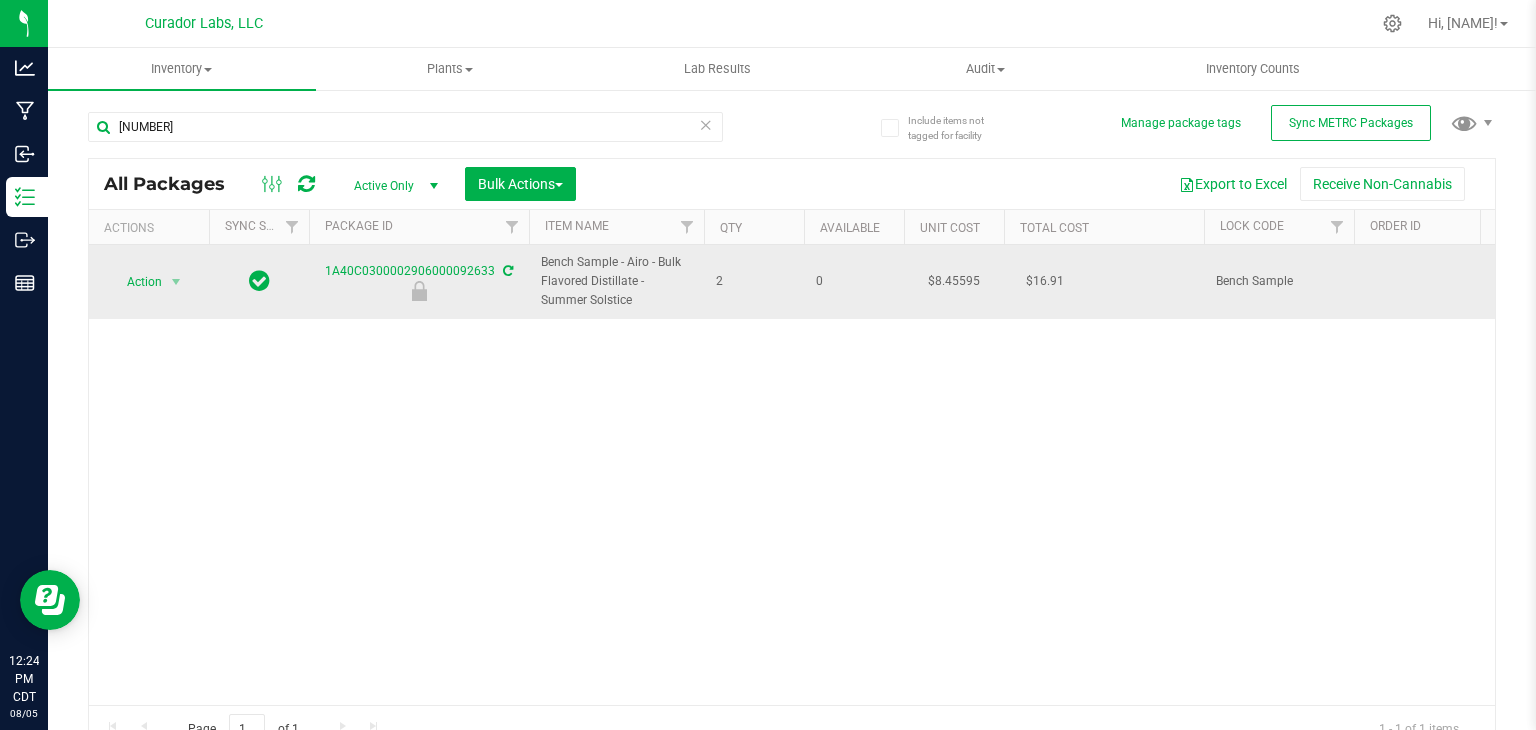 drag, startPoint x: 592, startPoint y: 305, endPoint x: 535, endPoint y: 267, distance: 68.50548 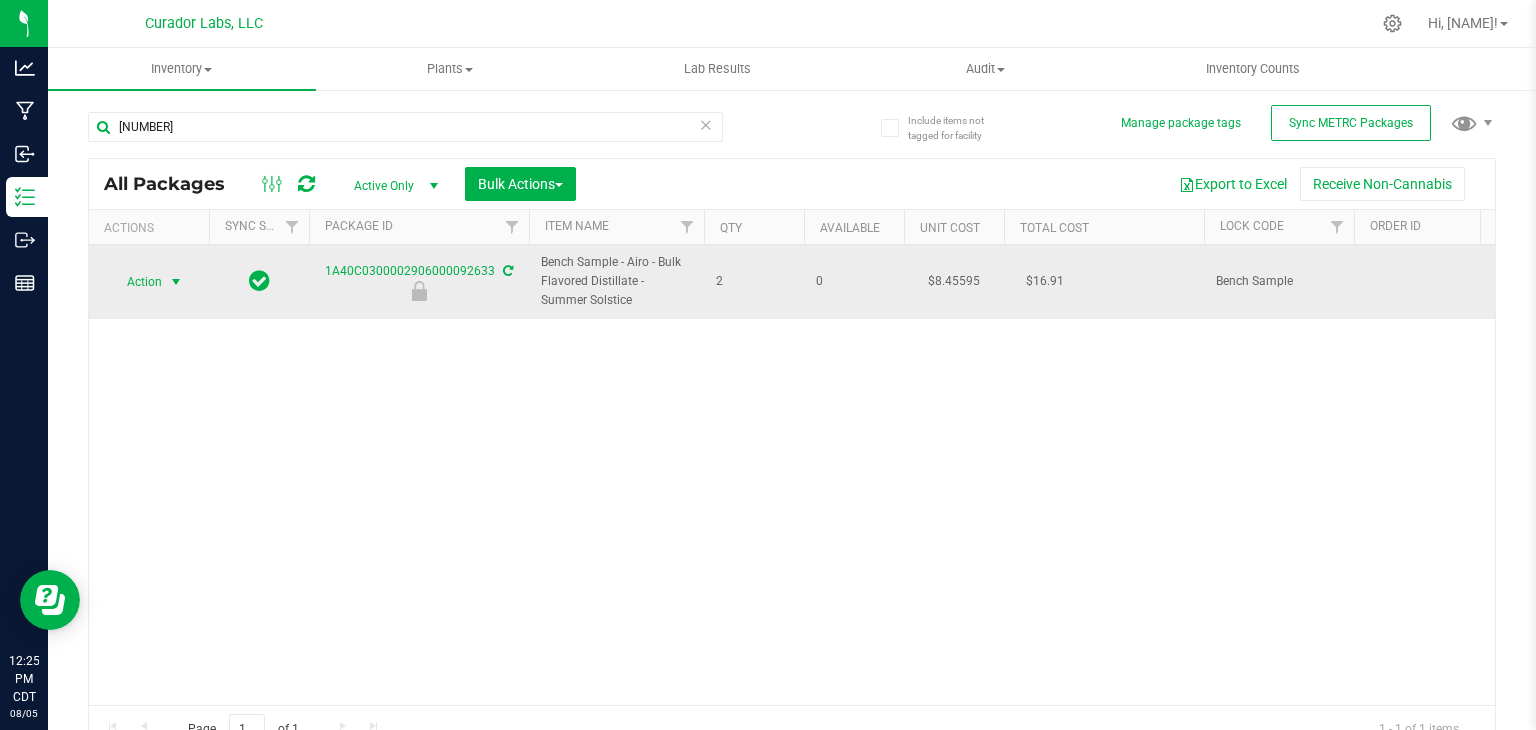 click at bounding box center (176, 282) 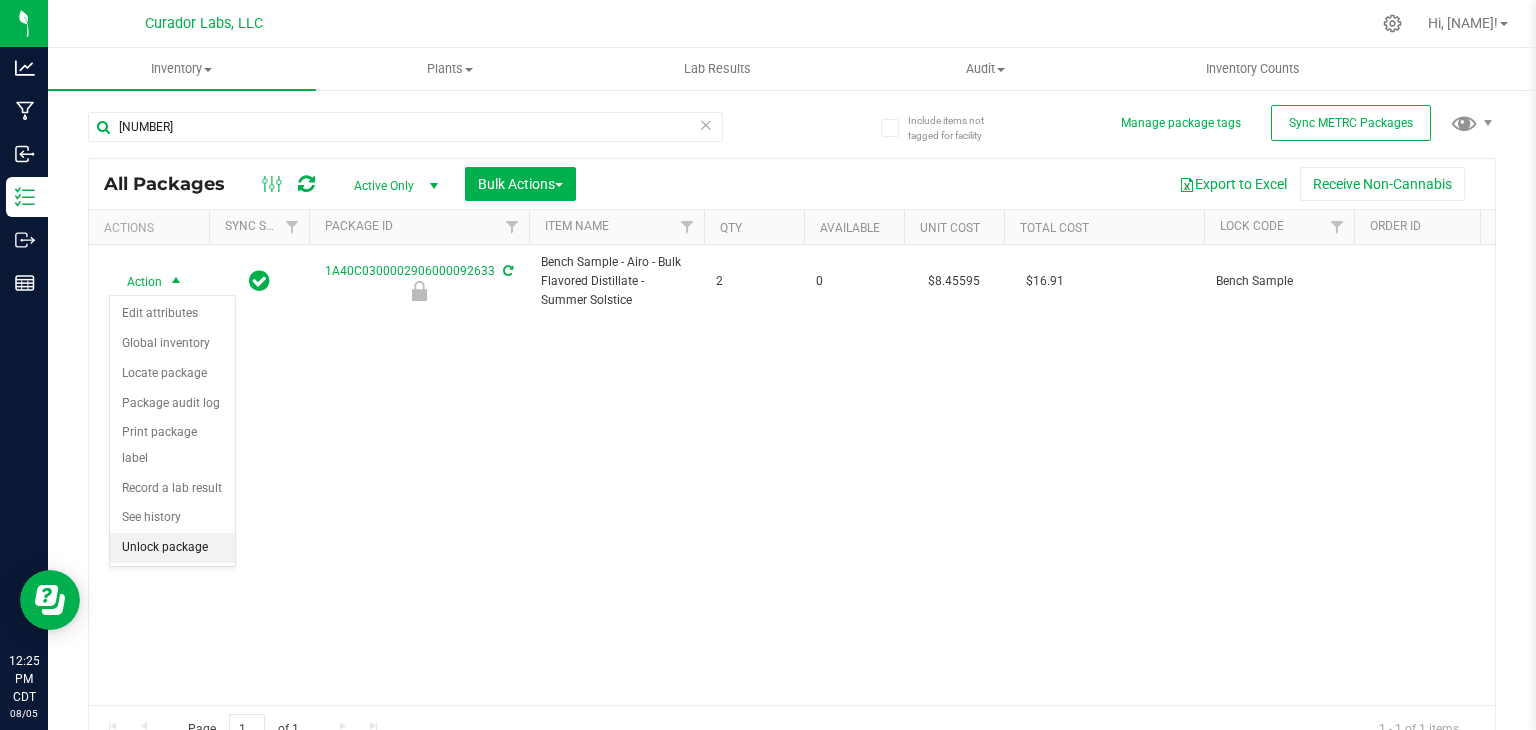 click on "Unlock package" at bounding box center (172, 548) 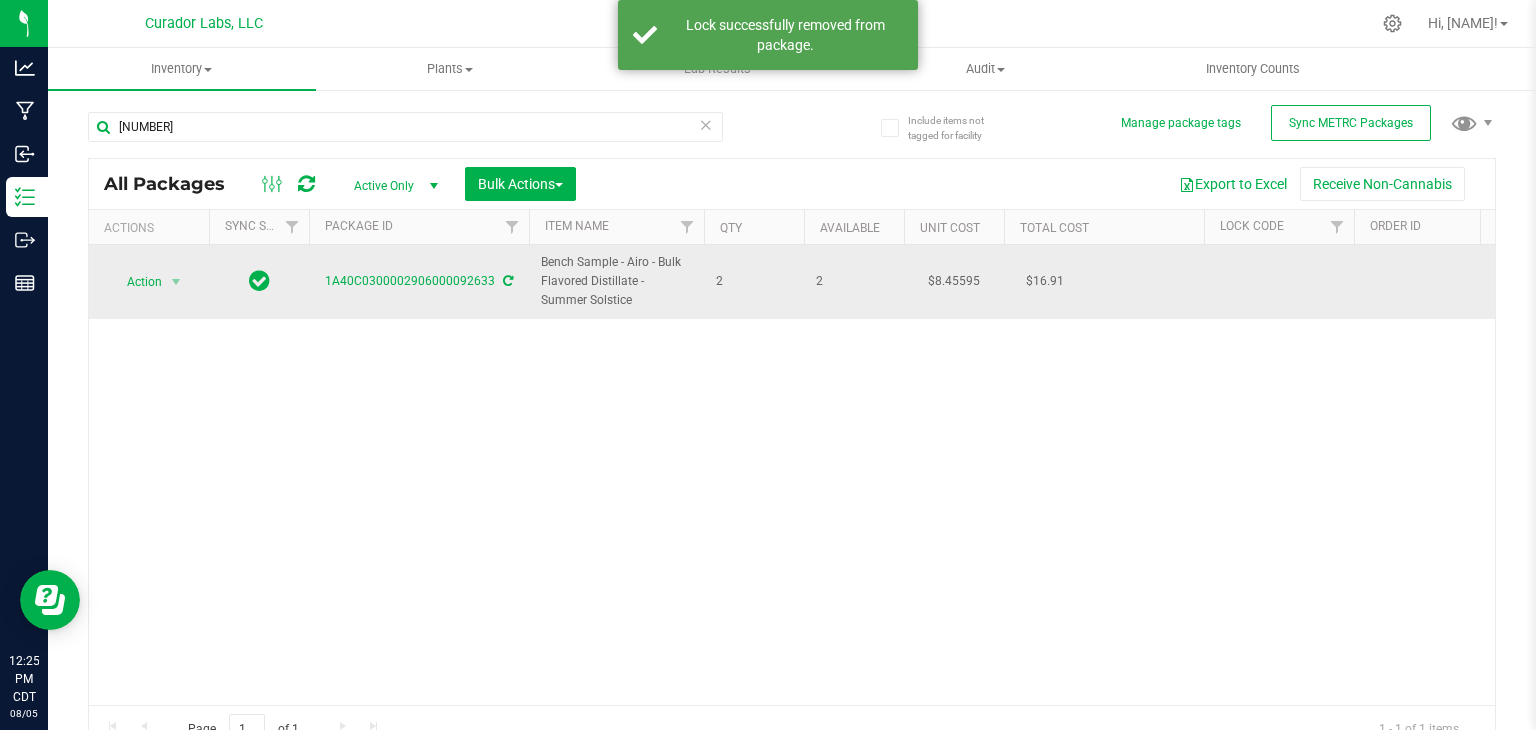 drag, startPoint x: 592, startPoint y: 301, endPoint x: 540, endPoint y: 266, distance: 62.681736 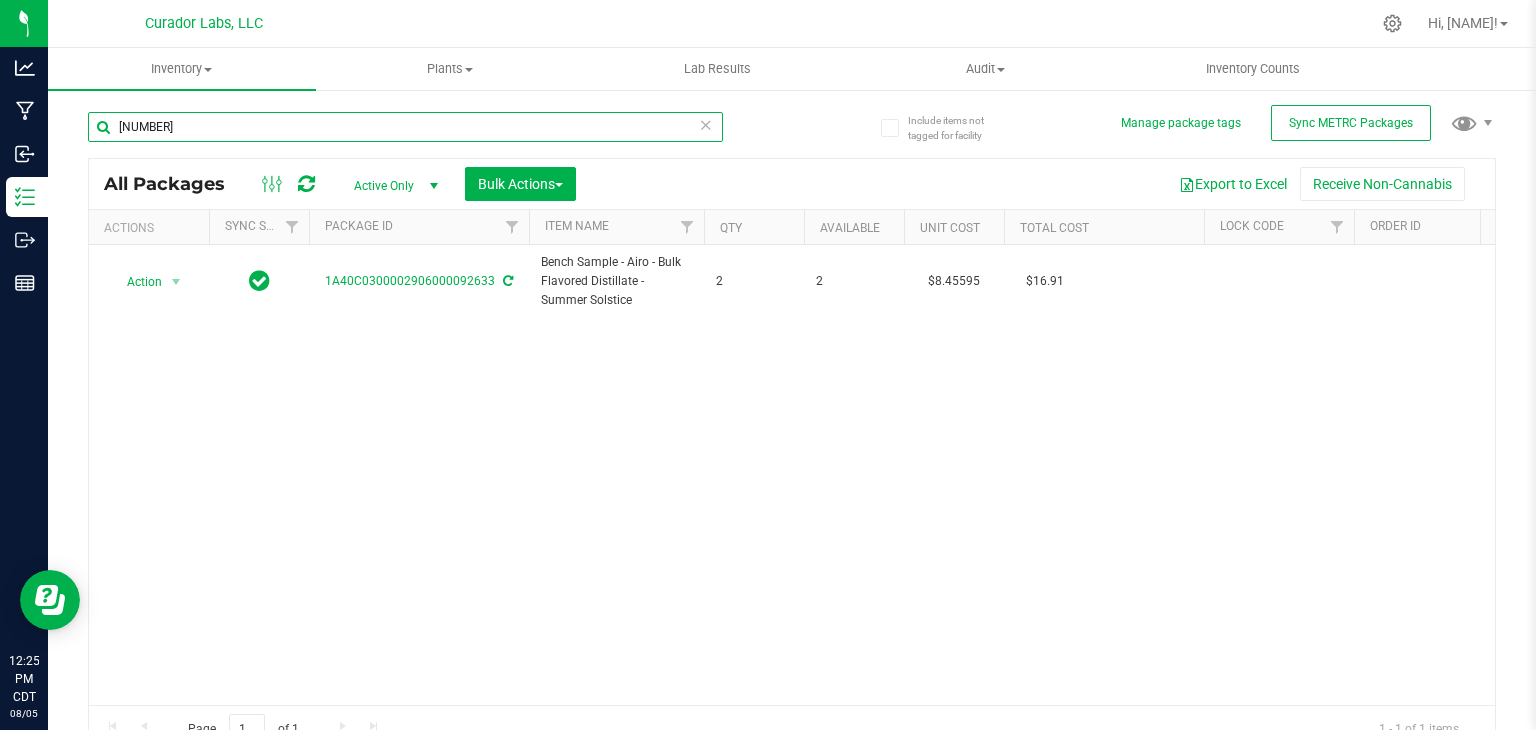 click on "[NUMBER]" at bounding box center [405, 127] 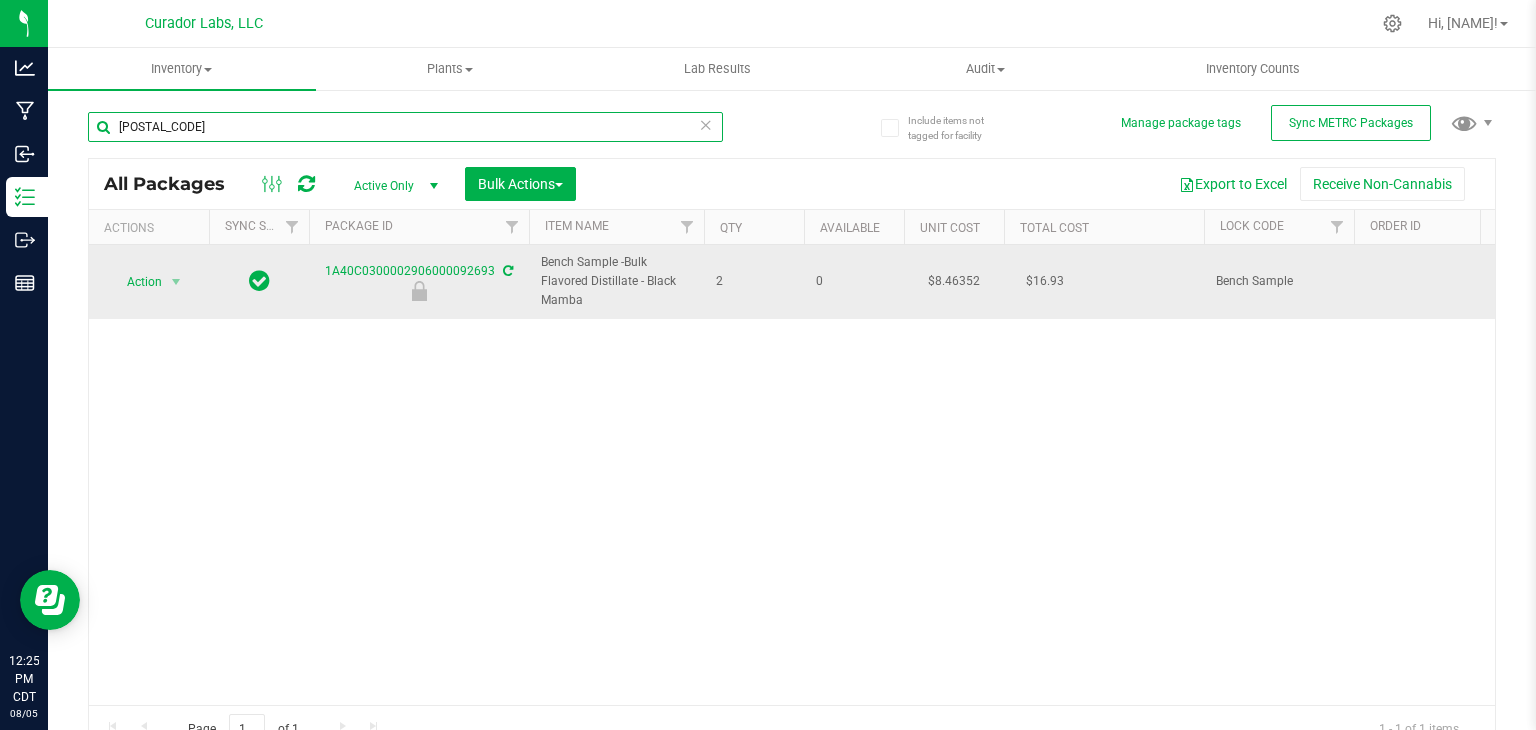 type on "[POSTAL_CODE]" 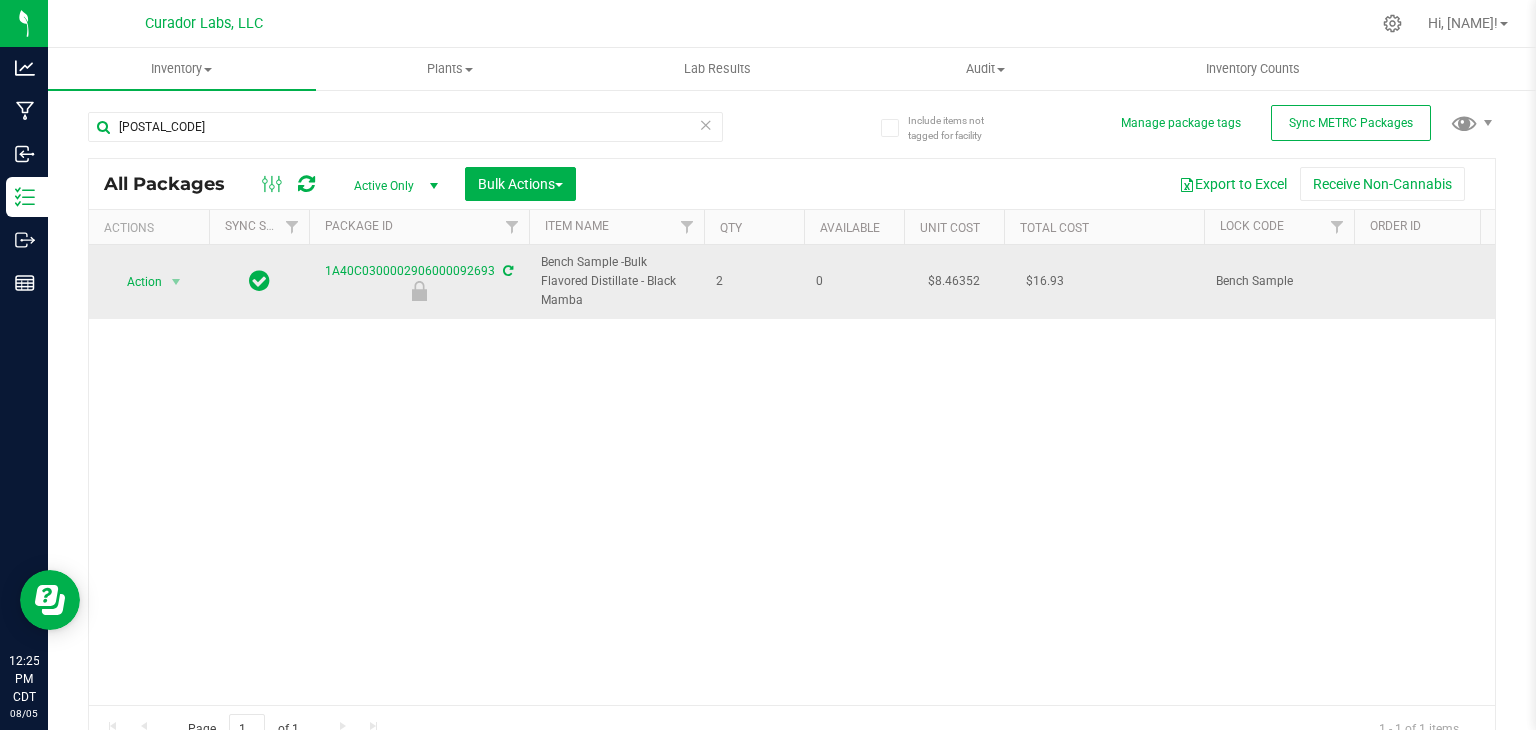 drag, startPoint x: 592, startPoint y: 308, endPoint x: 540, endPoint y: 266, distance: 66.8431 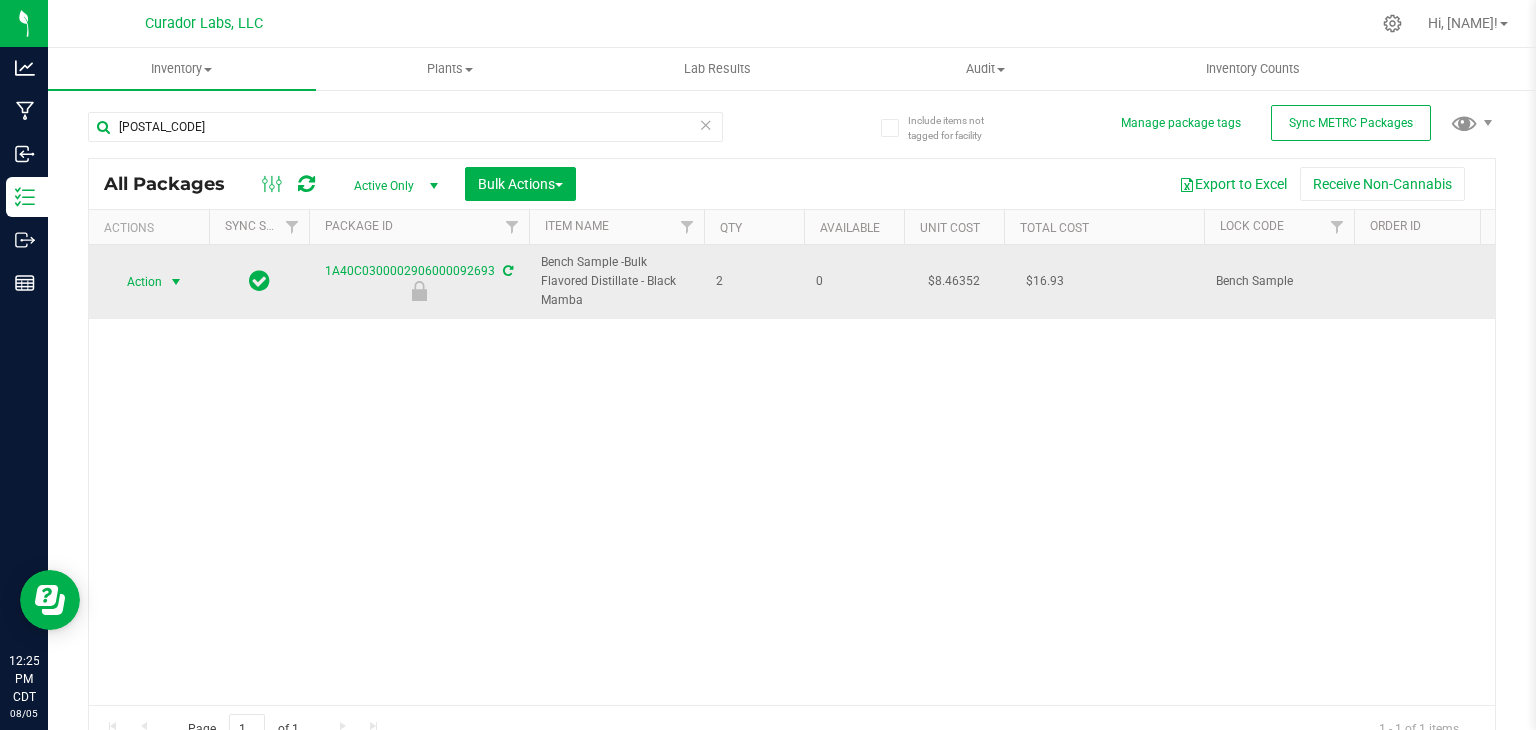 click at bounding box center [176, 282] 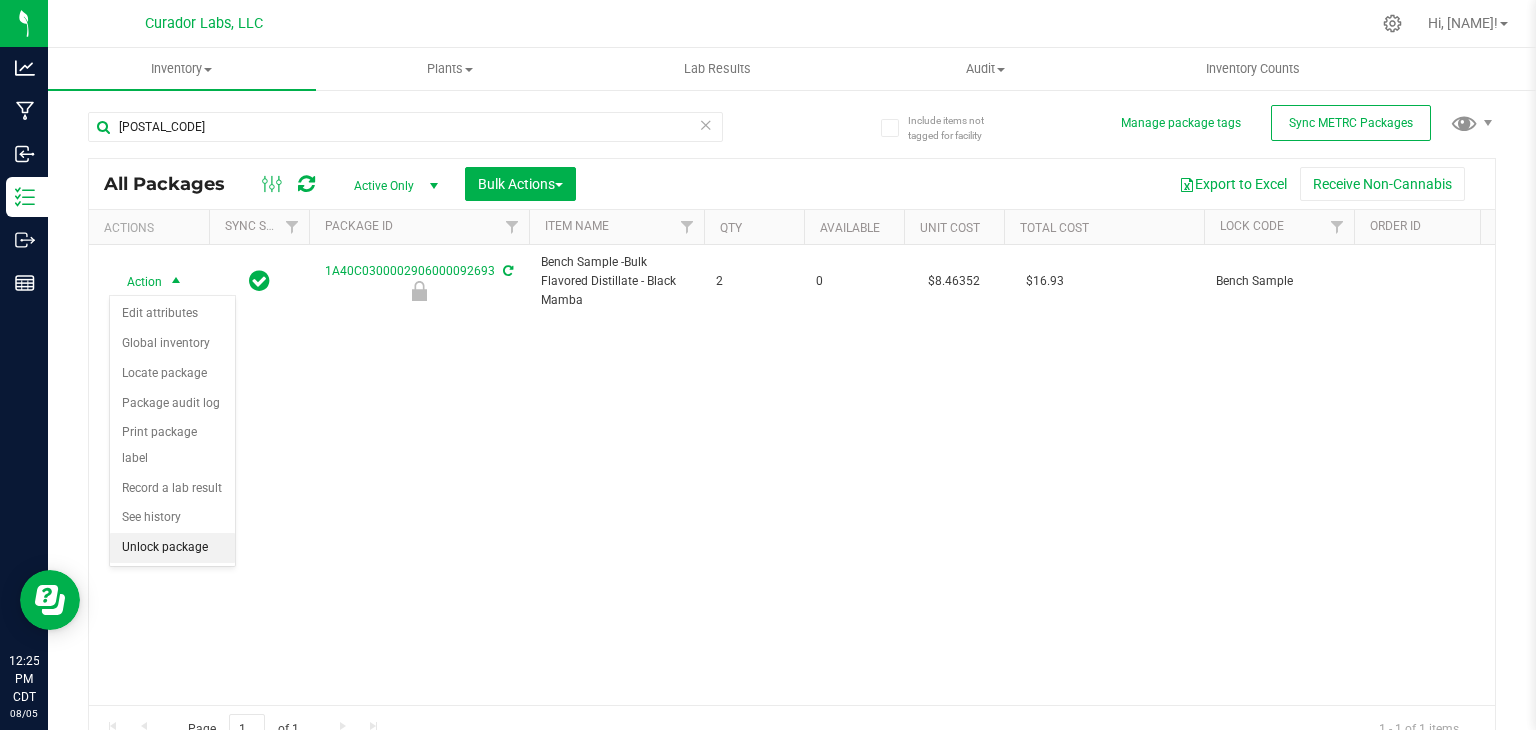 click on "Unlock package" at bounding box center (172, 548) 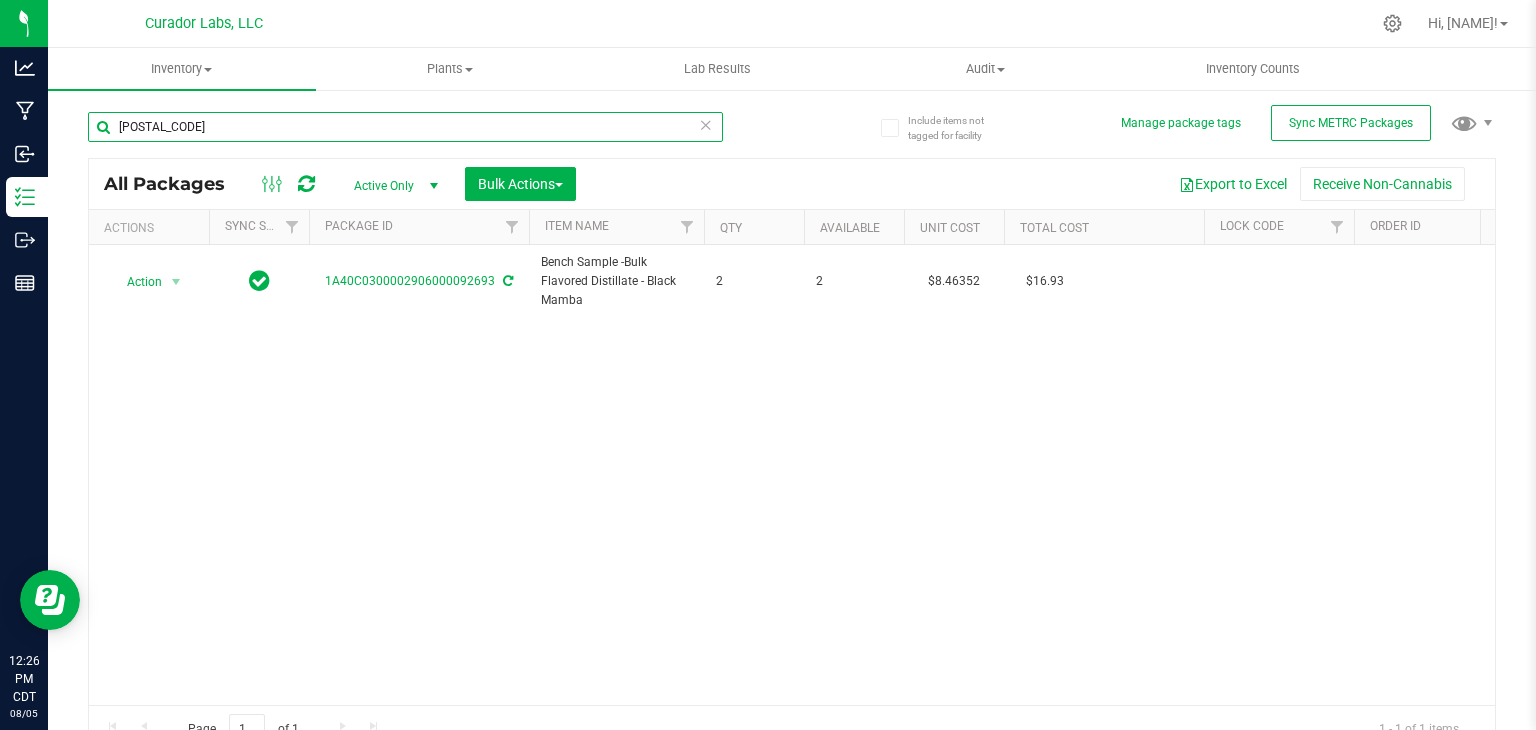 click on "[POSTAL_CODE]" at bounding box center [405, 127] 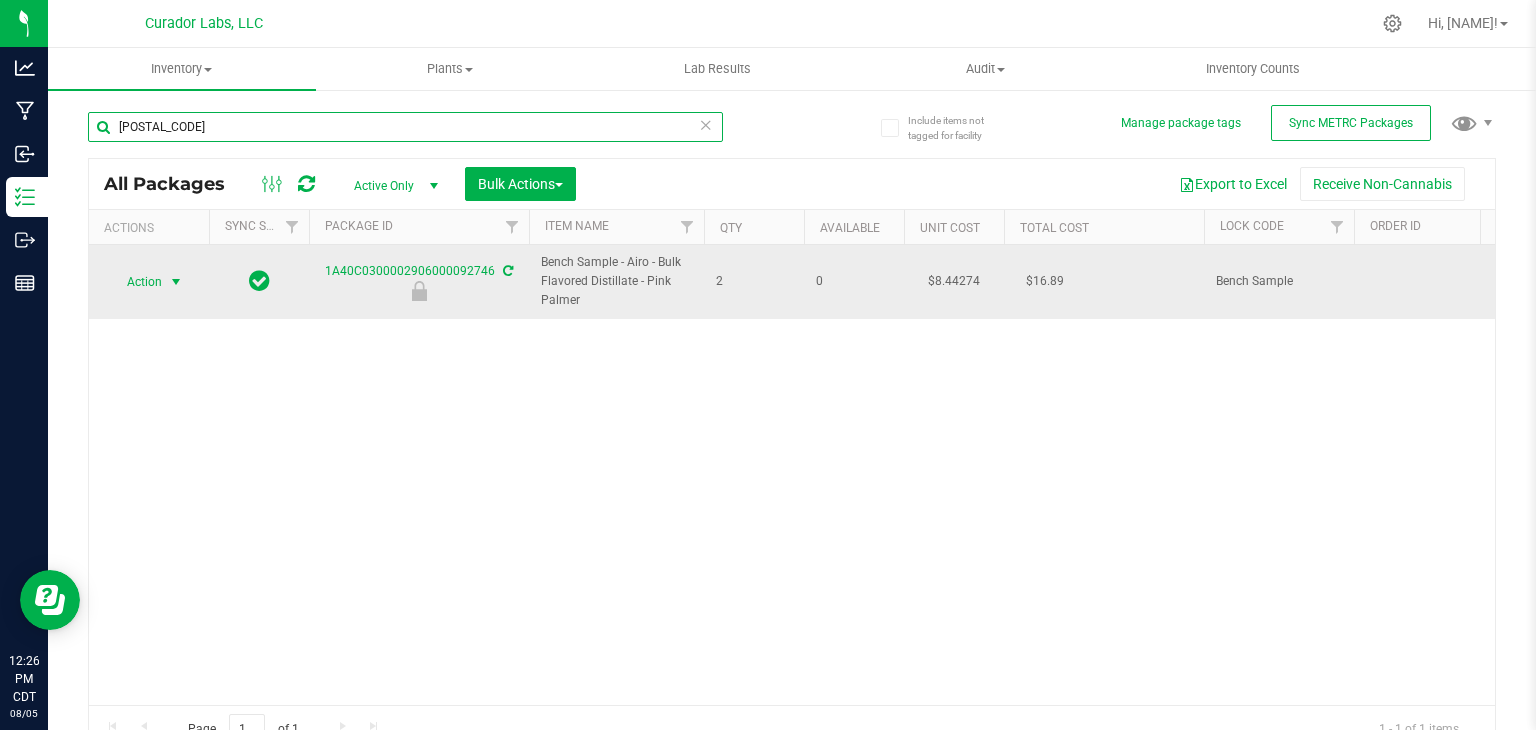 type on "[POSTAL_CODE]" 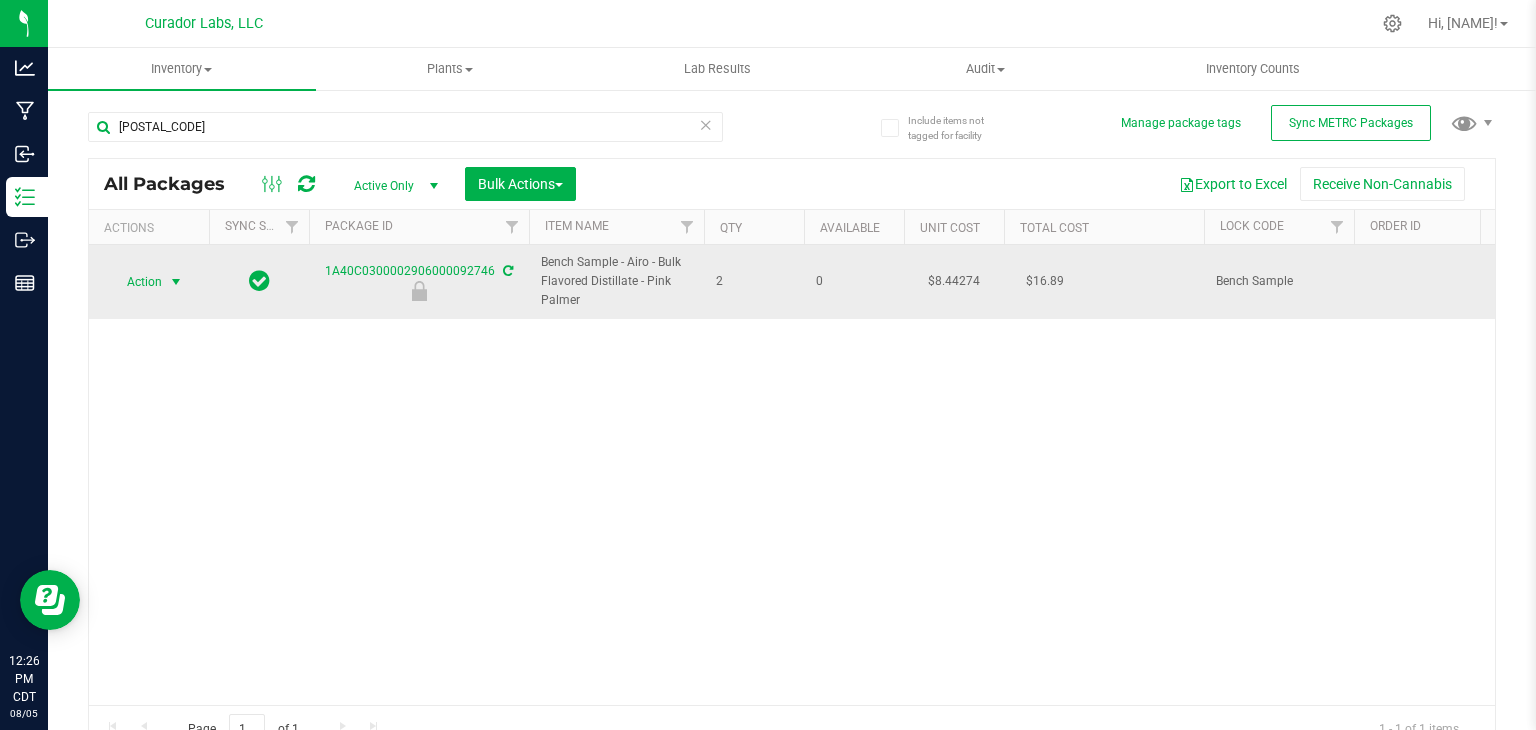 click on "Action" at bounding box center [136, 282] 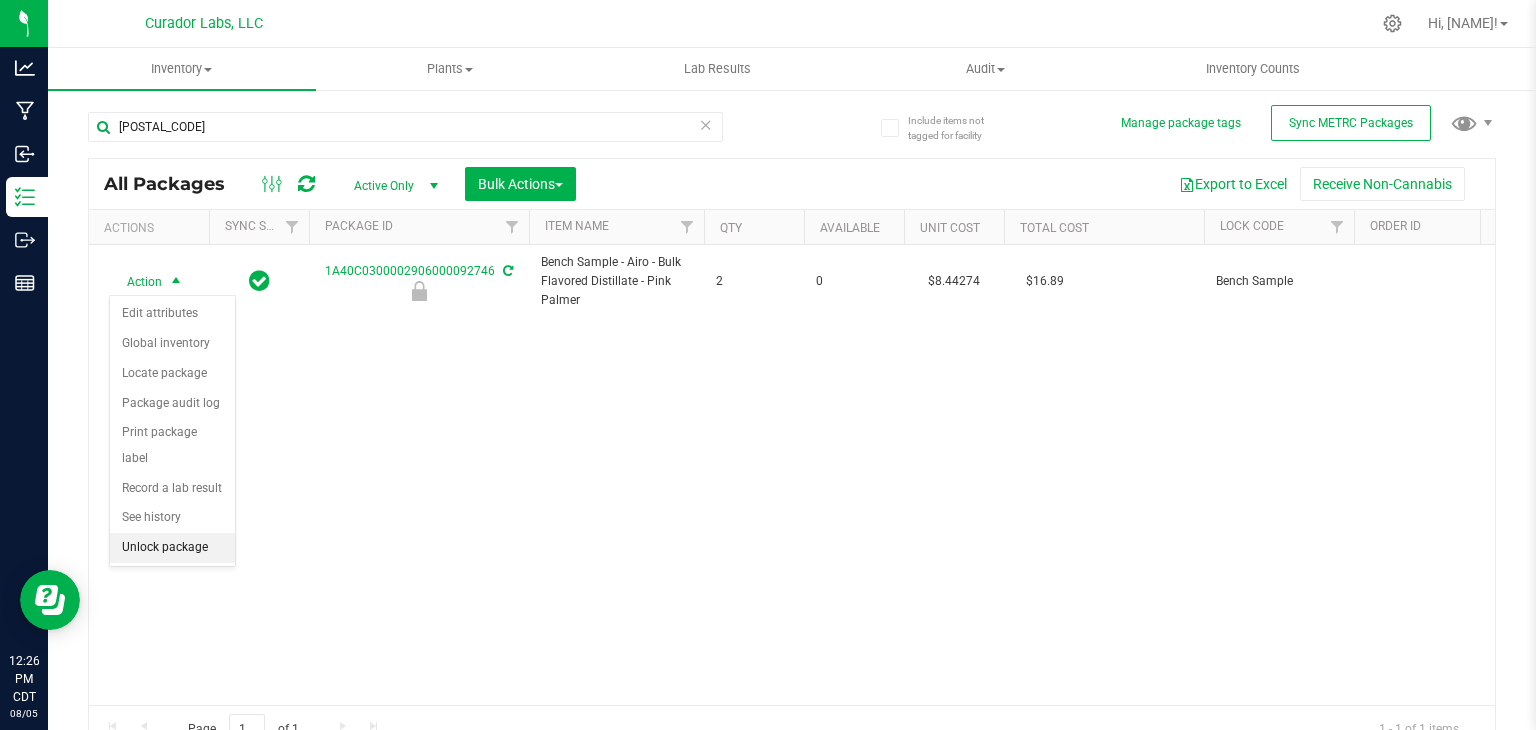 click on "Unlock package" at bounding box center [172, 548] 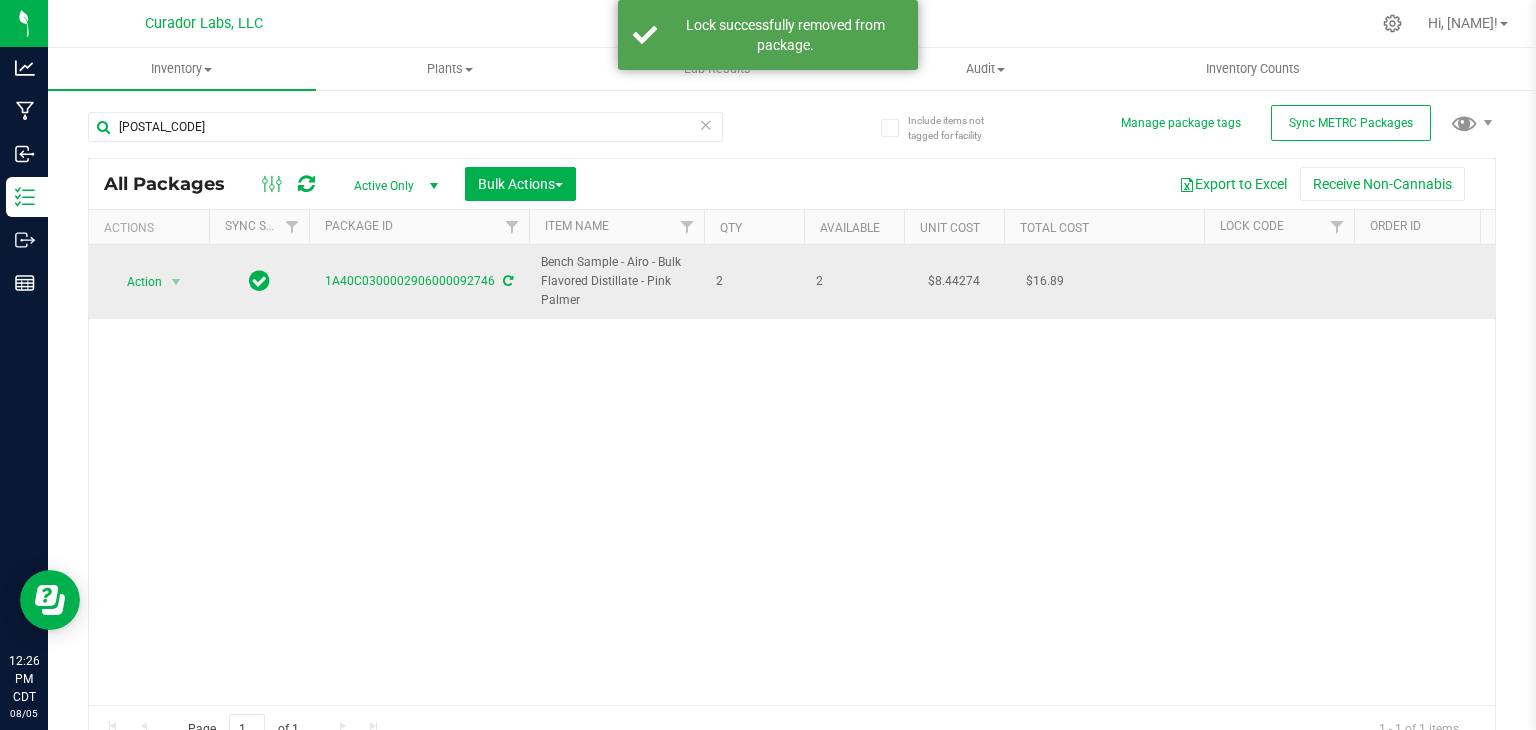 drag, startPoint x: 588, startPoint y: 305, endPoint x: 530, endPoint y: 273, distance: 66.24198 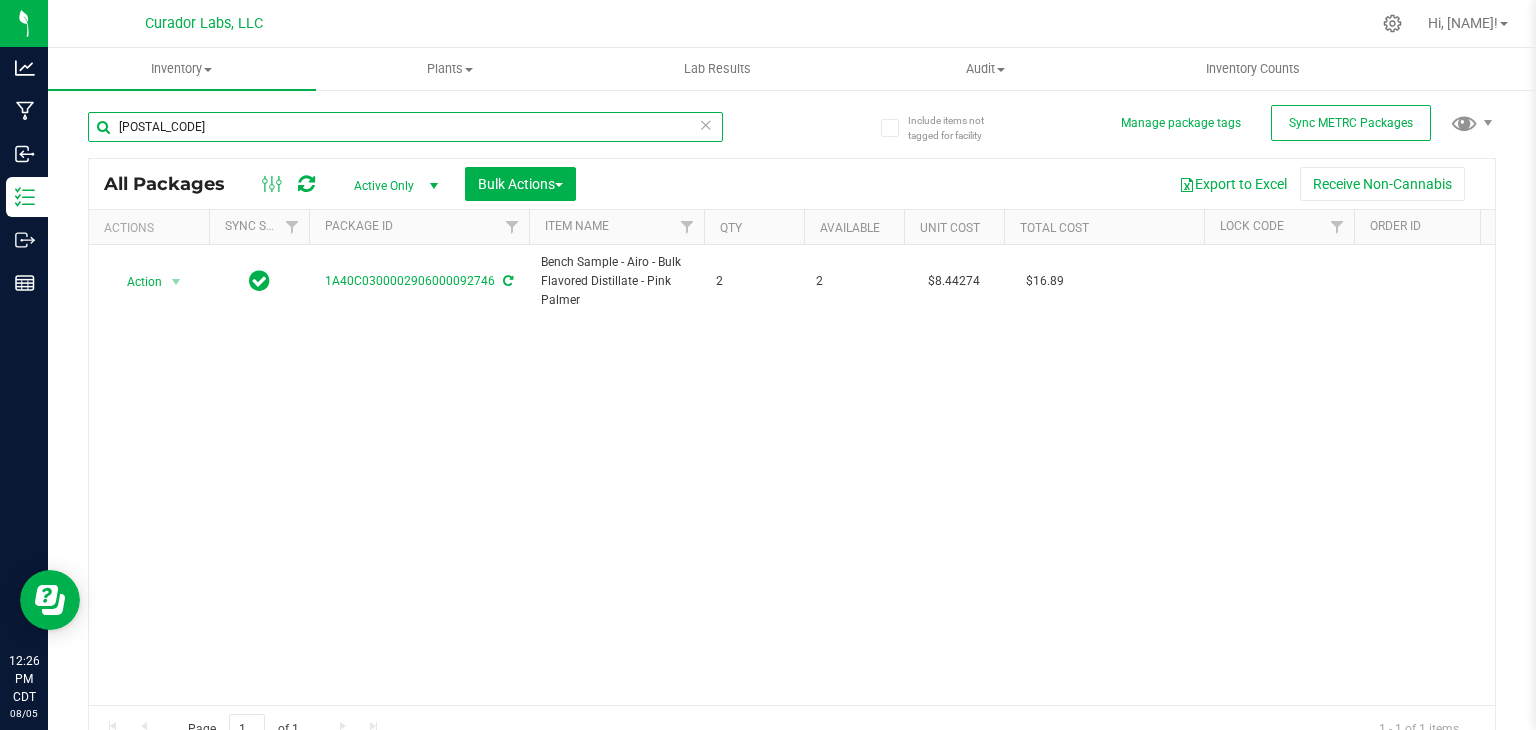 click on "[POSTAL_CODE]" at bounding box center [405, 127] 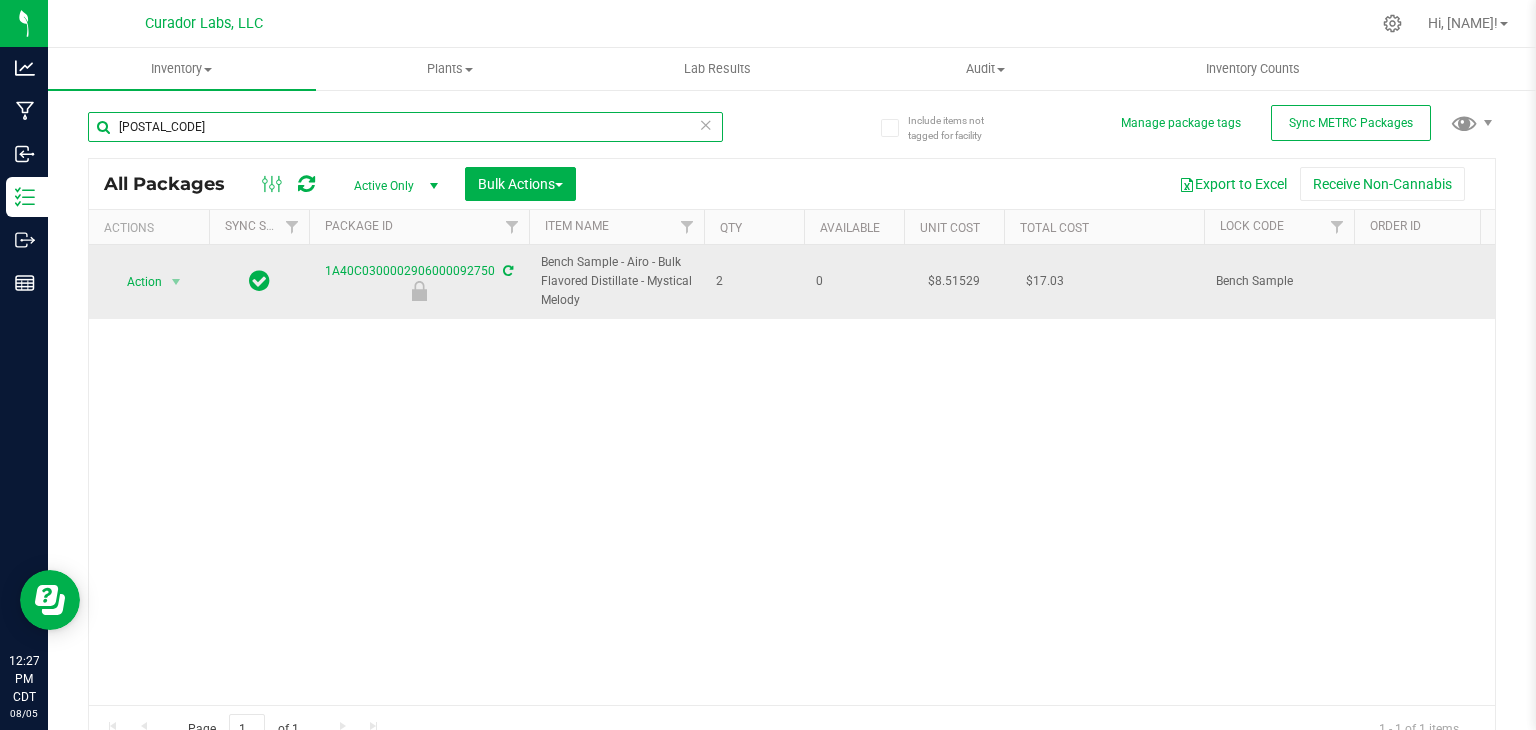 type on "[POSTAL_CODE]" 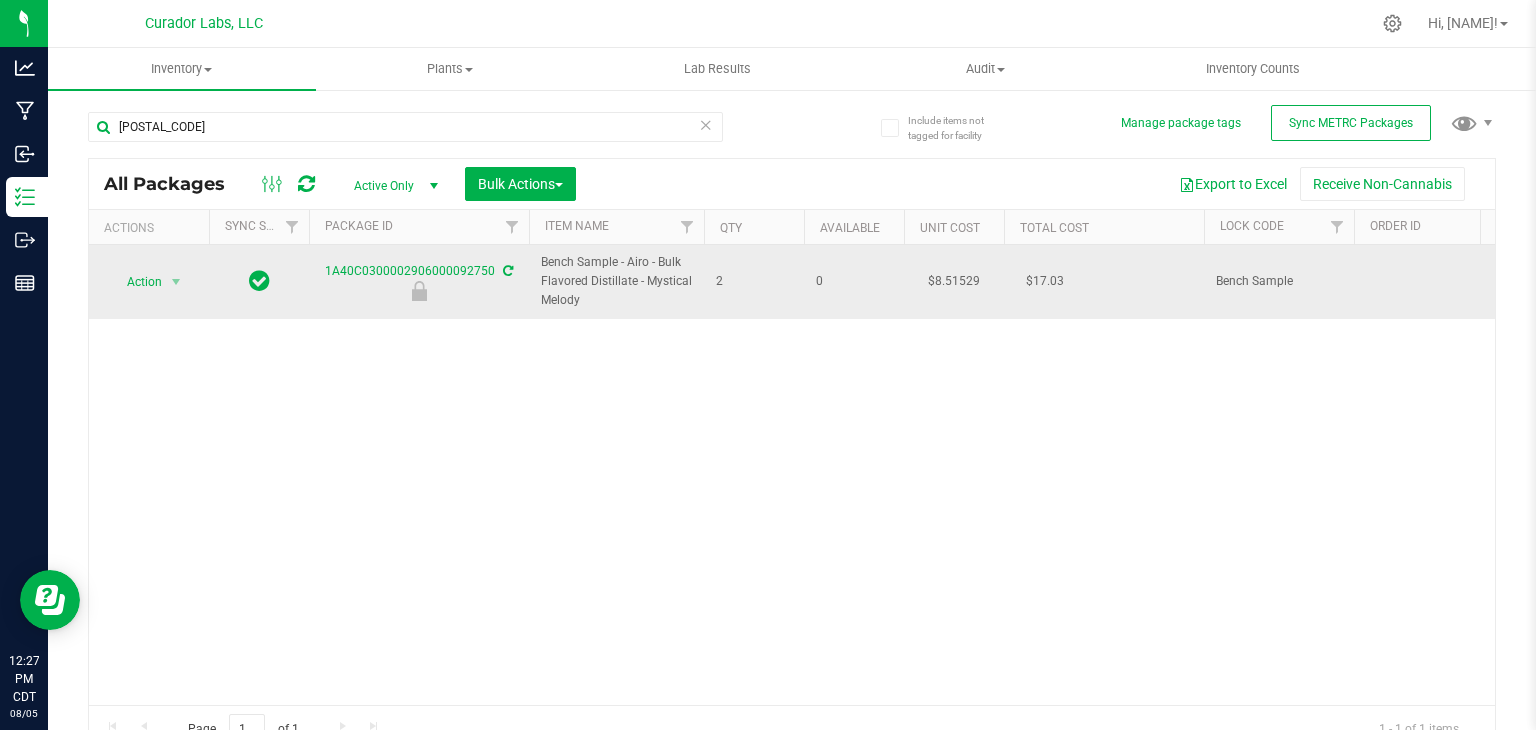 drag, startPoint x: 588, startPoint y: 307, endPoint x: 539, endPoint y: 267, distance: 63.25346 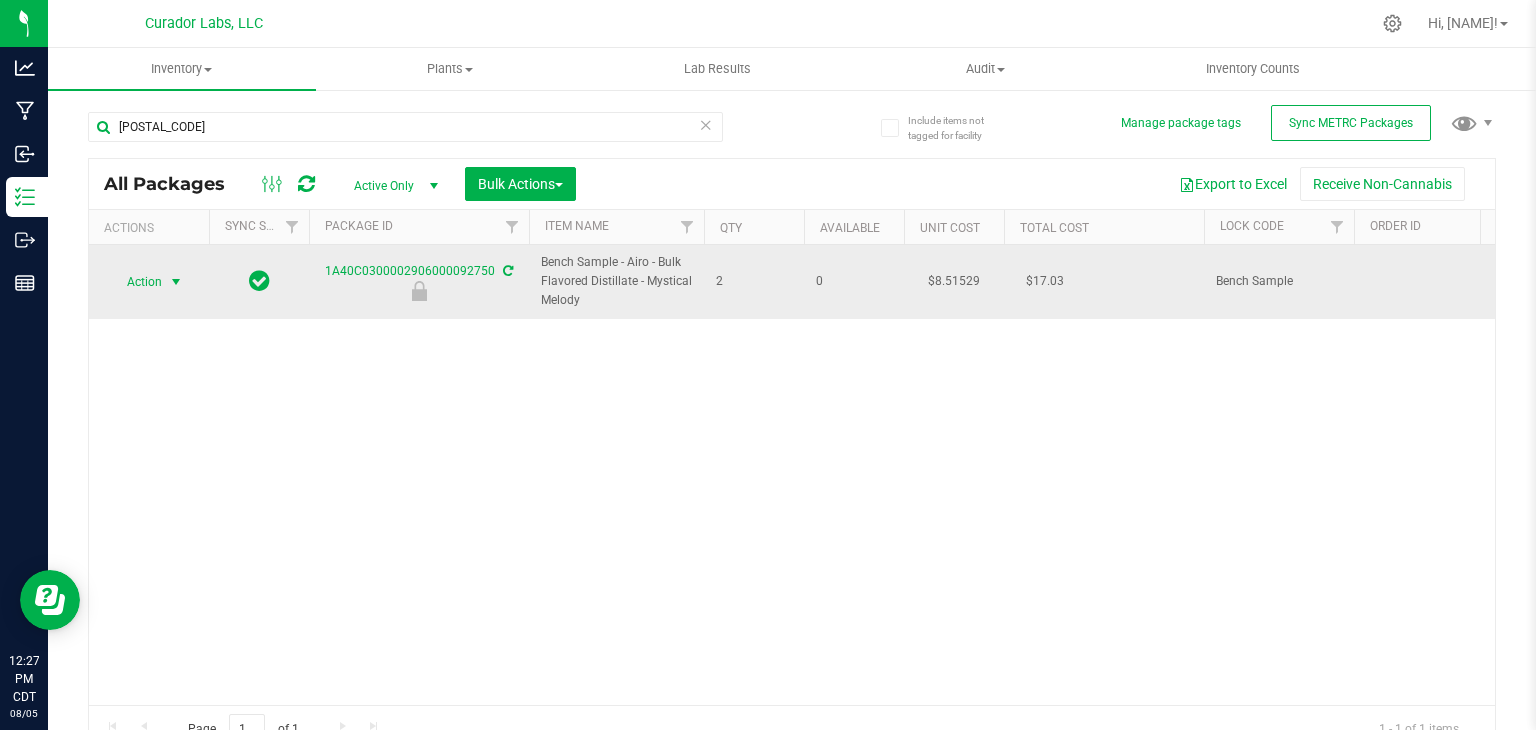 click at bounding box center [176, 282] 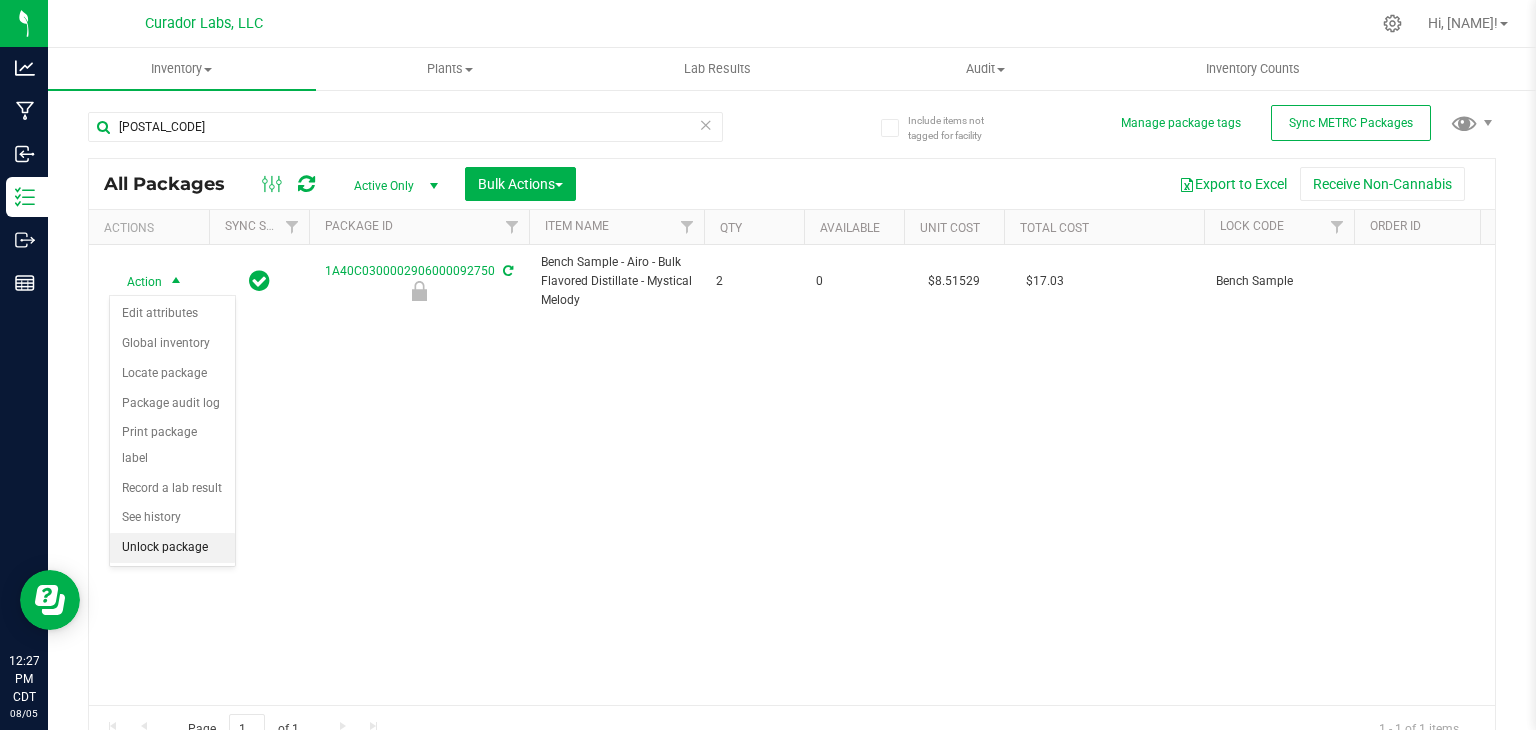 click on "Unlock package" at bounding box center (172, 548) 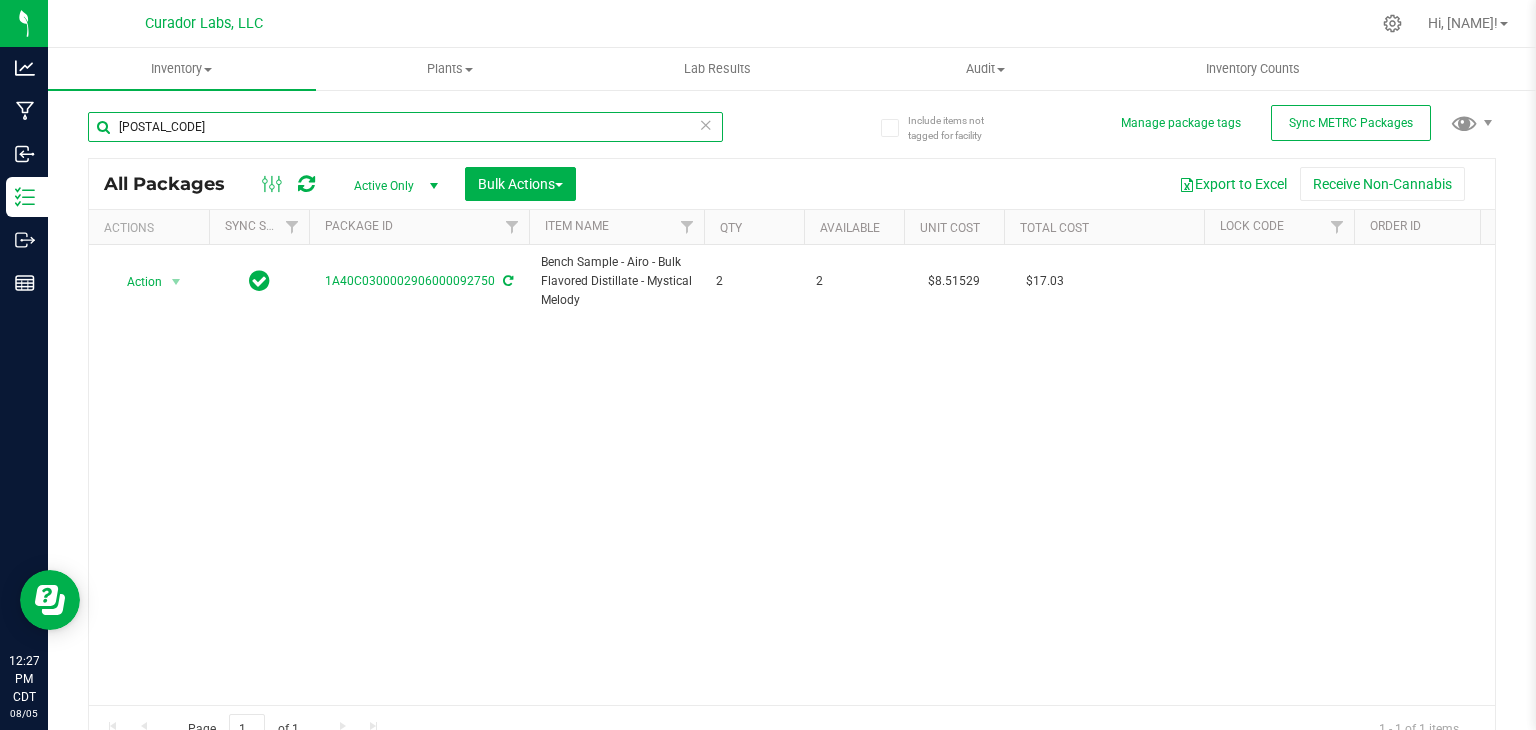 click on "[POSTAL_CODE]" at bounding box center (405, 127) 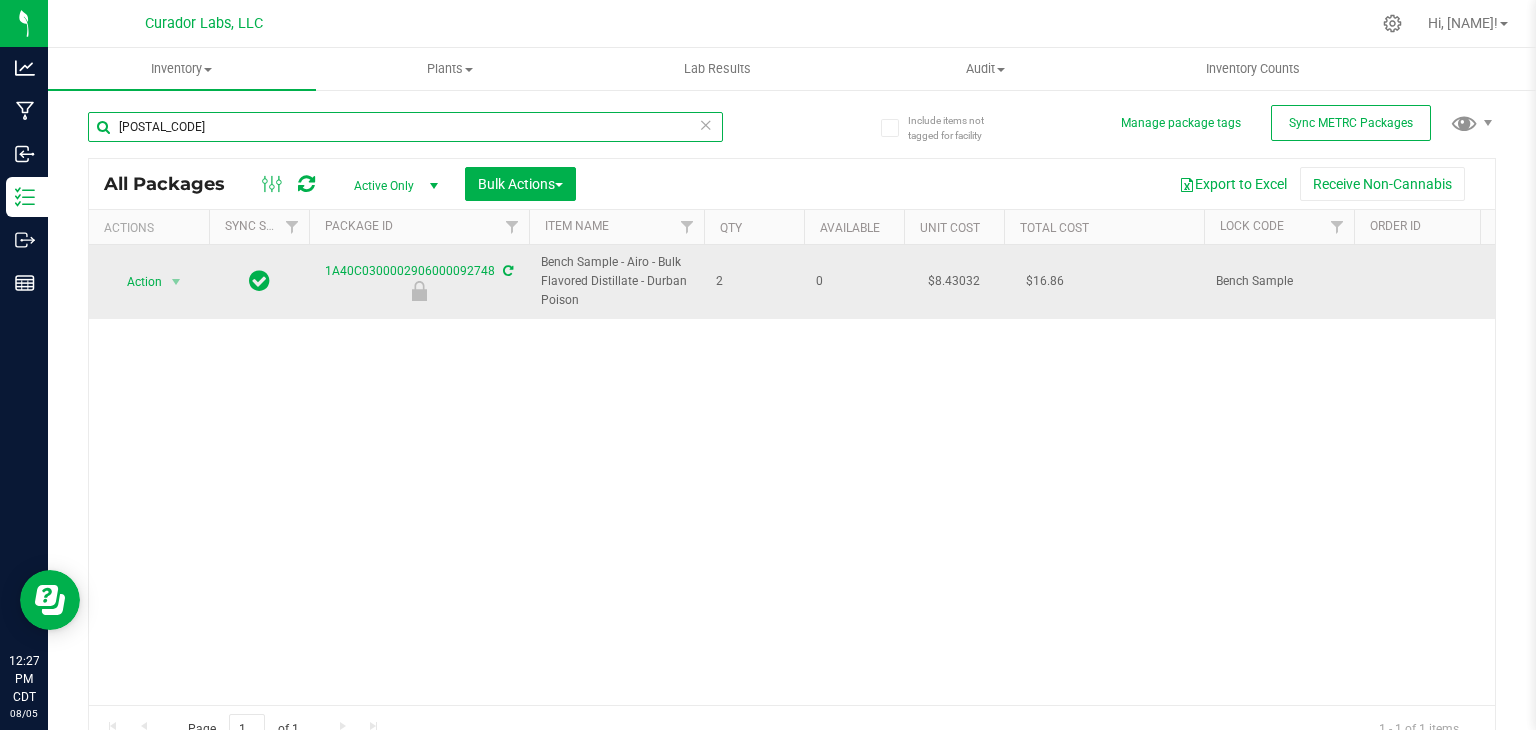 type on "[POSTAL_CODE]" 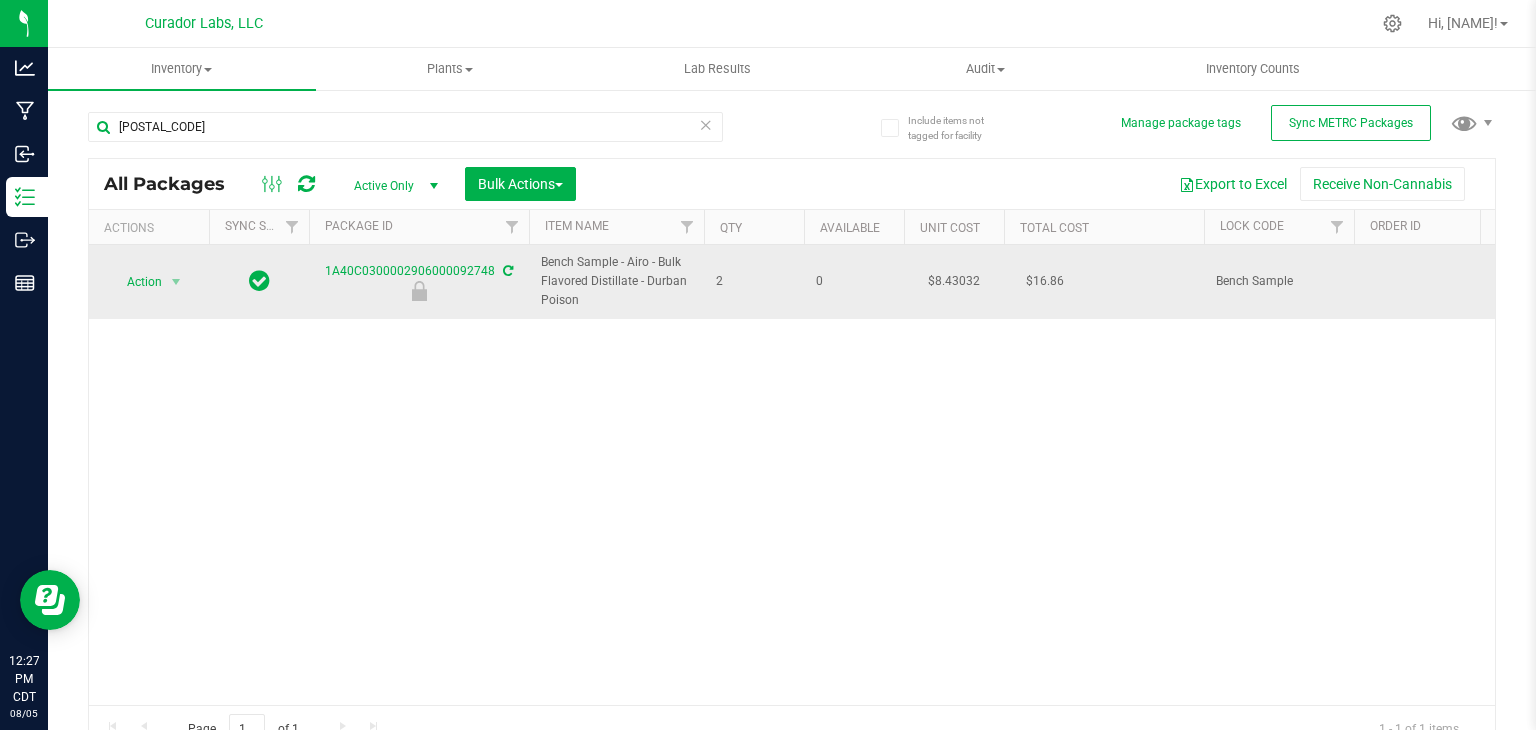 drag, startPoint x: 591, startPoint y: 306, endPoint x: 538, endPoint y: 274, distance: 61.91123 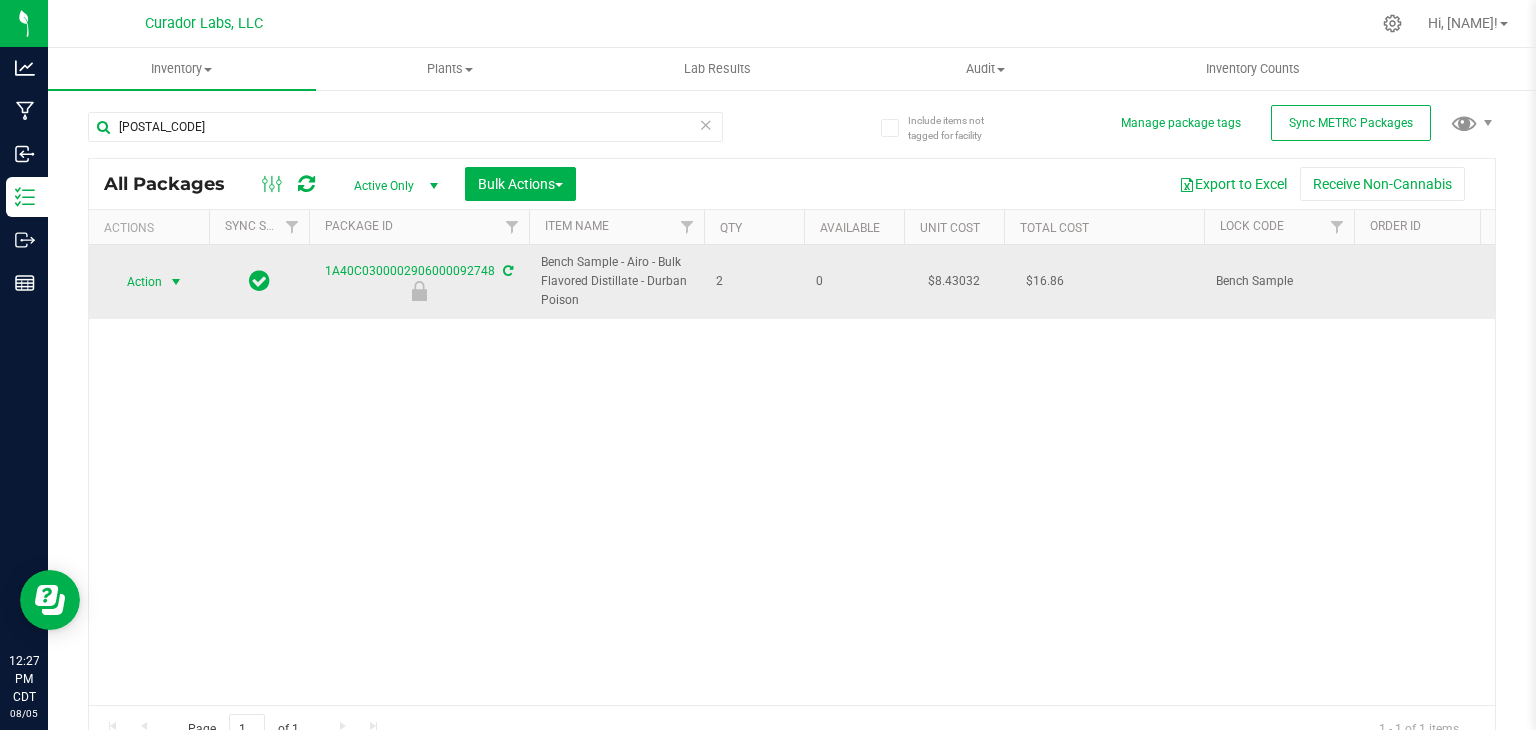 click on "Action" at bounding box center (136, 282) 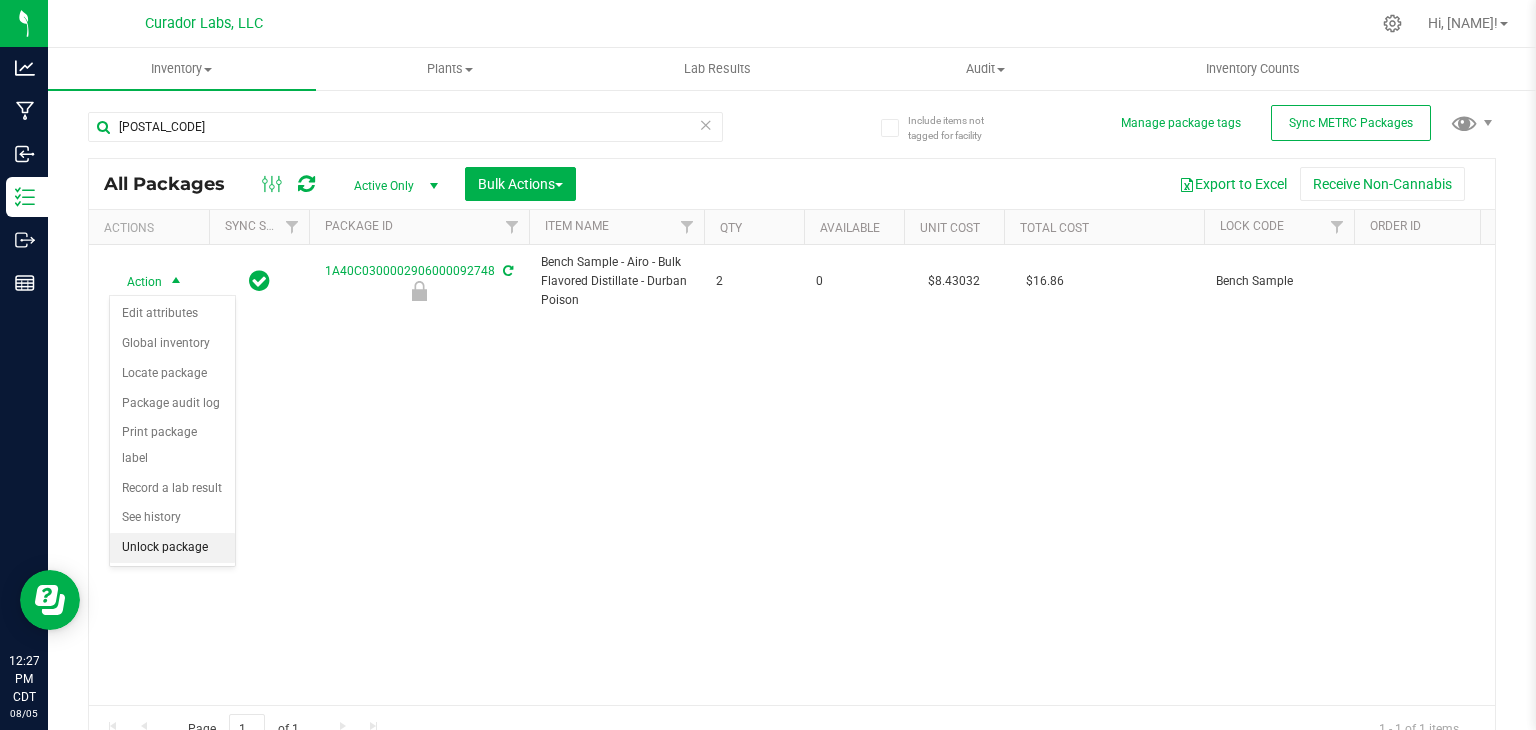click on "Unlock package" at bounding box center (172, 548) 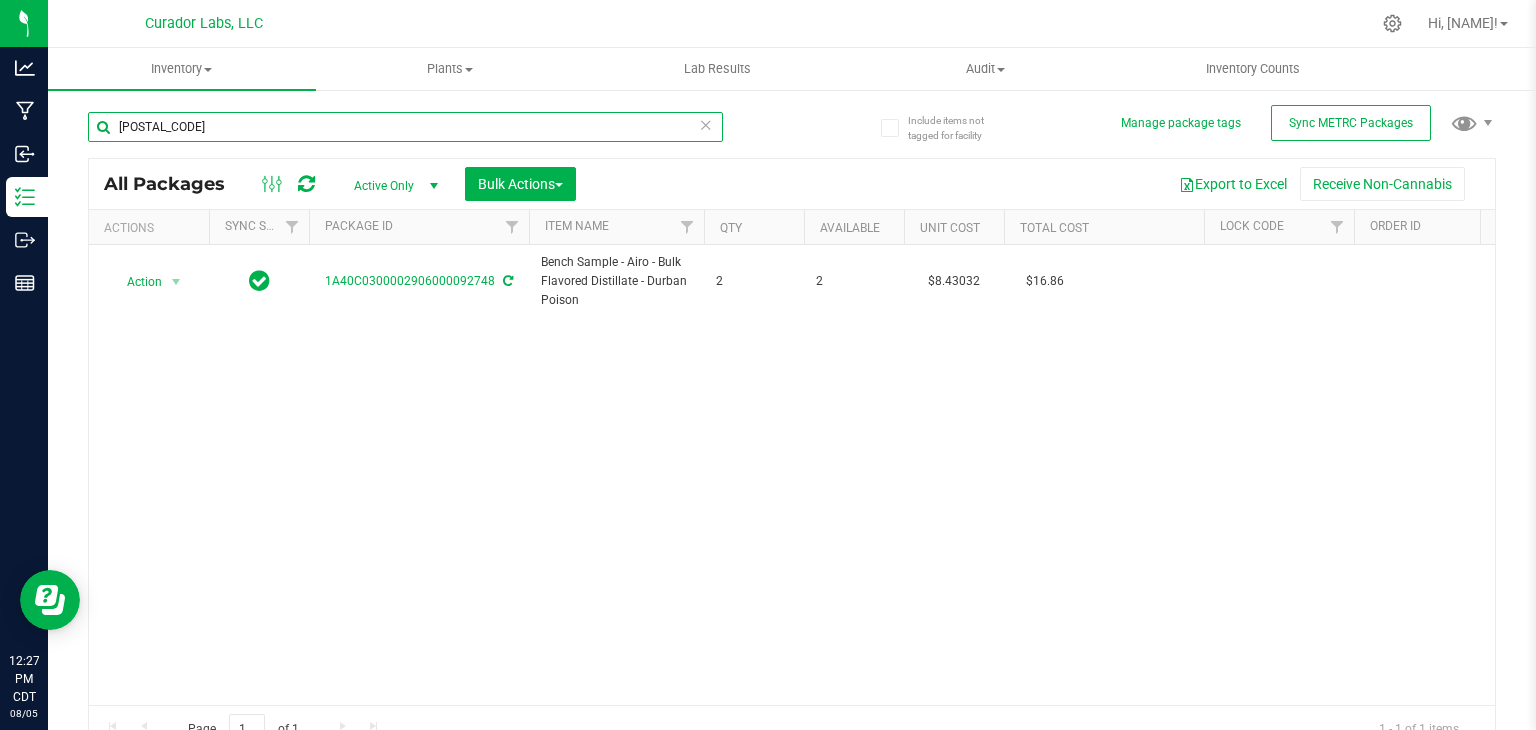 click on "[POSTAL_CODE]" at bounding box center [405, 127] 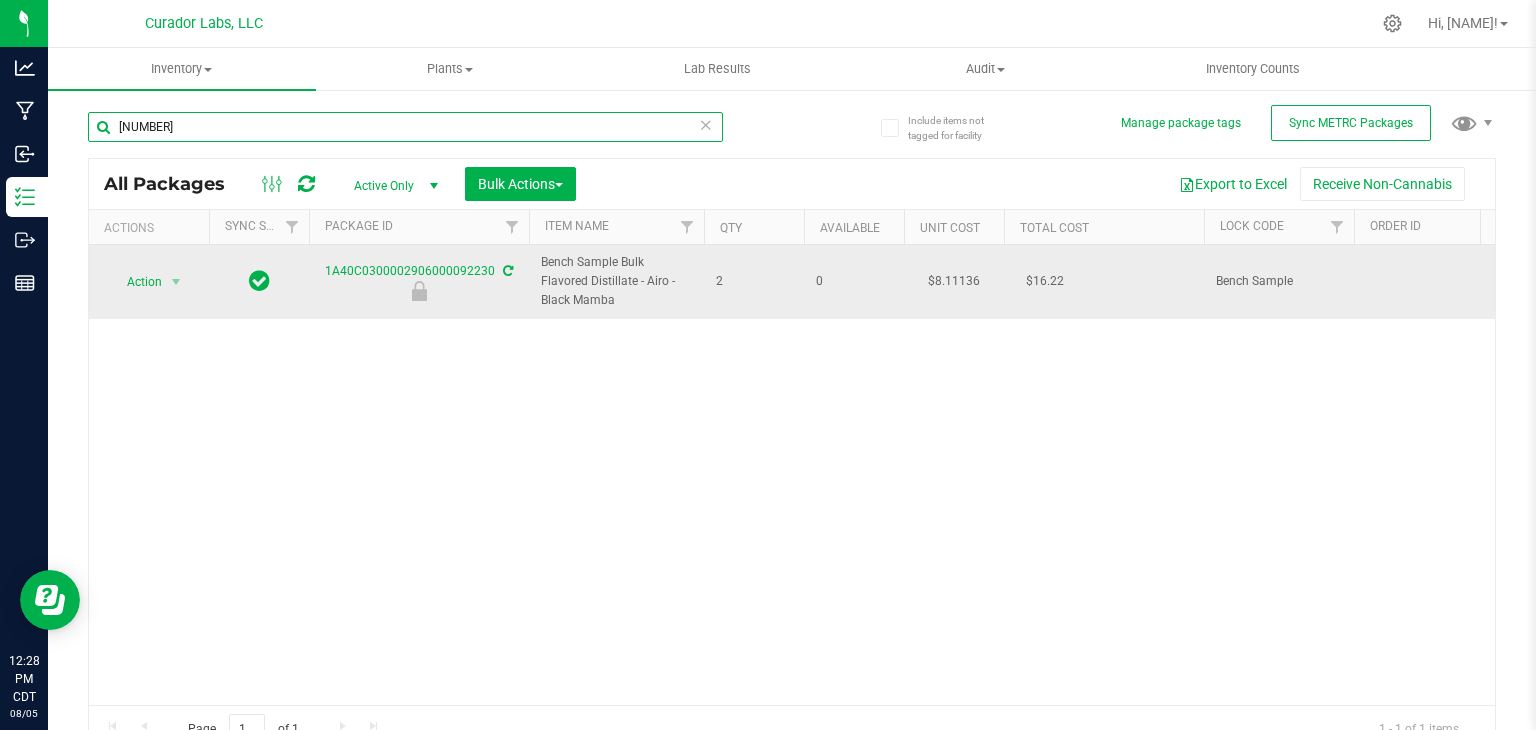 type on "[NUMBER]" 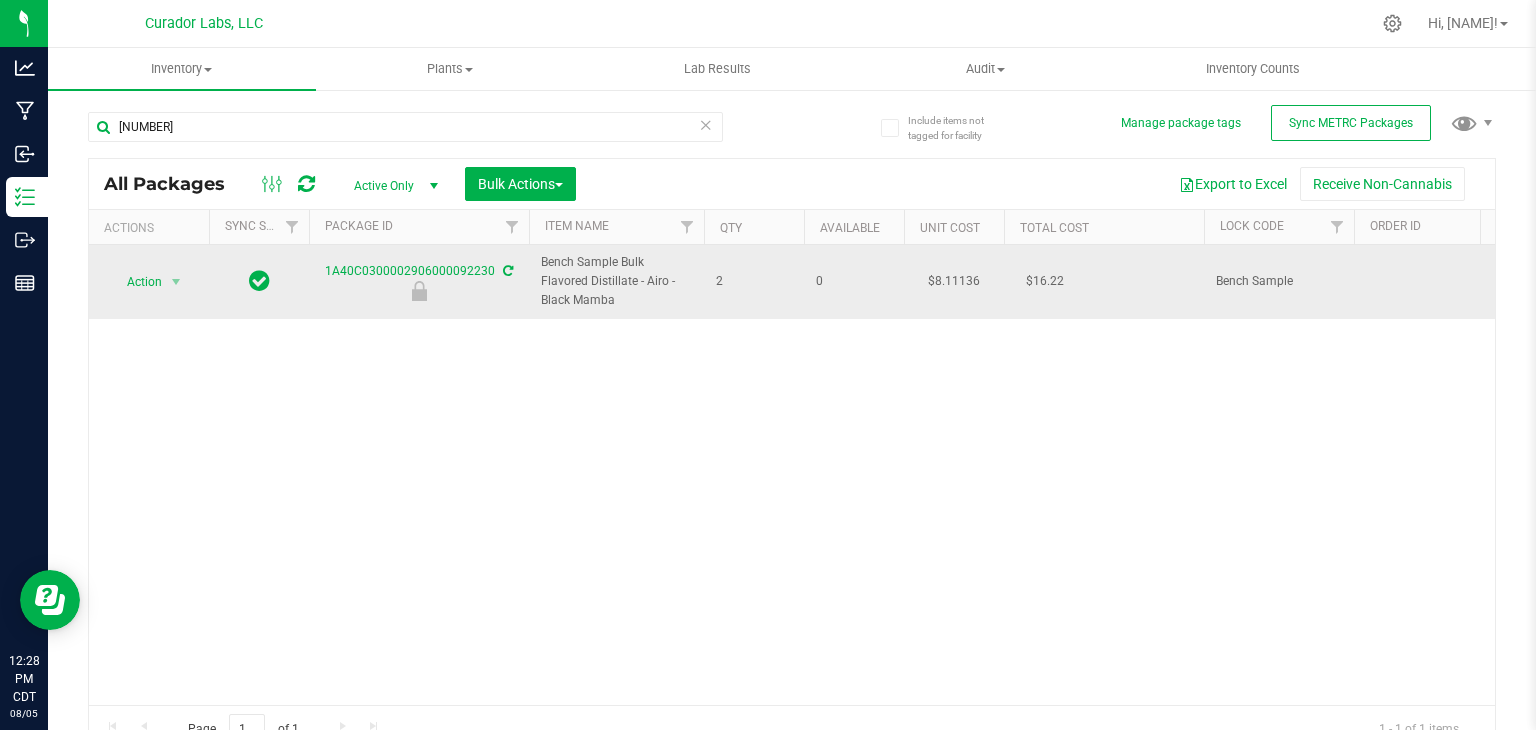 drag, startPoint x: 622, startPoint y: 307, endPoint x: 514, endPoint y: 257, distance: 119.0126 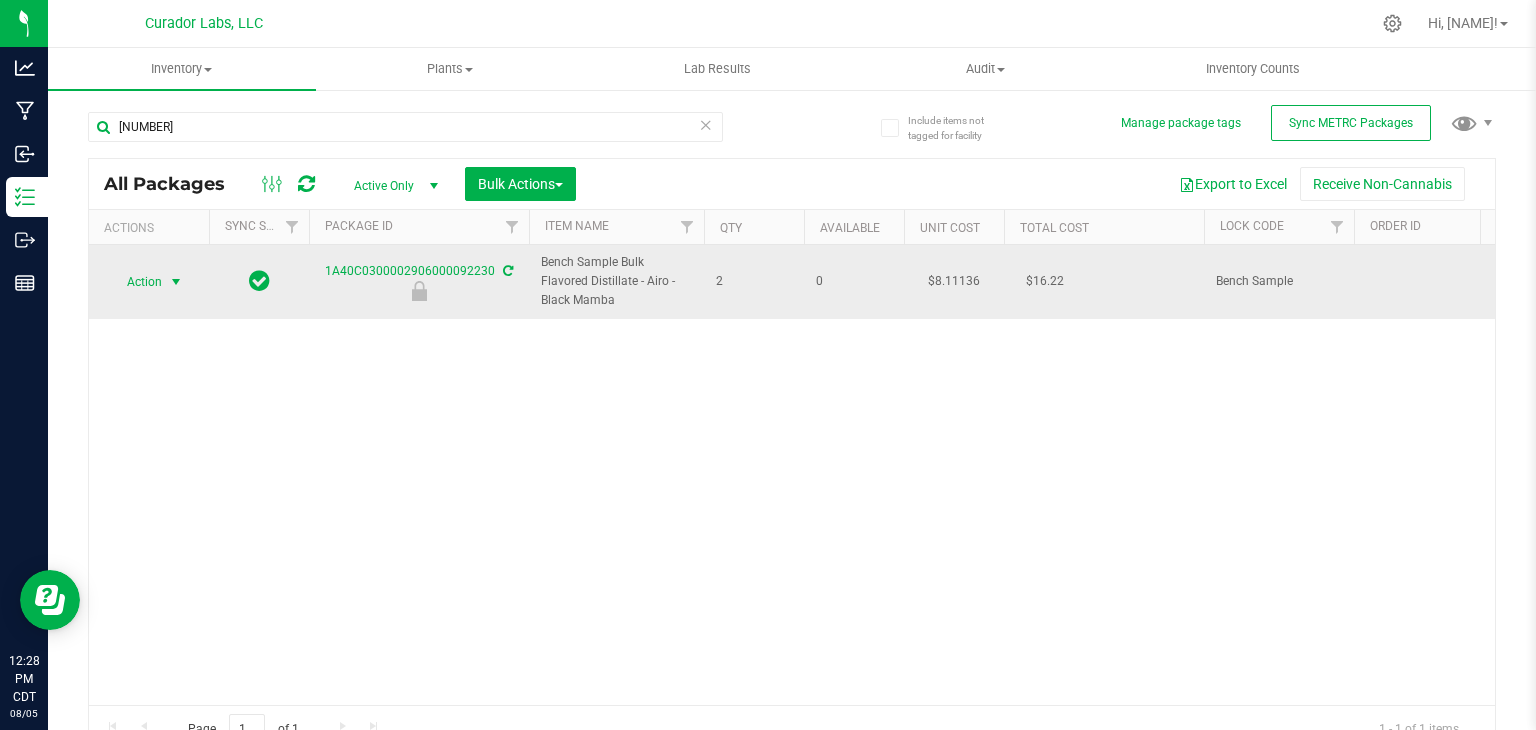 click at bounding box center (176, 282) 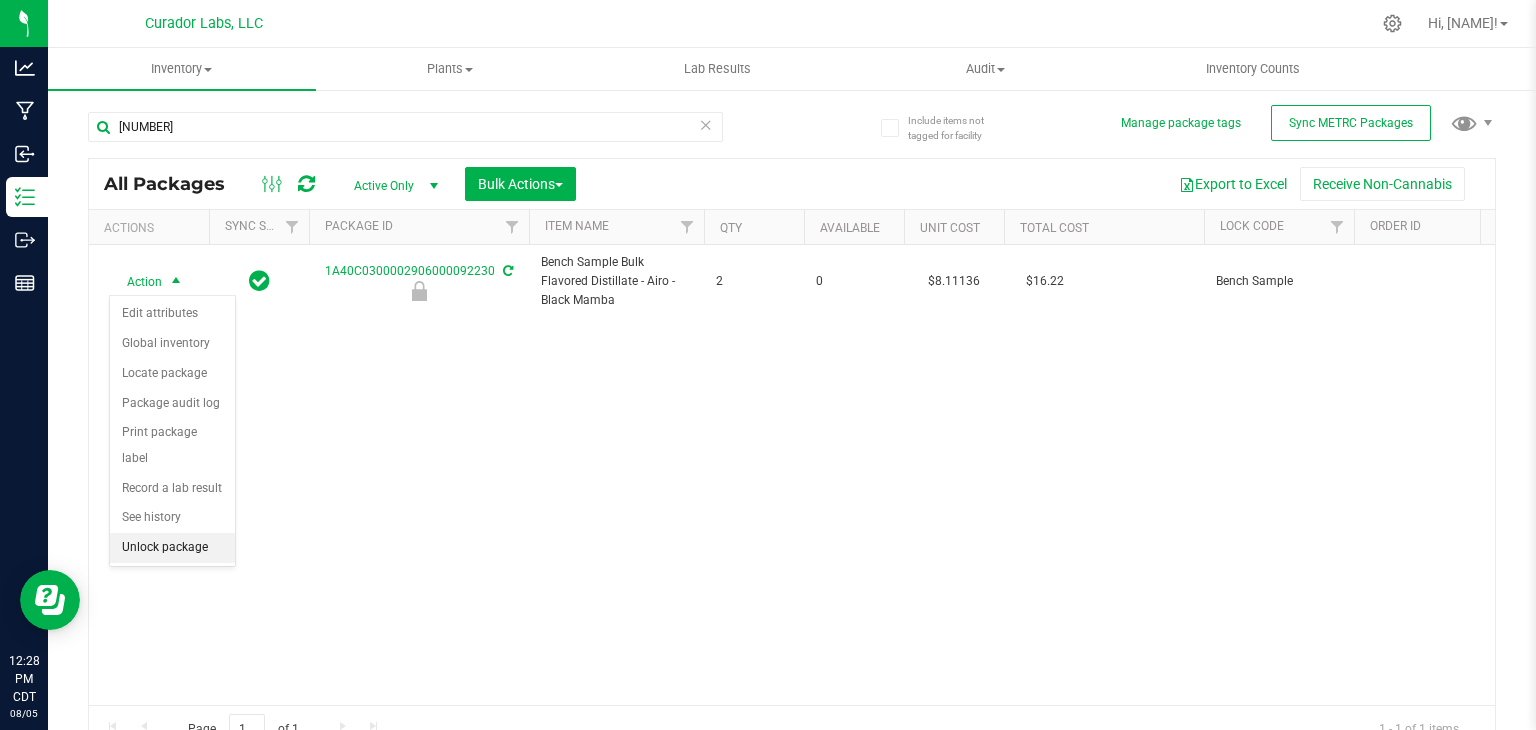 click on "Unlock package" at bounding box center [172, 548] 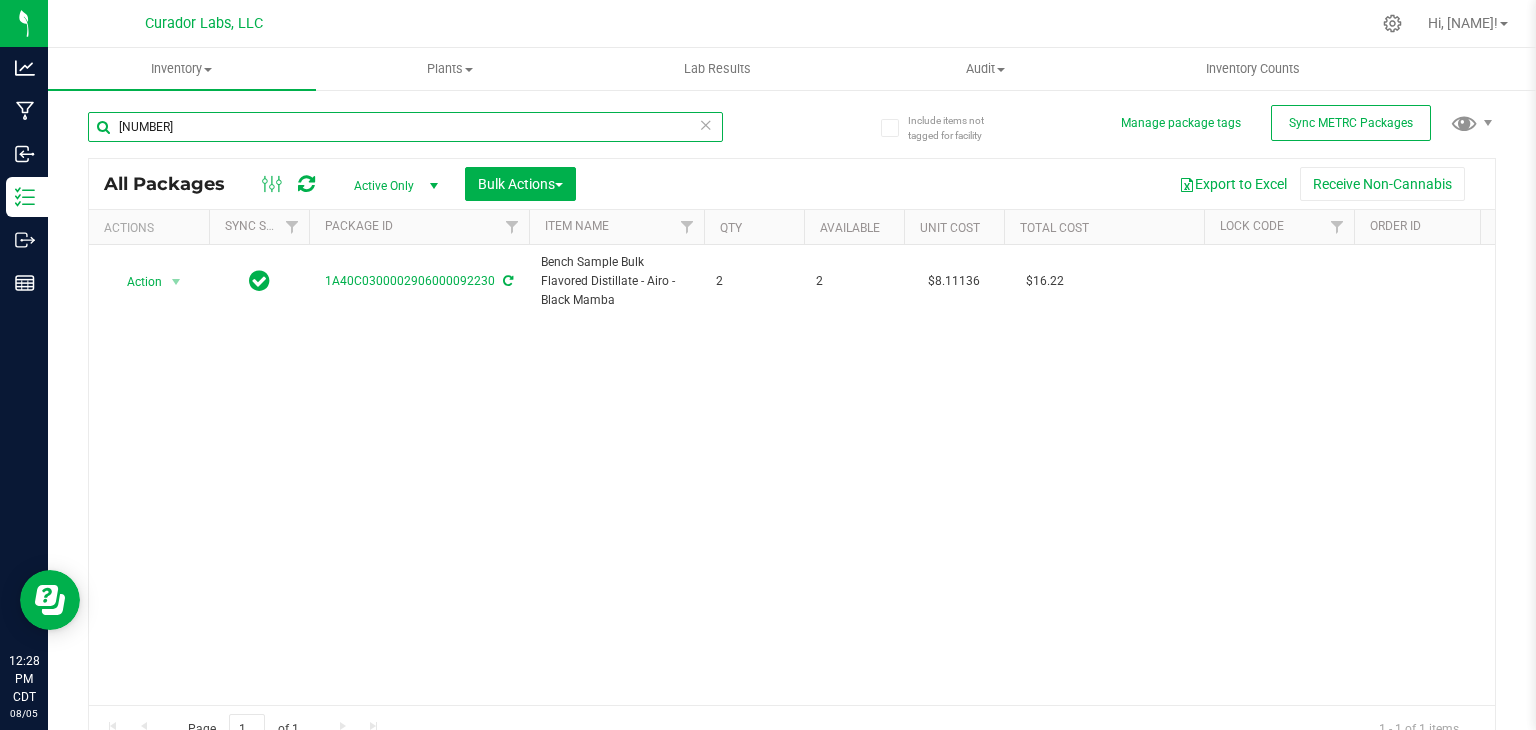 click on "[NUMBER]" at bounding box center [405, 127] 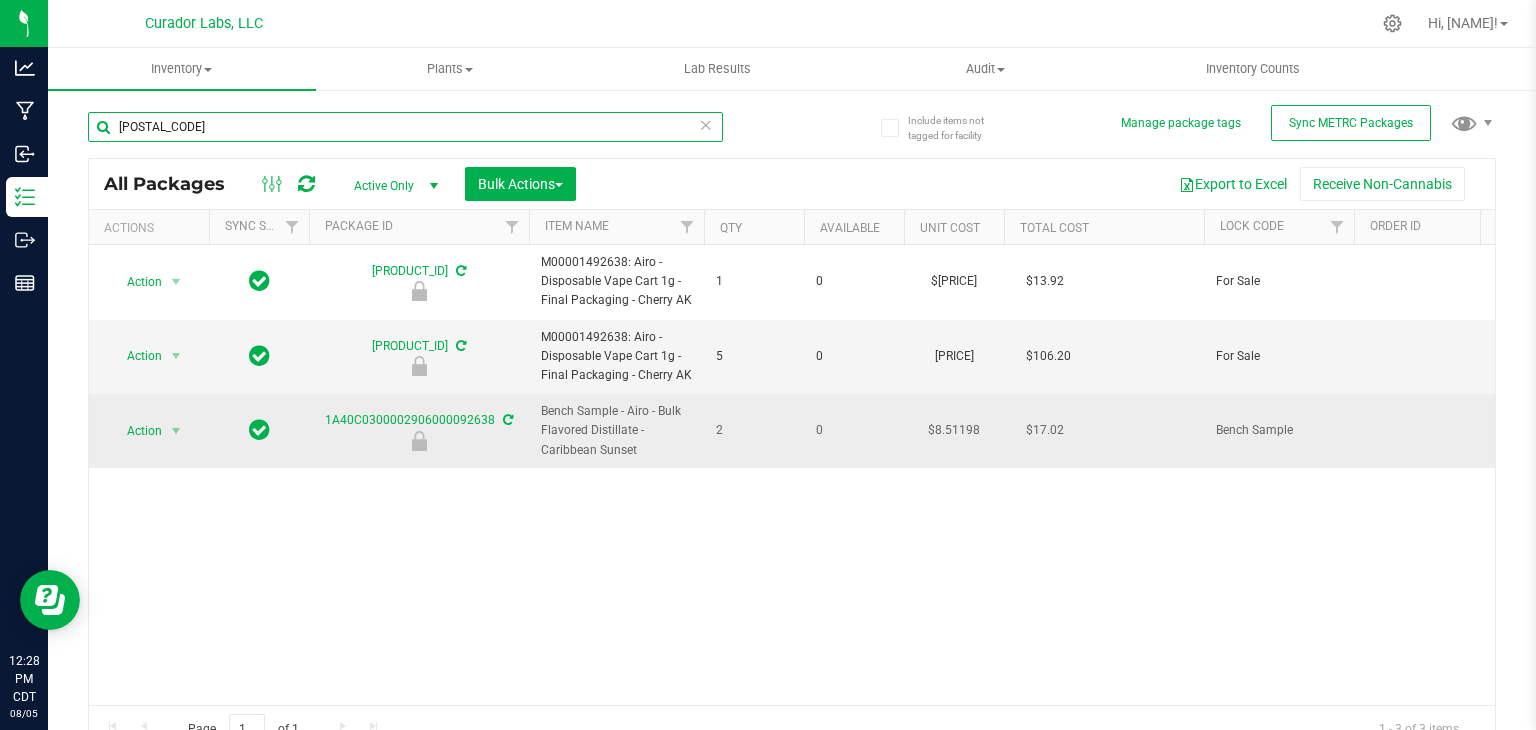 type on "[POSTAL_CODE]" 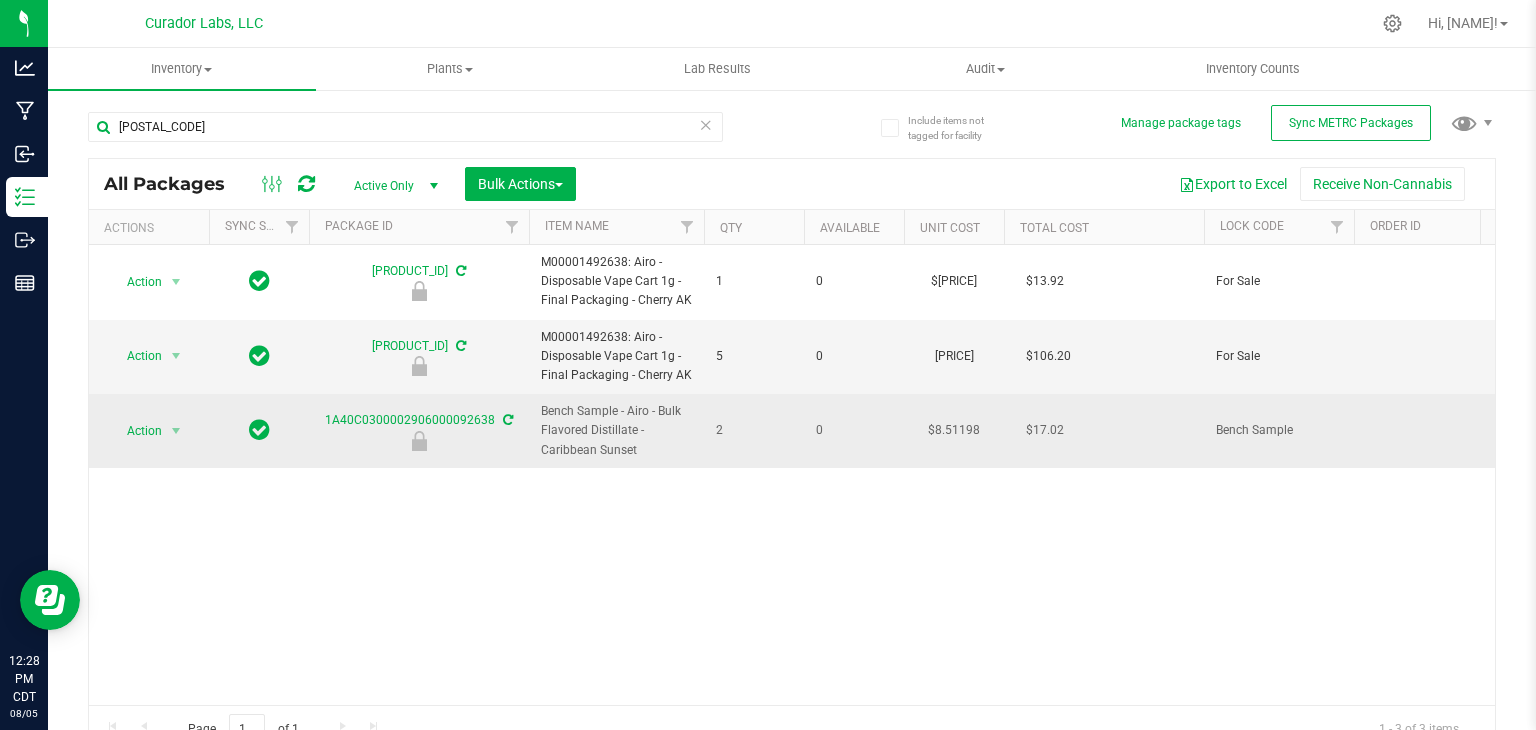 drag, startPoint x: 644, startPoint y: 450, endPoint x: 528, endPoint y: 406, distance: 124.0645 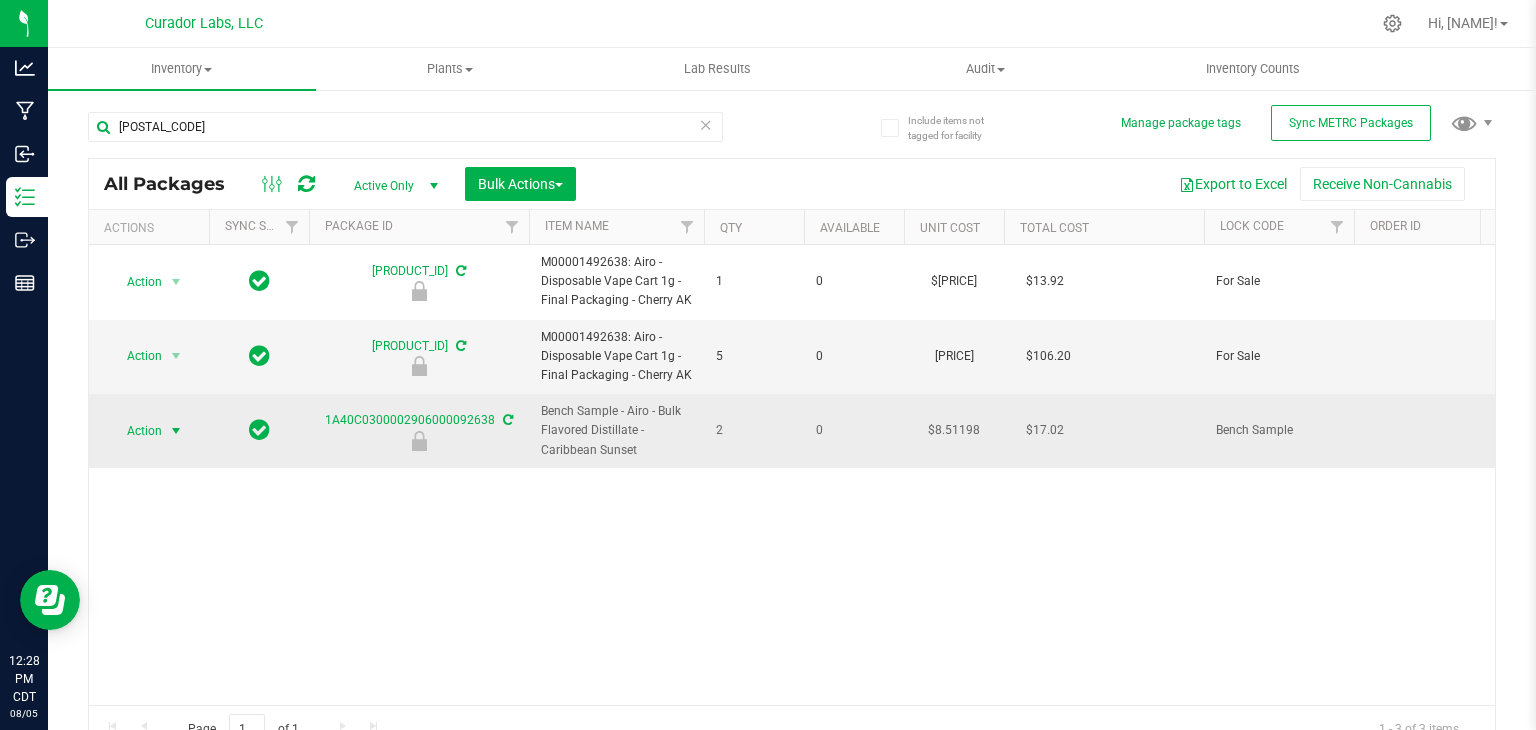click on "Action" at bounding box center [136, 431] 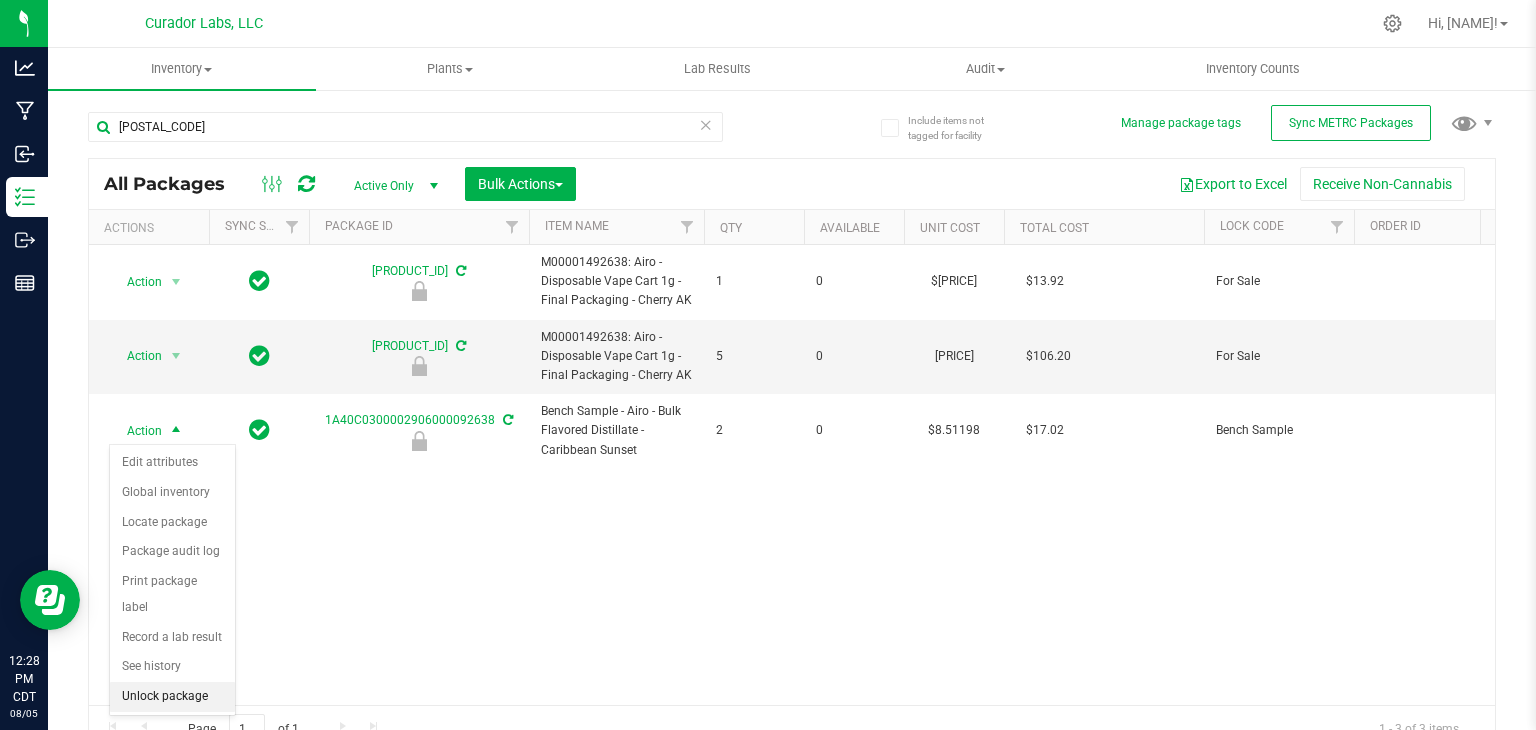 click on "Unlock package" at bounding box center (172, 697) 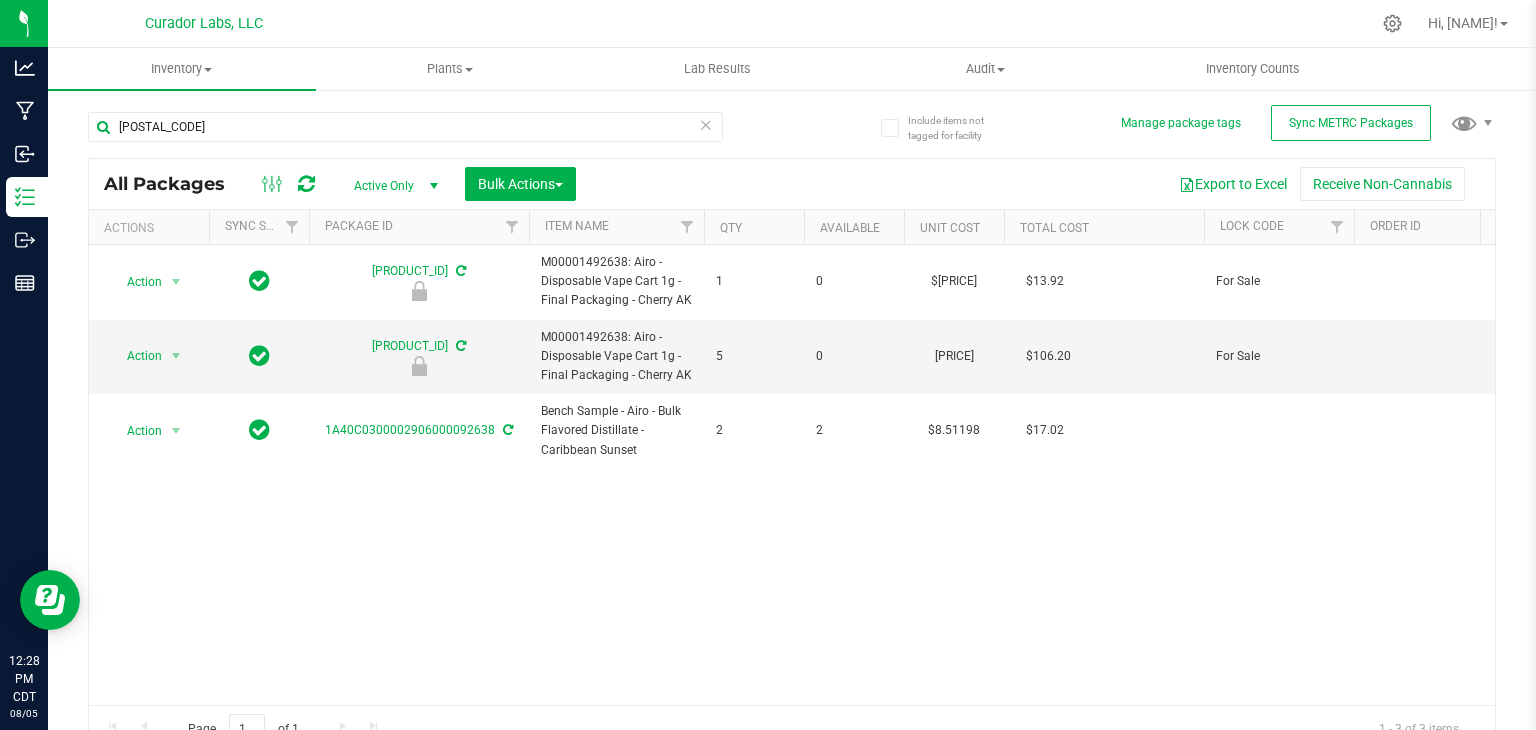 click on "[POSTAL_CODE]" at bounding box center [440, 126] 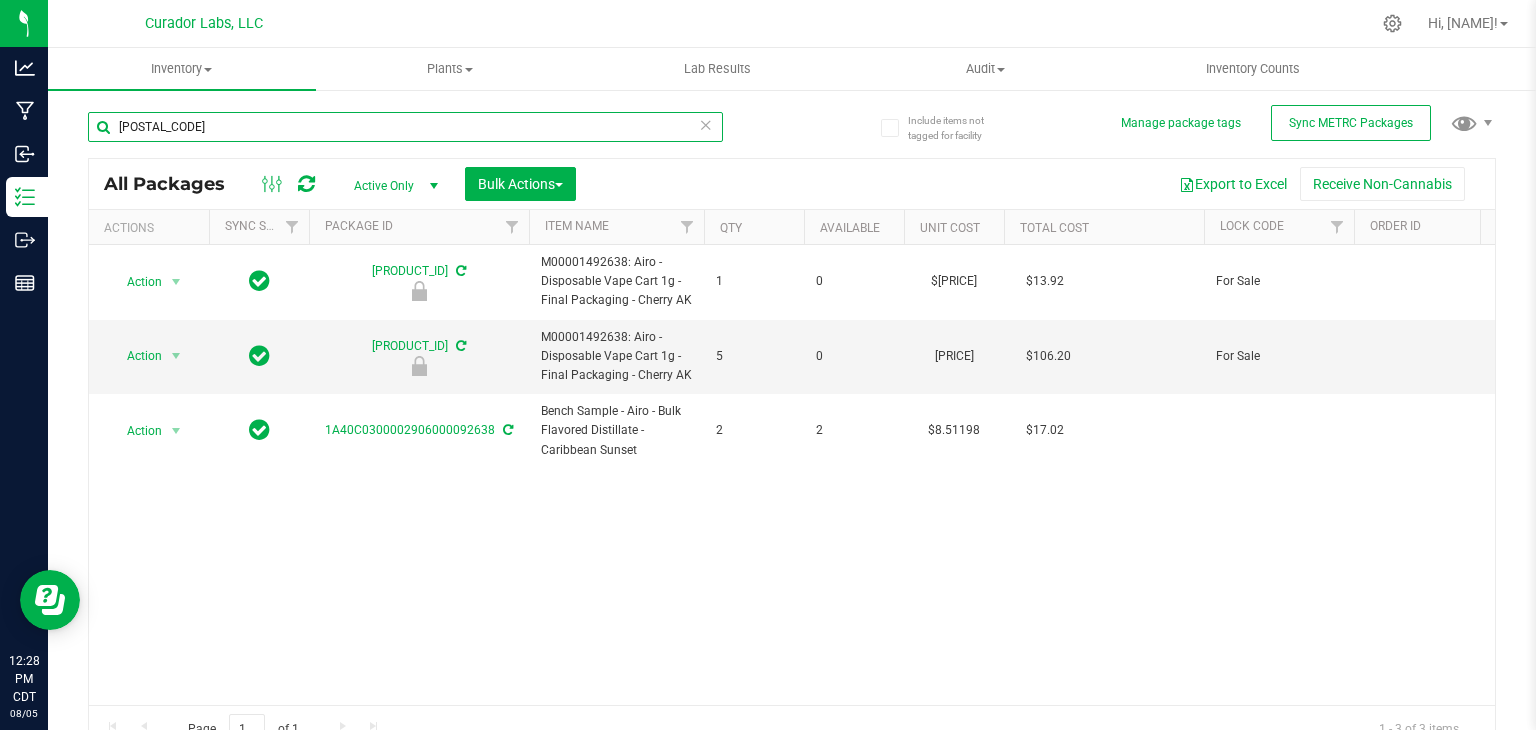 click on "[POSTAL_CODE]" at bounding box center (405, 127) 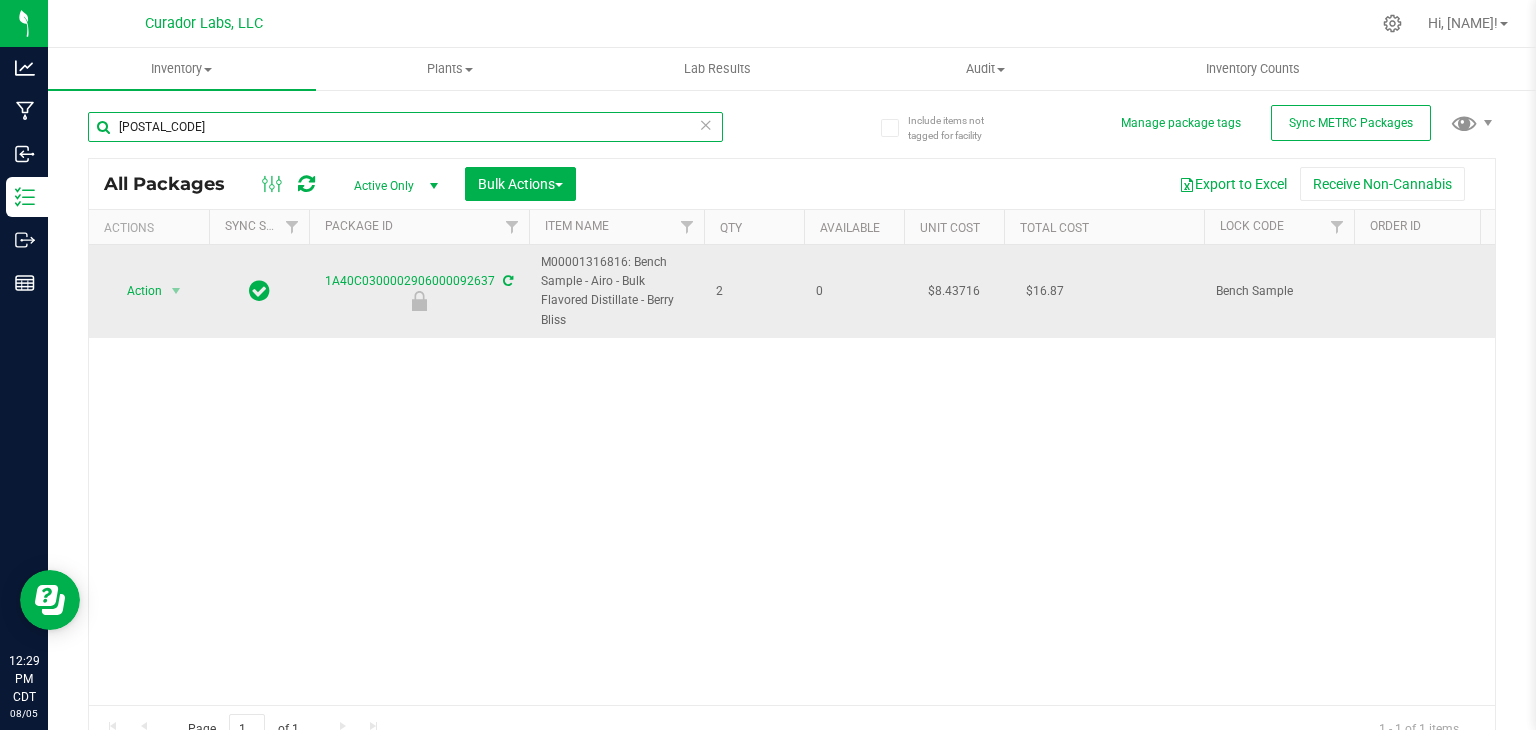 type on "[POSTAL_CODE]" 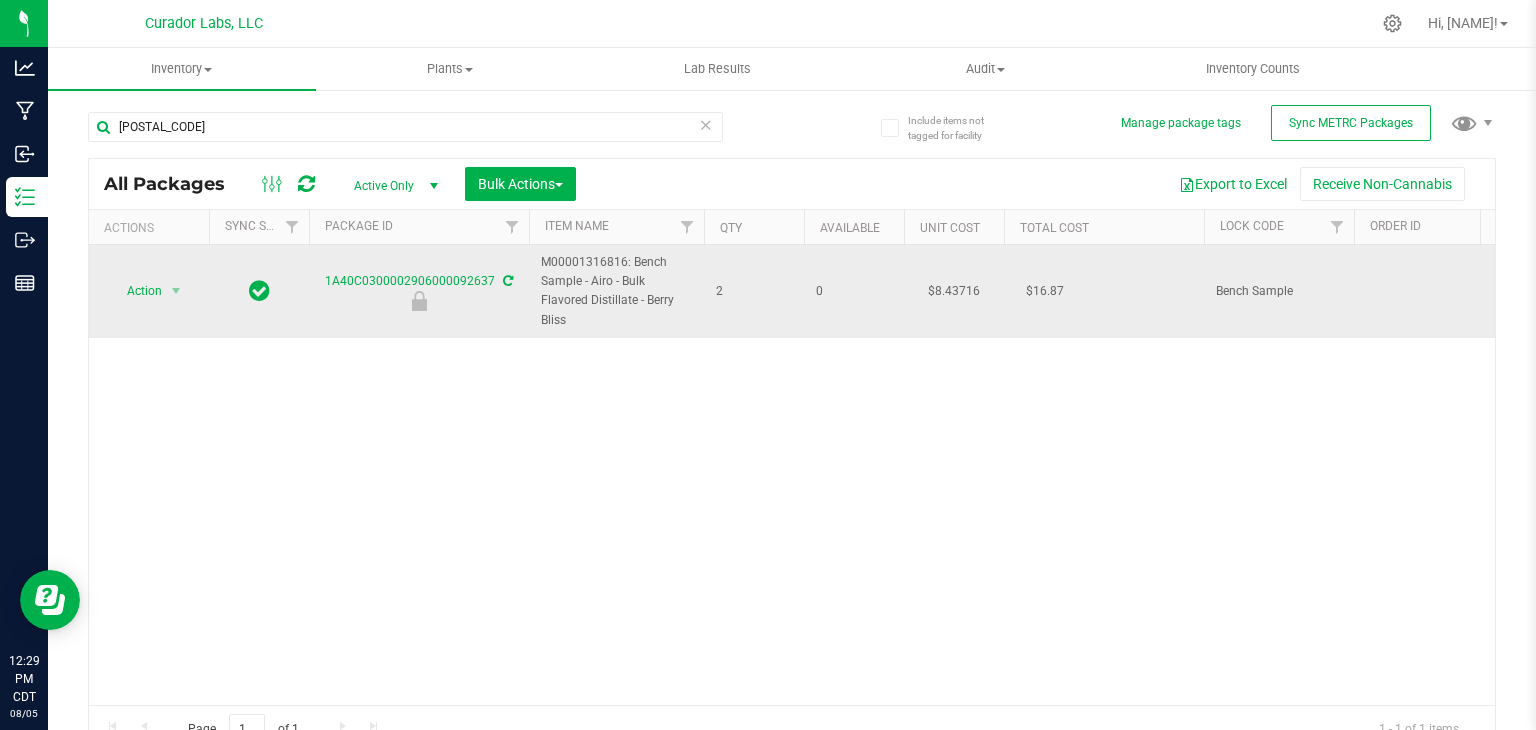 drag, startPoint x: 584, startPoint y: 321, endPoint x: 530, endPoint y: 269, distance: 74.96666 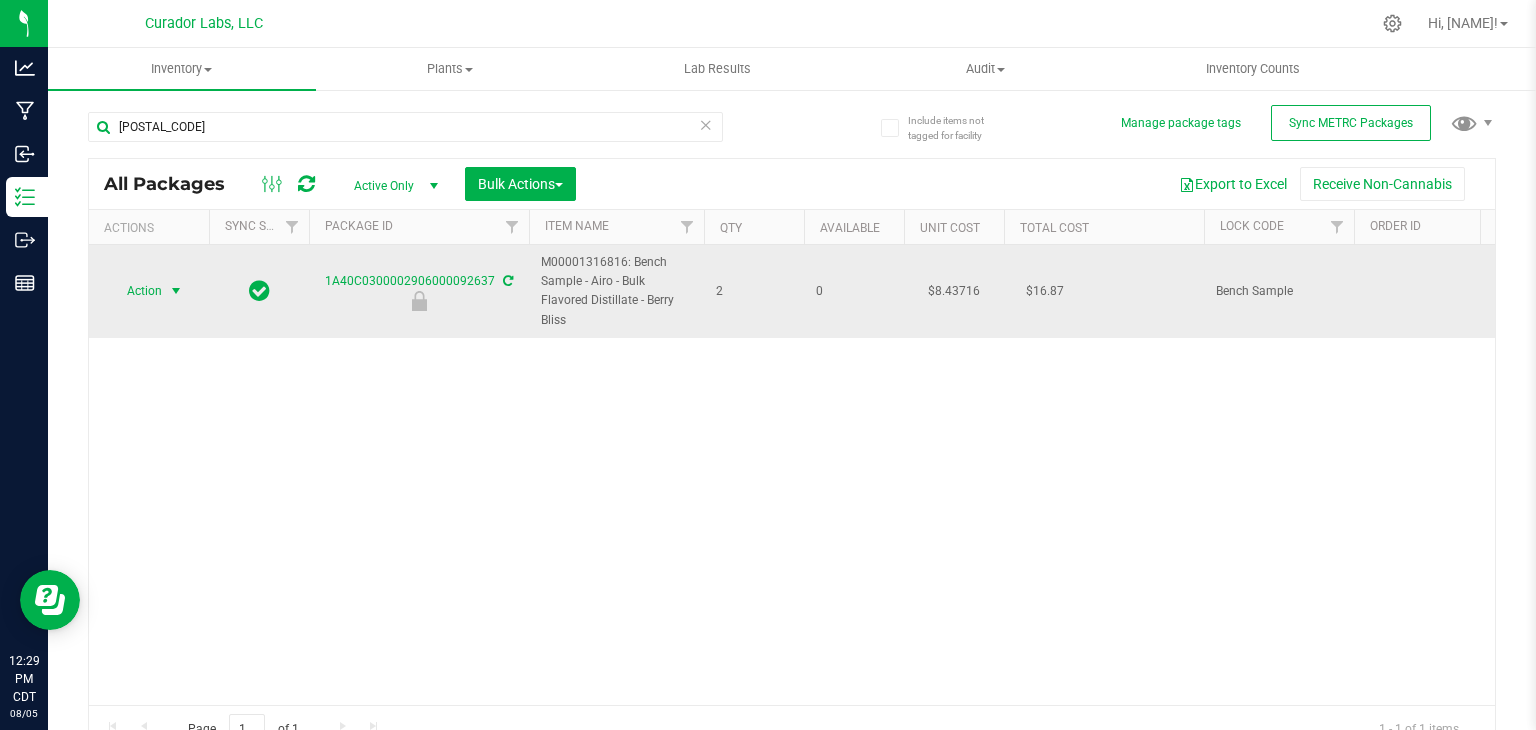 click on "Action" at bounding box center (136, 291) 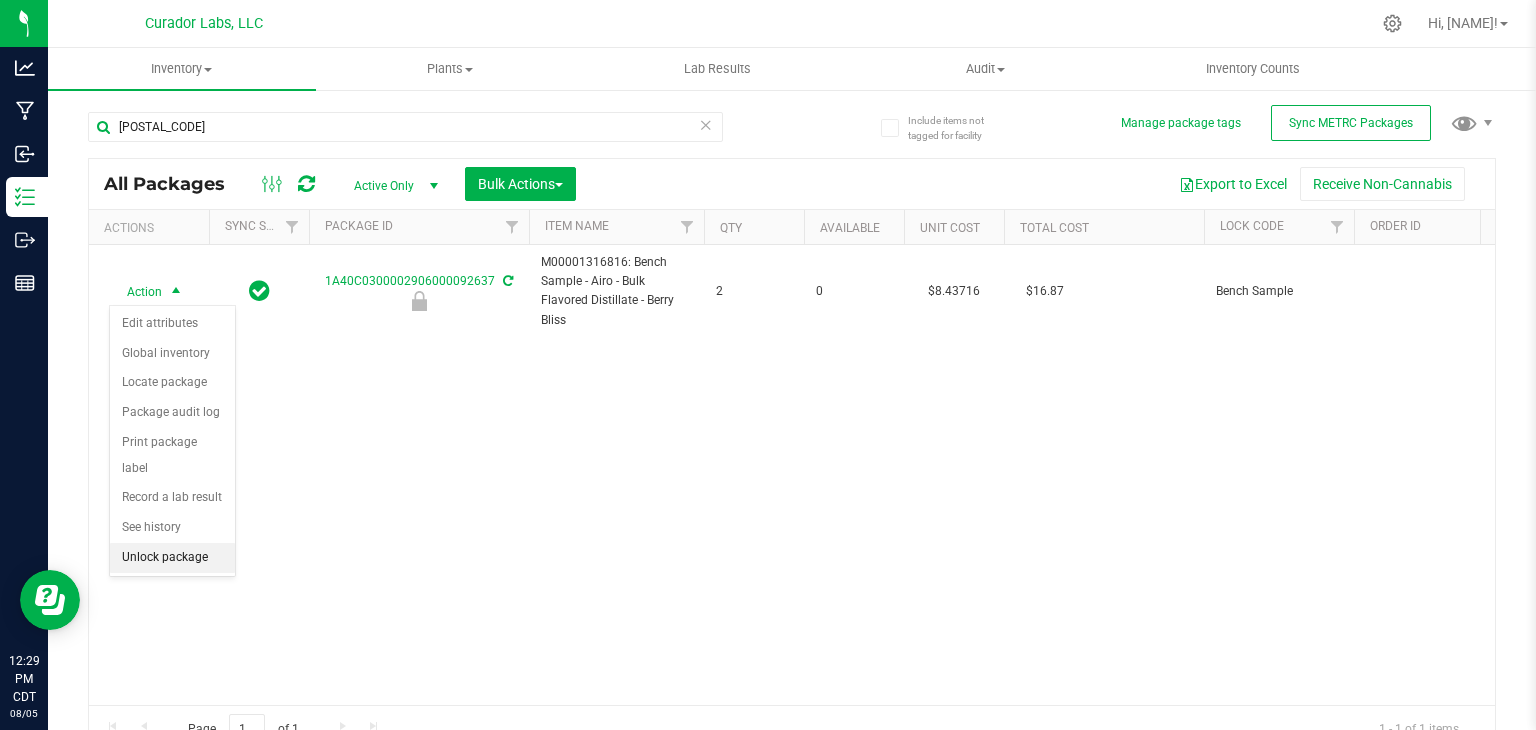 click on "Unlock package" at bounding box center [172, 558] 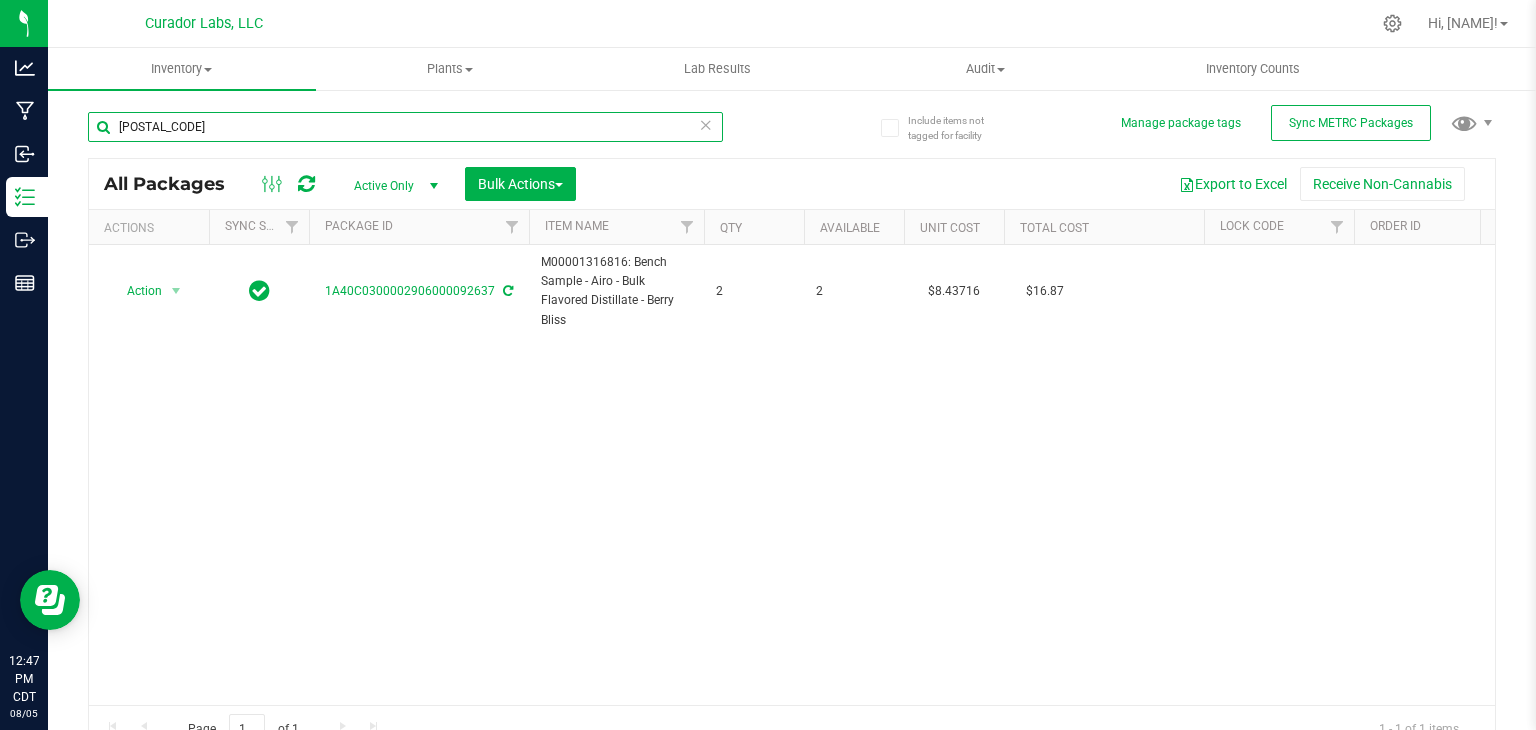 click on "[POSTAL_CODE]" at bounding box center [405, 127] 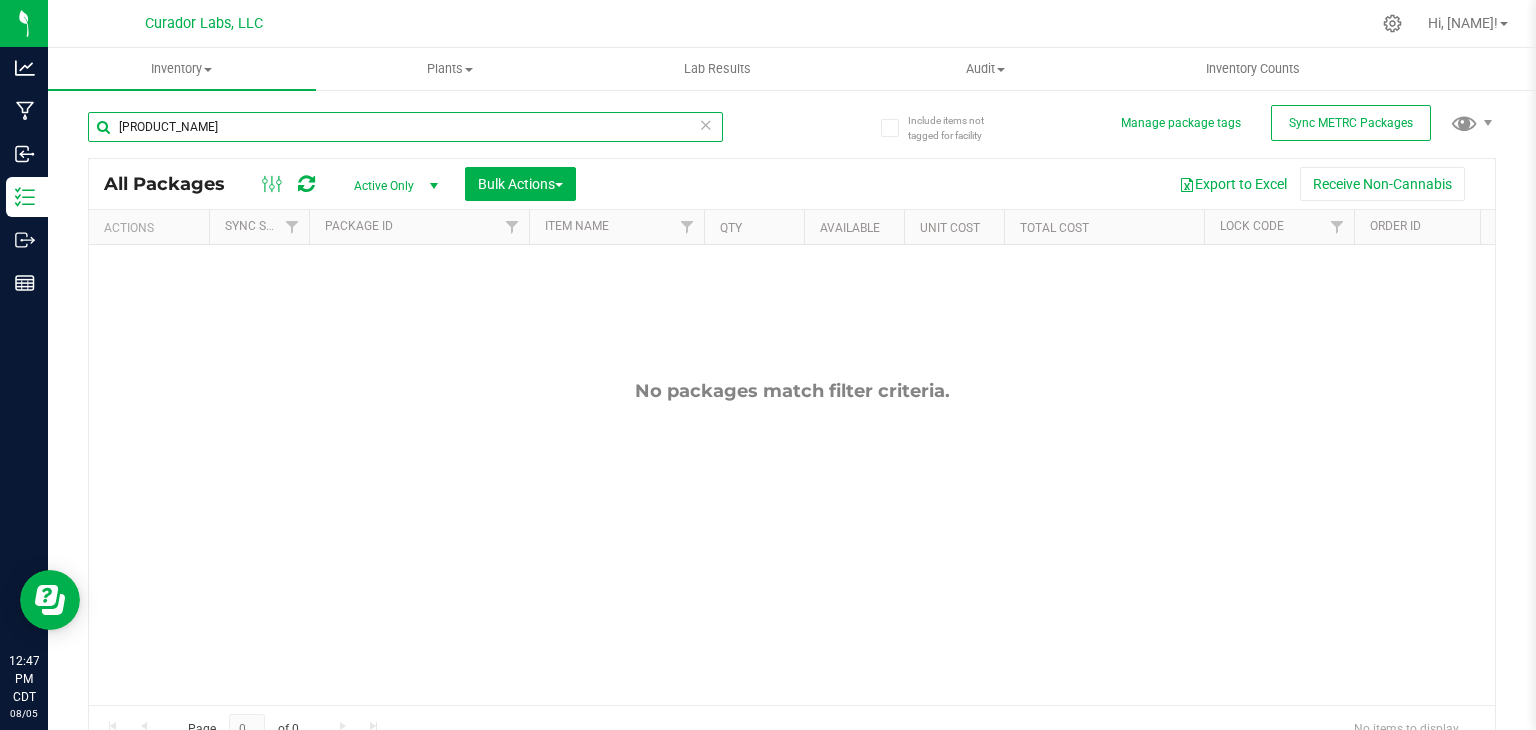 click on "[PRODUCT_NAME]" at bounding box center [405, 127] 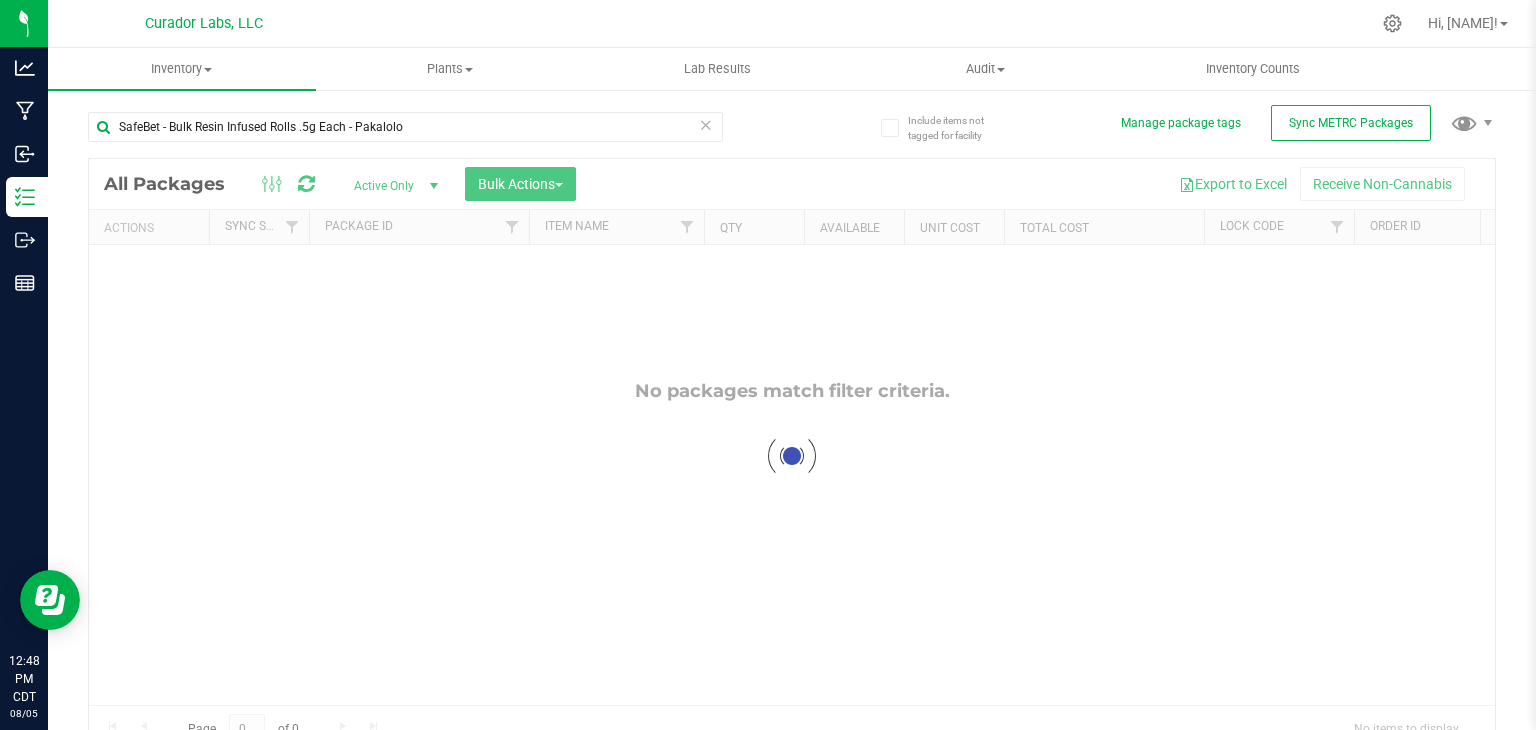 click at bounding box center [792, 456] 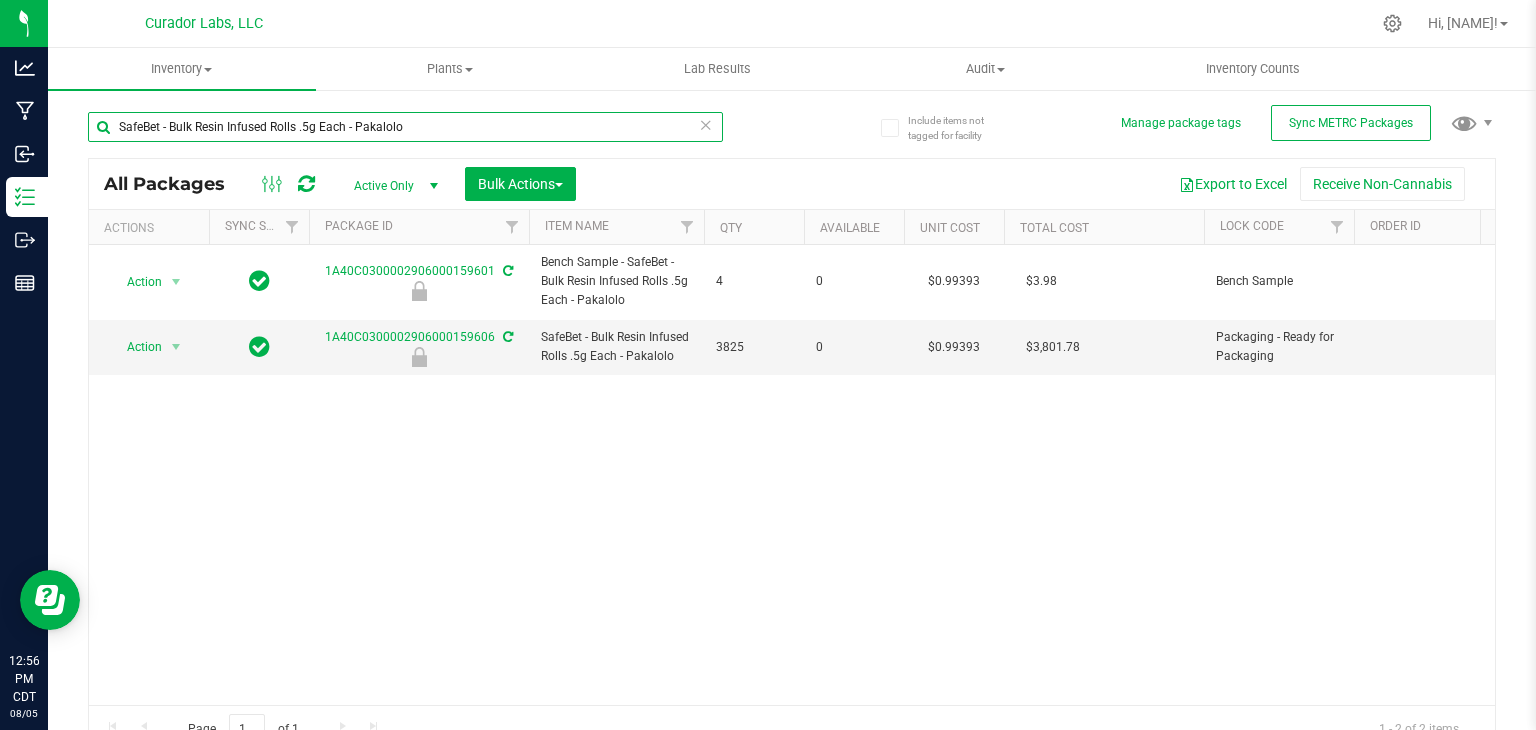 click on "SafeBet - Bulk Resin Infused Rolls .5g Each - Pakalolo" at bounding box center (405, 127) 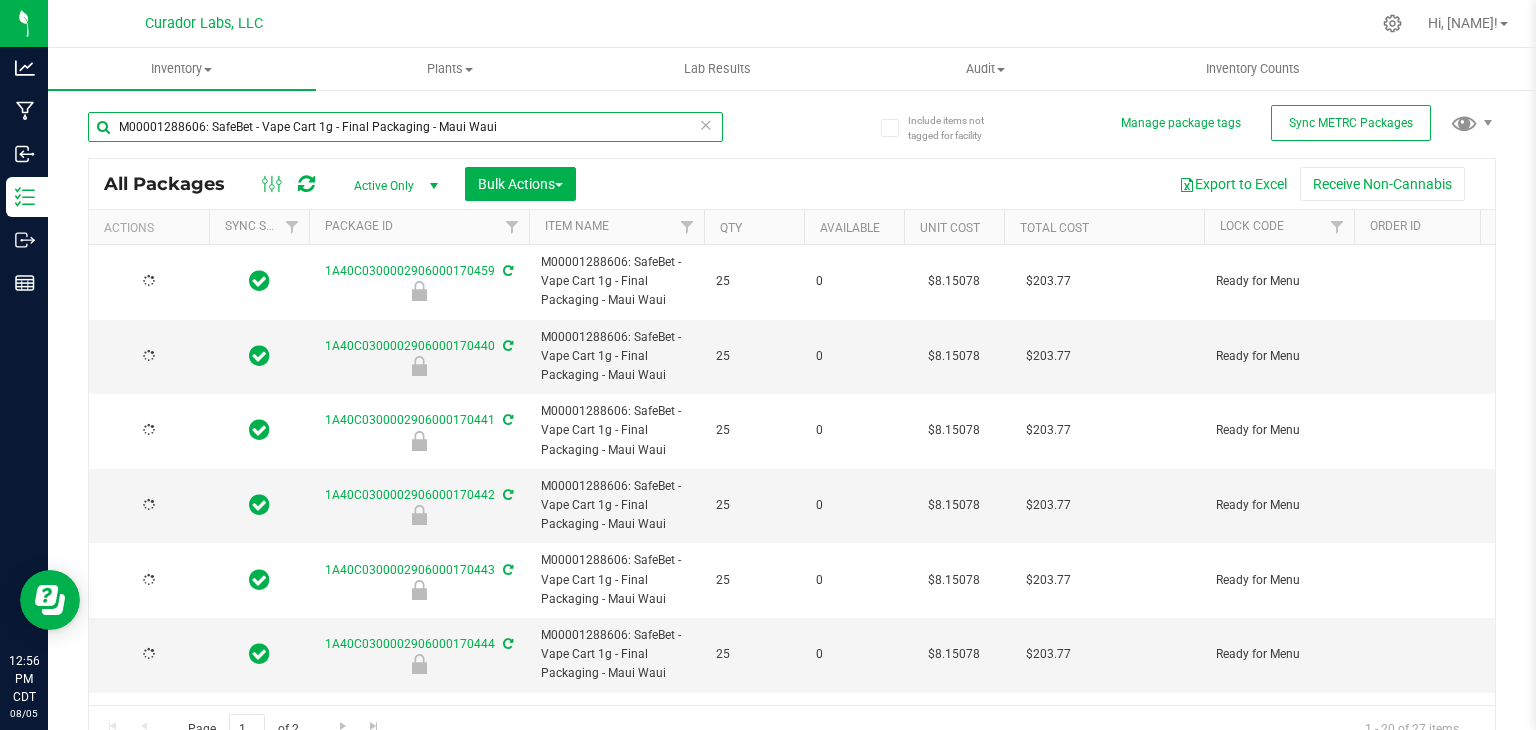 type on "M00001288606: SafeBet - Vape Cart 1g - Final Packaging - Maui Waui" 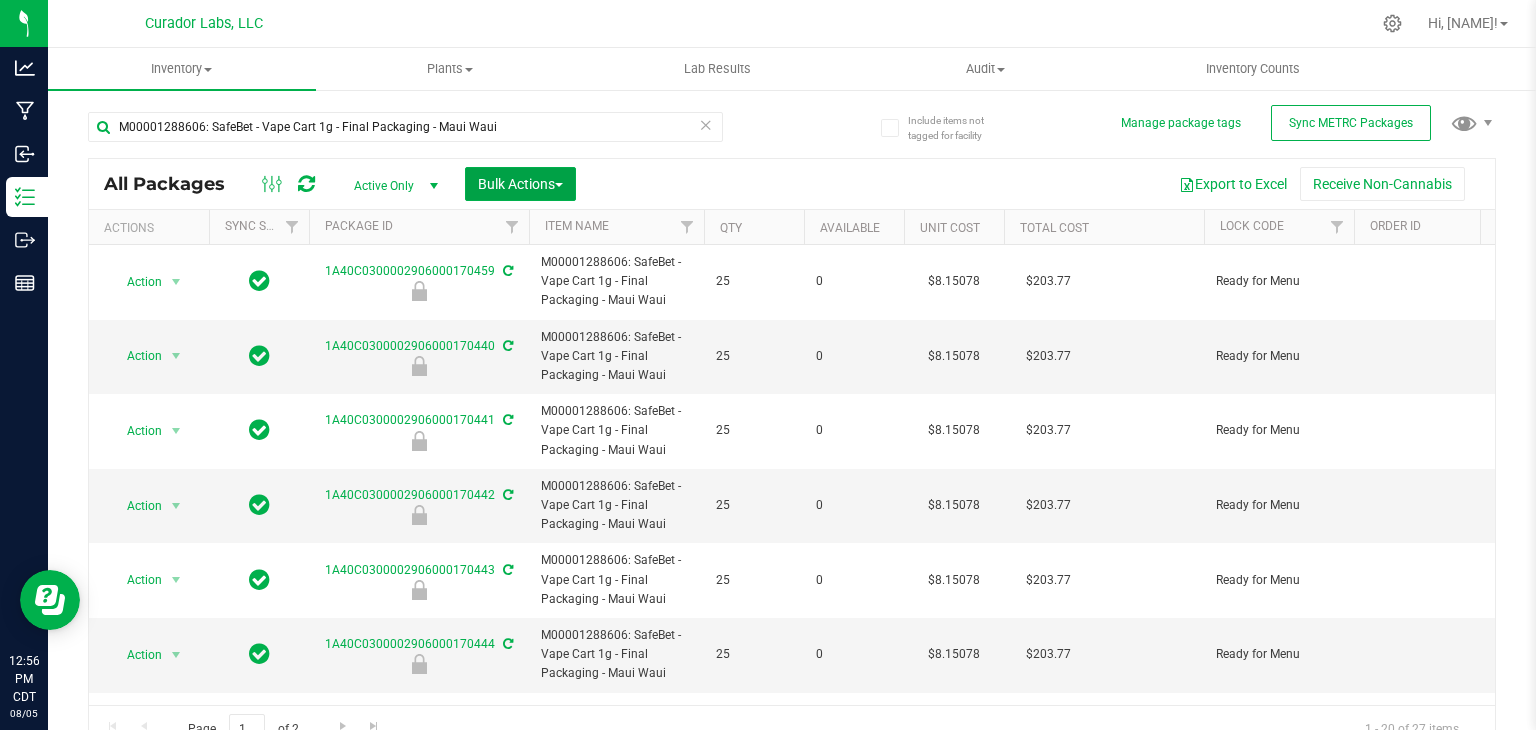 click on "Bulk Actions" at bounding box center (520, 184) 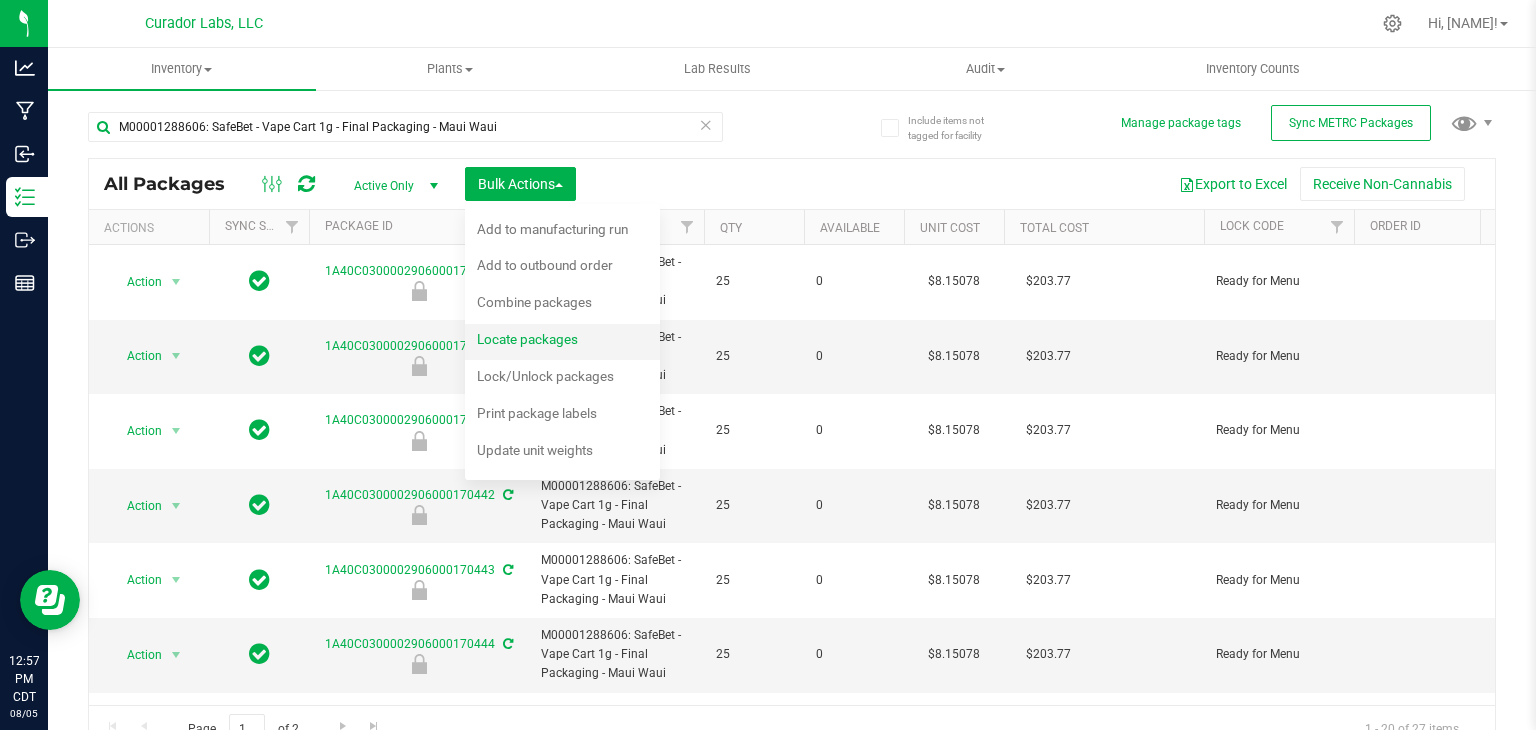 click on "Locate packages" at bounding box center (541, 342) 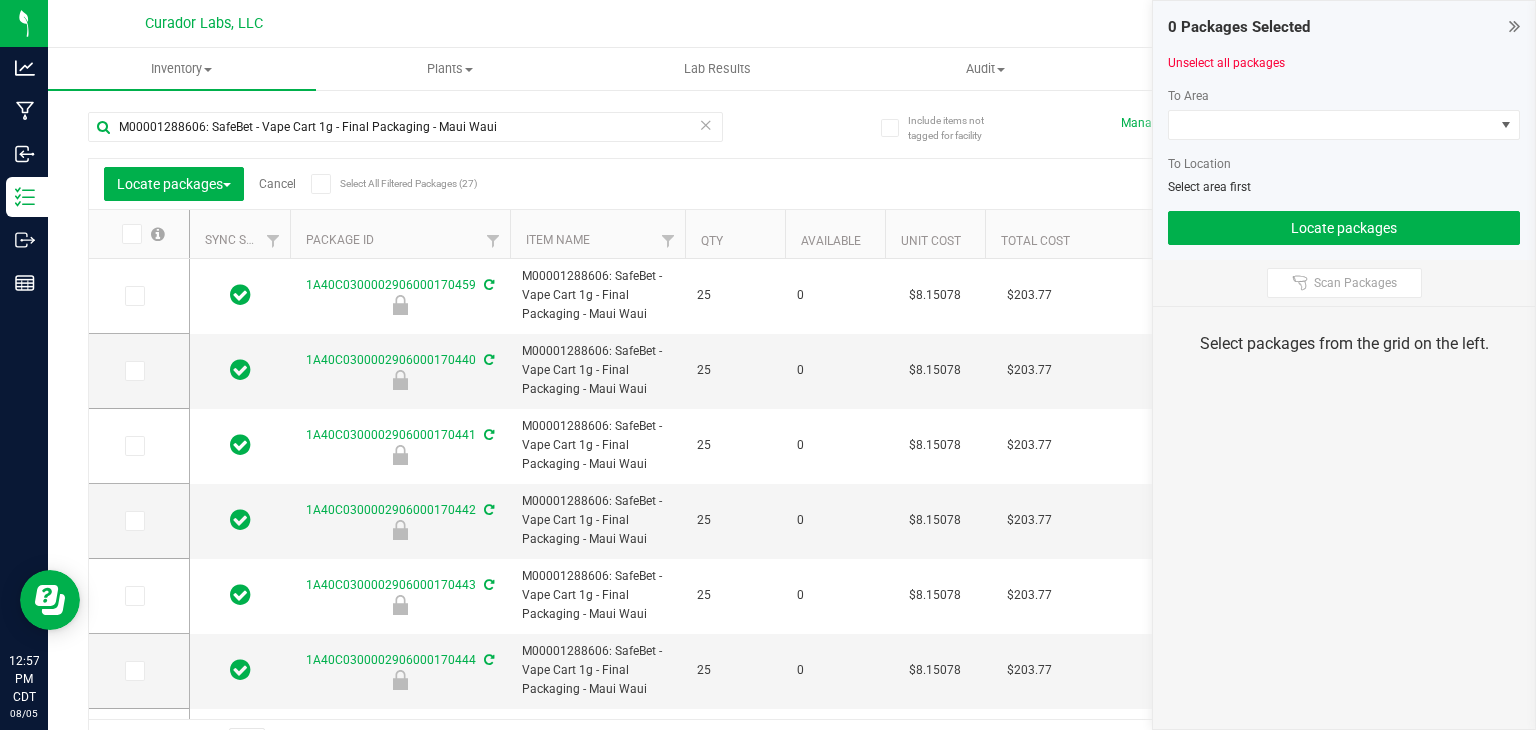 scroll, scrollTop: 0, scrollLeft: 0, axis: both 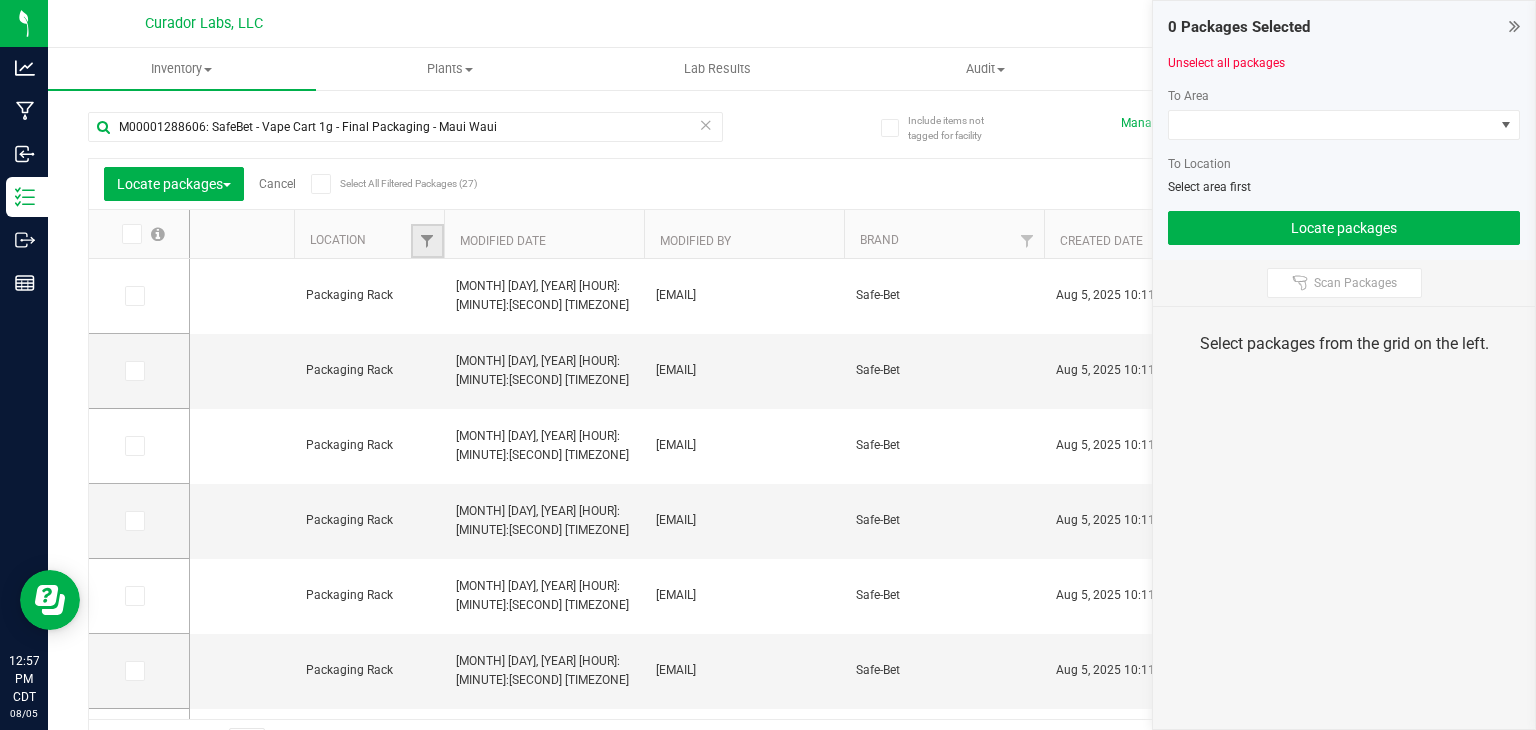 click at bounding box center (427, 241) 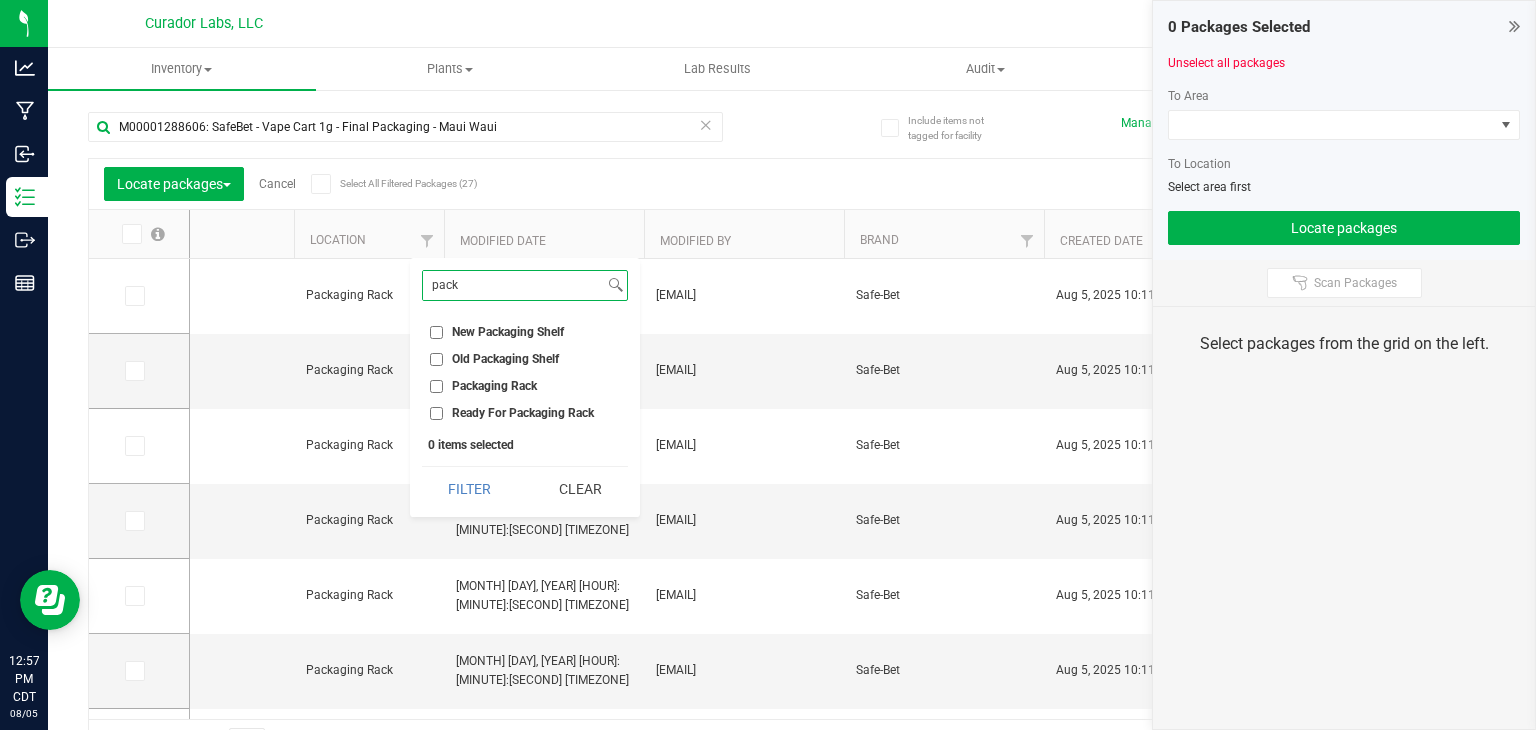 type on "pack" 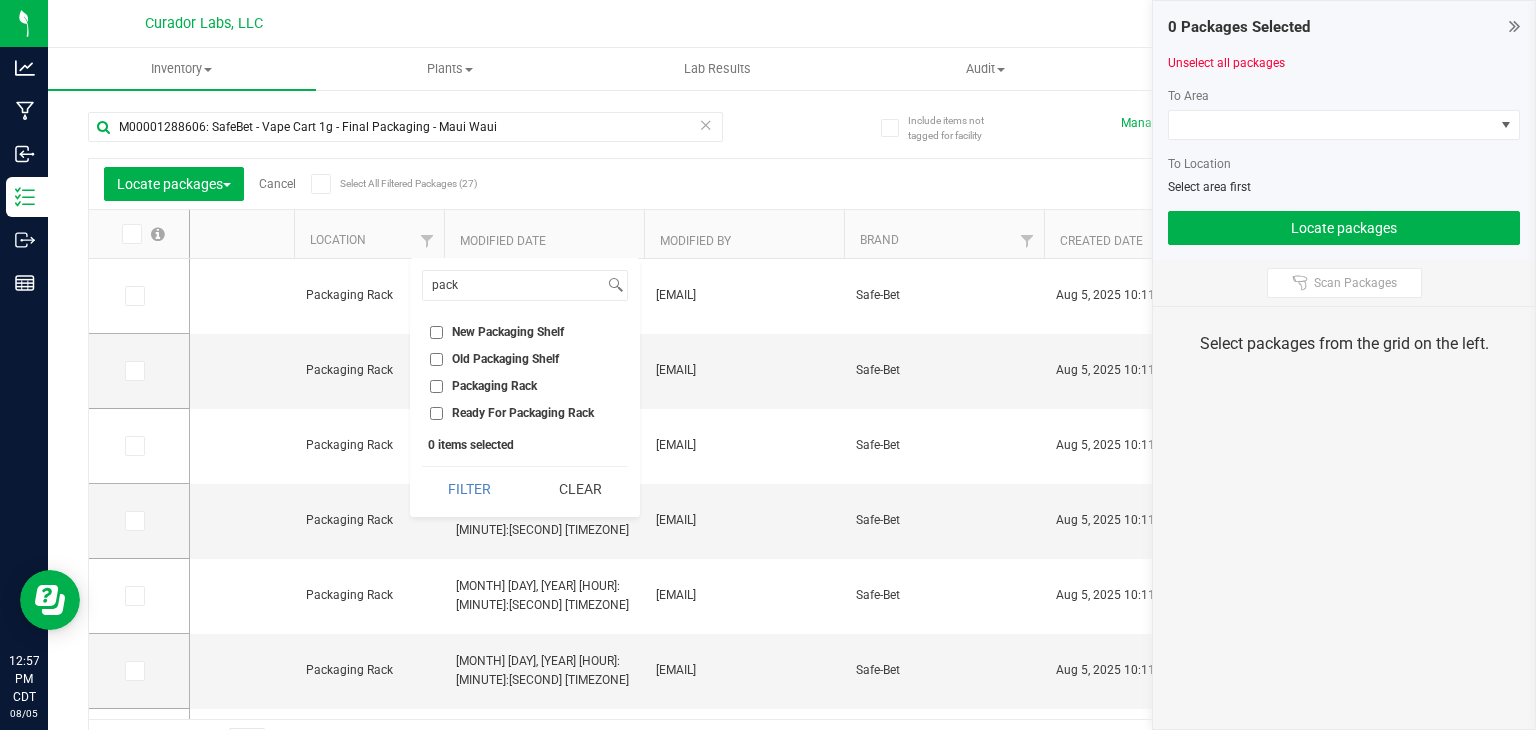 click on "Packaging Rack" at bounding box center [494, 386] 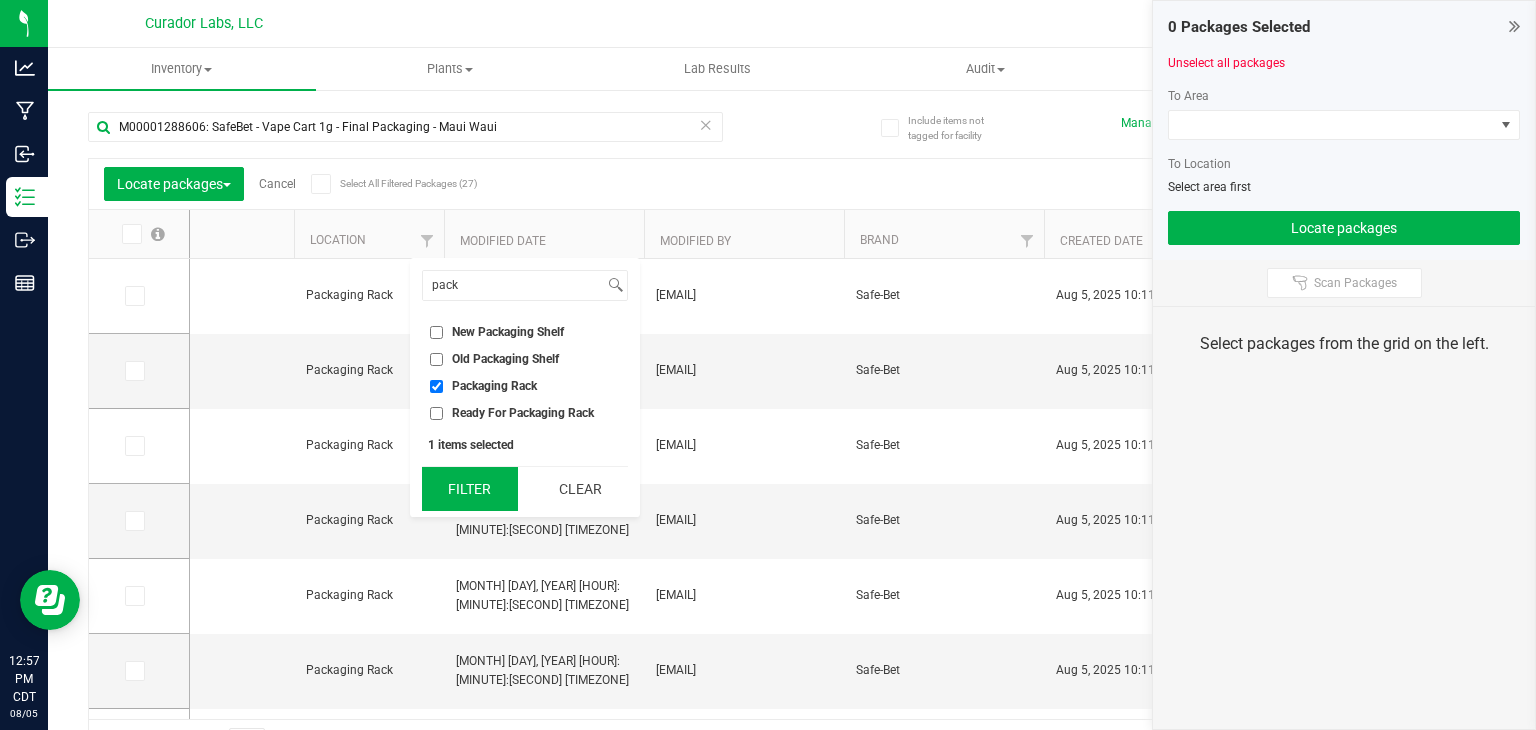 drag, startPoint x: 558, startPoint y: 489, endPoint x: 496, endPoint y: 489, distance: 62 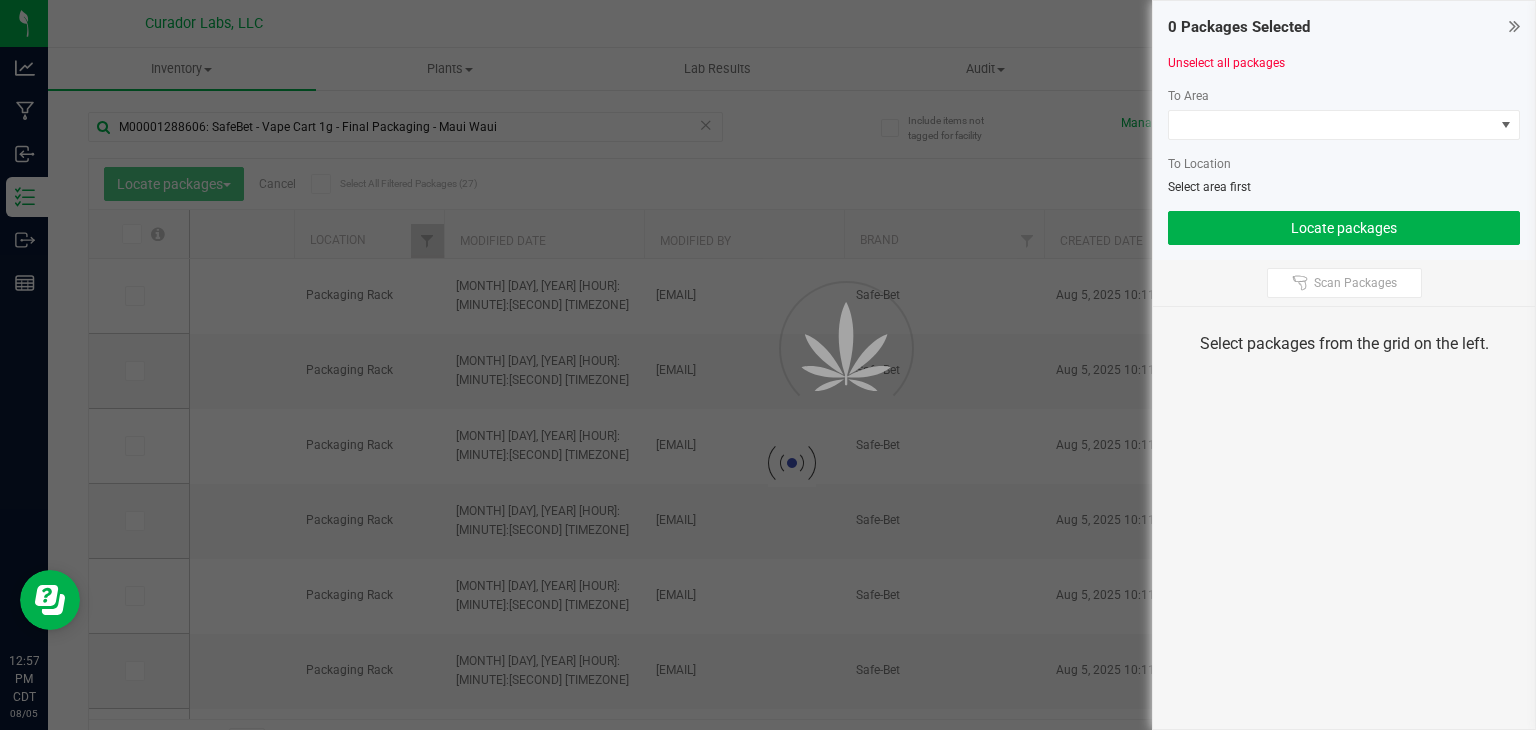 type on "2026-07-29" 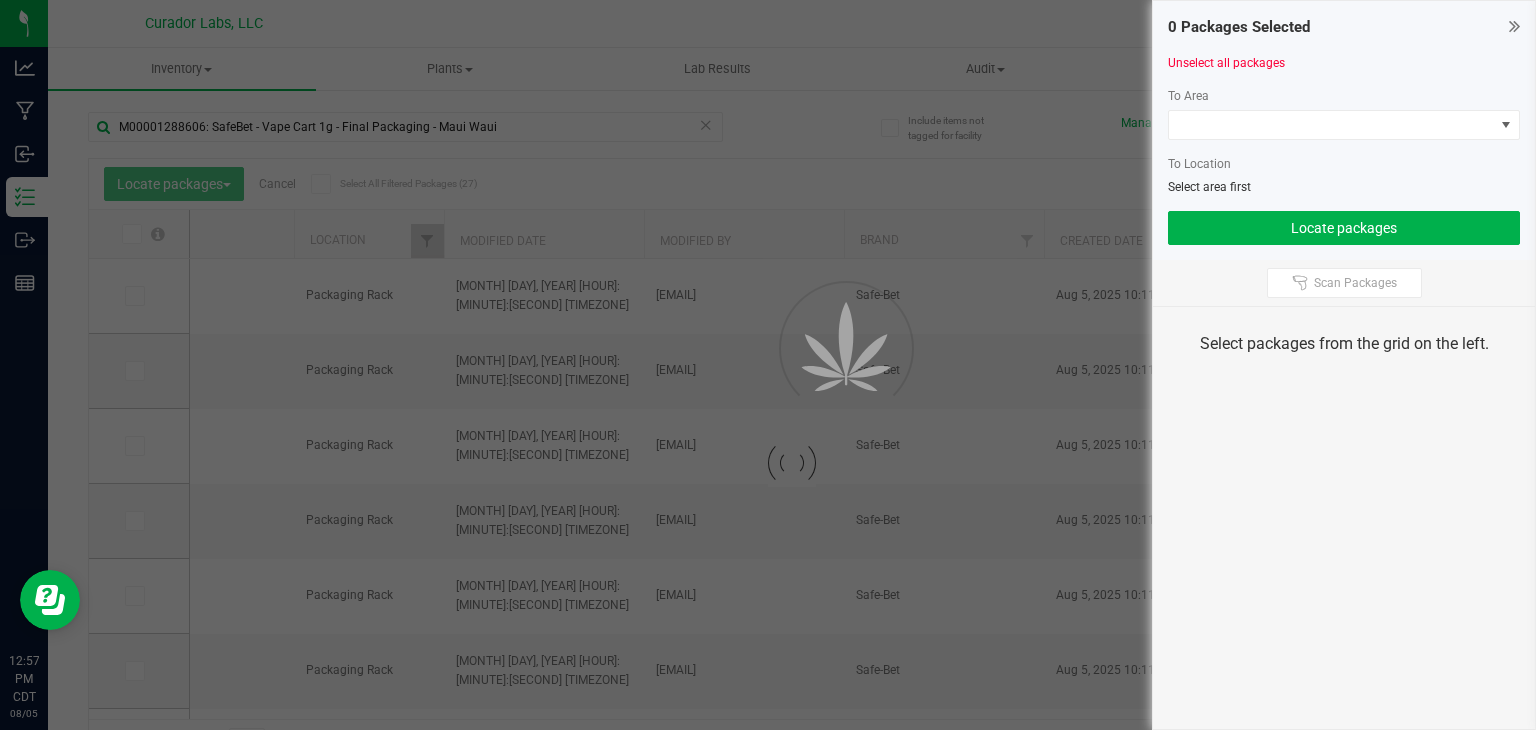 type on "2026-07-29" 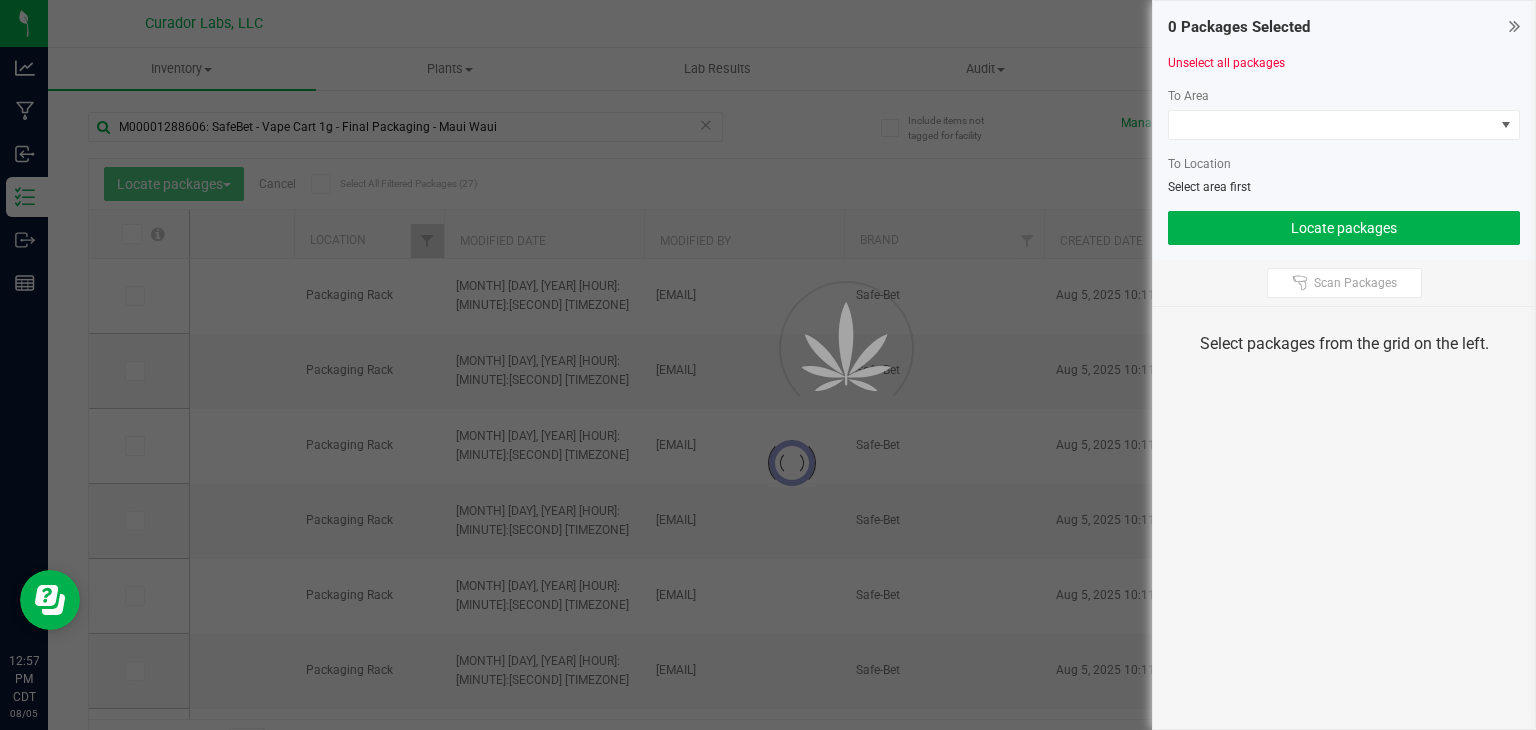 type on "2026-07-29" 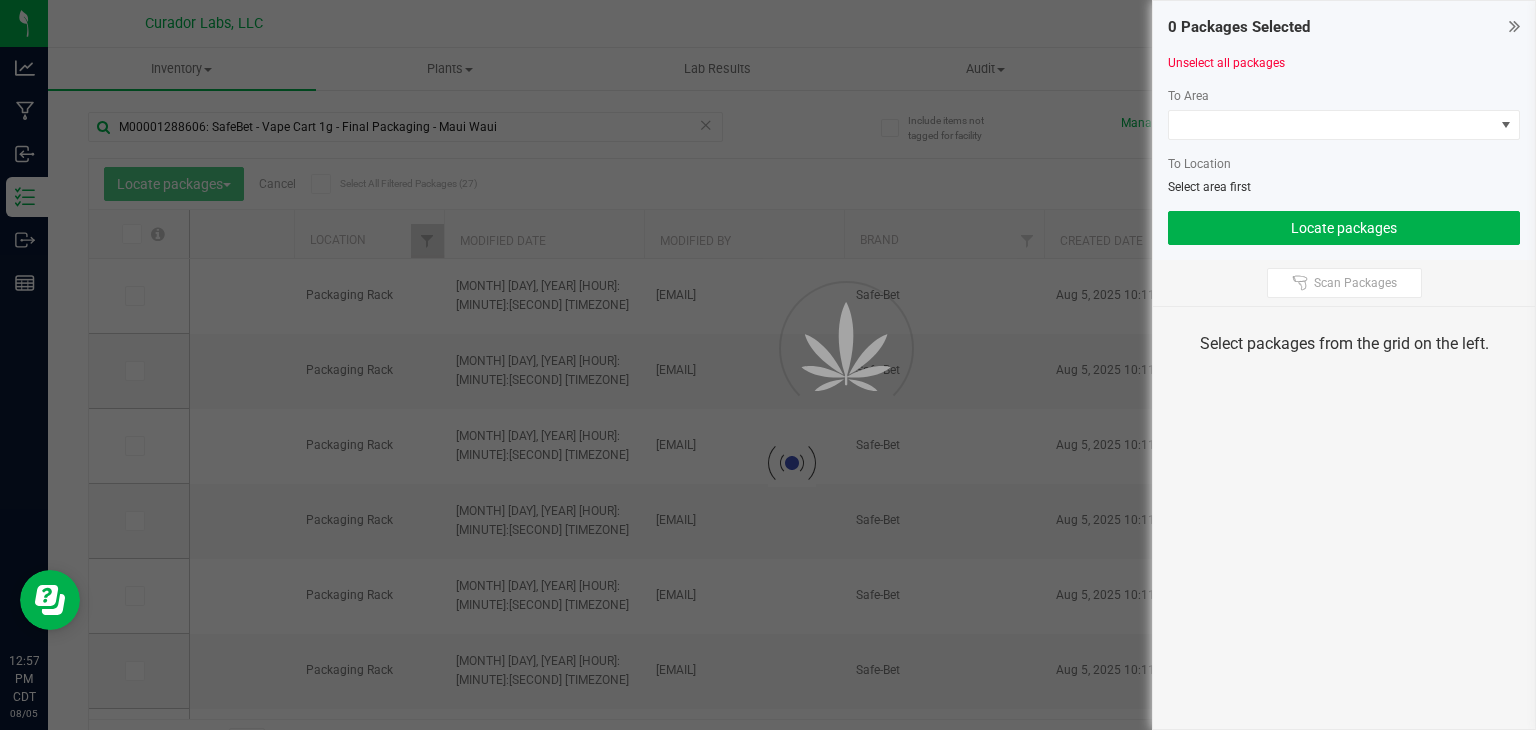 type on "2026-07-29" 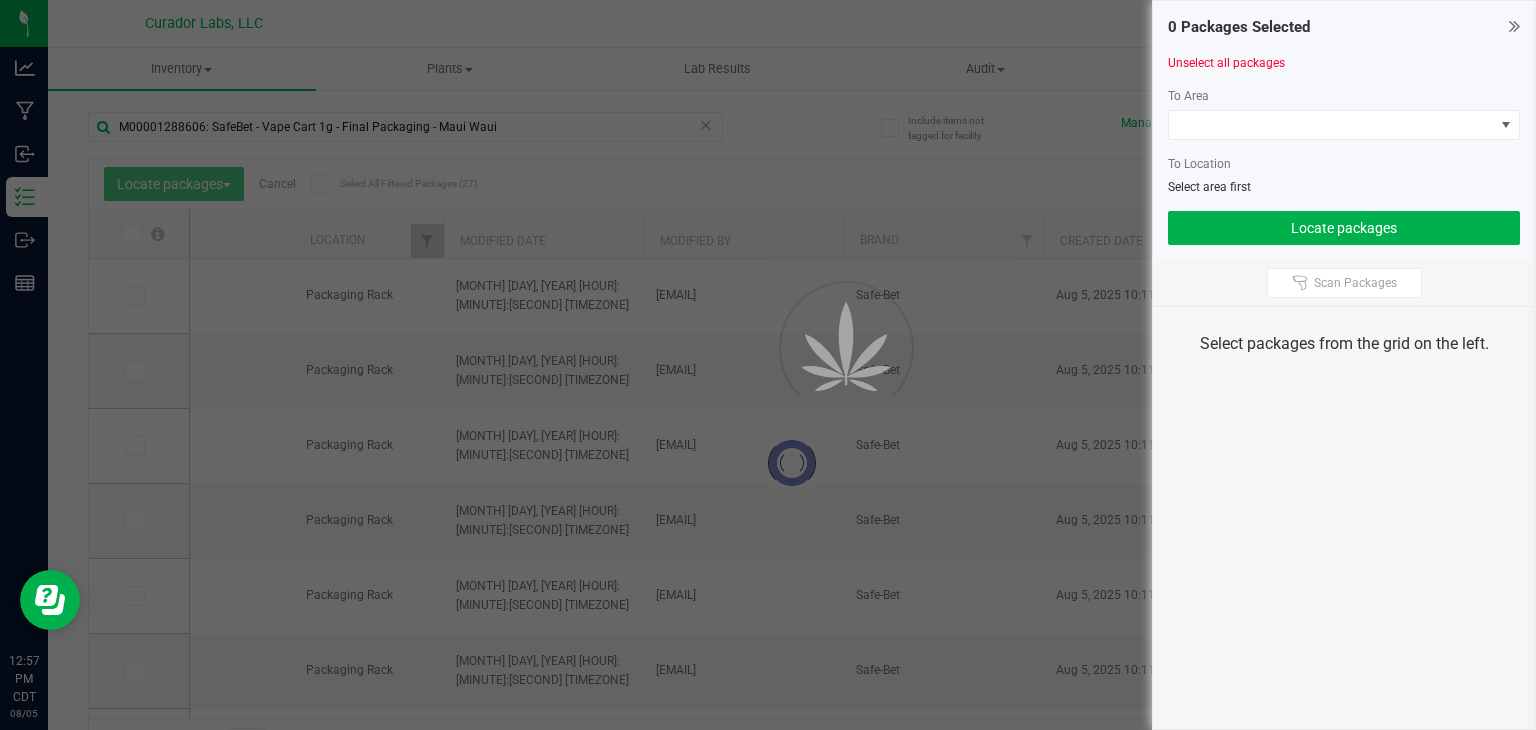 type on "2026-07-29" 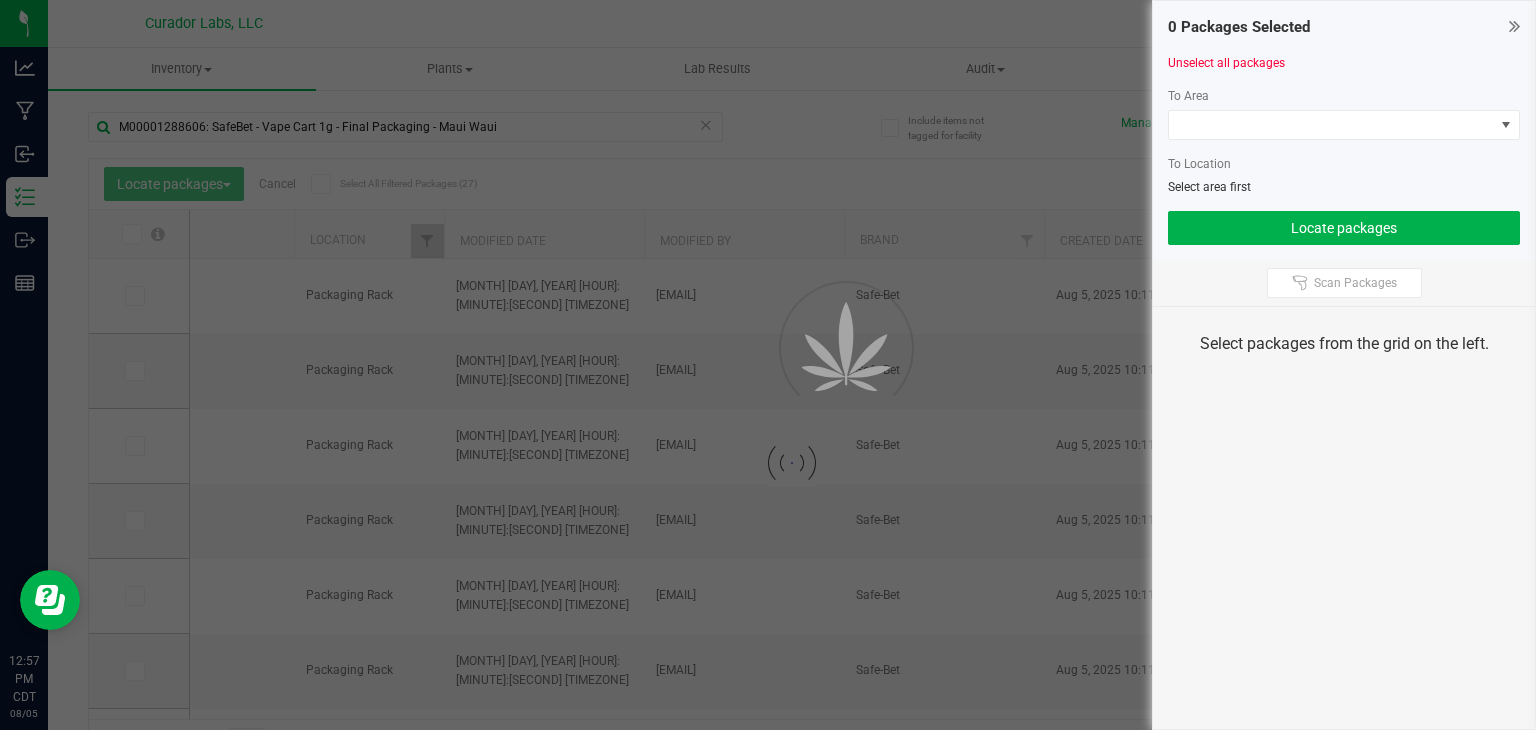 type on "2026-07-29" 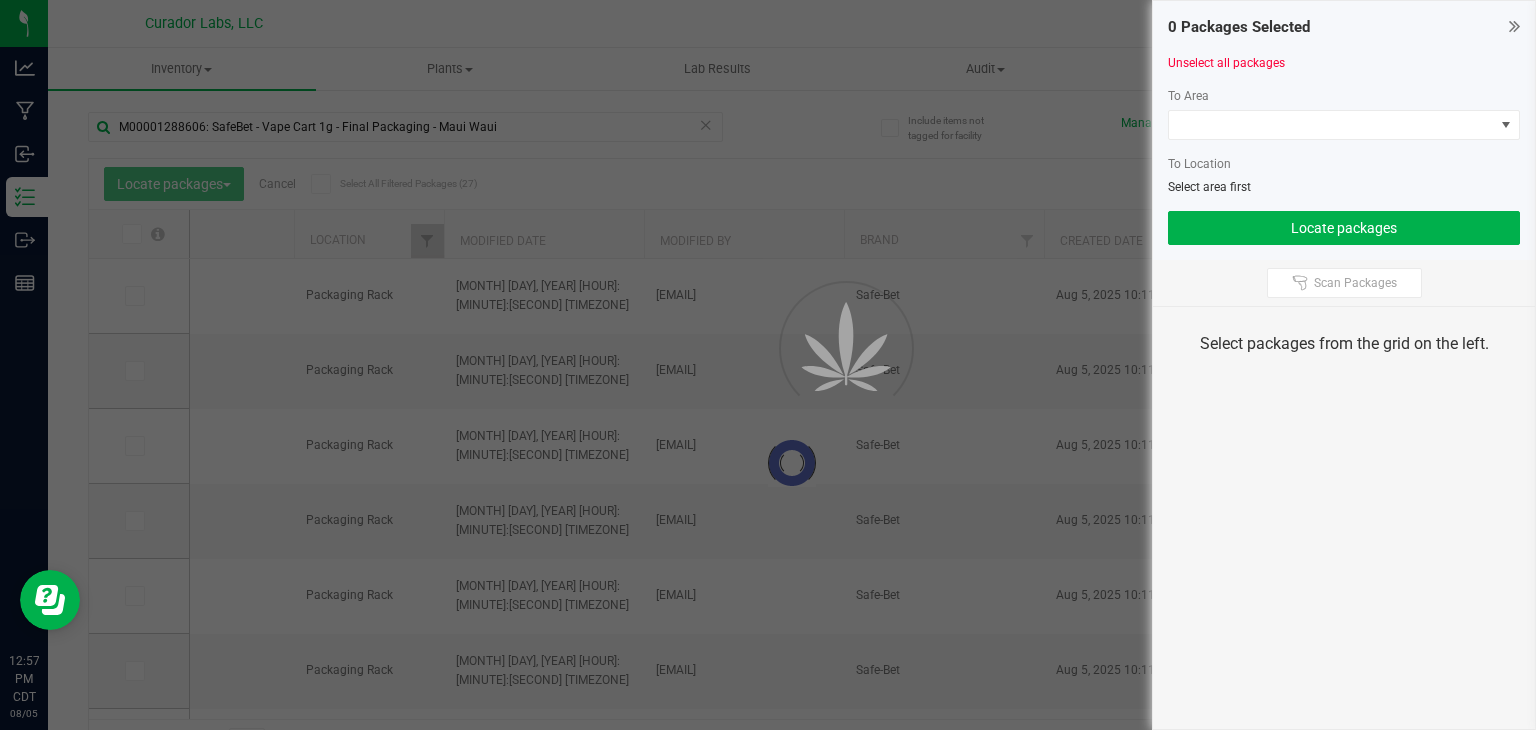 type on "2026-07-29" 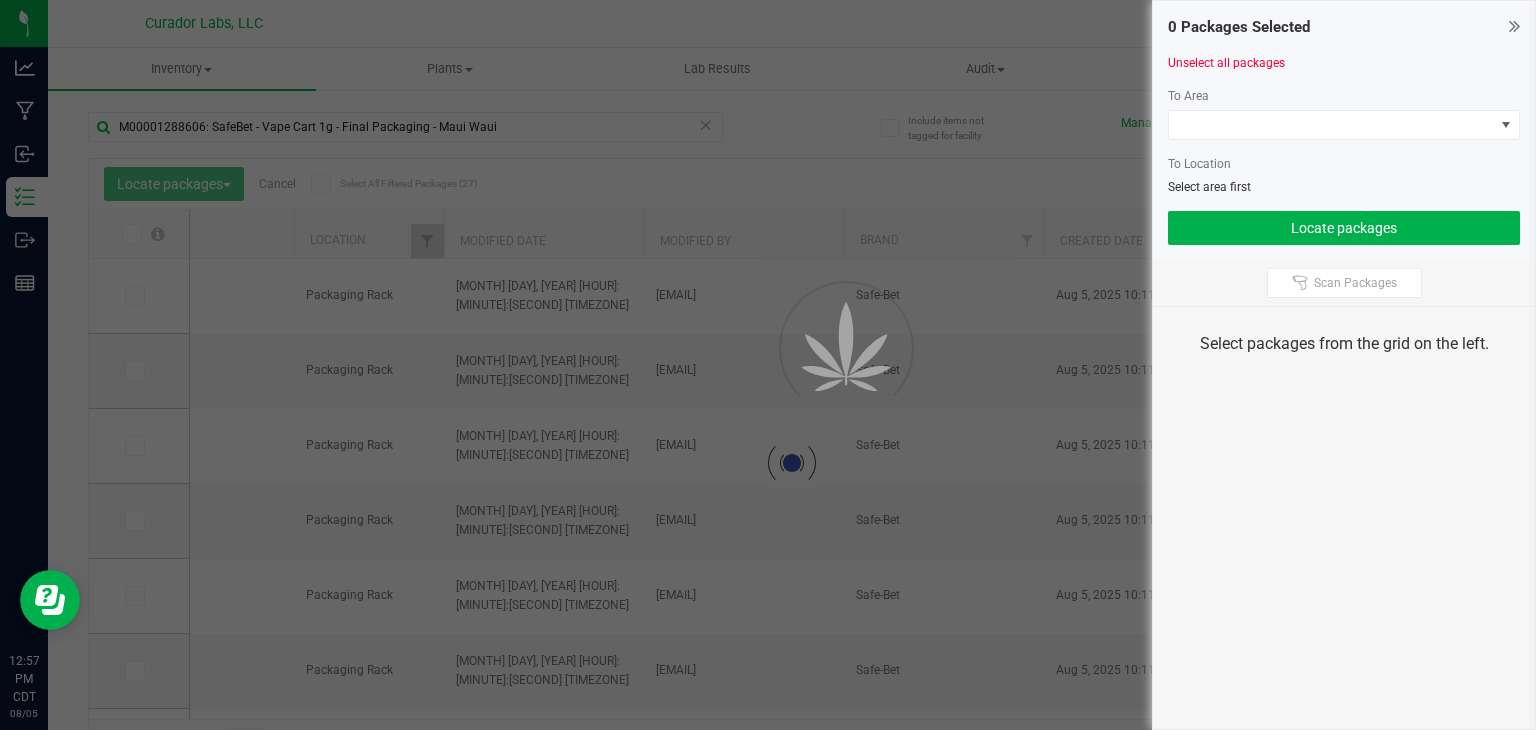 type on "2026-07-29" 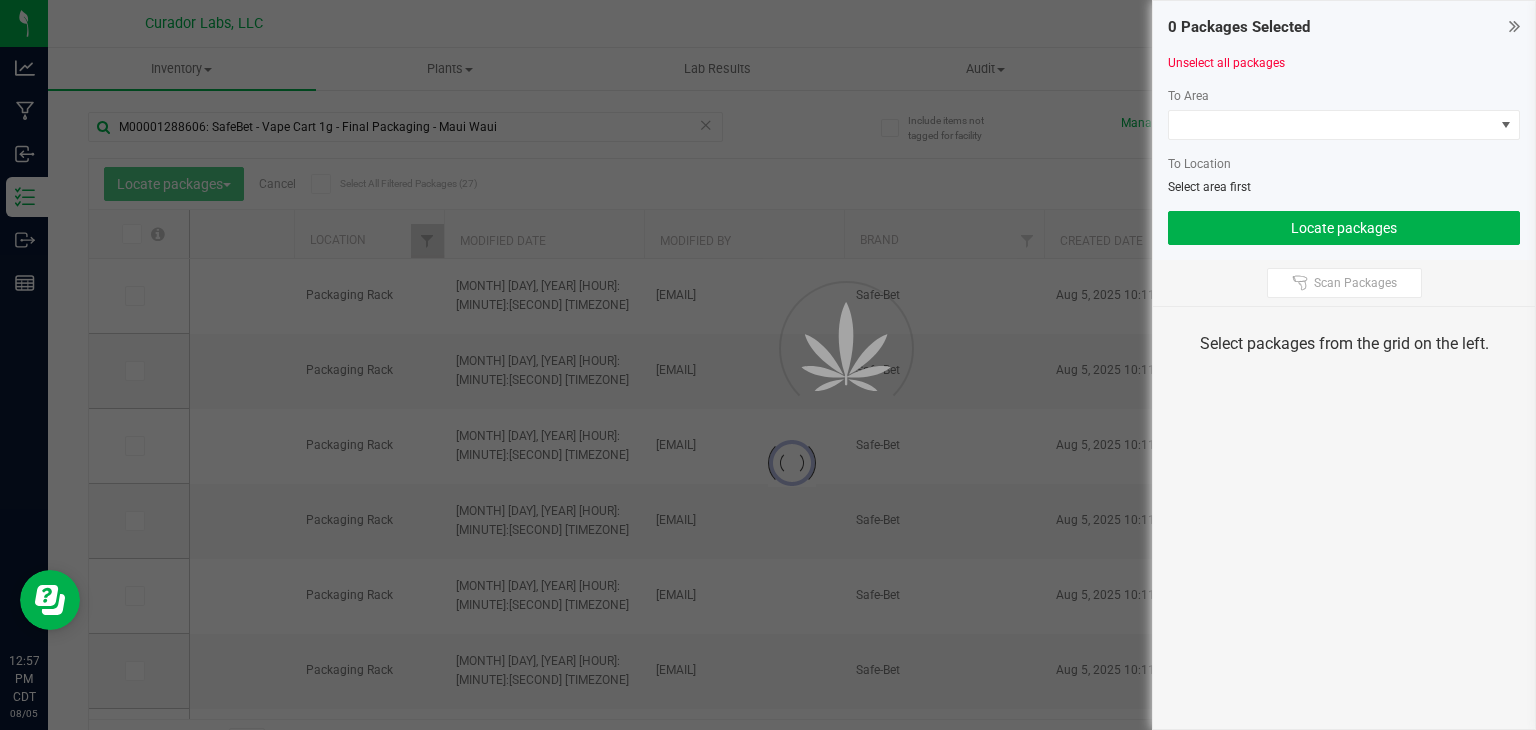 type on "2026-07-29" 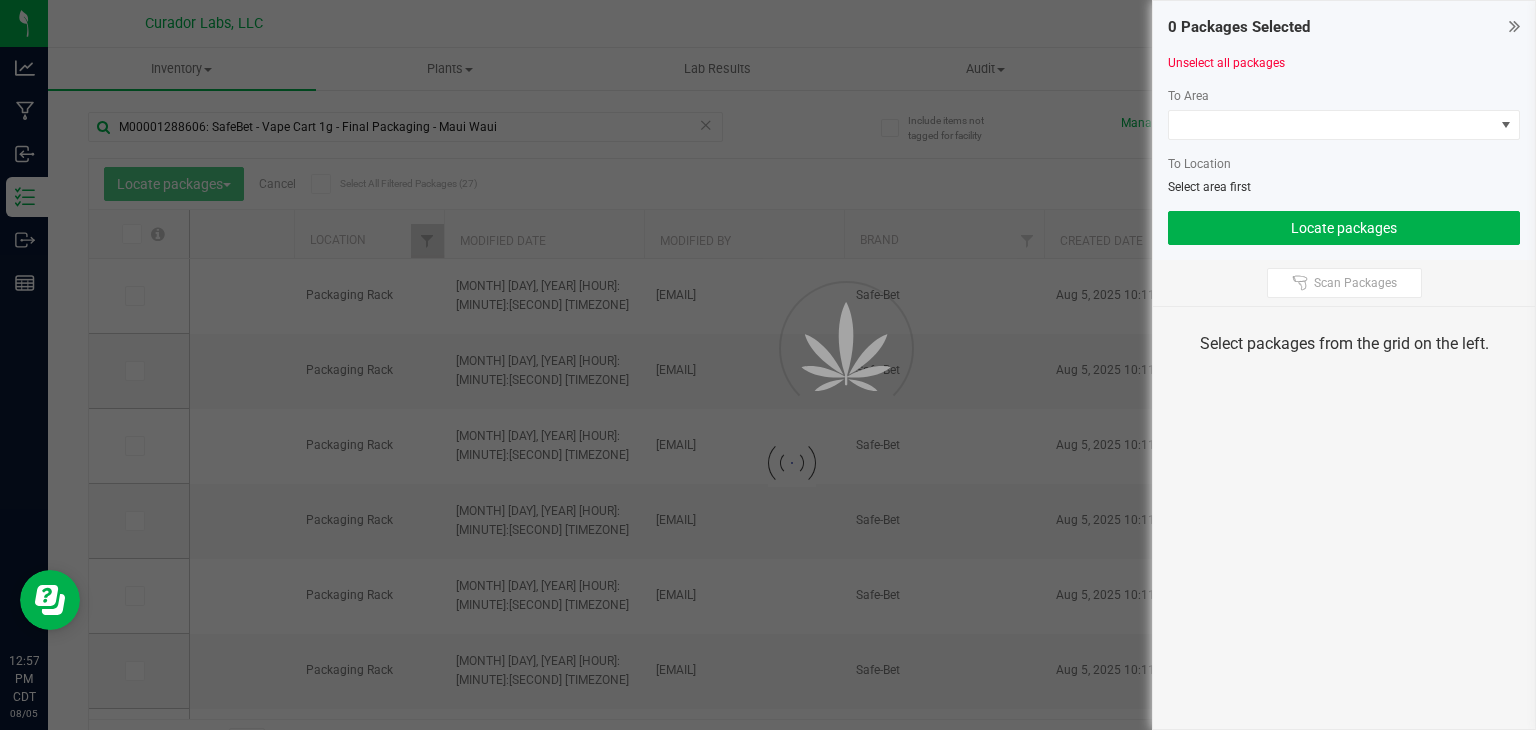 type on "2026-07-29" 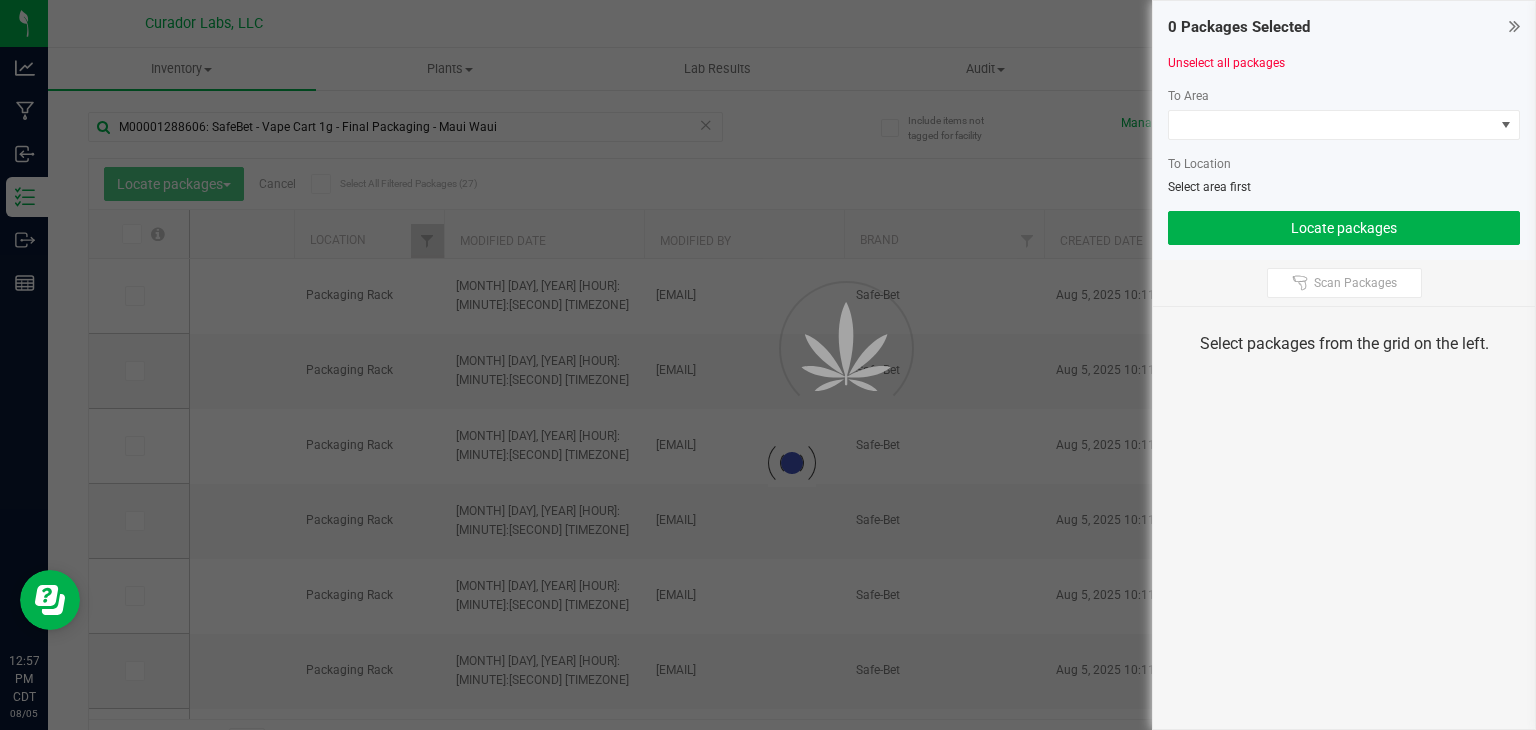 type on "2026-07-29" 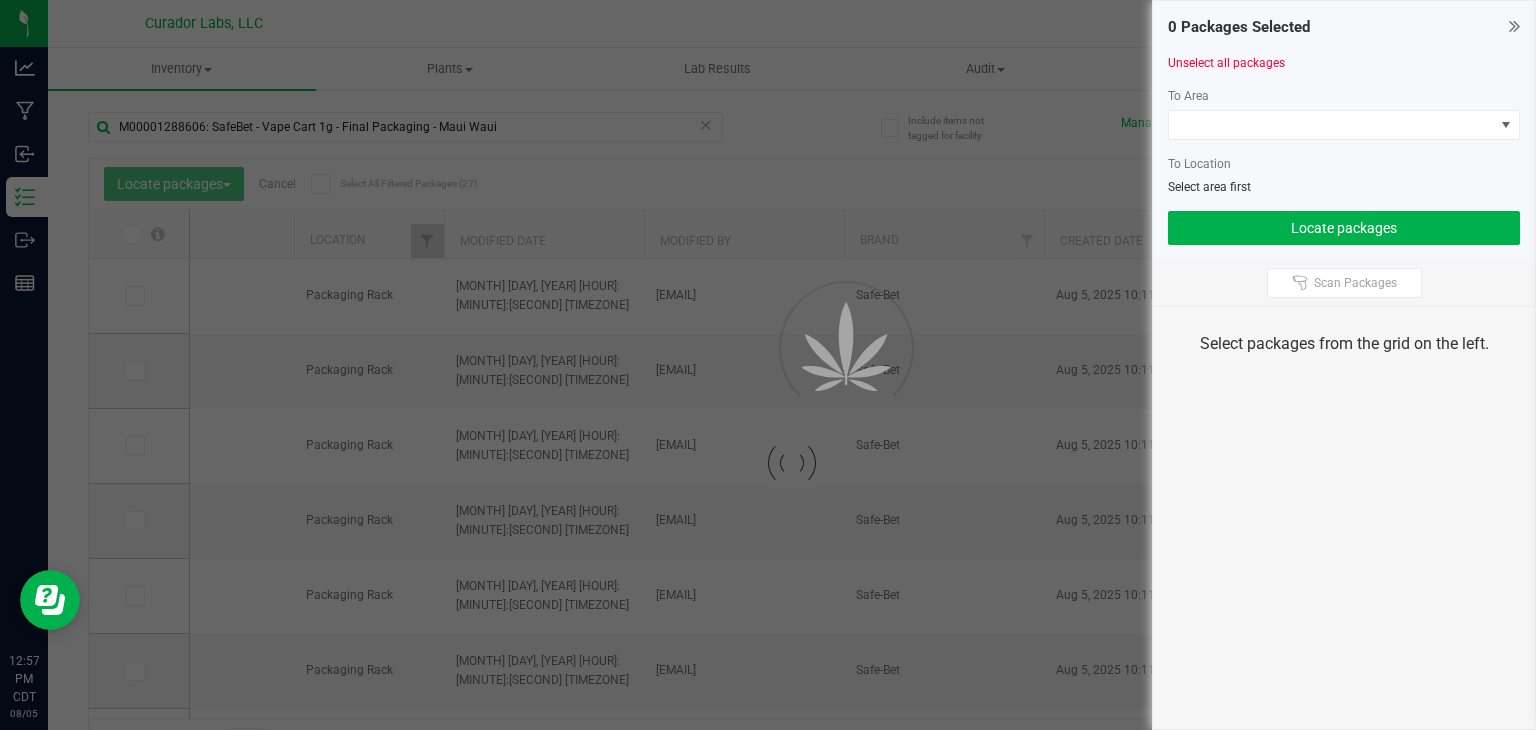 type on "2026-07-29" 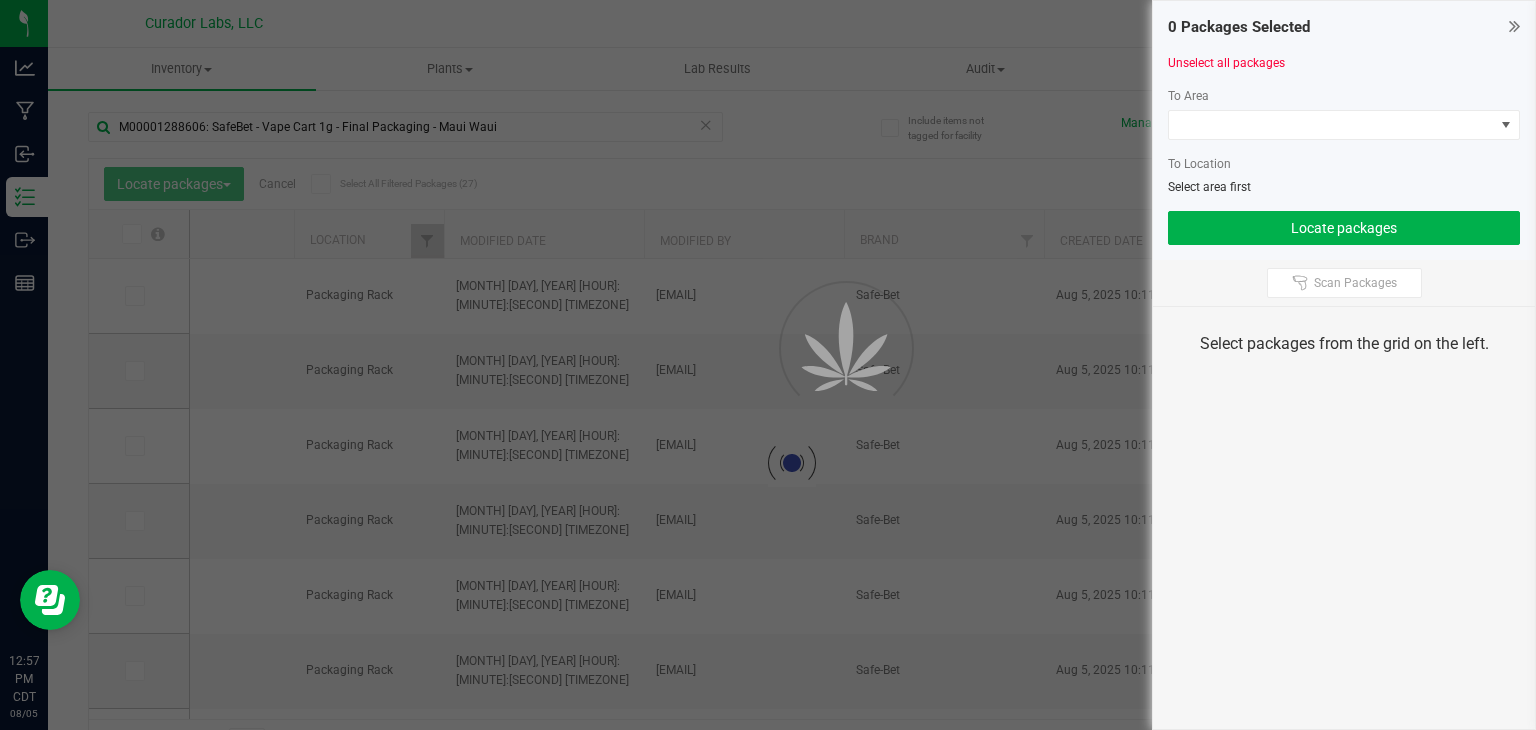 type on "2026-07-29" 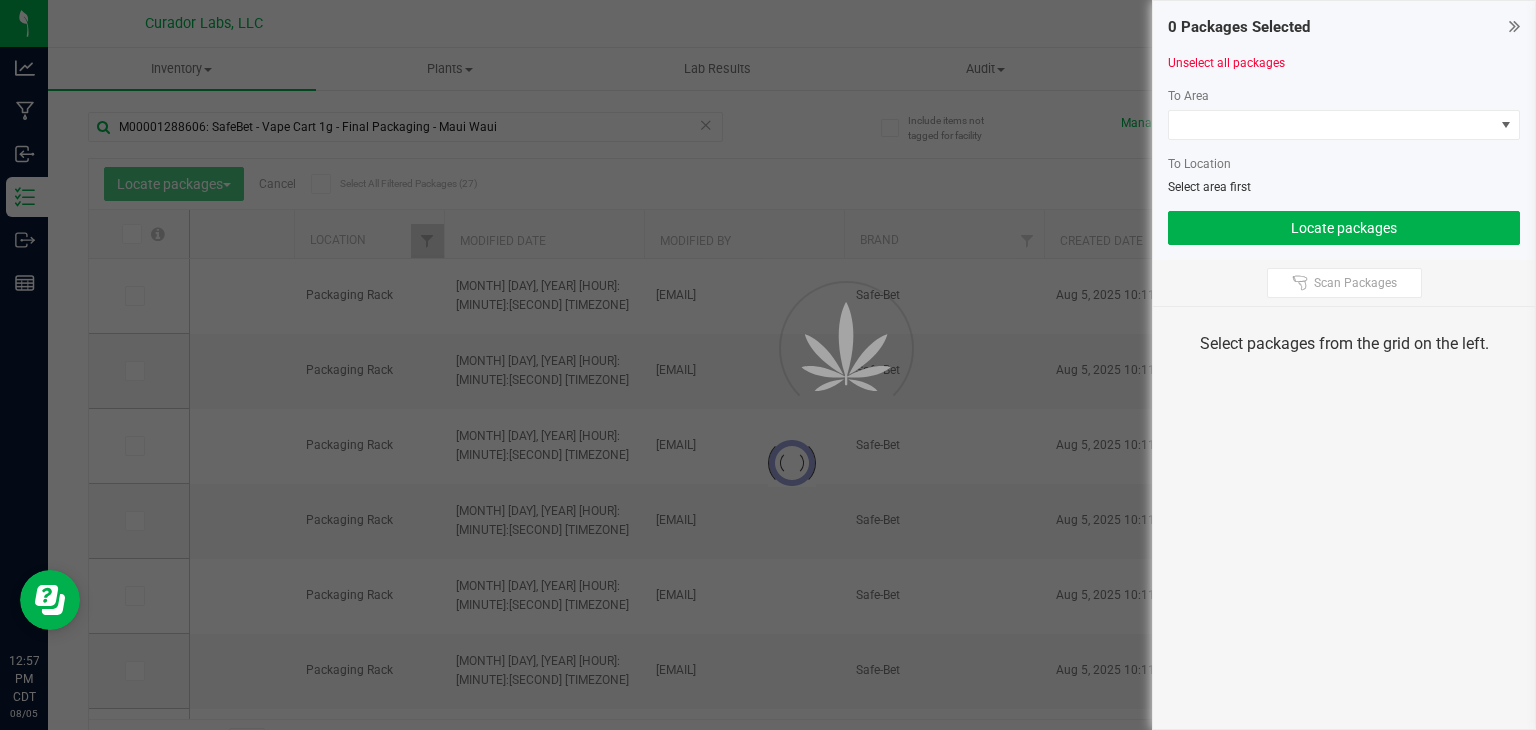 type on "2026-07-29" 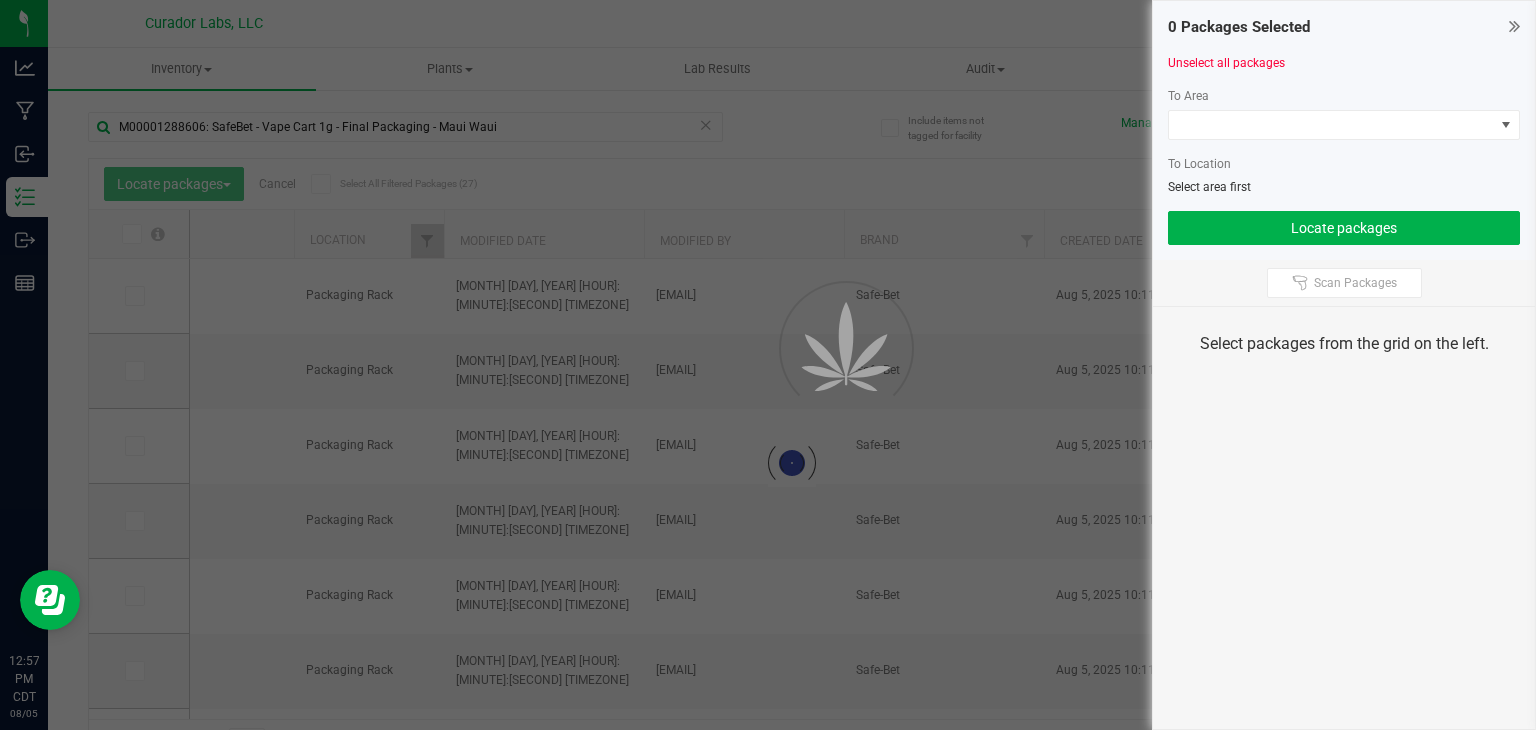 type on "2026-07-29" 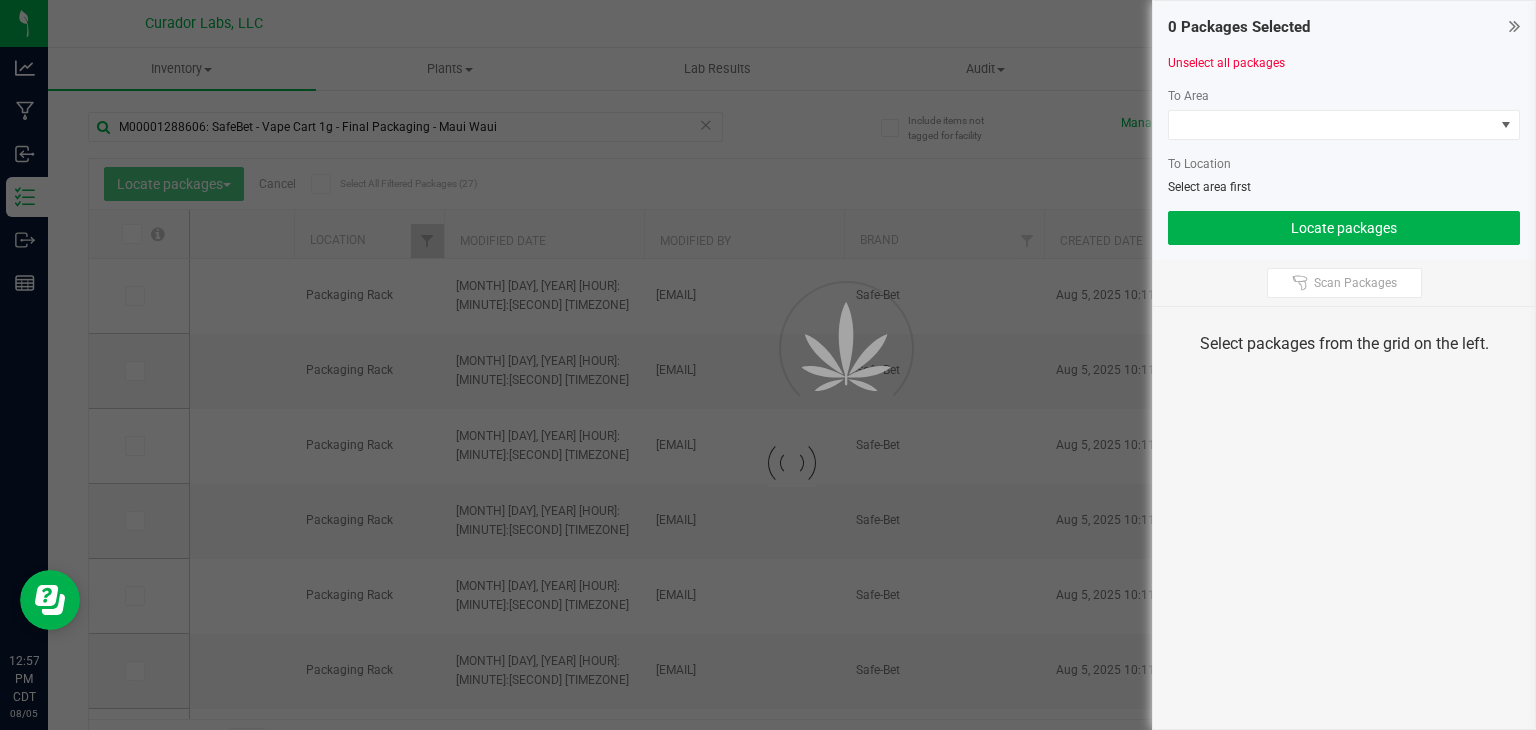type on "2026-07-29" 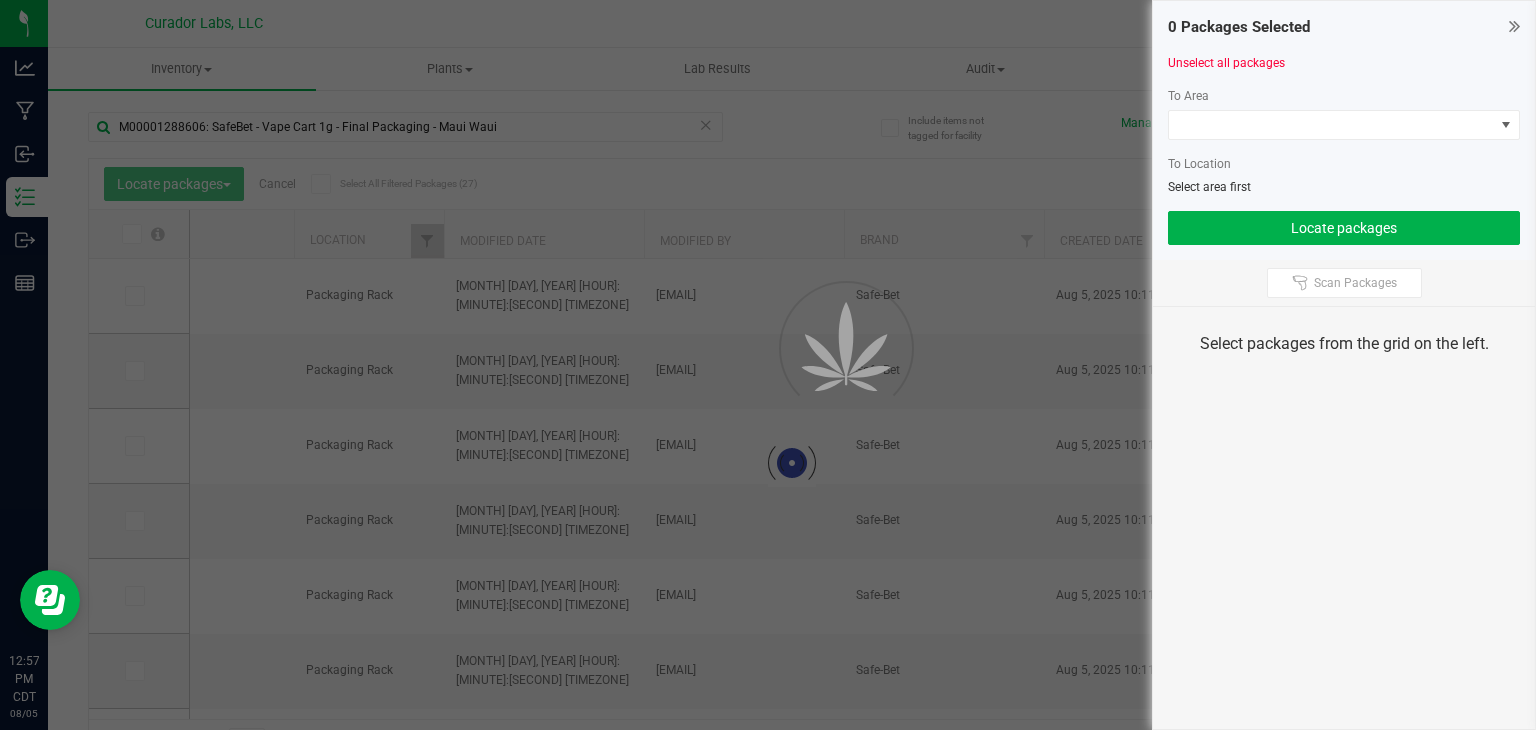type on "2026-07-29" 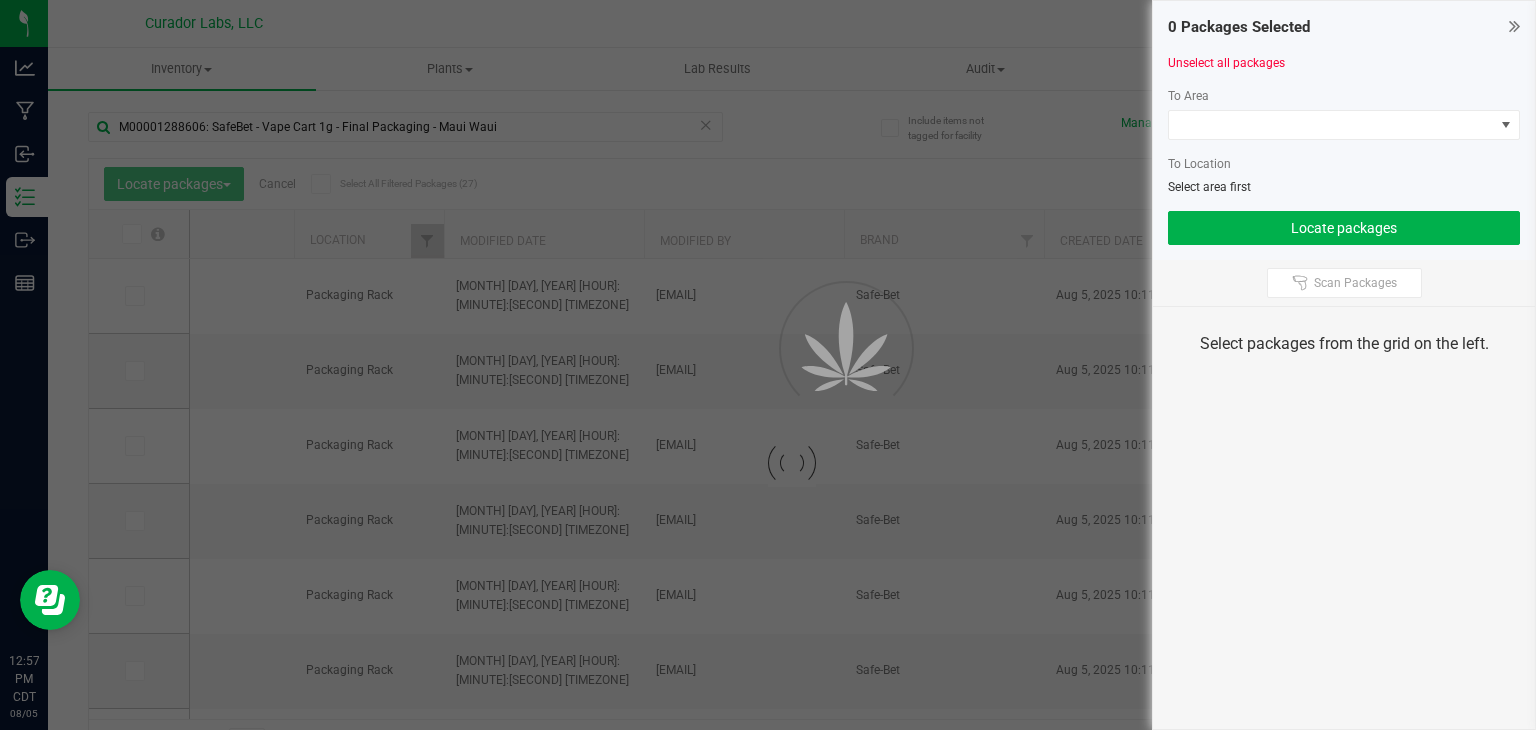 type on "2026-07-29" 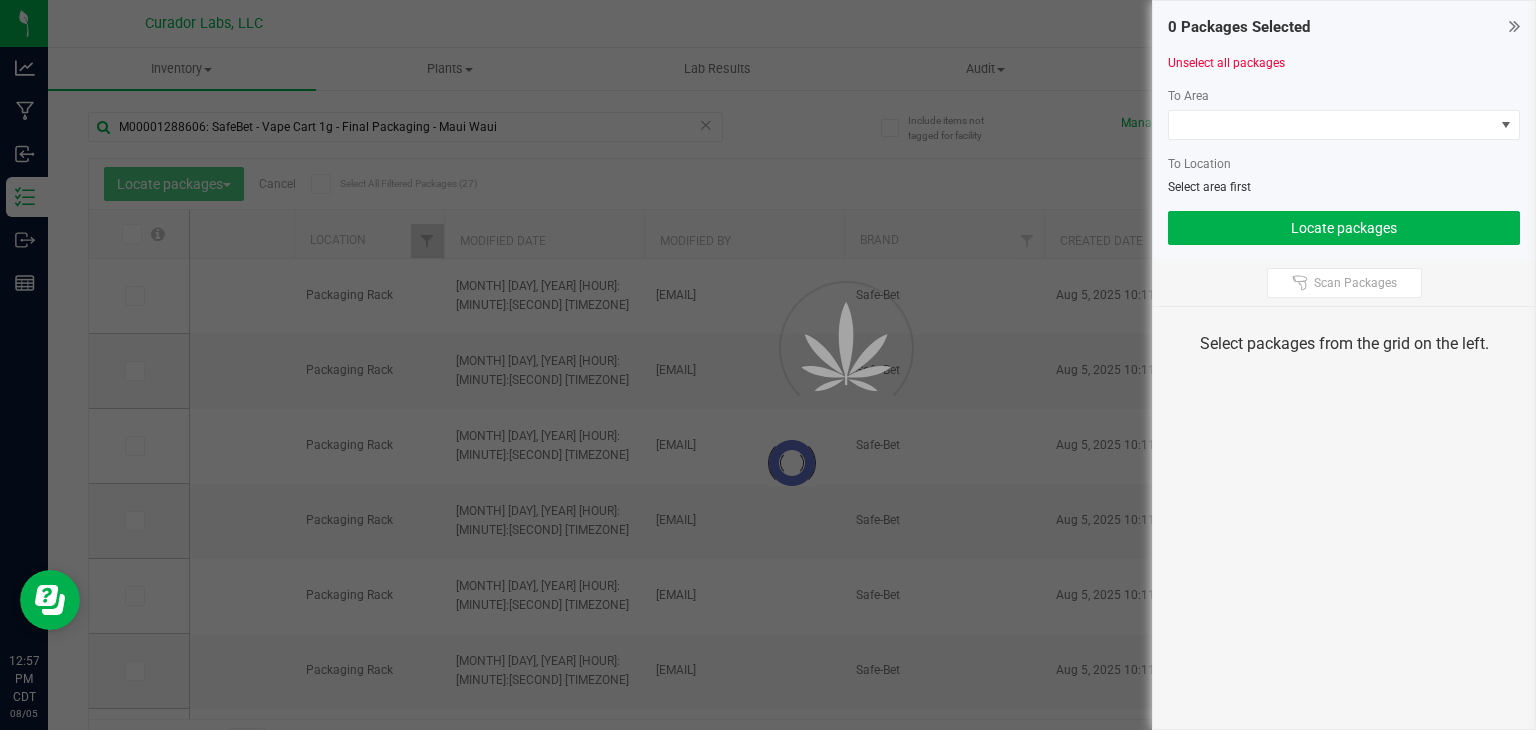 type on "2026-07-29" 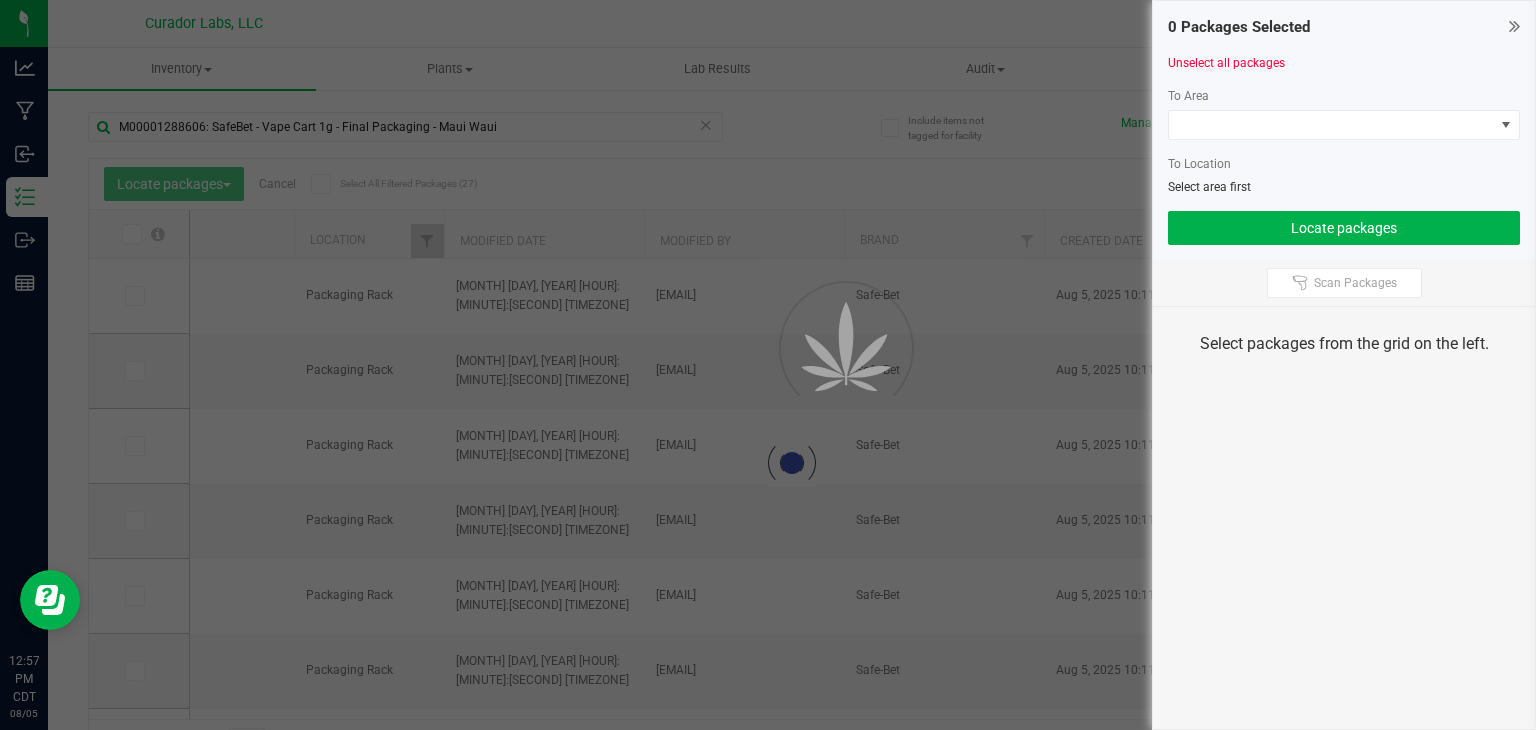 type on "2026-07-29" 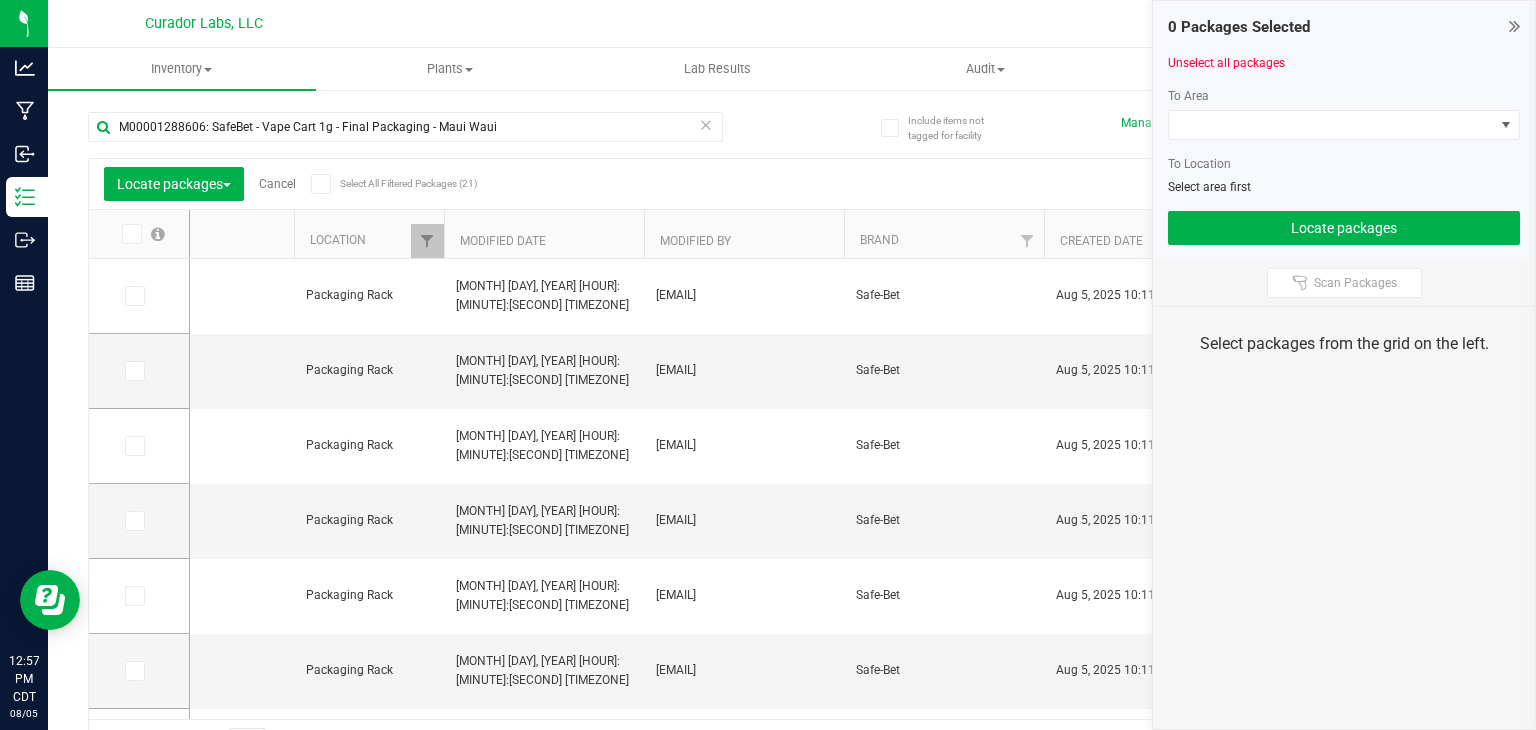 type on "2026-07-29" 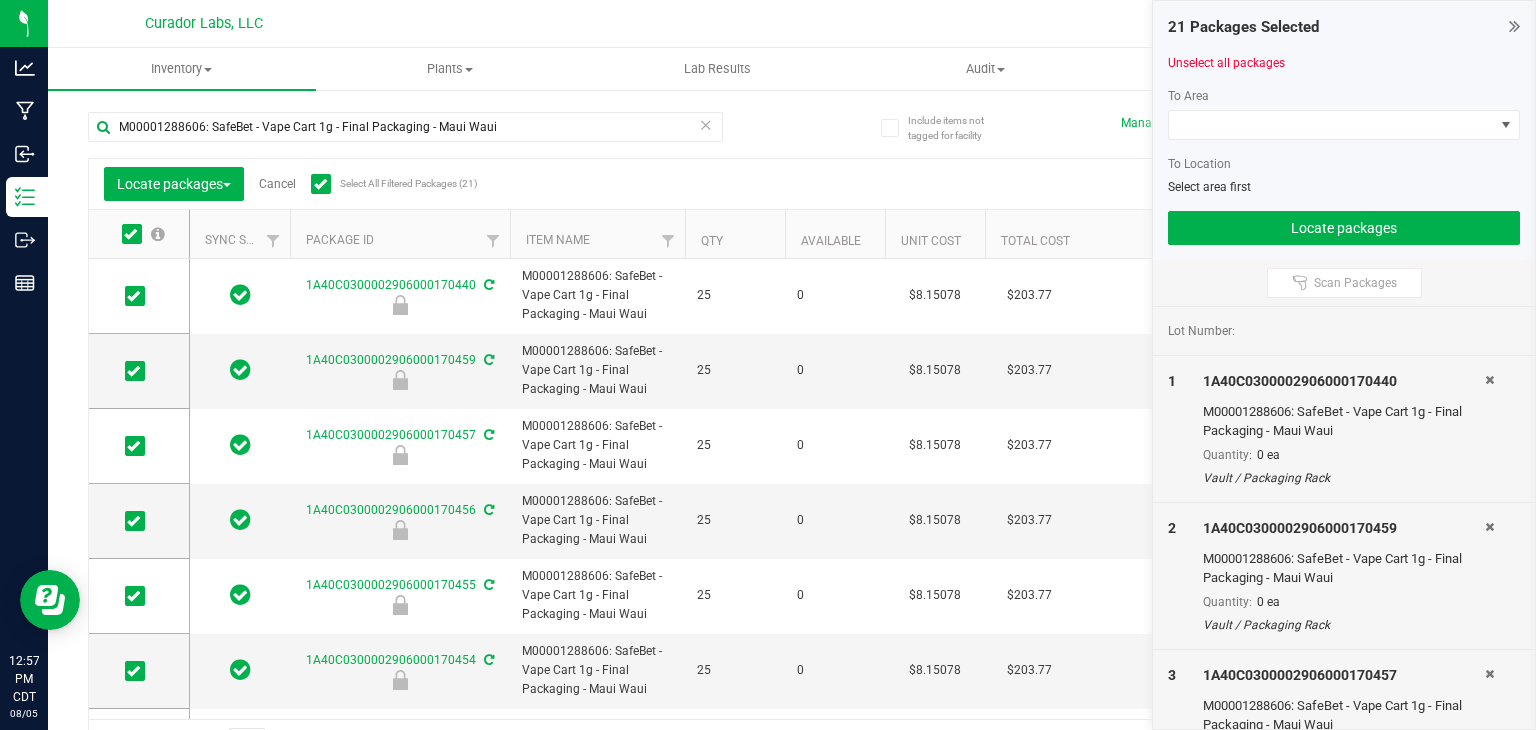 click on "Qty" at bounding box center (735, 234) 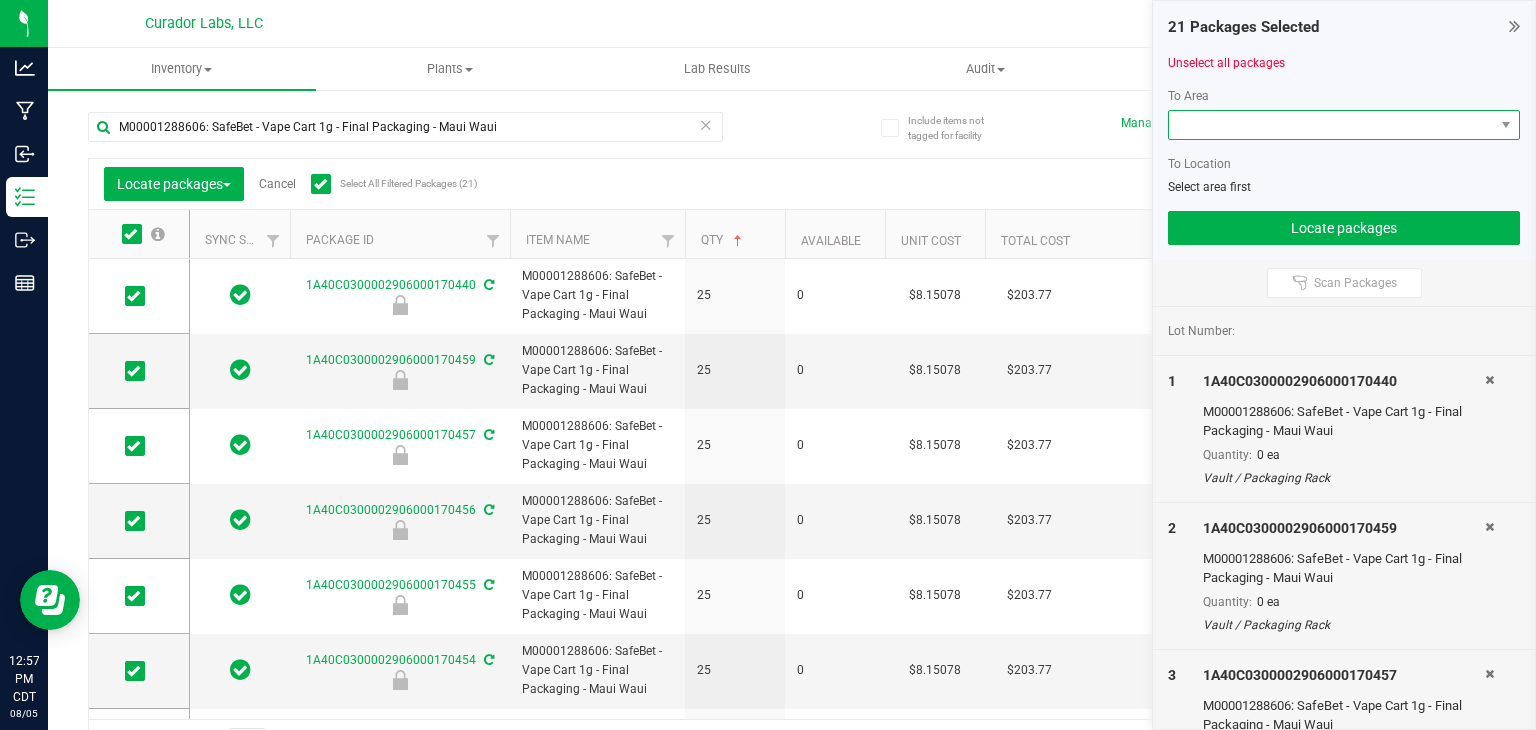 click at bounding box center [1331, 125] 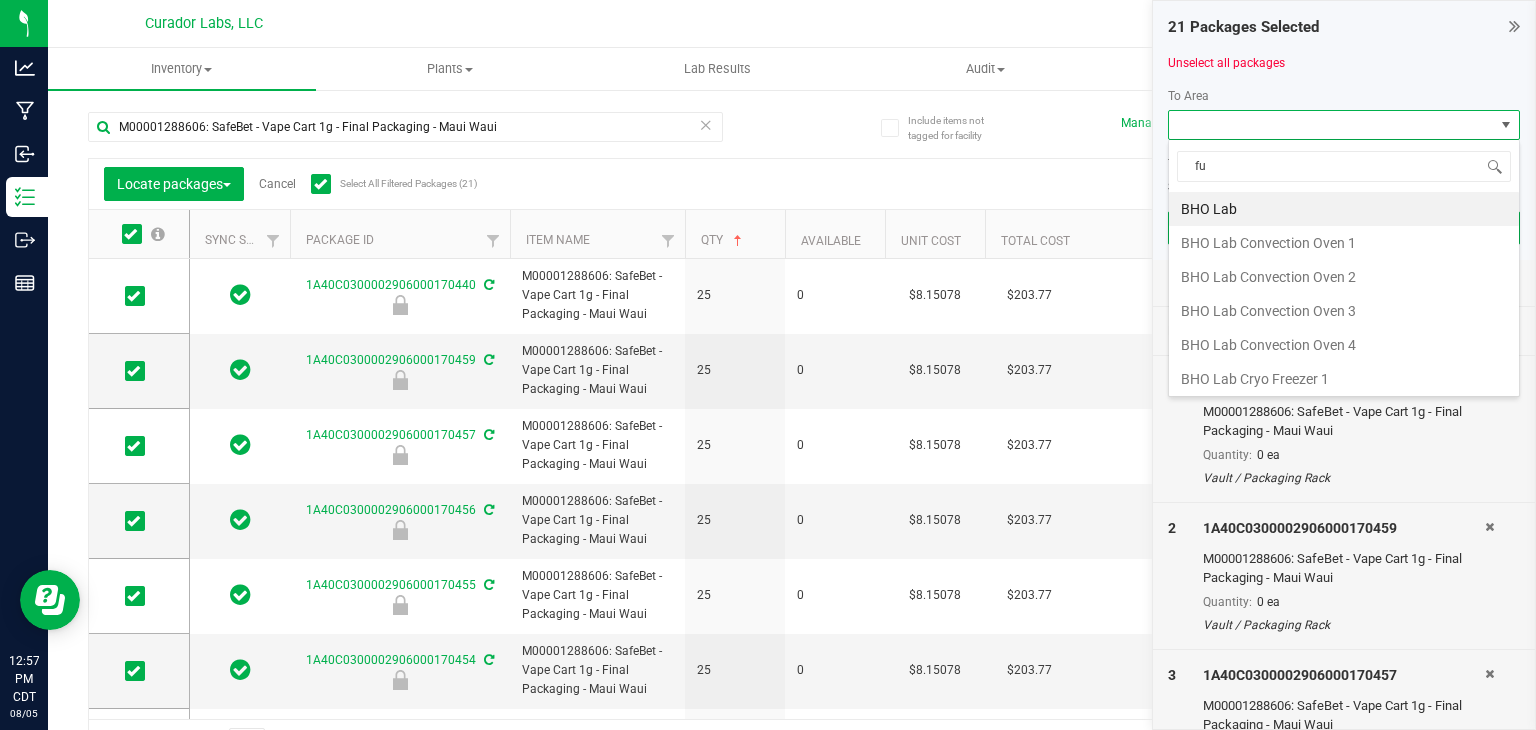 type on "ful" 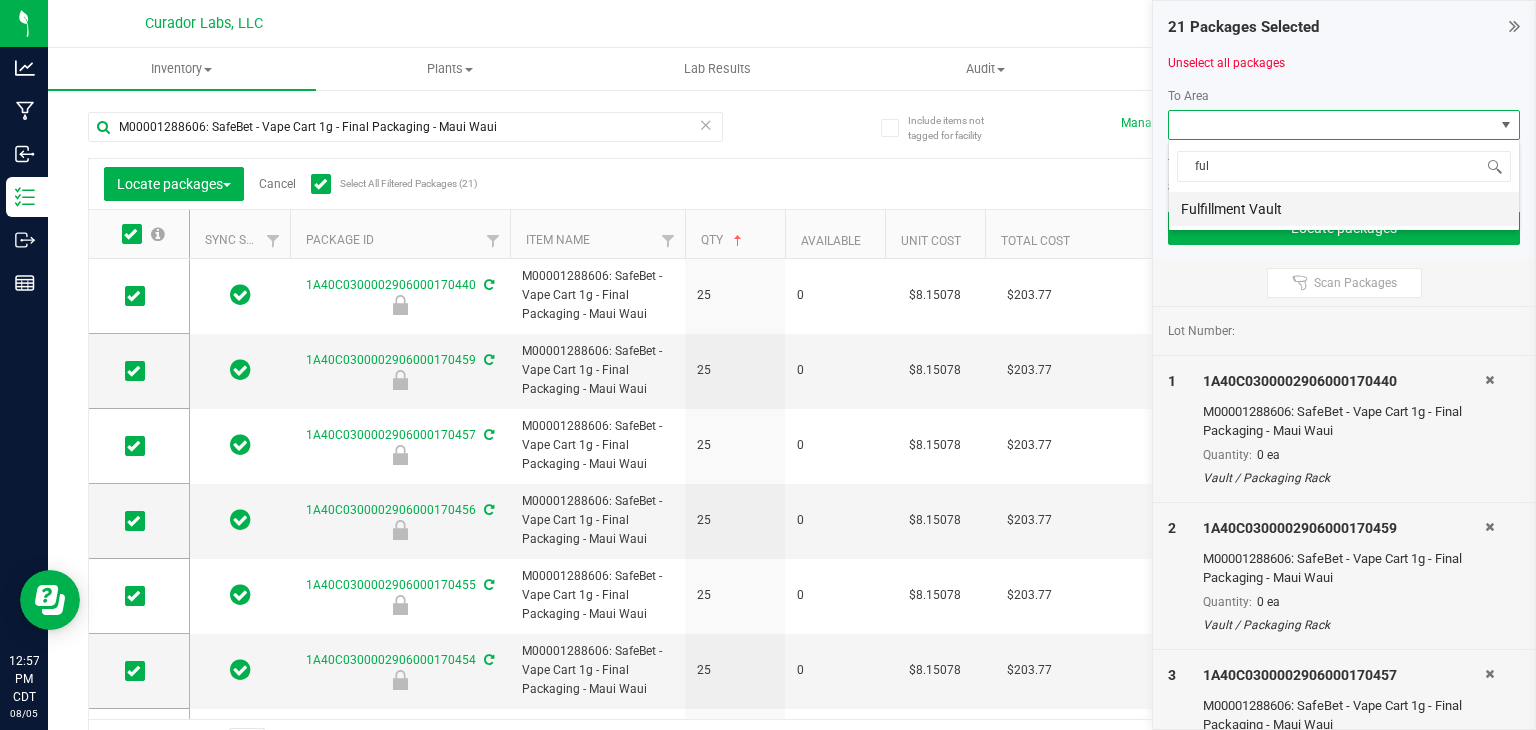 click on "Fulfillment Vault" at bounding box center (1344, 209) 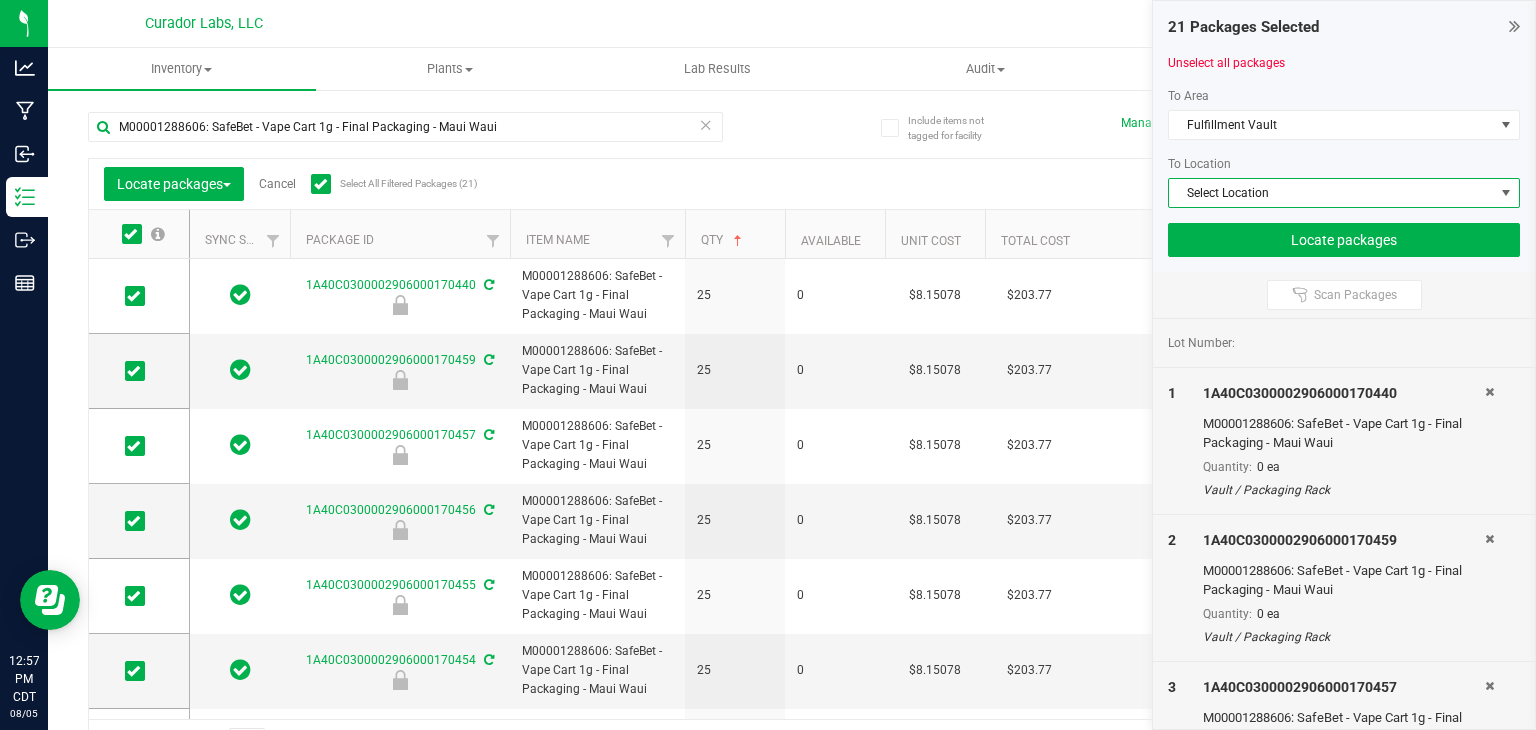 click on "Select Location" at bounding box center (1331, 193) 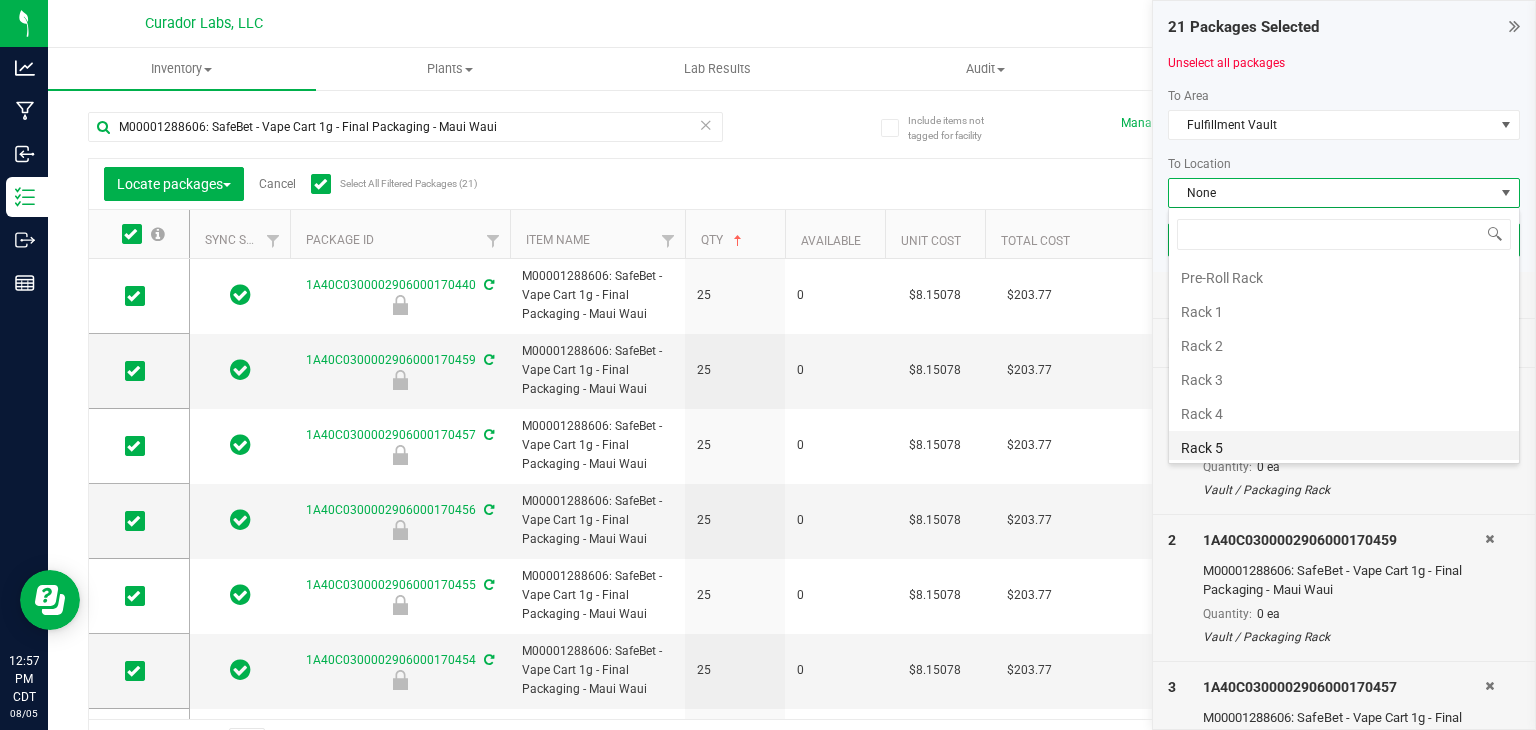 click on "Rack 5" at bounding box center (1344, 448) 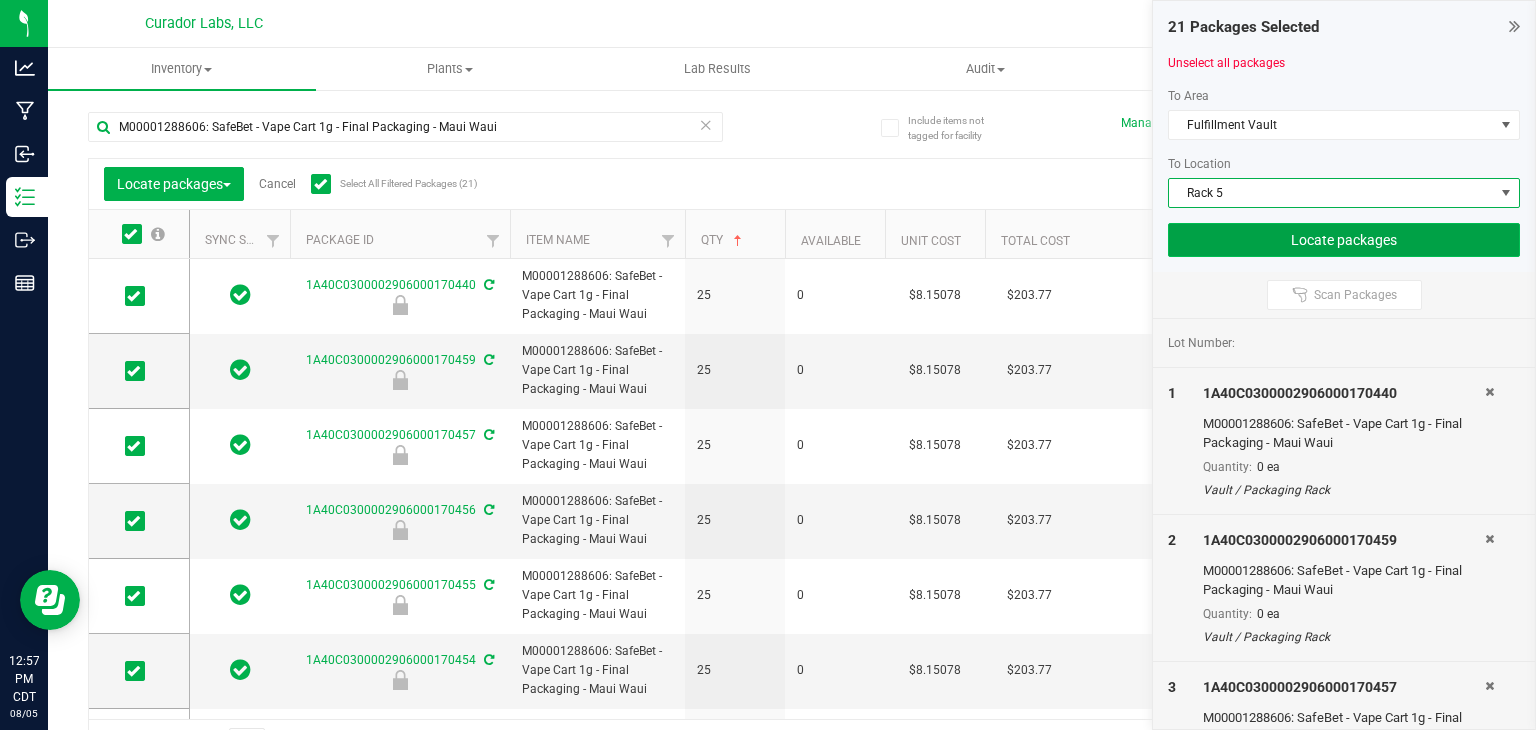 click on "Locate packages" at bounding box center [1344, 240] 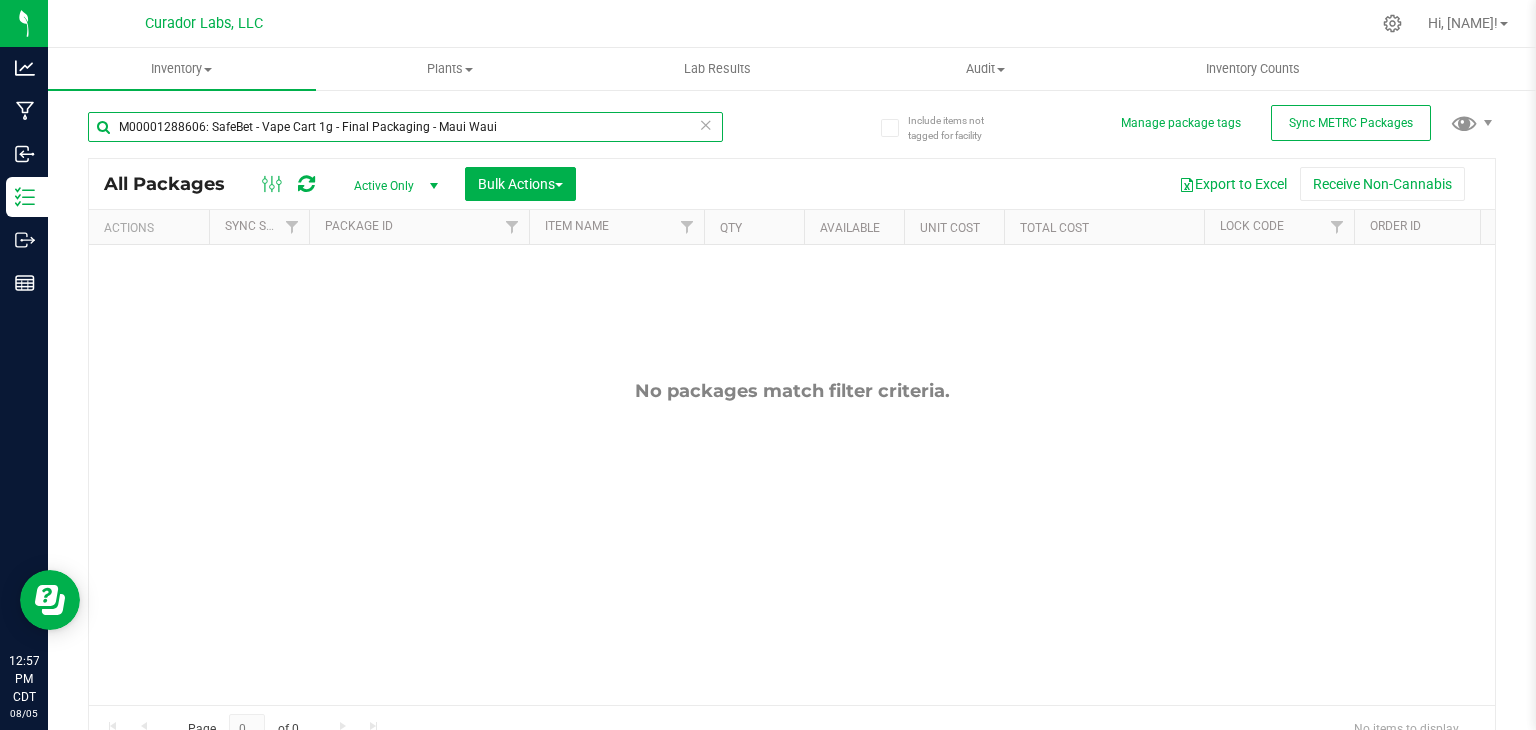 click on "M00001288606: SafeBet - Vape Cart 1g - Final Packaging - Maui Waui" at bounding box center (405, 127) 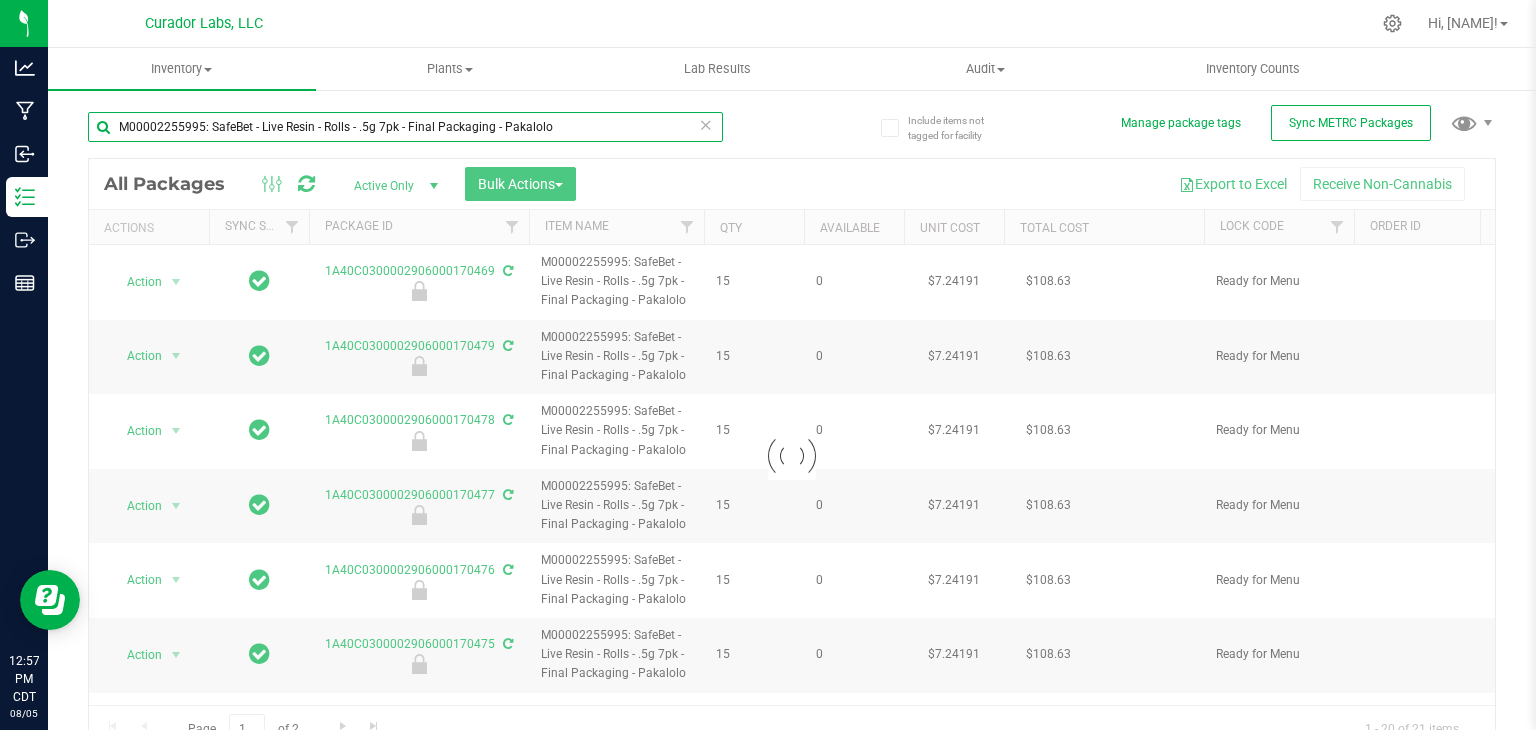 type on "2026-07-25" 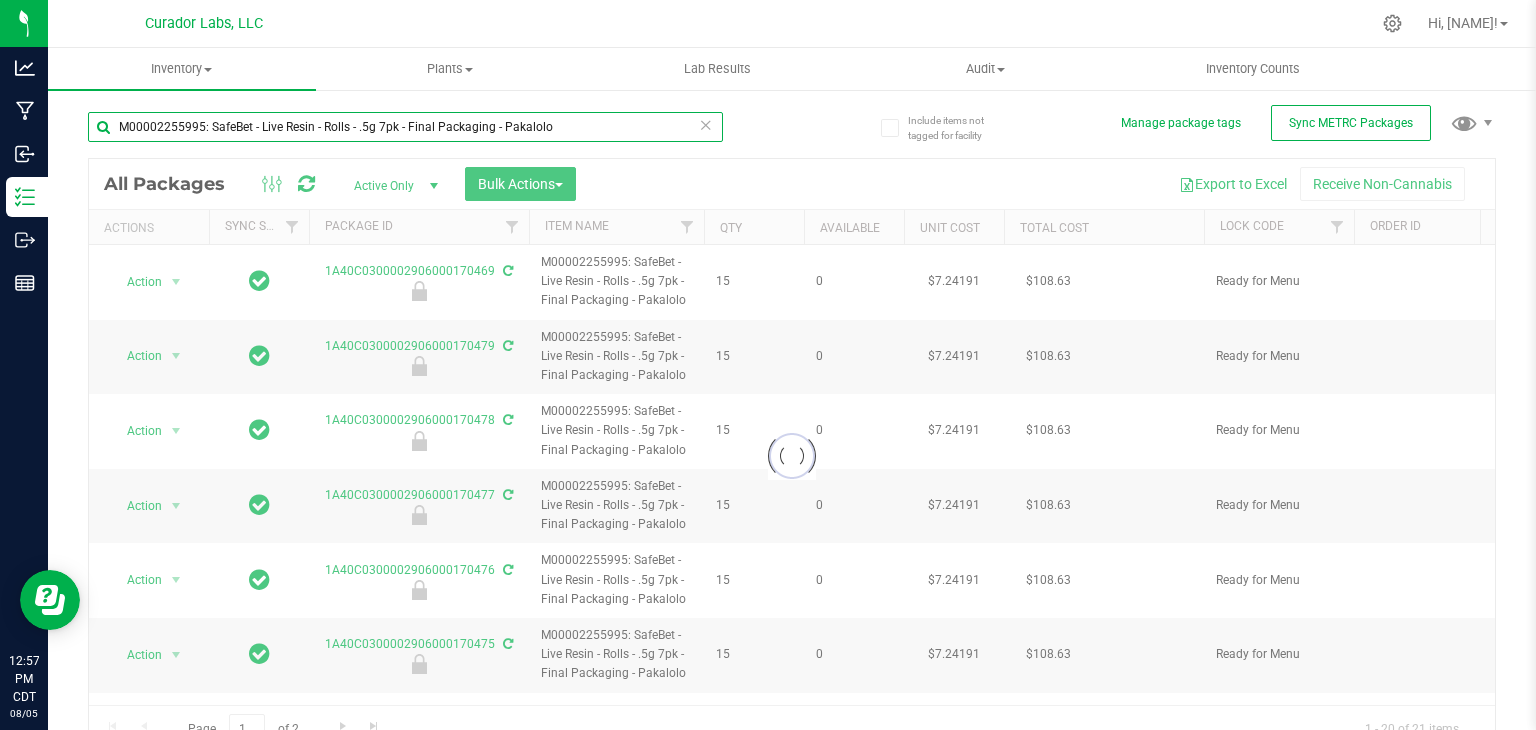 type on "2026-07-25" 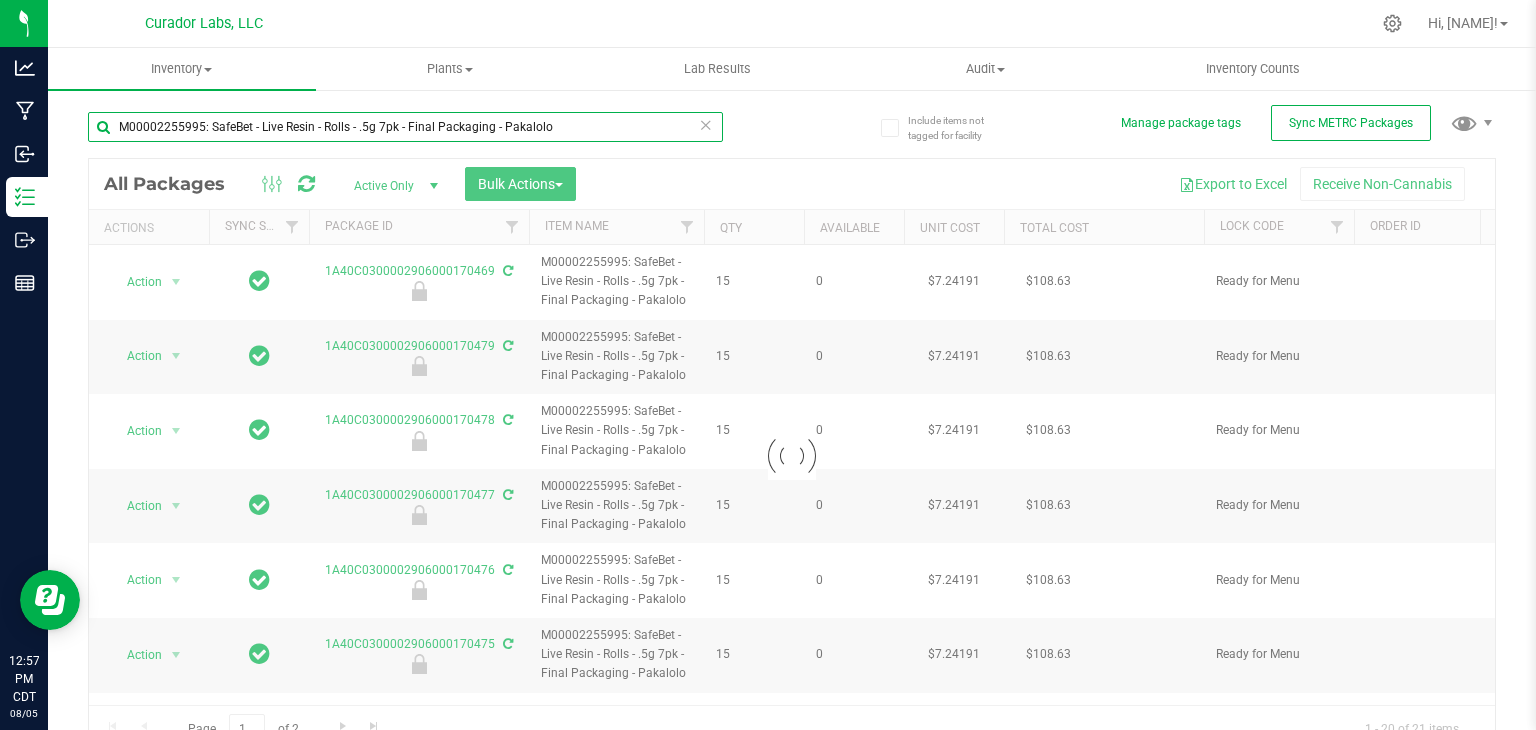 type on "2026-07-25" 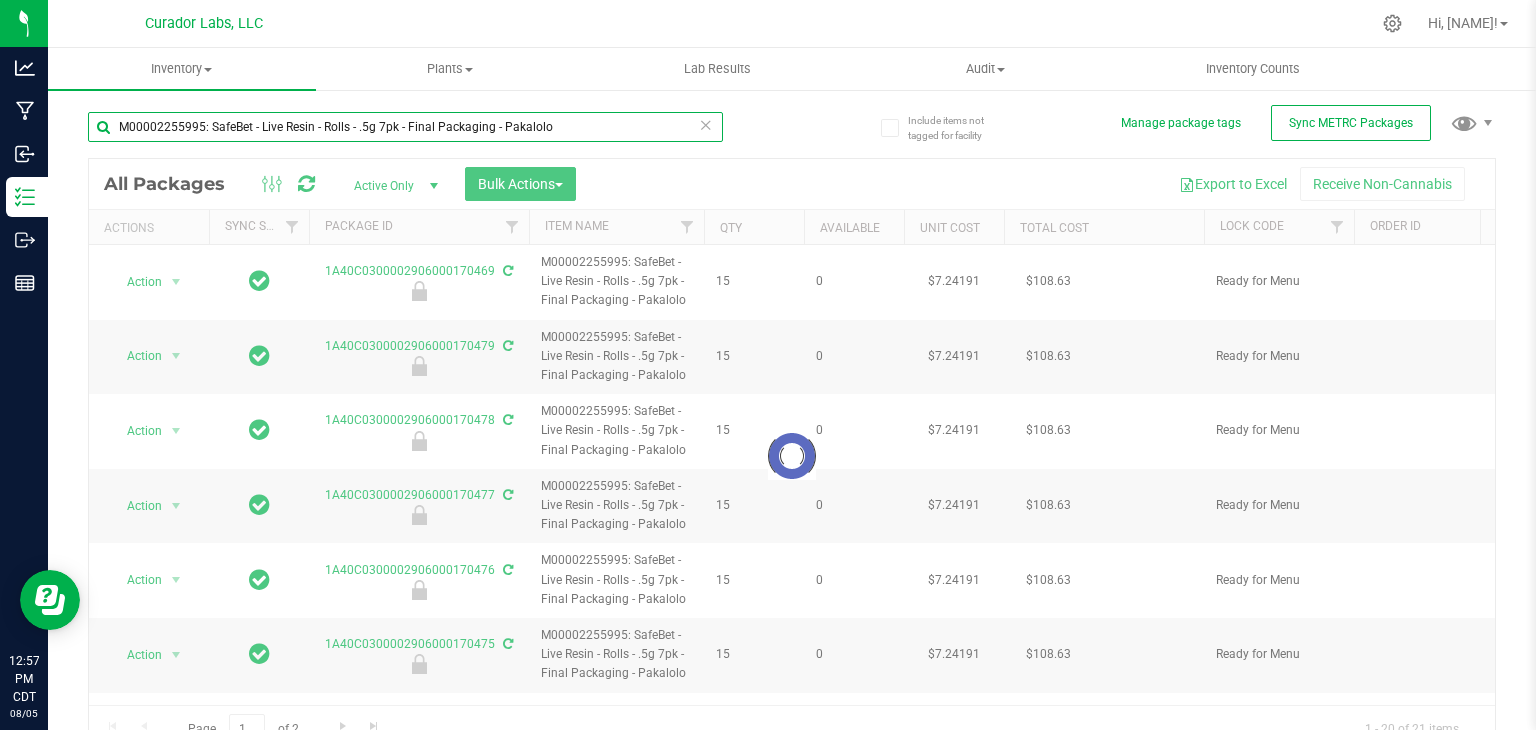 type on "2026-07-25" 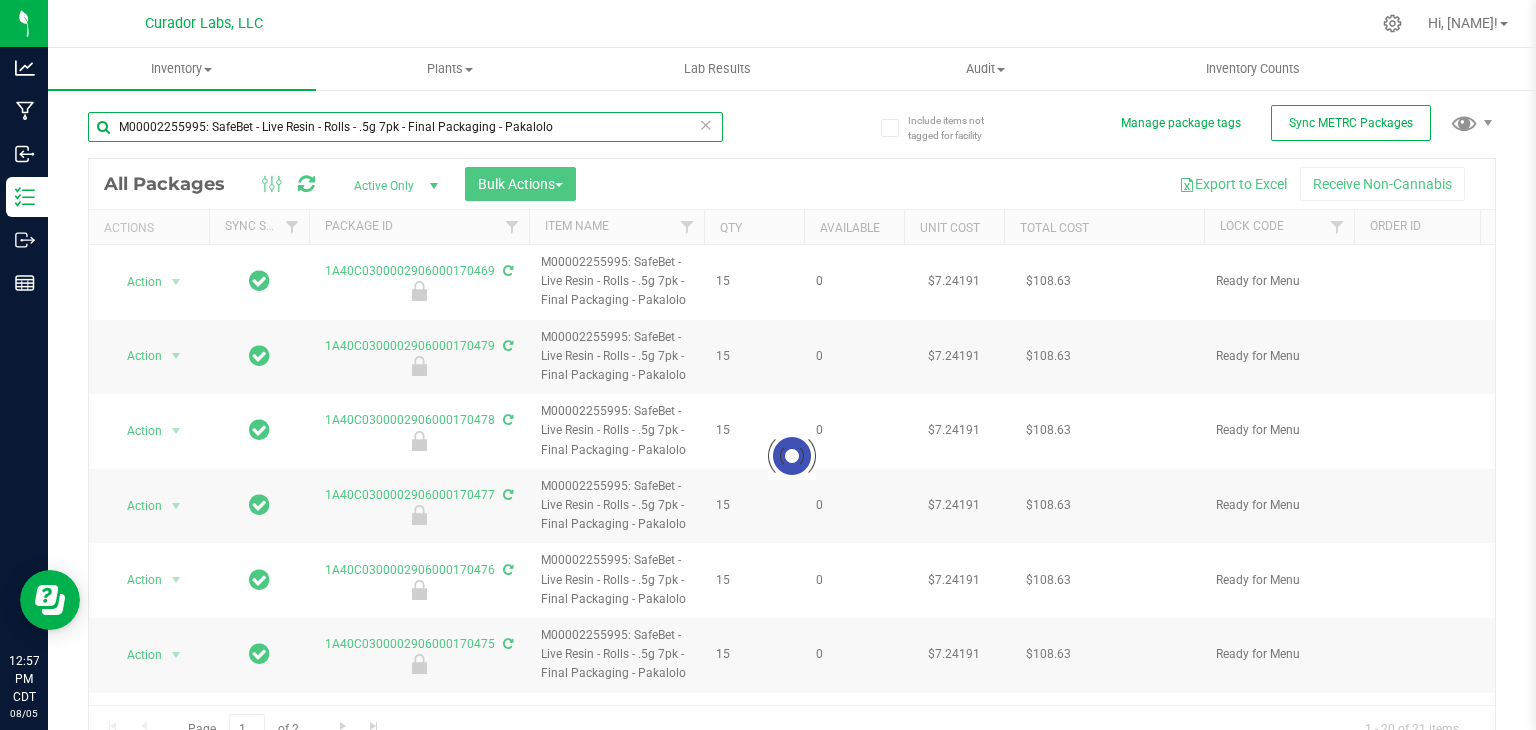 type on "2026-07-25" 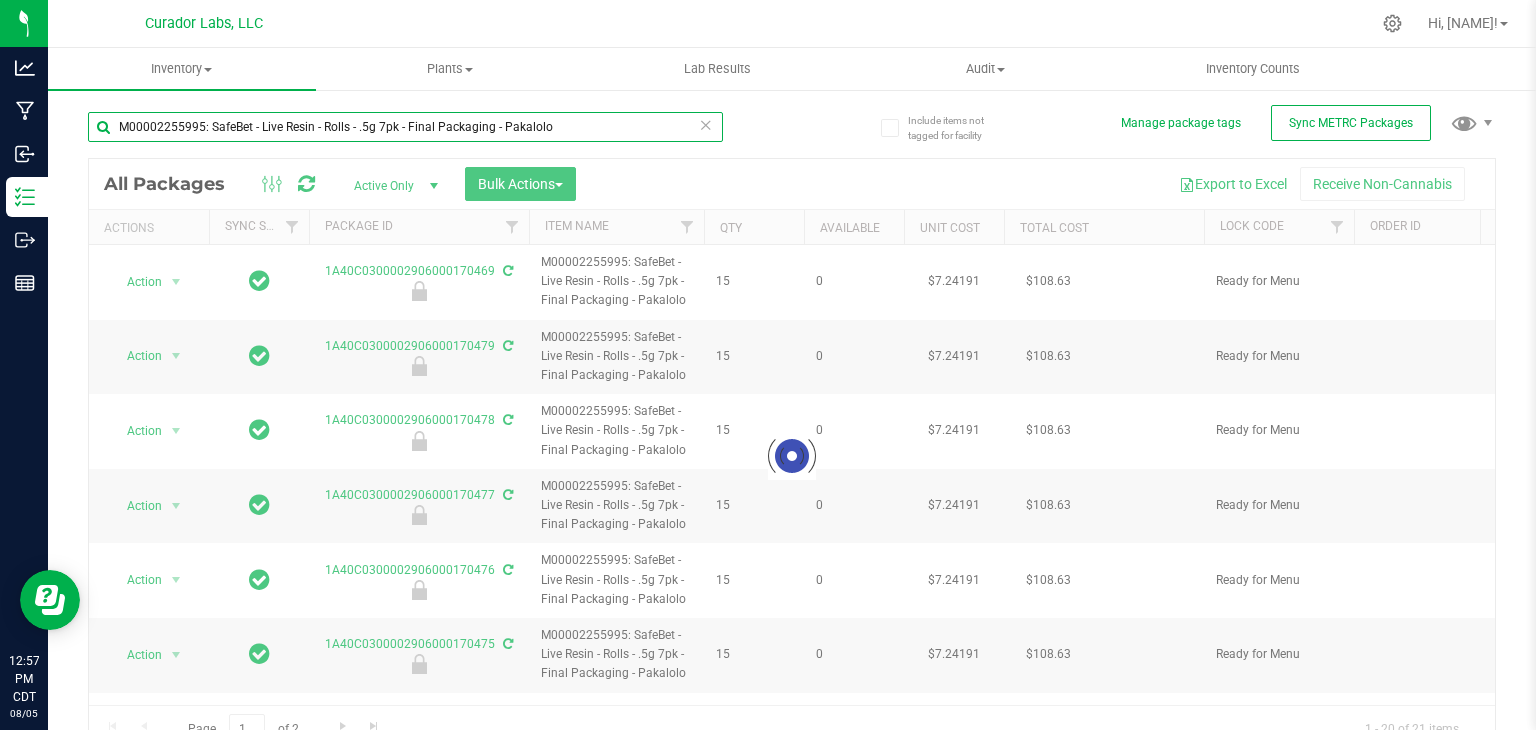 type on "2026-07-25" 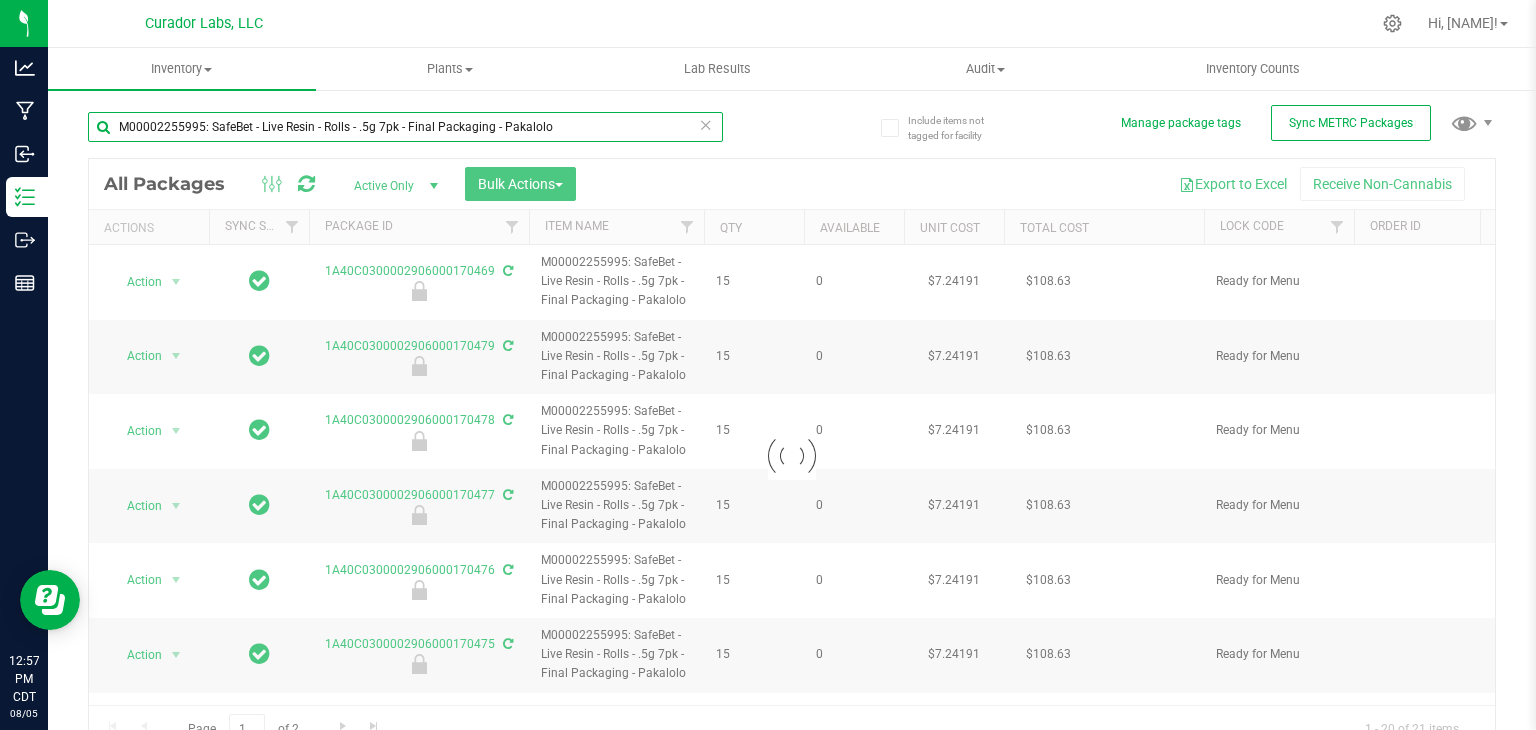 type on "2026-07-25" 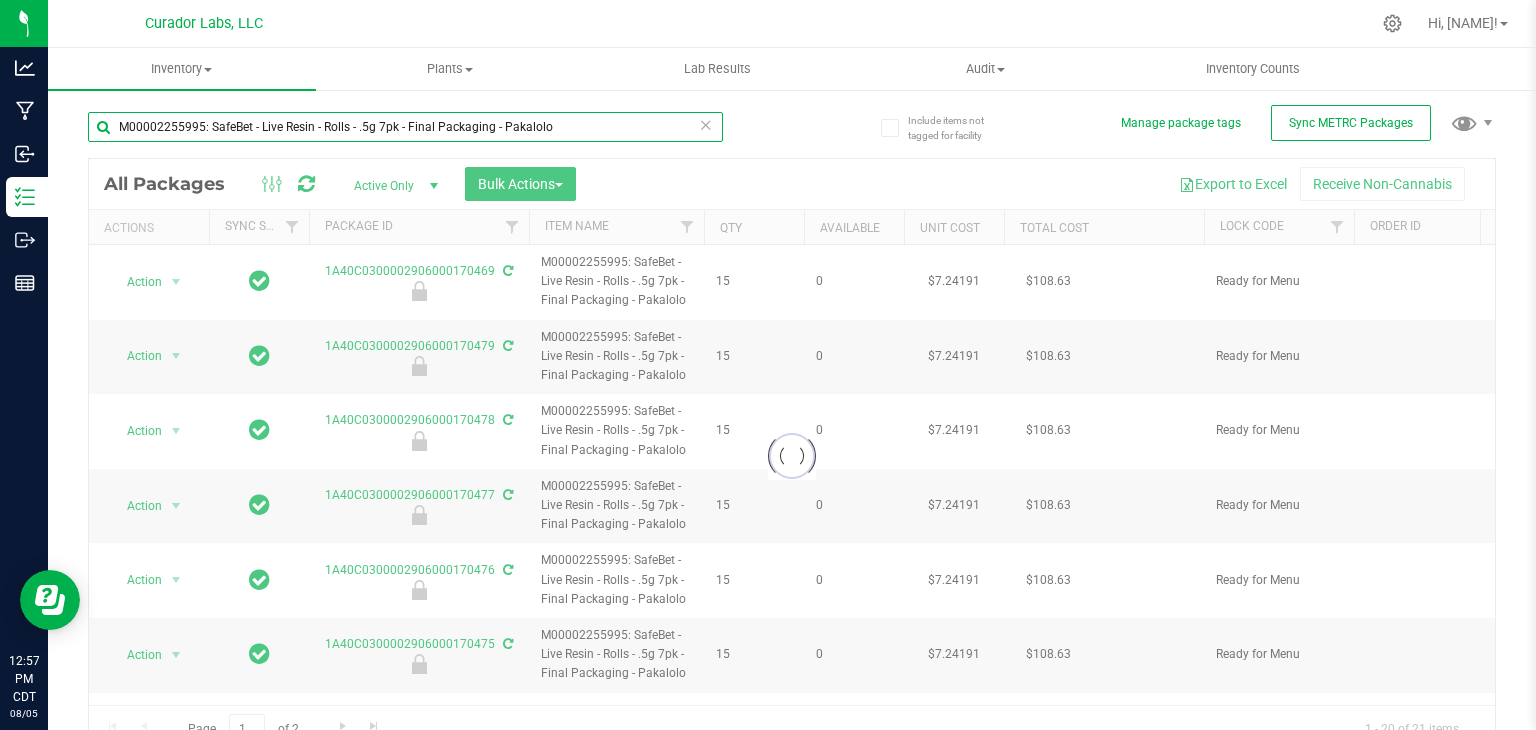 type on "2026-07-25" 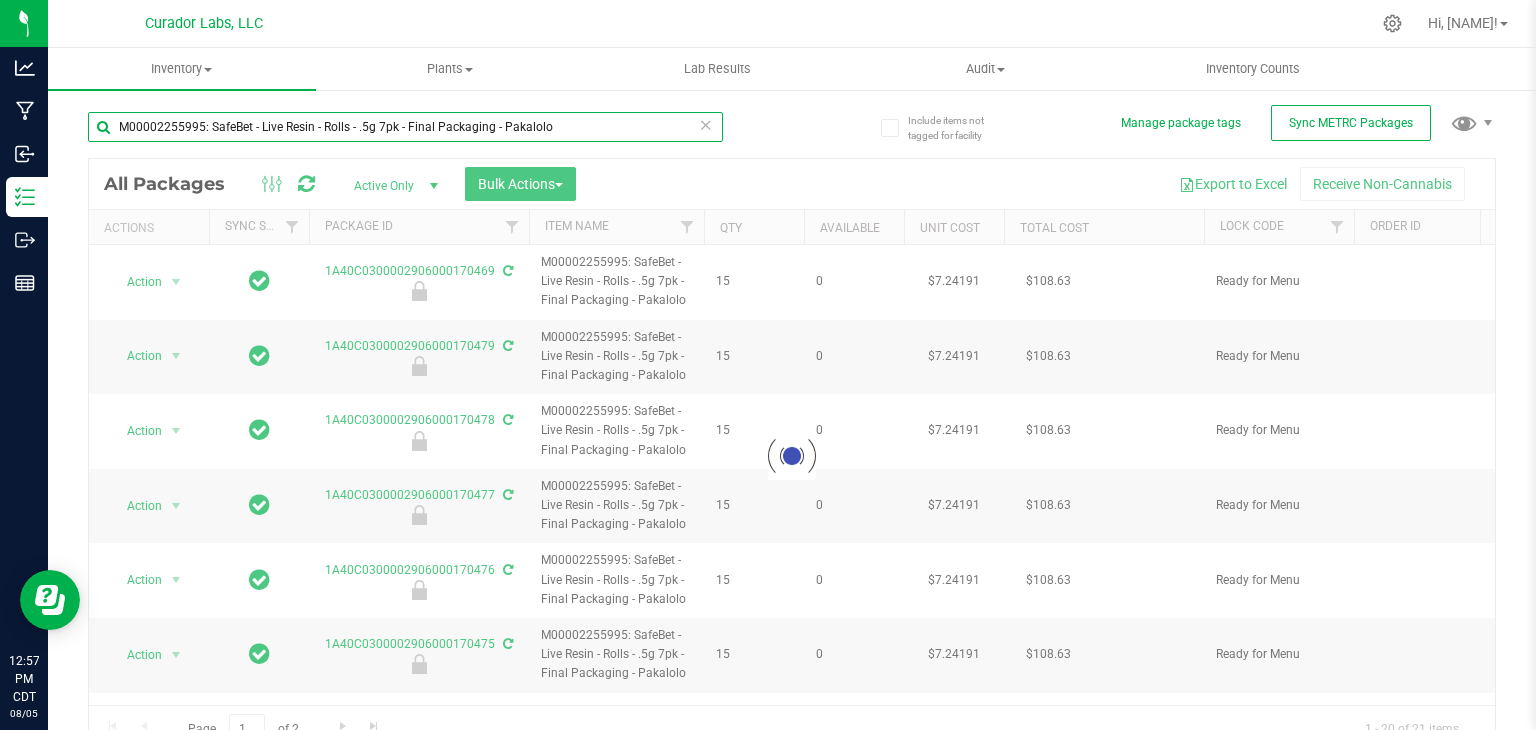 type on "2026-07-25" 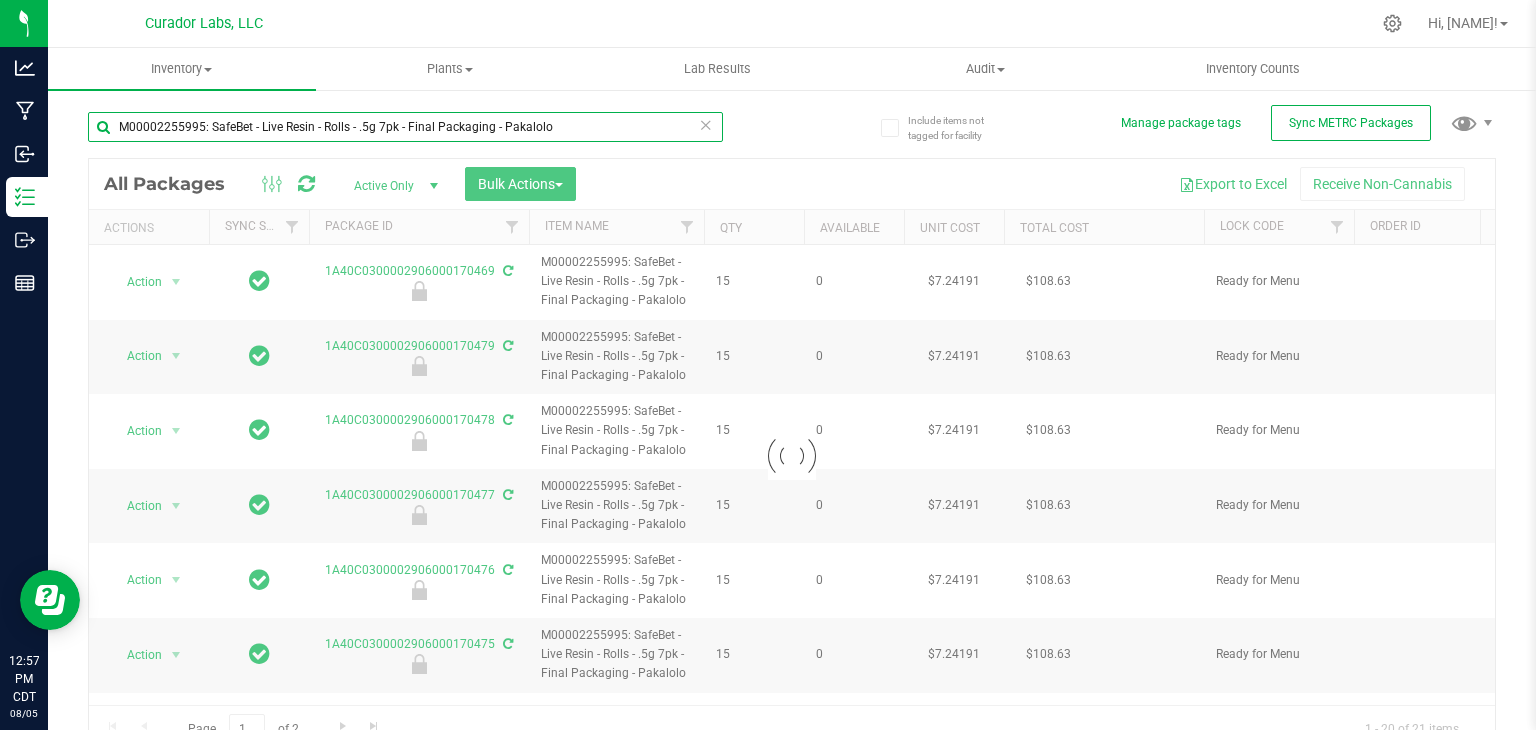 type on "2026-07-25" 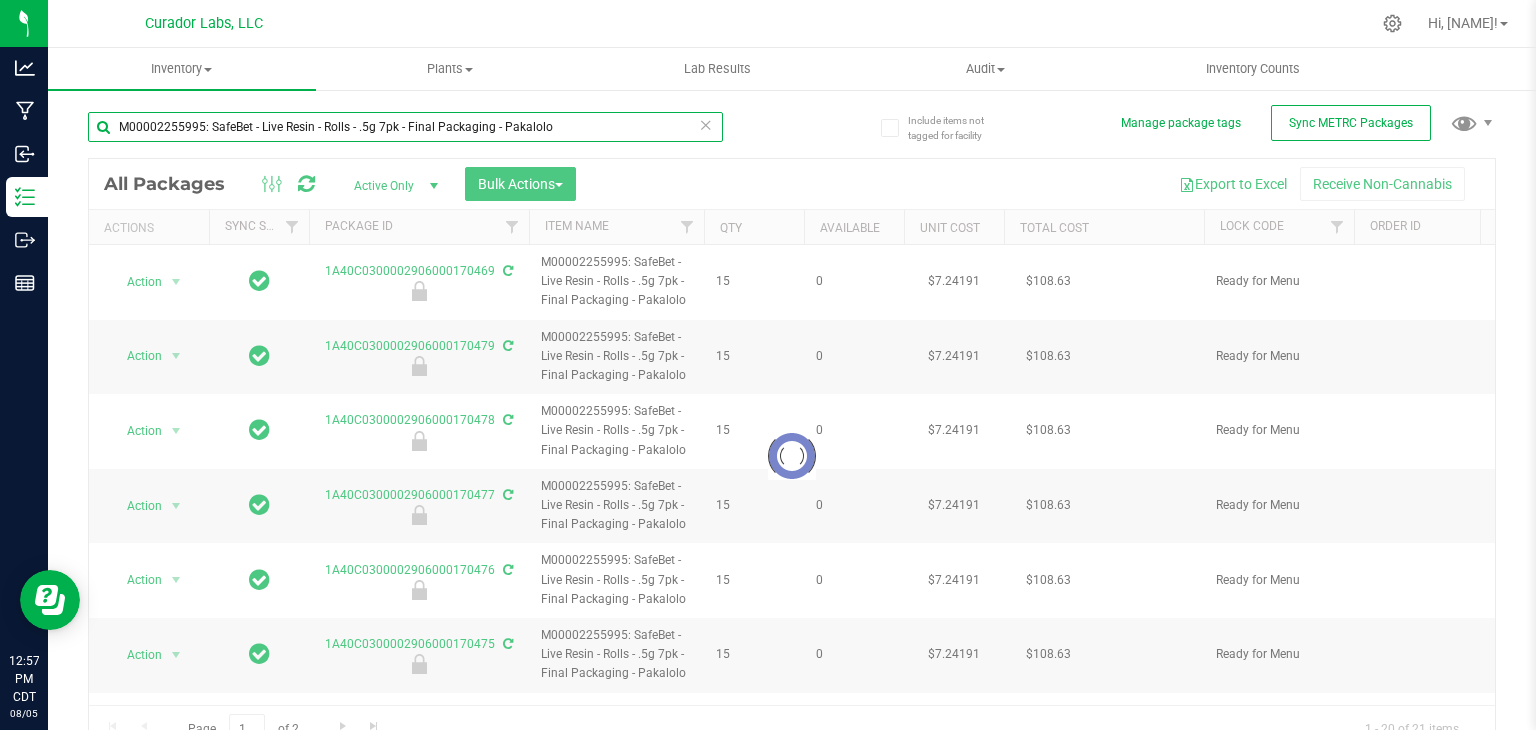 type on "2026-07-25" 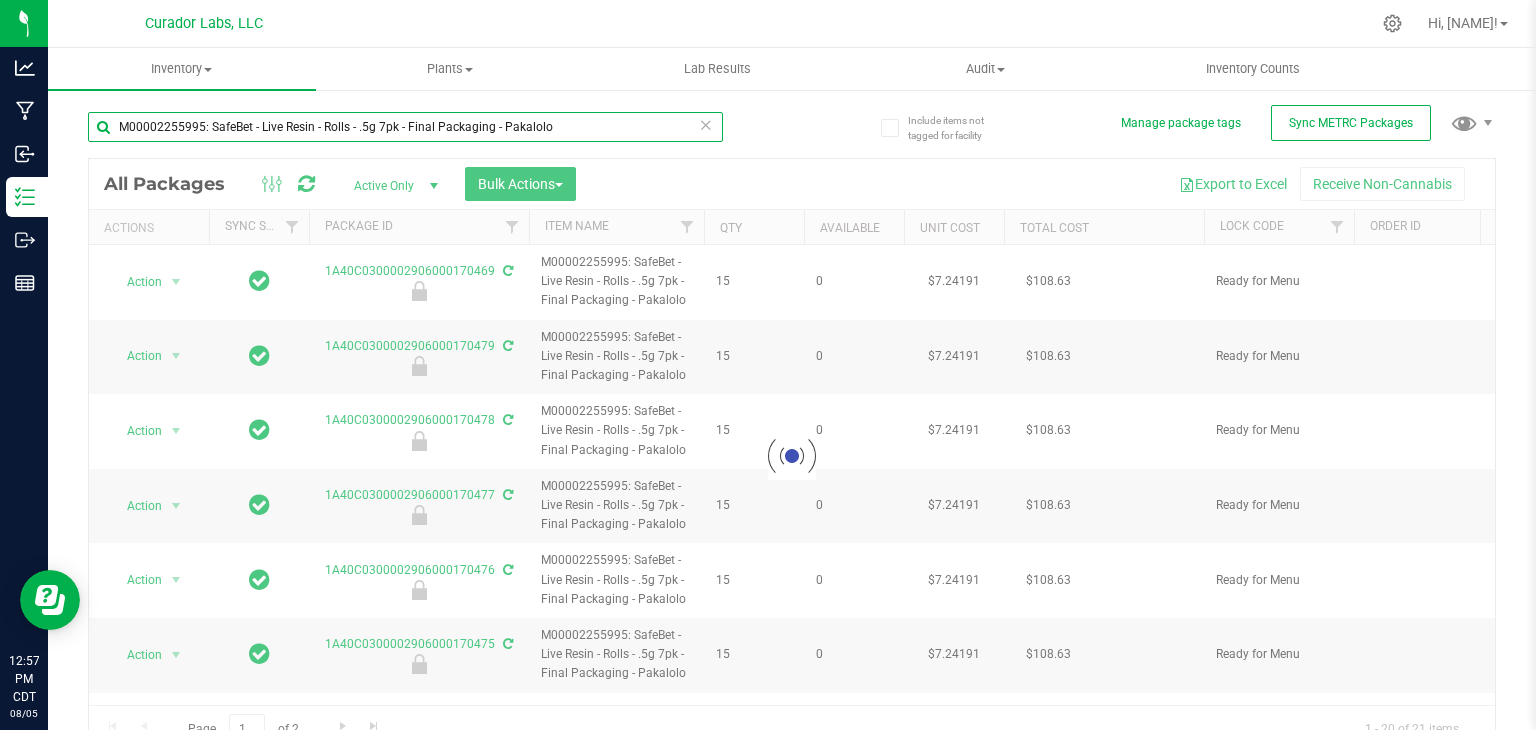 type on "2026-07-25" 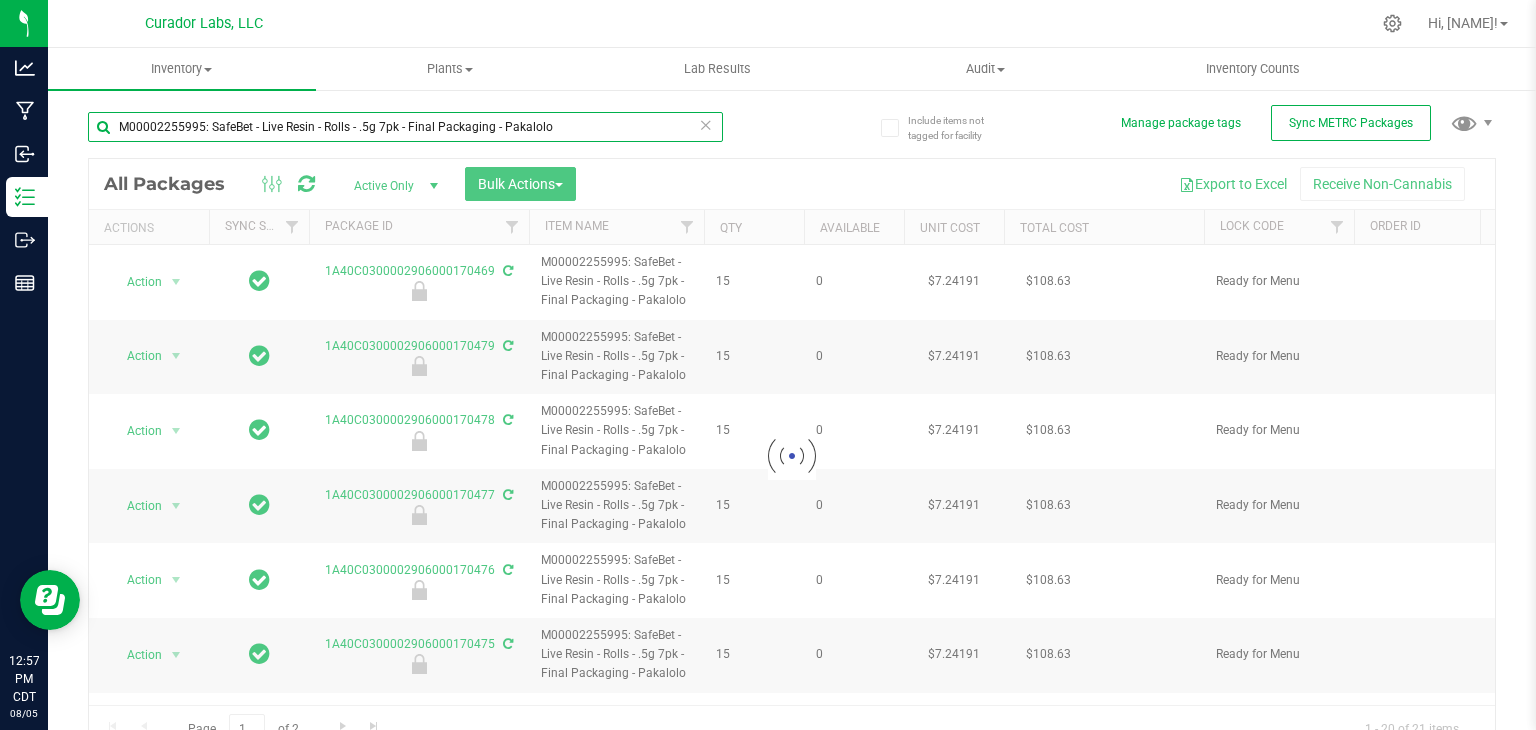 type on "2026-07-25" 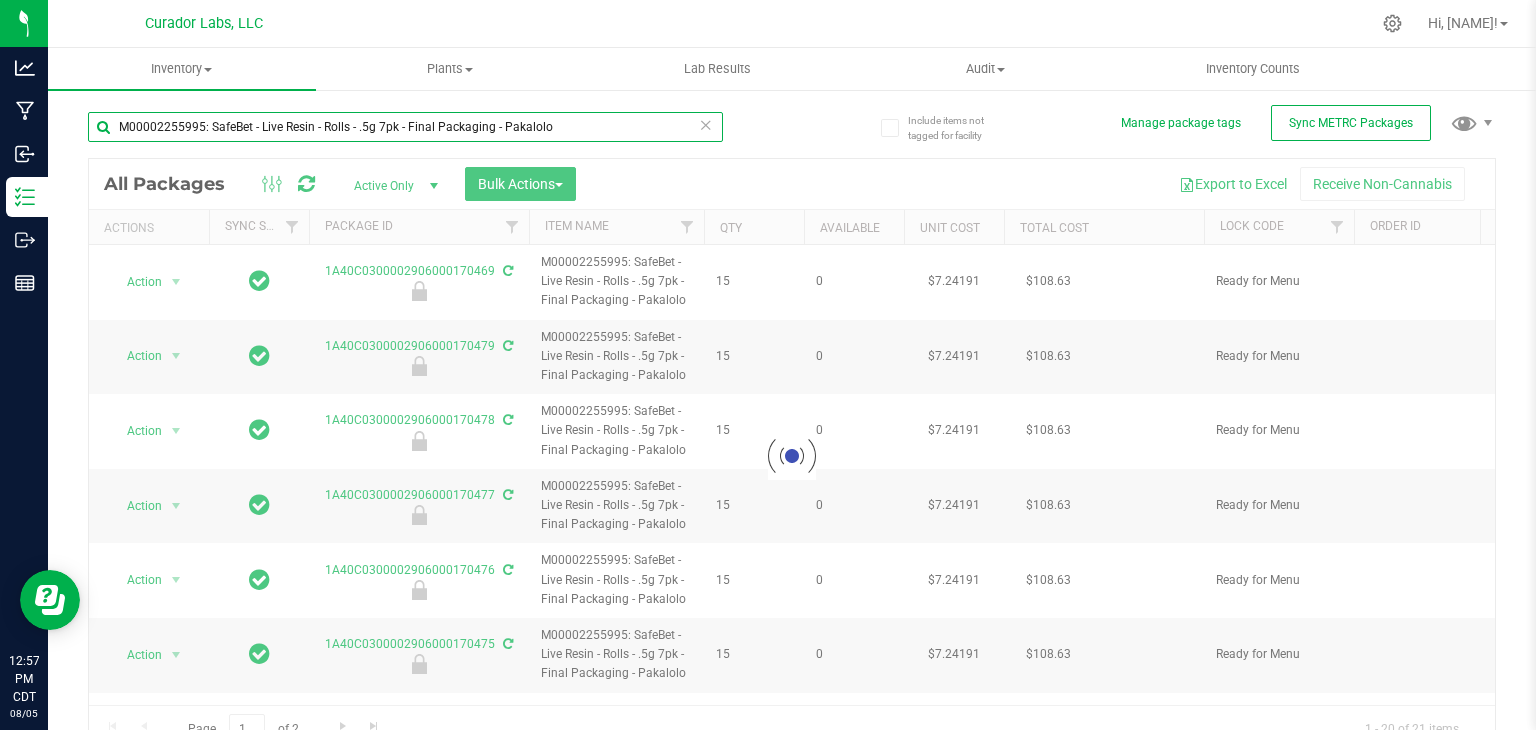type on "2026-07-25" 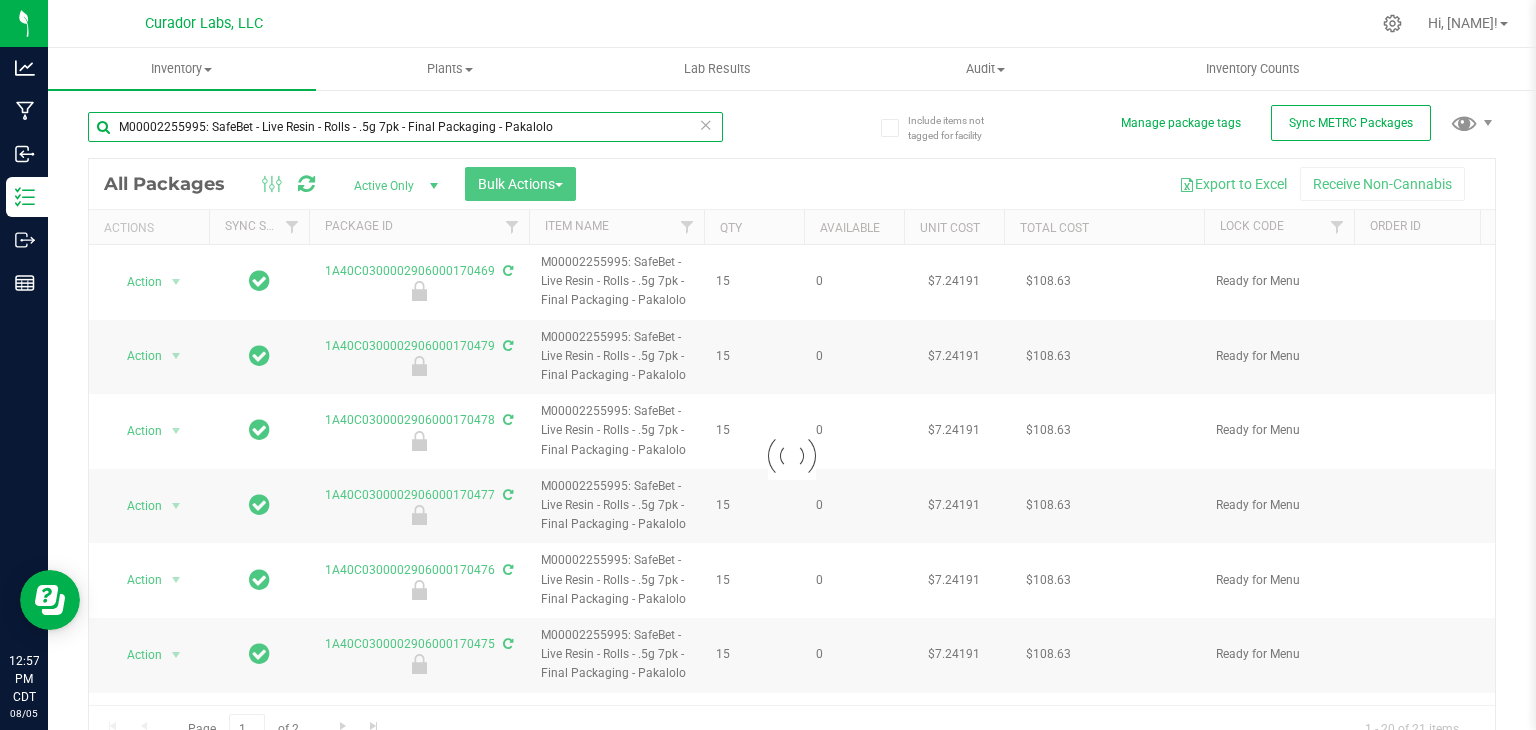 type on "2026-07-25" 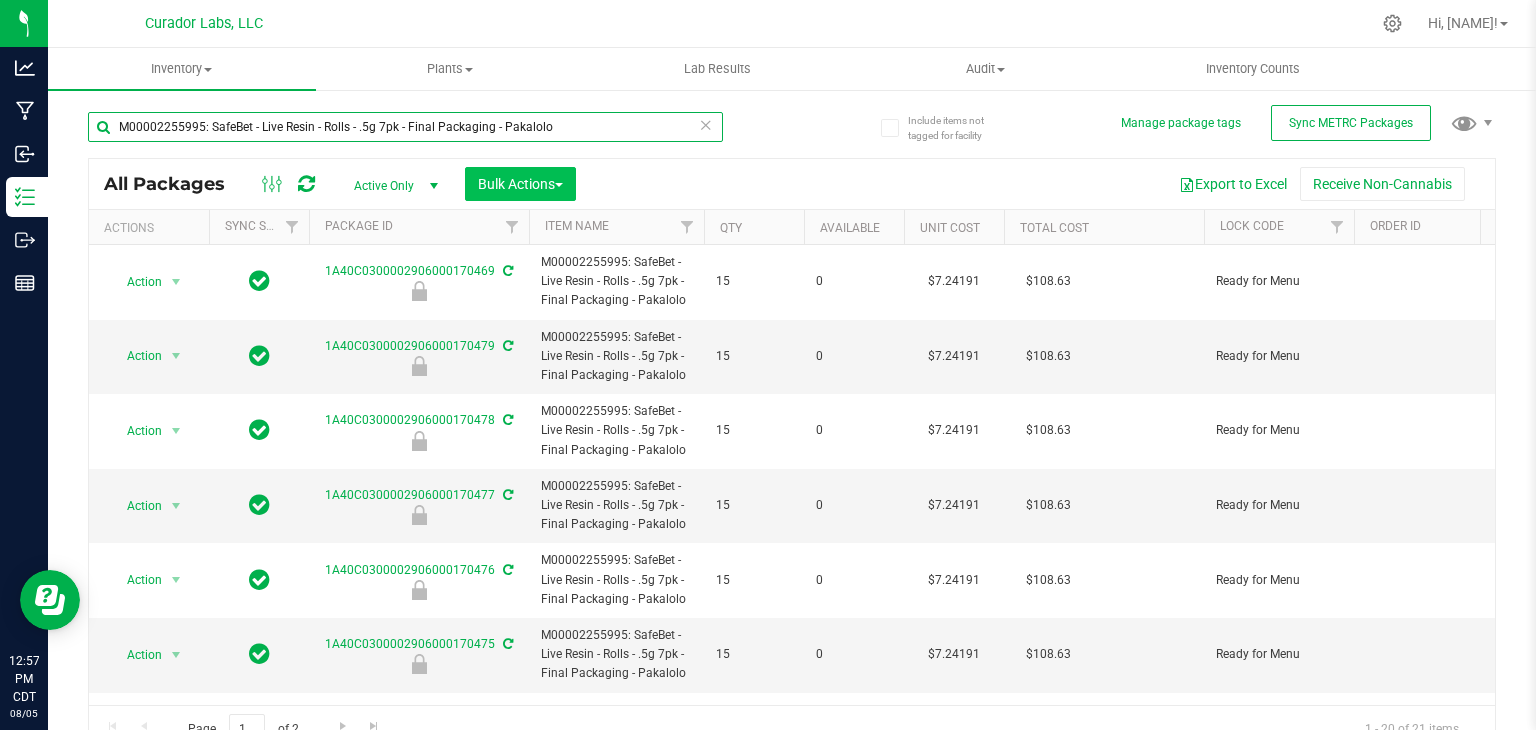 type on "M00002255995: SafeBet - Live Resin - Rolls - .5g 7pk - Final Packaging - Pakalolo" 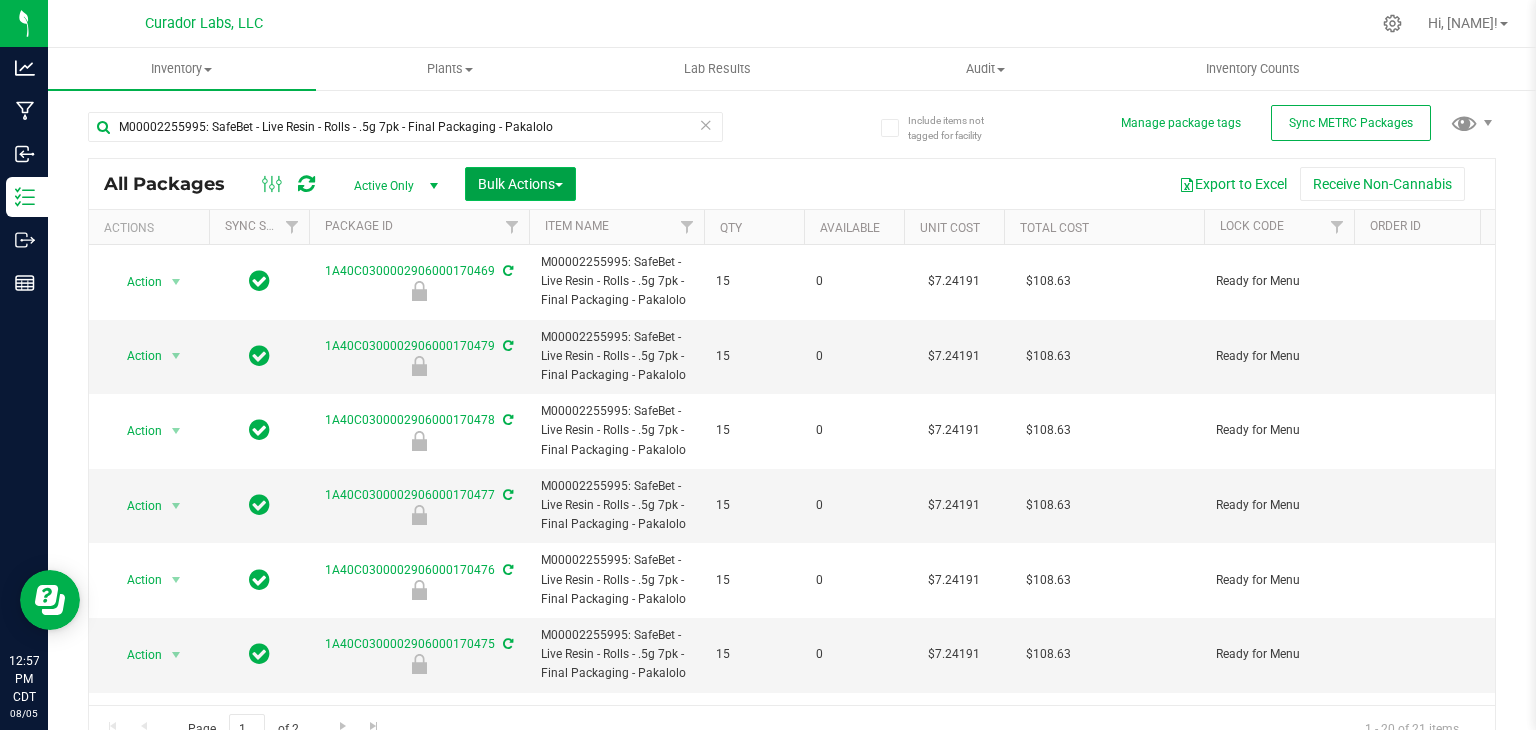 click on "Bulk Actions" at bounding box center (520, 184) 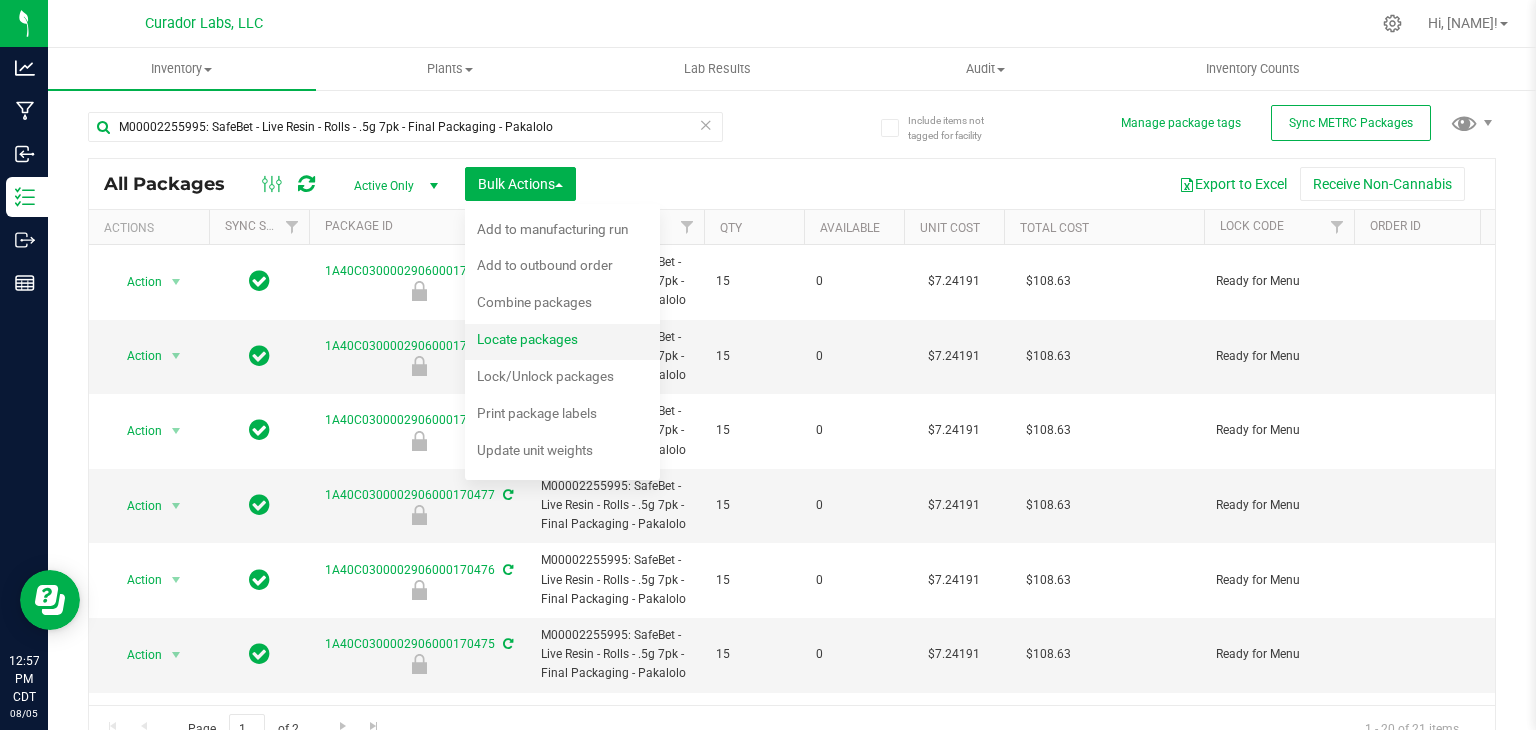 click on "Locate packages" at bounding box center [527, 339] 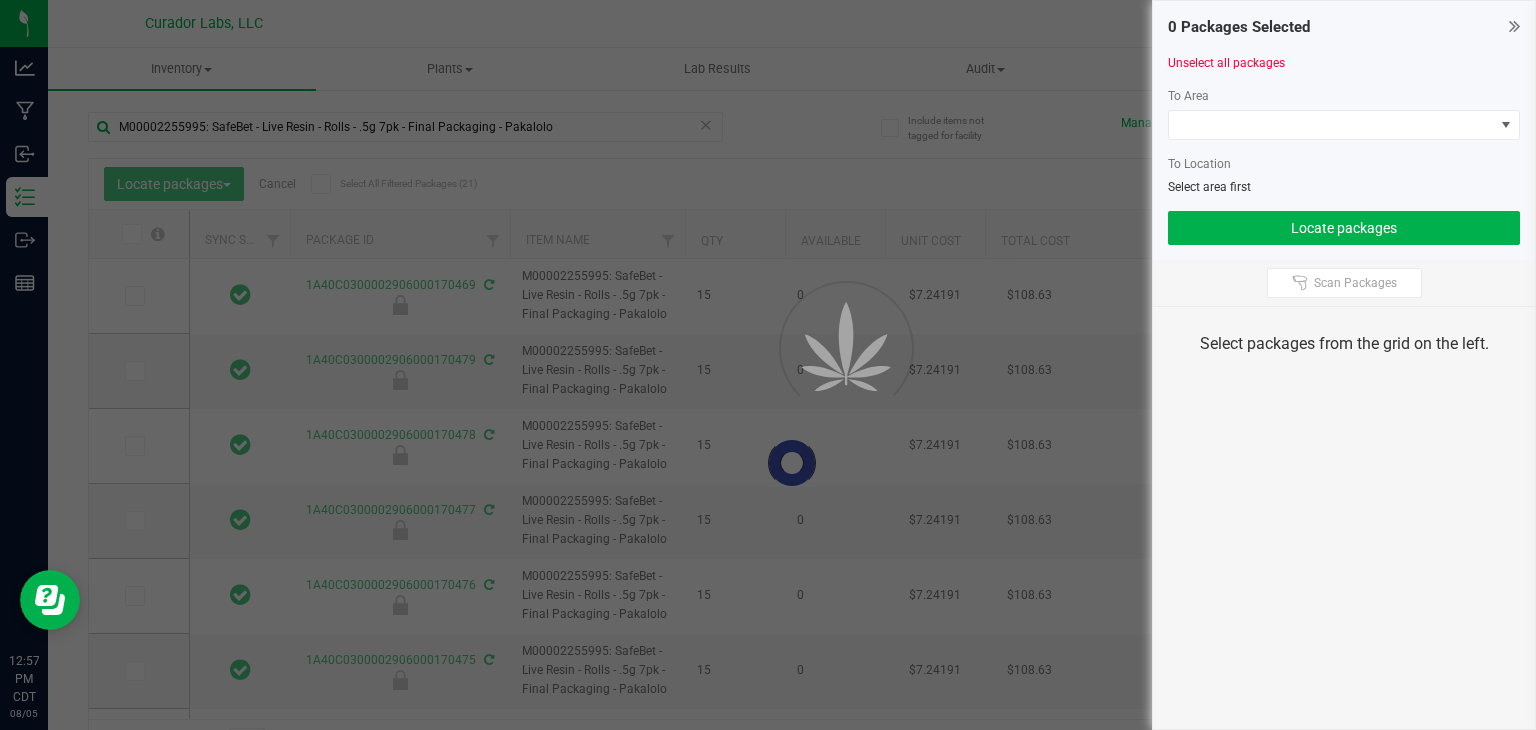 type on "2026-07-25" 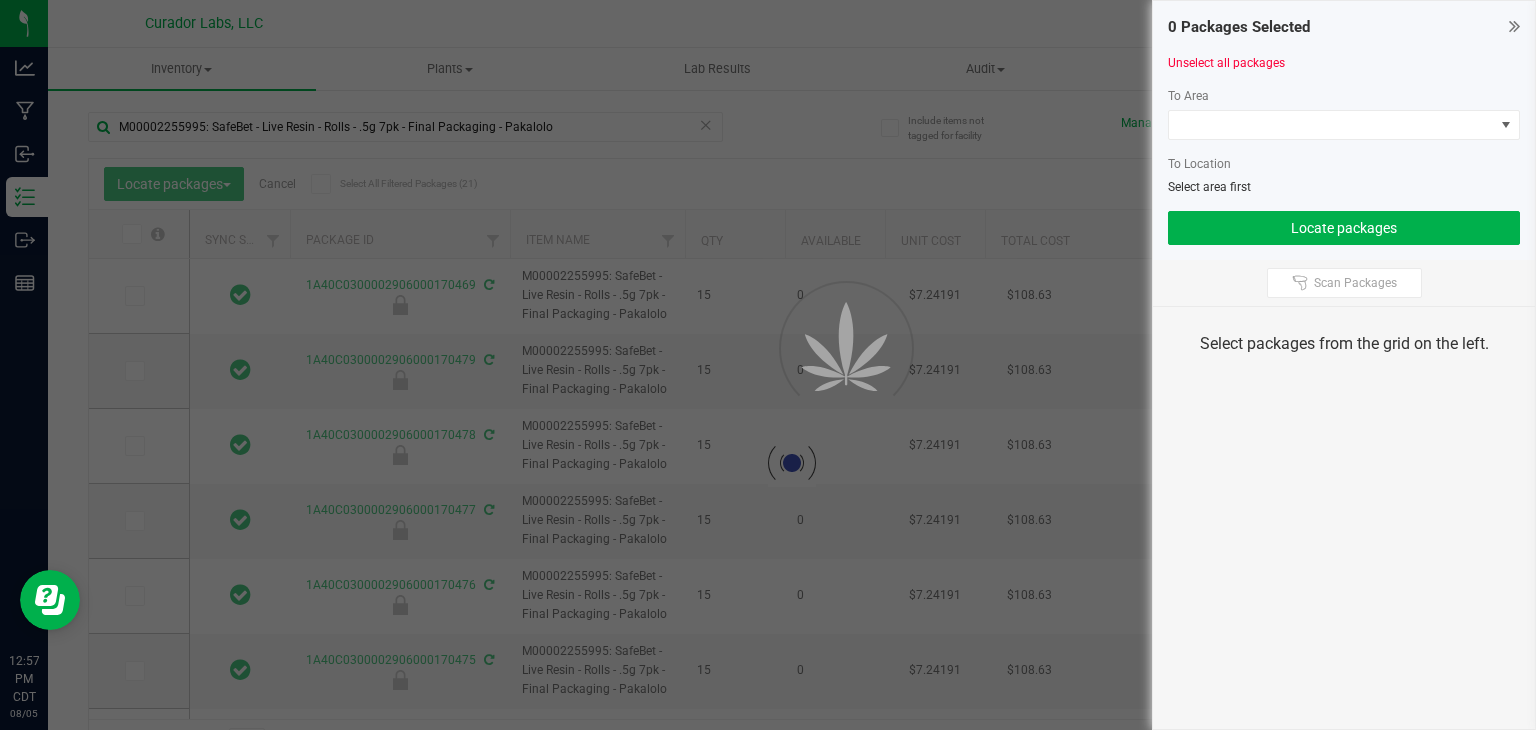 type on "2026-07-25" 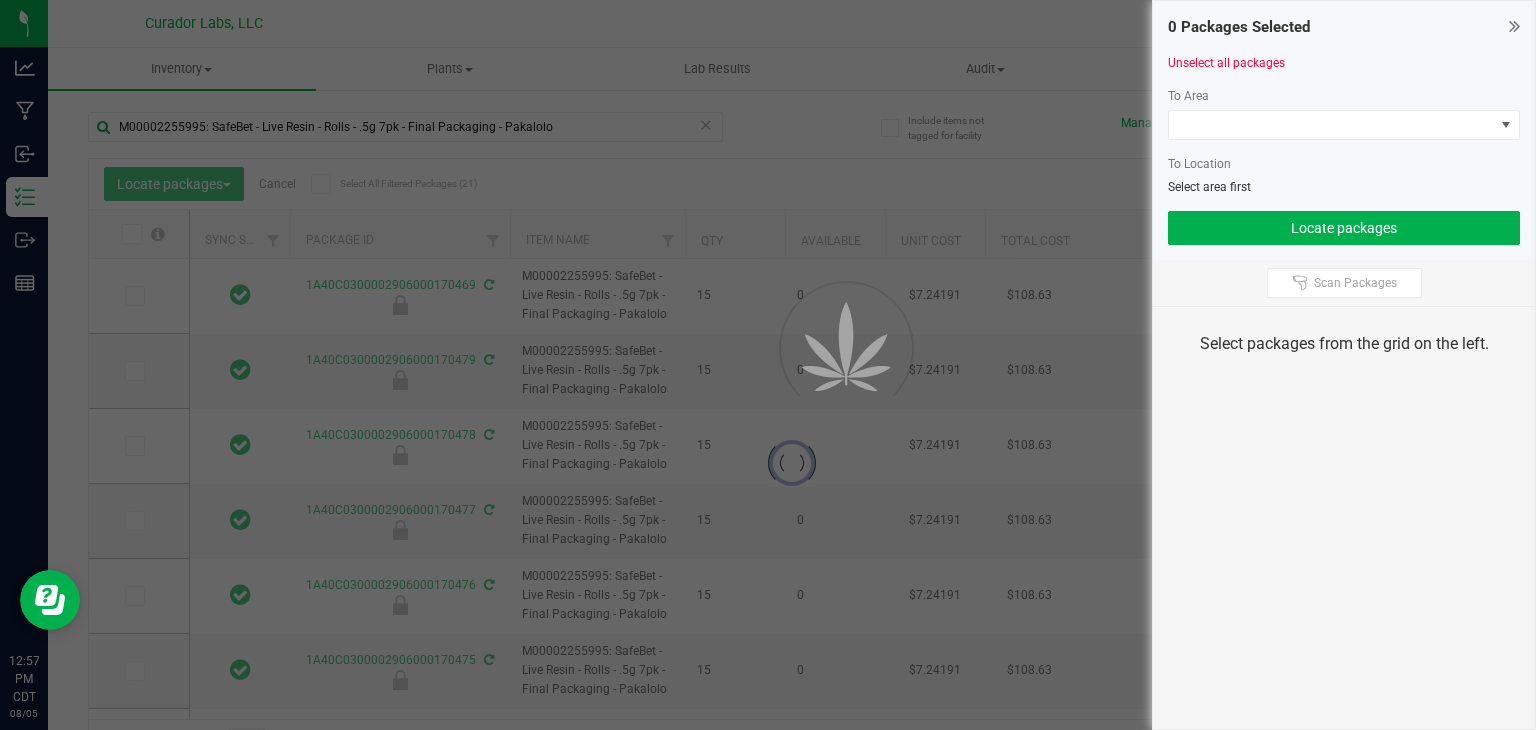 type on "2026-07-25" 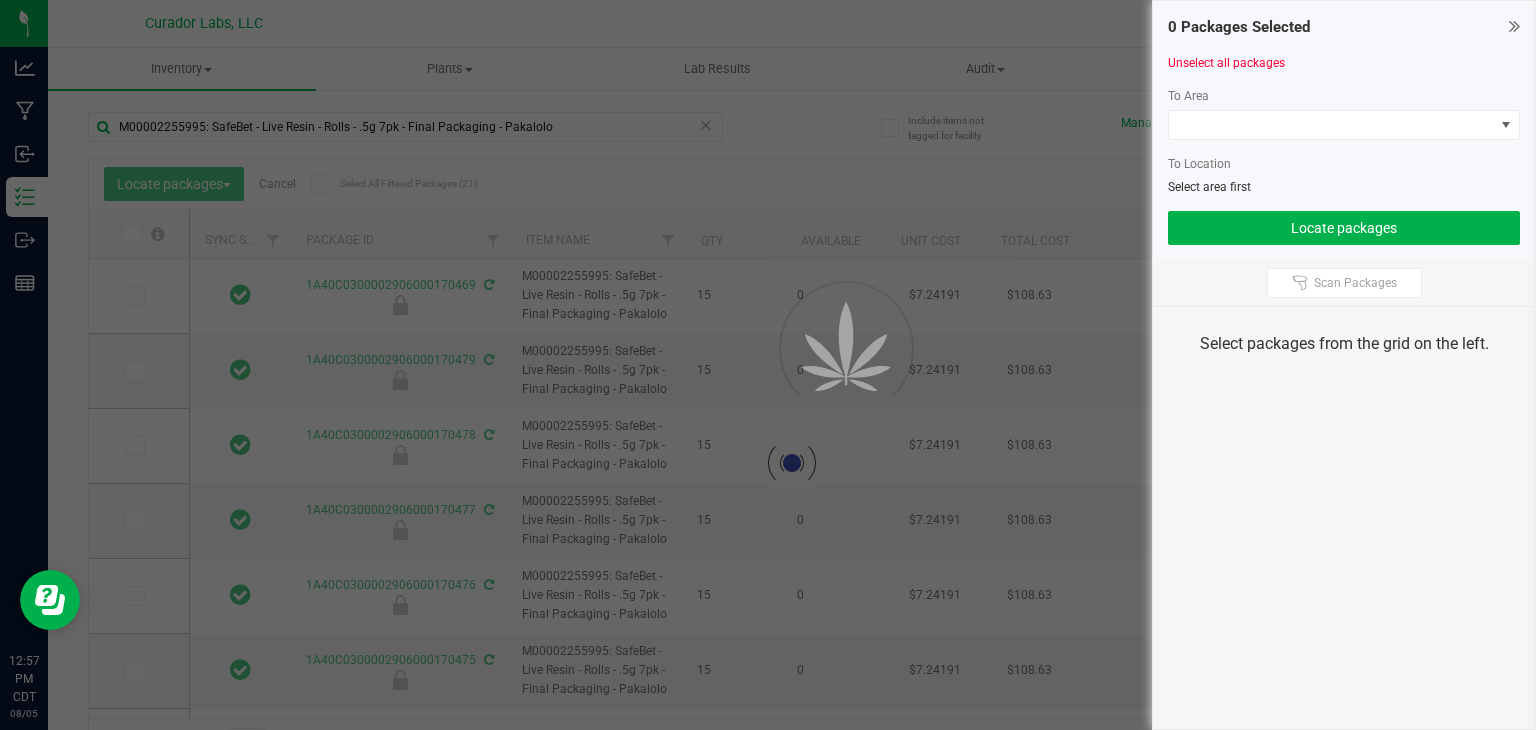 type on "2026-07-25" 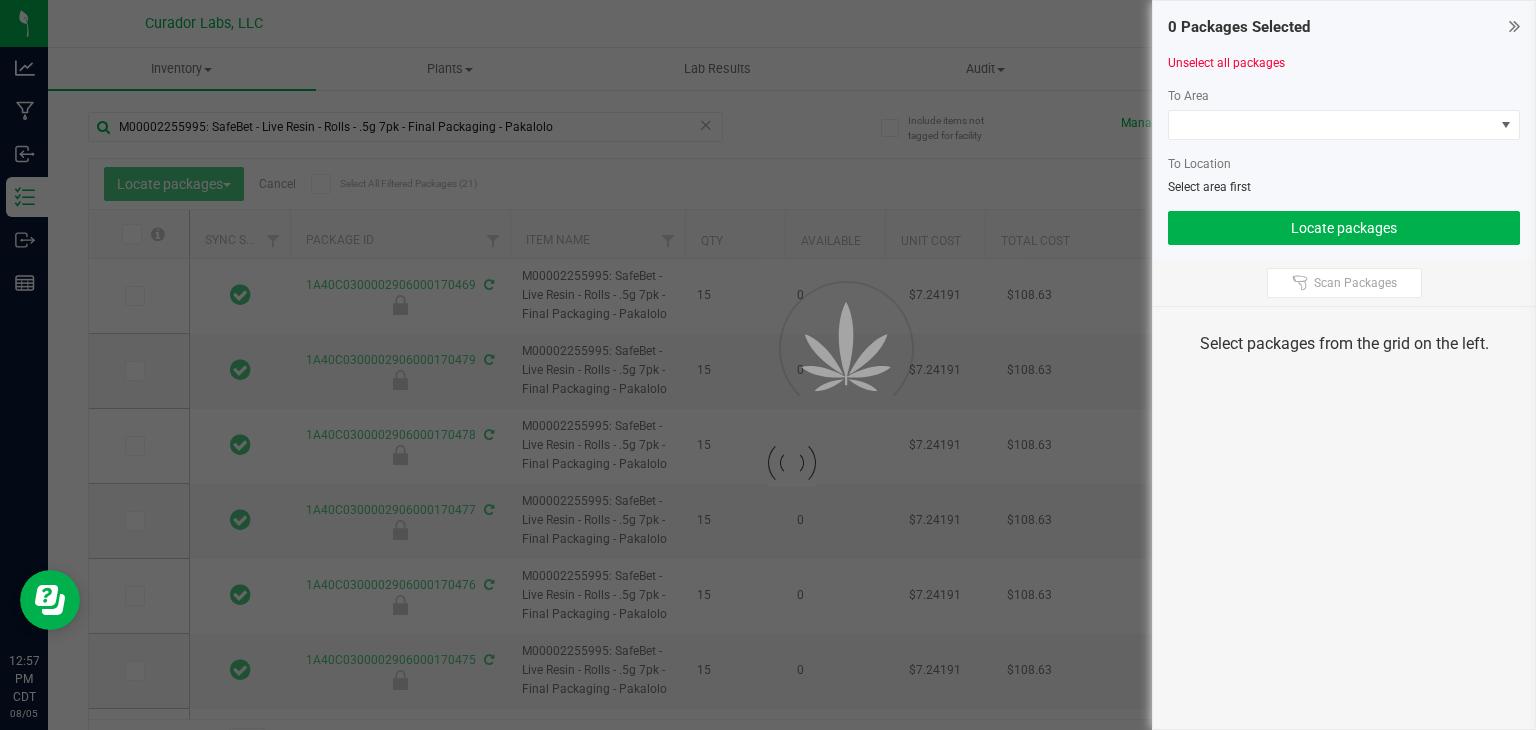 type on "2026-07-25" 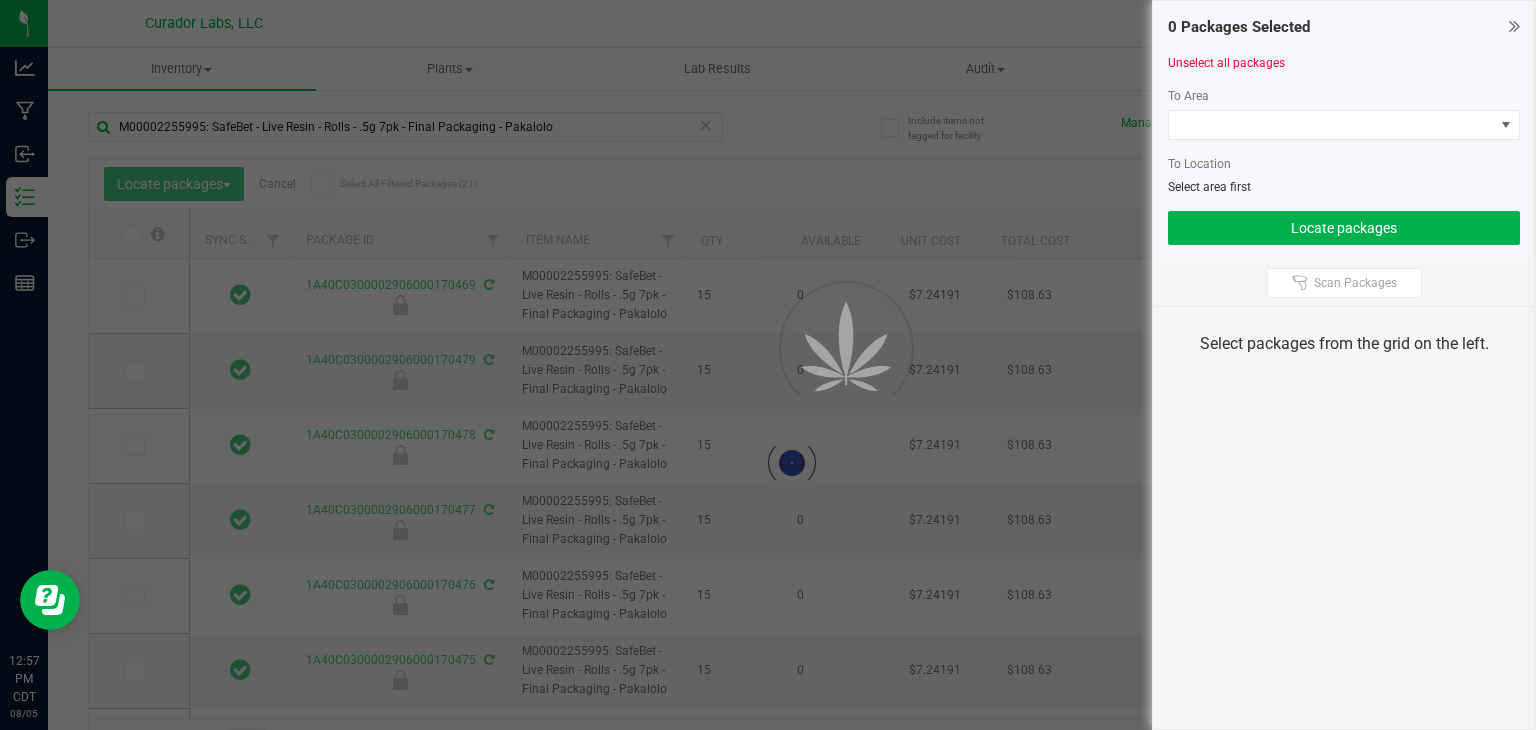 type on "2026-07-25" 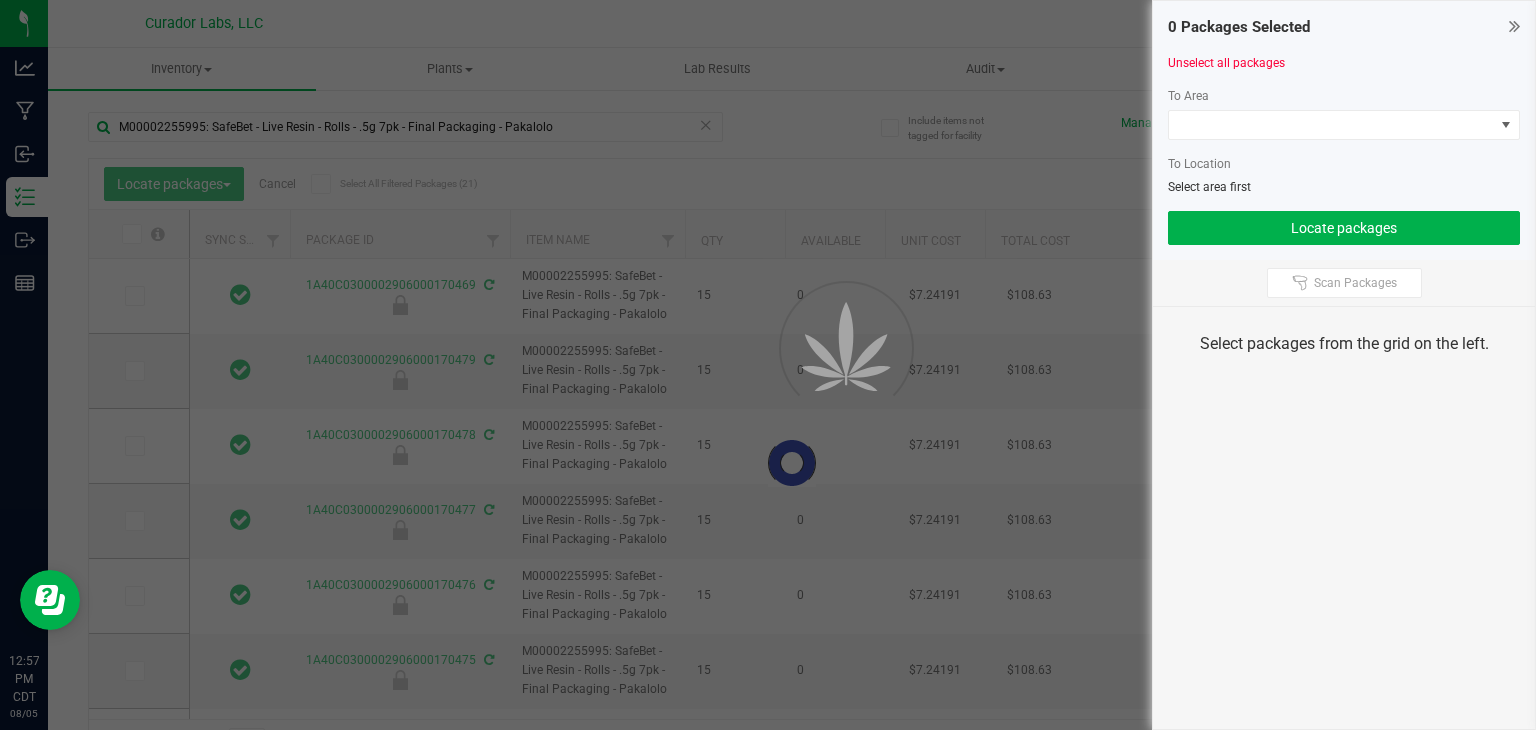 type on "2026-07-25" 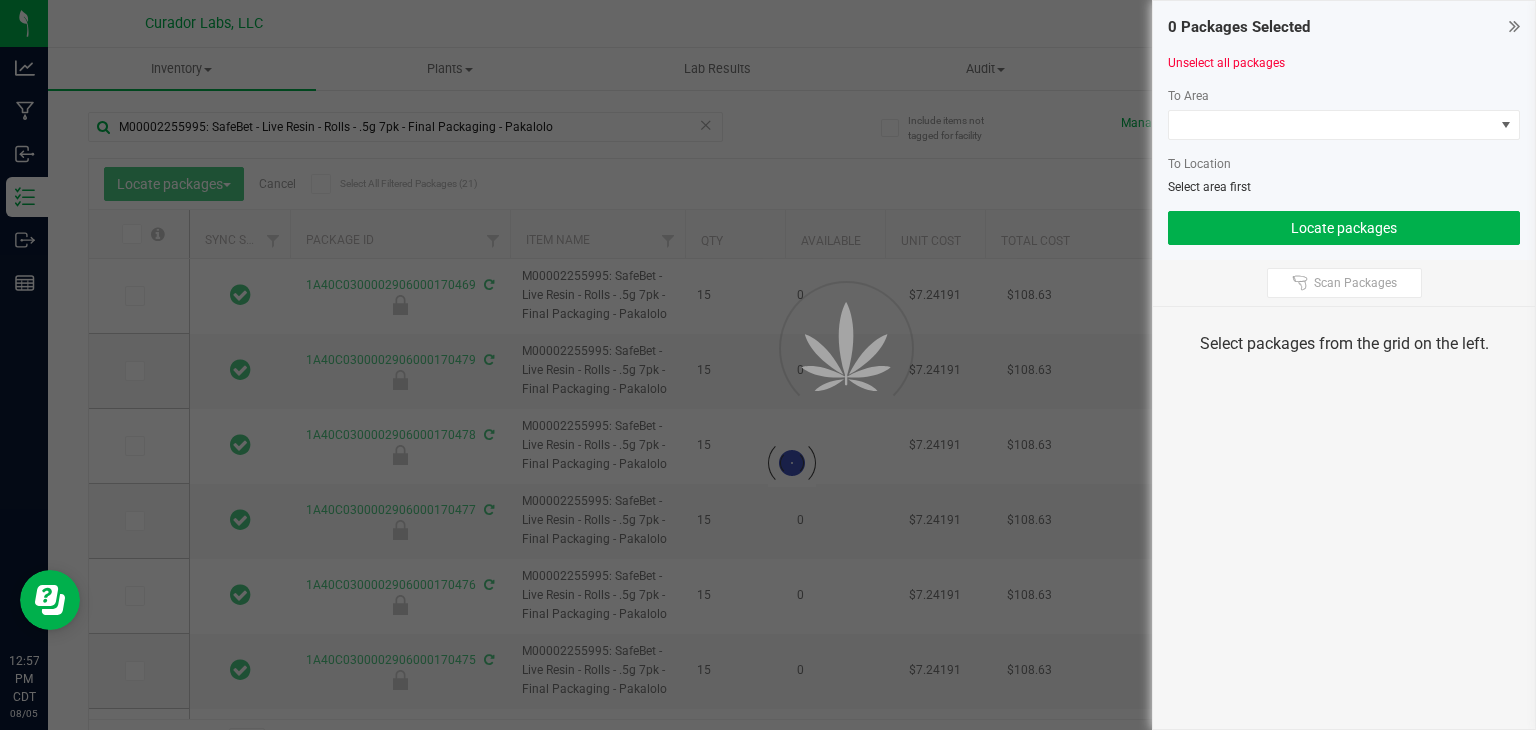 type on "2026-07-25" 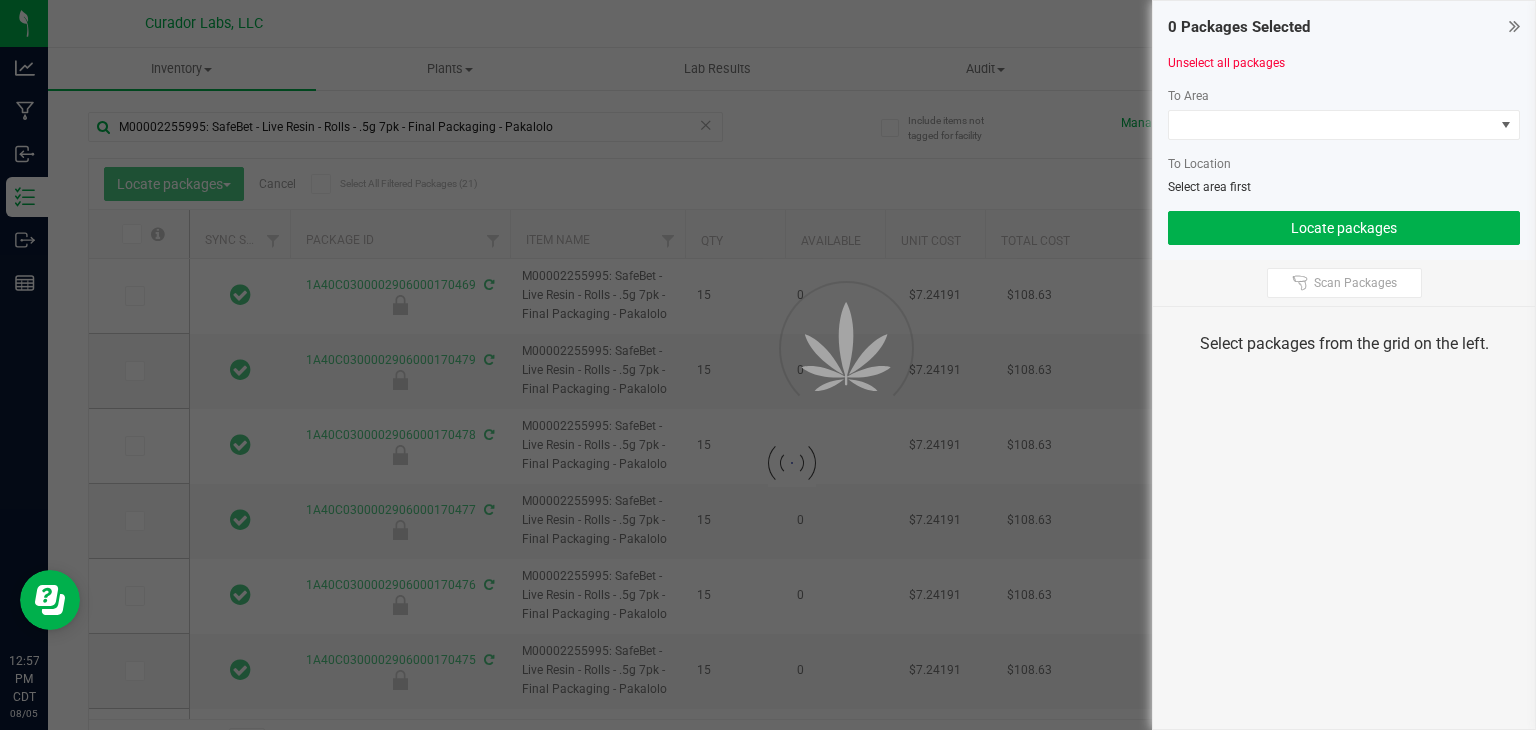 type on "2026-07-25" 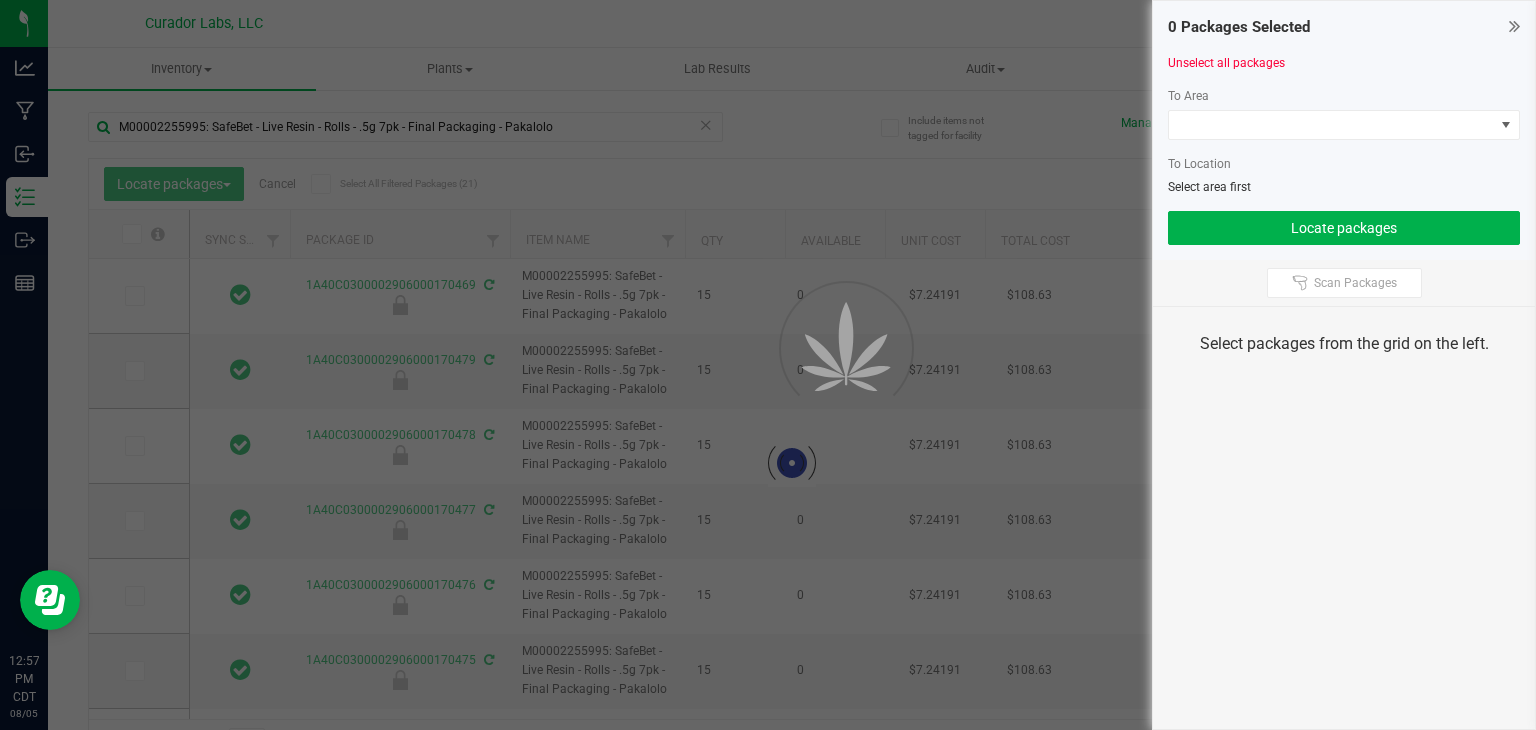 type on "2026-07-25" 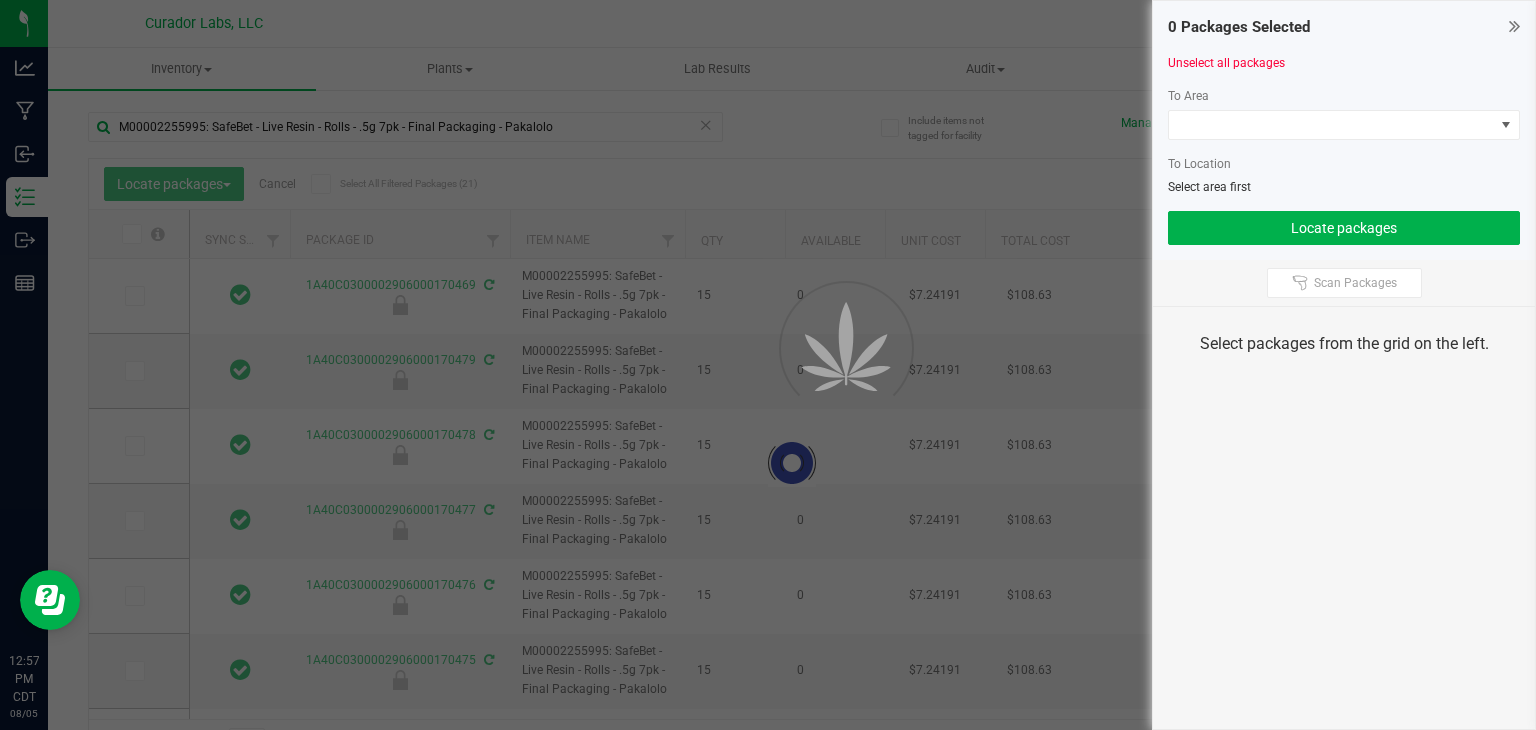 type on "2026-07-25" 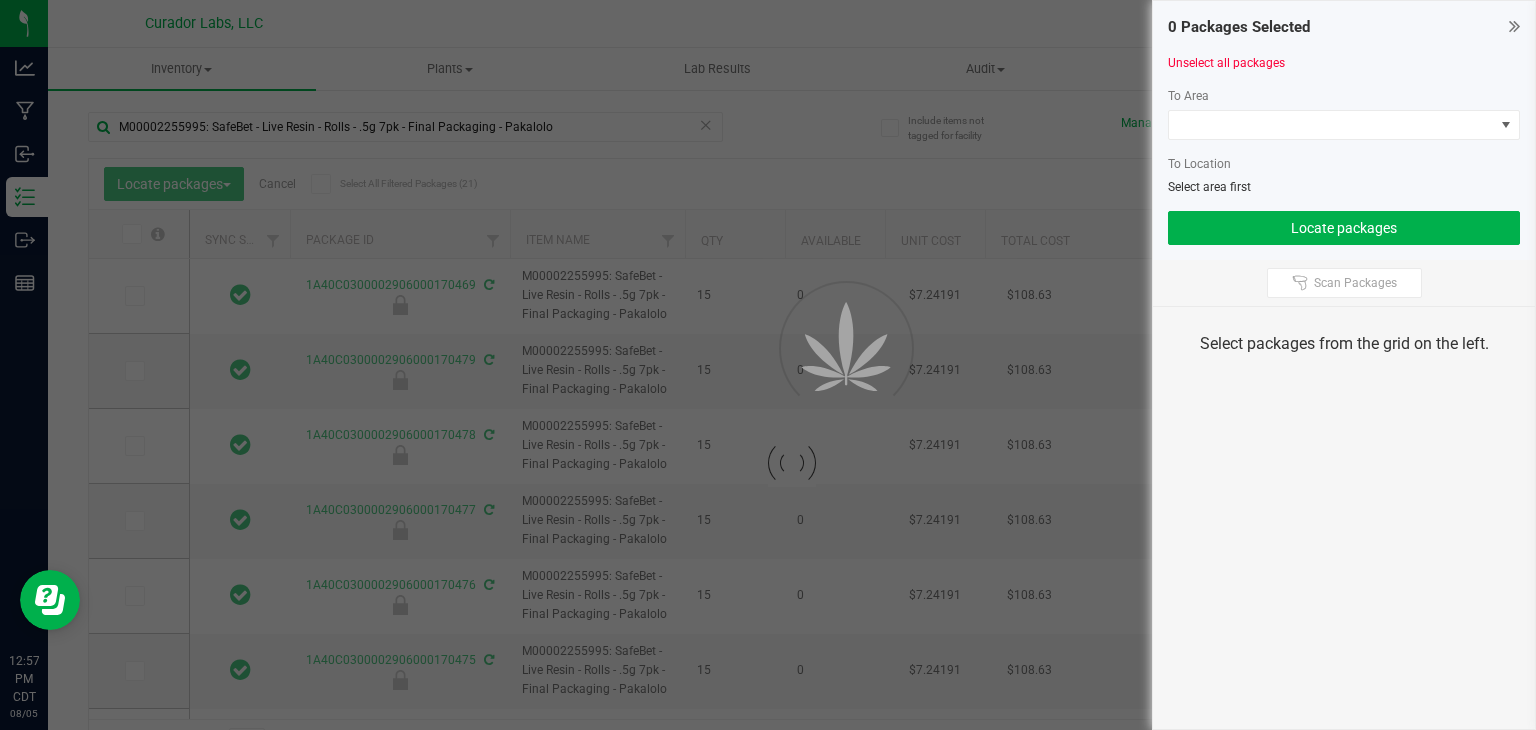 type on "2026-07-25" 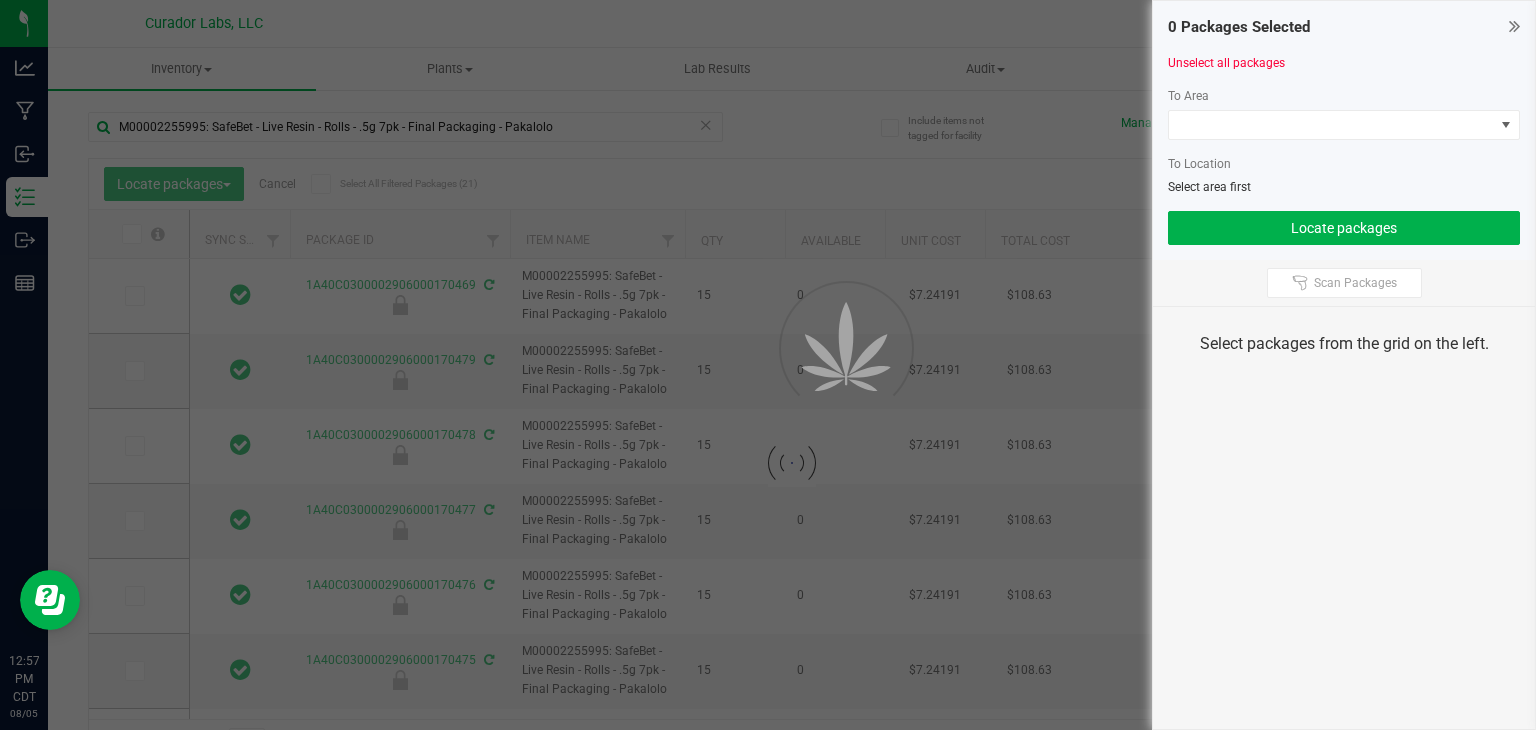 type on "2026-07-25" 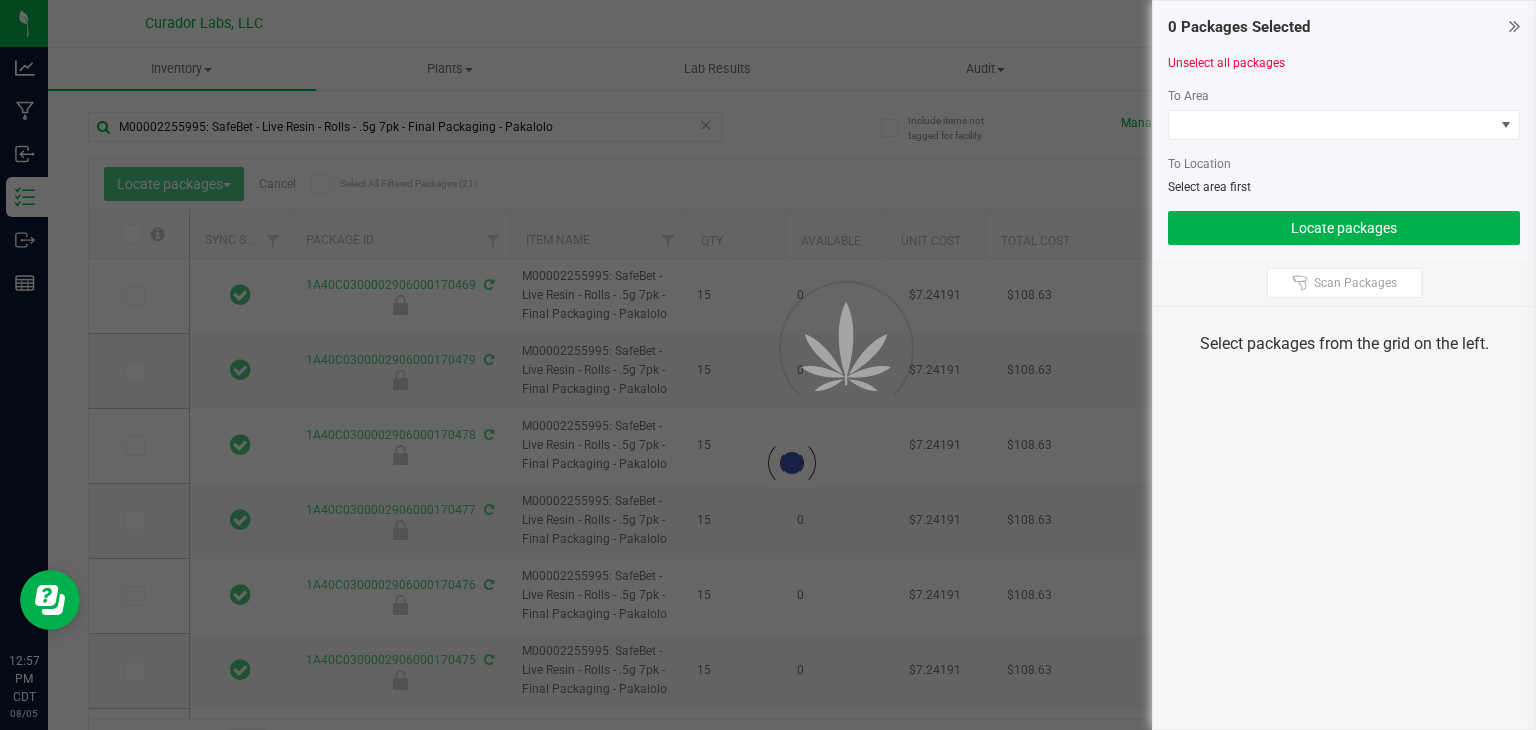 type on "2026-07-25" 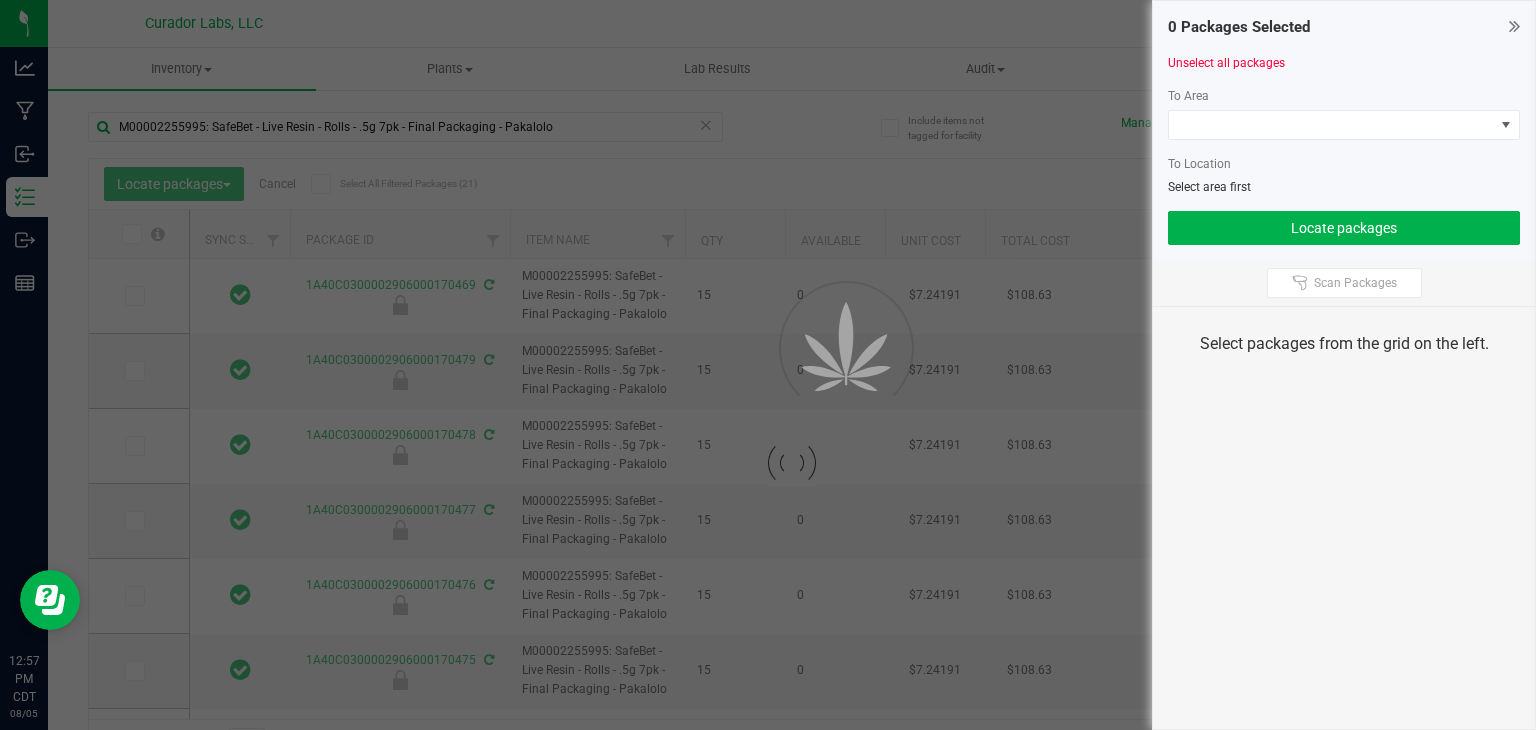 type on "2026-07-25" 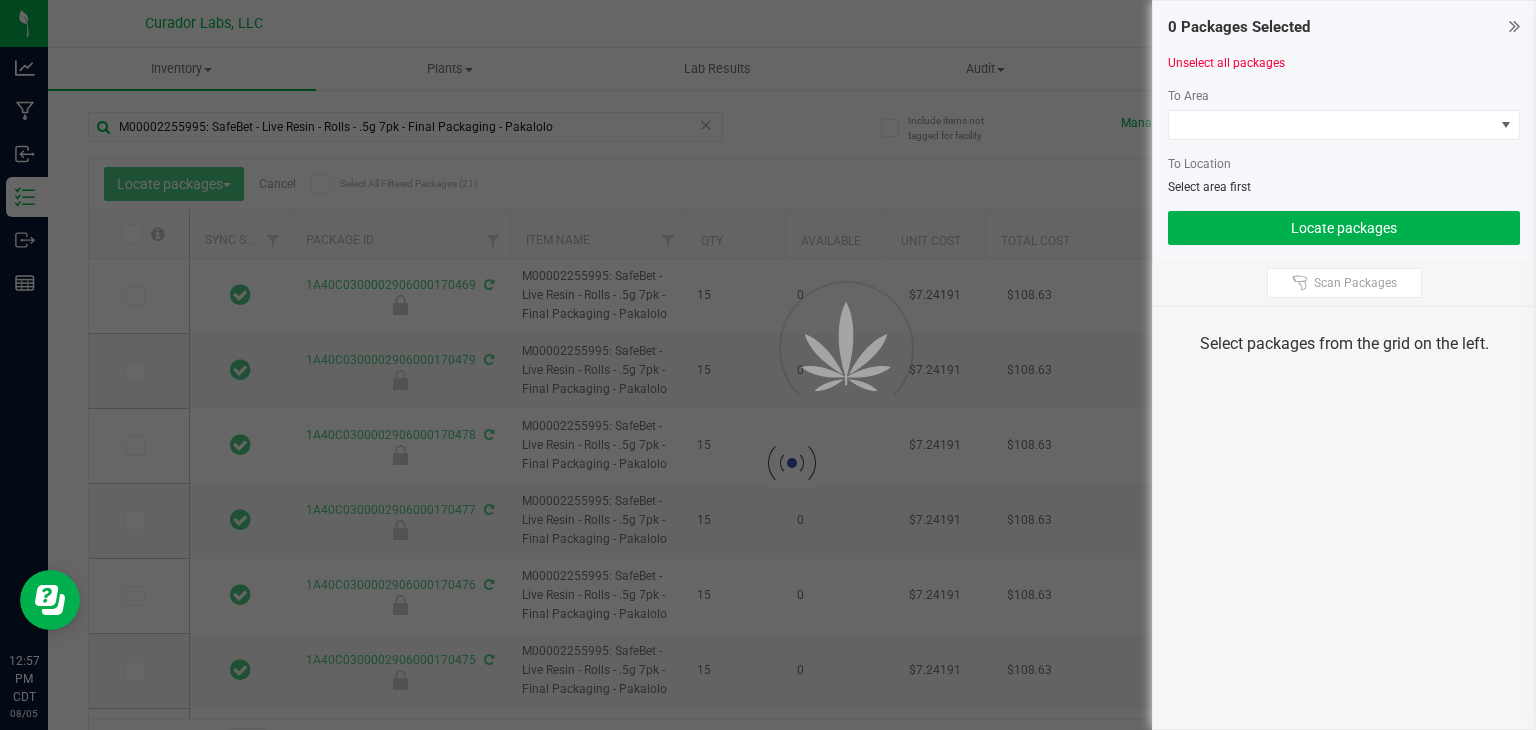 type on "2026-07-25" 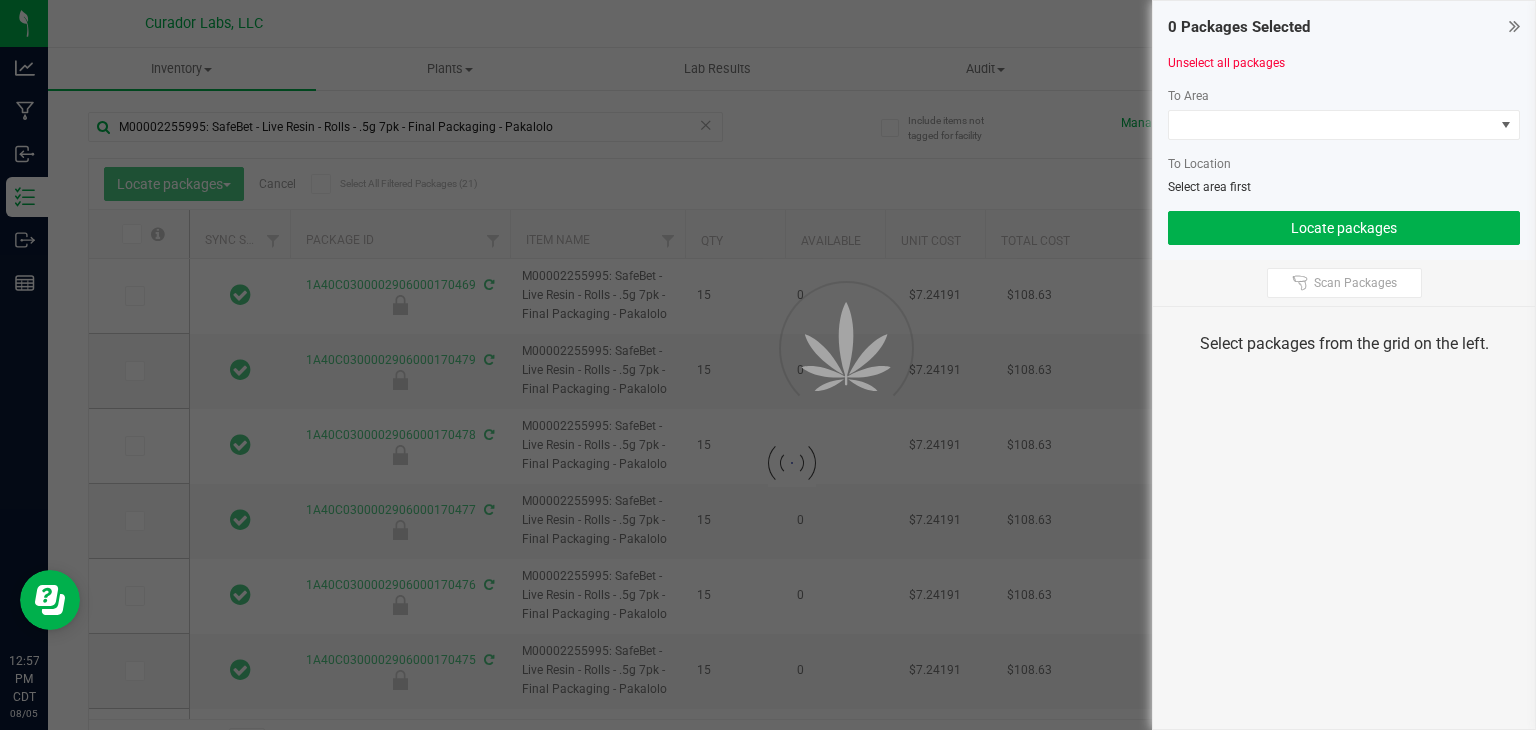 type on "2026-07-25" 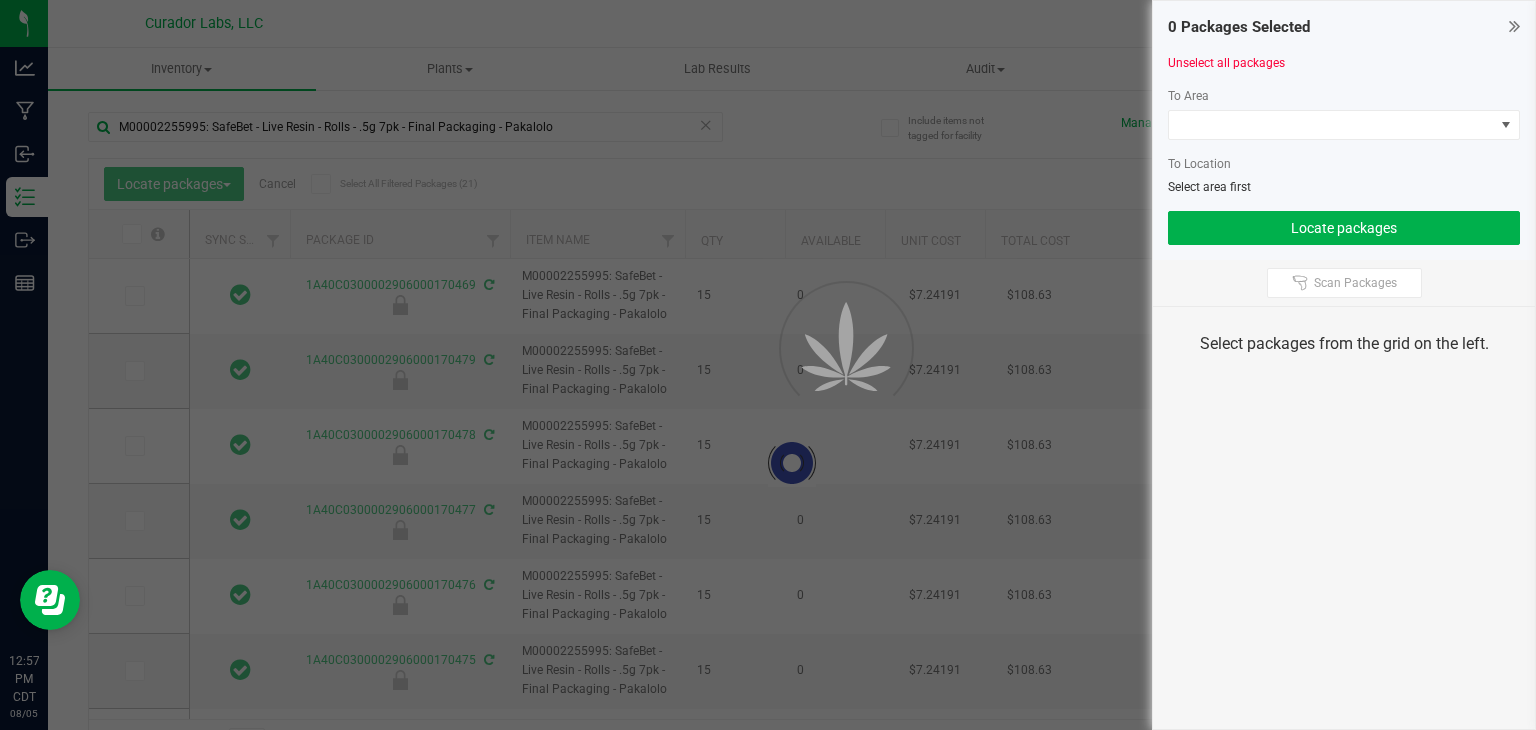 type on "2026-07-25" 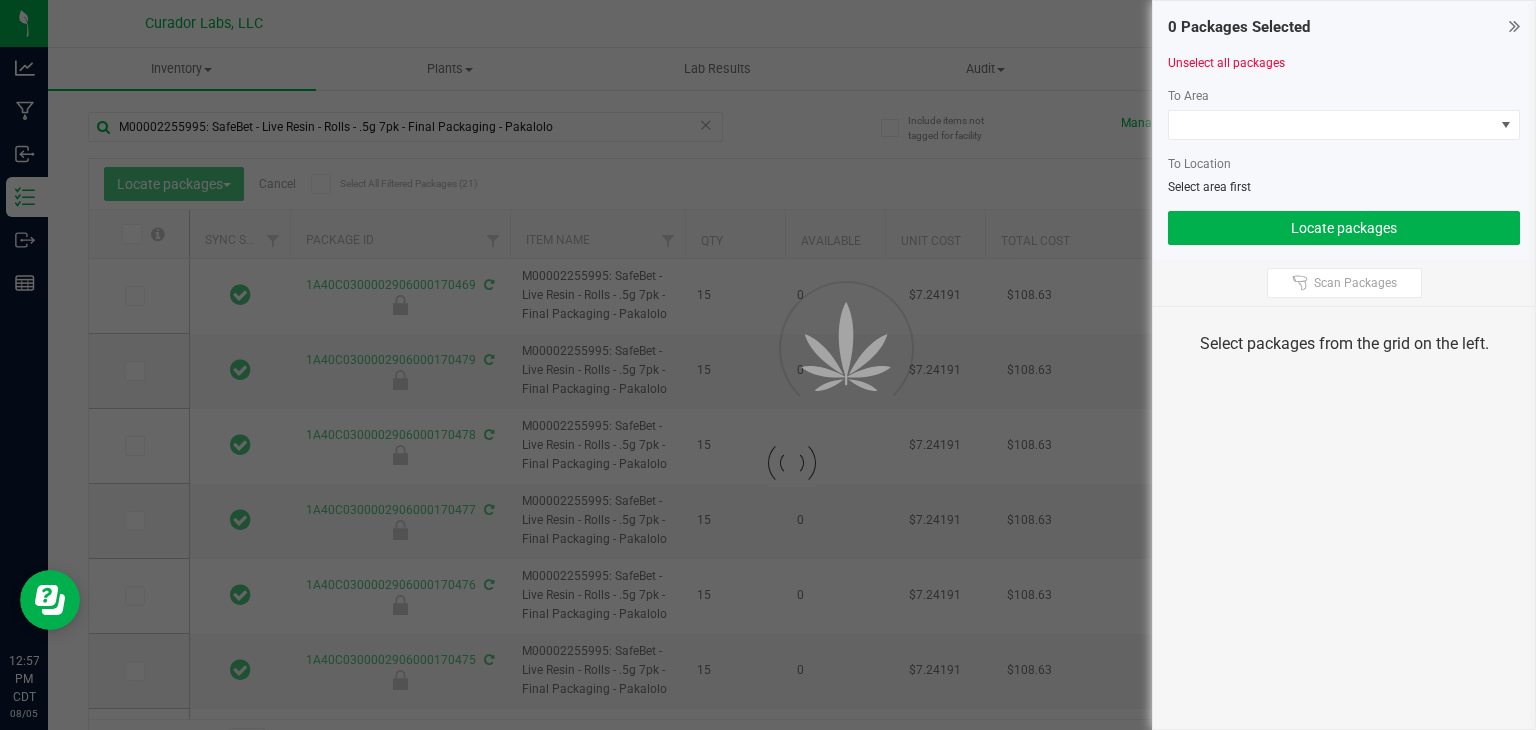 type on "2026-07-25" 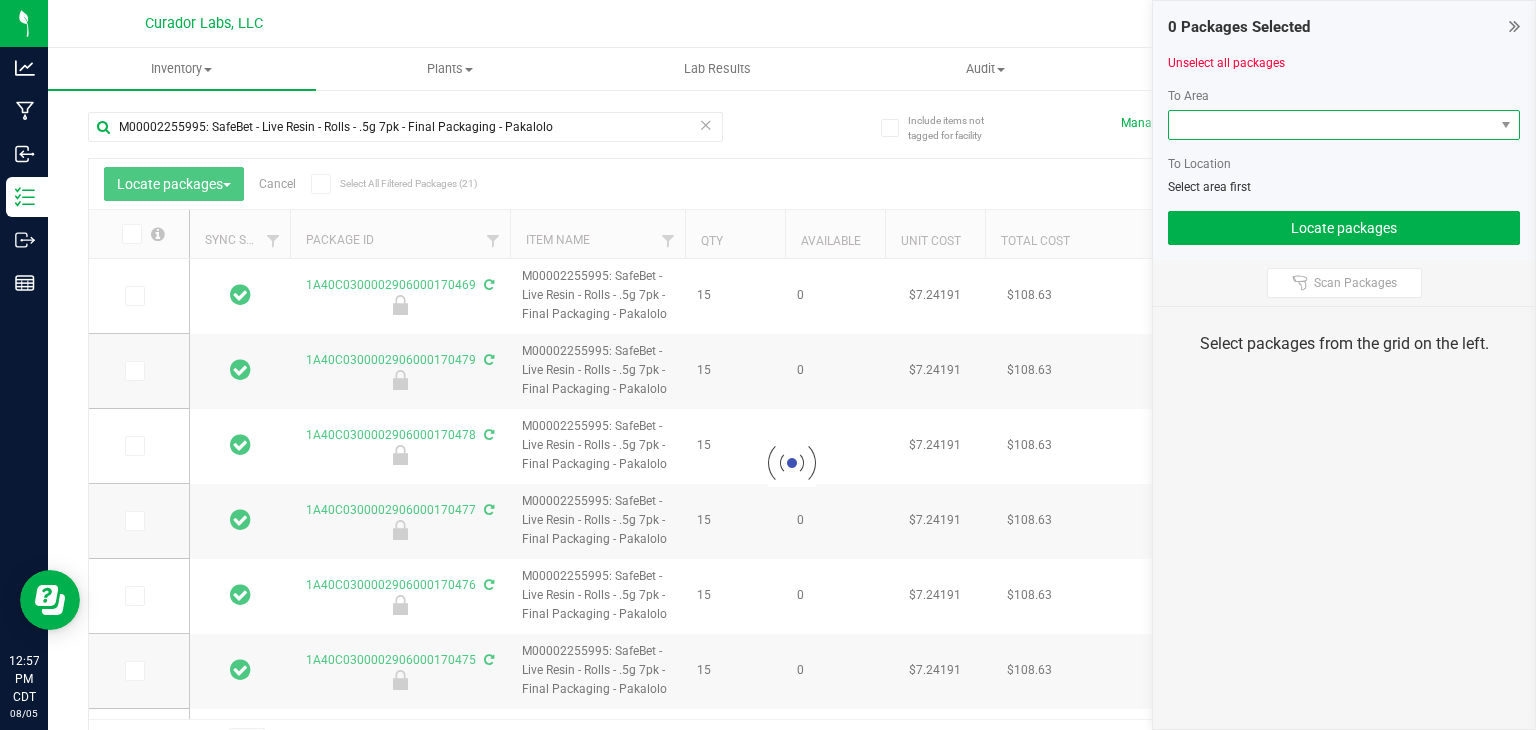 click at bounding box center (1331, 125) 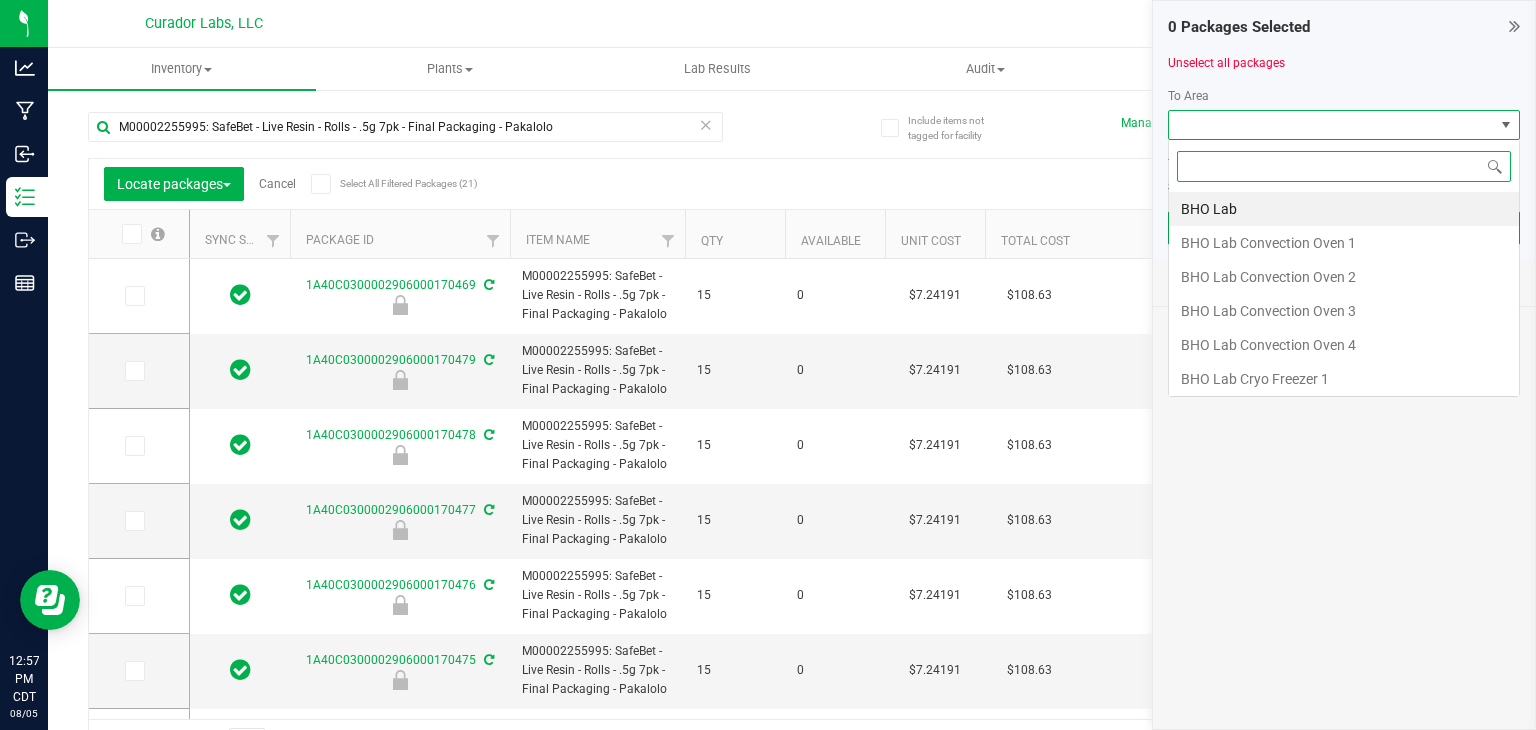 type on "2026-07-25" 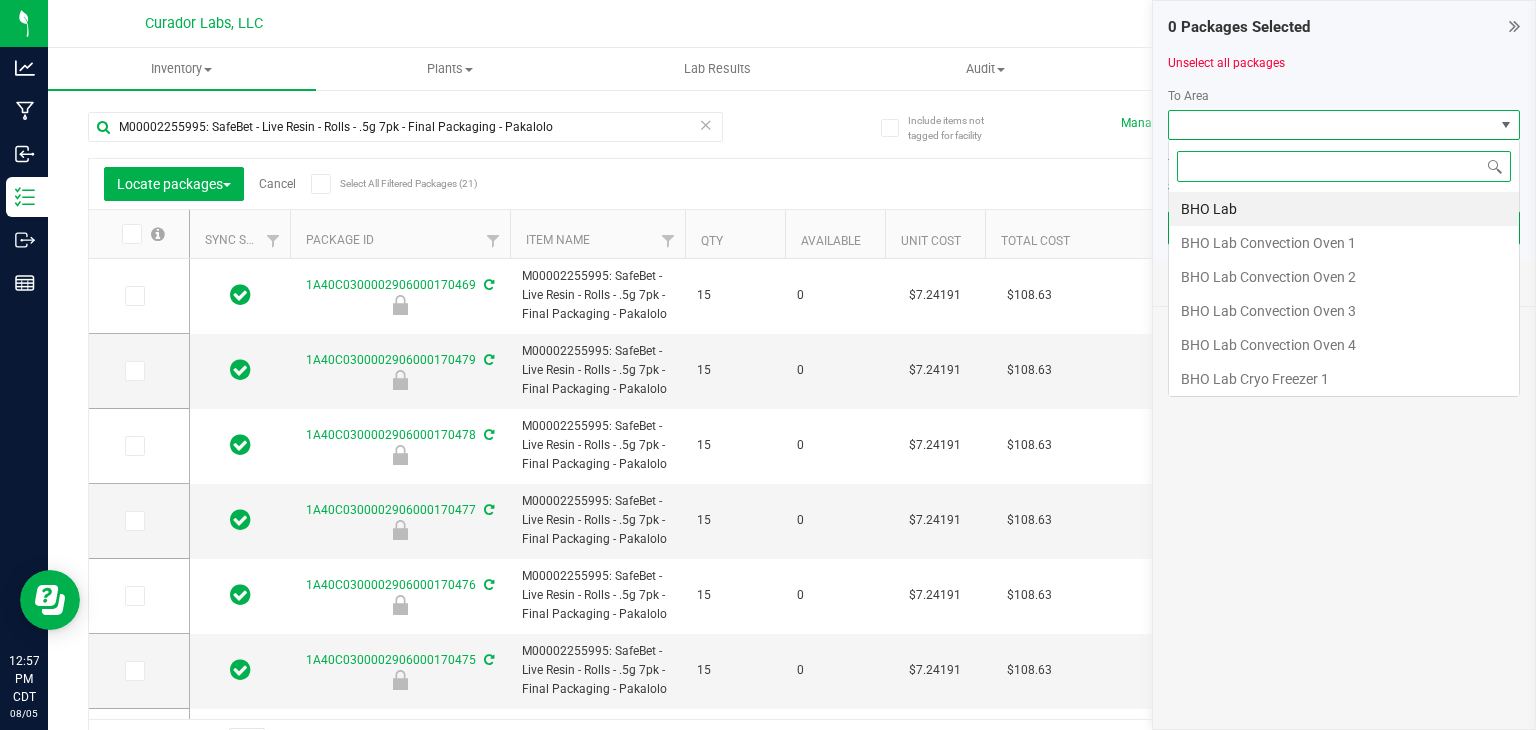 type on "y" 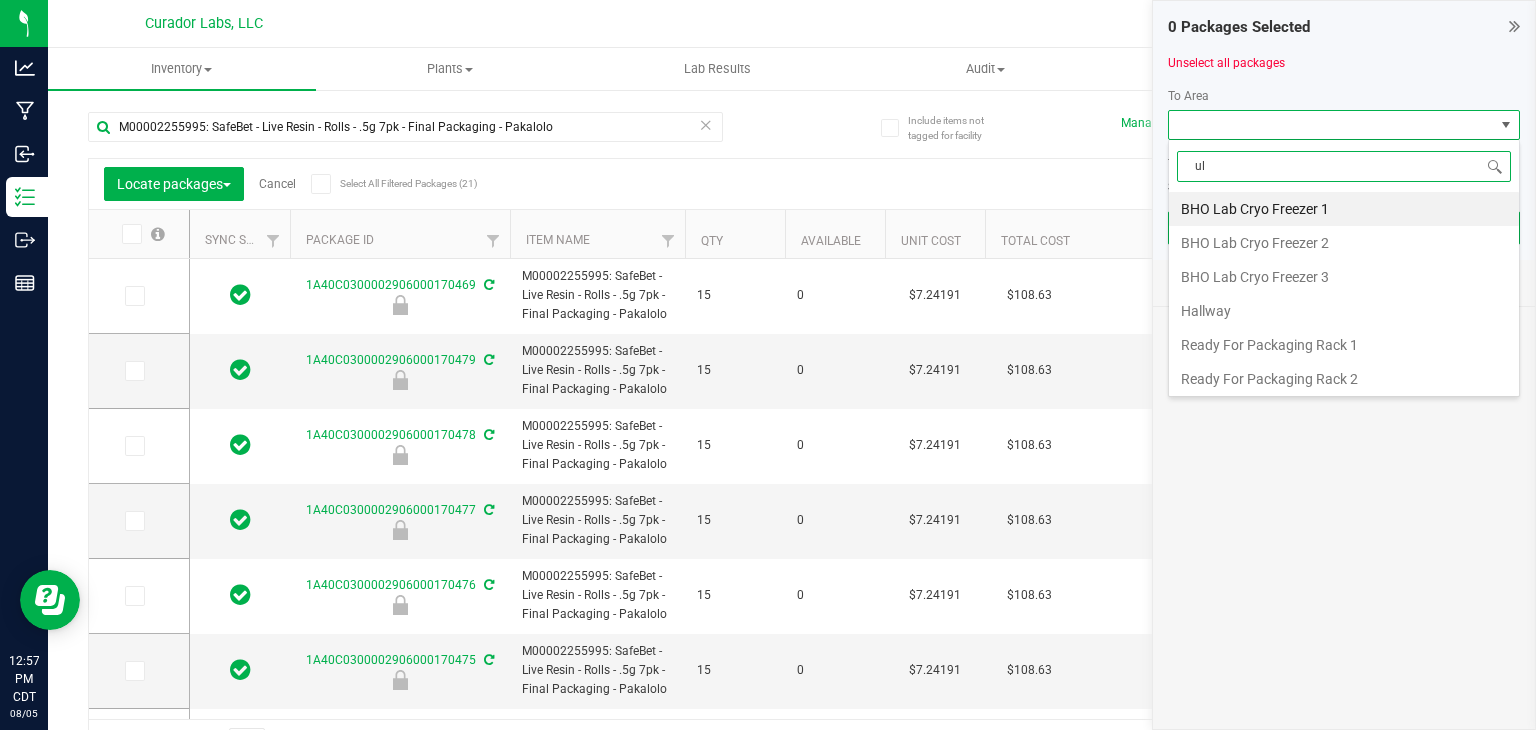 type on "u" 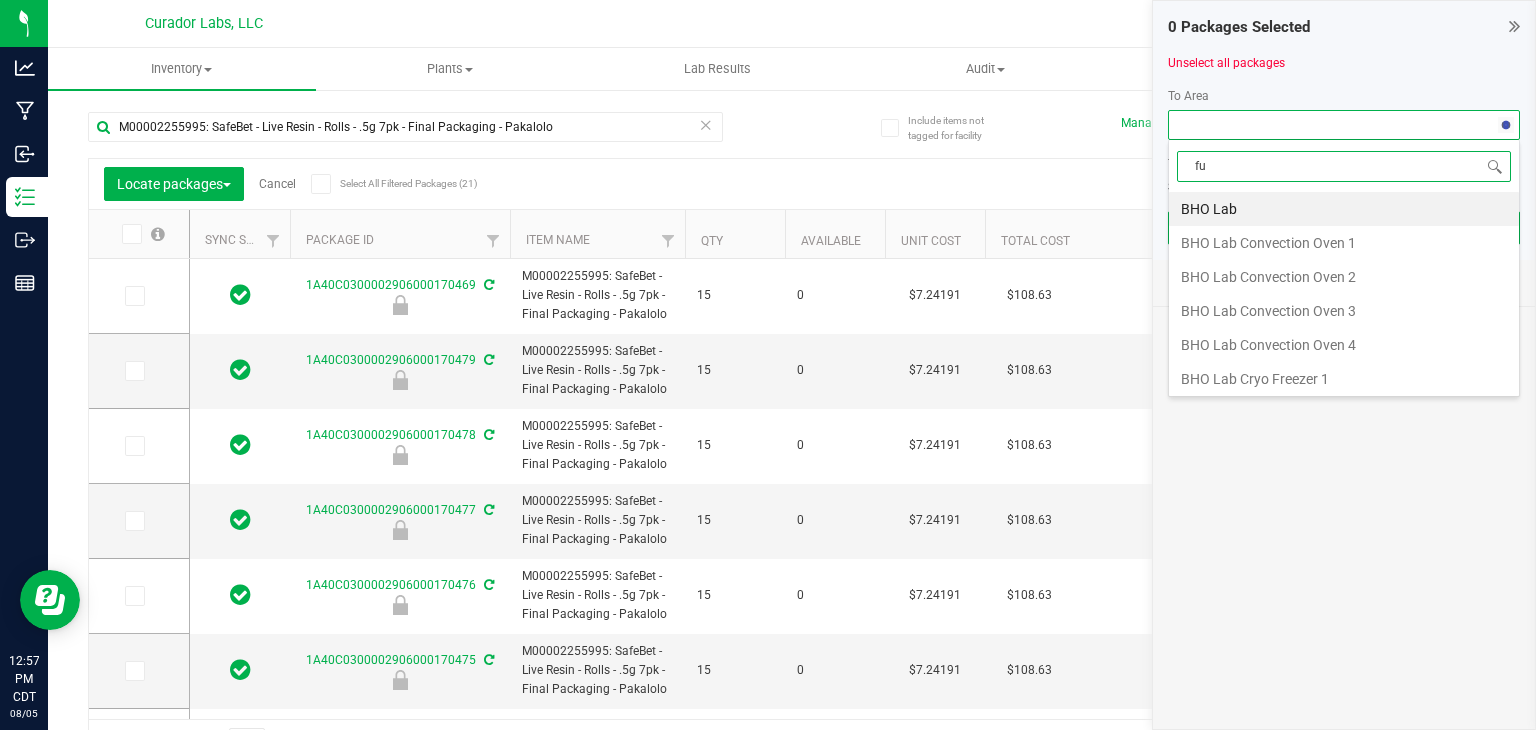 type on "ful" 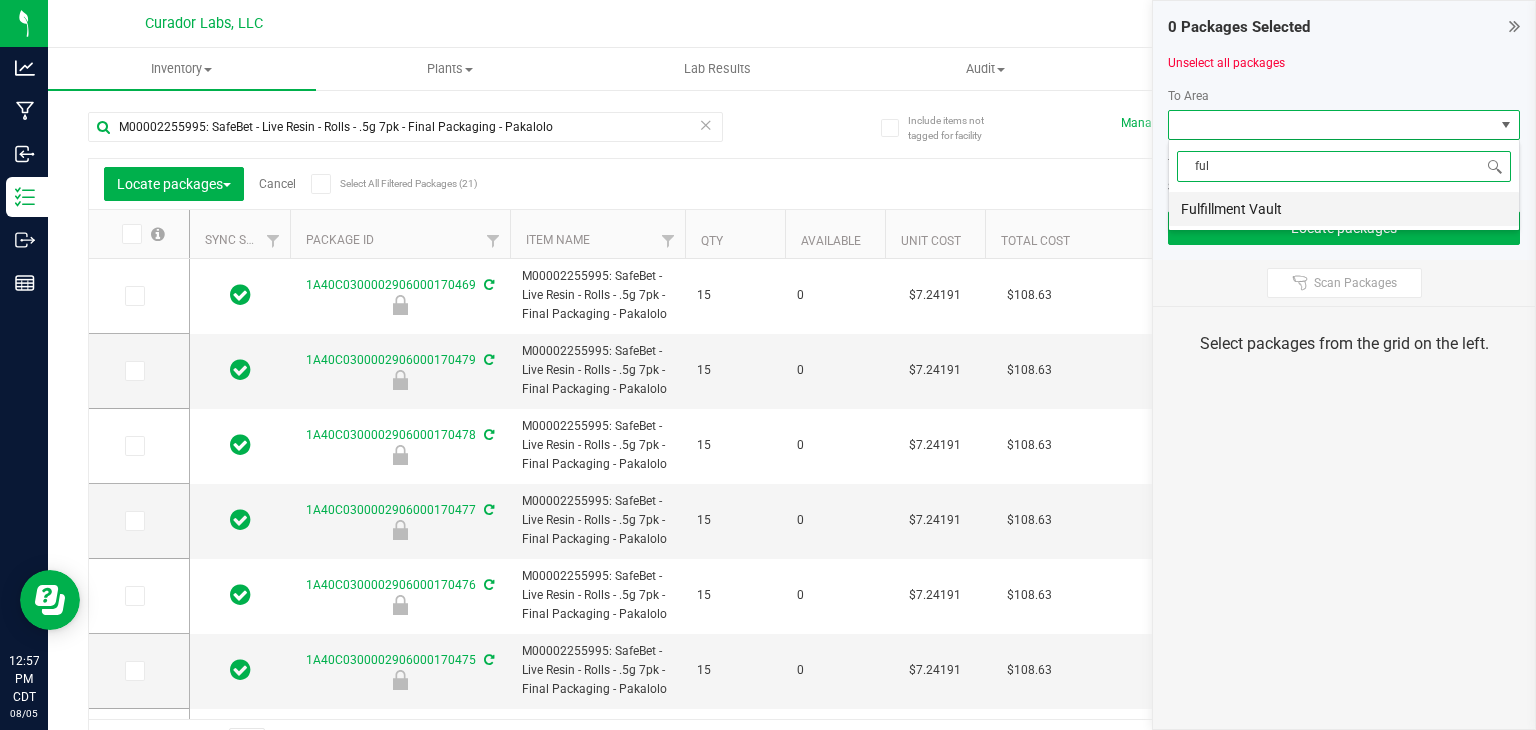 click on "Fulfillment Vault" at bounding box center [1344, 209] 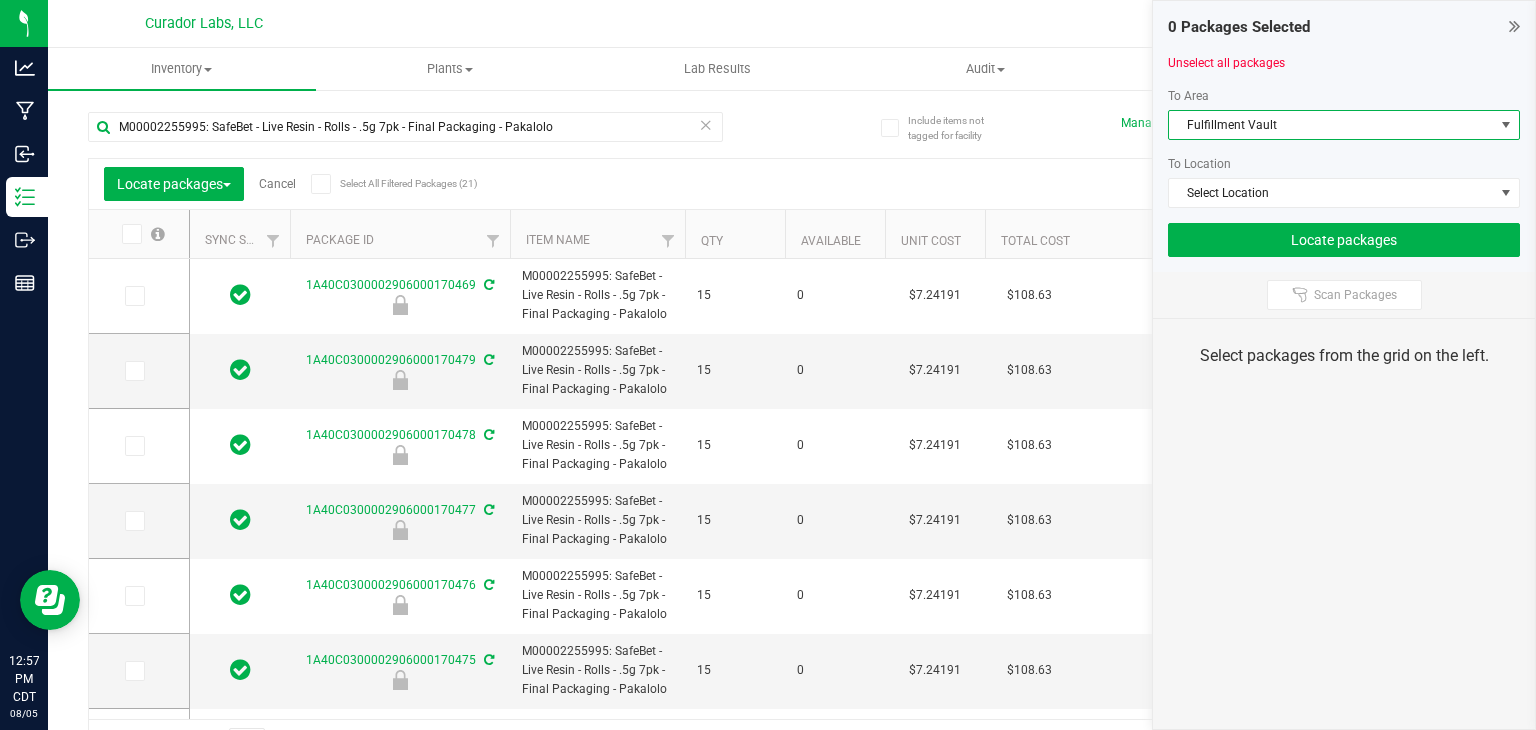 click on "To Location" at bounding box center (1344, 164) 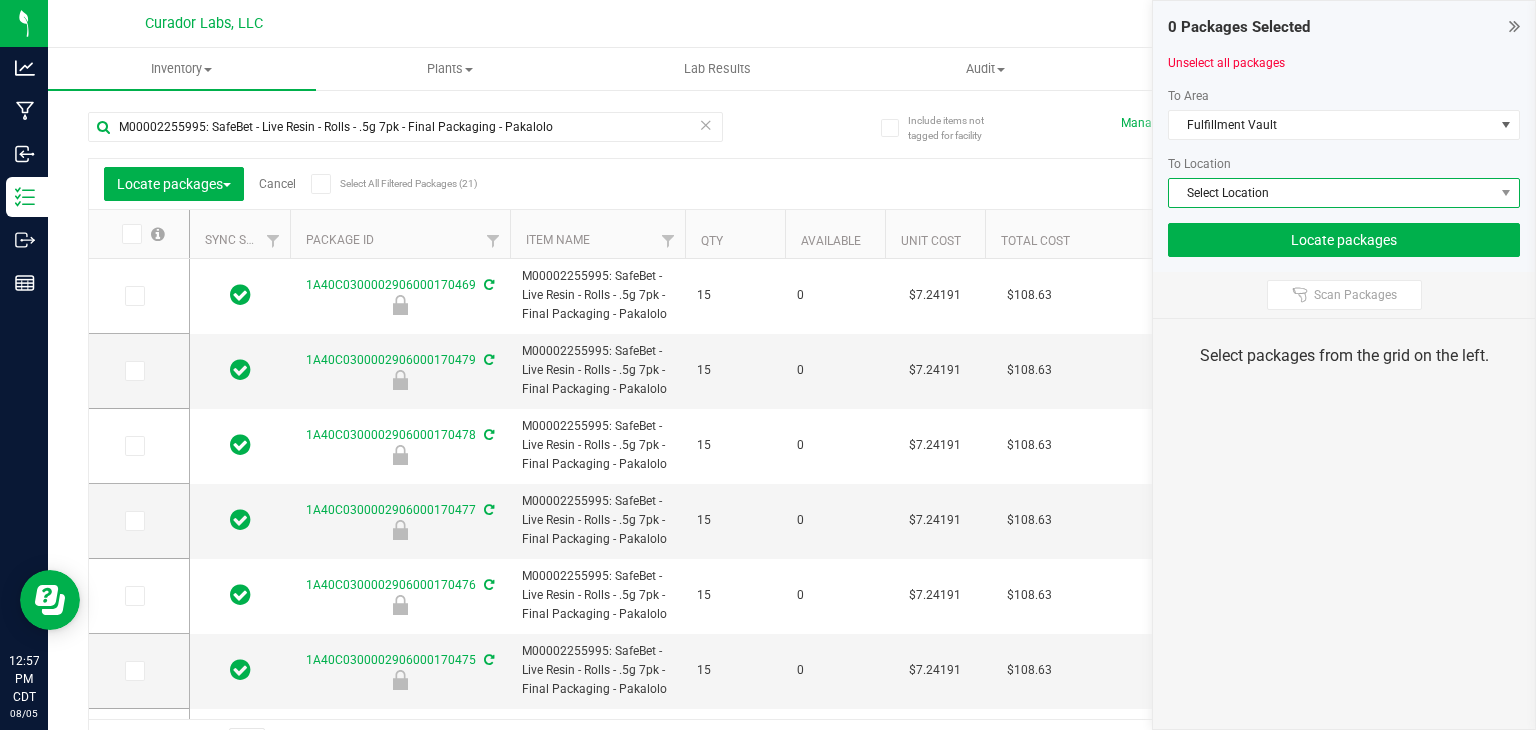 click on "Select Location" at bounding box center [1331, 193] 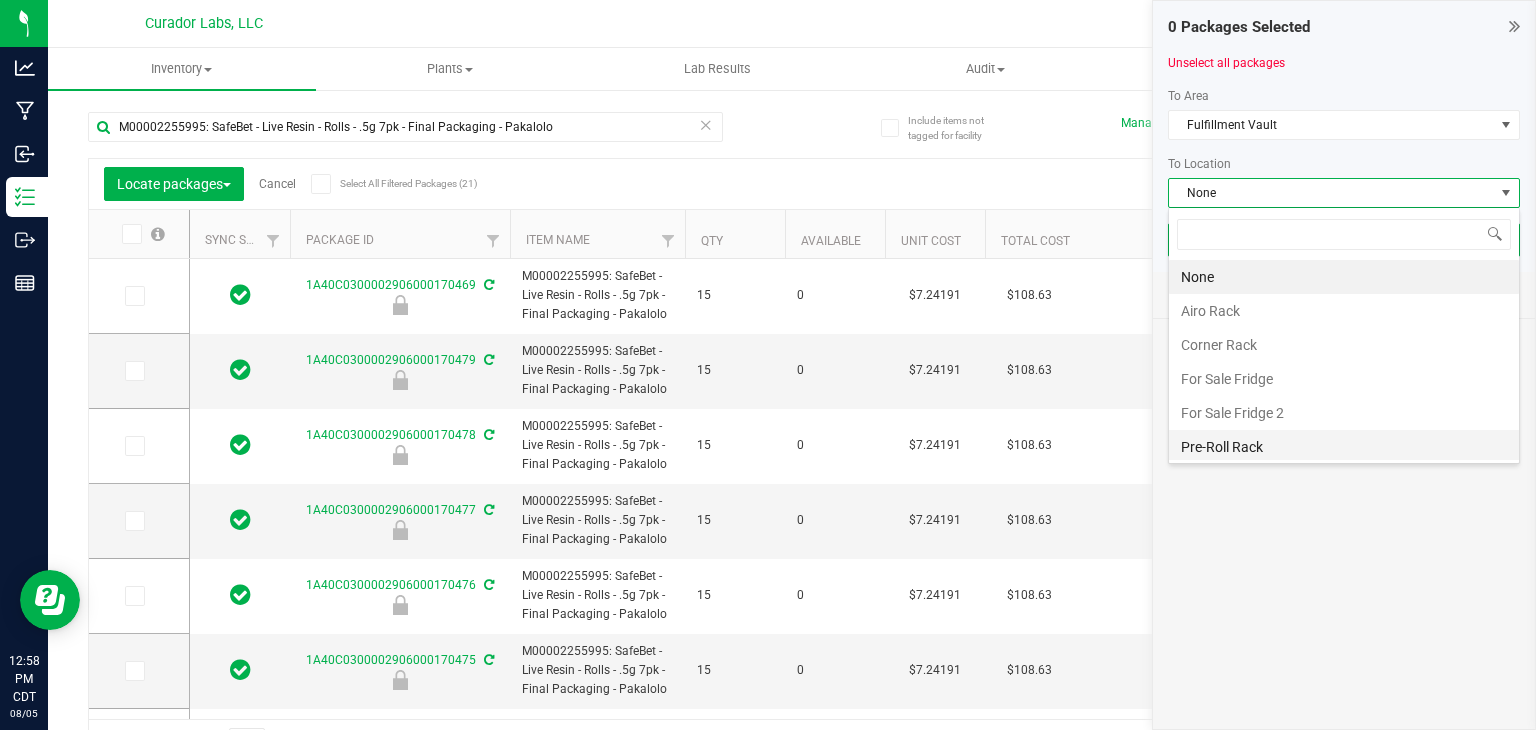 click on "Pre-Roll Rack" at bounding box center (1344, 447) 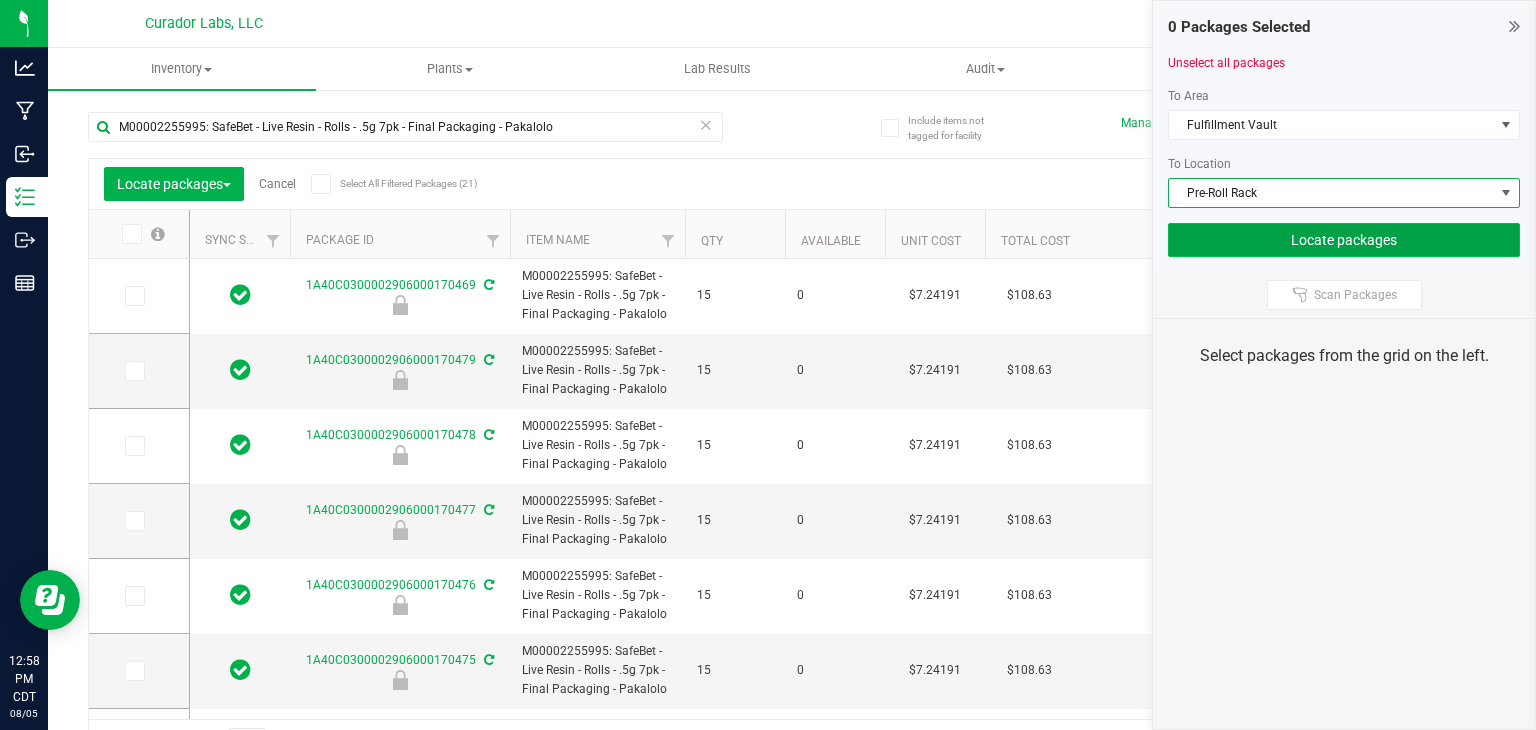 click on "Locate packages" at bounding box center [1344, 240] 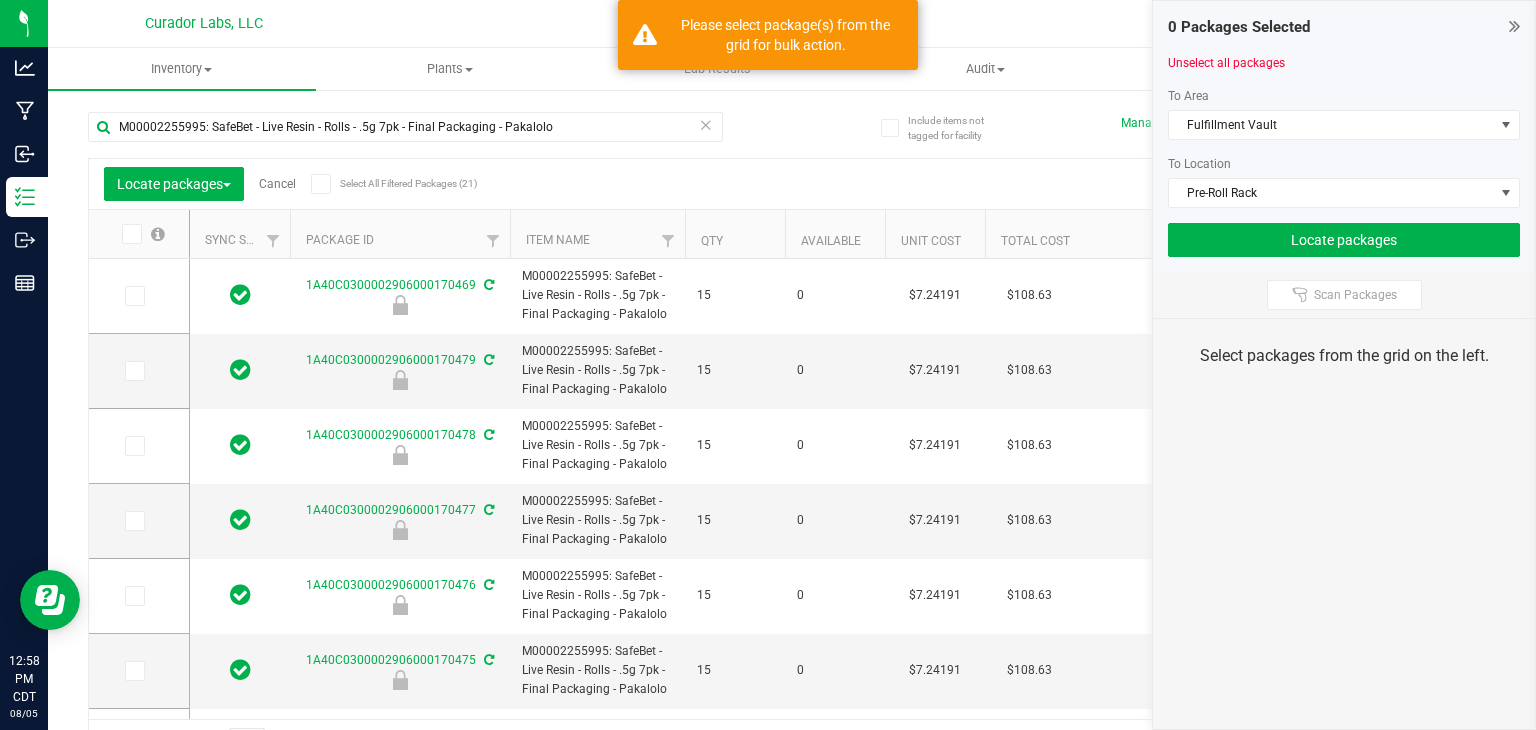 click at bounding box center (321, 184) 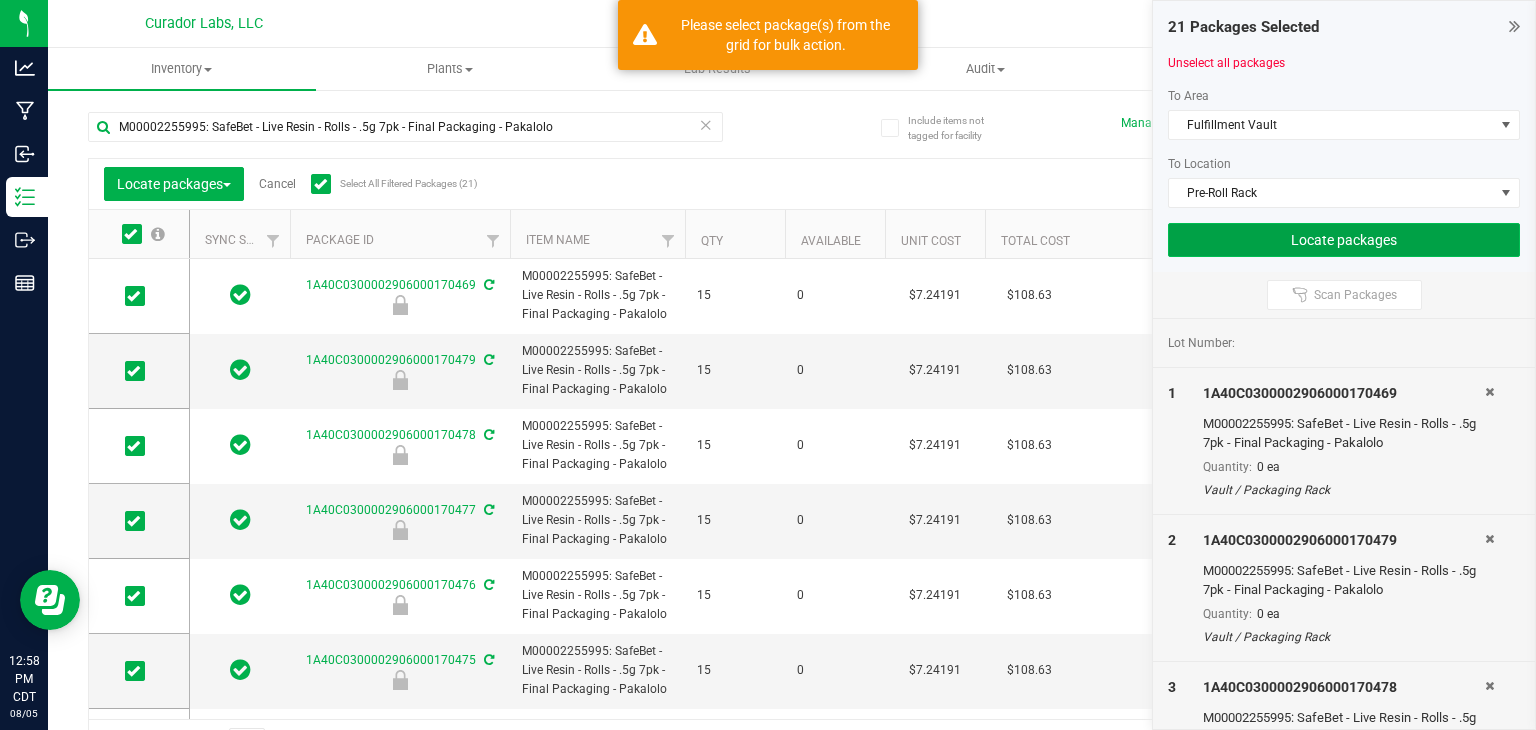 click on "Locate packages" at bounding box center [1344, 240] 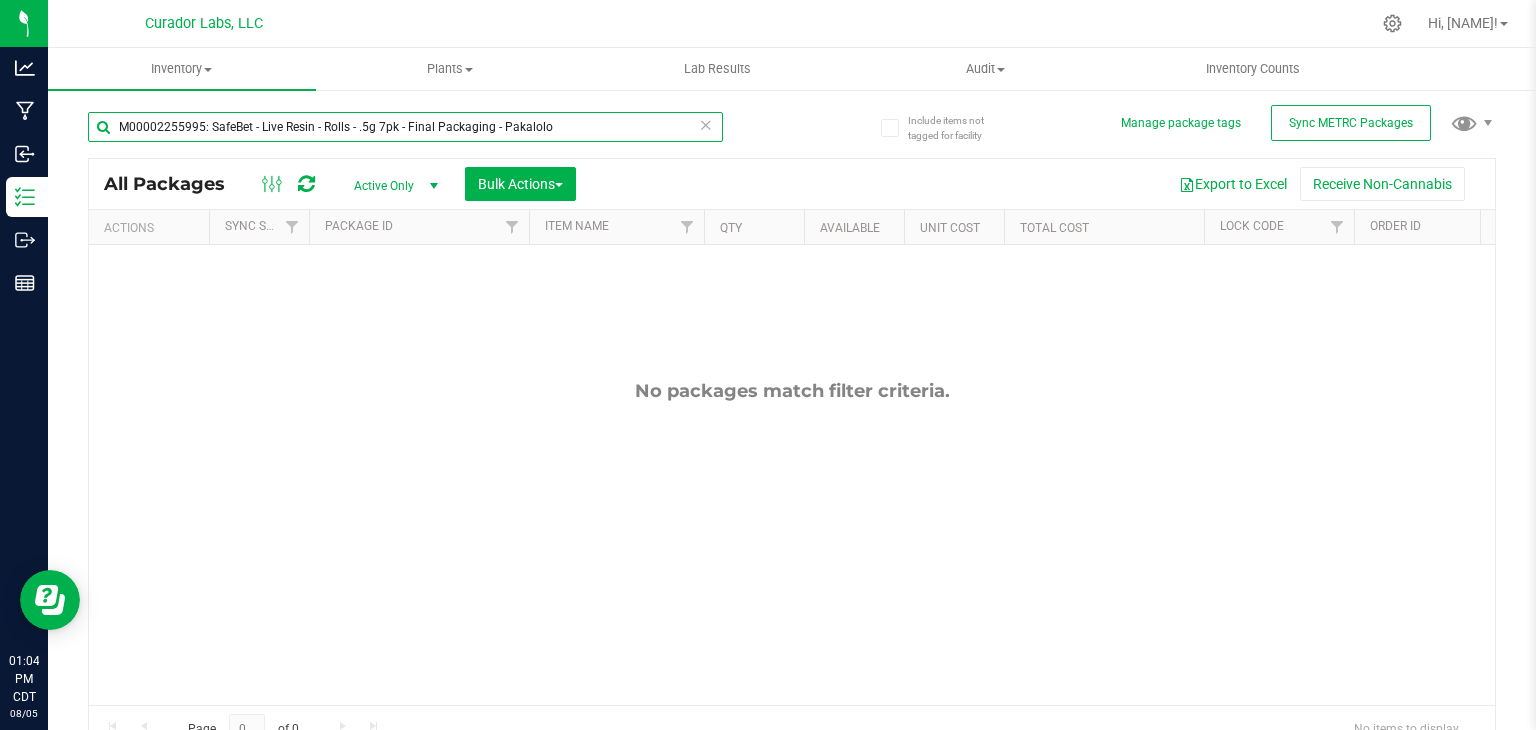click on "M00002255995: SafeBet - Live Resin - Rolls - .5g 7pk - Final Packaging - Pakalolo" at bounding box center (405, 127) 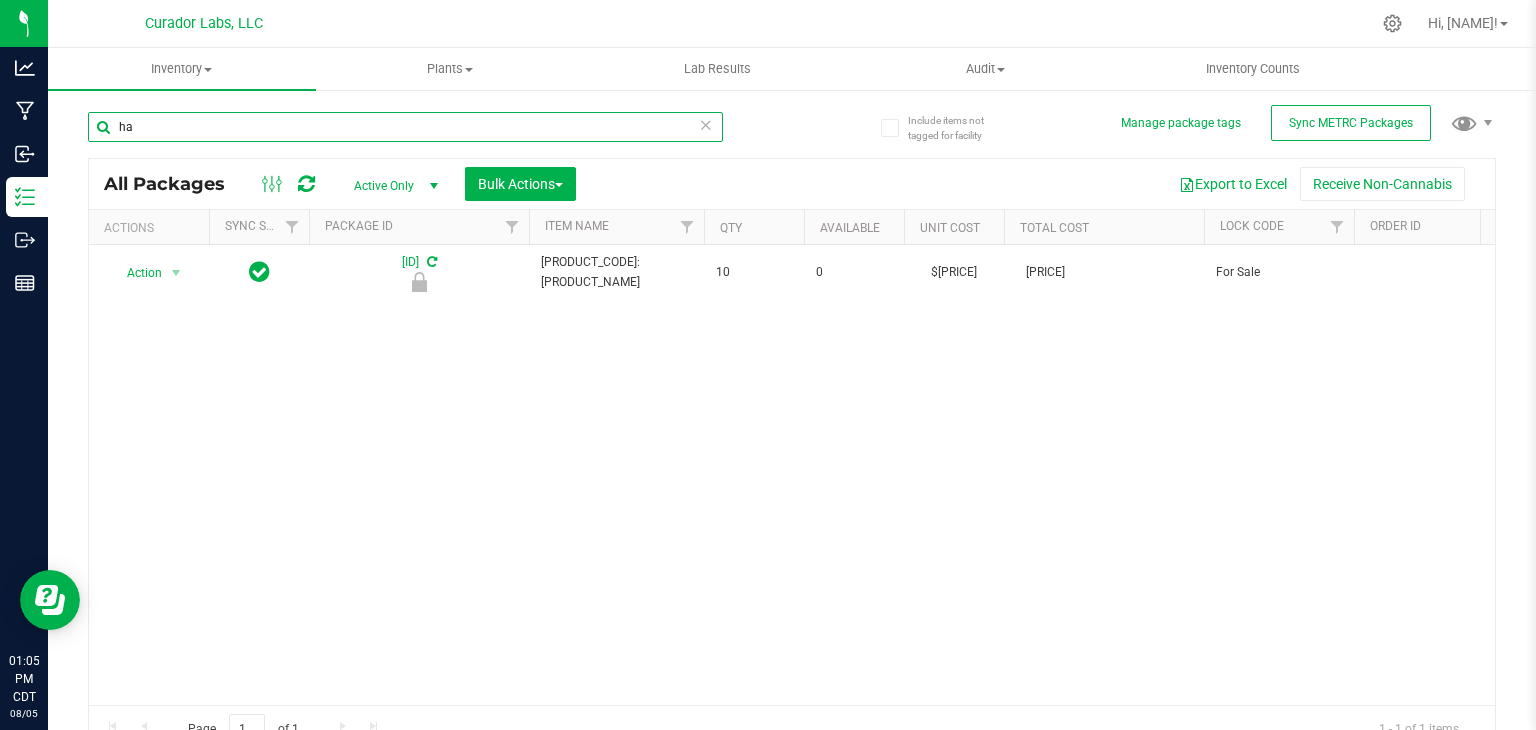 type on "h" 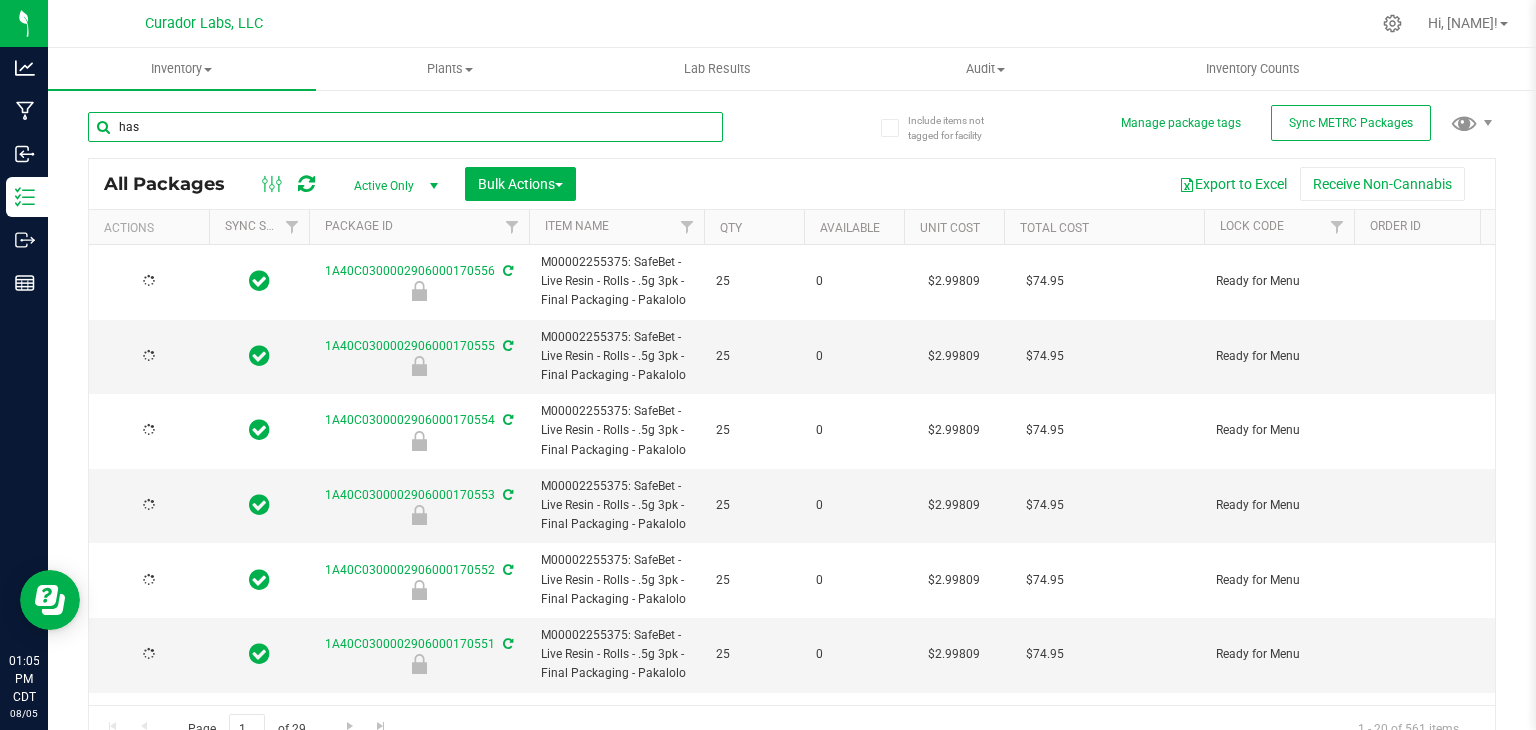 type on "ha" 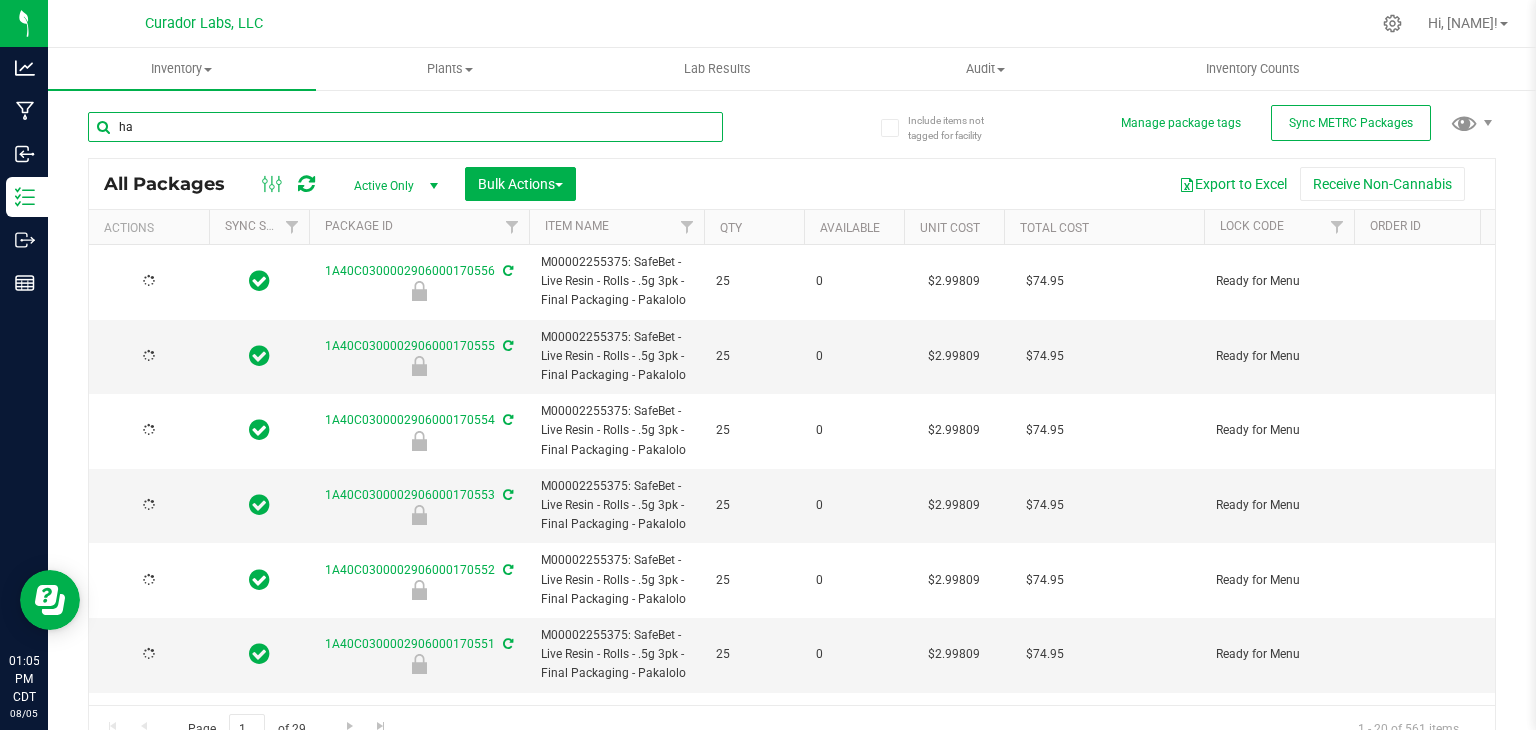 type on "2026-07-25" 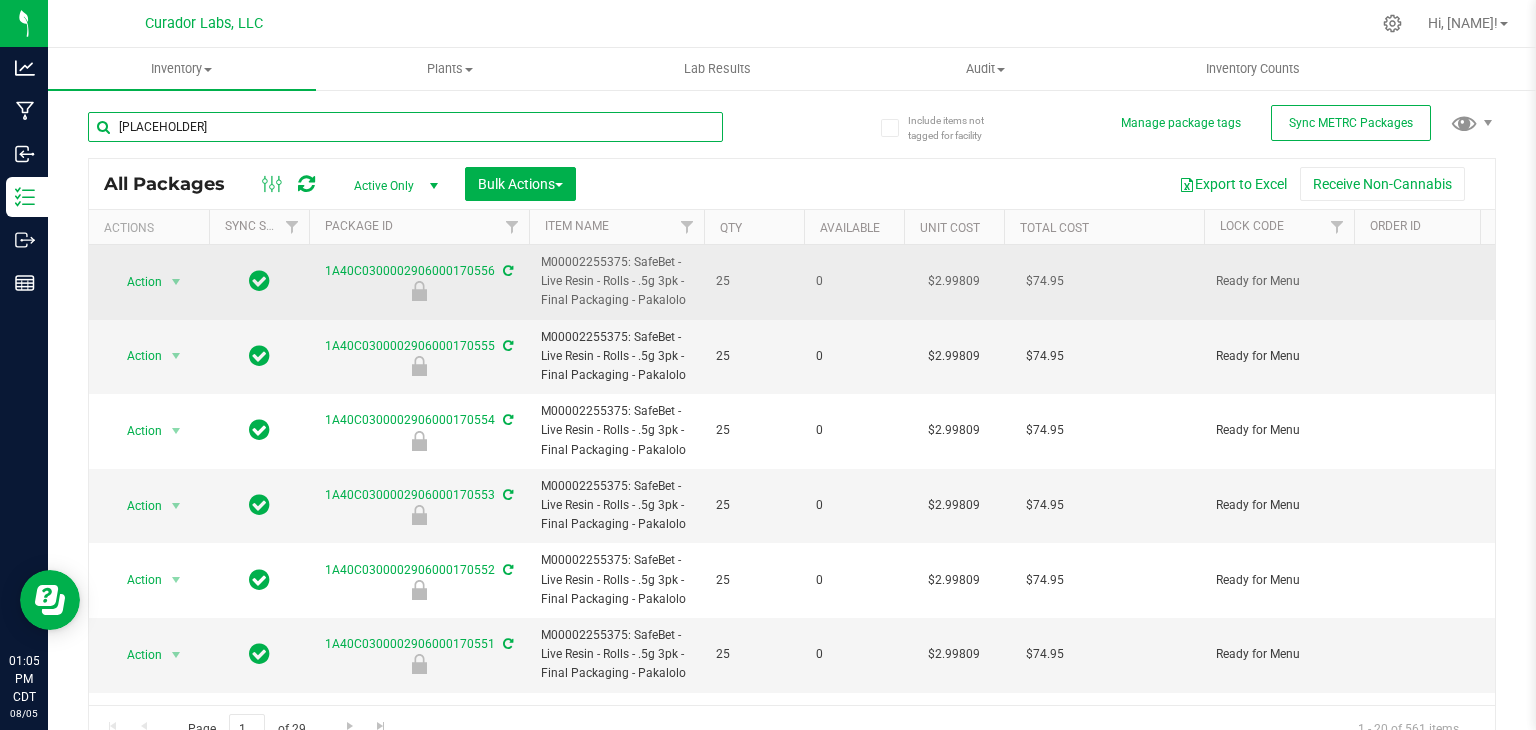 scroll, scrollTop: 0, scrollLeft: 442, axis: horizontal 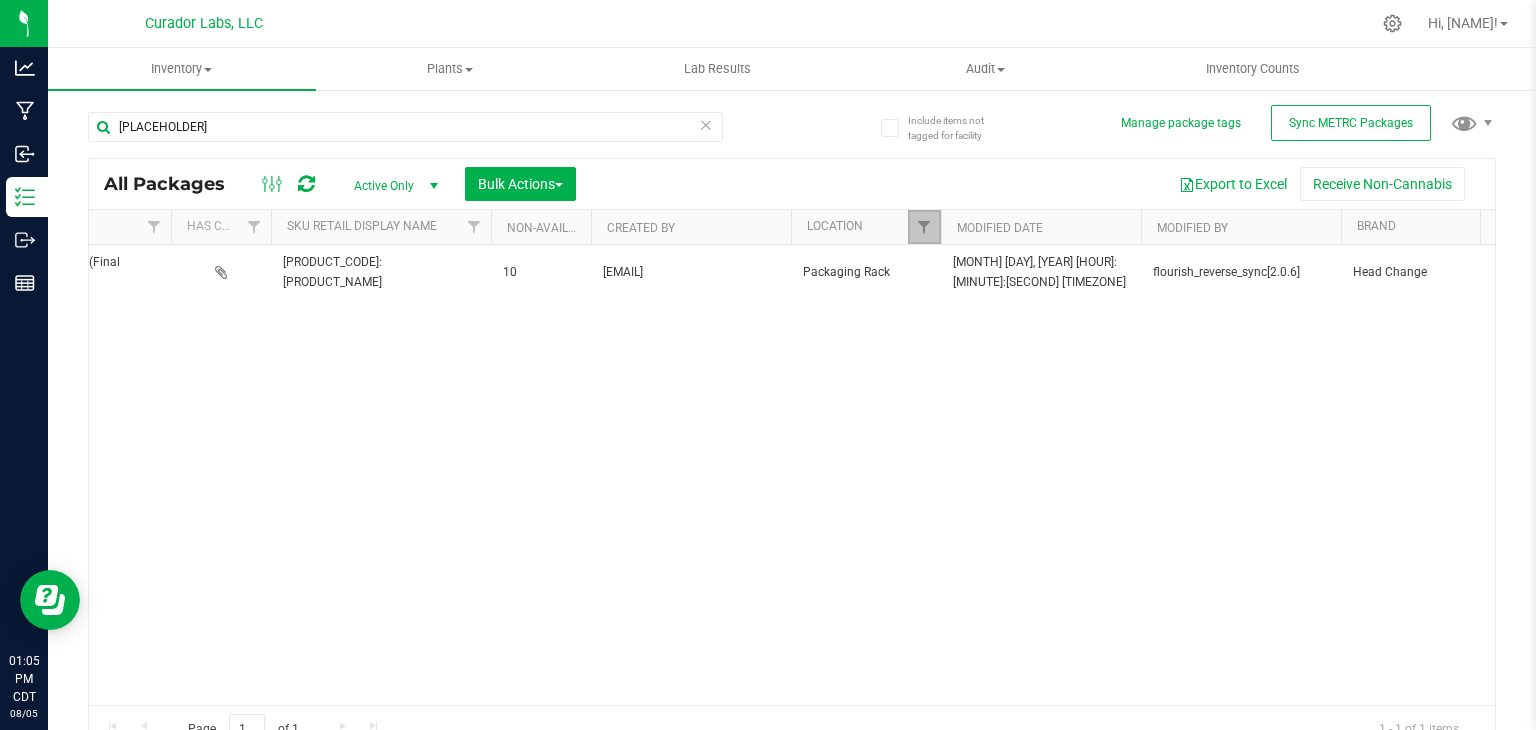 click at bounding box center (924, 227) 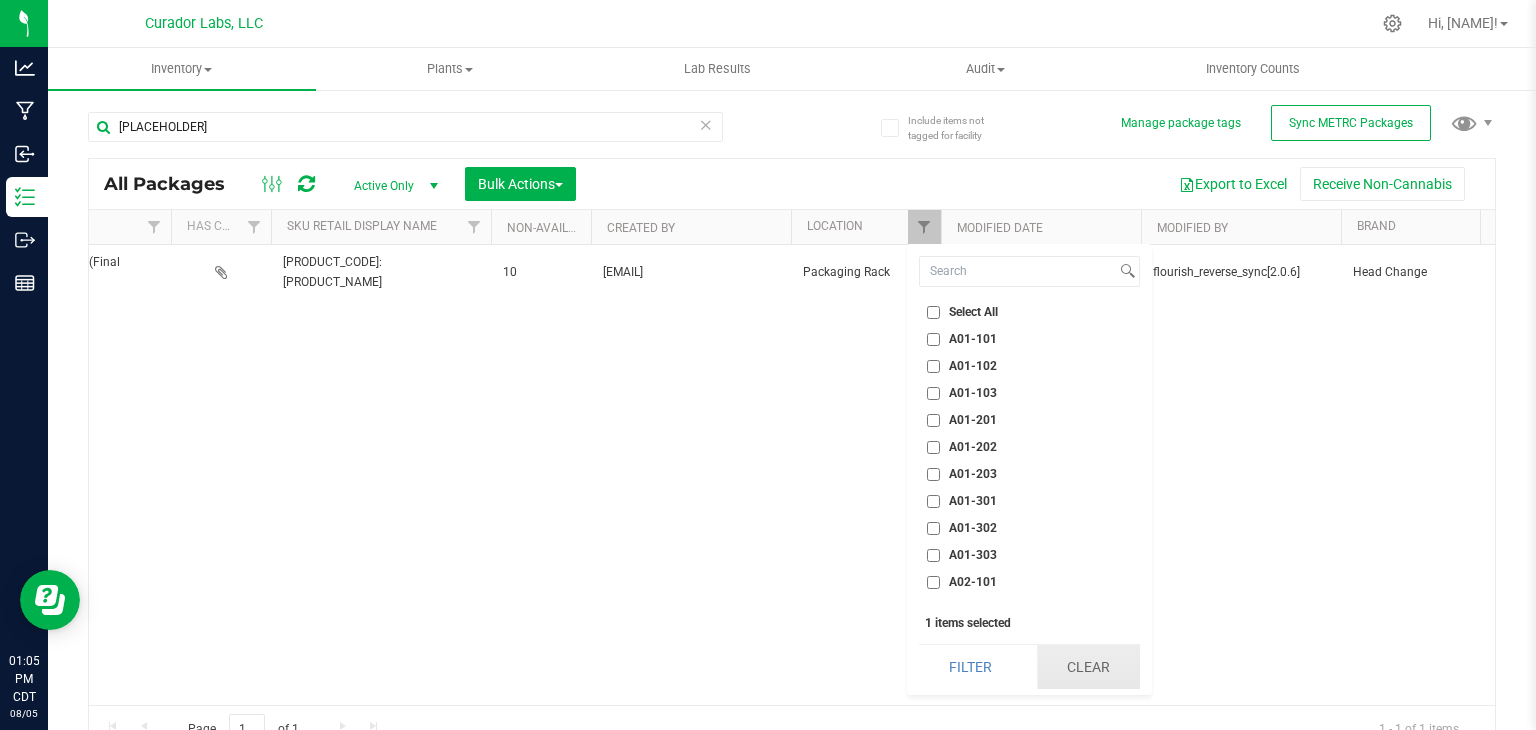 click on "Clear" at bounding box center [1089, 667] 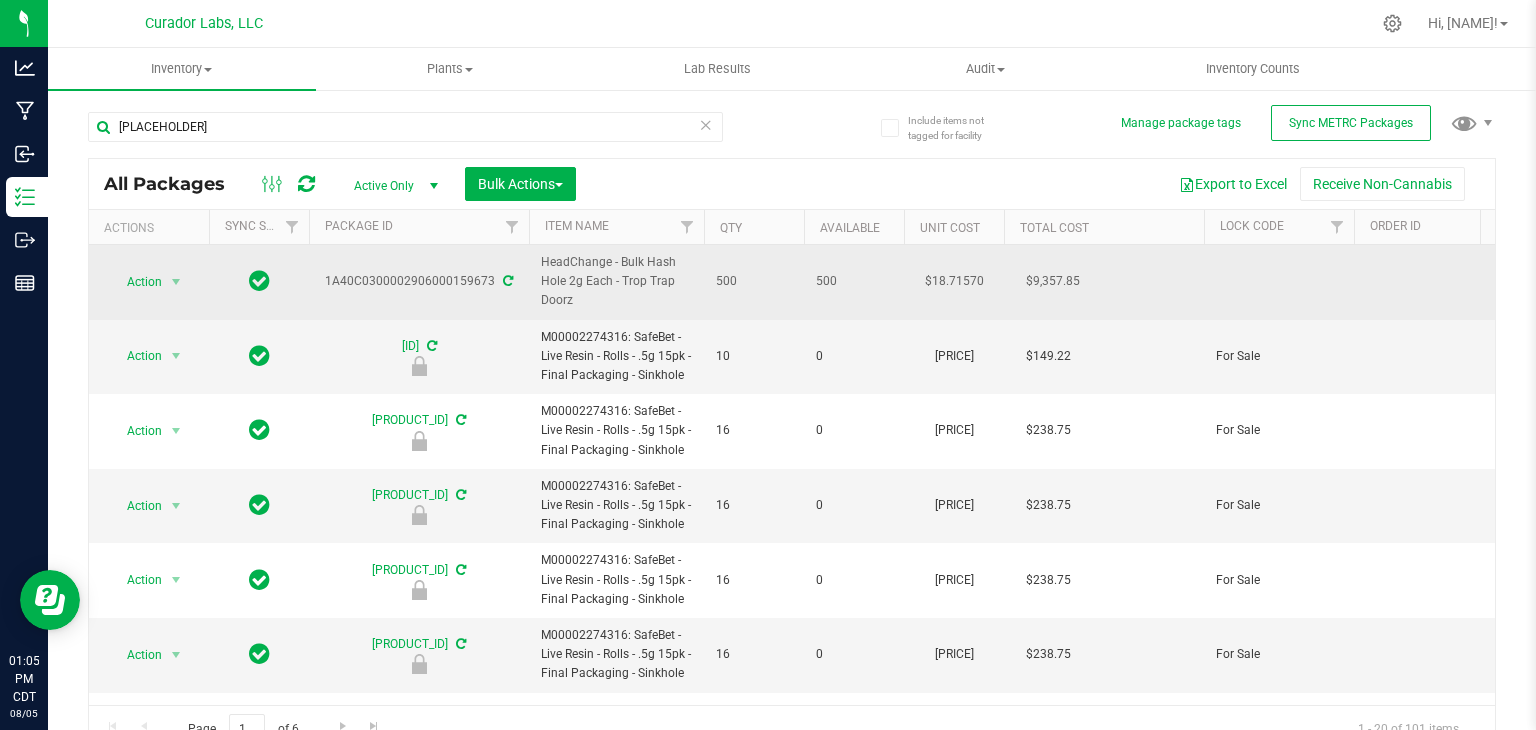 click on "HeadChange - Bulk Hash Hole 2g Each - Trop Trap Doorz" at bounding box center (616, 282) 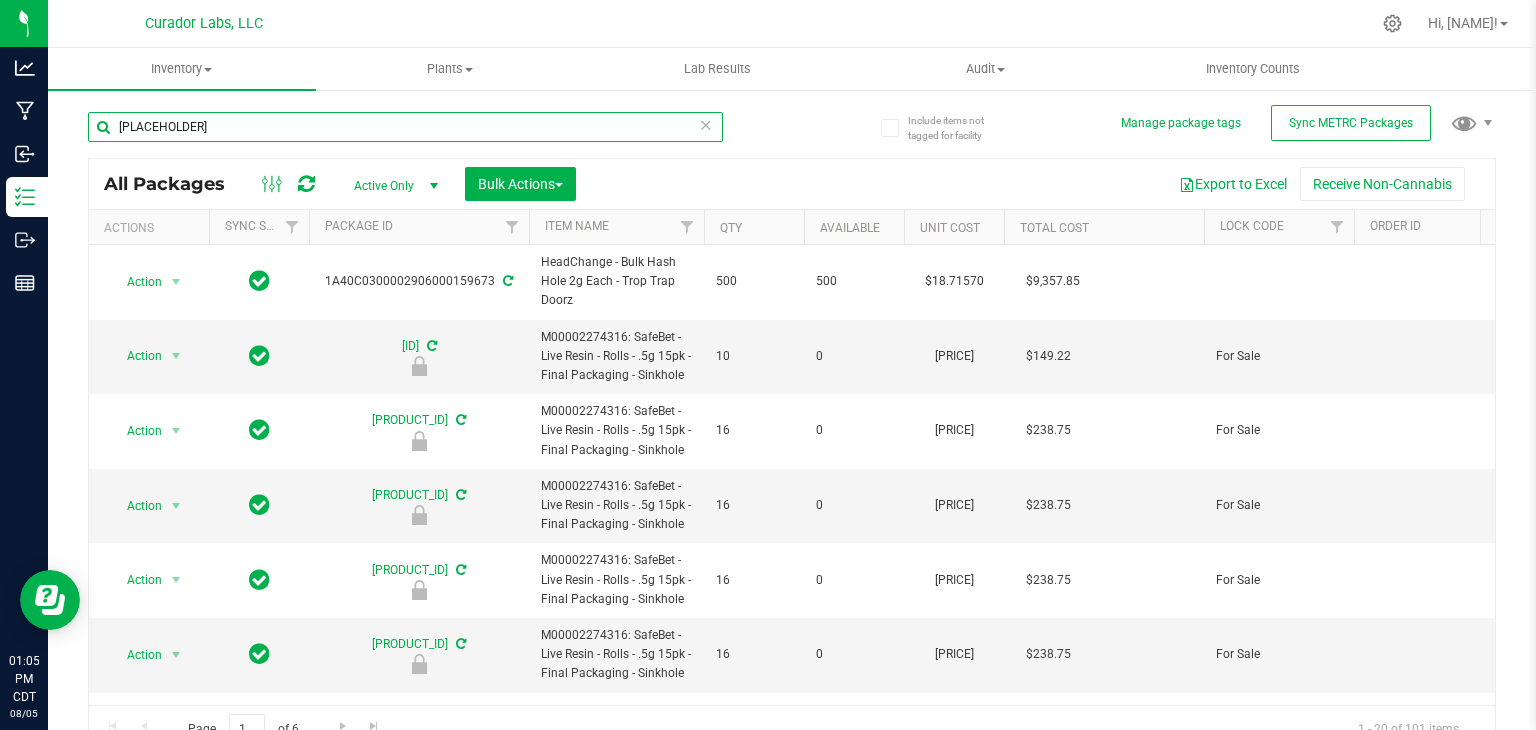 click on "[PLACEHOLDER]" at bounding box center [405, 127] 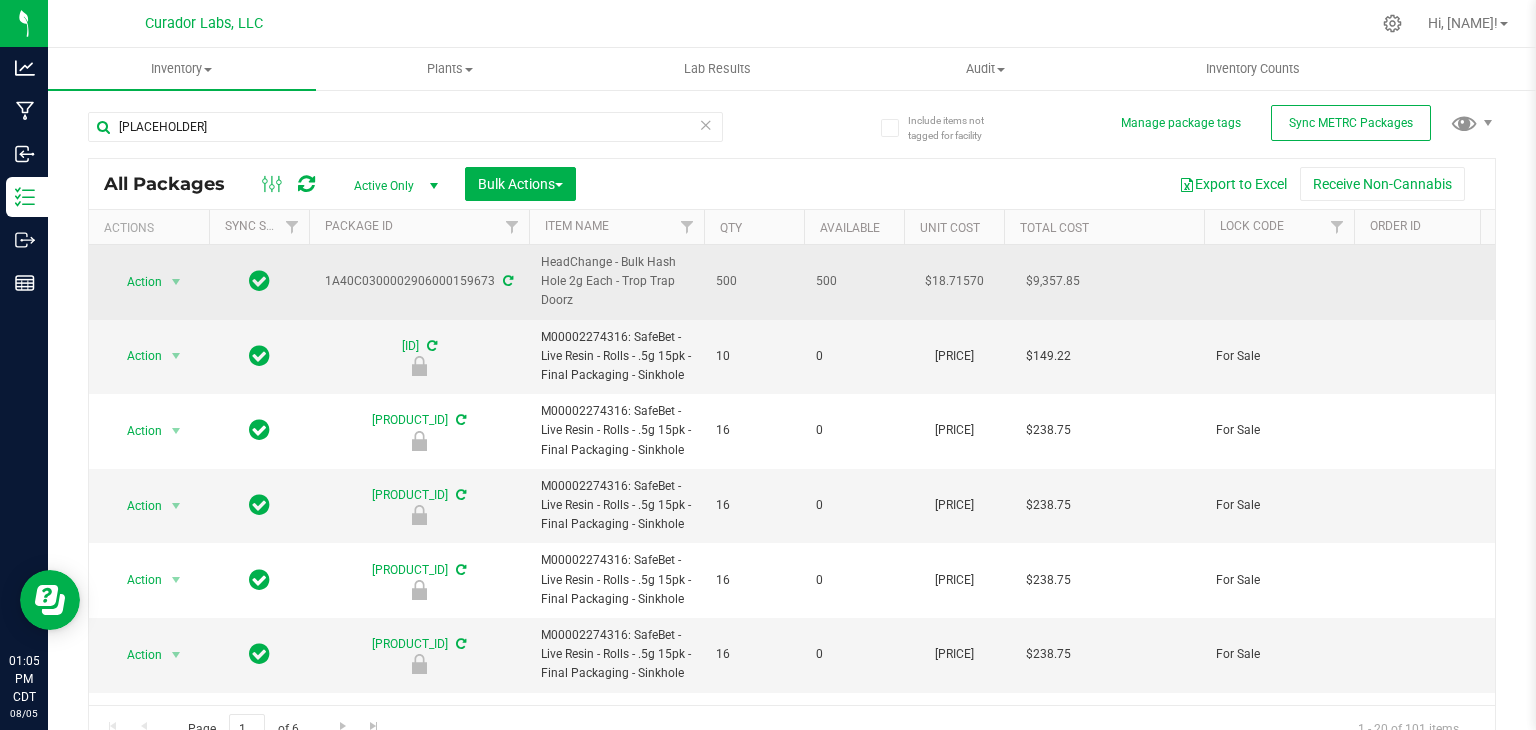 drag, startPoint x: 584, startPoint y: 294, endPoint x: 536, endPoint y: 265, distance: 56.0803 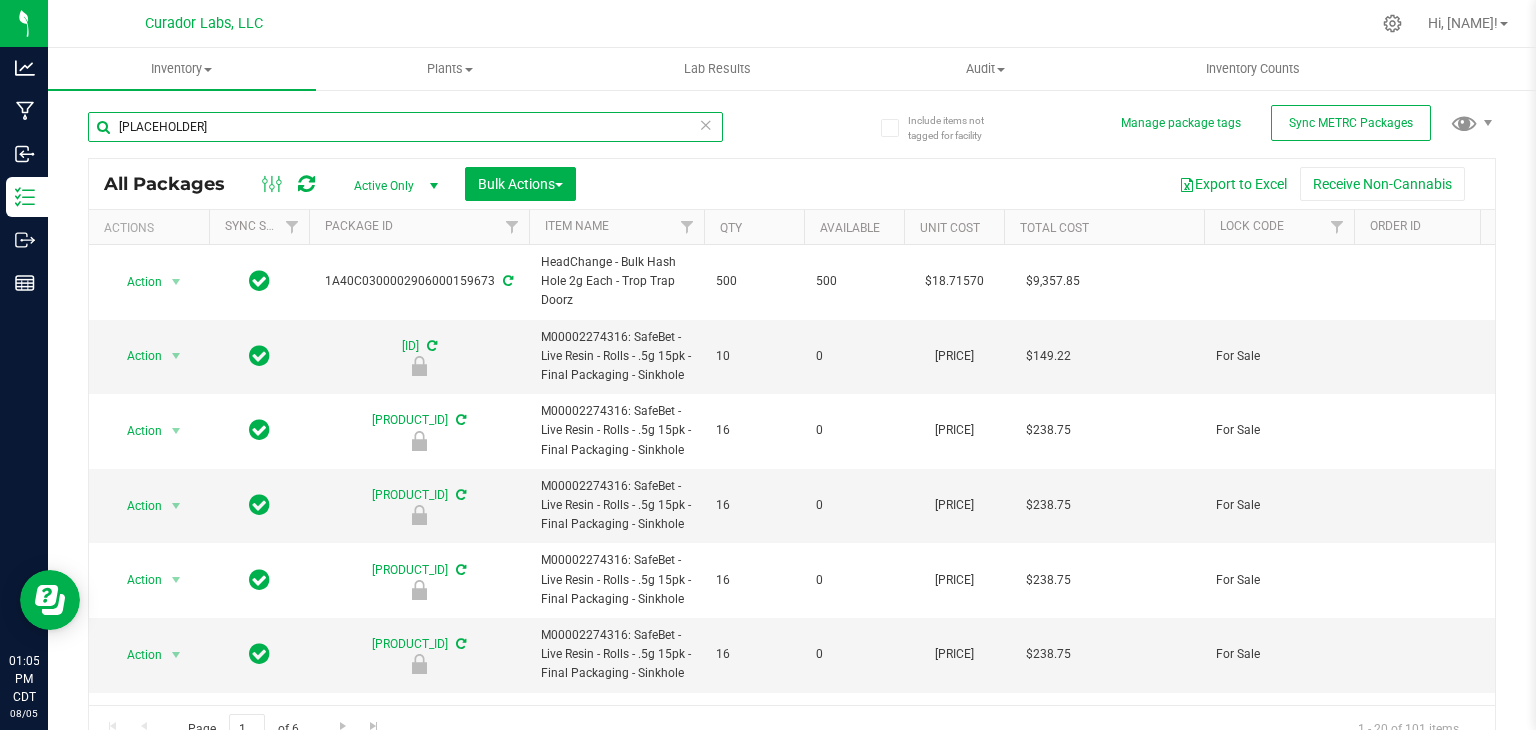 click on "[PLACEHOLDER]" at bounding box center (405, 127) 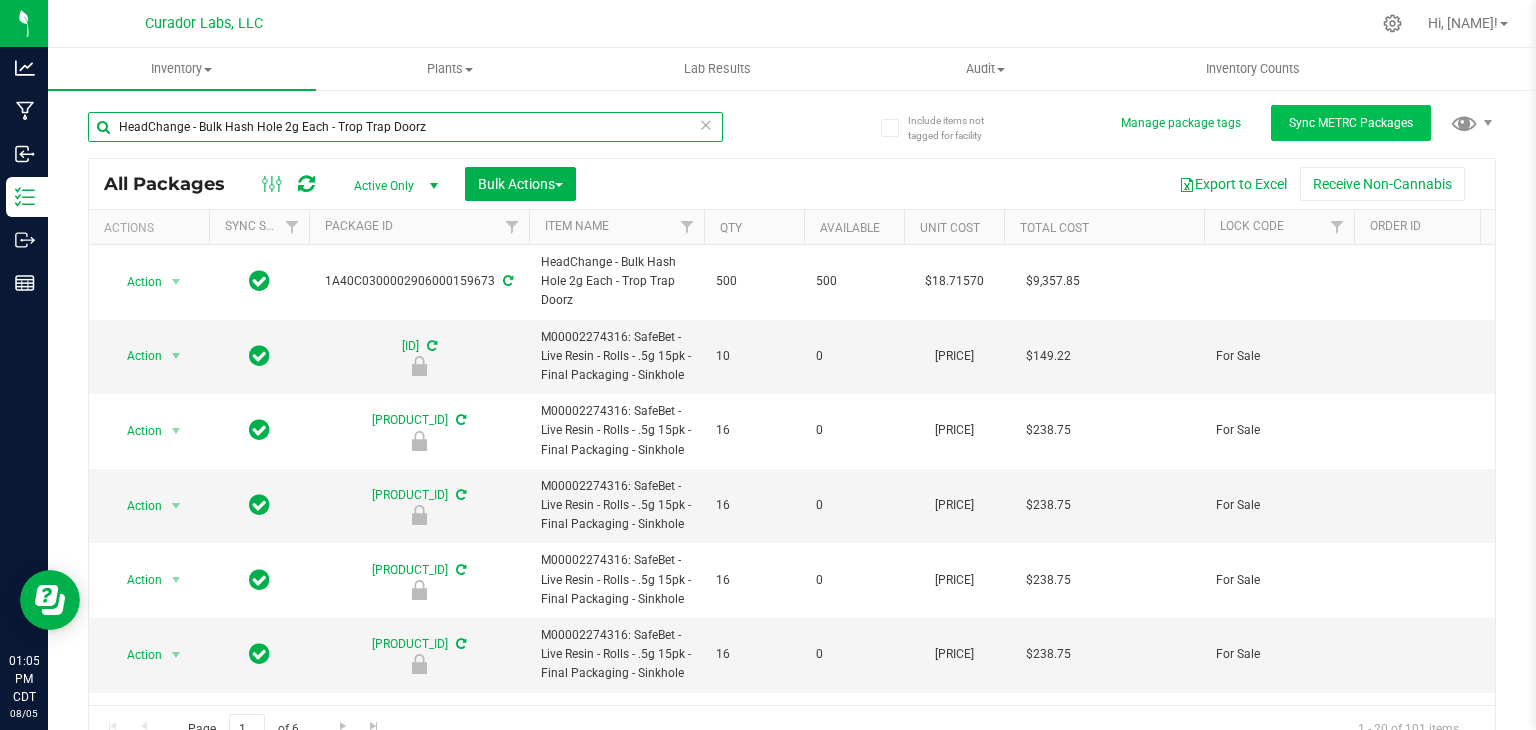 type on "HeadChange - Bulk Hash Hole 2g Each - Trop Trap Doorz" 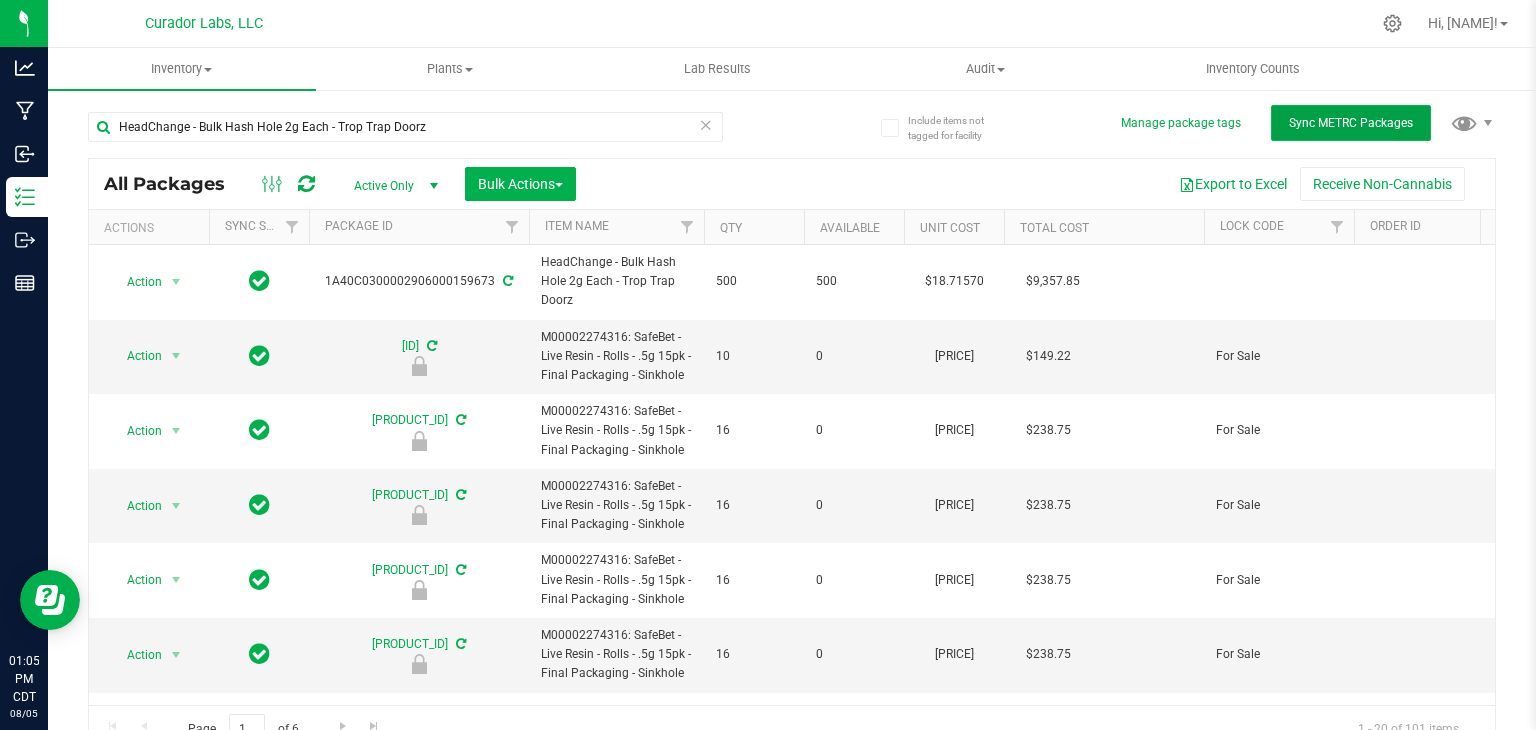 click on "Sync METRC Packages" at bounding box center (1351, 123) 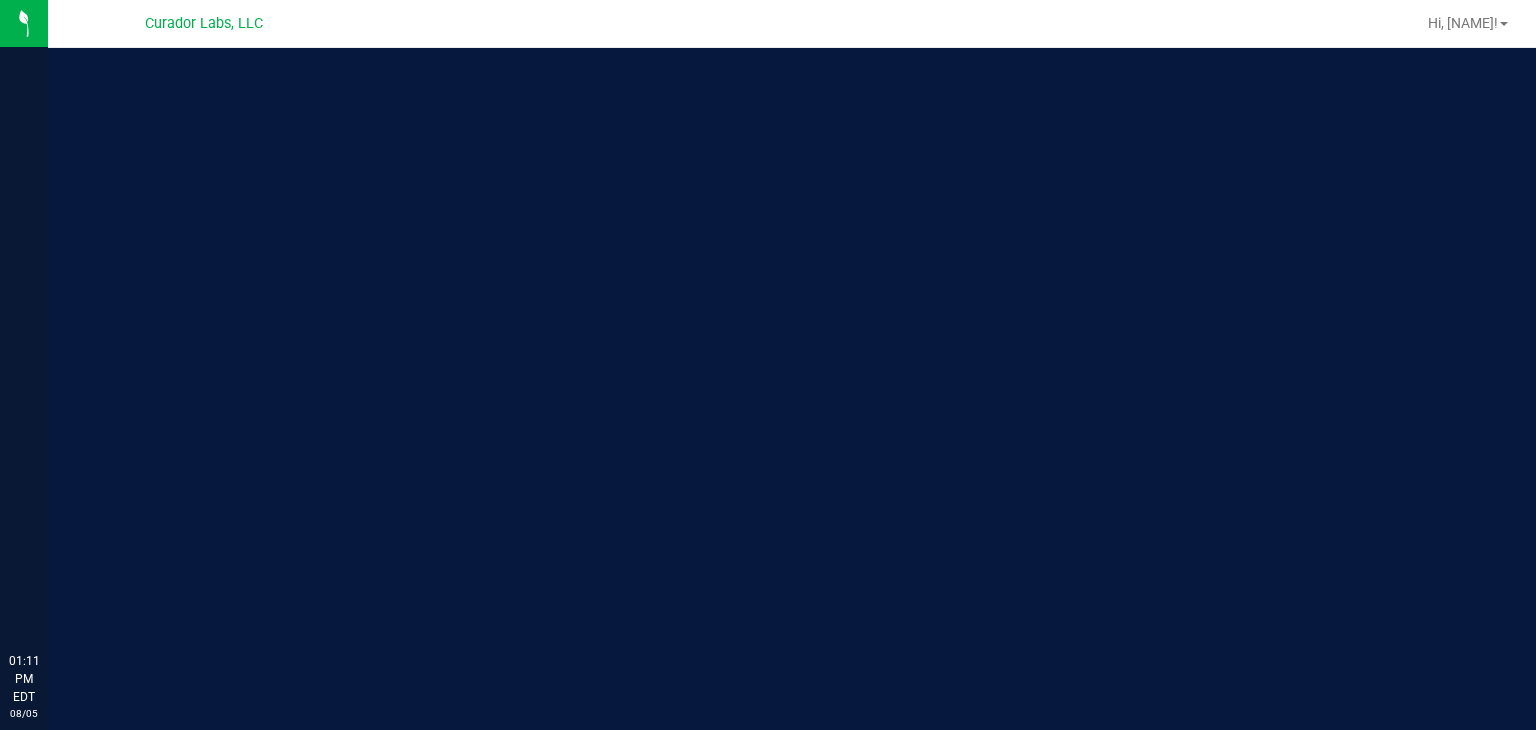 scroll, scrollTop: 0, scrollLeft: 0, axis: both 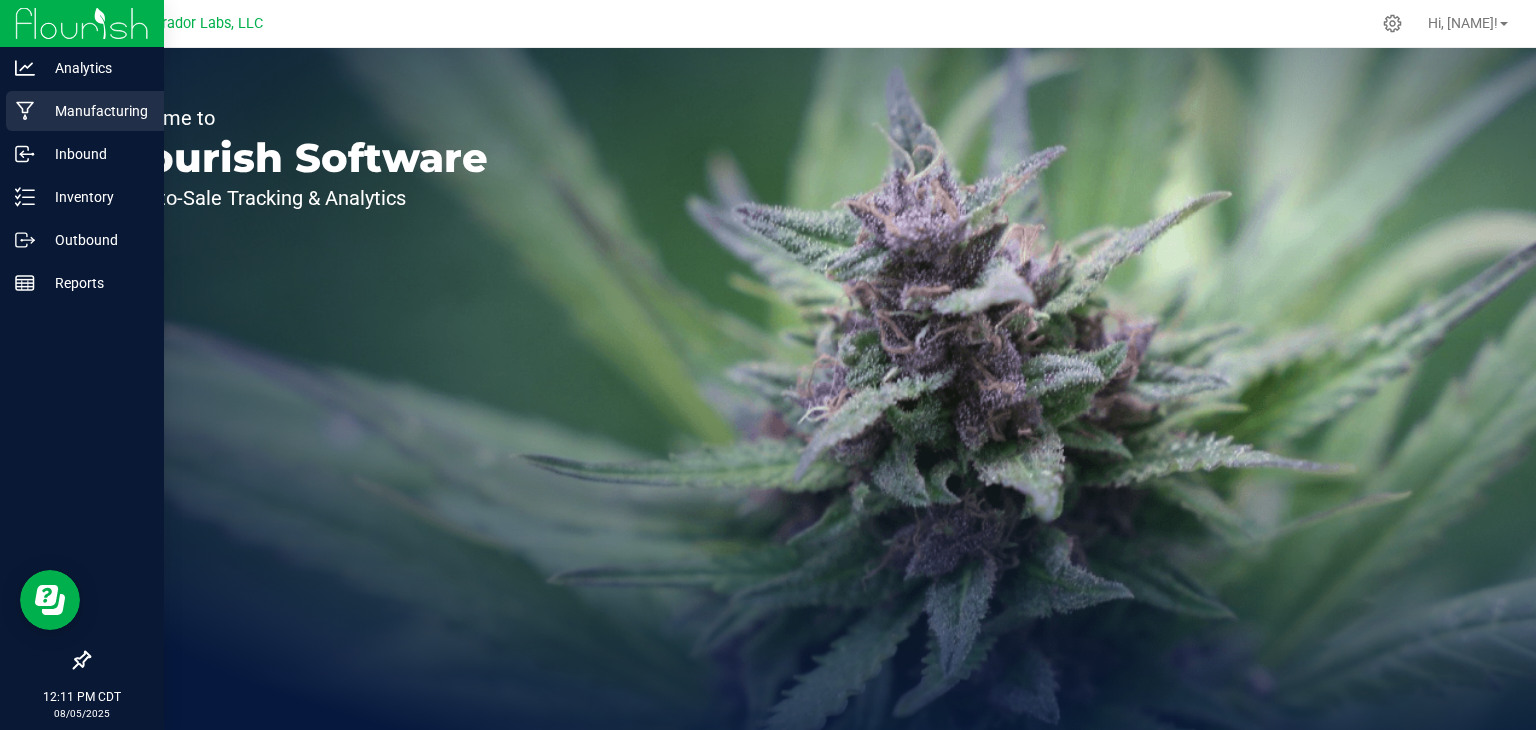 click on "Manufacturing" at bounding box center [95, 111] 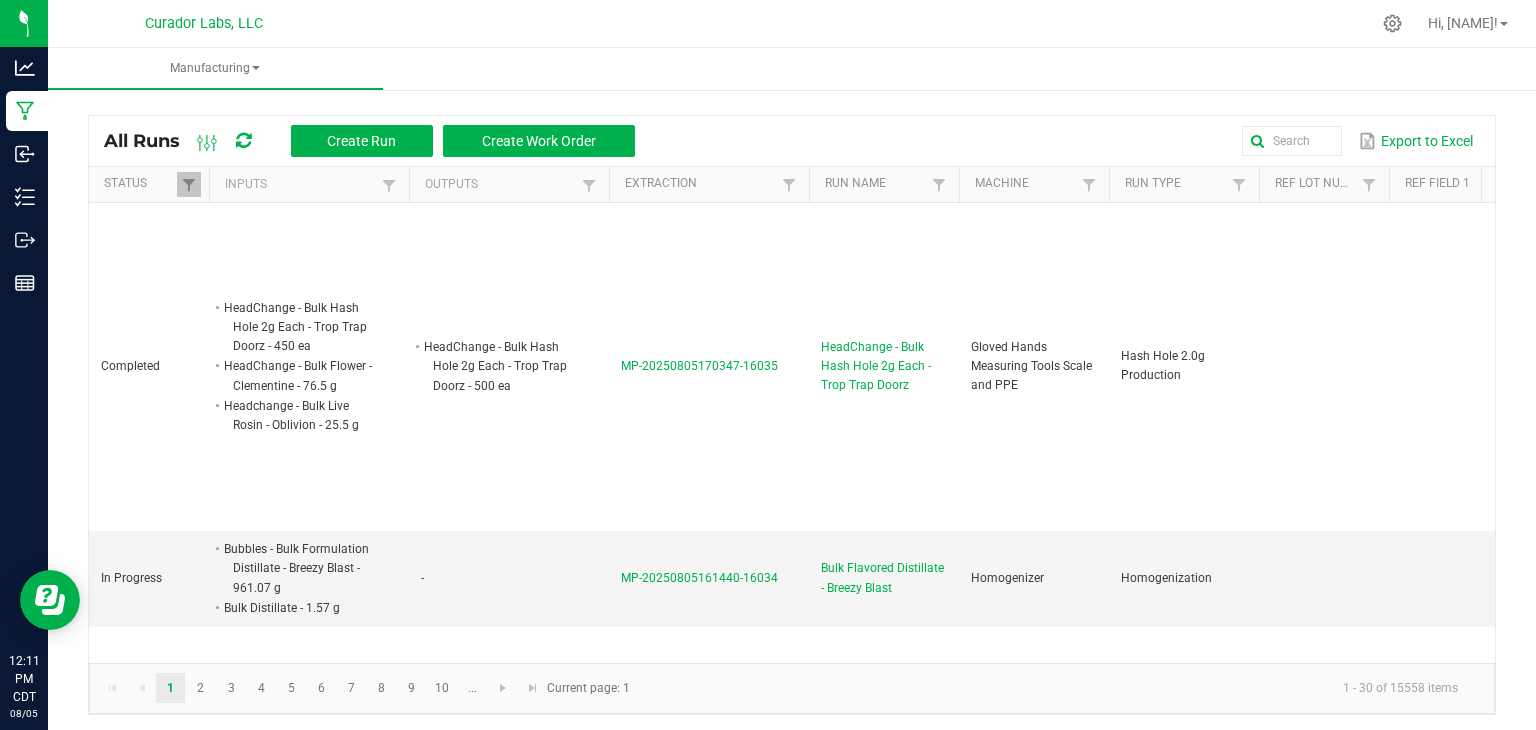 click on "All Runs   Create Run   Create Work Order" at bounding box center [377, 141] 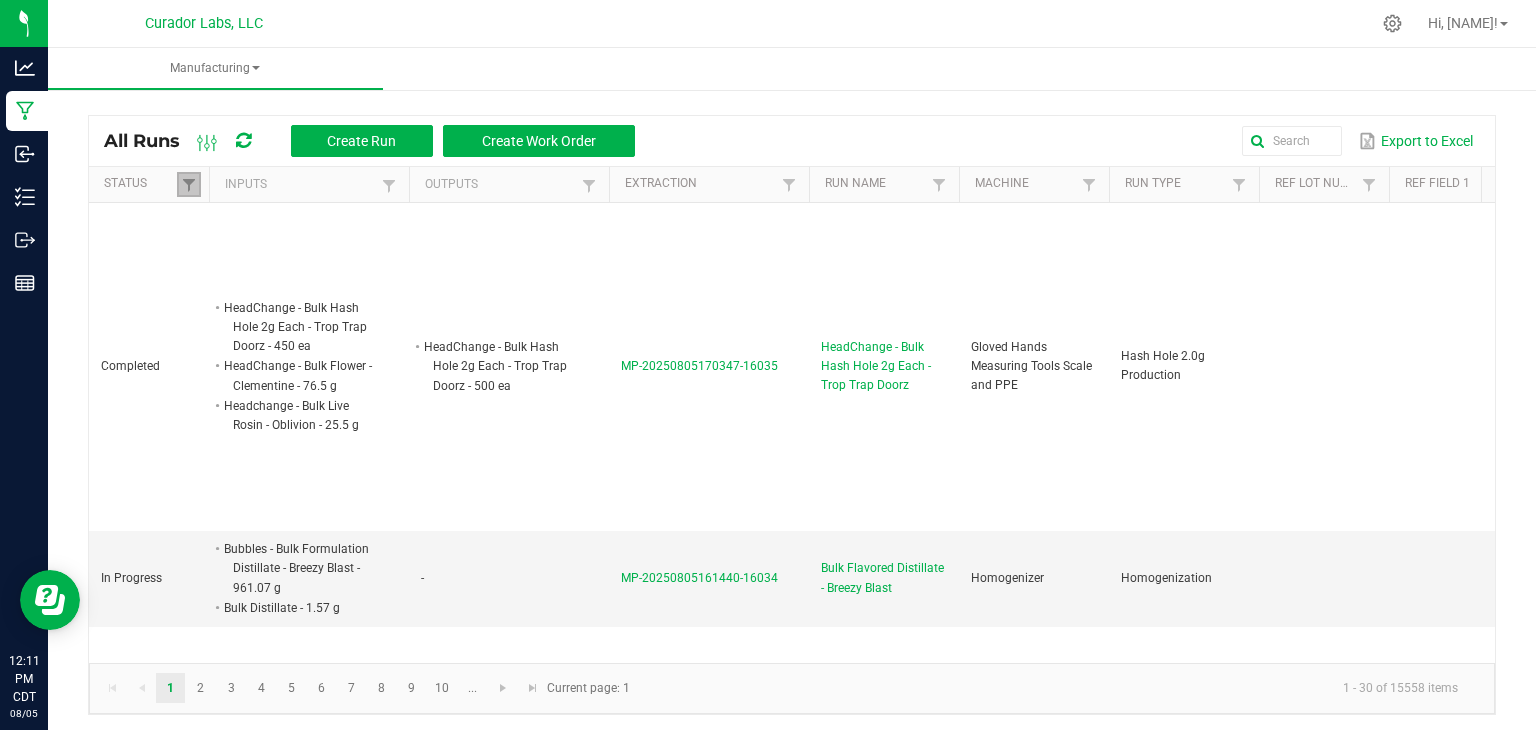 click at bounding box center [189, 184] 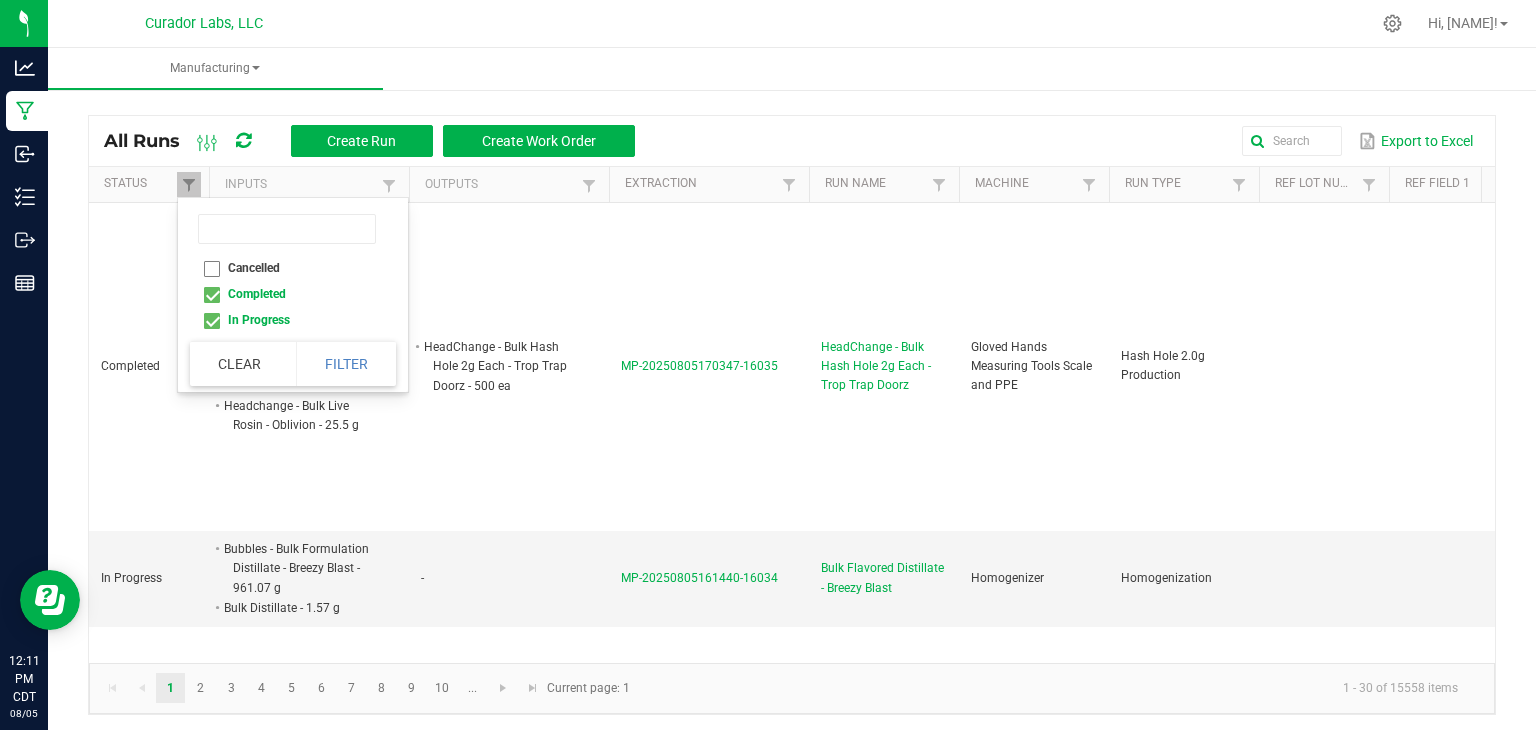 click on "Completed" at bounding box center [287, 294] 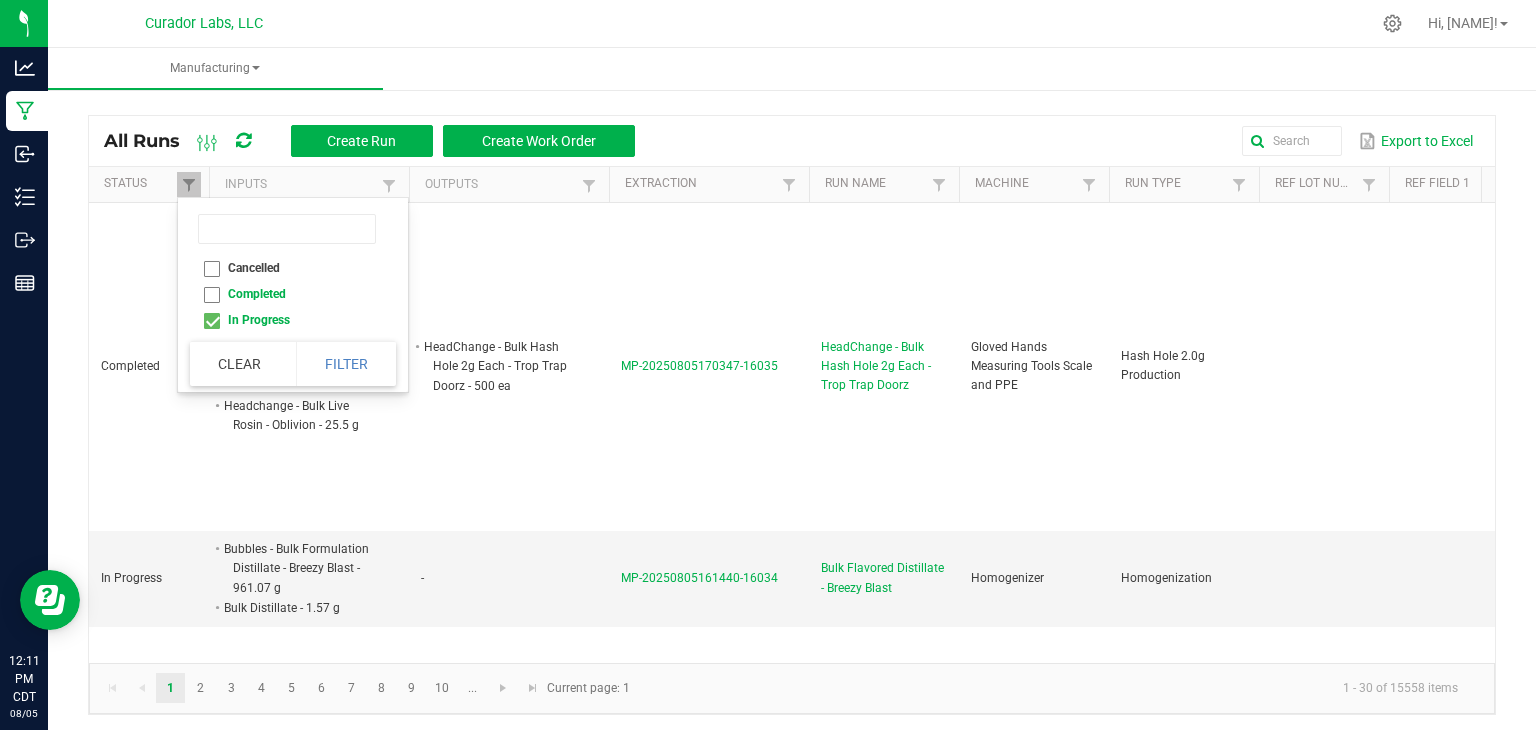checkbox on "false" 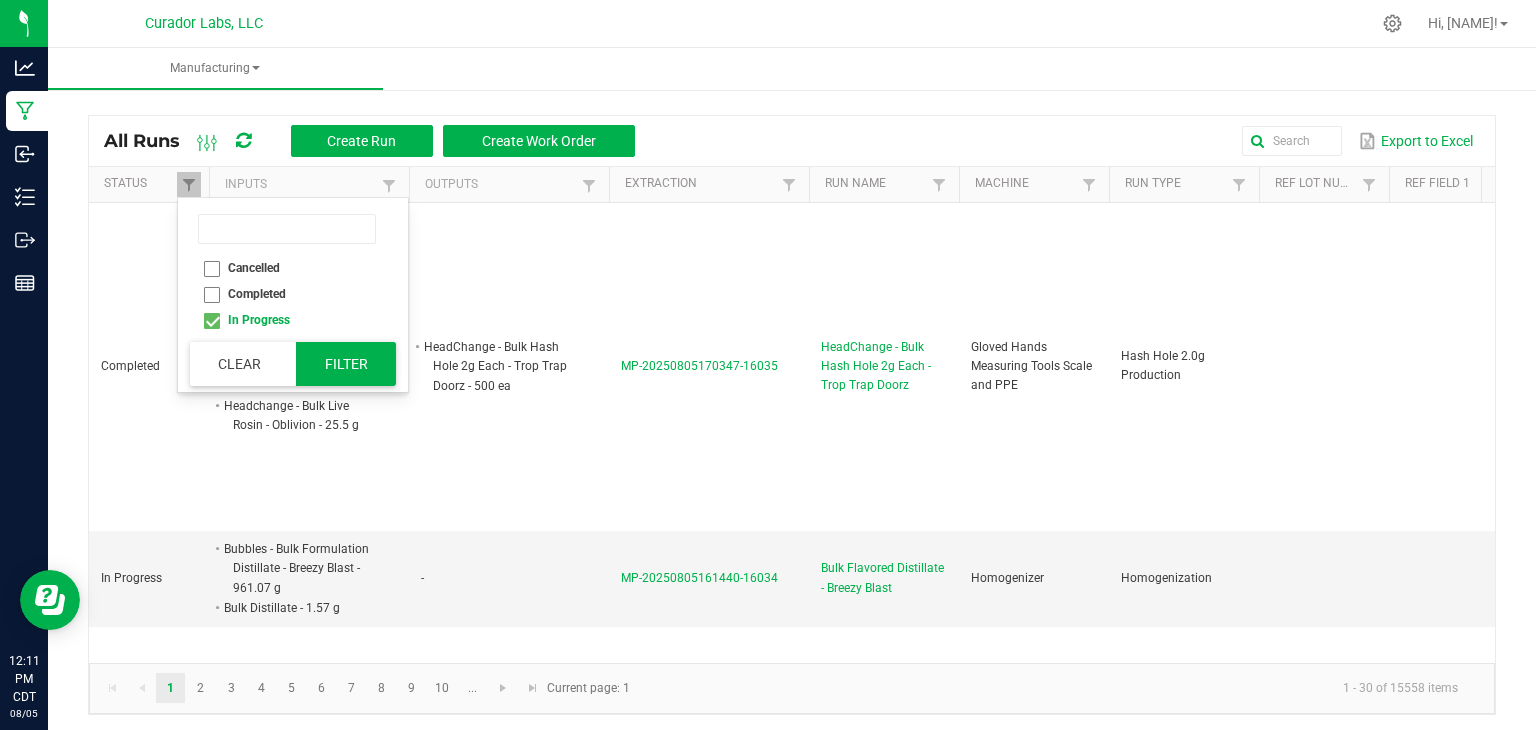 click on "Filter" at bounding box center [346, 364] 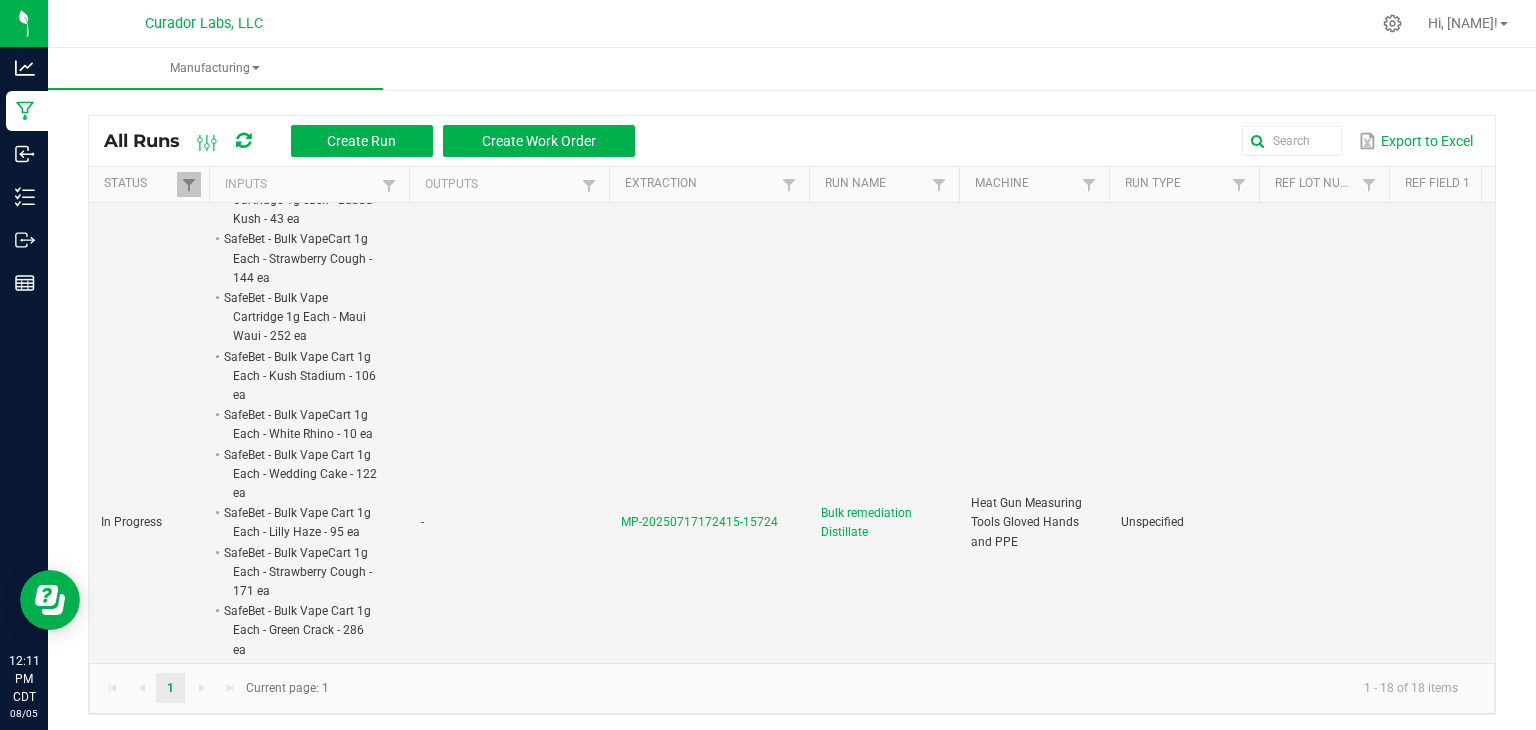 scroll, scrollTop: 3484, scrollLeft: 0, axis: vertical 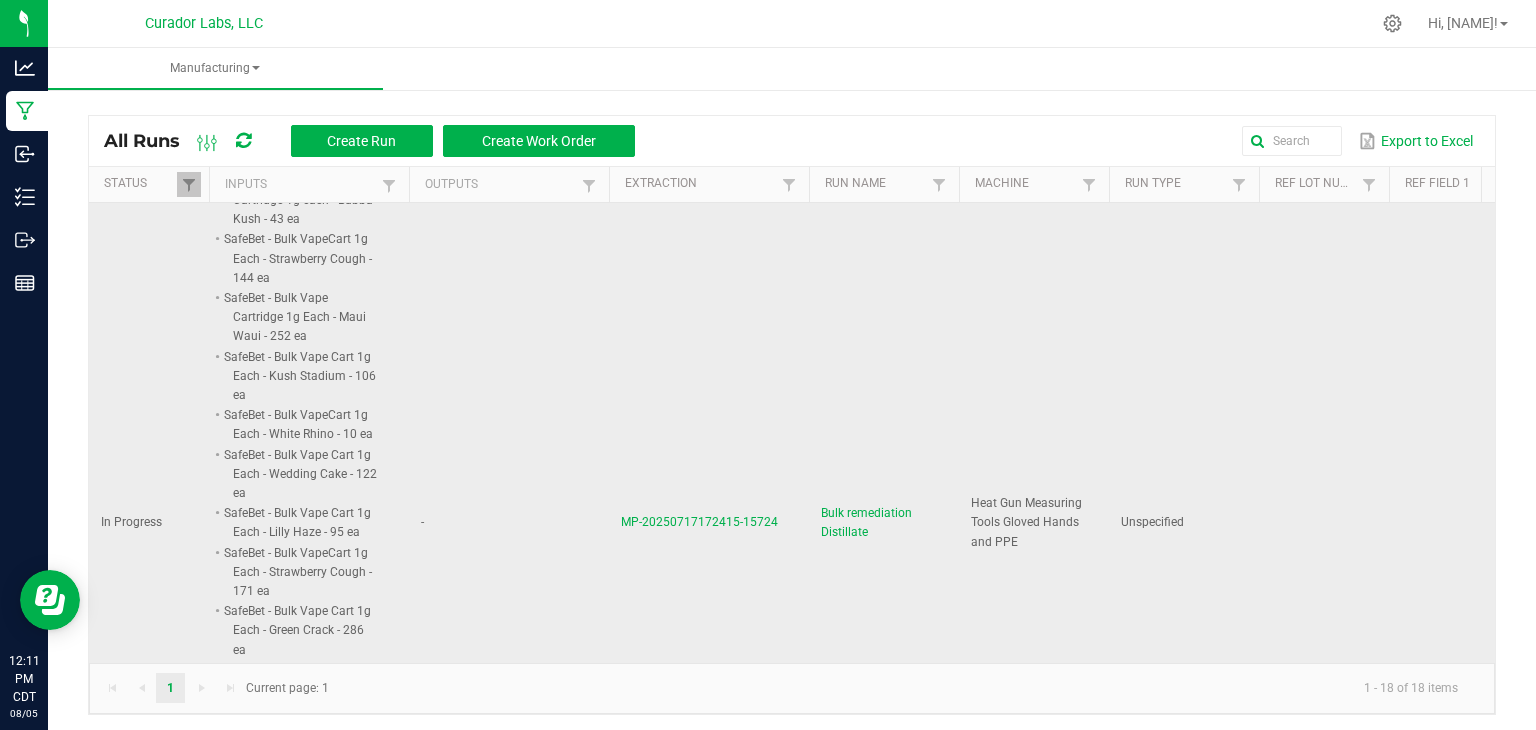click on "MP-20250717172415-15724" at bounding box center [699, 522] 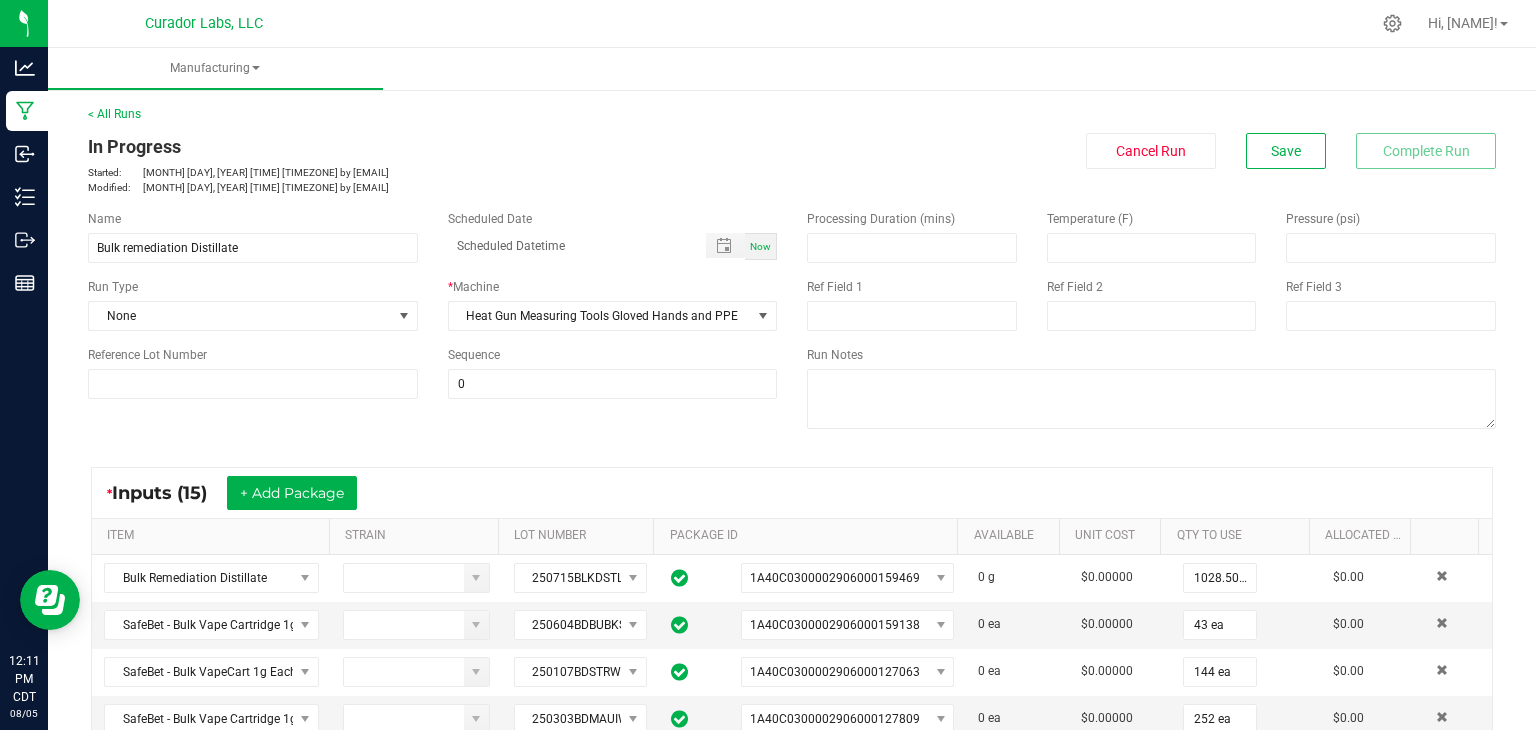 click on "Name  Bulk remediation Distillate  Scheduled Date  Now  Run Type  None  *   Machine  Heat Gun Measuring Tools Gloved Hands and PPE  Reference Lot Number   Sequence  0  Processing Duration (mins)   Temperature (F)   Pressure (psi)   Ref Field 1   Ref Field 2   Ref Field 3   Run Notes" at bounding box center (792, 322) 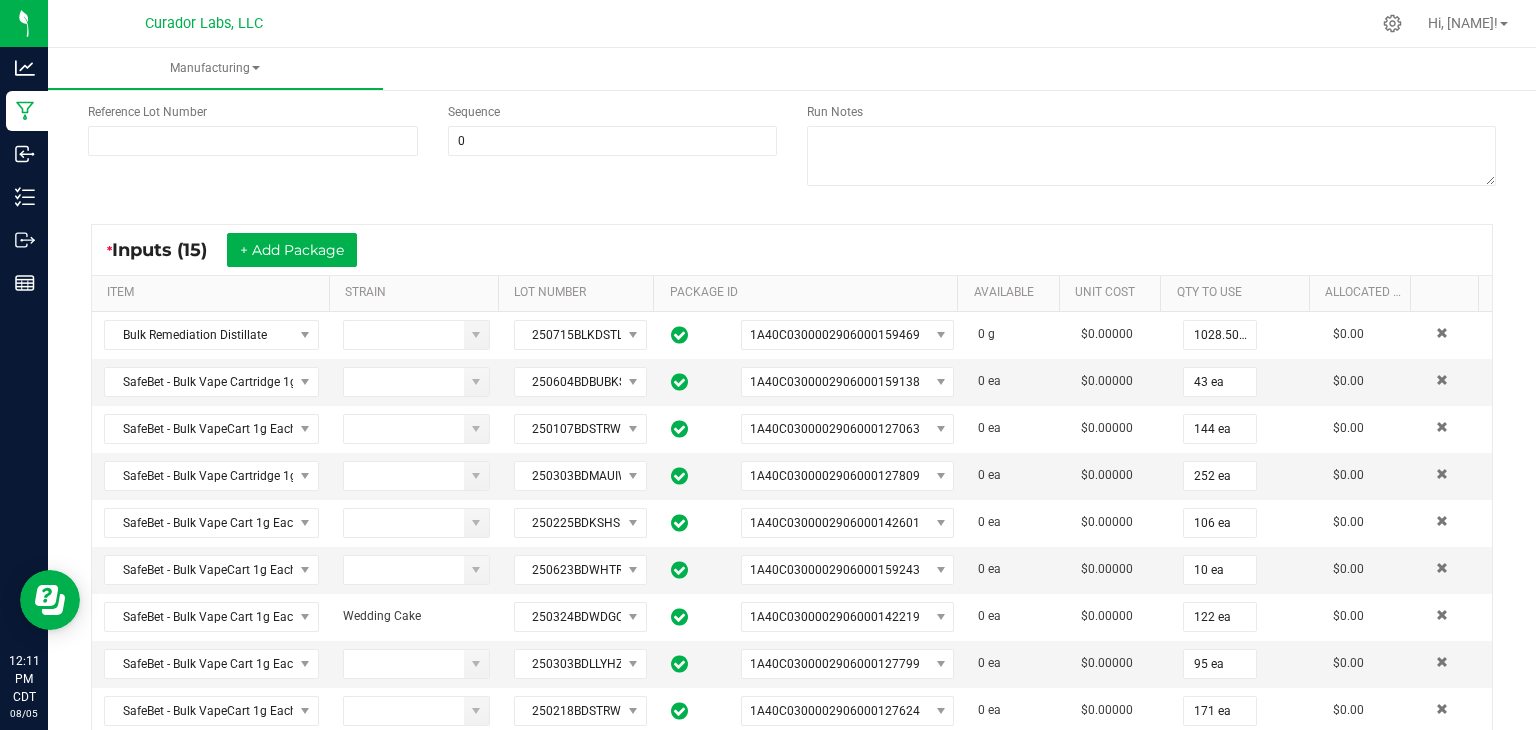 scroll, scrollTop: 0, scrollLeft: 0, axis: both 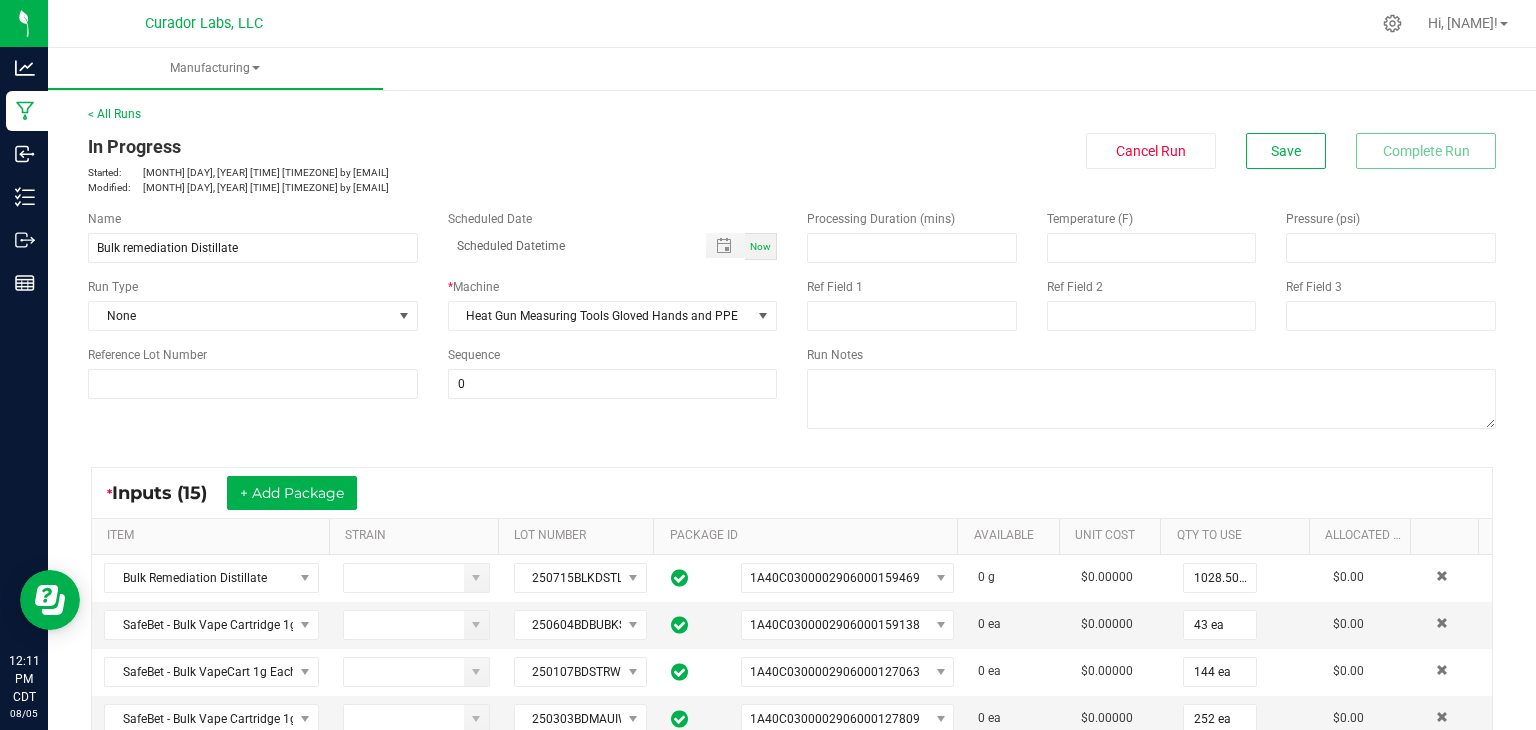 click on "Name  Bulk remediation Distillate  Scheduled Date  Now  Run Type  None  *   Machine  Heat Gun Measuring Tools Gloved Hands and PPE  Reference Lot Number   Sequence  0  Processing Duration (mins)   Temperature (F)   Pressure (psi)   Ref Field 1   Ref Field 2   Ref Field 3   Run Notes" at bounding box center (792, 322) 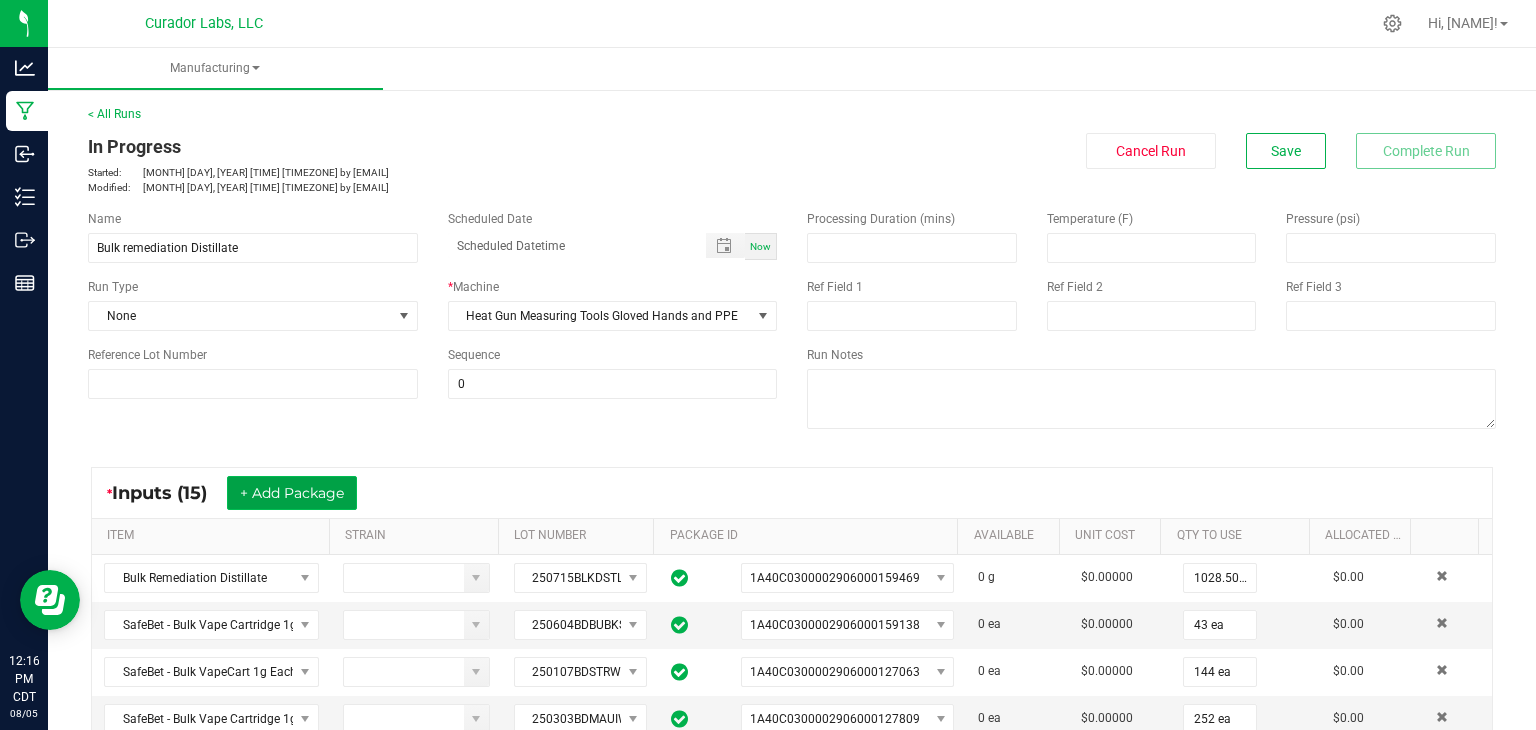 click on "+ Add Package" at bounding box center (292, 493) 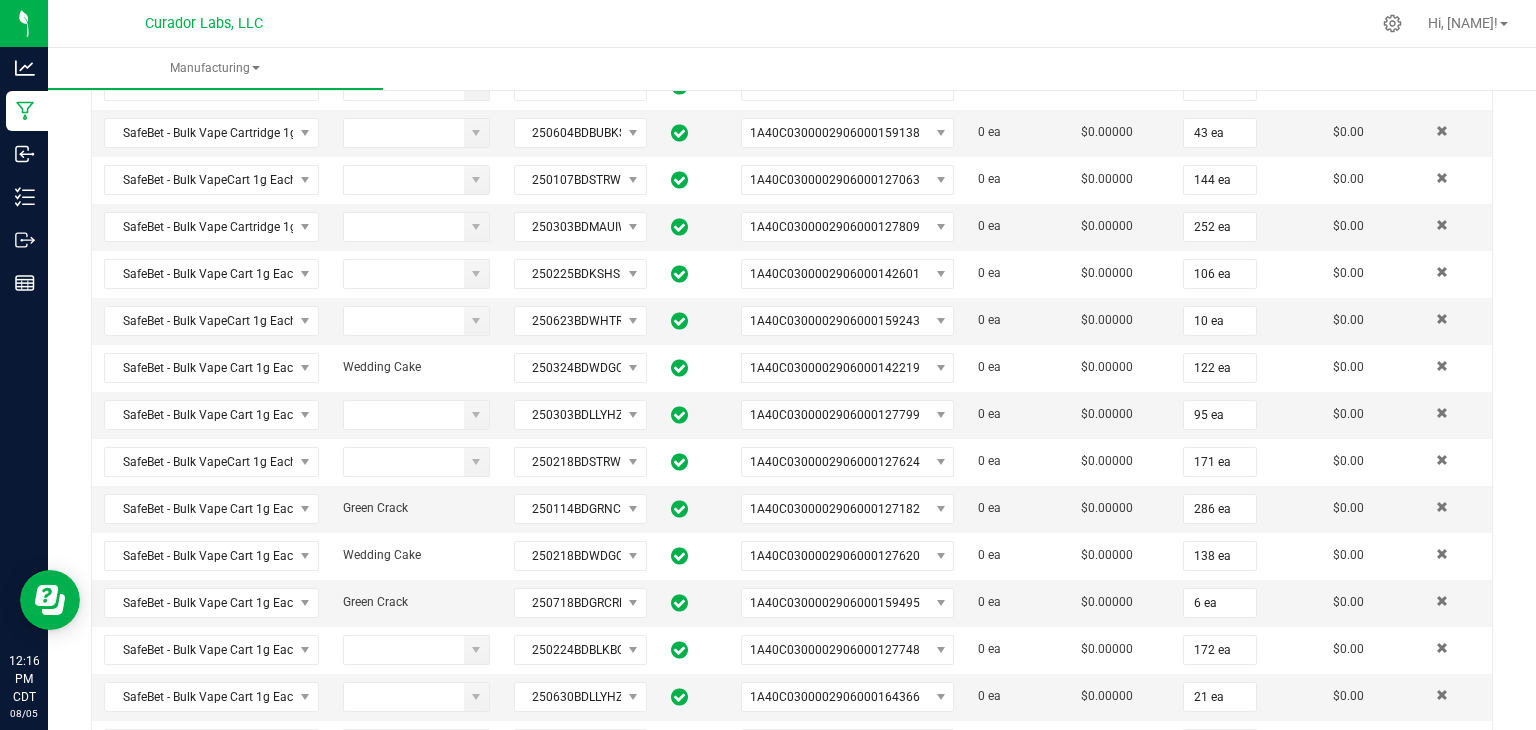 scroll, scrollTop: 828, scrollLeft: 0, axis: vertical 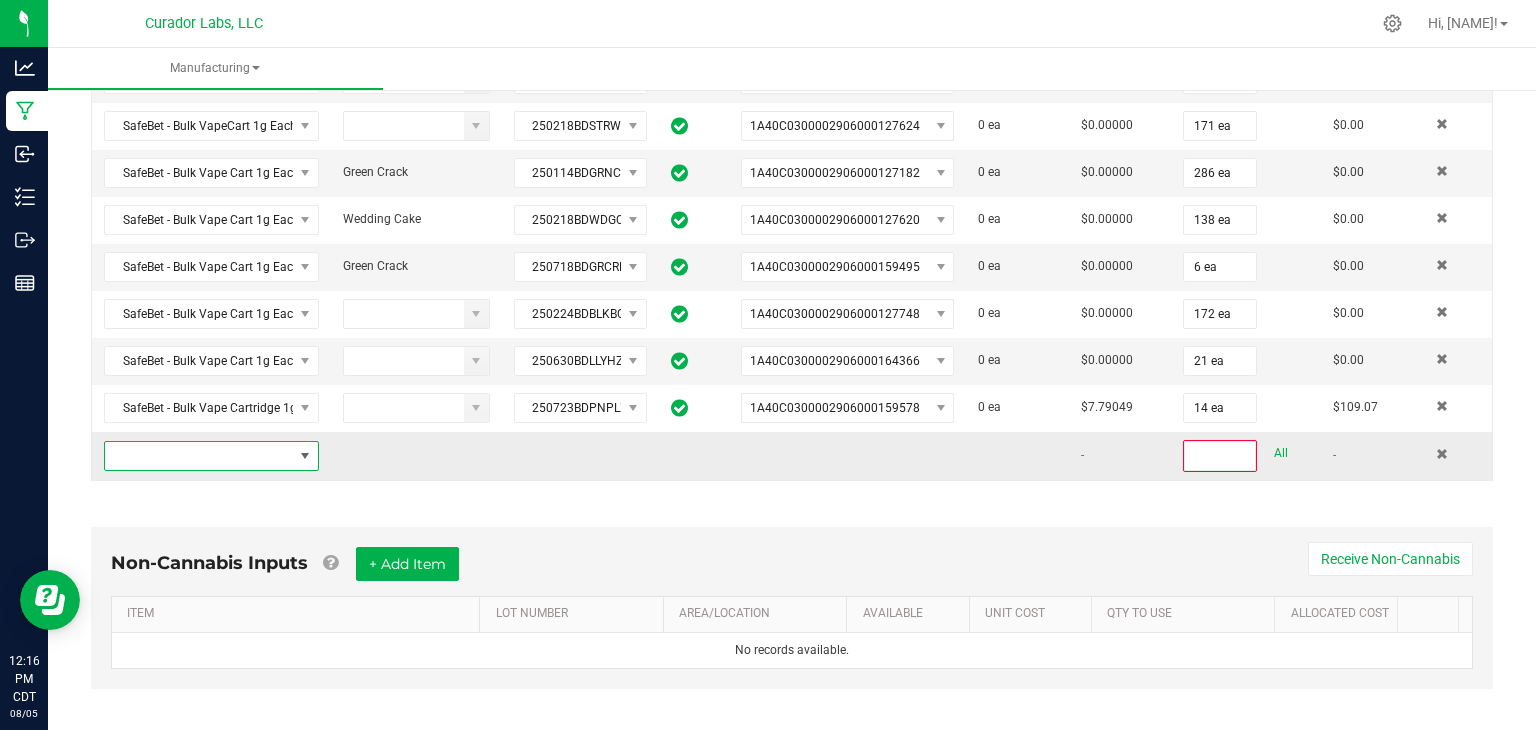 click at bounding box center (199, 456) 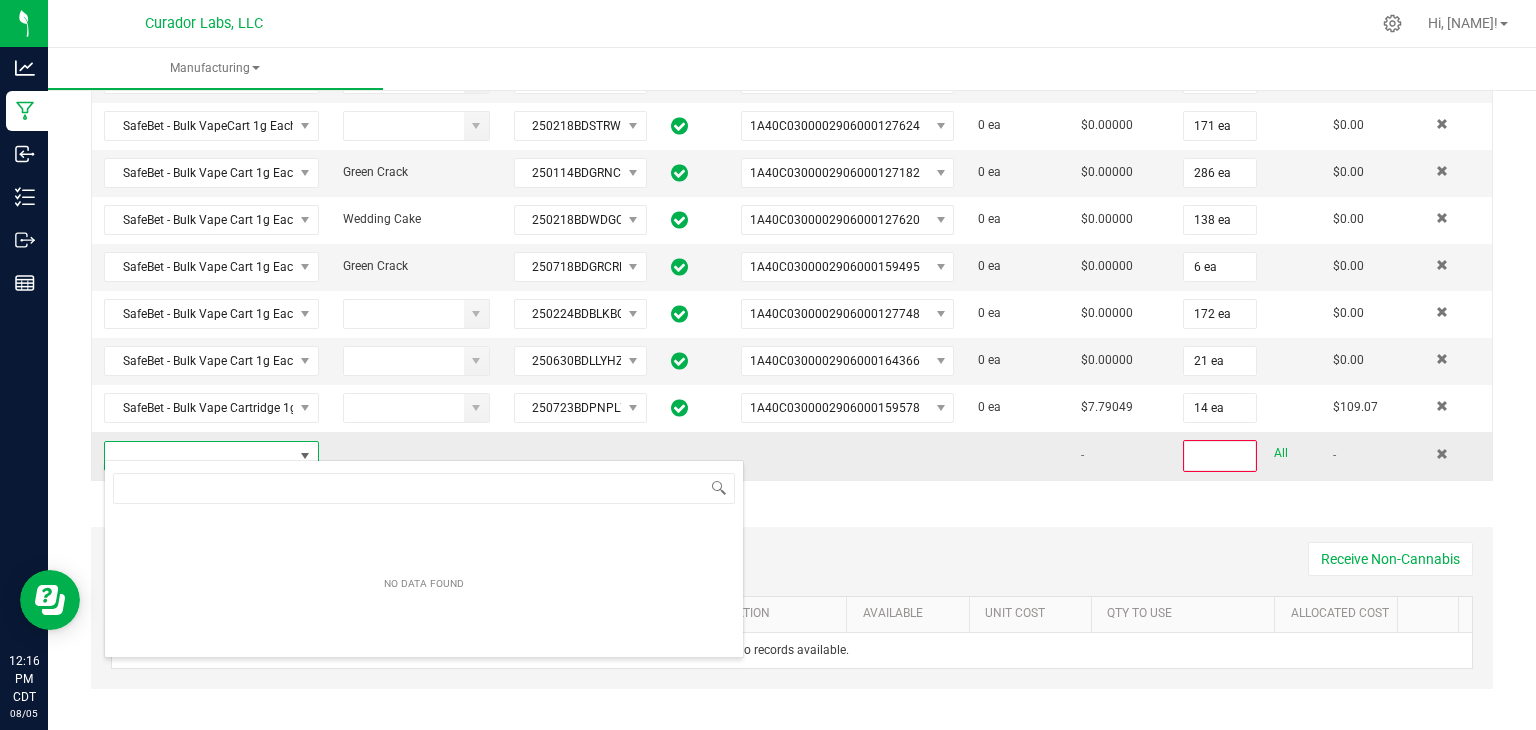 scroll, scrollTop: 99970, scrollLeft: 99790, axis: both 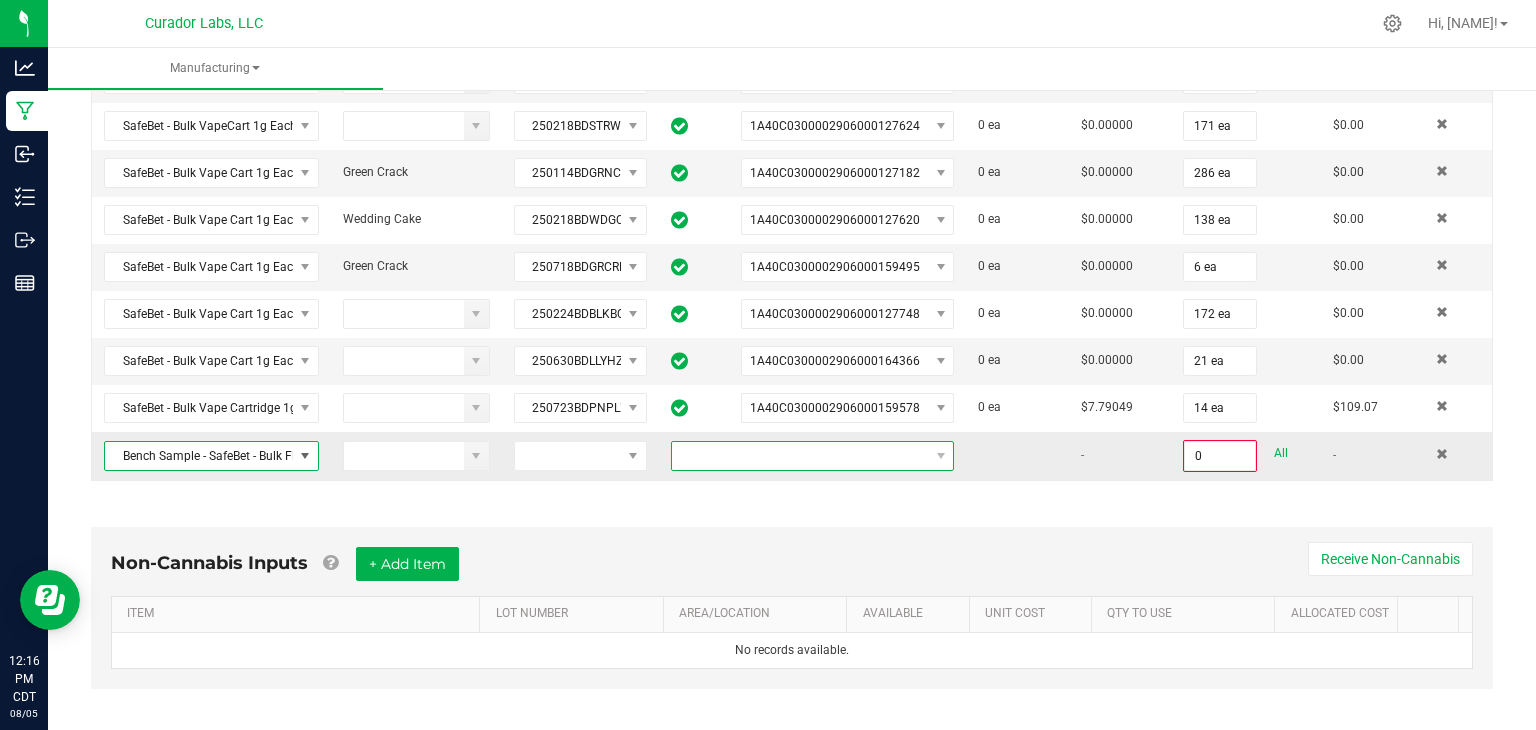 click at bounding box center [800, 456] 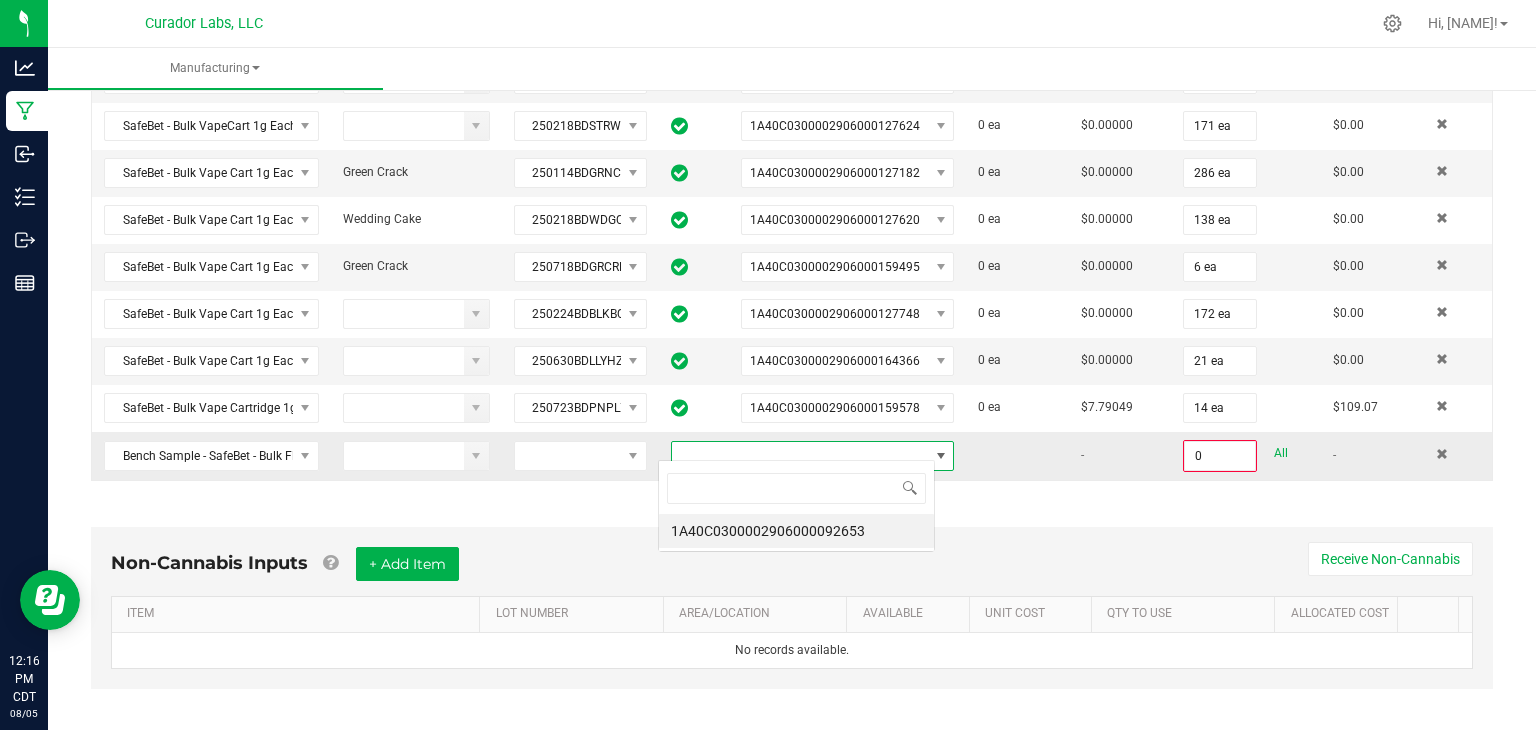 scroll, scrollTop: 99970, scrollLeft: 99723, axis: both 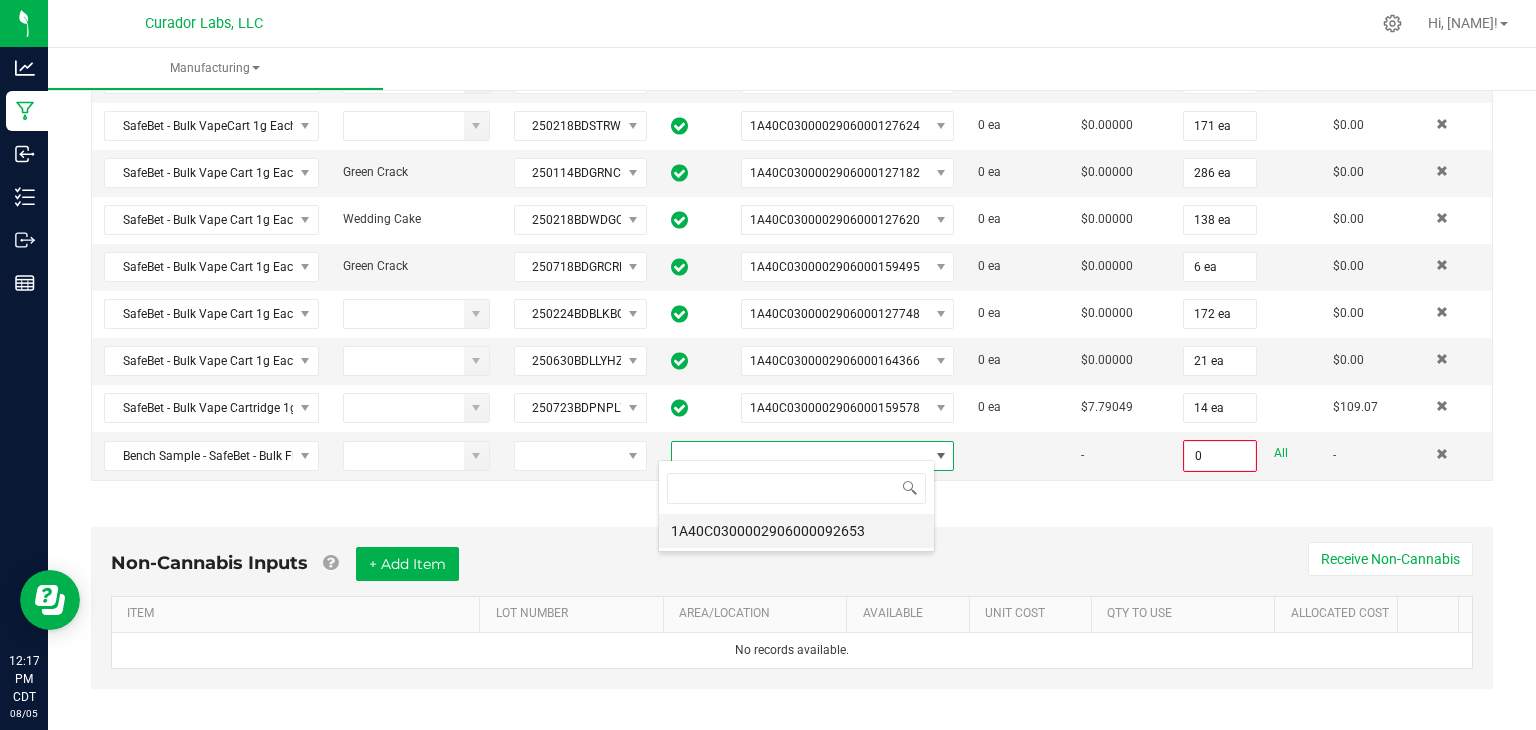 click on "1A40C0300002906000092653" at bounding box center [796, 531] 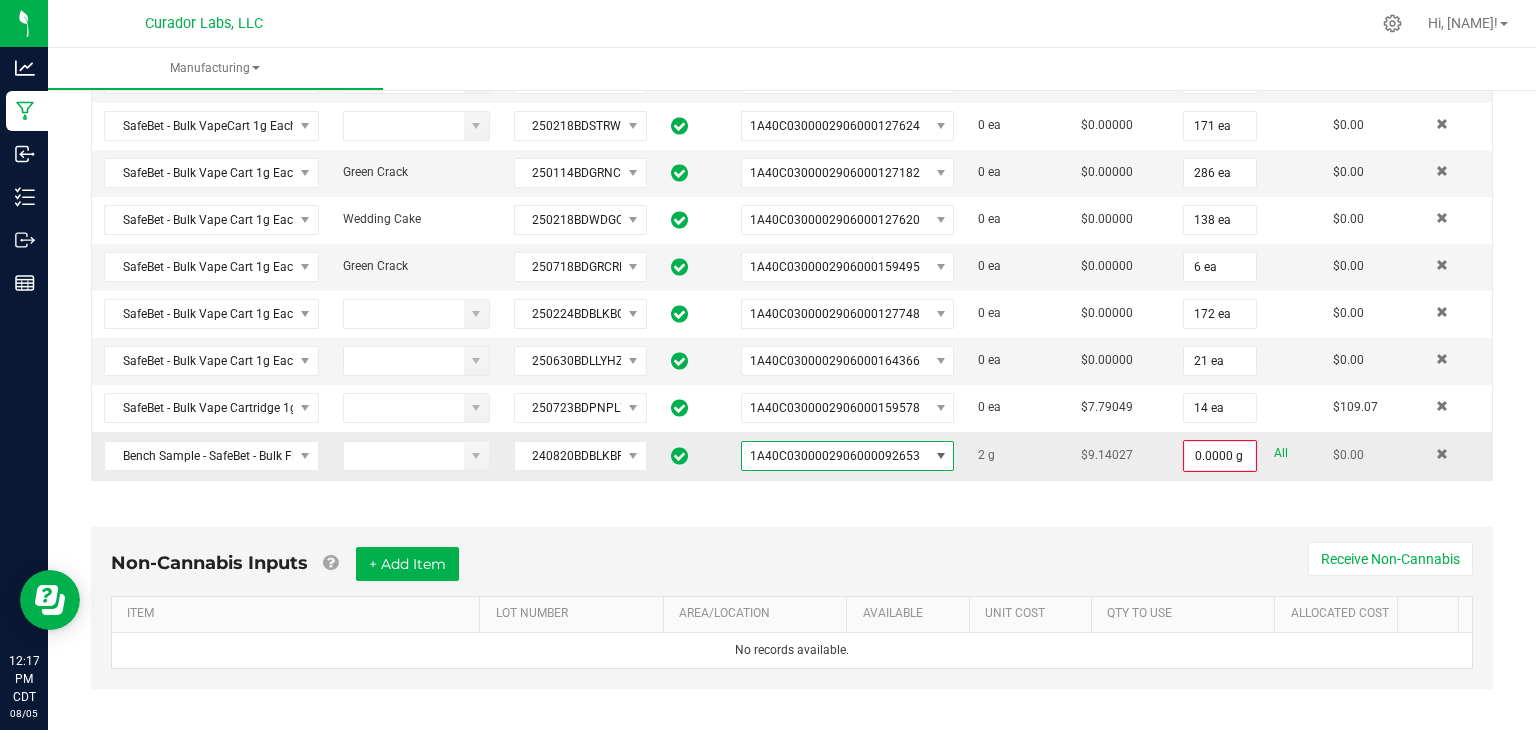 click on "All" at bounding box center (1281, 453) 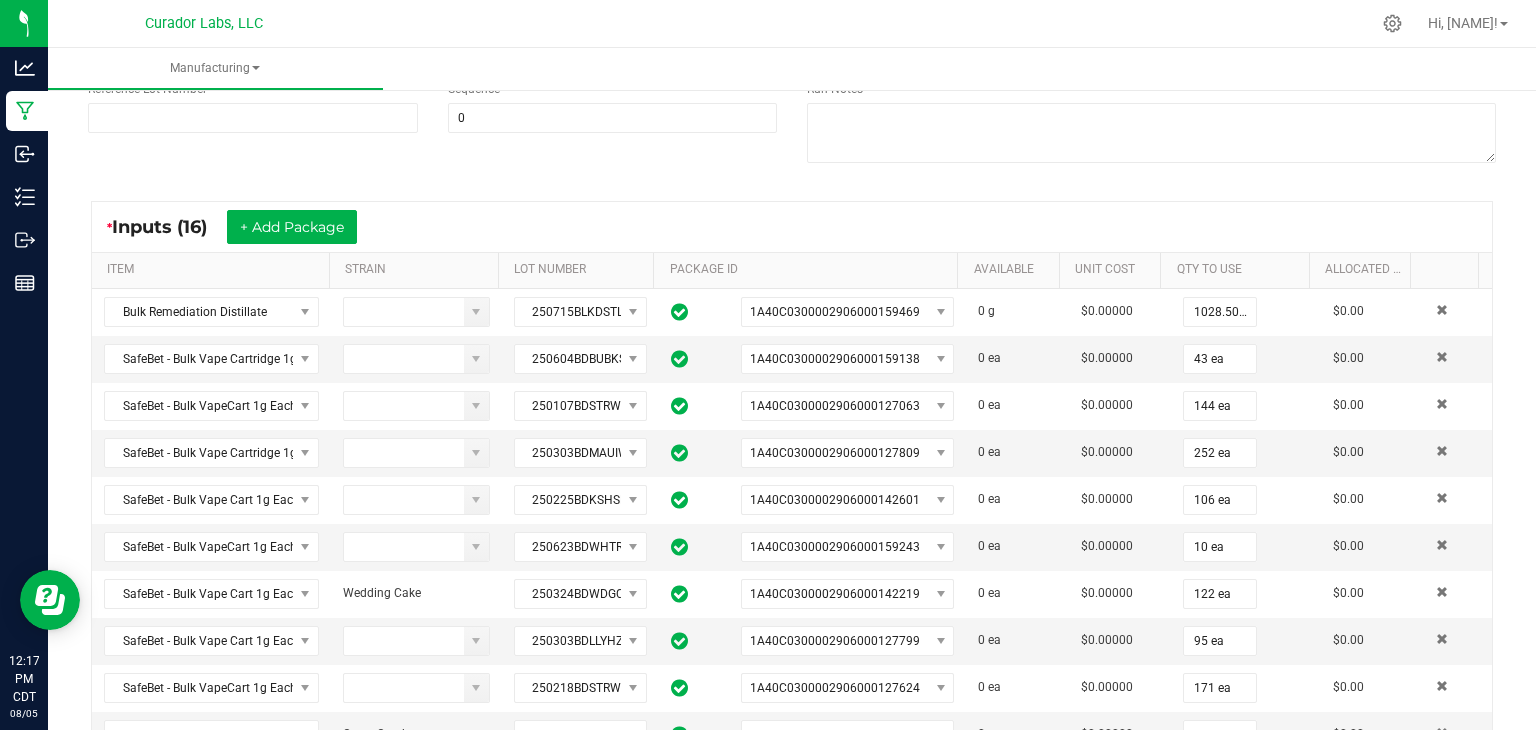 scroll, scrollTop: 264, scrollLeft: 0, axis: vertical 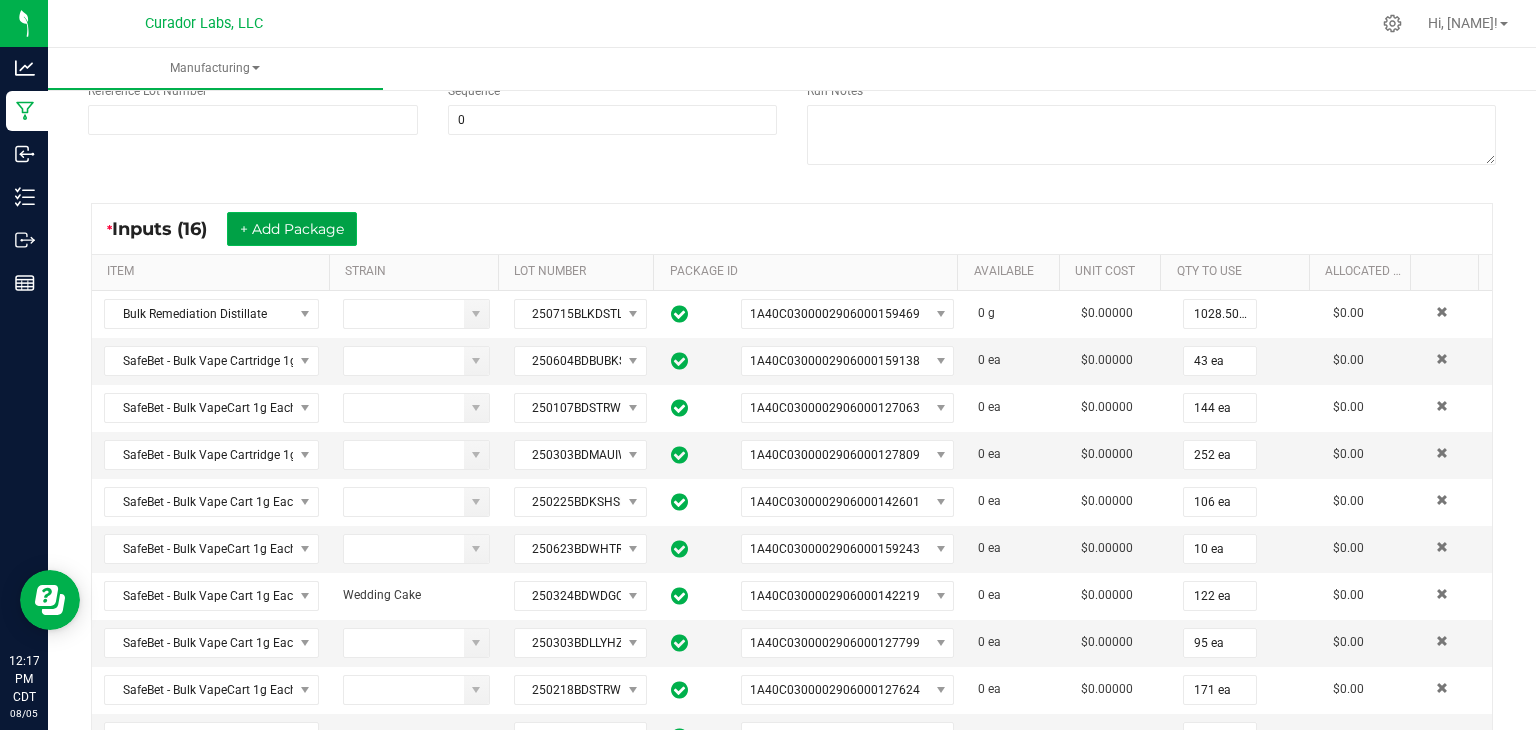 click on "+ Add Package" at bounding box center (292, 229) 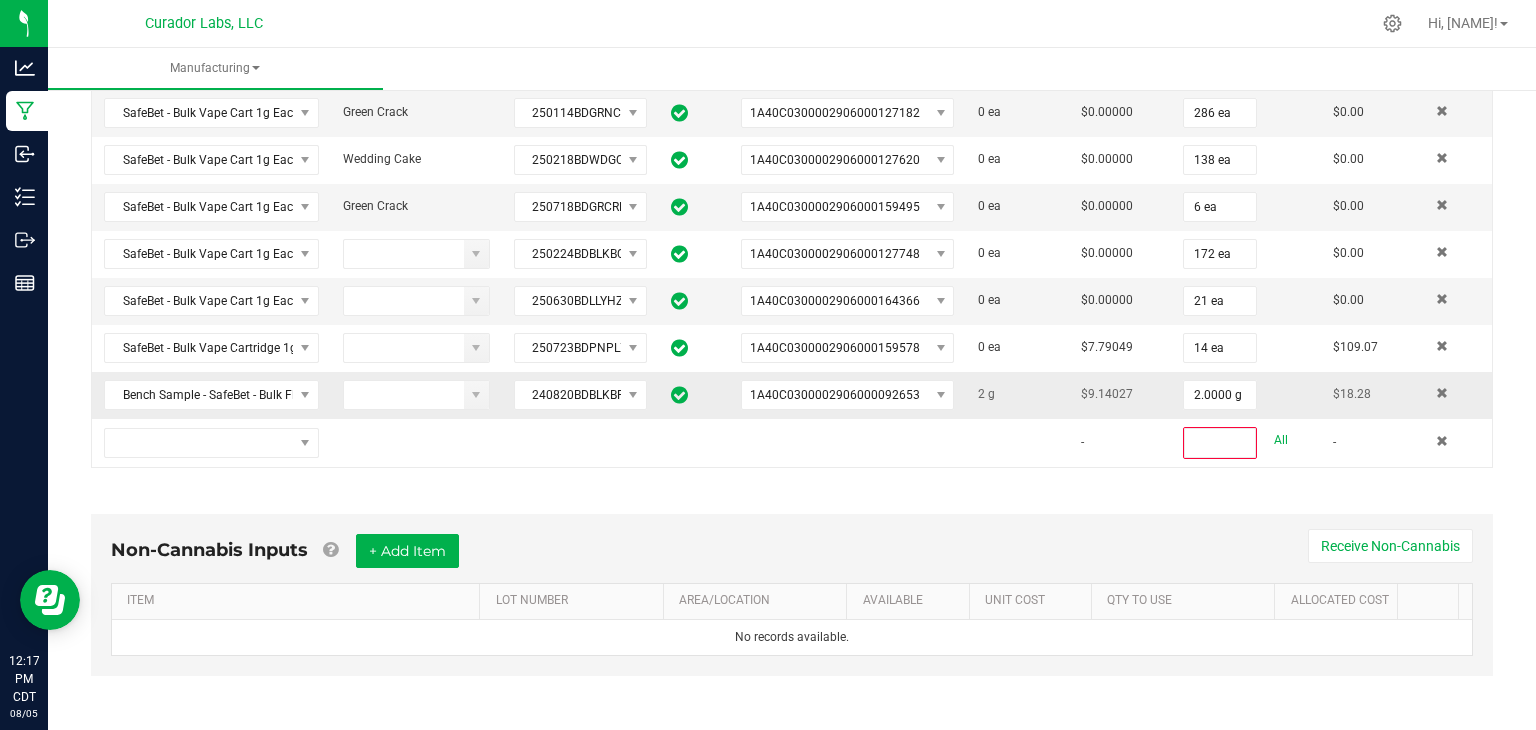 scroll, scrollTop: 928, scrollLeft: 0, axis: vertical 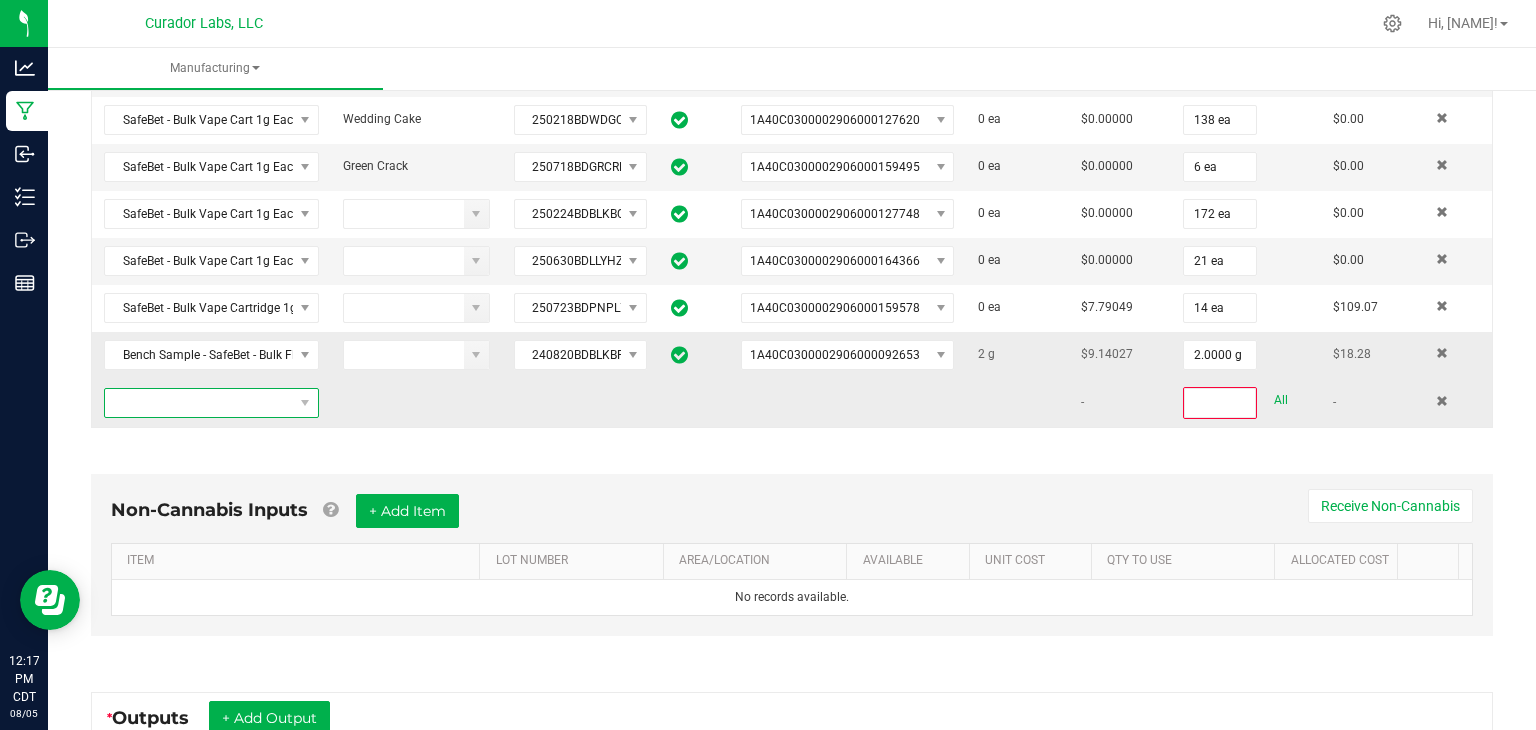 click at bounding box center (199, 403) 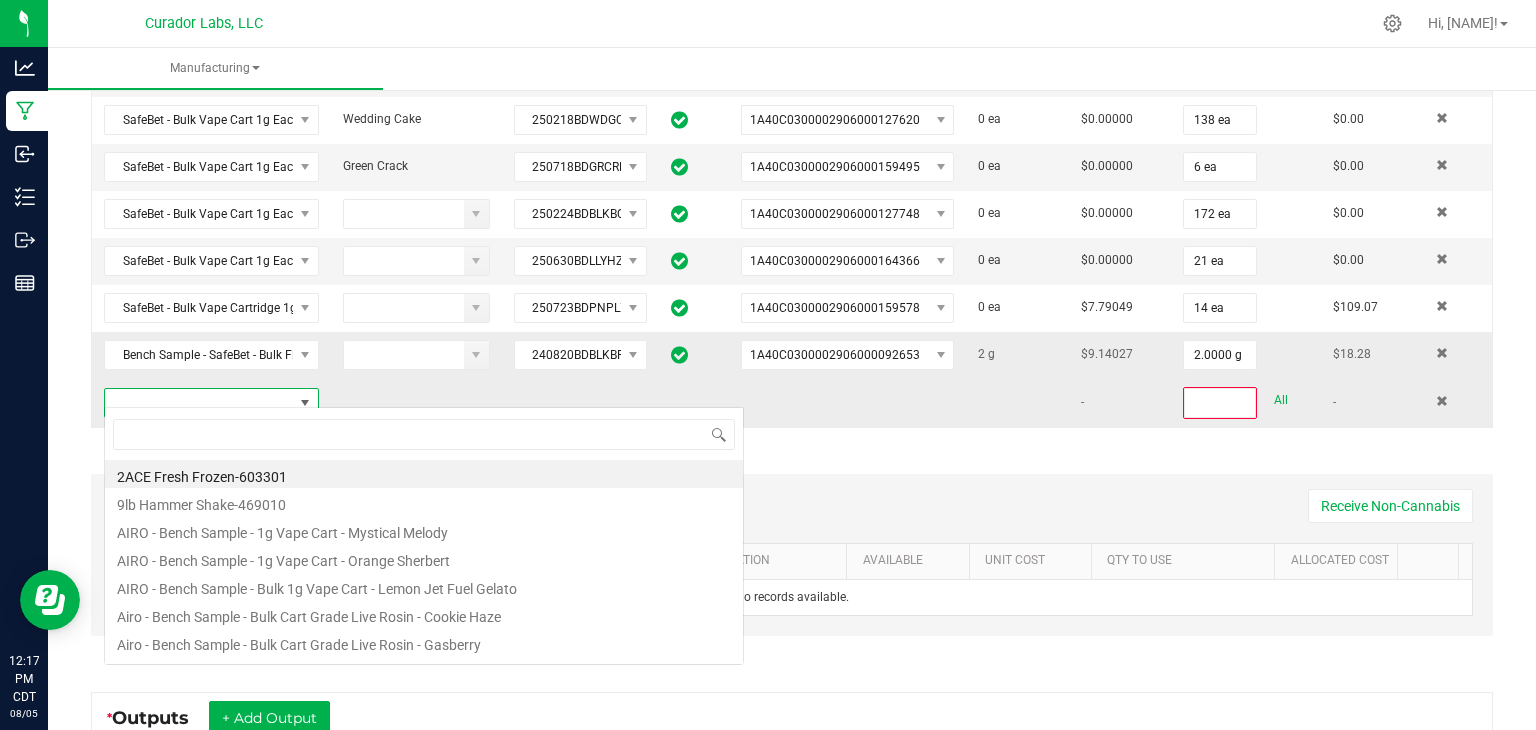 scroll, scrollTop: 99970, scrollLeft: 99790, axis: both 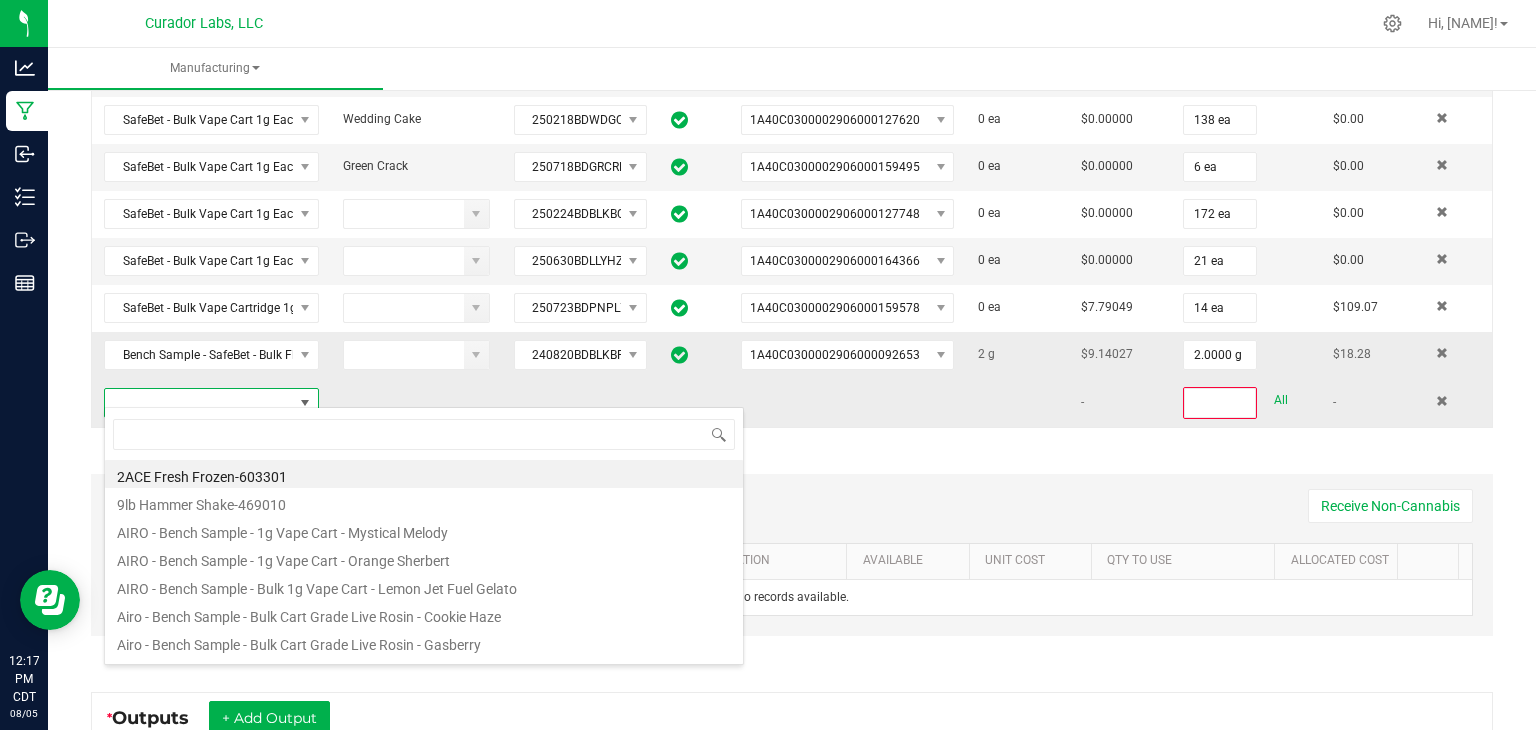 type on "Bench Sample - SafeBet - Bulk Flavored Distillate - Grand Daddy Purple" 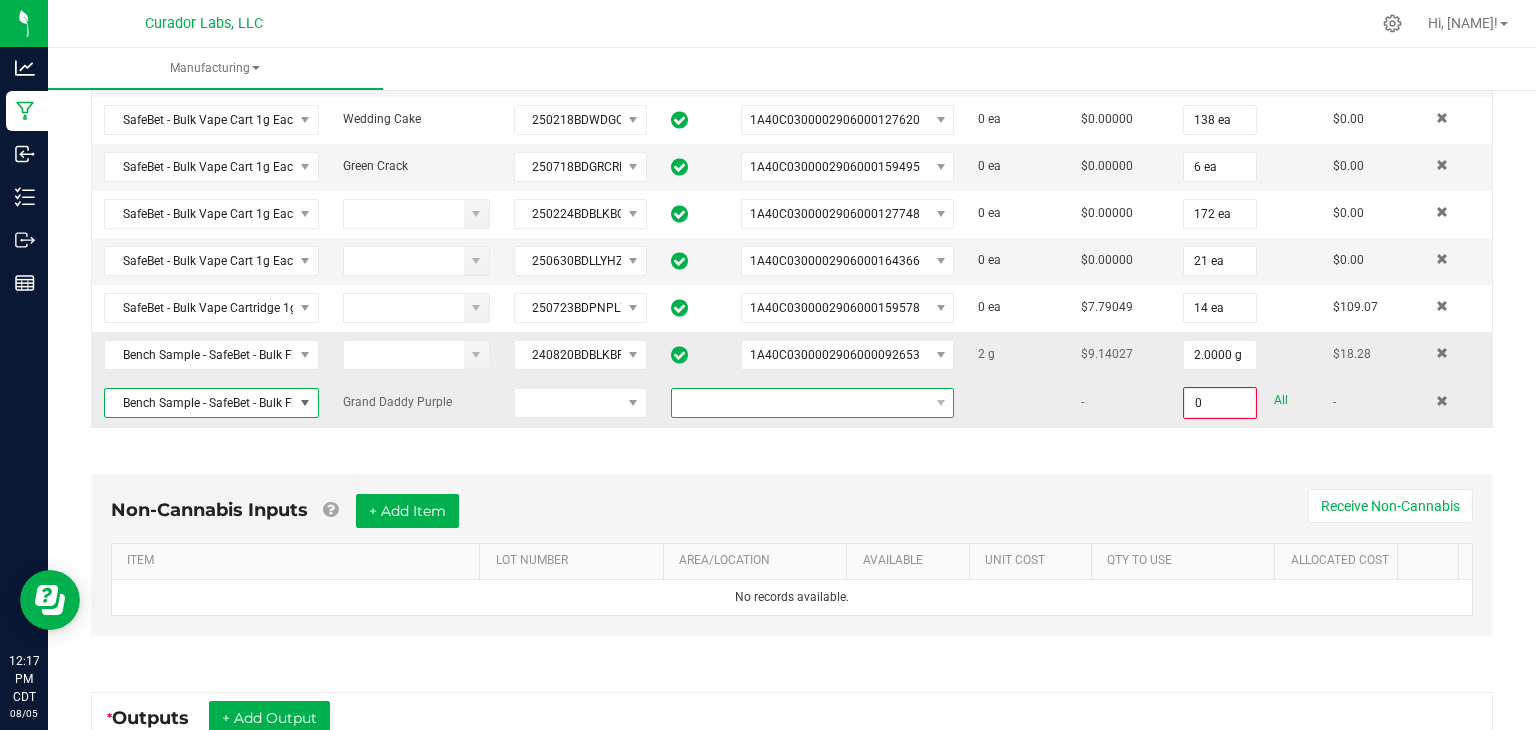 click at bounding box center [800, 403] 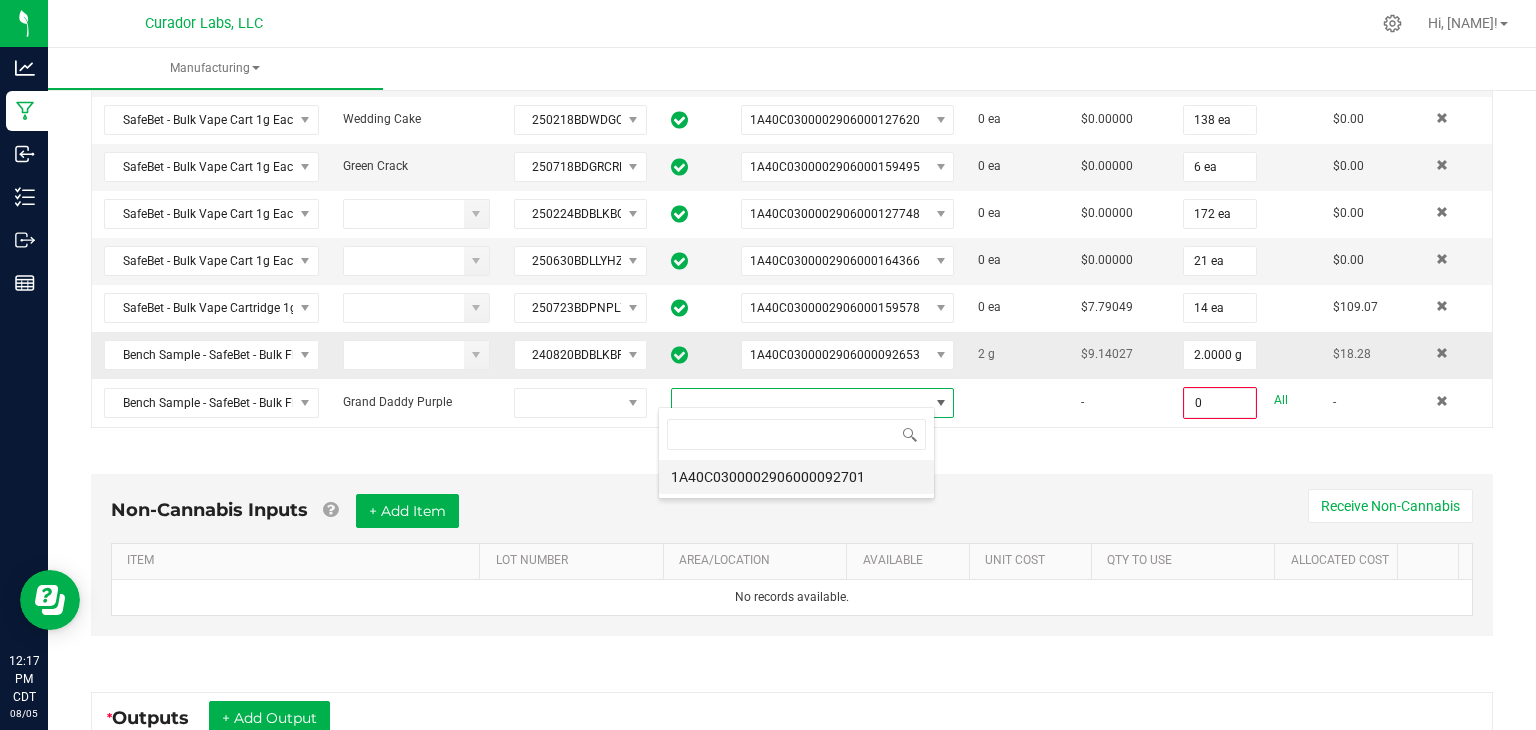 scroll, scrollTop: 99970, scrollLeft: 99723, axis: both 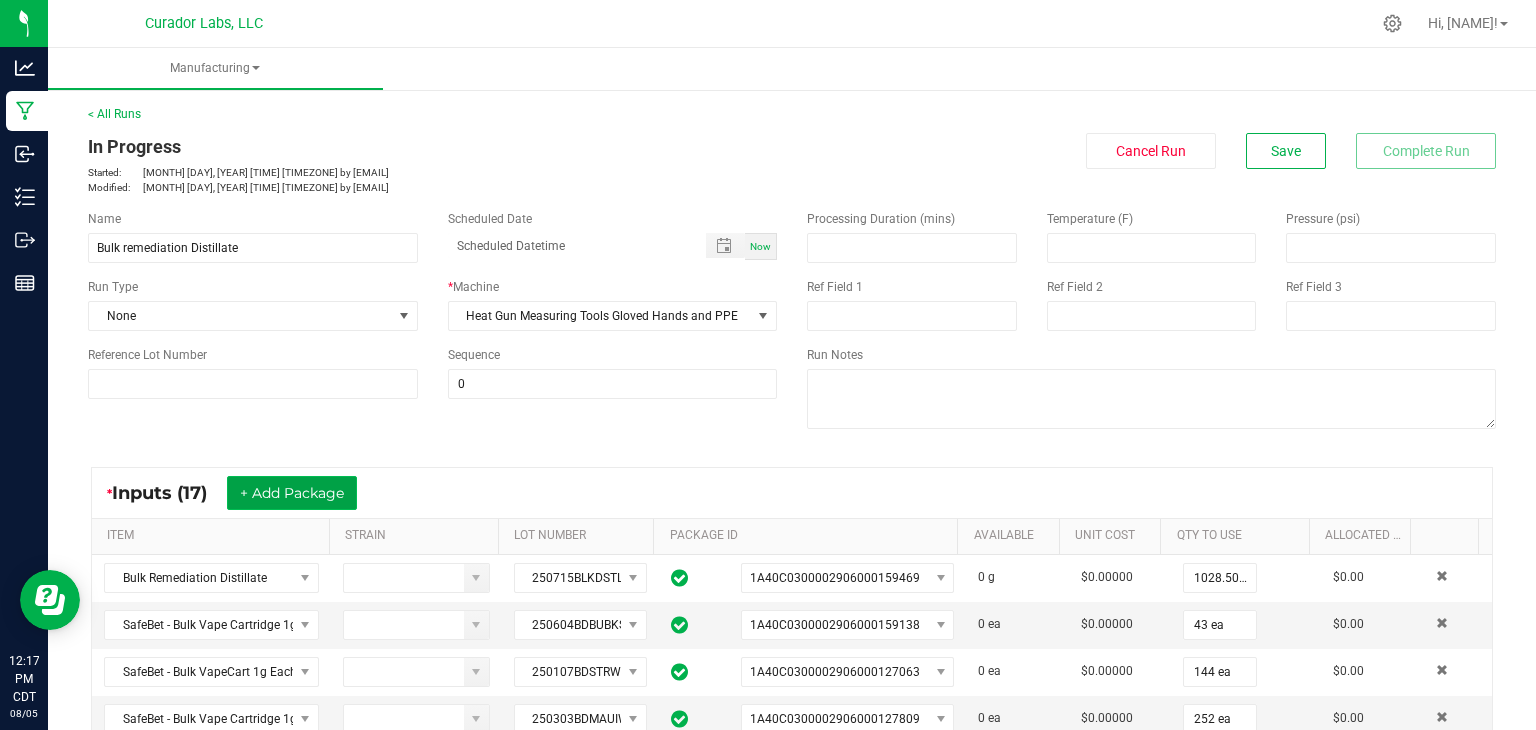 click on "+ Add Package" at bounding box center (292, 493) 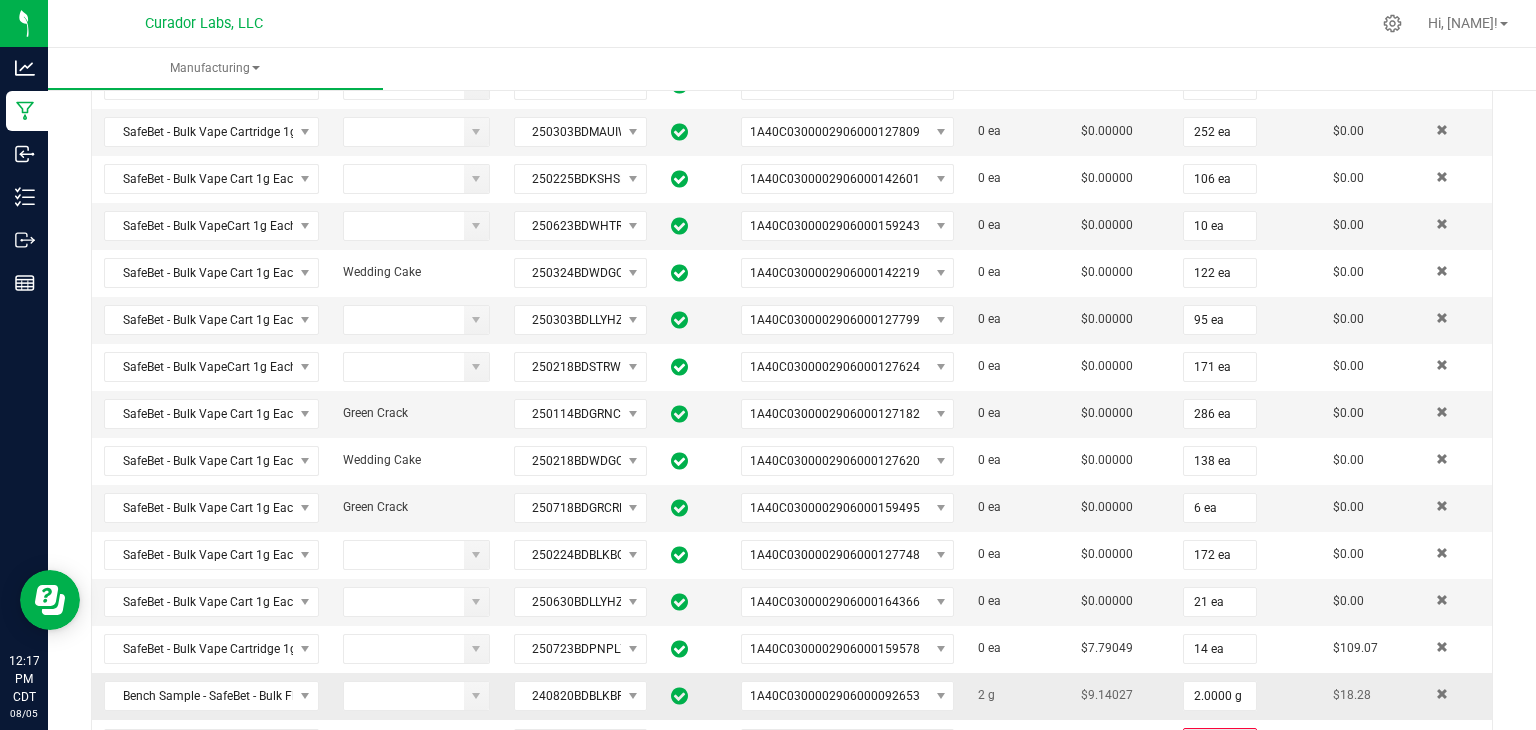 scroll, scrollTop: 999, scrollLeft: 0, axis: vertical 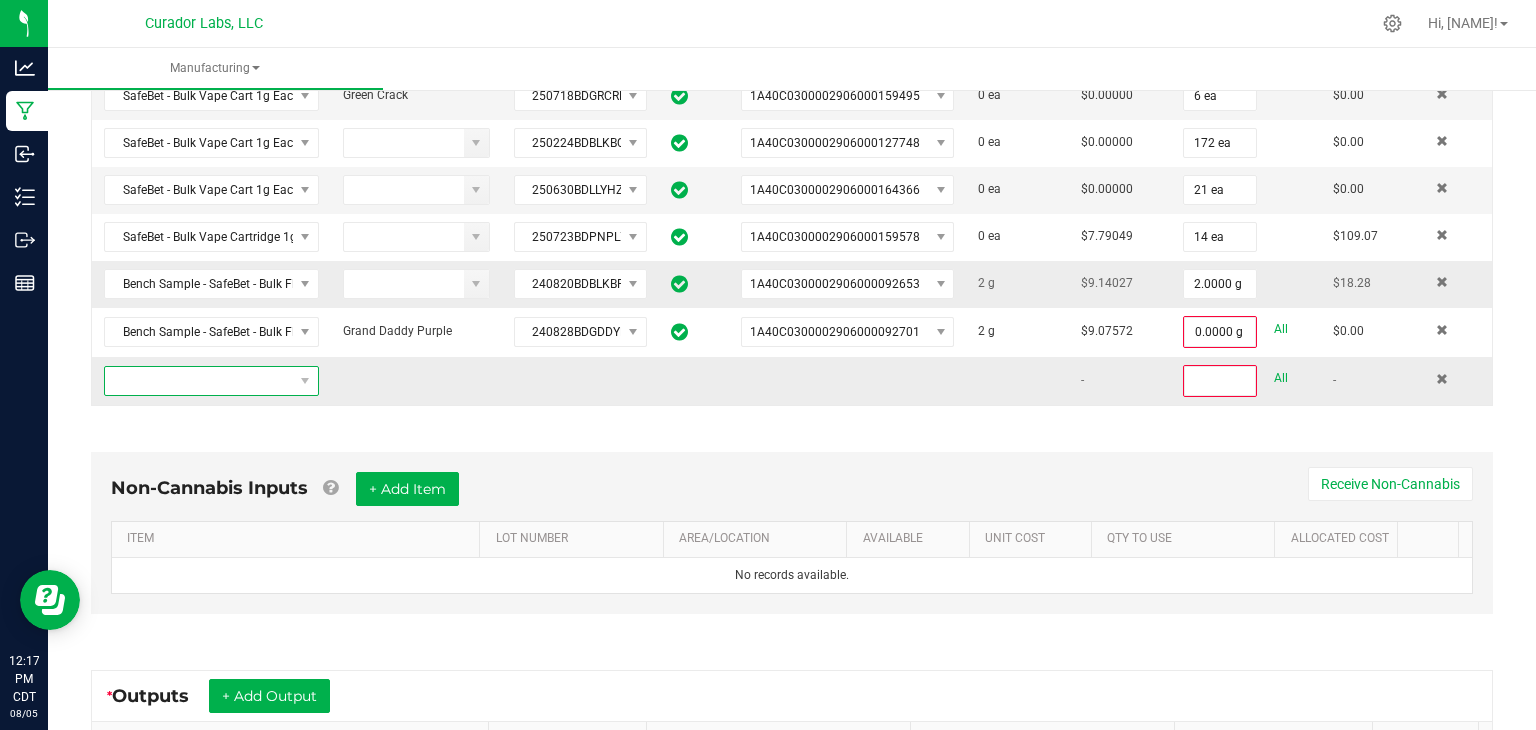 click at bounding box center [199, 381] 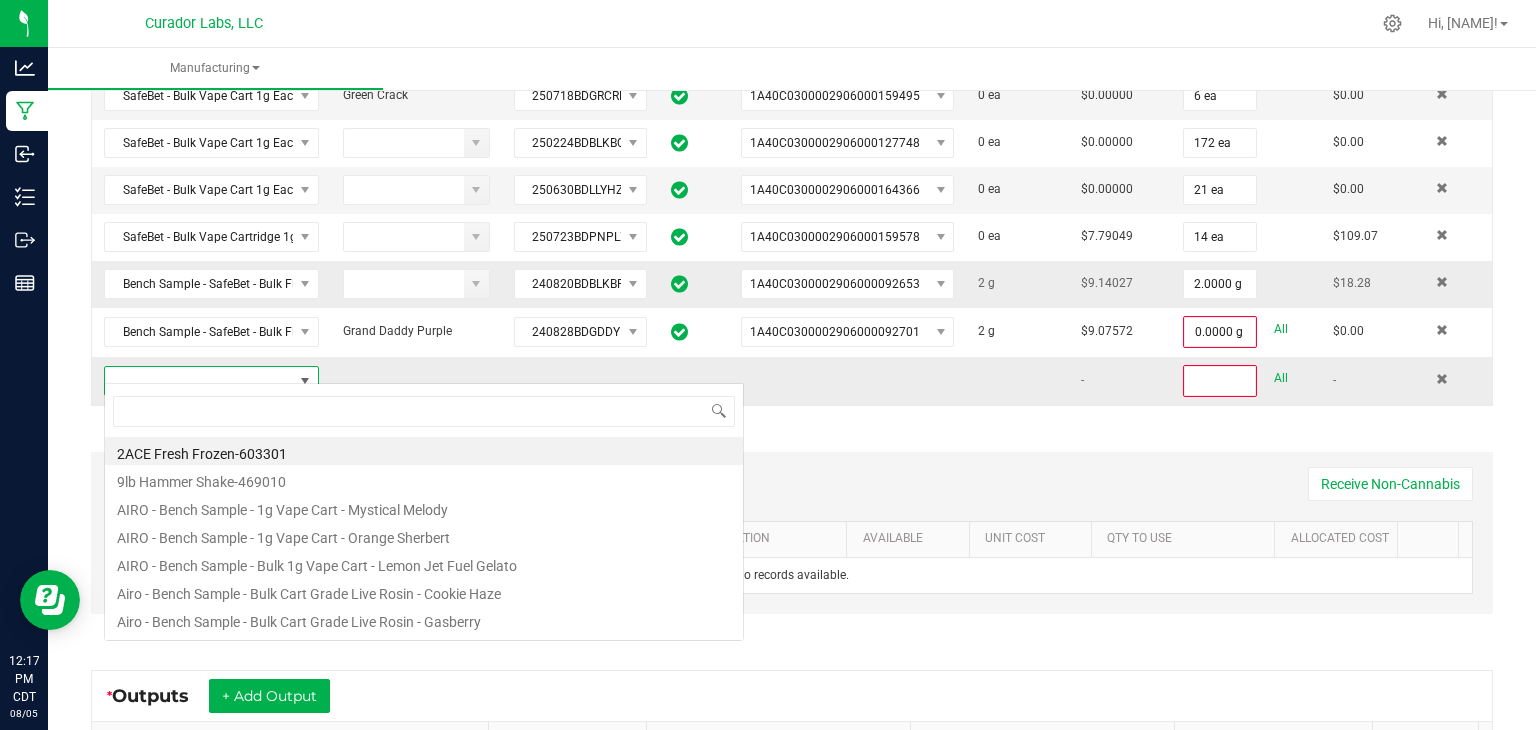 scroll, scrollTop: 99970, scrollLeft: 99790, axis: both 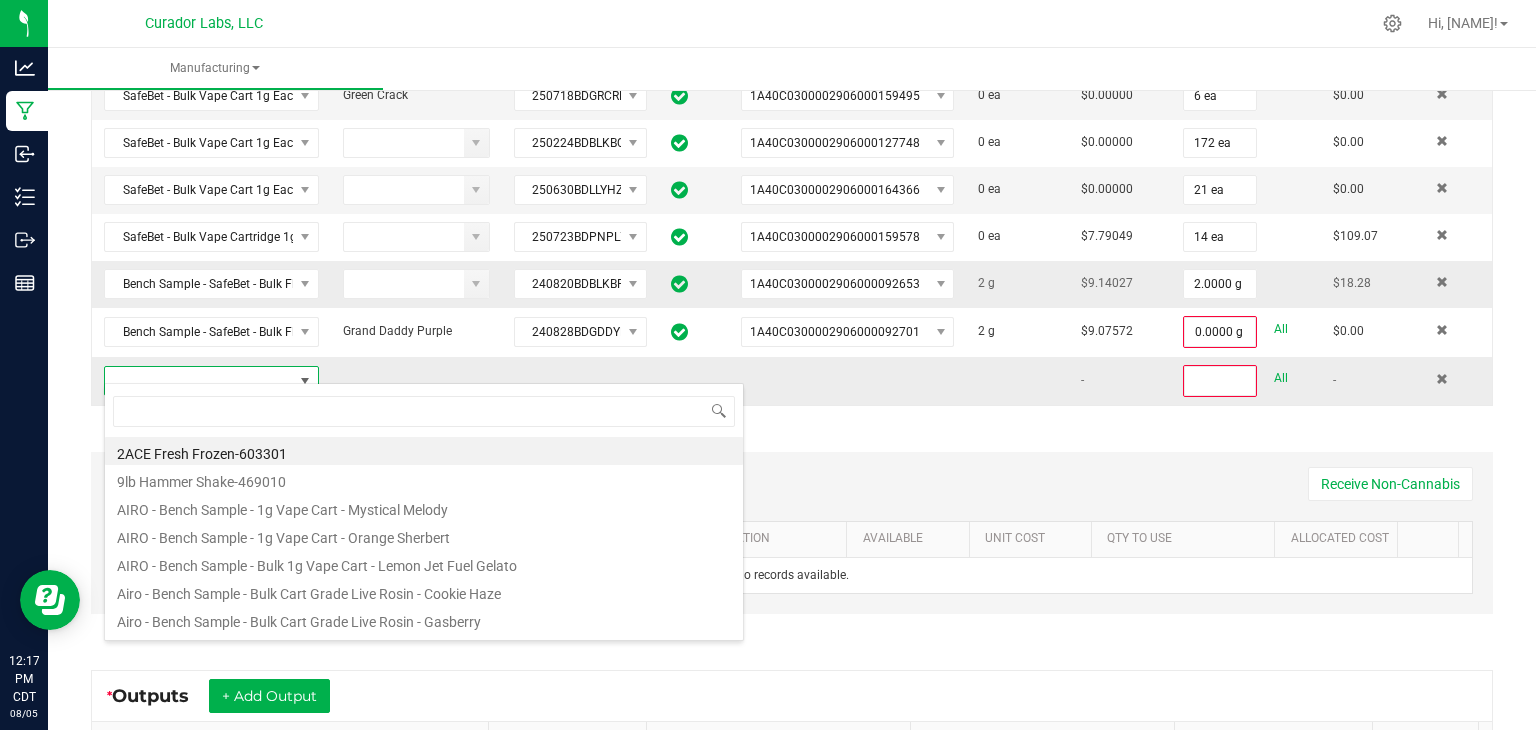 type on "Bench Sample - SafeBet - Bulk Flavored Distillate - Trainwreck" 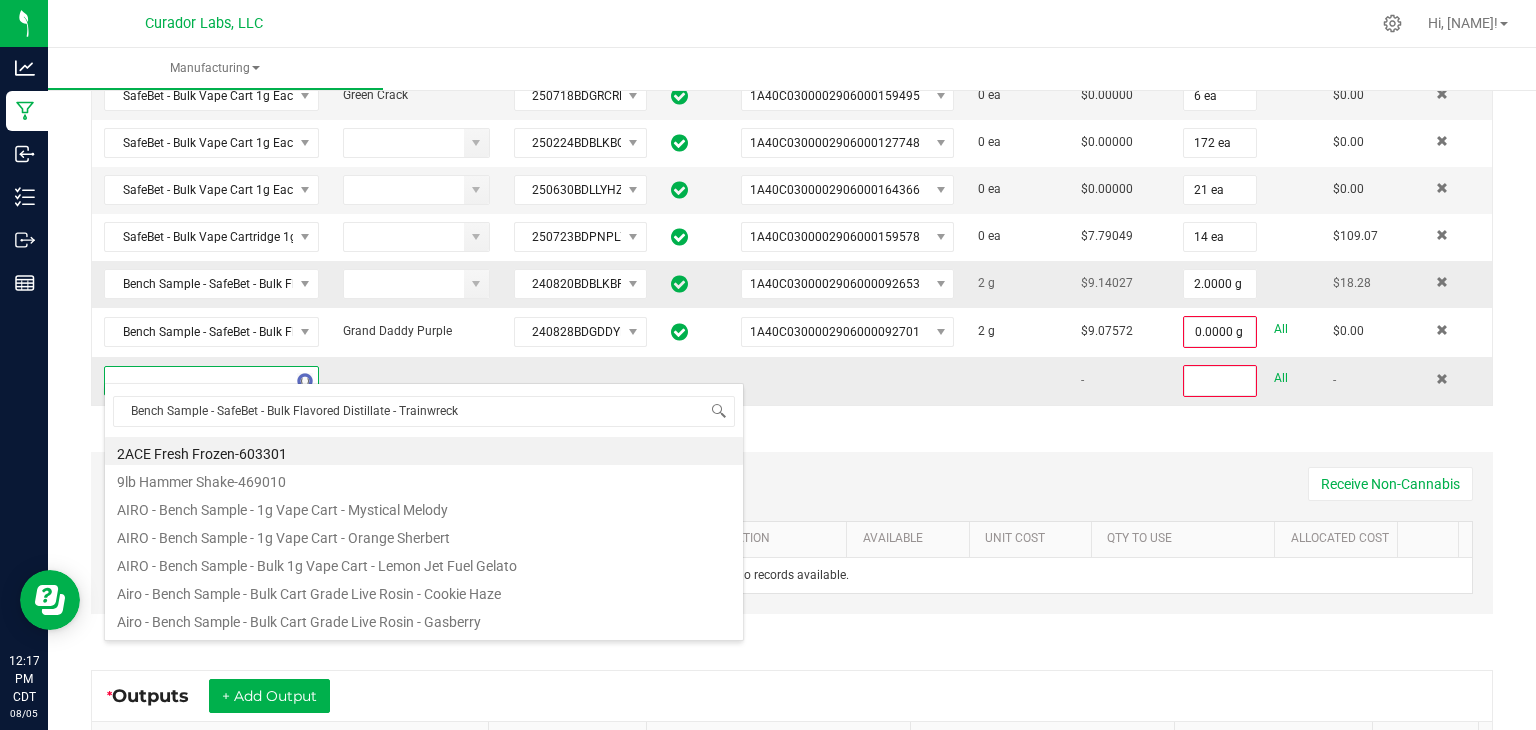 type on "0" 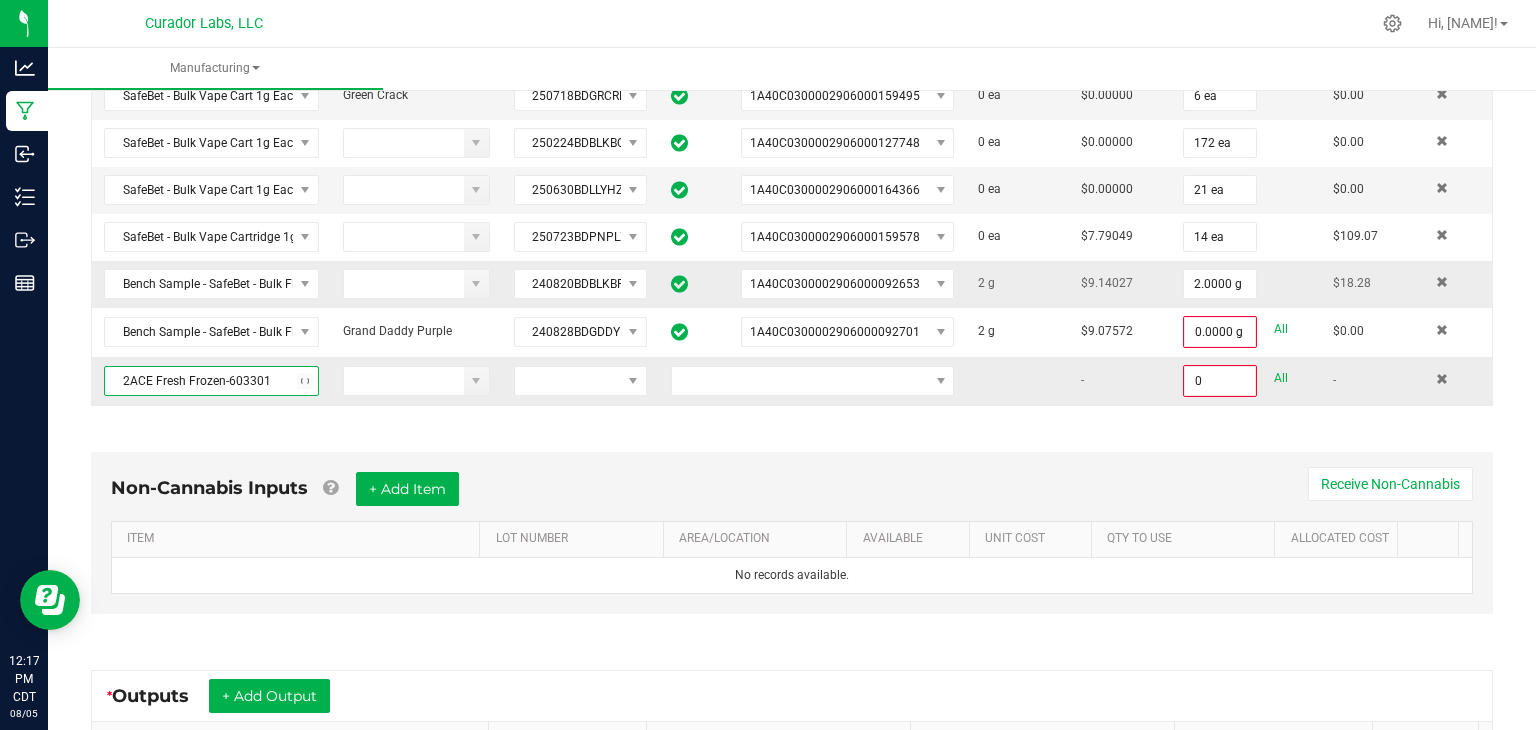 click on "2ACE Fresh Frozen-603301" at bounding box center [199, 381] 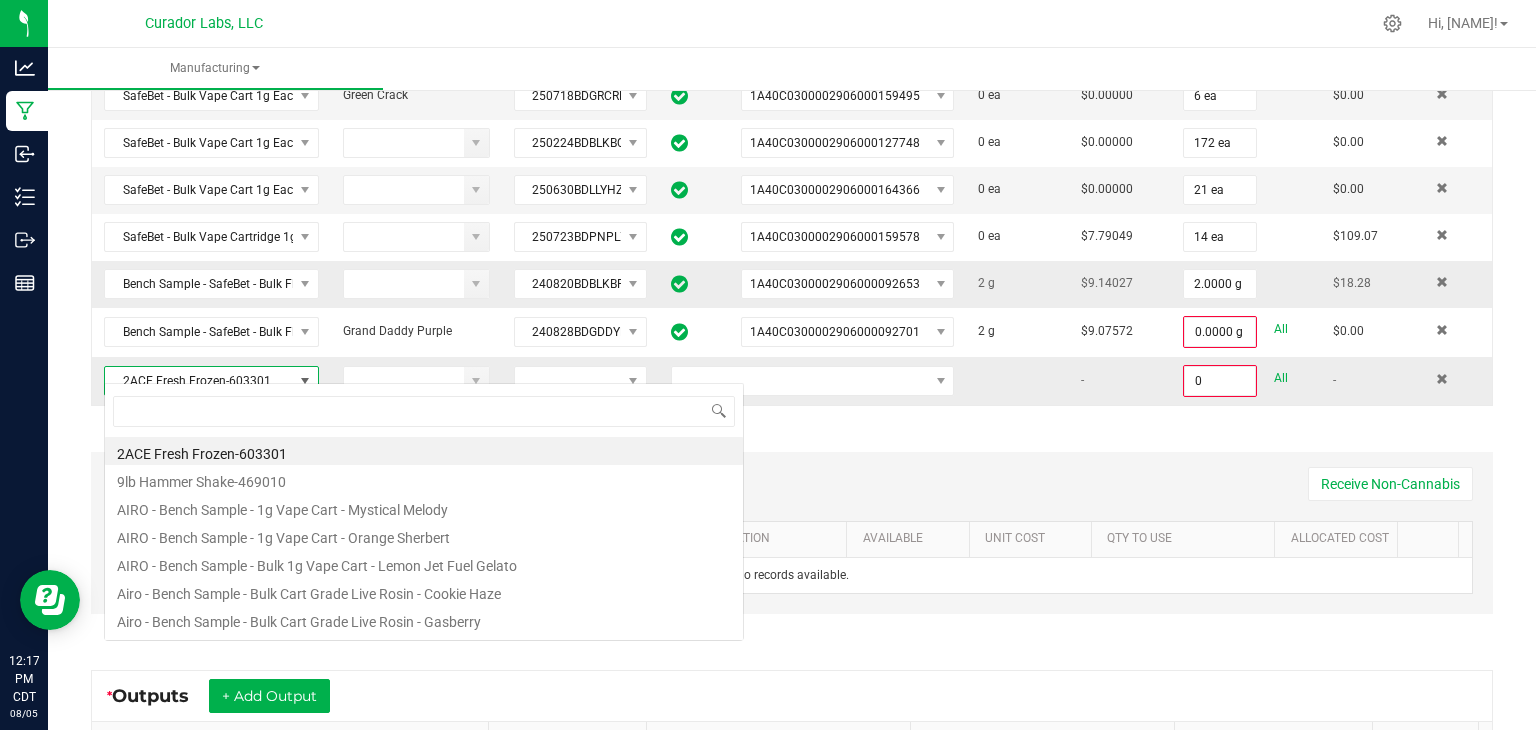 scroll, scrollTop: 99970, scrollLeft: 99790, axis: both 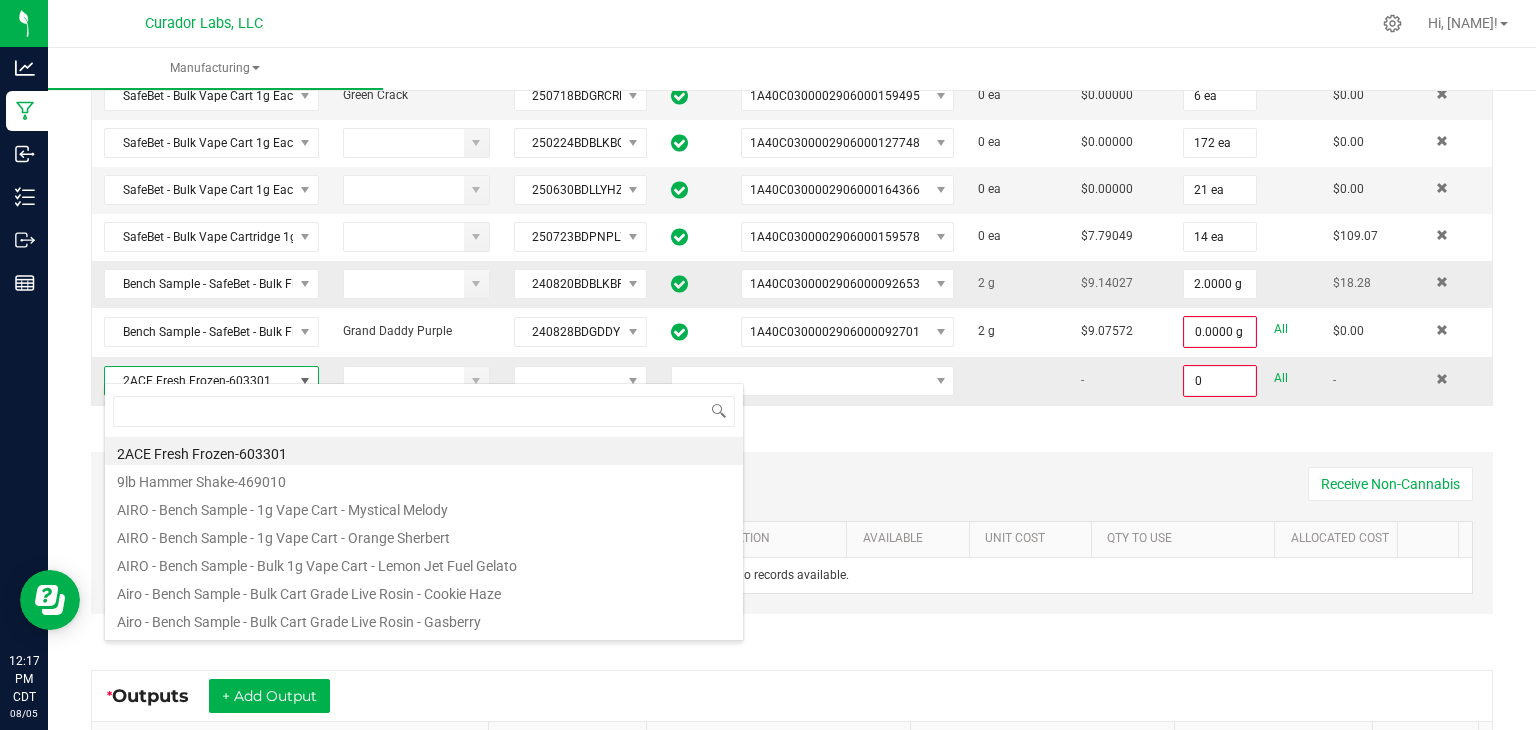 type on "Bench Sample - SafeBet - Bulk Flavored Distillate - Trainwreck" 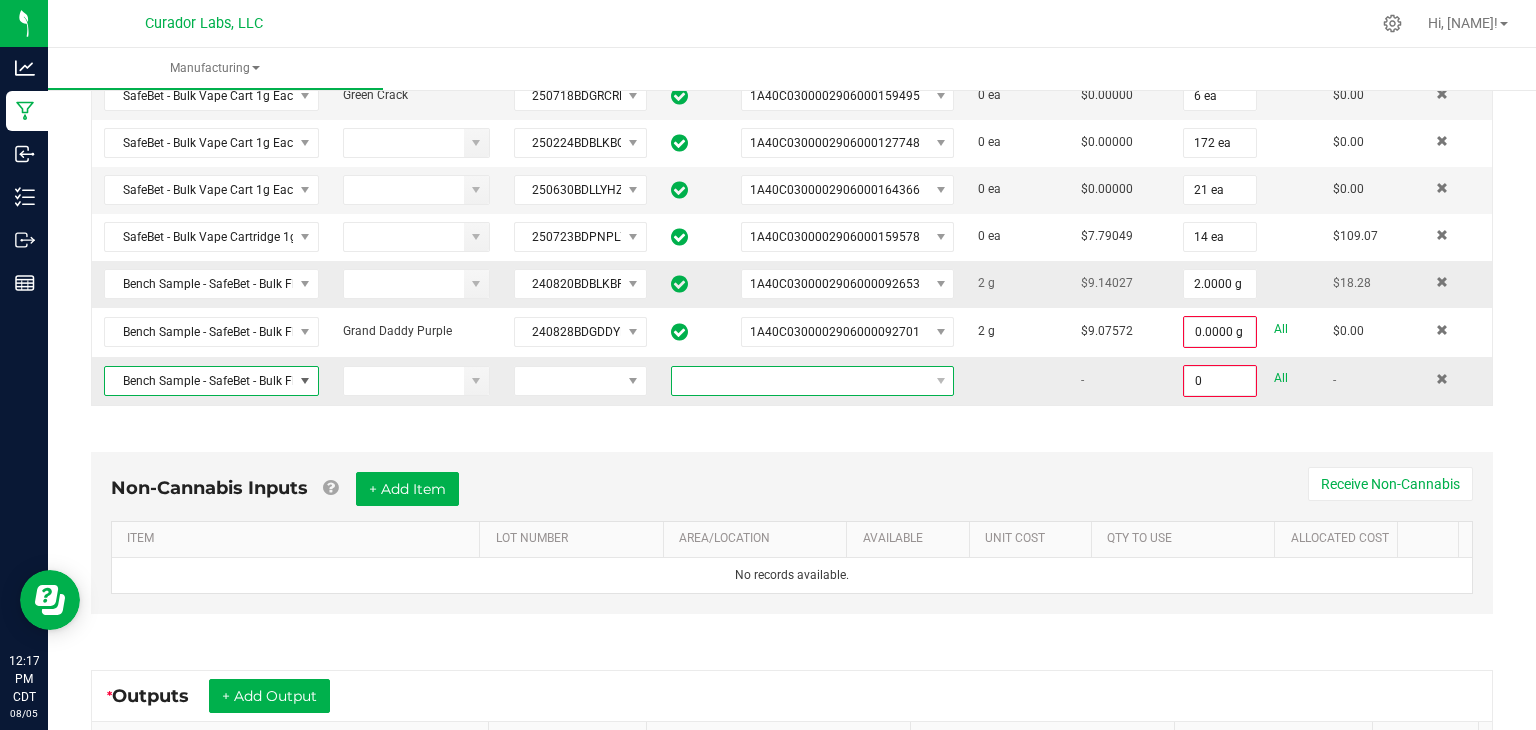 click at bounding box center [800, 381] 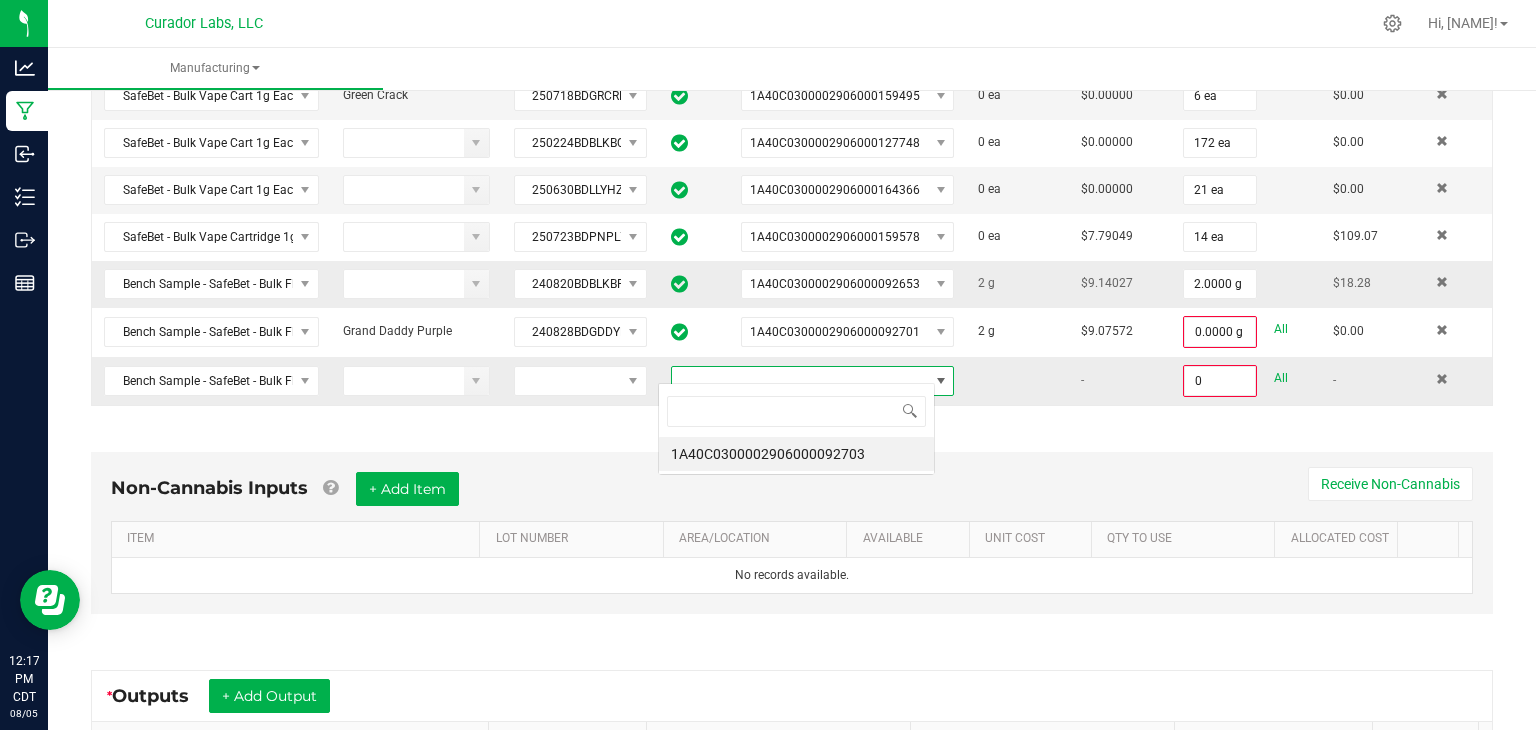 scroll, scrollTop: 99970, scrollLeft: 99723, axis: both 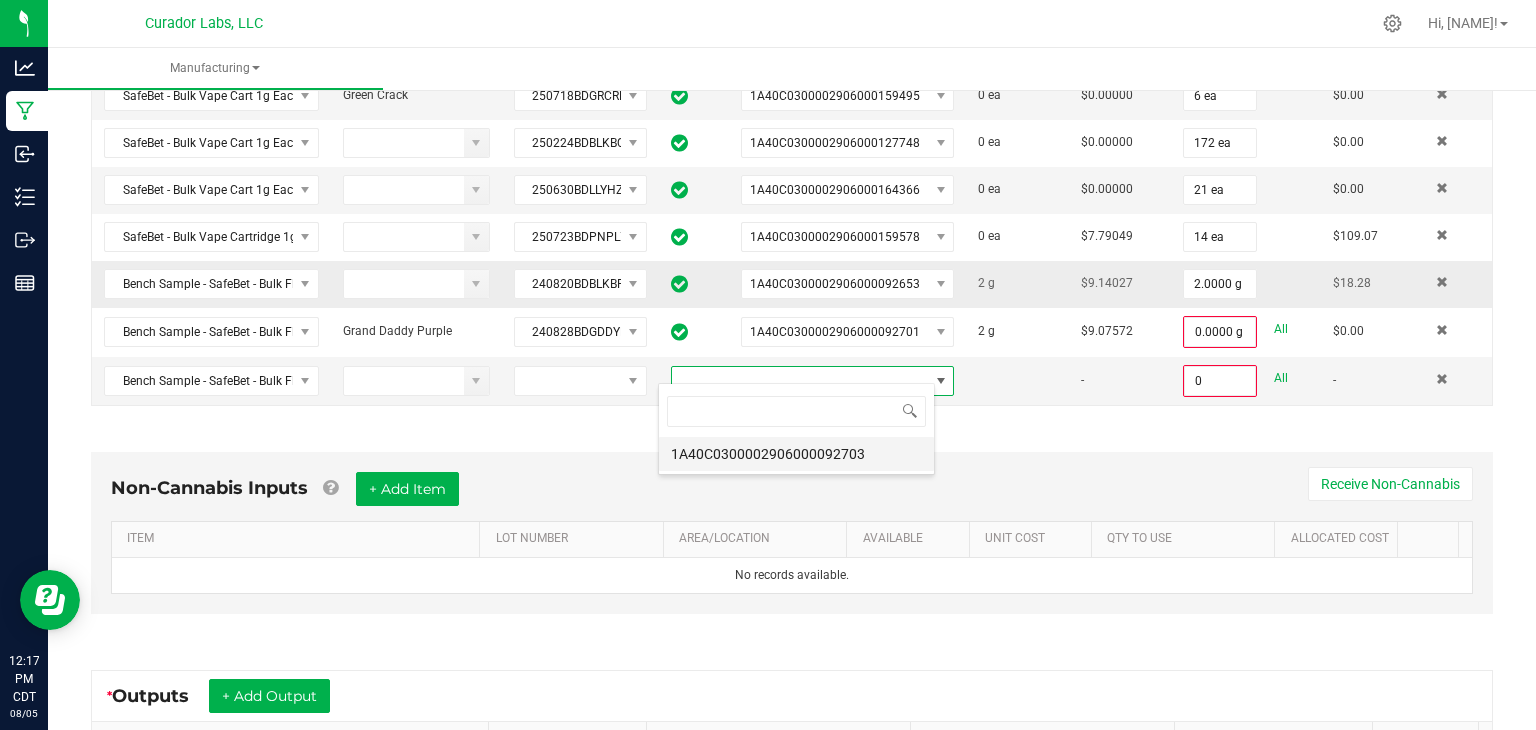 click on "1A40C0300002906000092703" at bounding box center [796, 454] 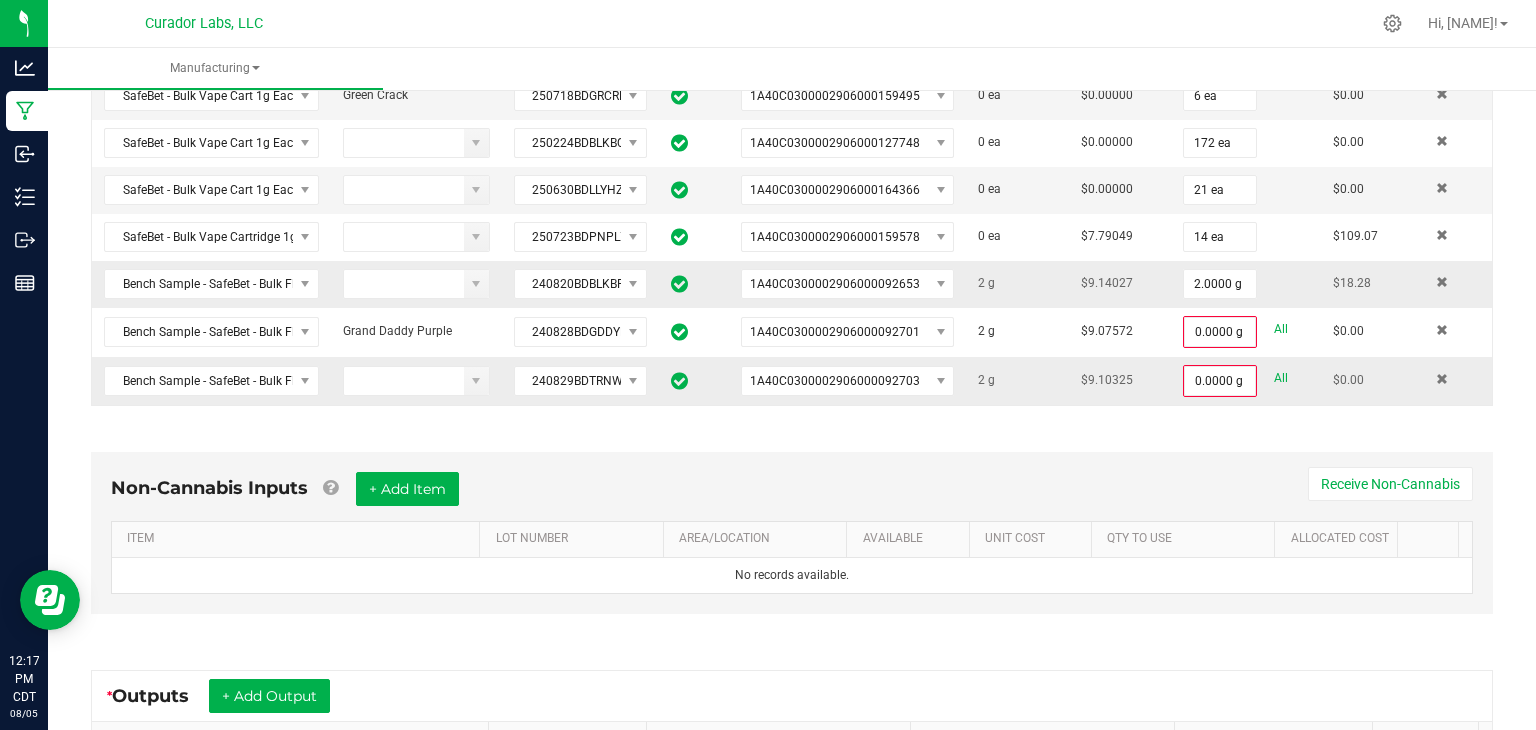 click on "All" at bounding box center [1281, 378] 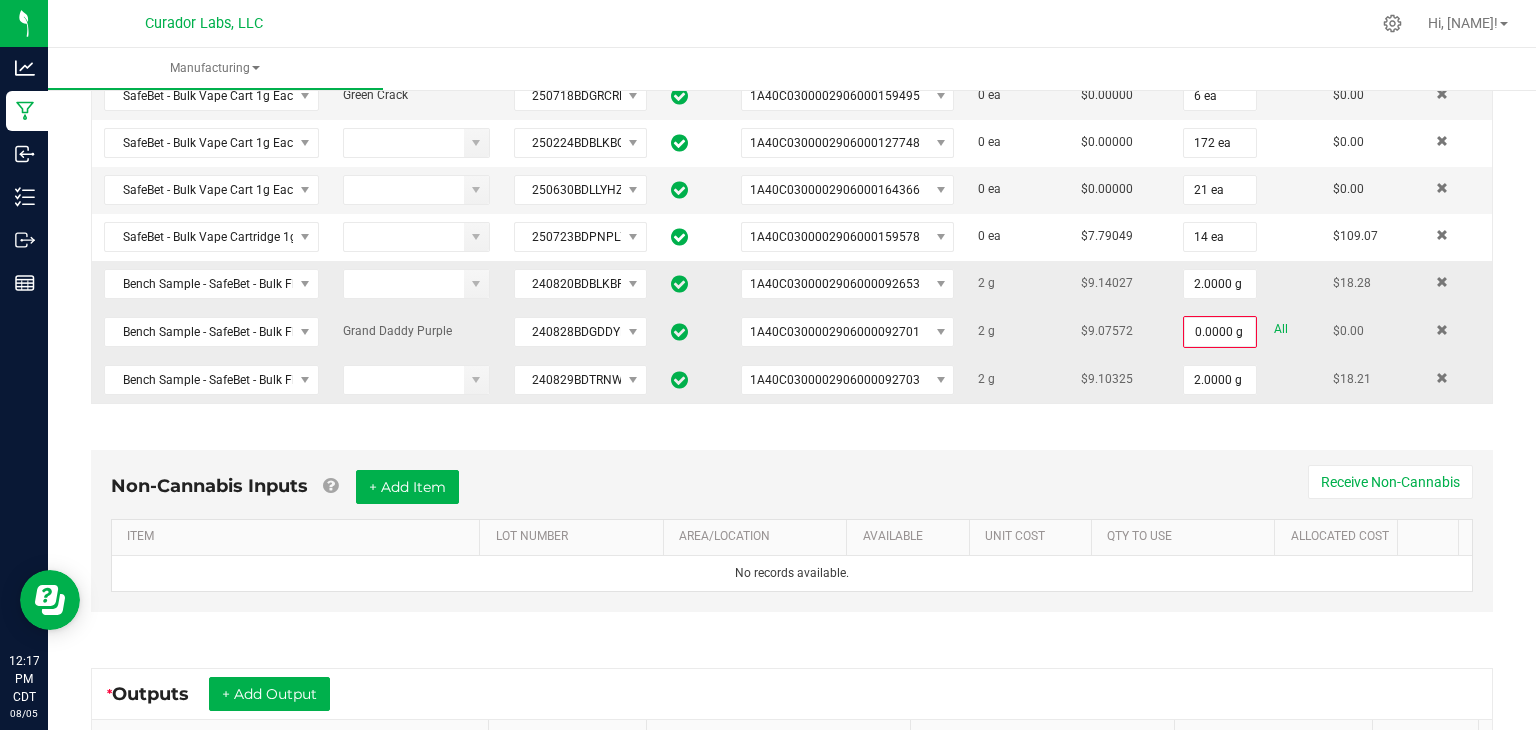 click on "All" at bounding box center [1281, 329] 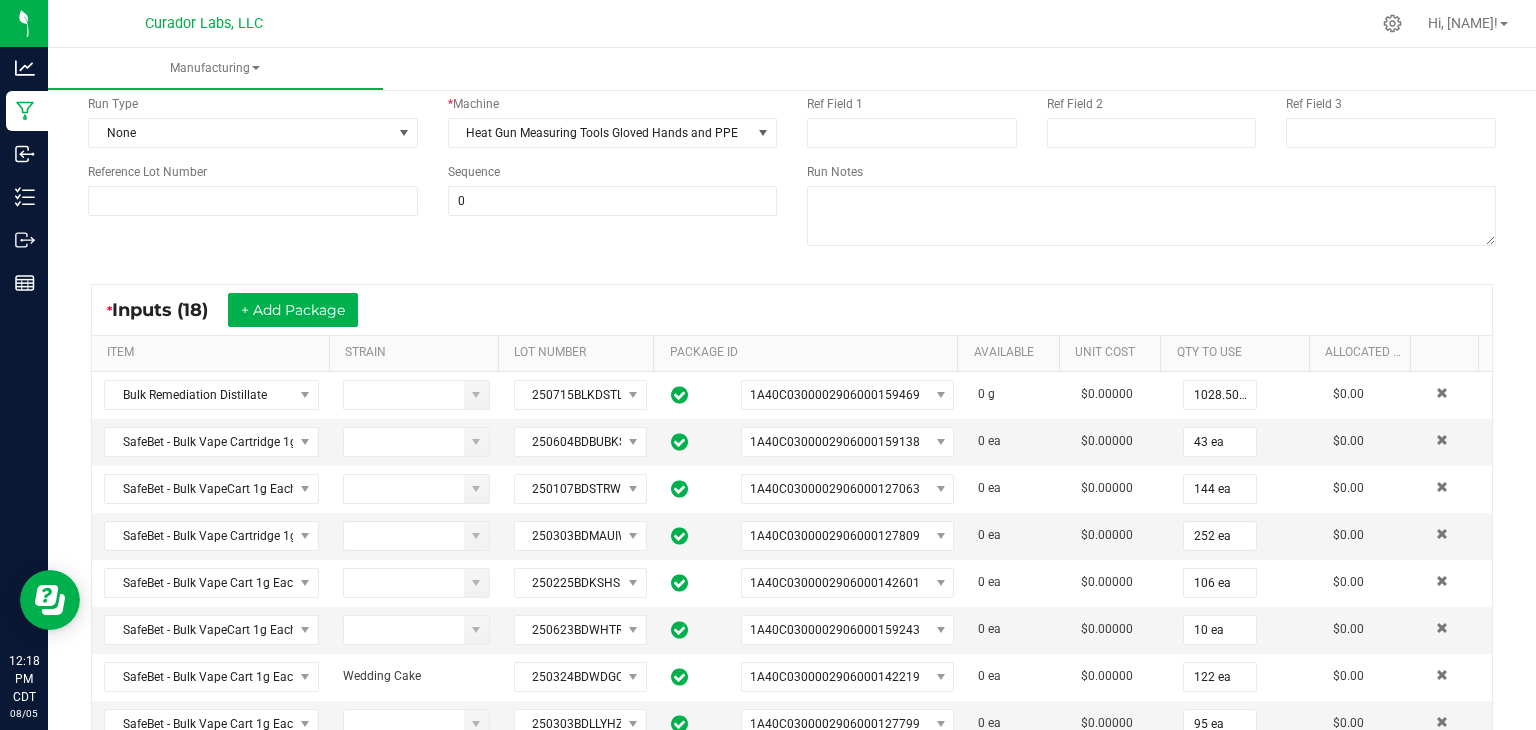 scroll, scrollTop: 0, scrollLeft: 0, axis: both 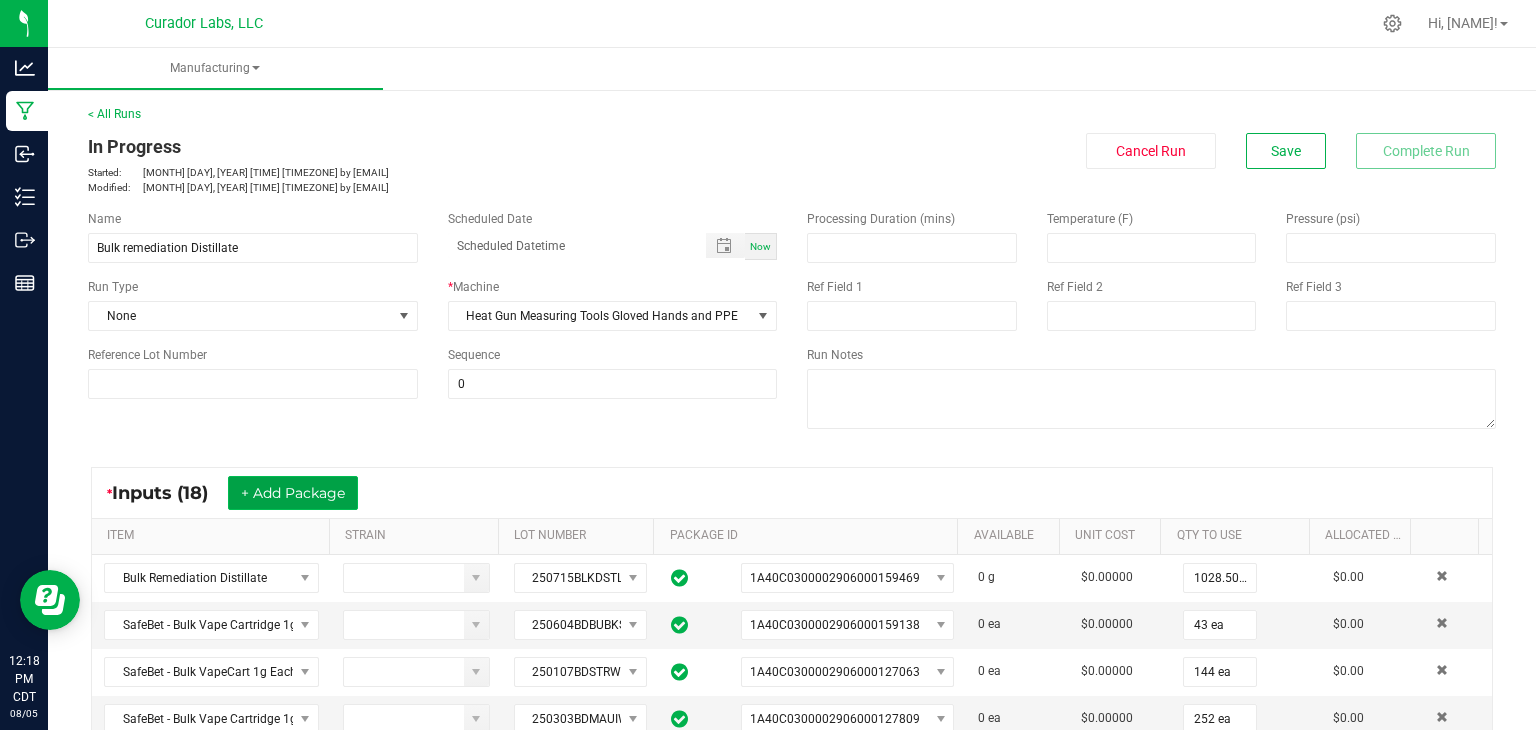 click on "+ Add Package" at bounding box center [293, 493] 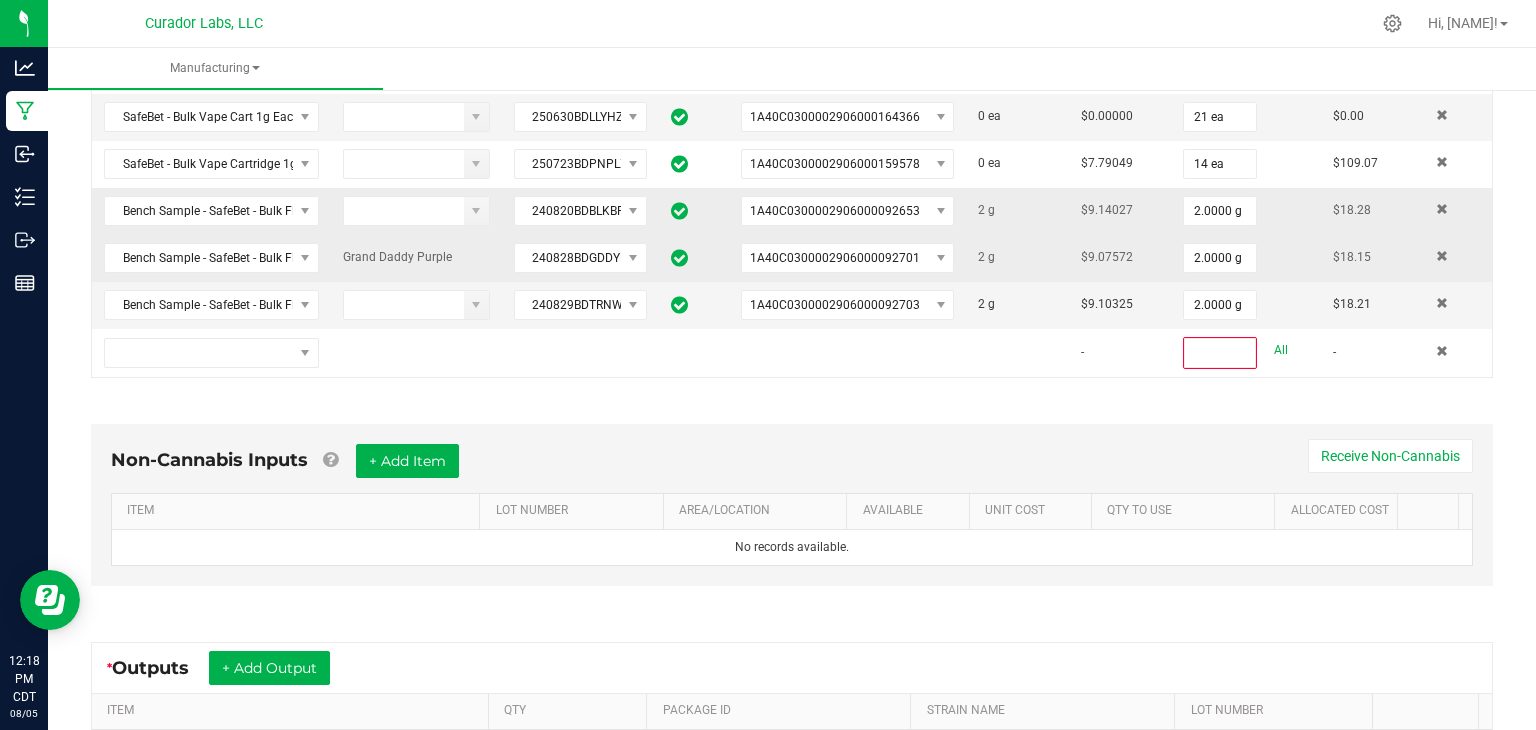scroll, scrollTop: 1074, scrollLeft: 0, axis: vertical 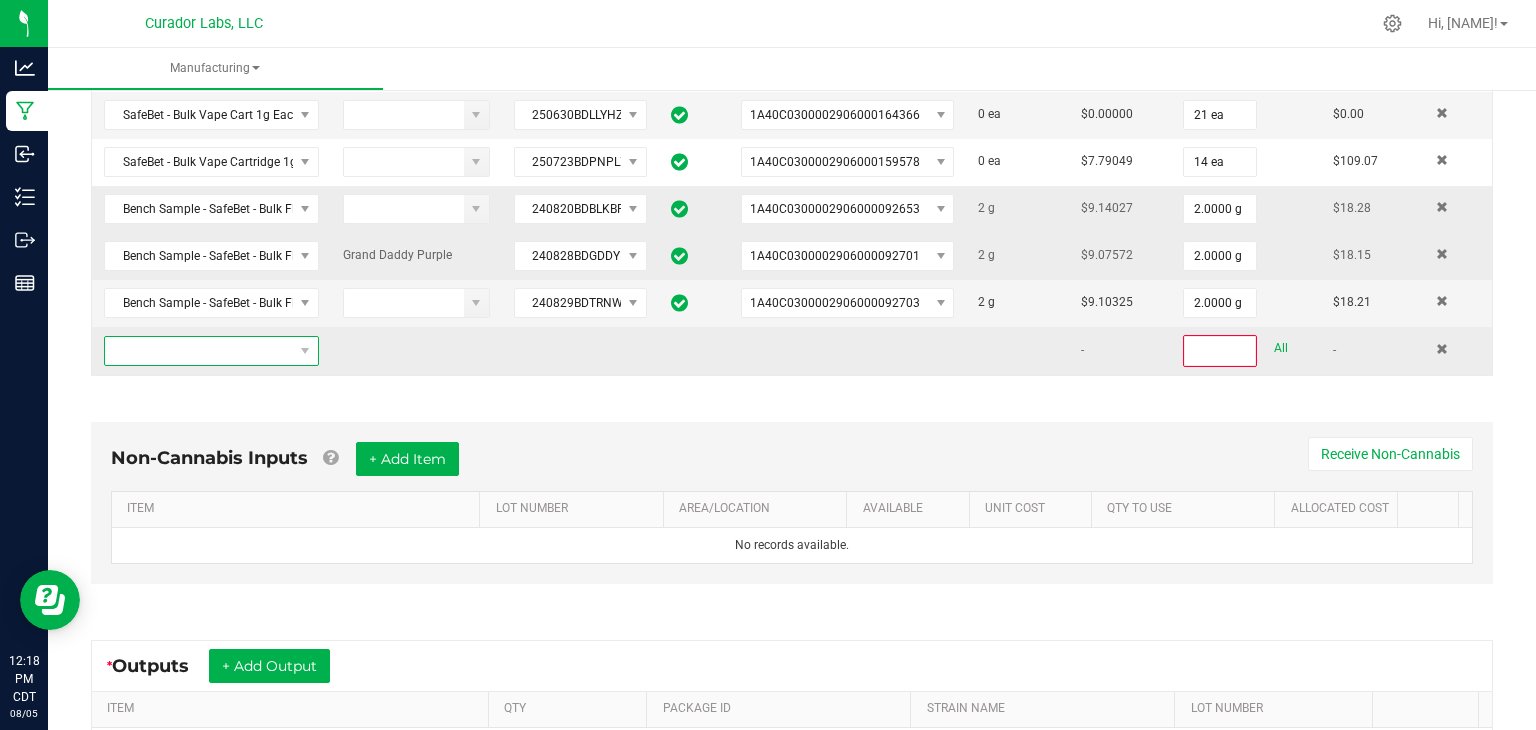 click at bounding box center [199, 351] 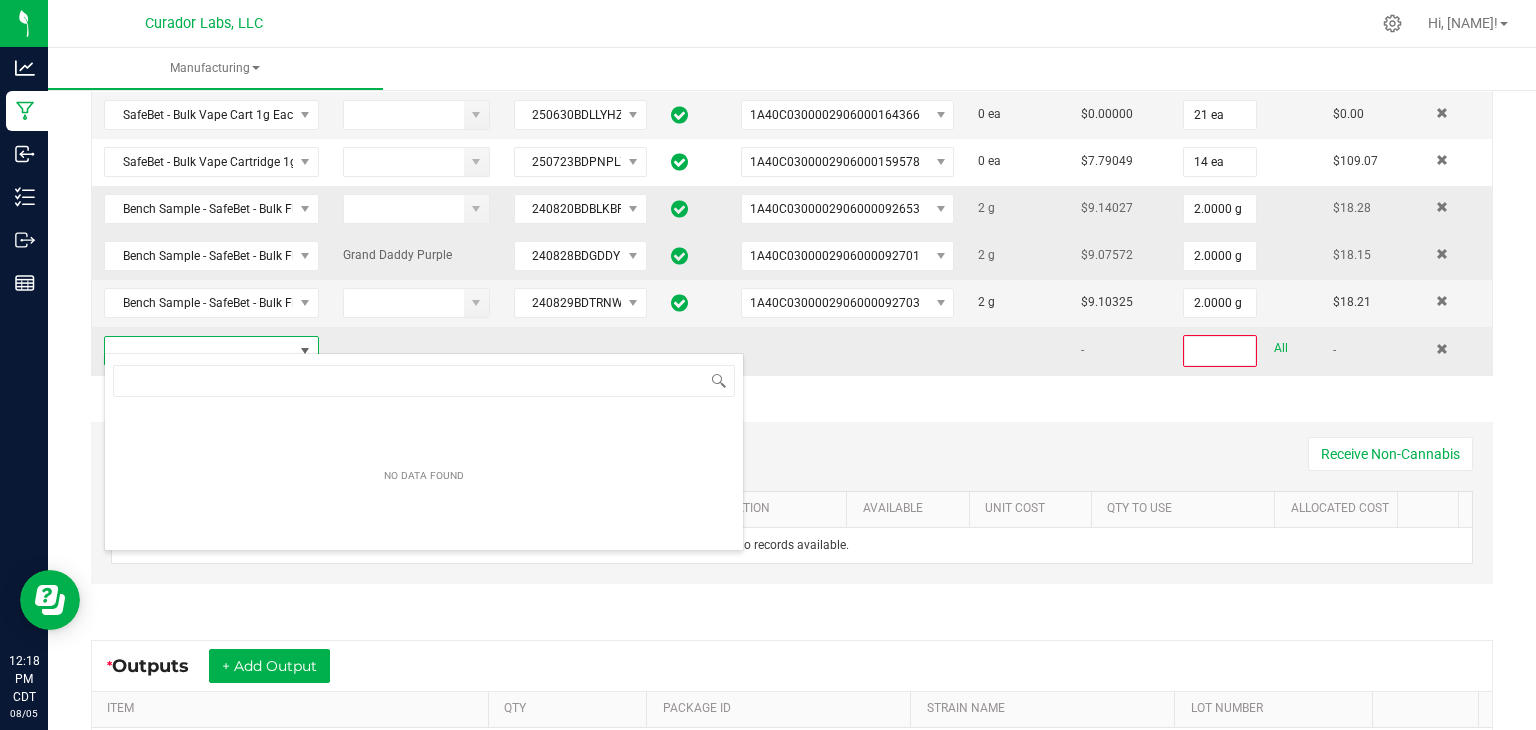 scroll, scrollTop: 99970, scrollLeft: 99790, axis: both 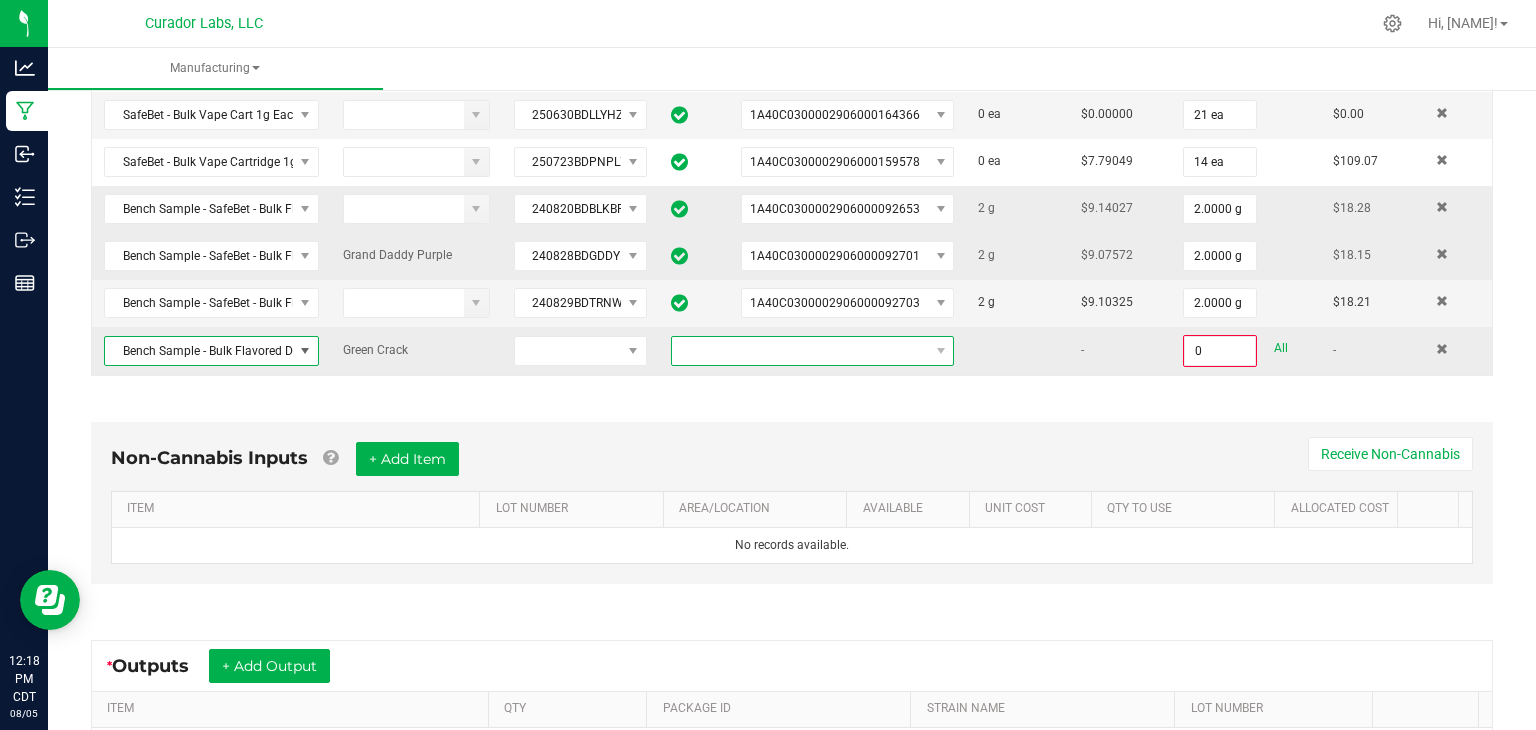 click at bounding box center [800, 351] 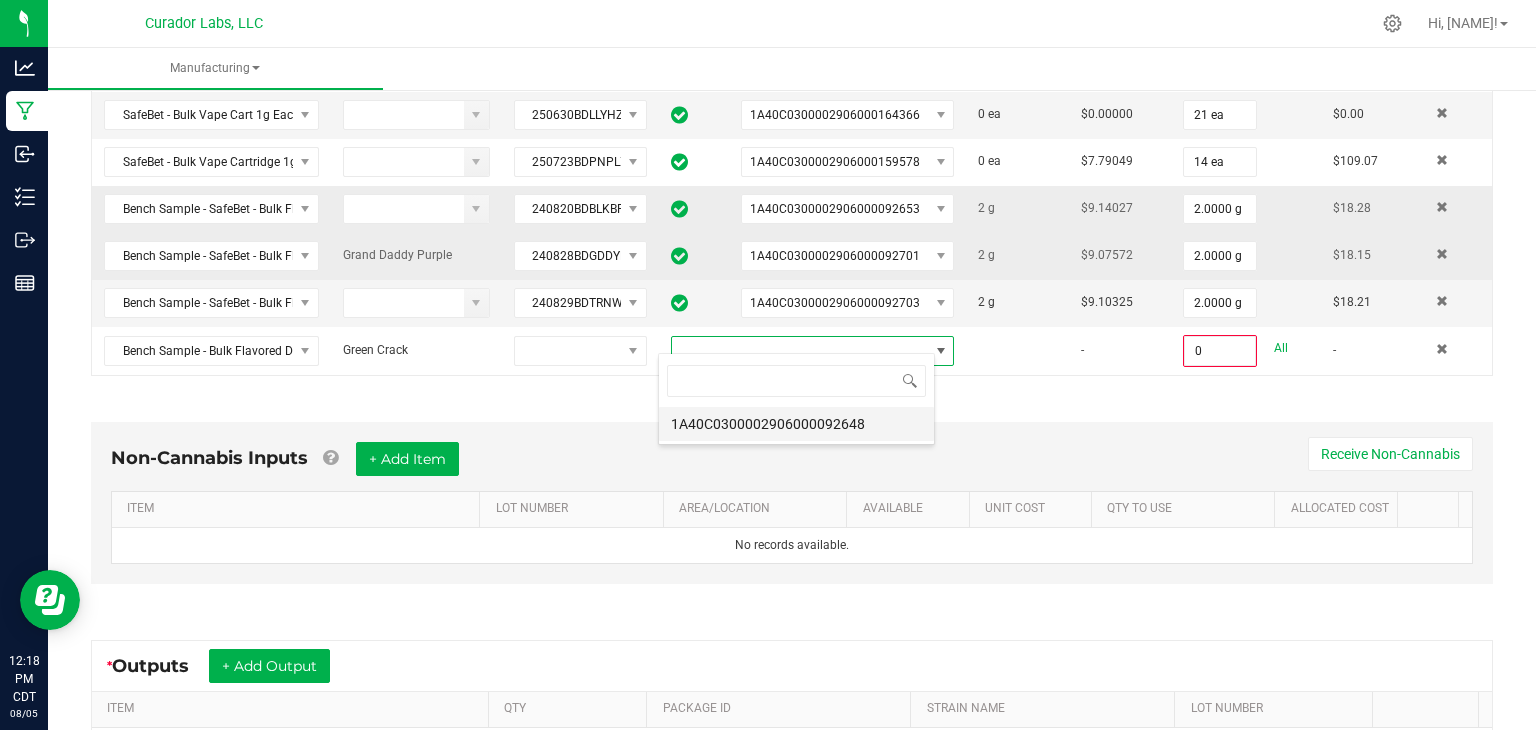 scroll, scrollTop: 99970, scrollLeft: 99723, axis: both 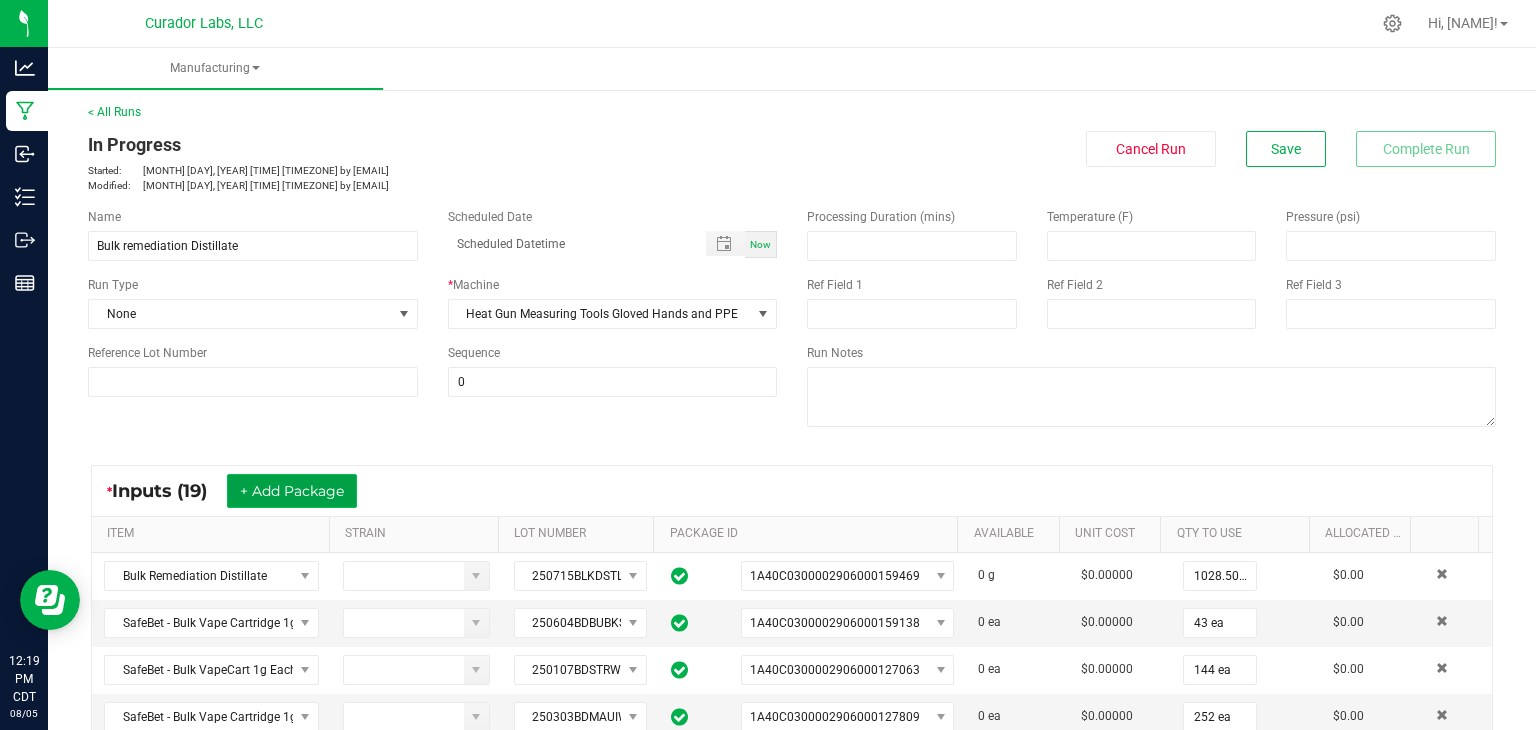 click on "+ Add Package" at bounding box center (292, 491) 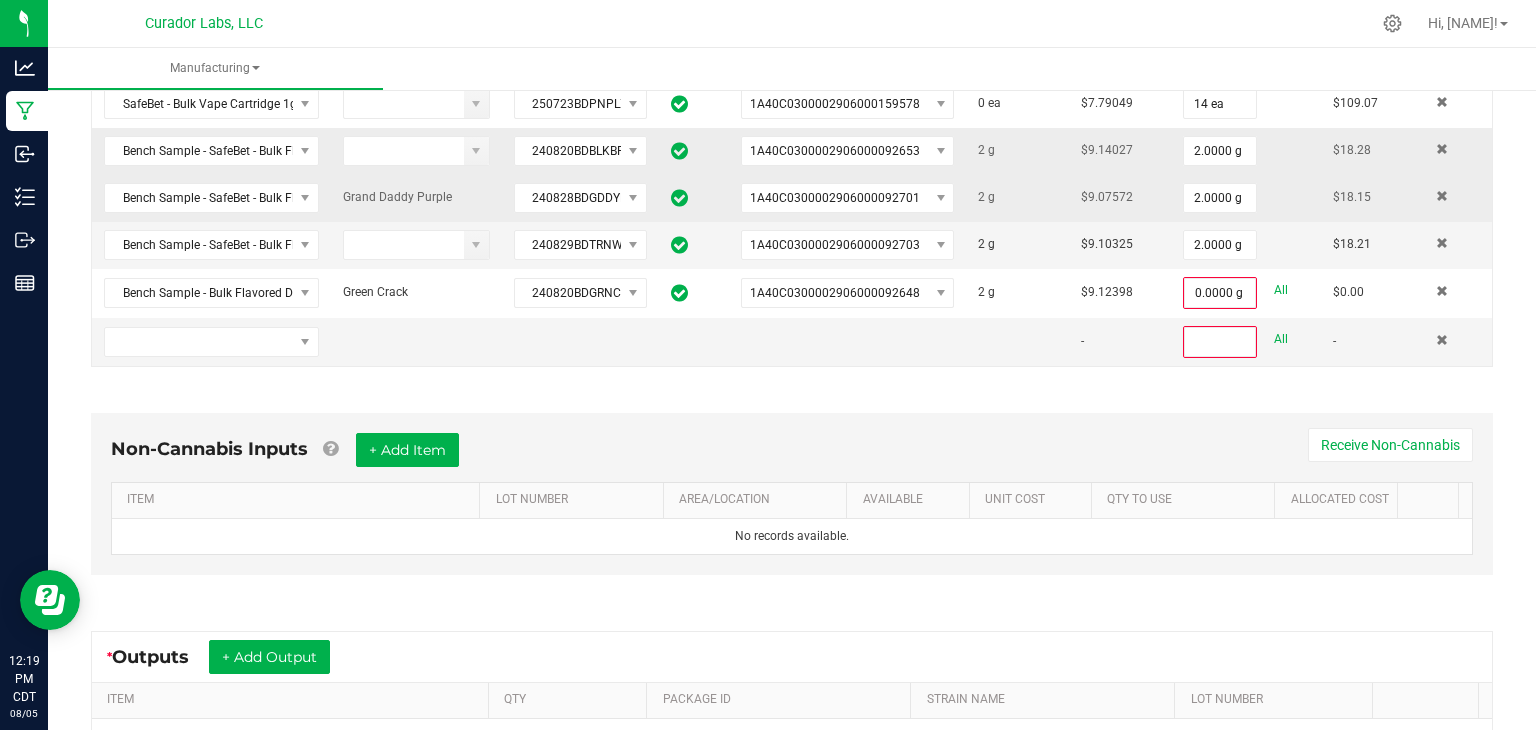 scroll, scrollTop: 1131, scrollLeft: 0, axis: vertical 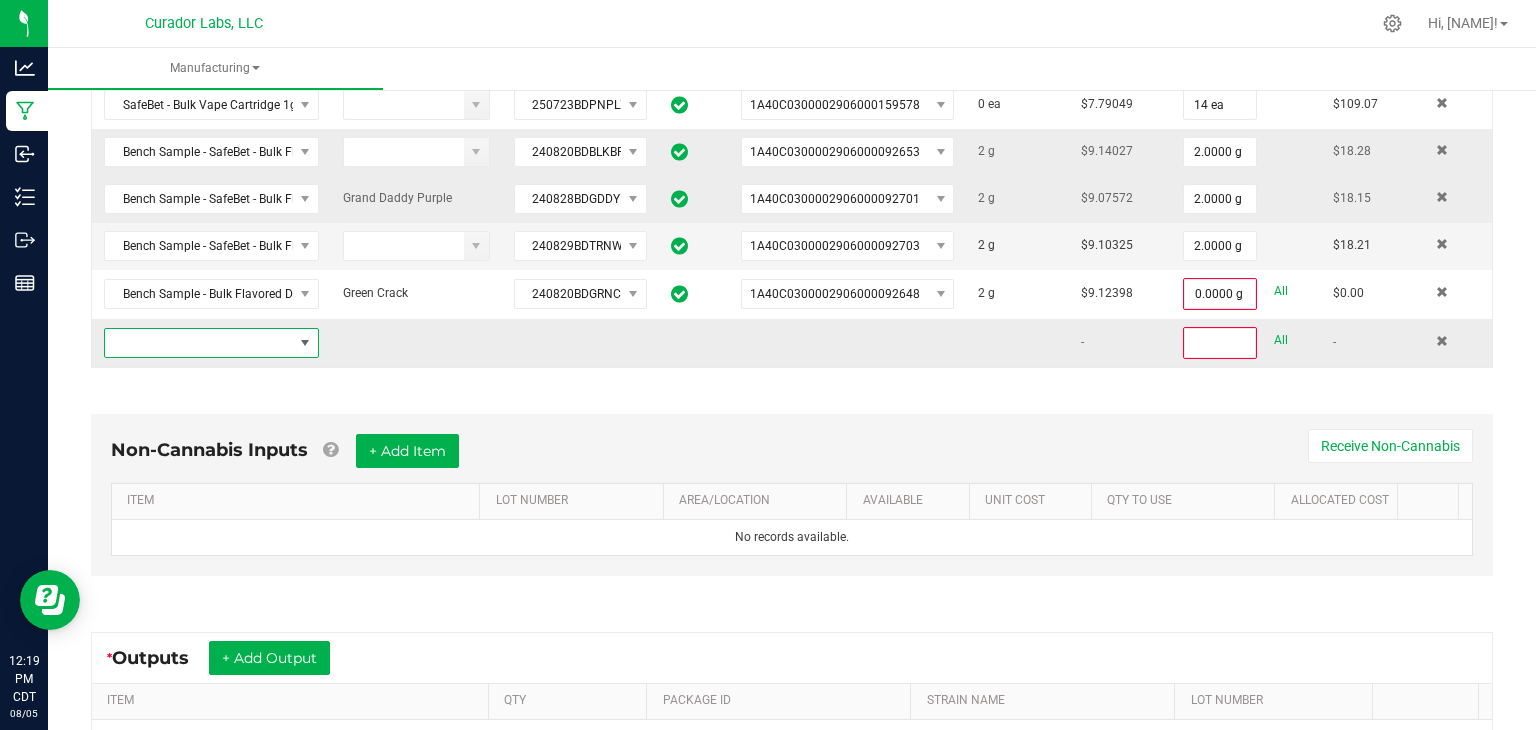 click at bounding box center (199, 343) 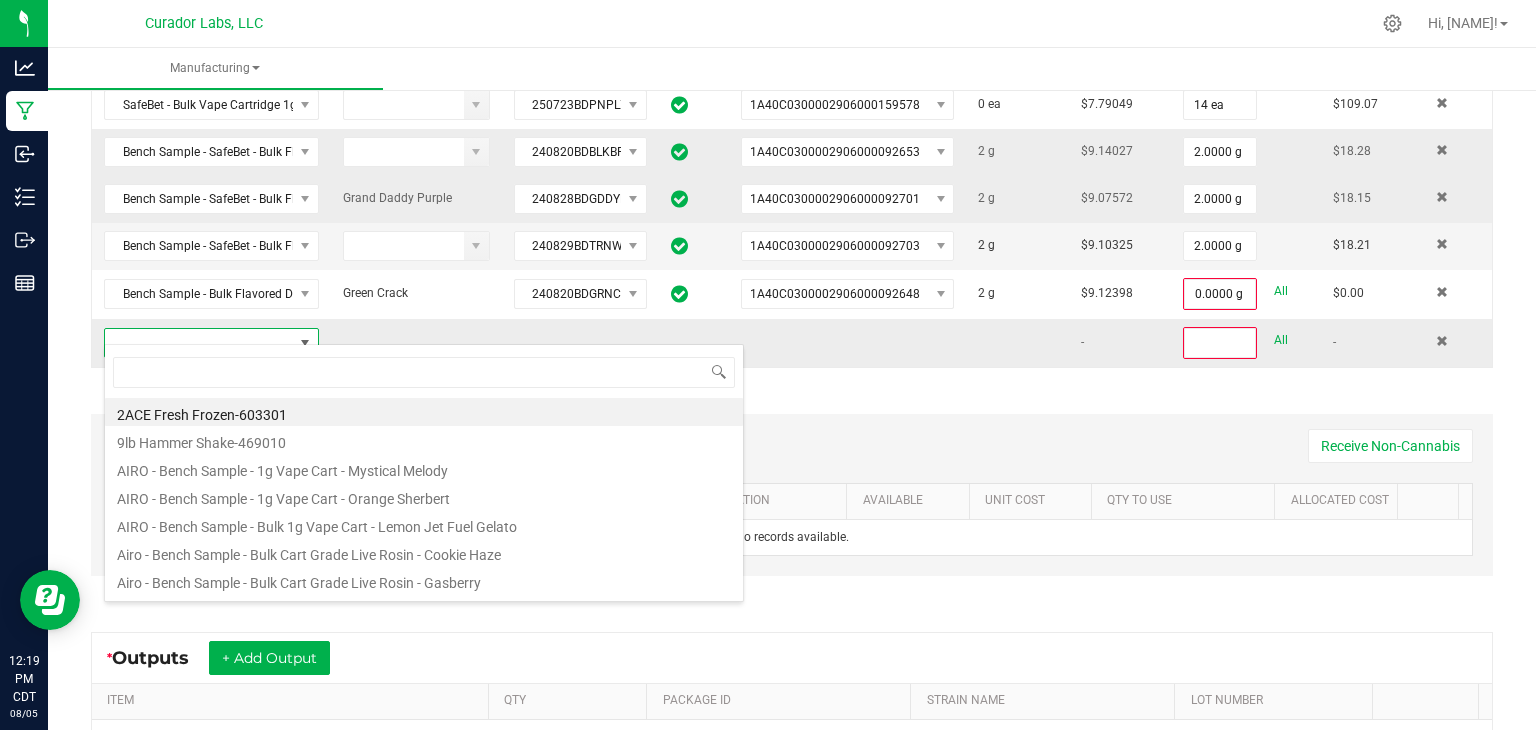 scroll, scrollTop: 99970, scrollLeft: 99790, axis: both 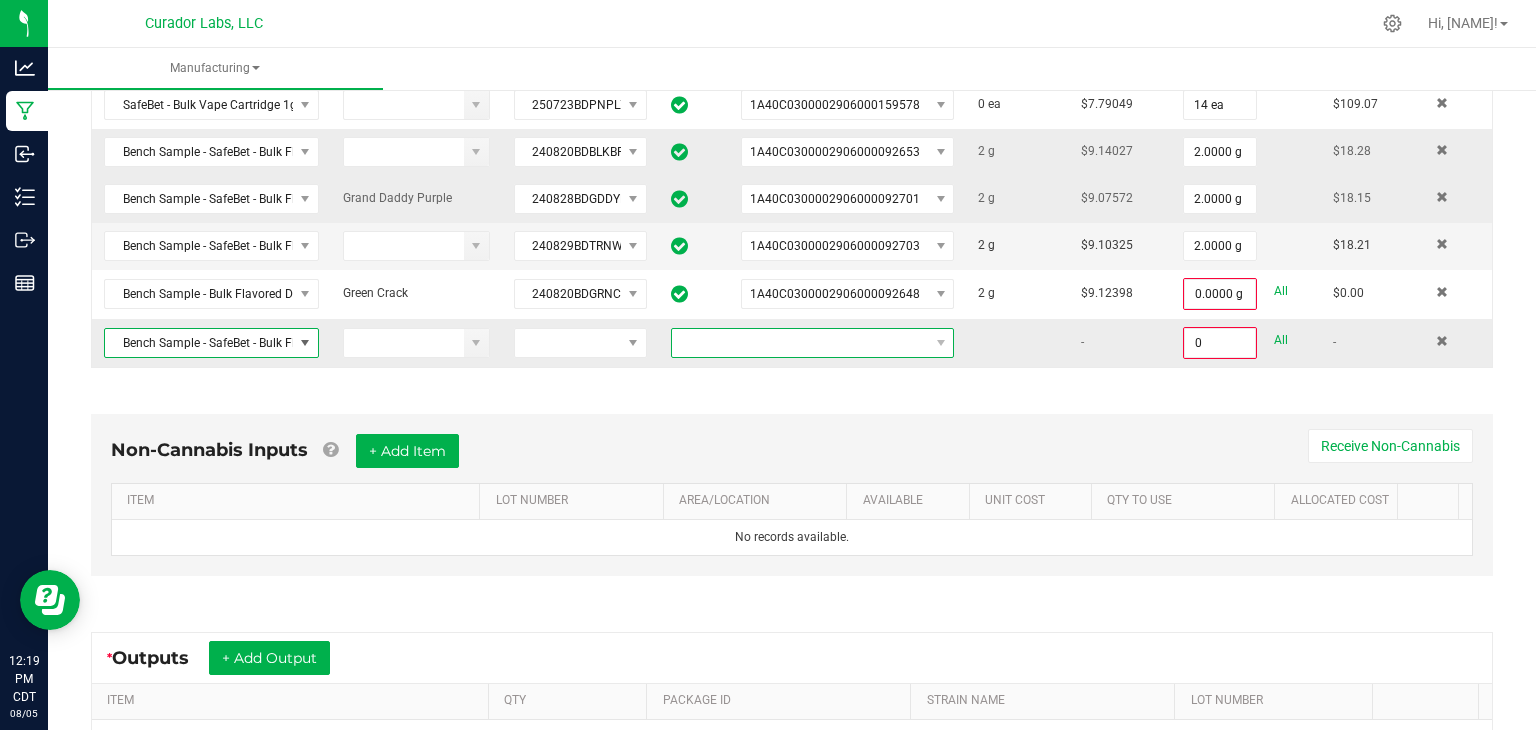 click at bounding box center (800, 343) 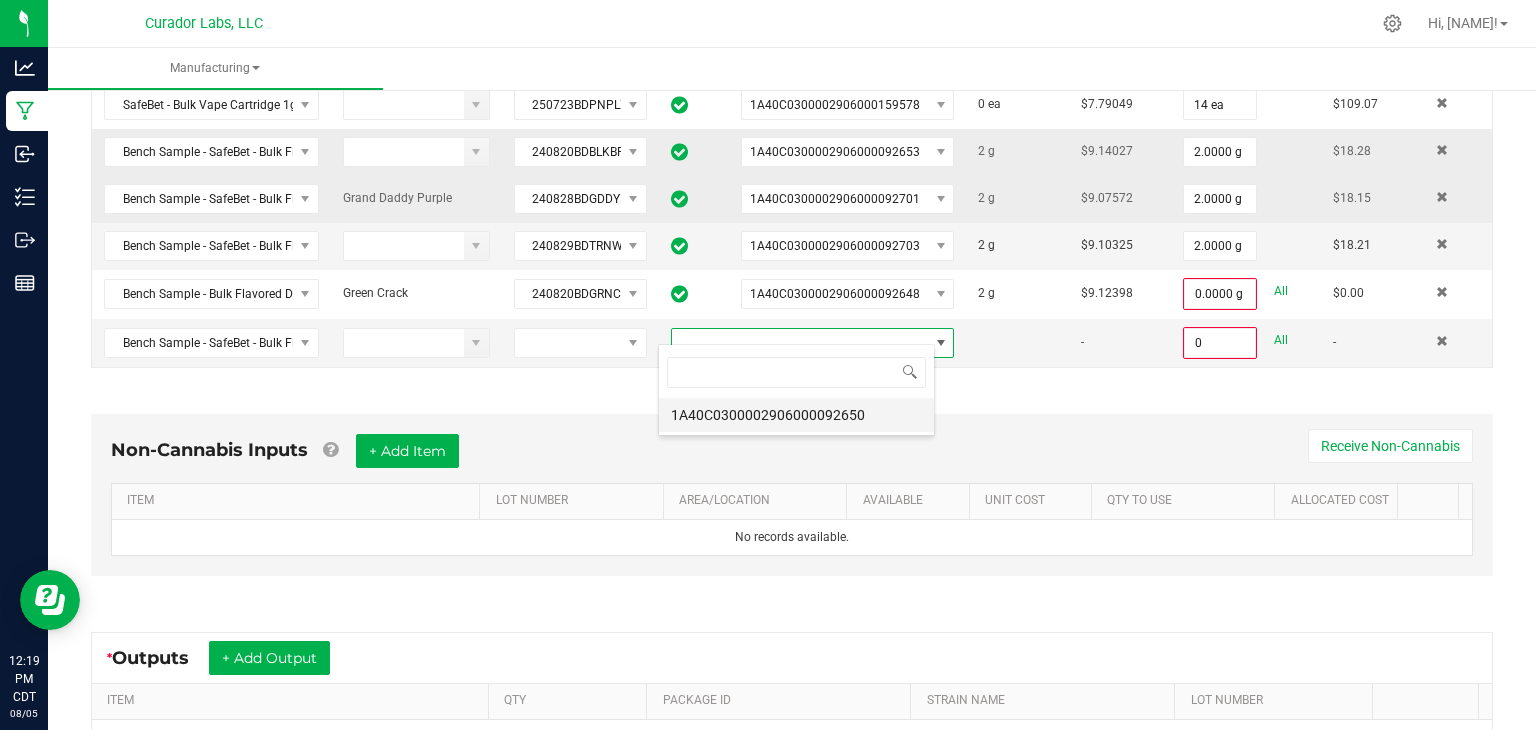 scroll, scrollTop: 99970, scrollLeft: 99723, axis: both 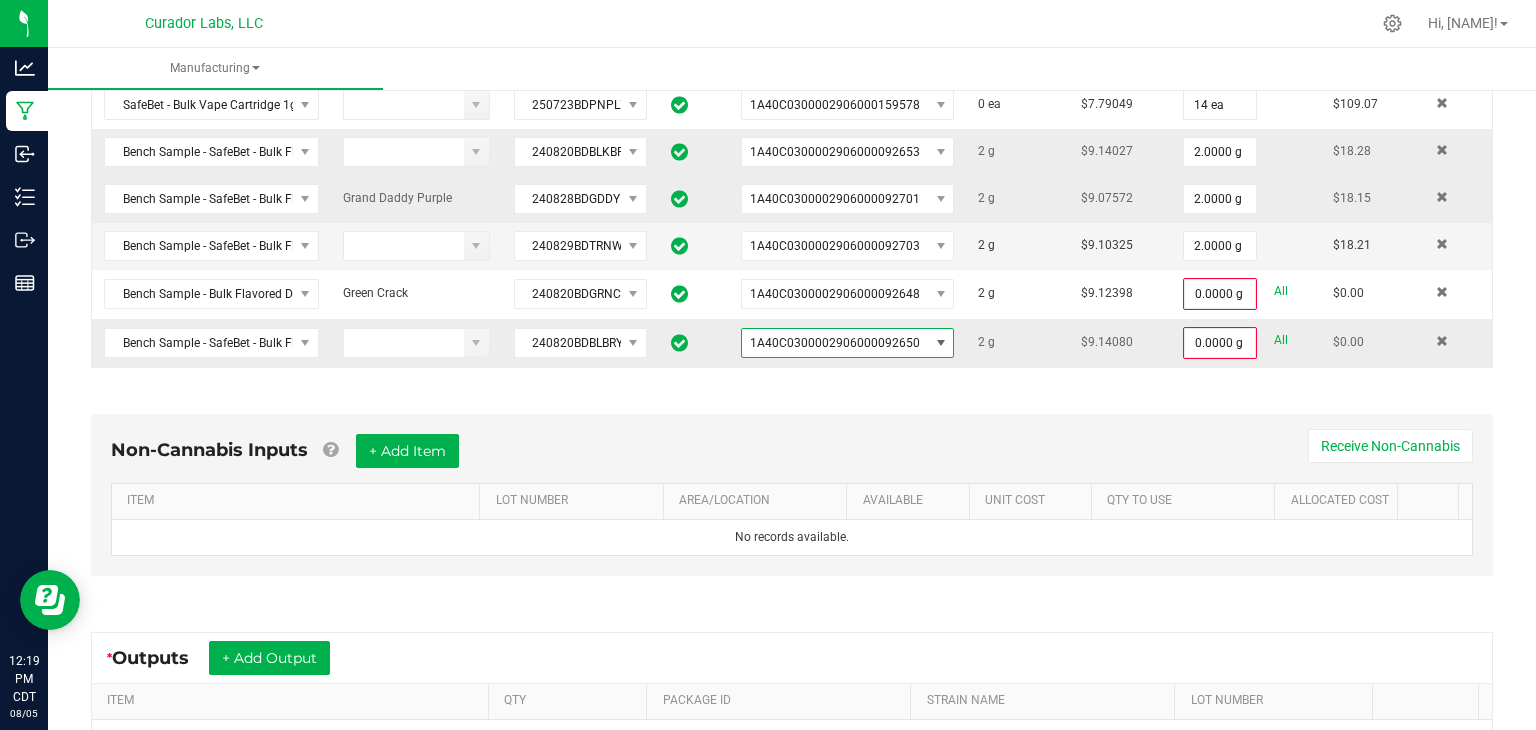 click on "All" at bounding box center (1281, 340) 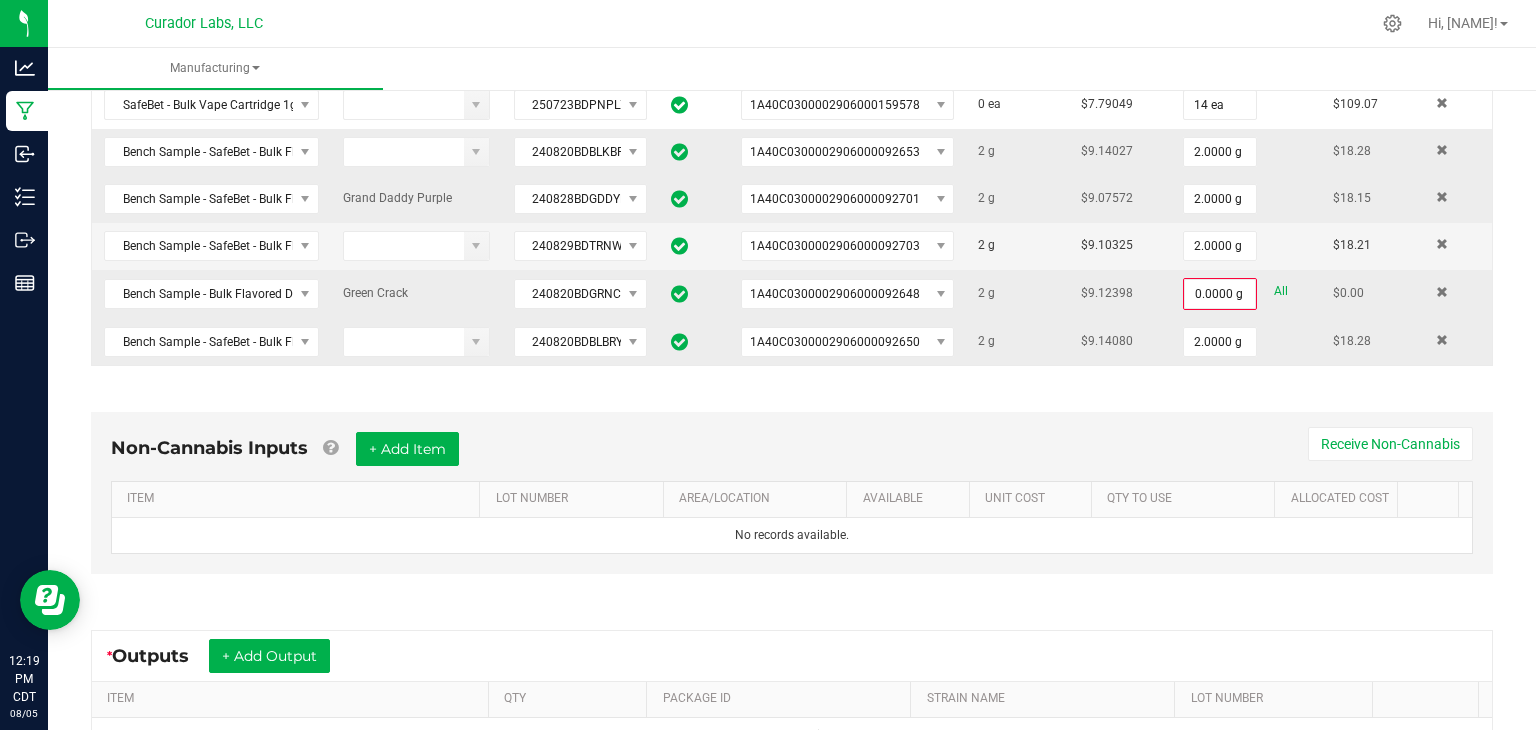 click on "All" at bounding box center [1281, 291] 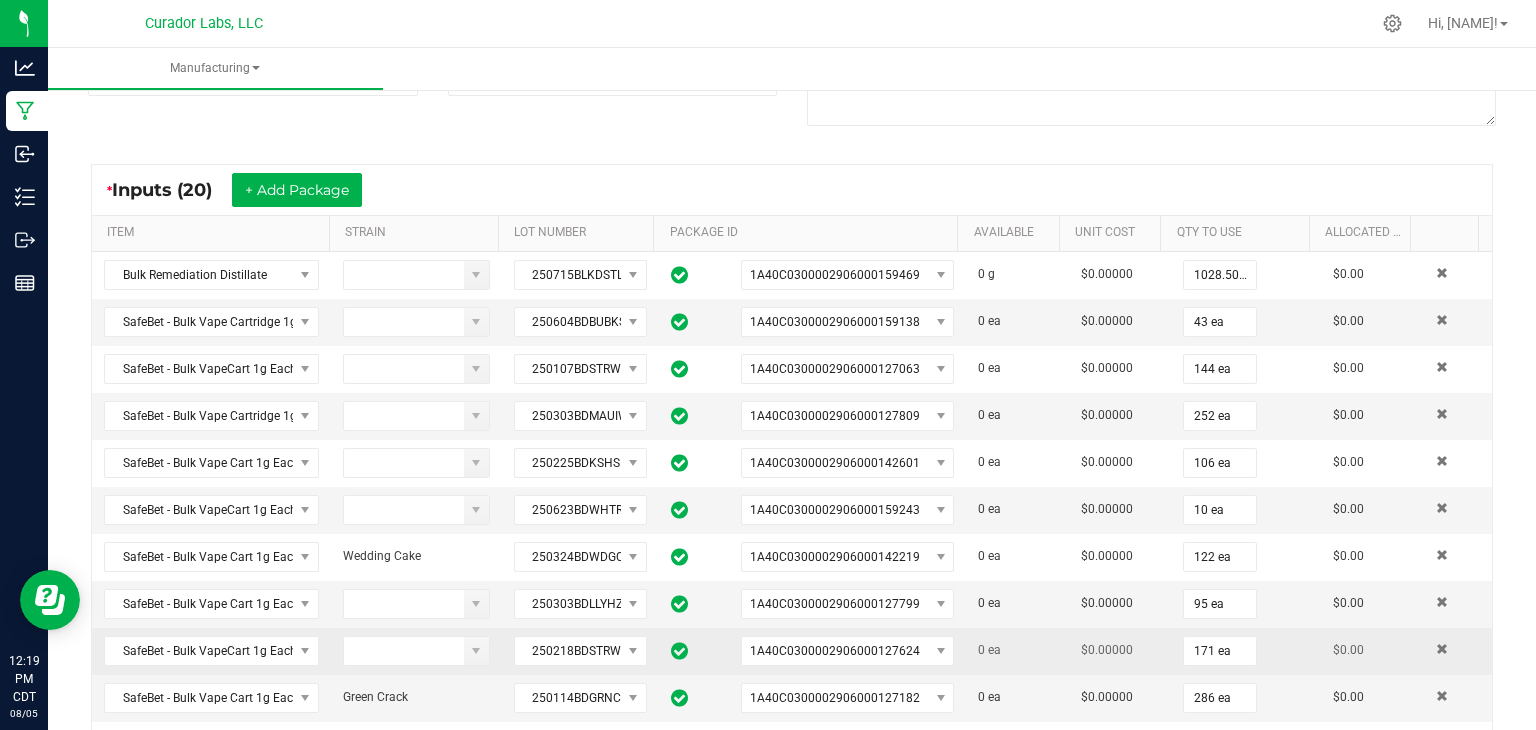 scroll, scrollTop: 271, scrollLeft: 0, axis: vertical 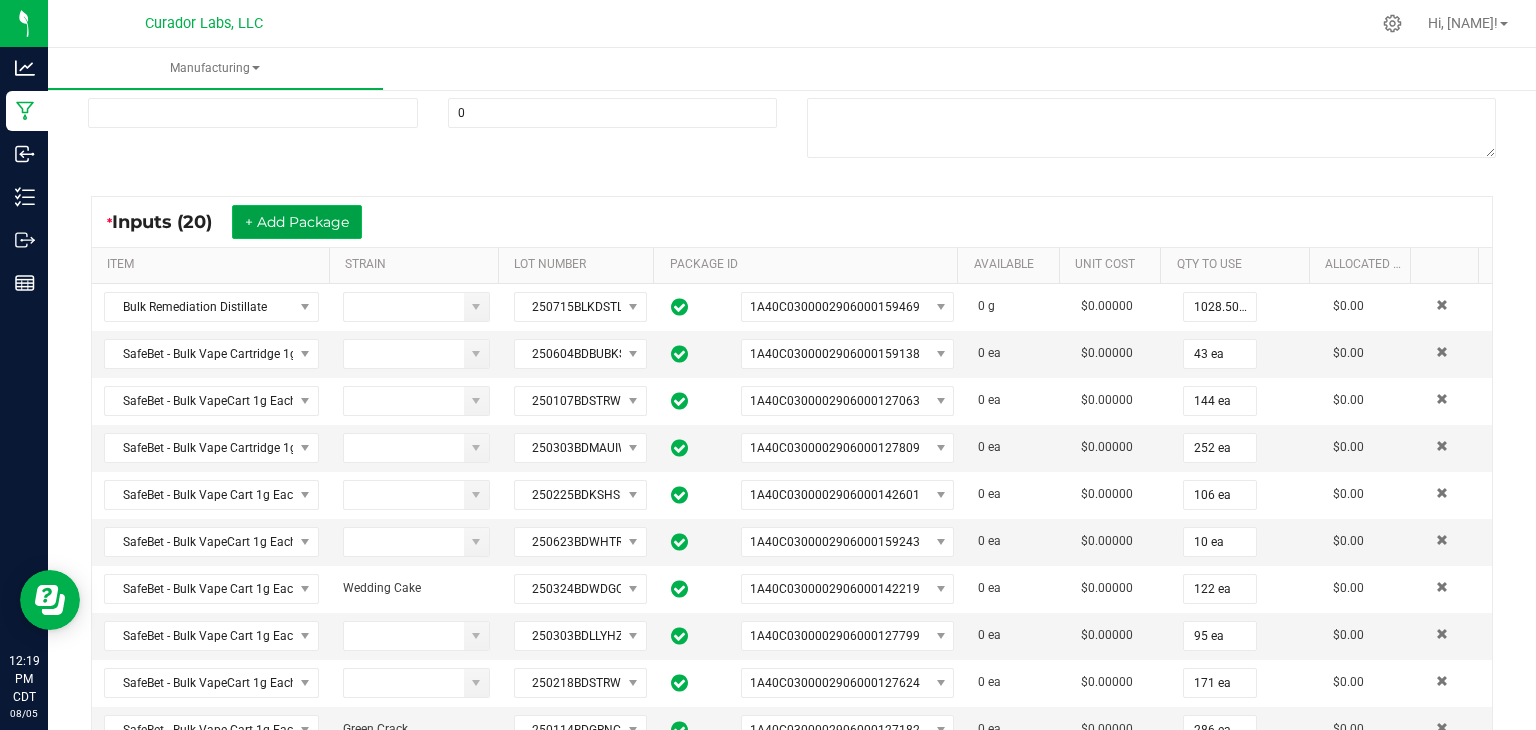 click on "+ Add Package" at bounding box center (297, 222) 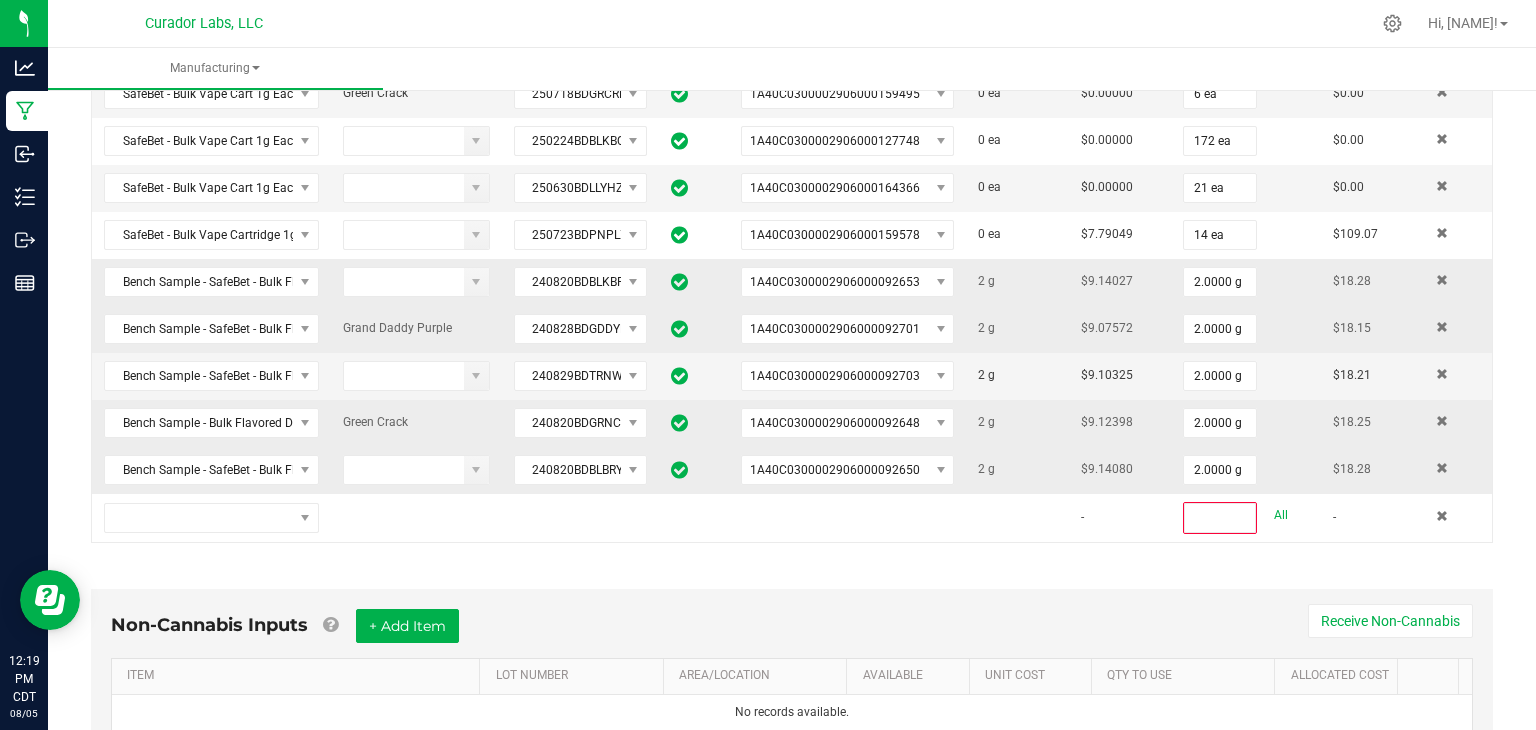scroll, scrollTop: 1247, scrollLeft: 0, axis: vertical 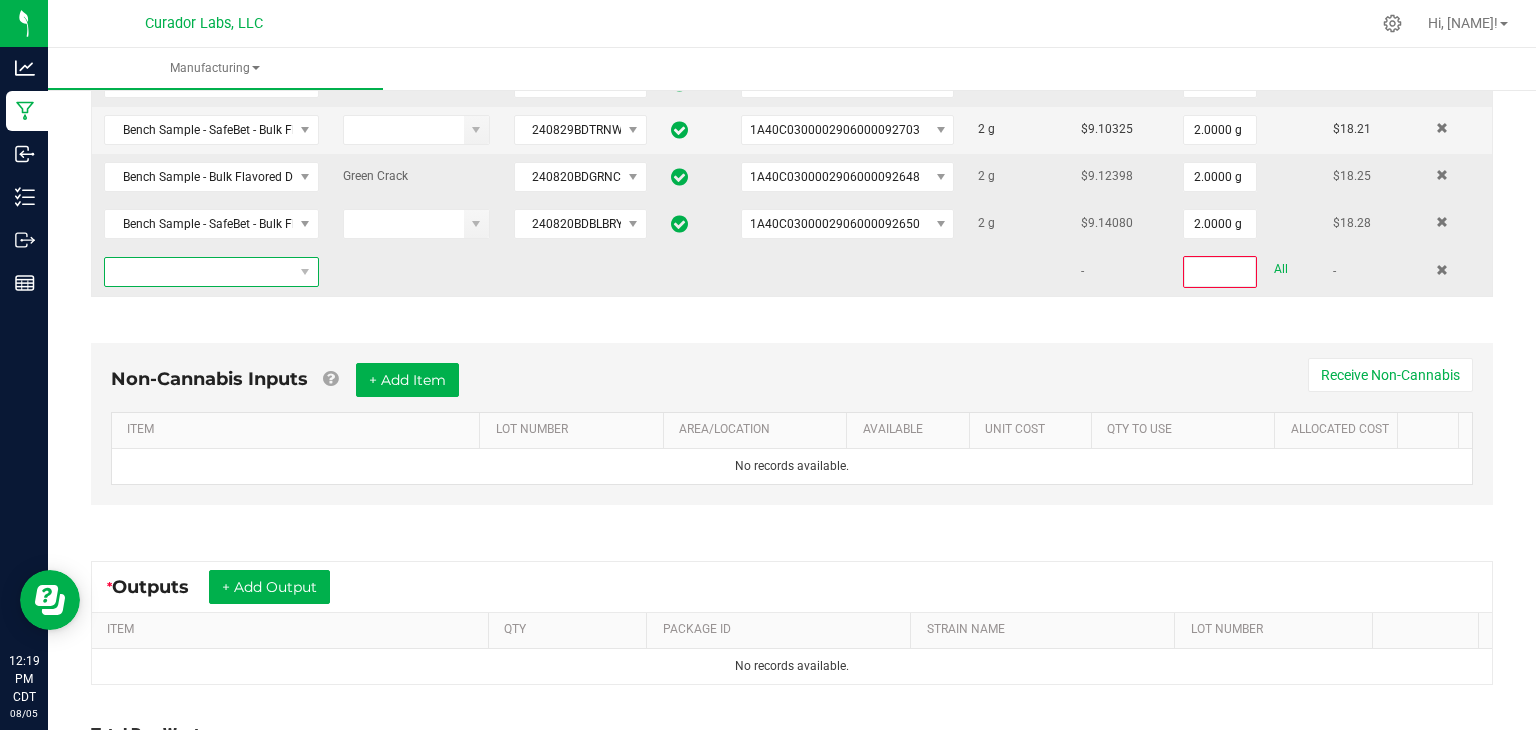 click at bounding box center (199, 272) 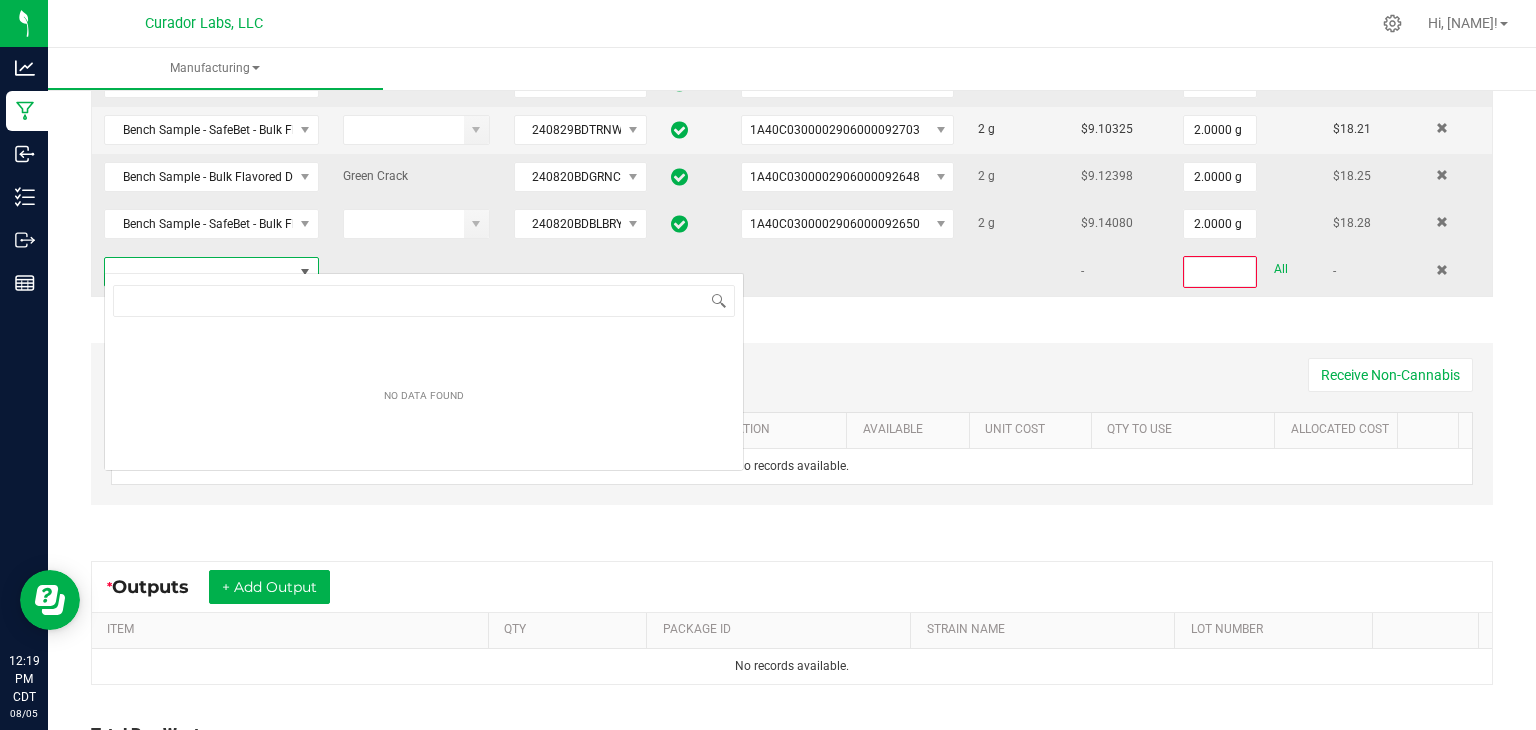 scroll, scrollTop: 99970, scrollLeft: 99790, axis: both 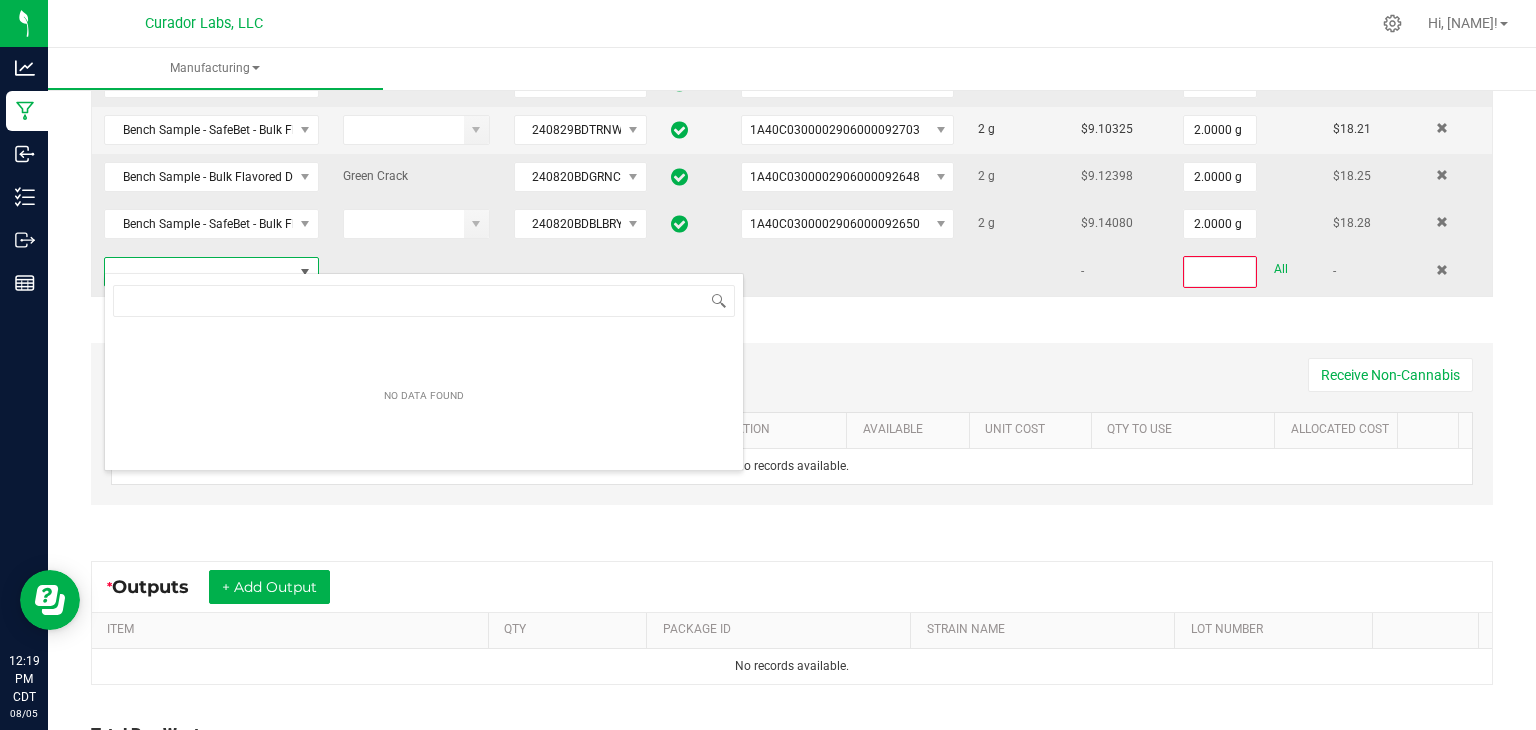 type on "Bench Sample Bulk Flavored Distillate - Airo - Midnight Moon" 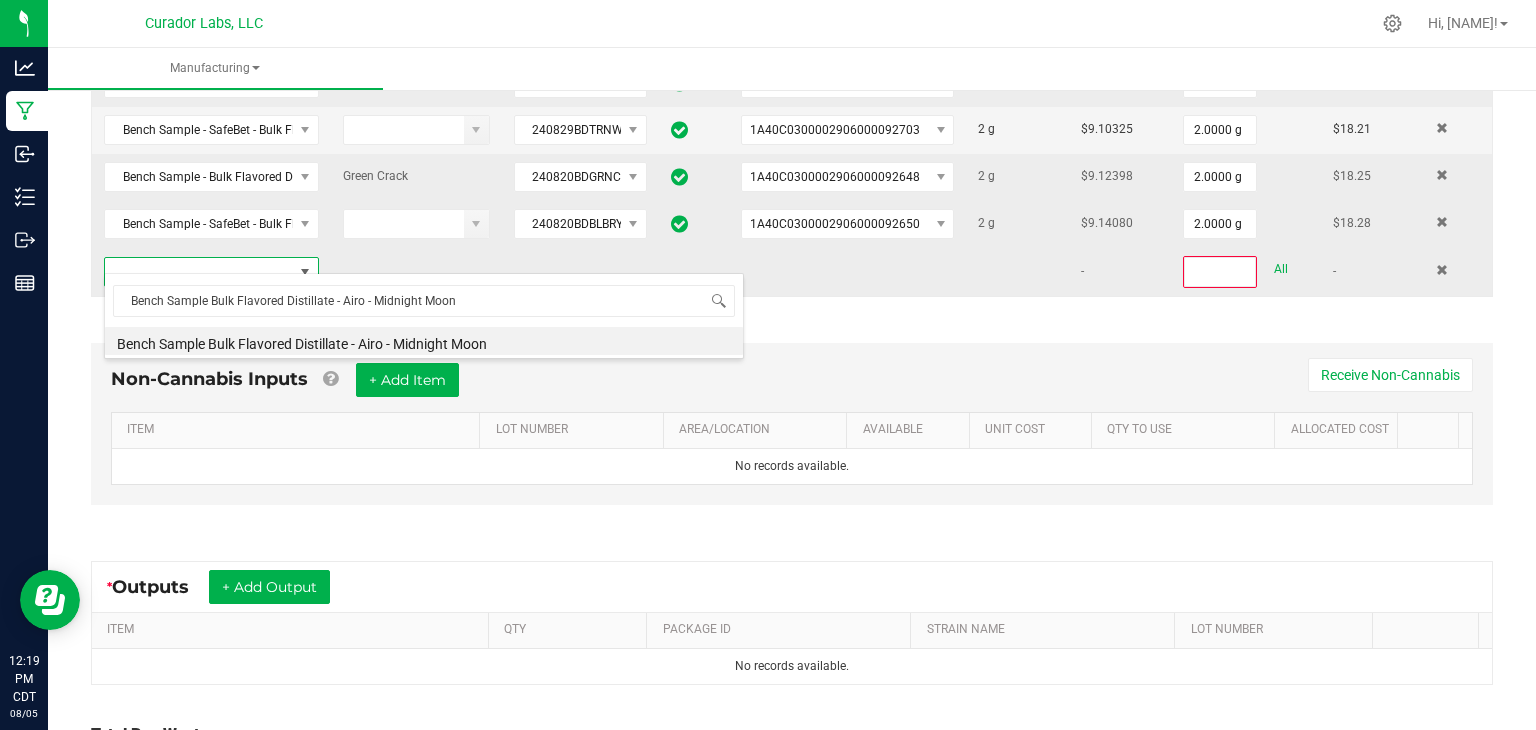 type on "0" 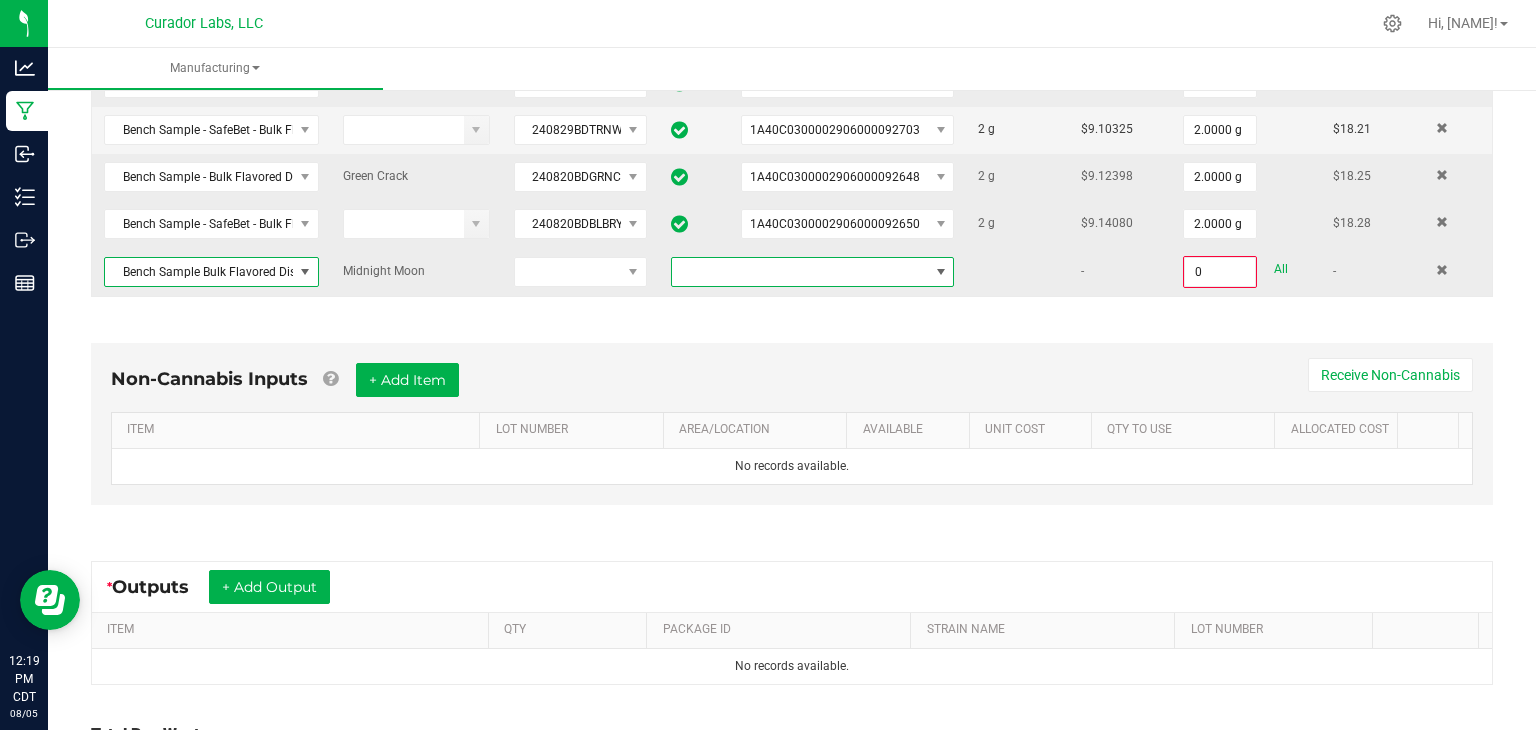 click at bounding box center [800, 272] 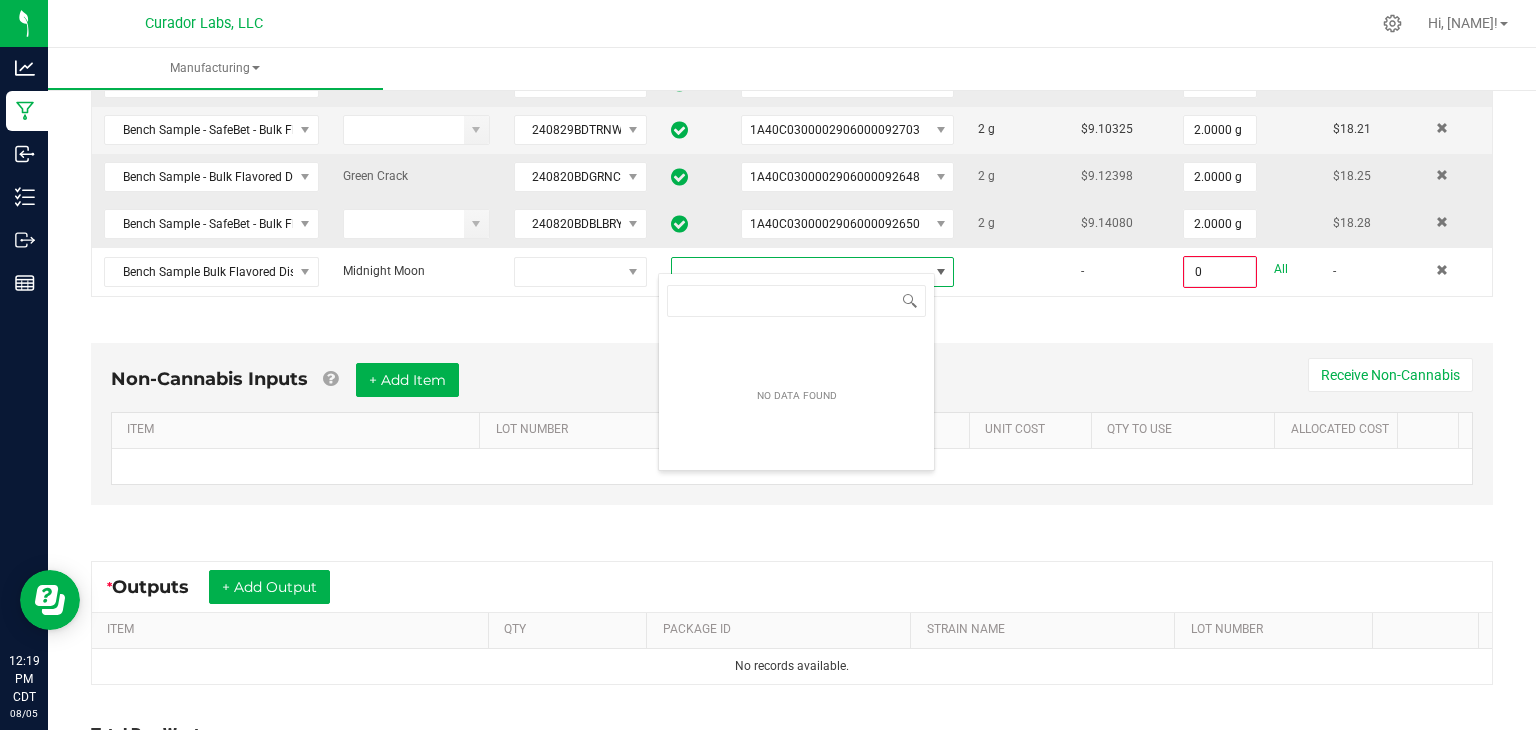 scroll, scrollTop: 99970, scrollLeft: 99723, axis: both 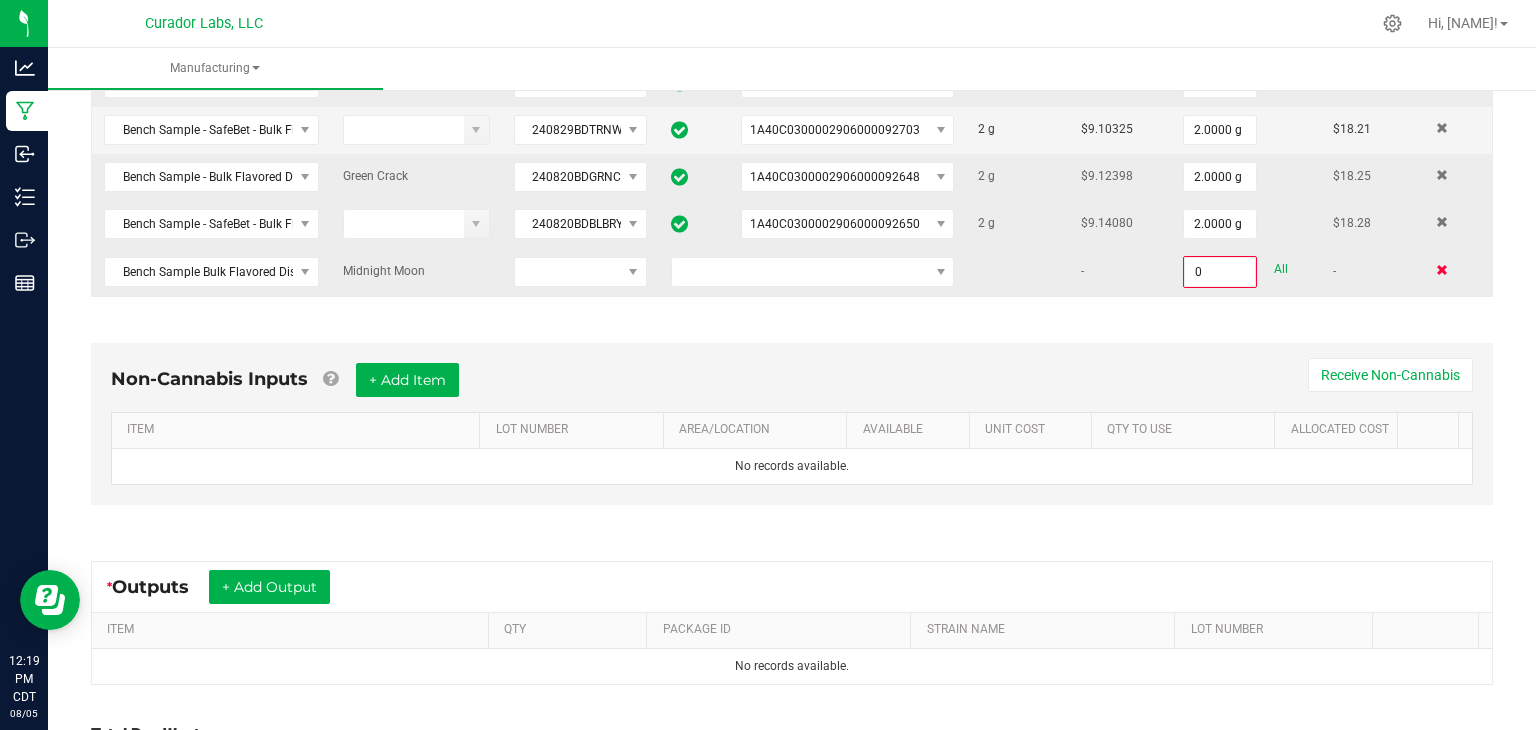 click at bounding box center [1442, 270] 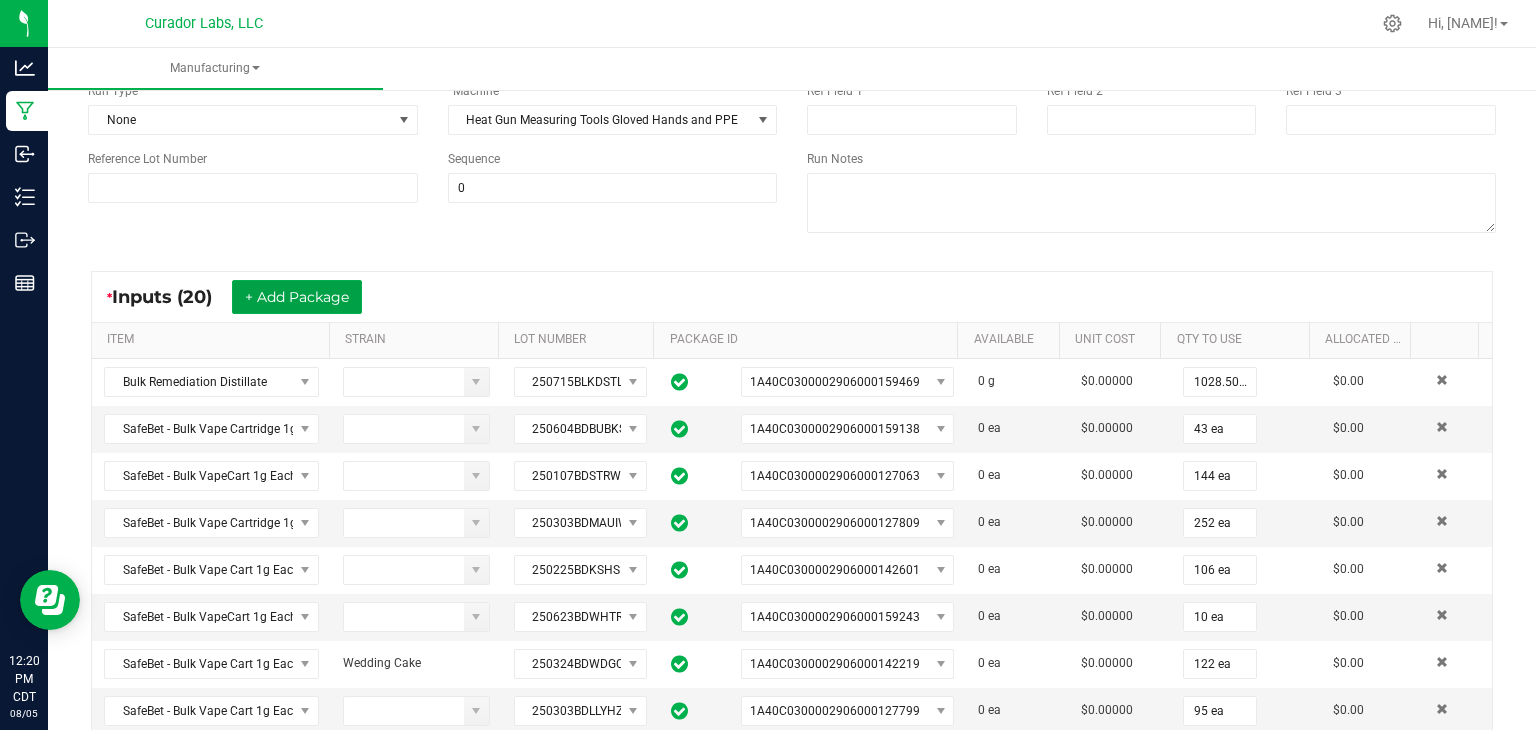click on "+ Add Package" at bounding box center (297, 297) 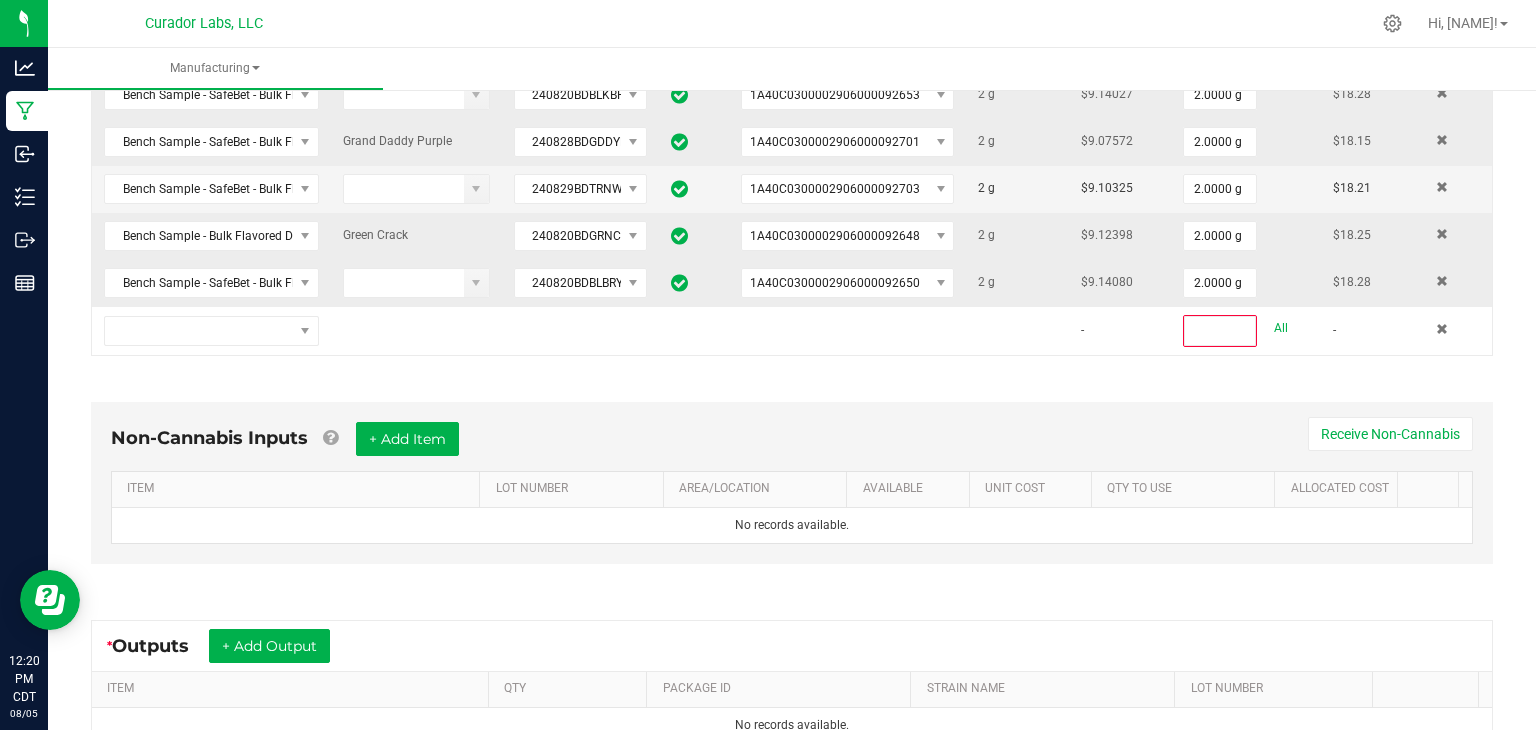 scroll, scrollTop: 1084, scrollLeft: 0, axis: vertical 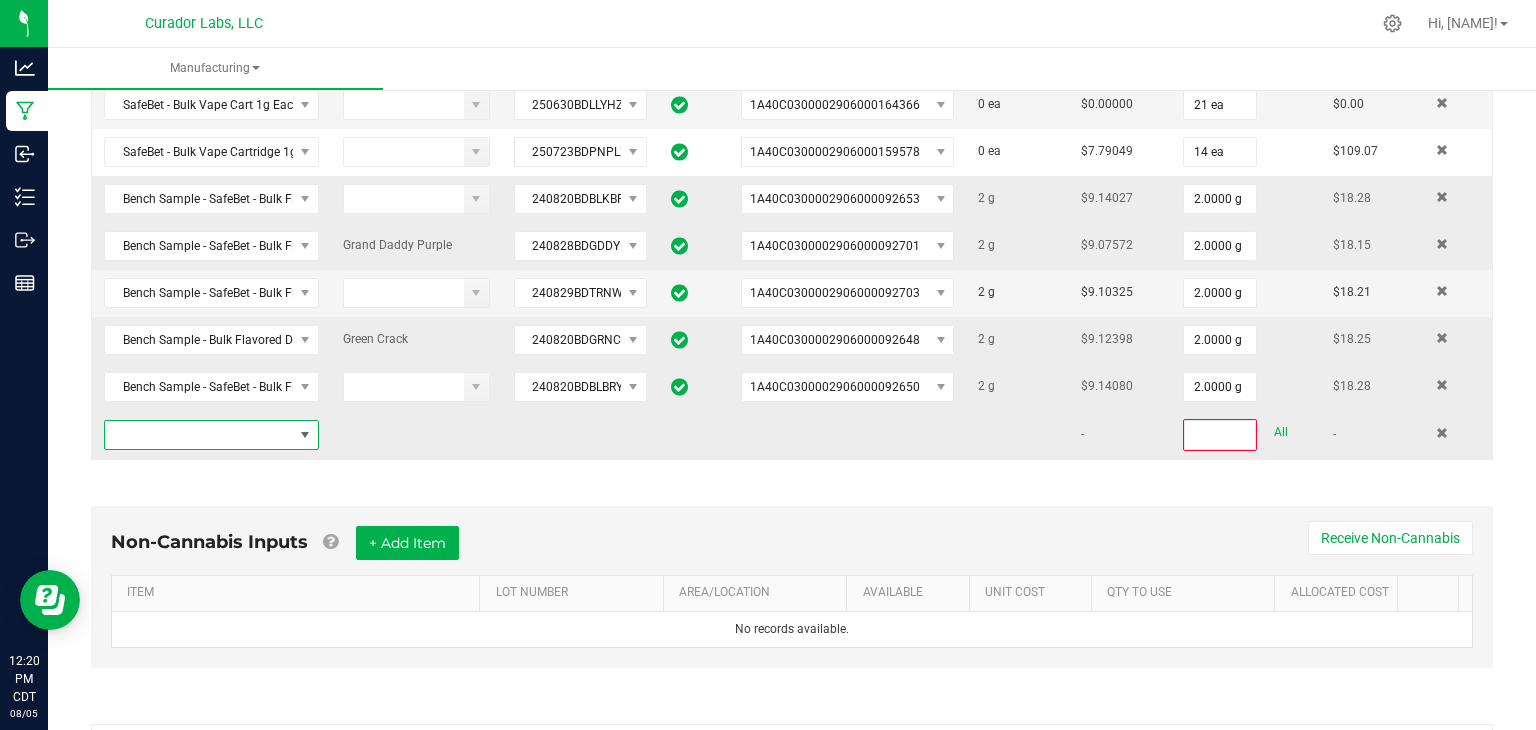 click at bounding box center (199, 435) 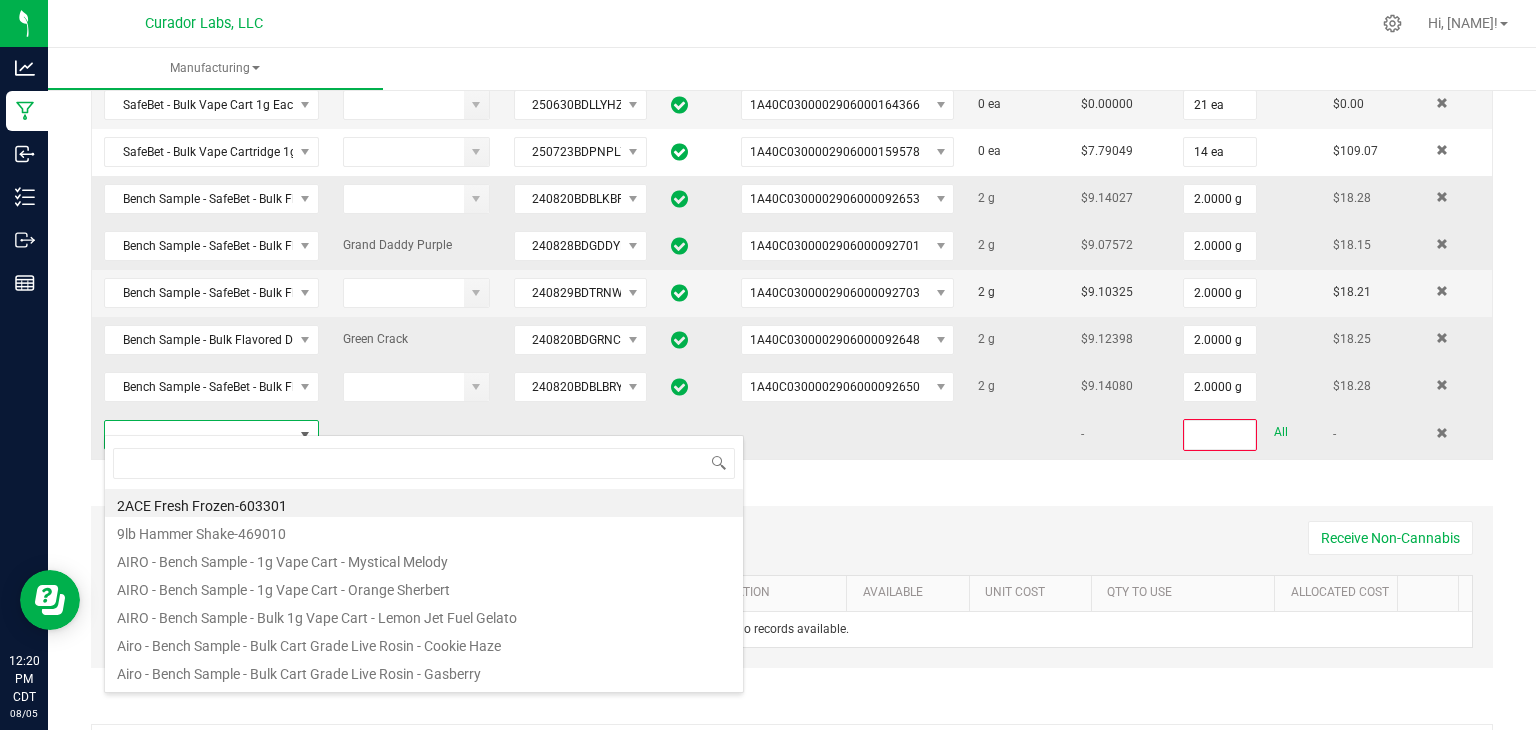 scroll, scrollTop: 99970, scrollLeft: 99790, axis: both 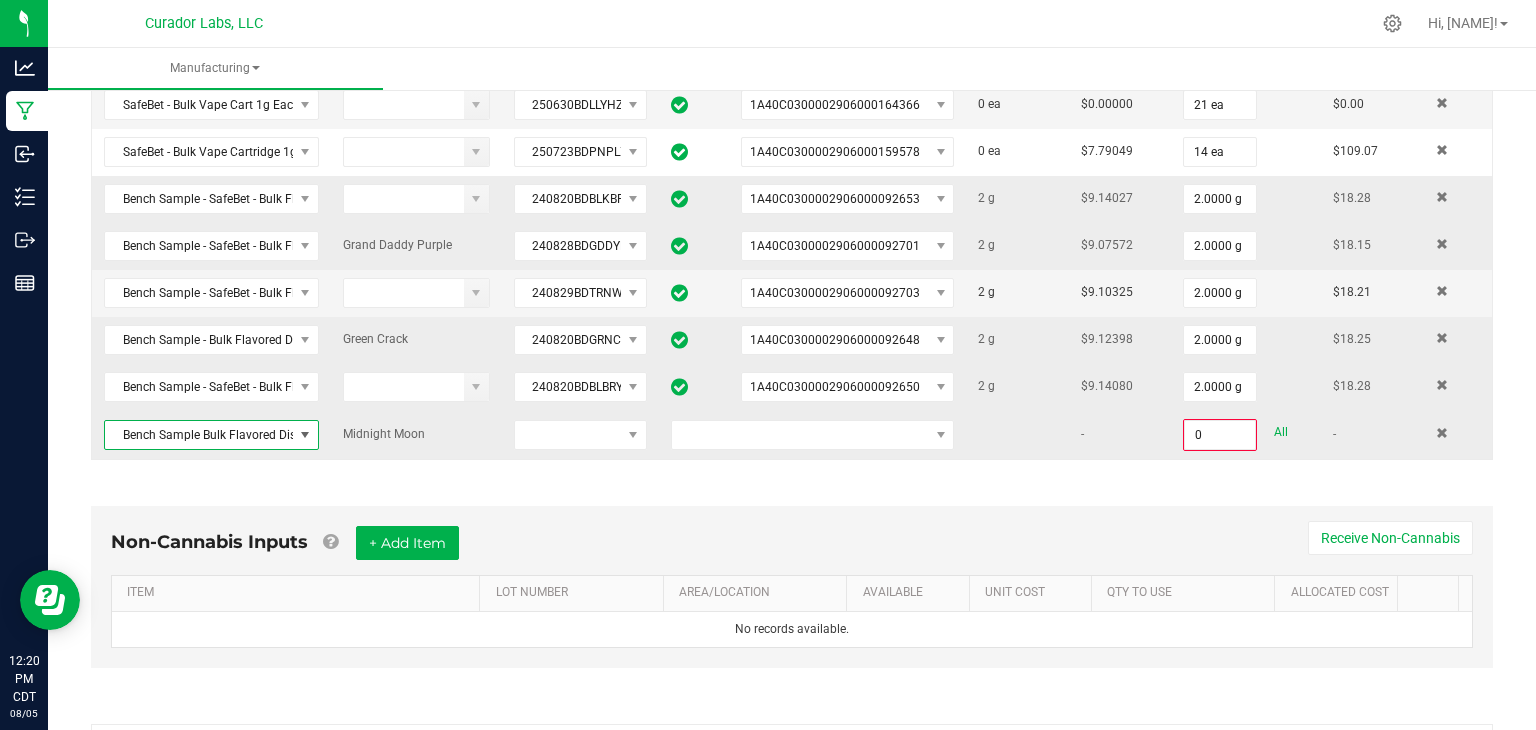 click at bounding box center [812, 435] 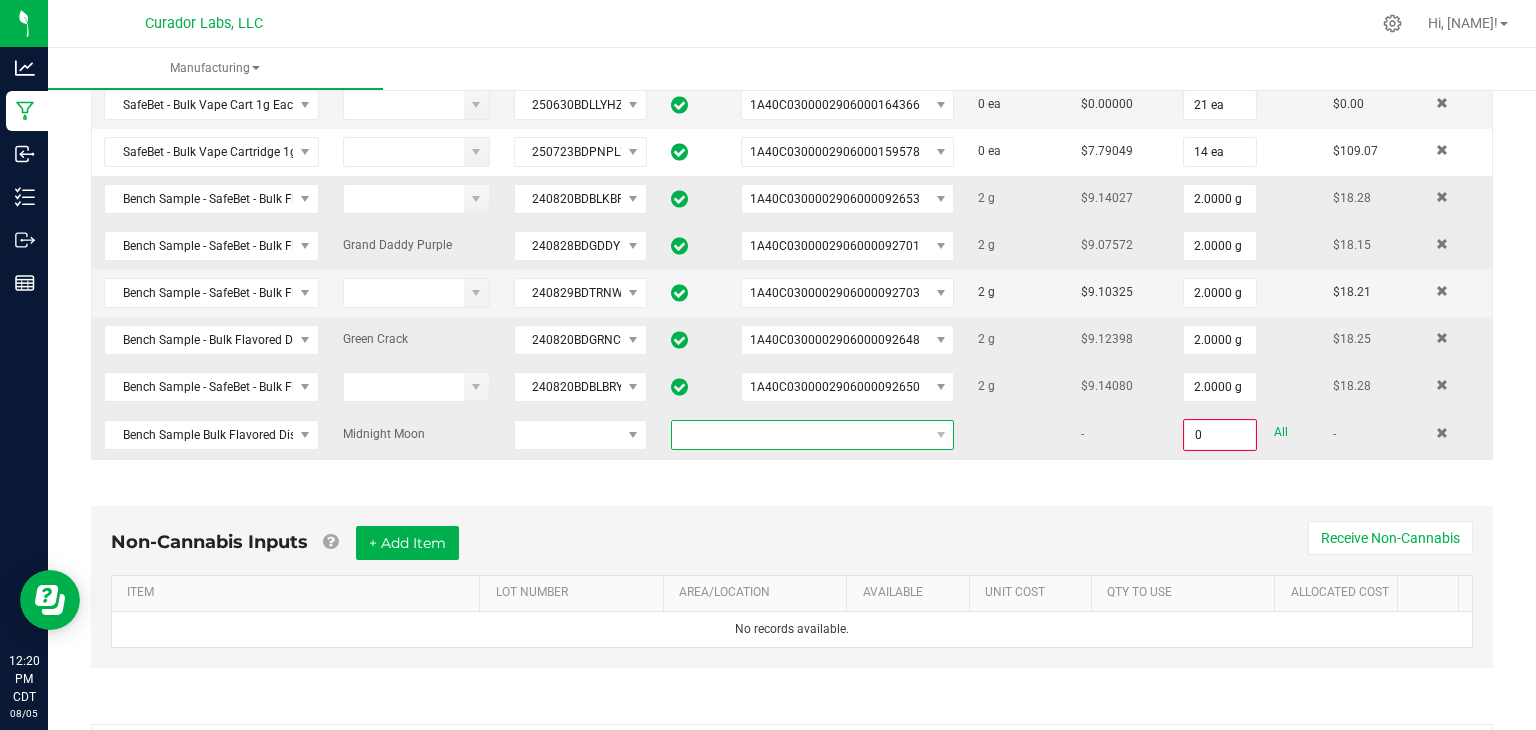 click at bounding box center [800, 435] 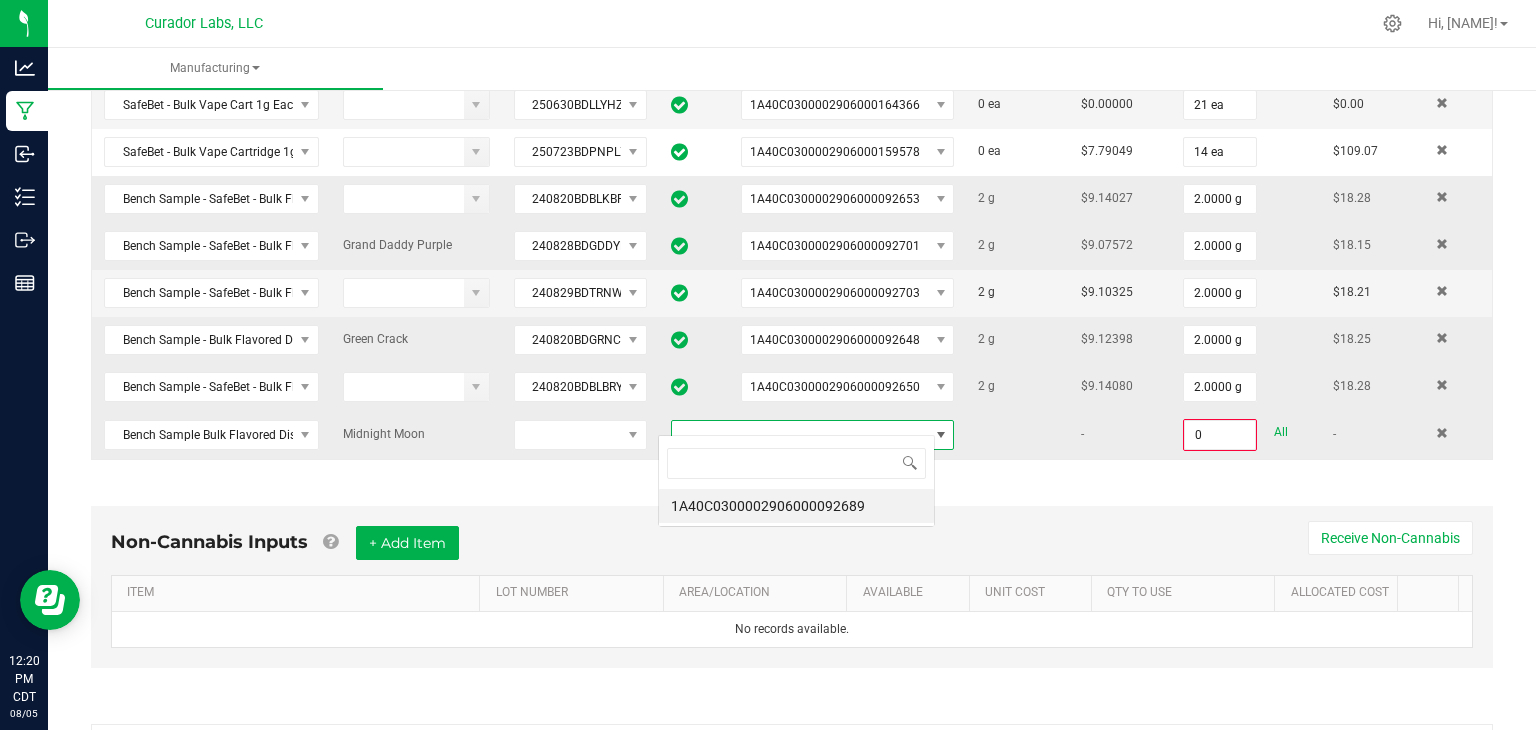 scroll, scrollTop: 99970, scrollLeft: 99723, axis: both 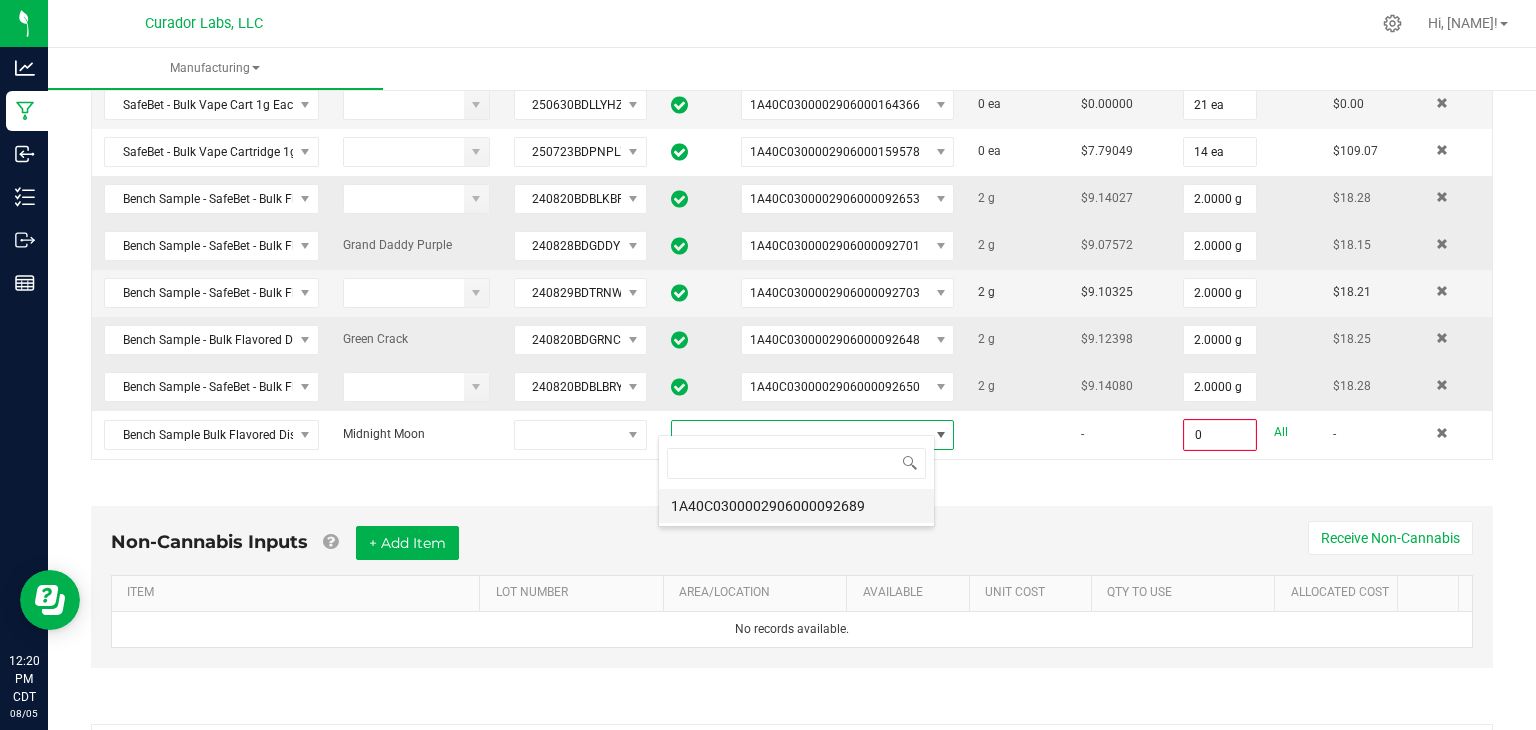 click on "1A40C0300002906000092689" at bounding box center (796, 506) 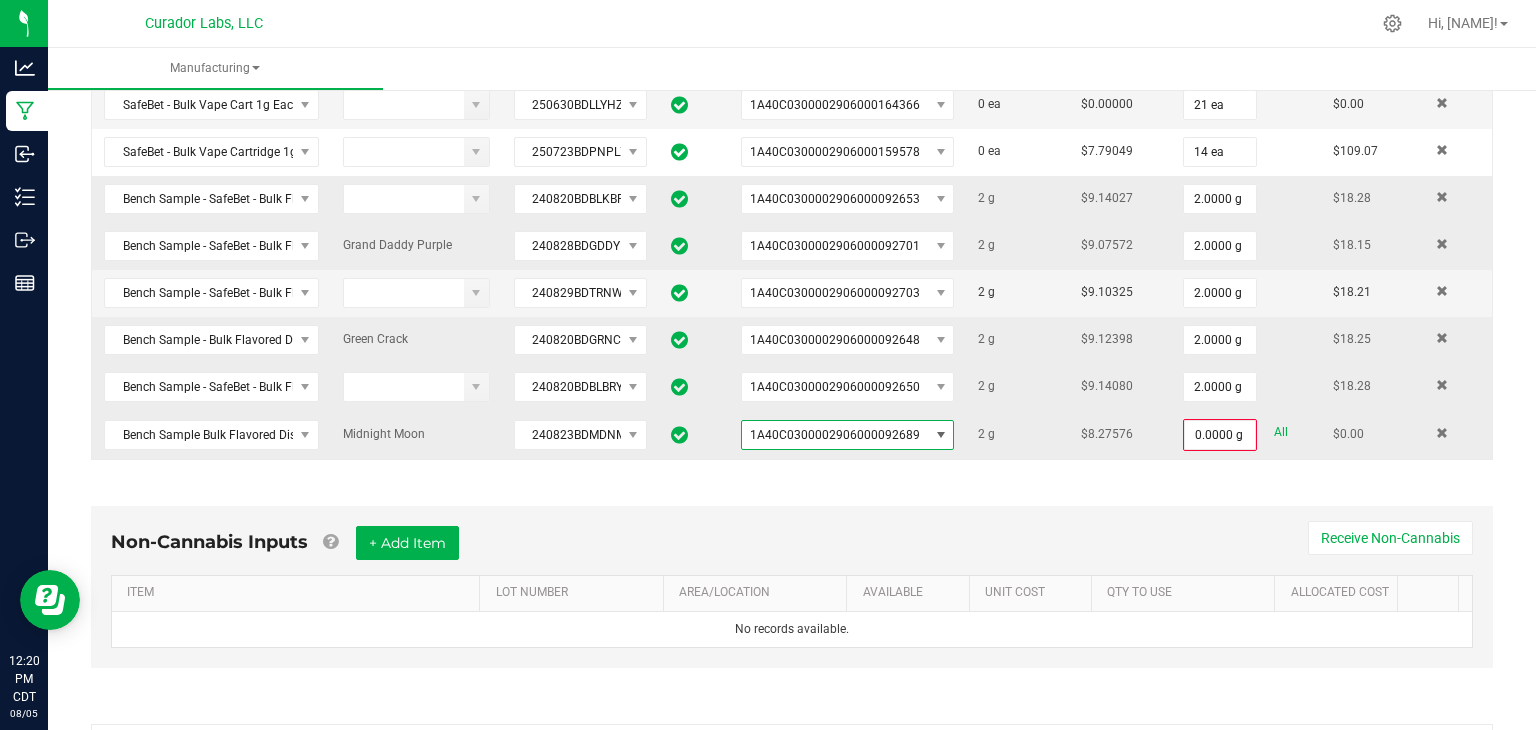 click on "All" at bounding box center (1281, 432) 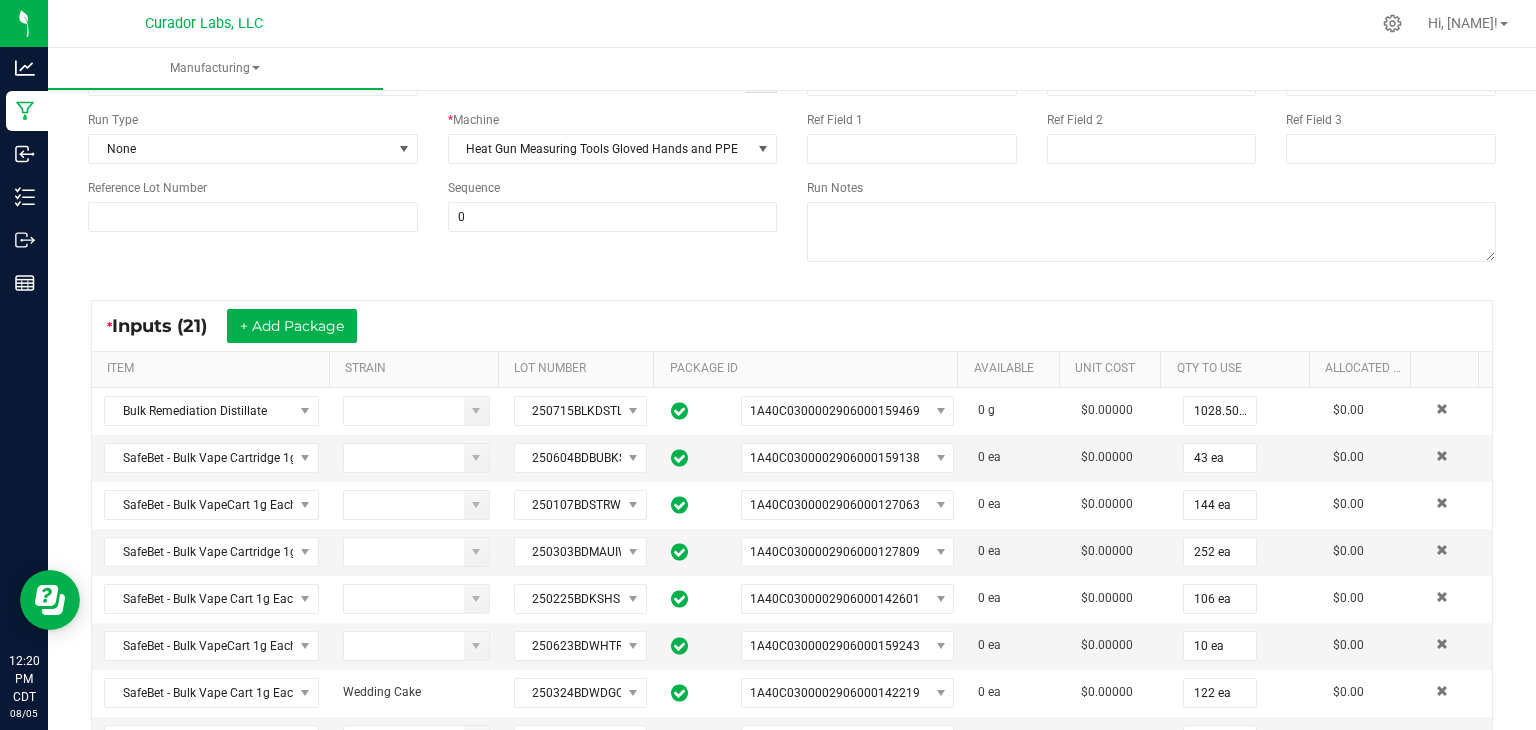 scroll, scrollTop: 36, scrollLeft: 0, axis: vertical 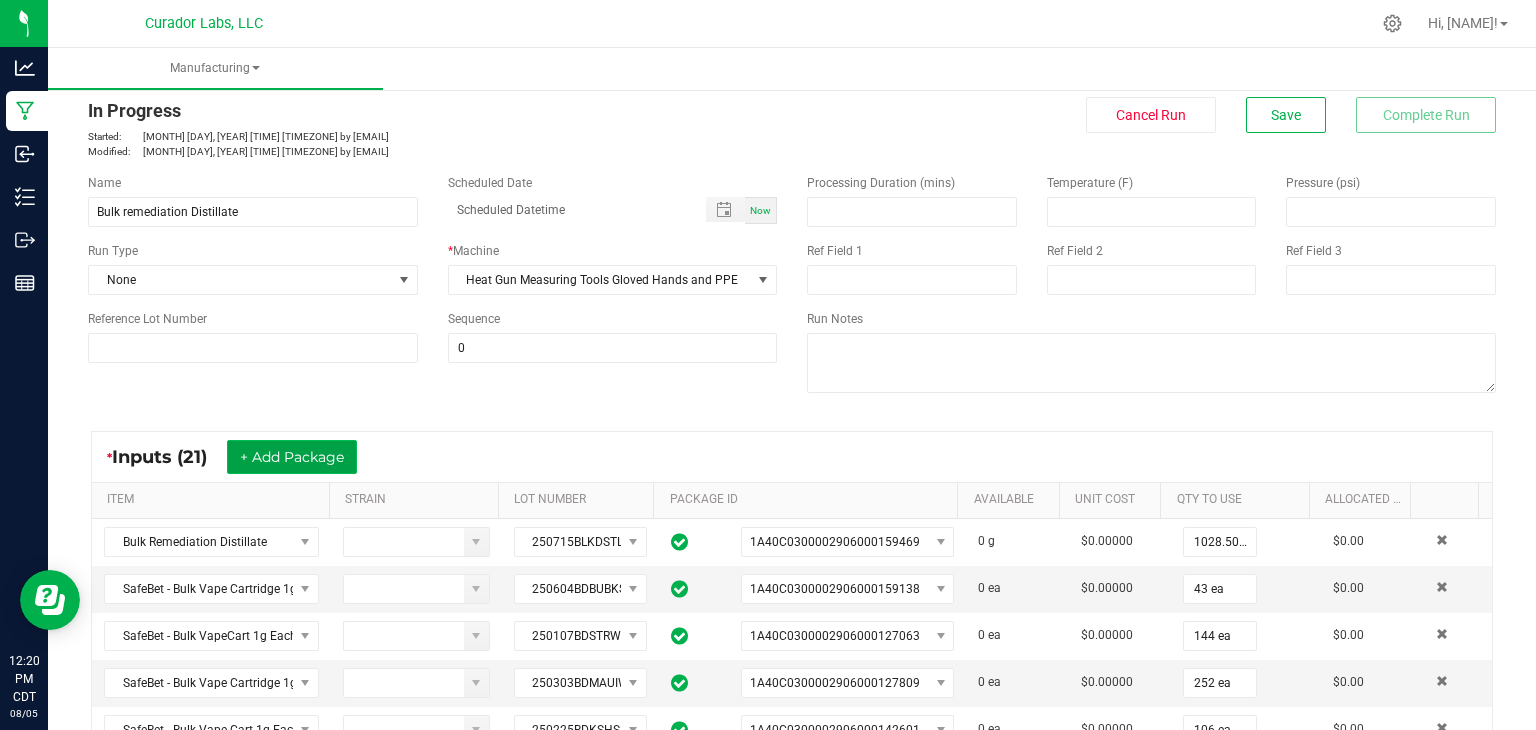 click on "+ Add Package" at bounding box center [292, 457] 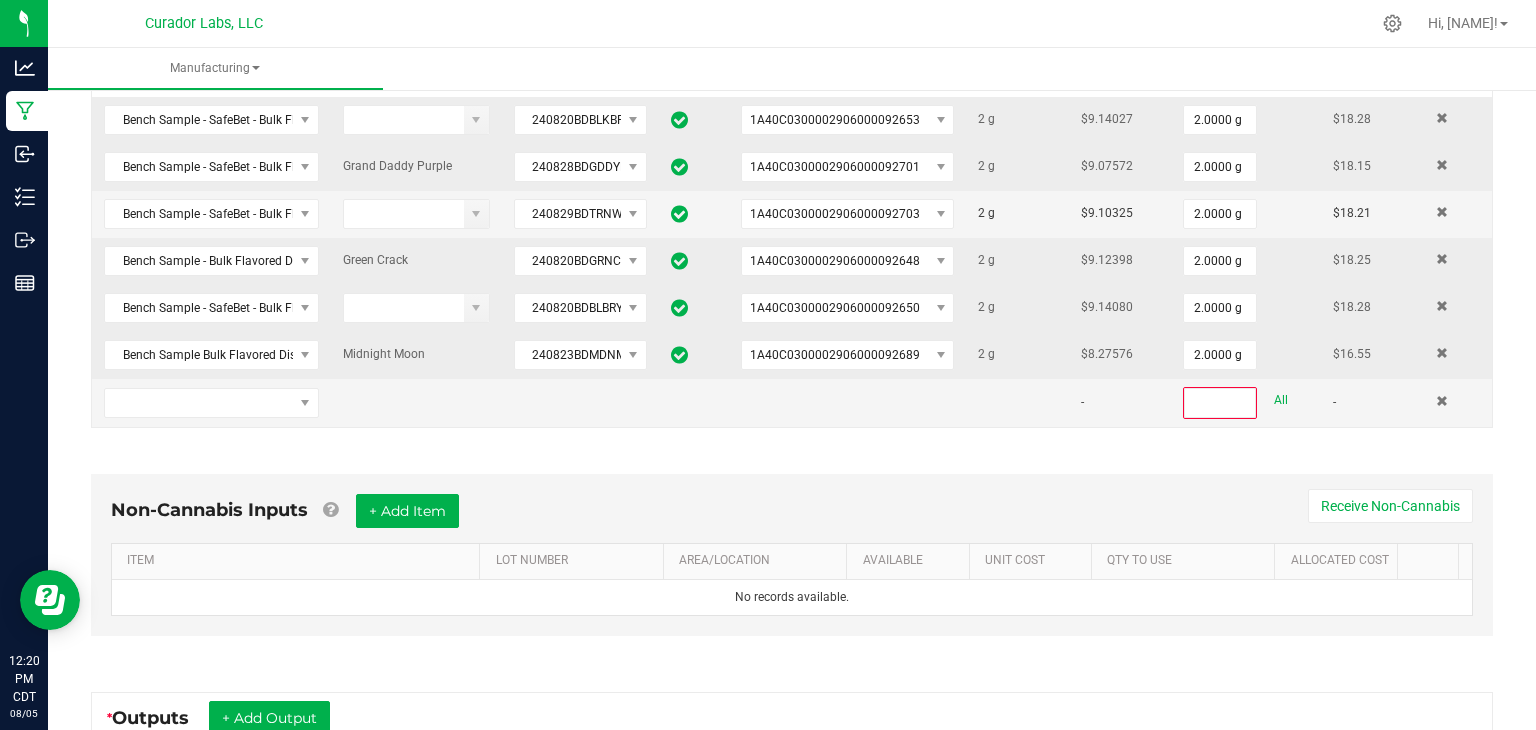 scroll, scrollTop: 1172, scrollLeft: 0, axis: vertical 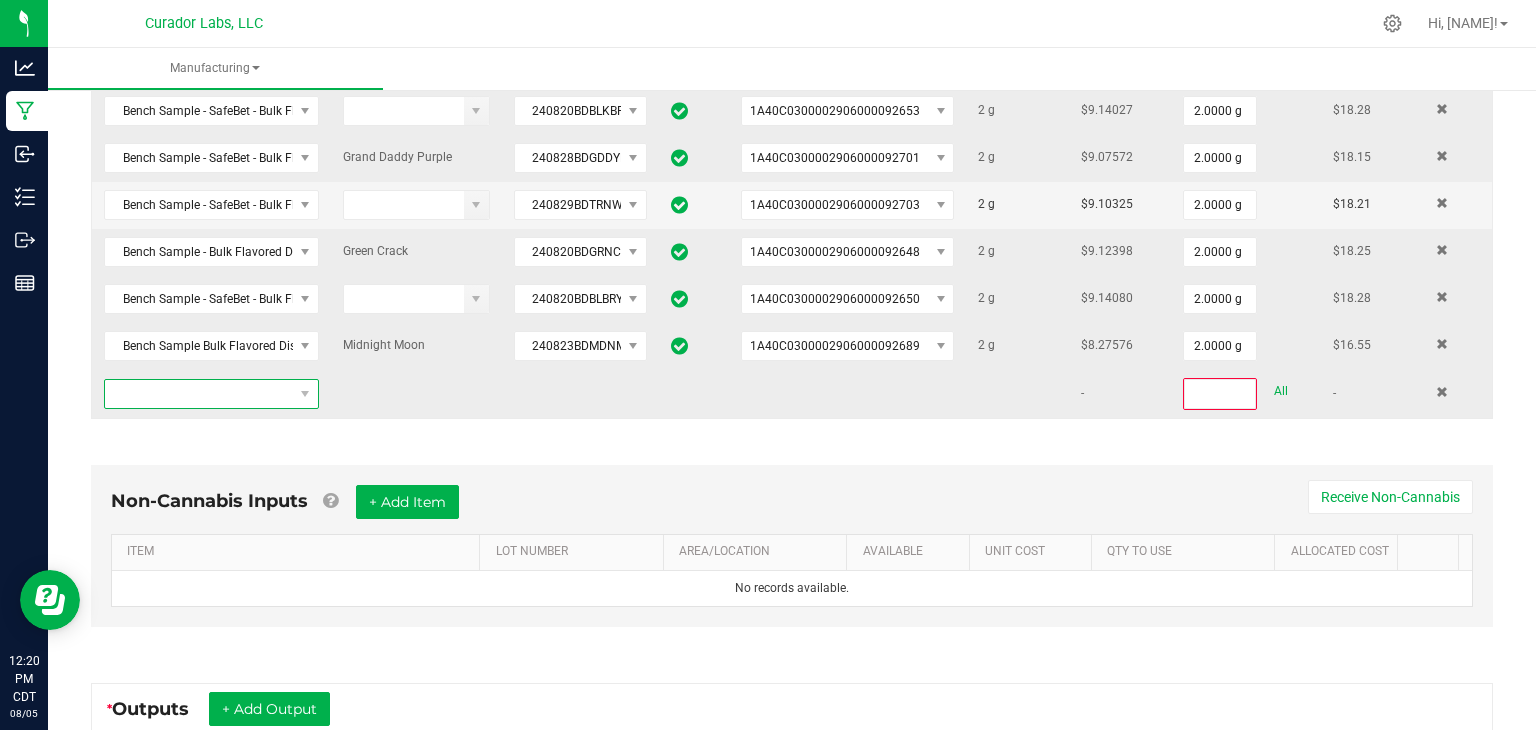 click at bounding box center [199, 394] 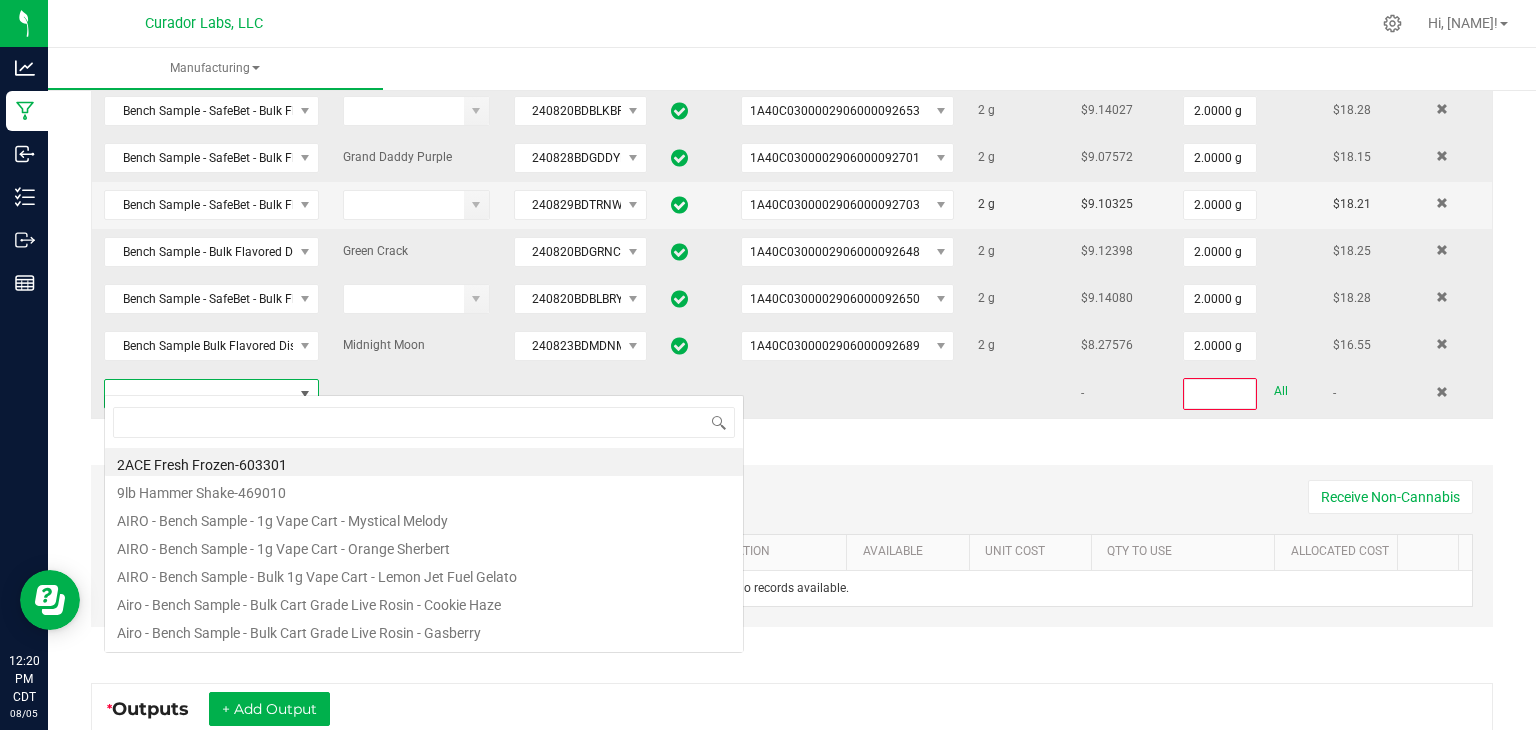 scroll, scrollTop: 99970, scrollLeft: 99790, axis: both 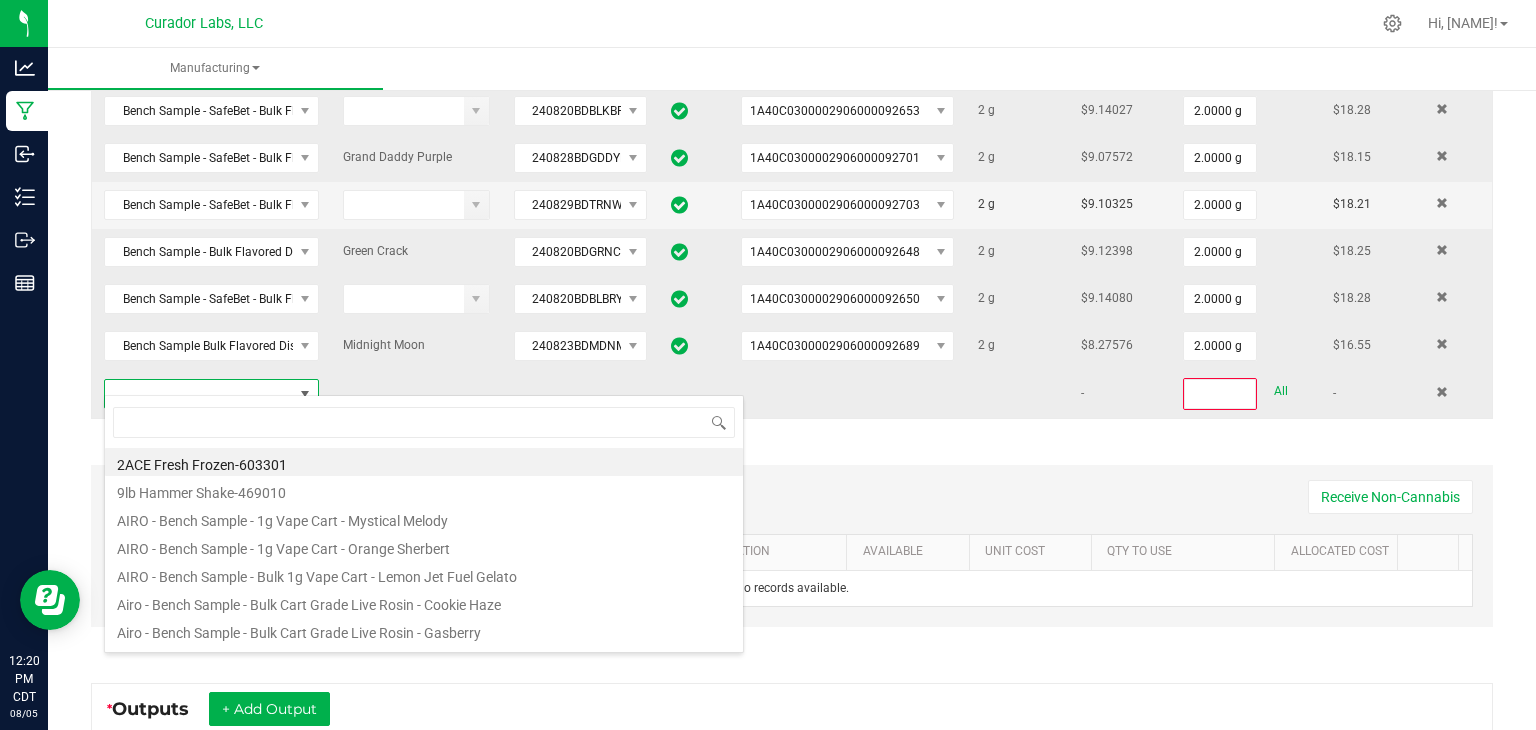 type on "Bench Sample - Airo - Bulk Flavored Distillate - Cherry AK" 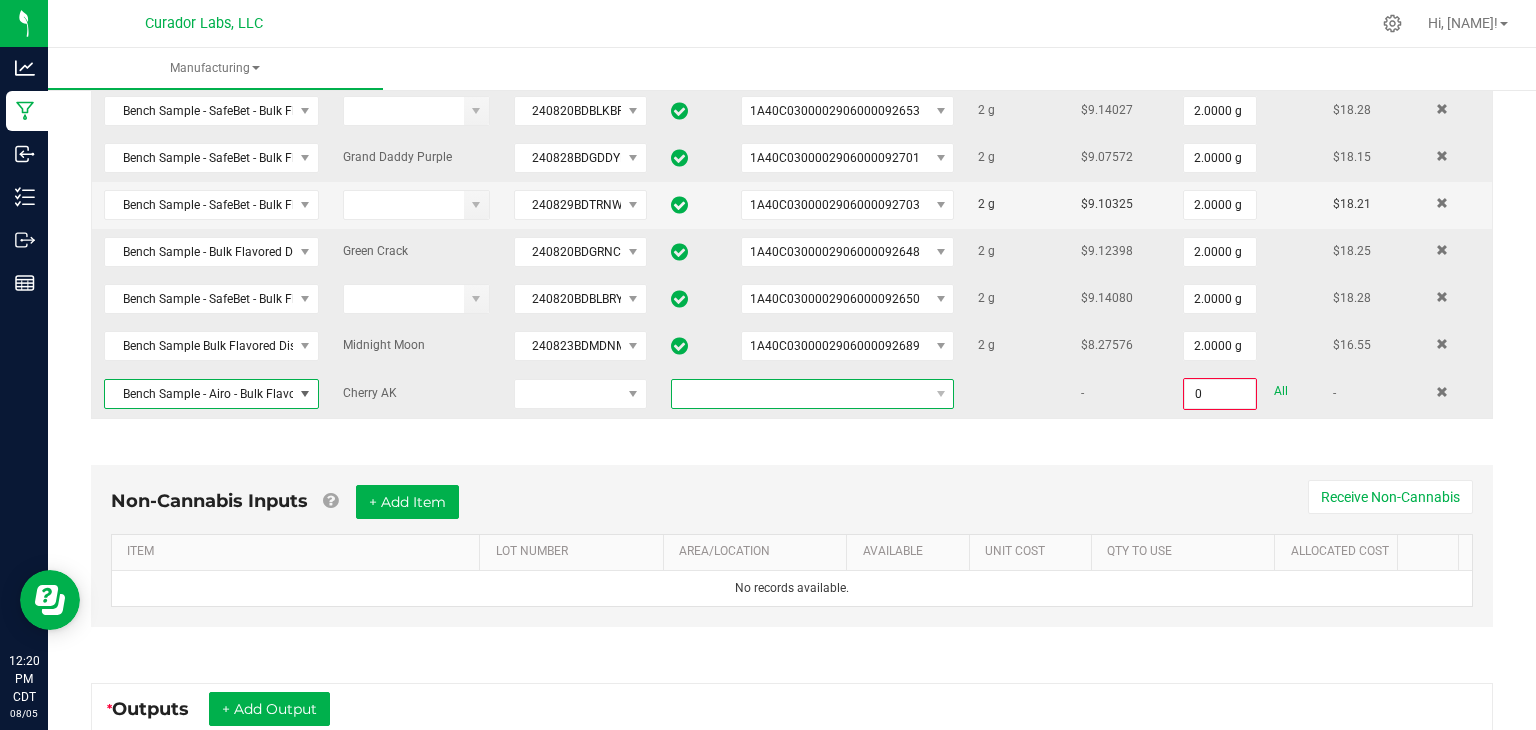 click at bounding box center (800, 394) 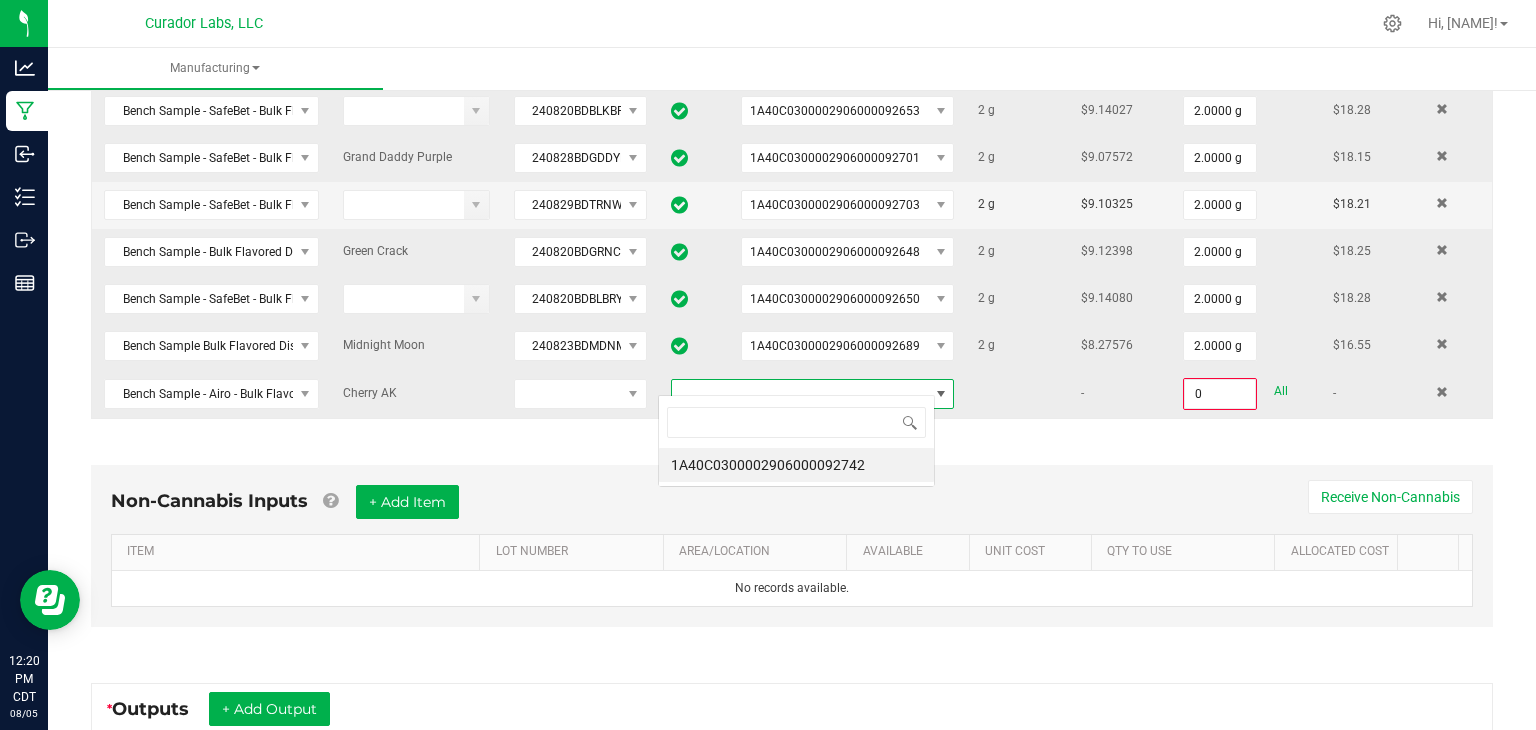 scroll, scrollTop: 99970, scrollLeft: 99723, axis: both 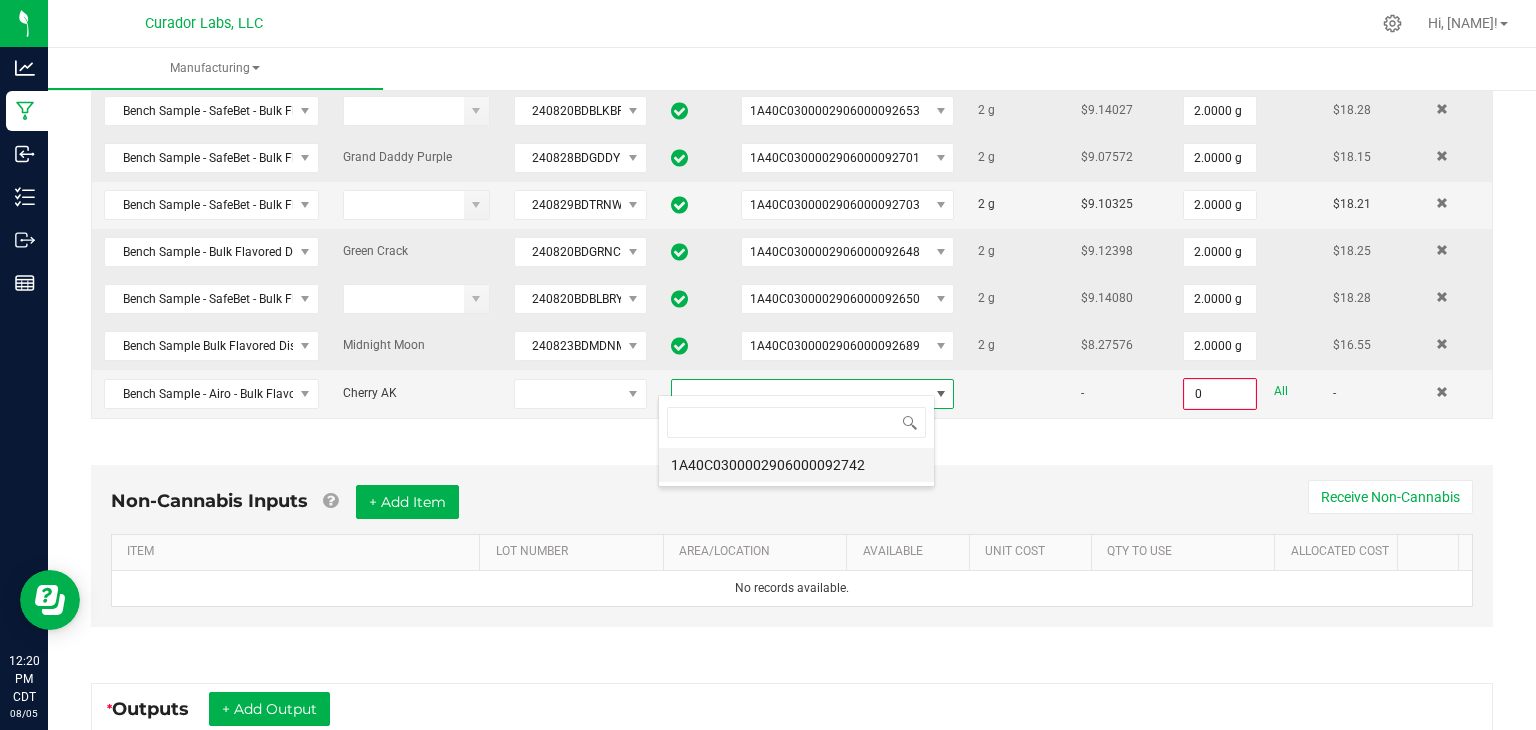 click on "1A40C0300002906000092742" at bounding box center [796, 465] 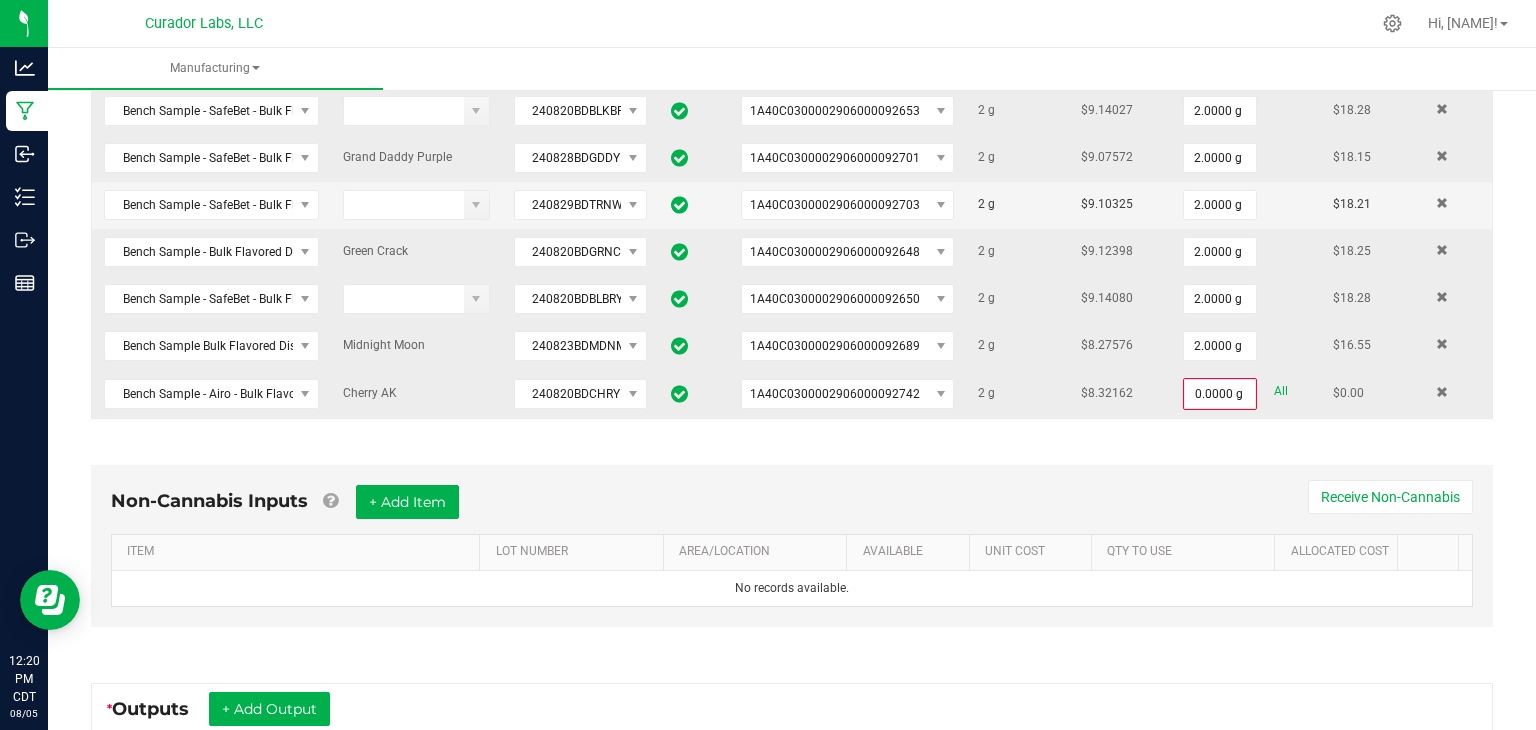 click on "All" at bounding box center (1281, 391) 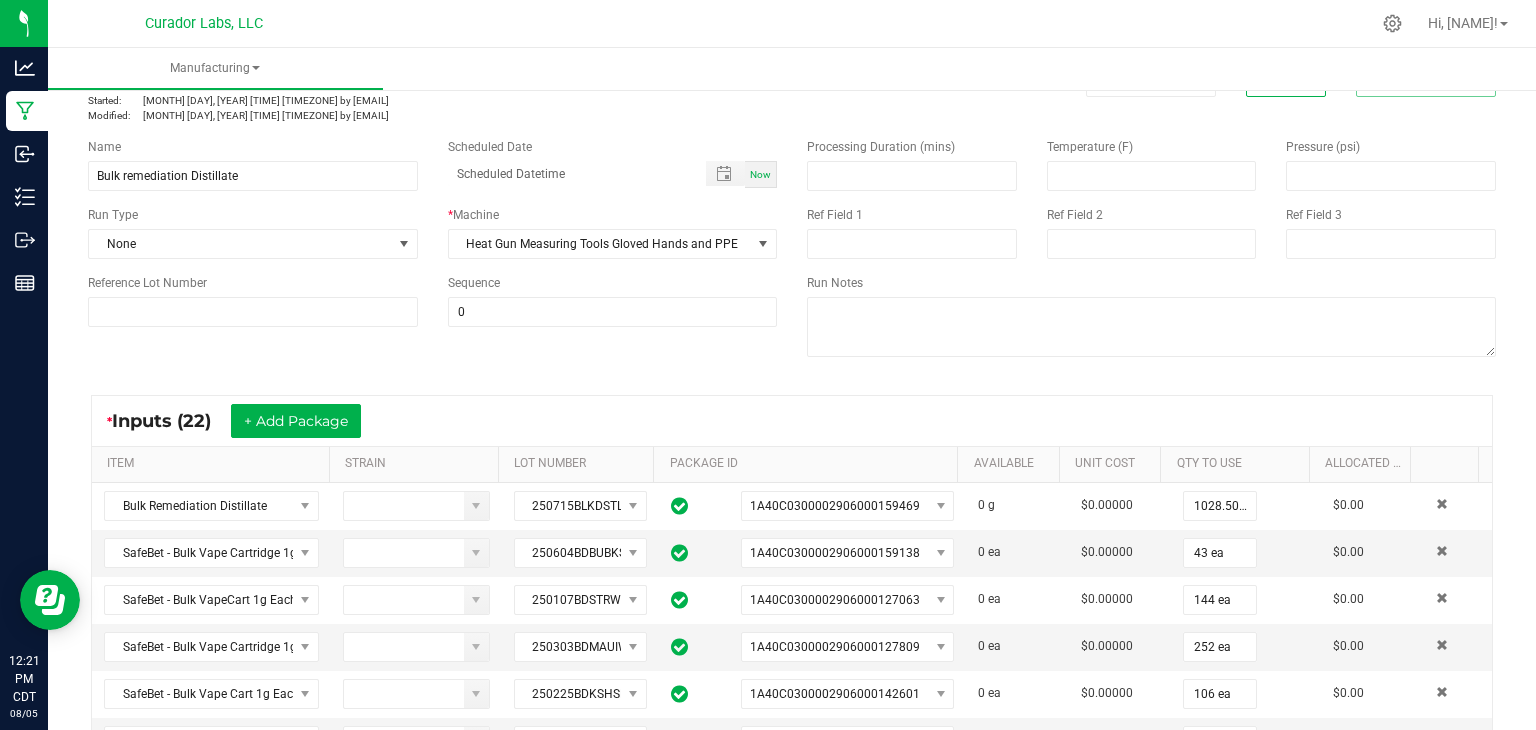 scroll, scrollTop: 72, scrollLeft: 0, axis: vertical 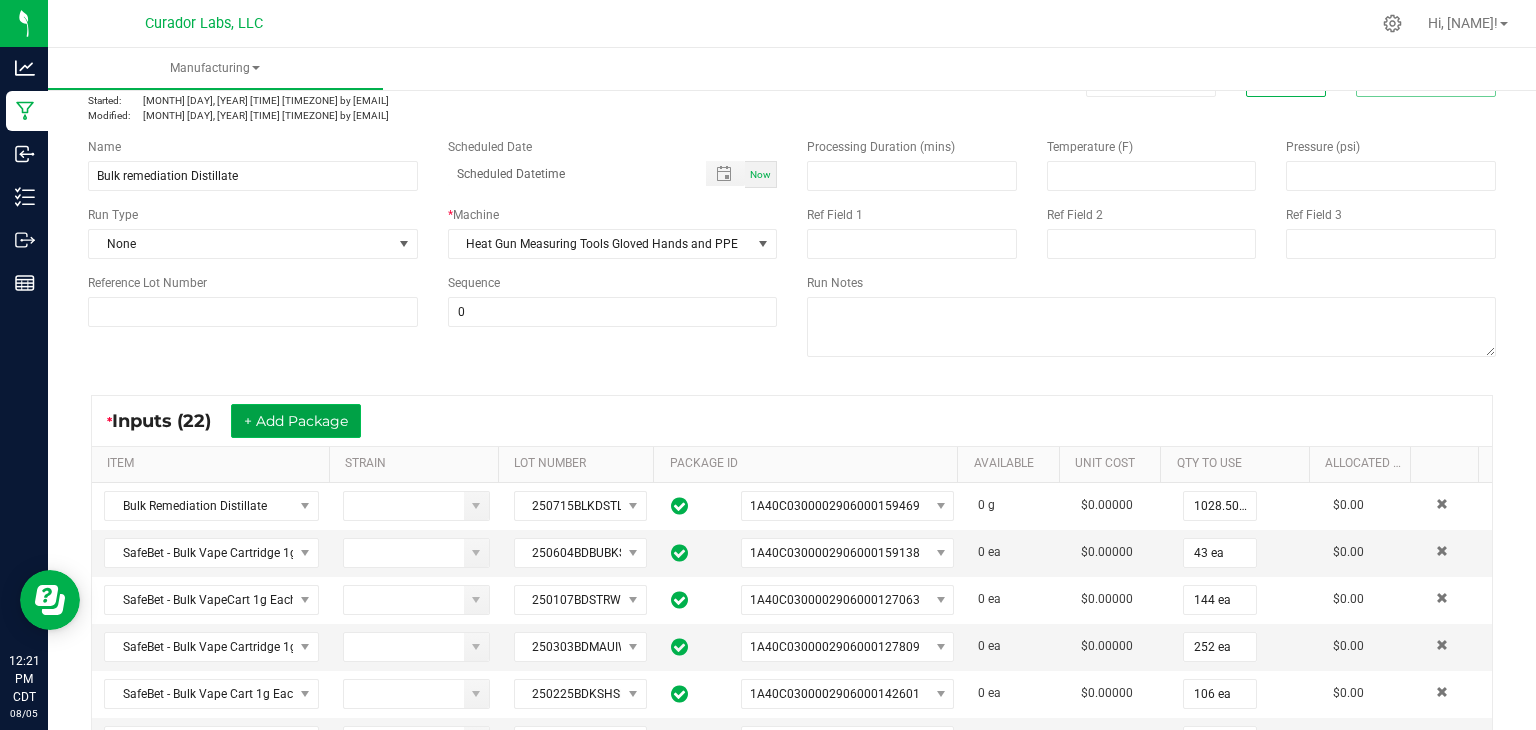 click on "+ Add Package" at bounding box center (296, 421) 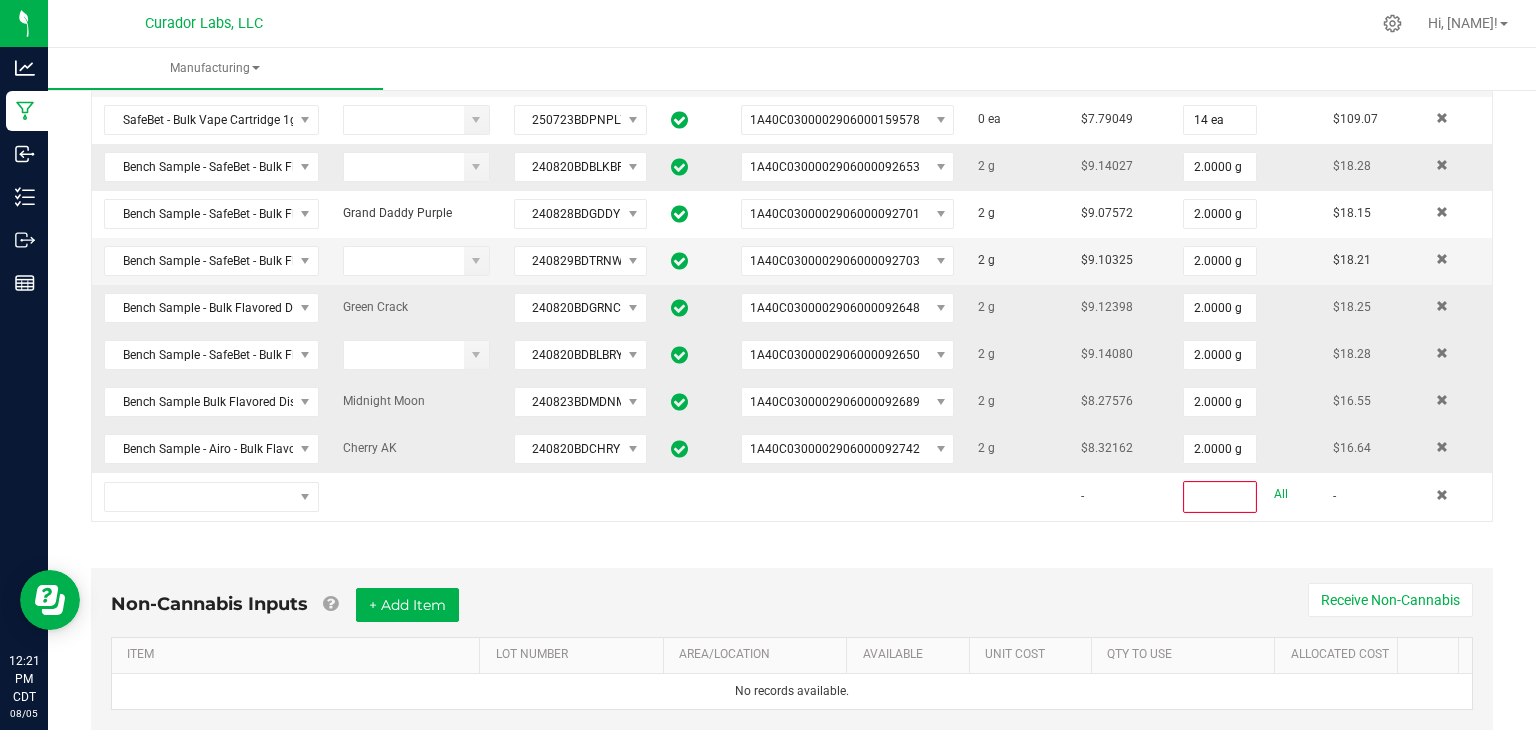 scroll, scrollTop: 1148, scrollLeft: 0, axis: vertical 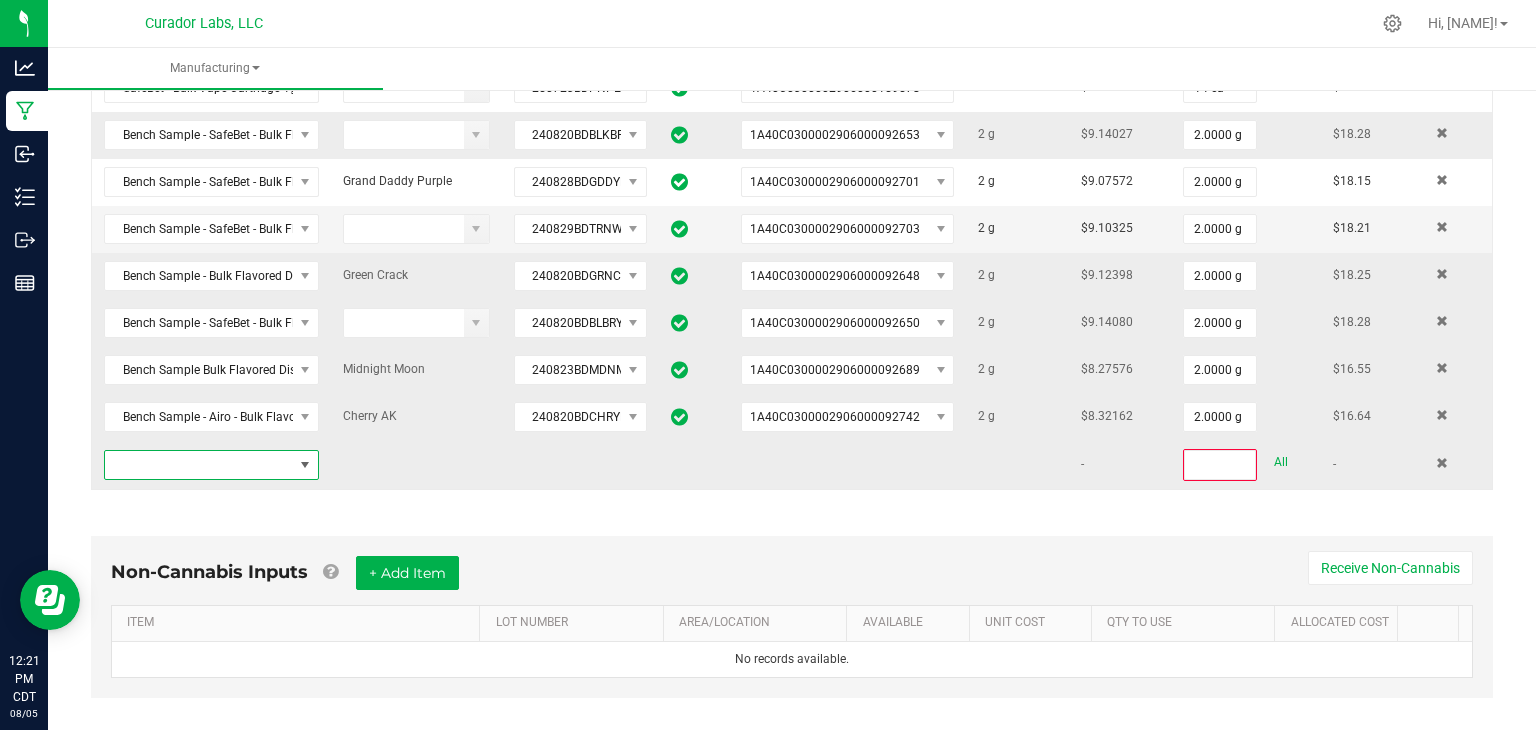 click at bounding box center [199, 465] 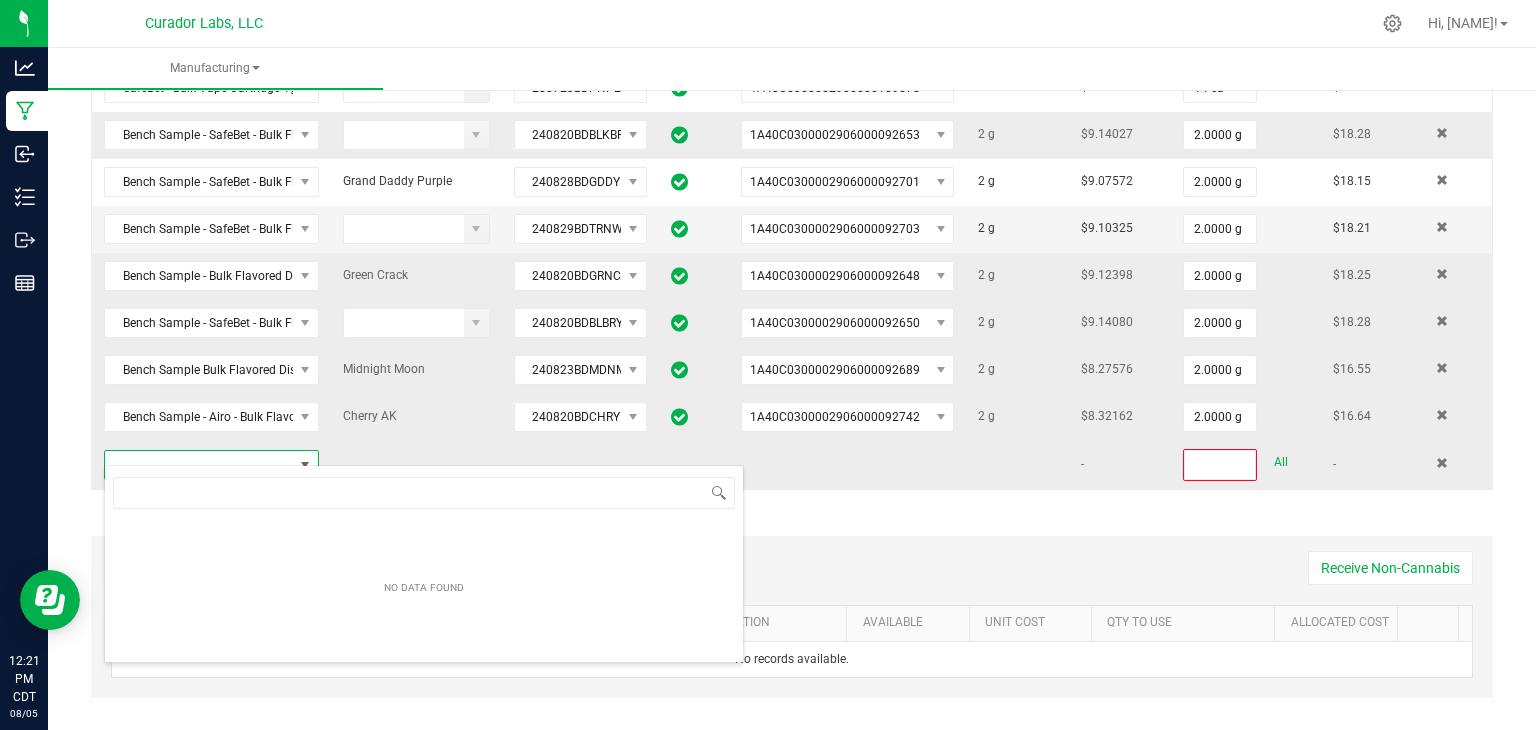 scroll, scrollTop: 99970, scrollLeft: 99790, axis: both 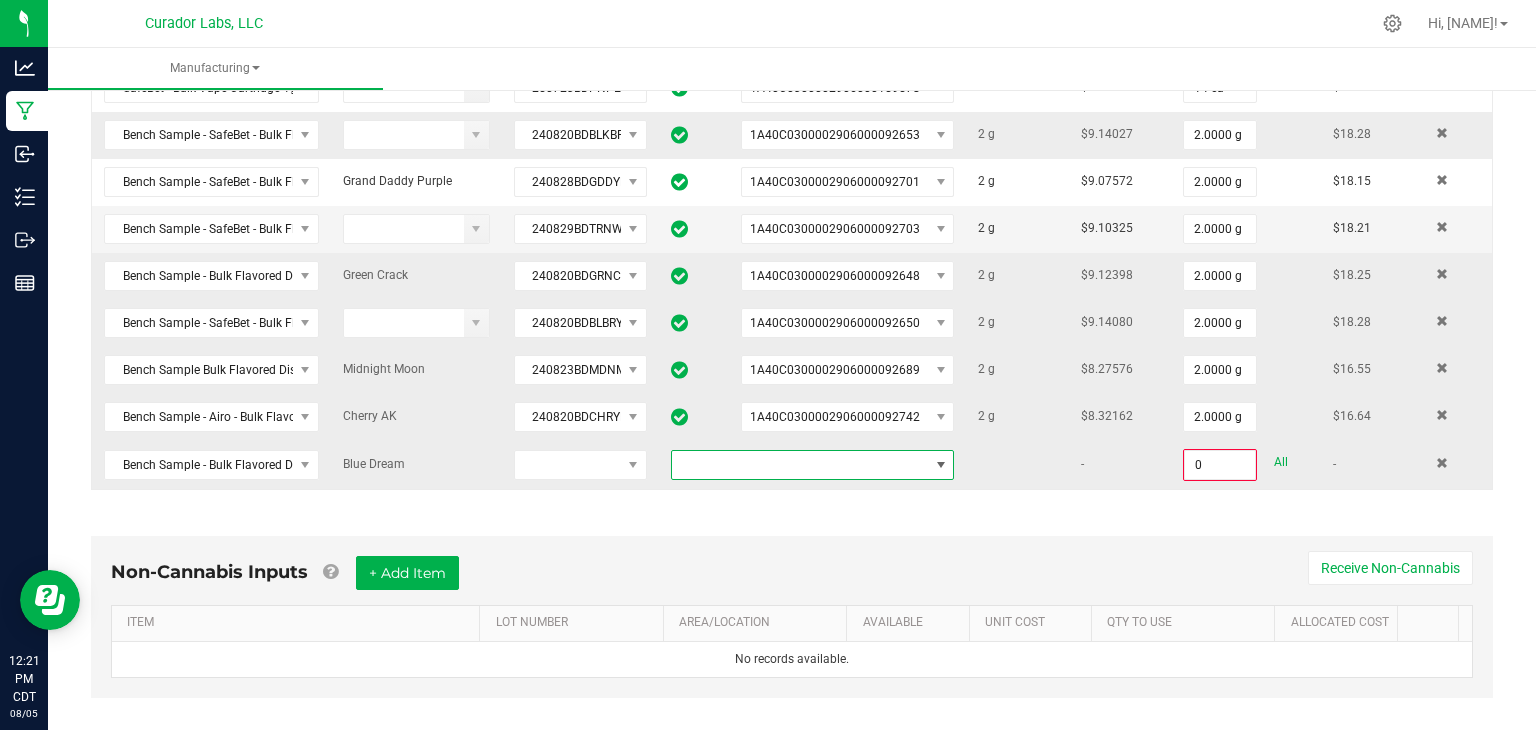 click at bounding box center (800, 465) 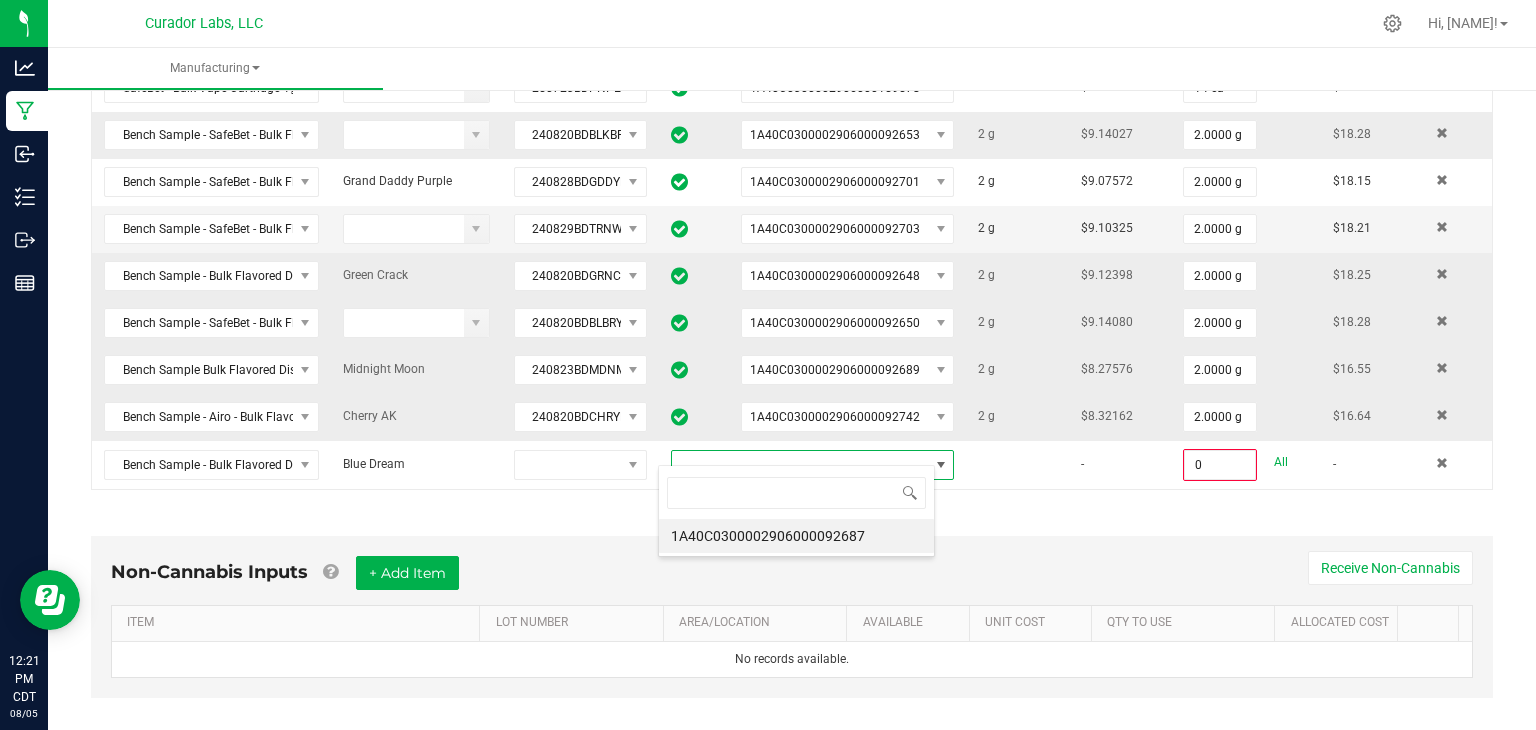 scroll, scrollTop: 99970, scrollLeft: 99723, axis: both 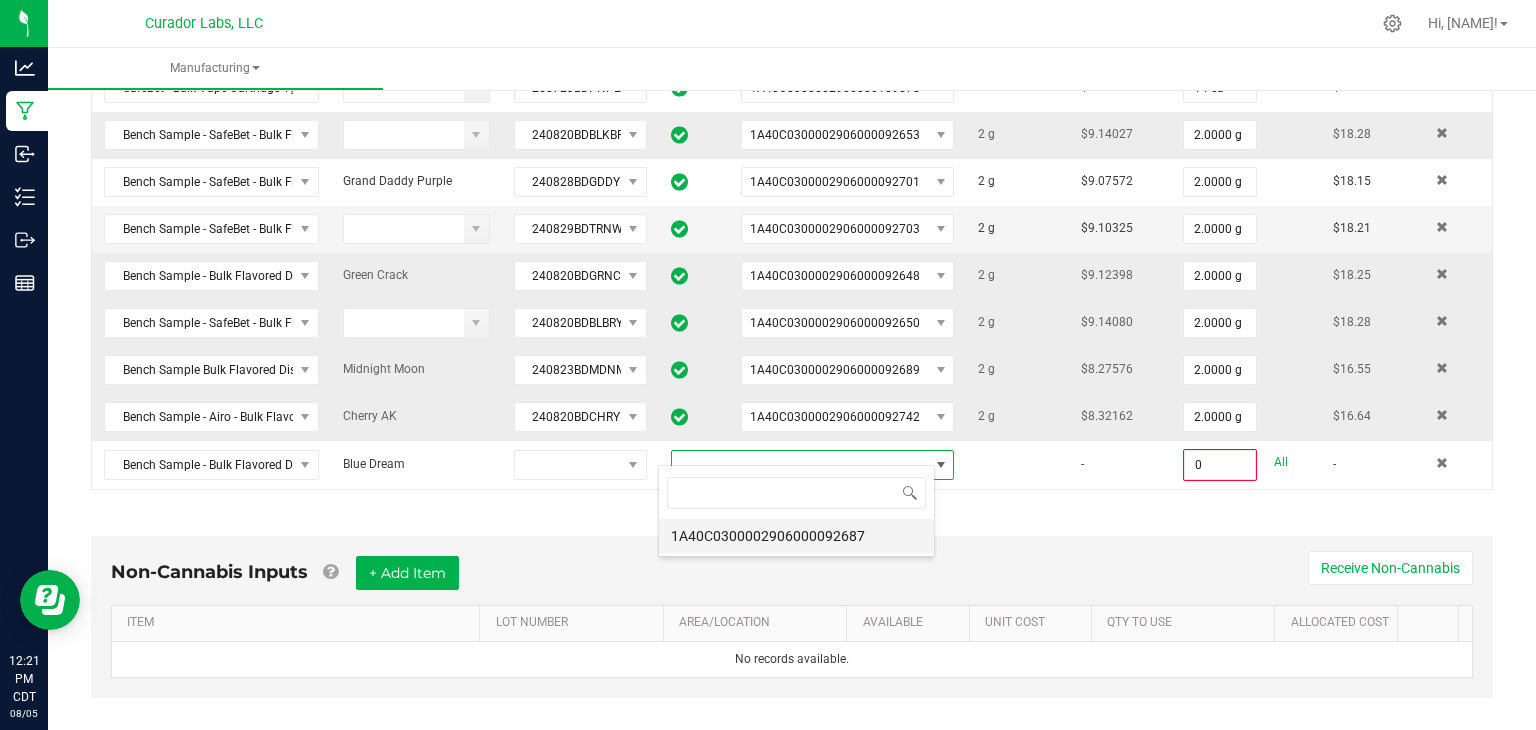 click on "1A40C0300002906000092687" at bounding box center [796, 536] 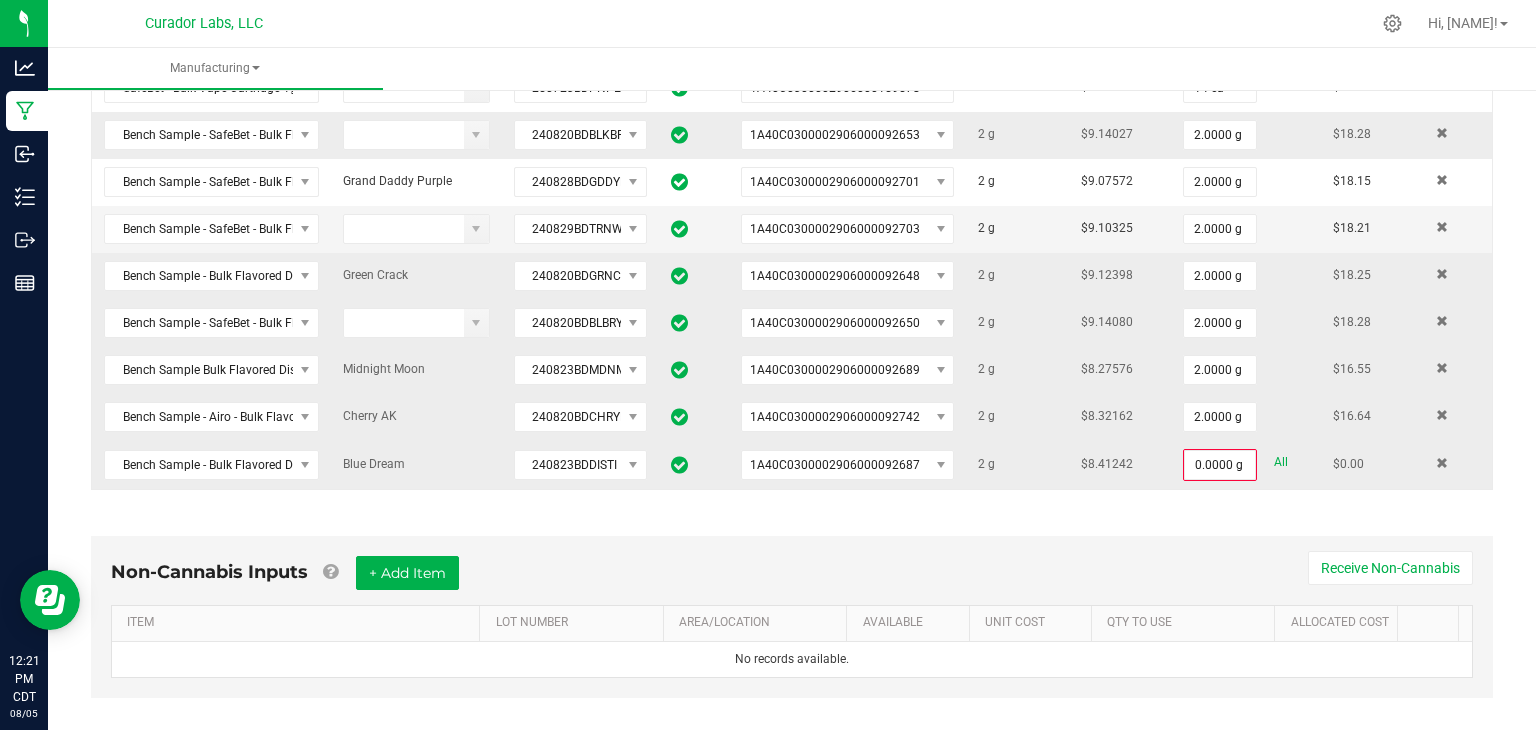 click on "All" at bounding box center (1281, 462) 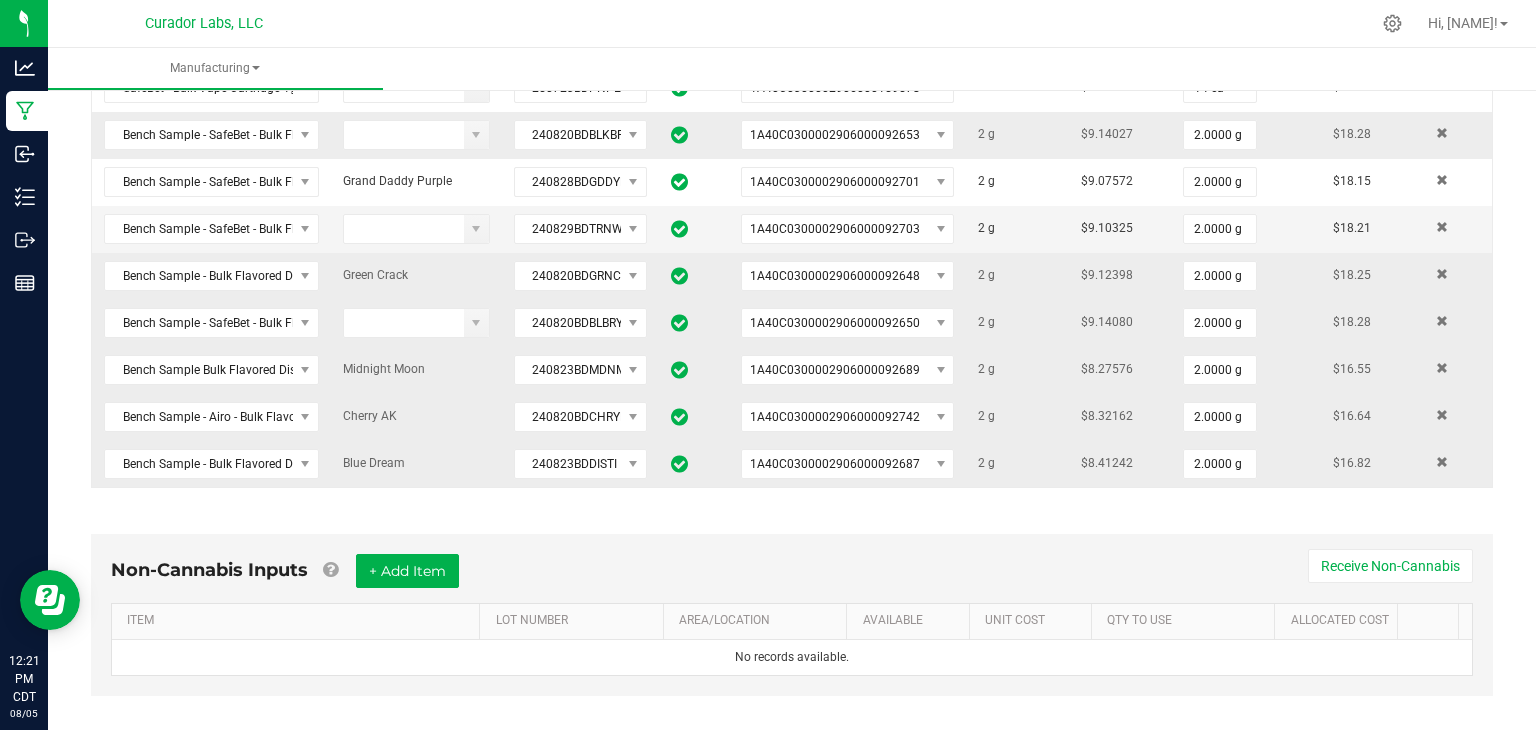 click on "Non-Cannabis Inputs   + Add Item   Receive Non-Cannabis  ITEM LOT NUMBER AREA/LOCATION AVAILABLE Unit Cost QTY TO USE Allocated Cost  No records available." at bounding box center (792, 615) 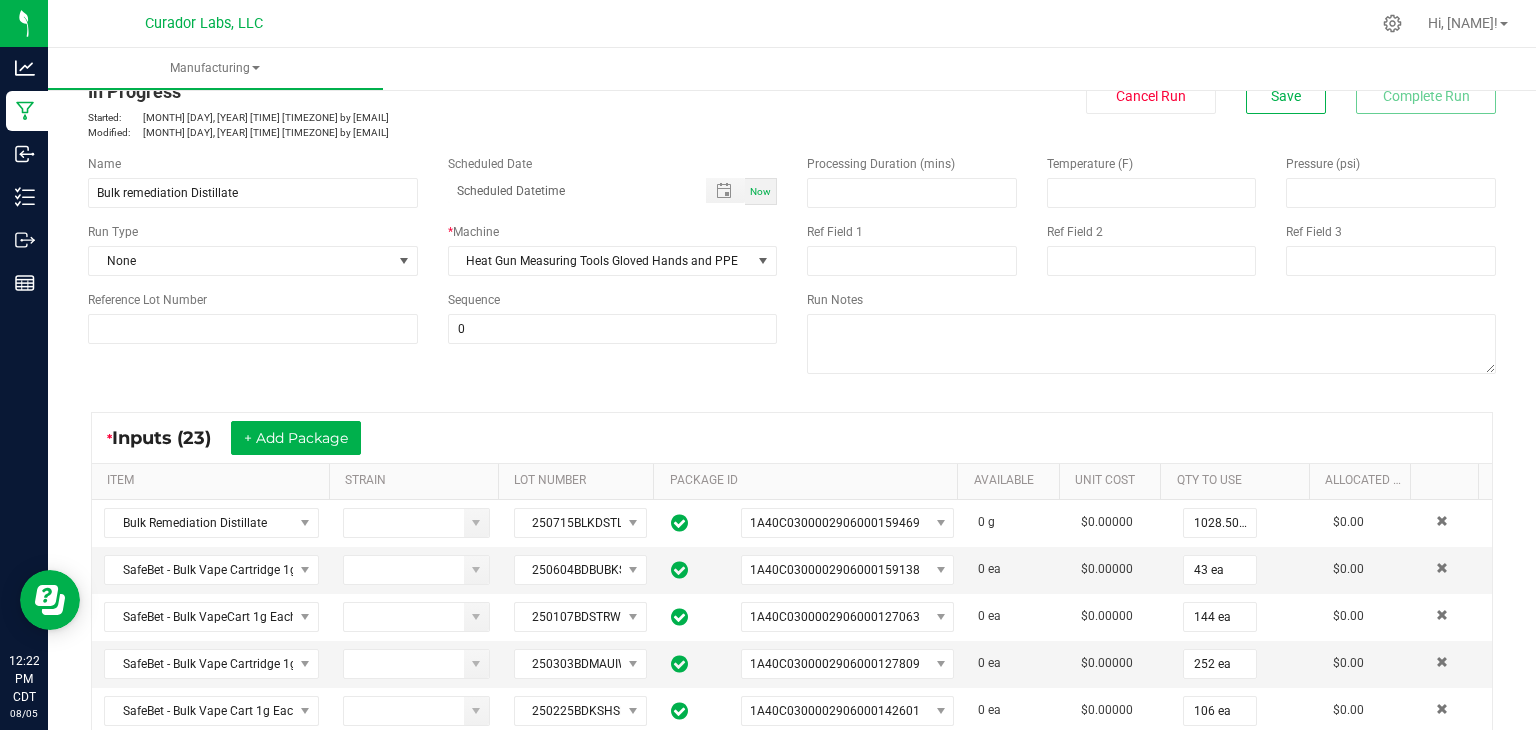 scroll, scrollTop: 48, scrollLeft: 0, axis: vertical 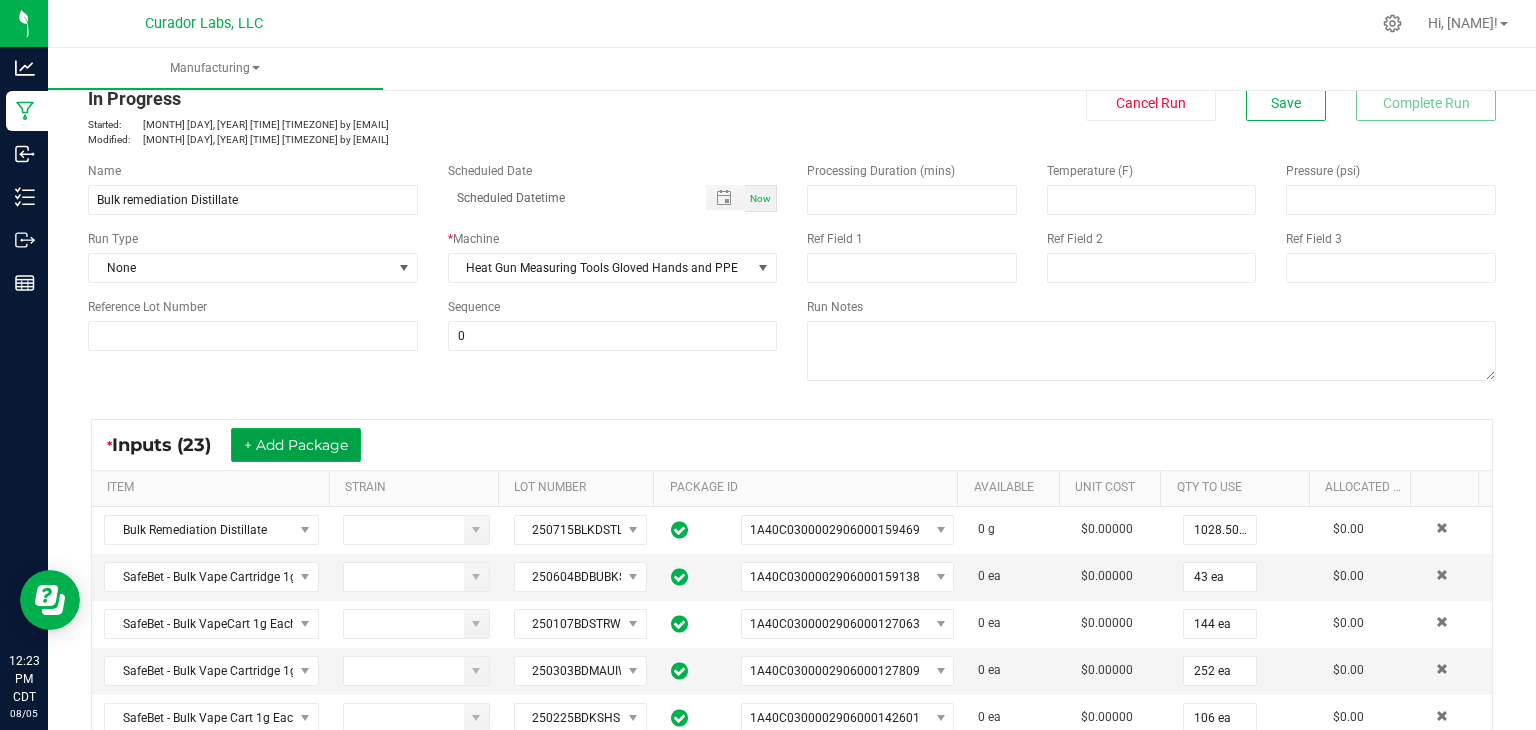 click on "+ Add Package" at bounding box center [296, 445] 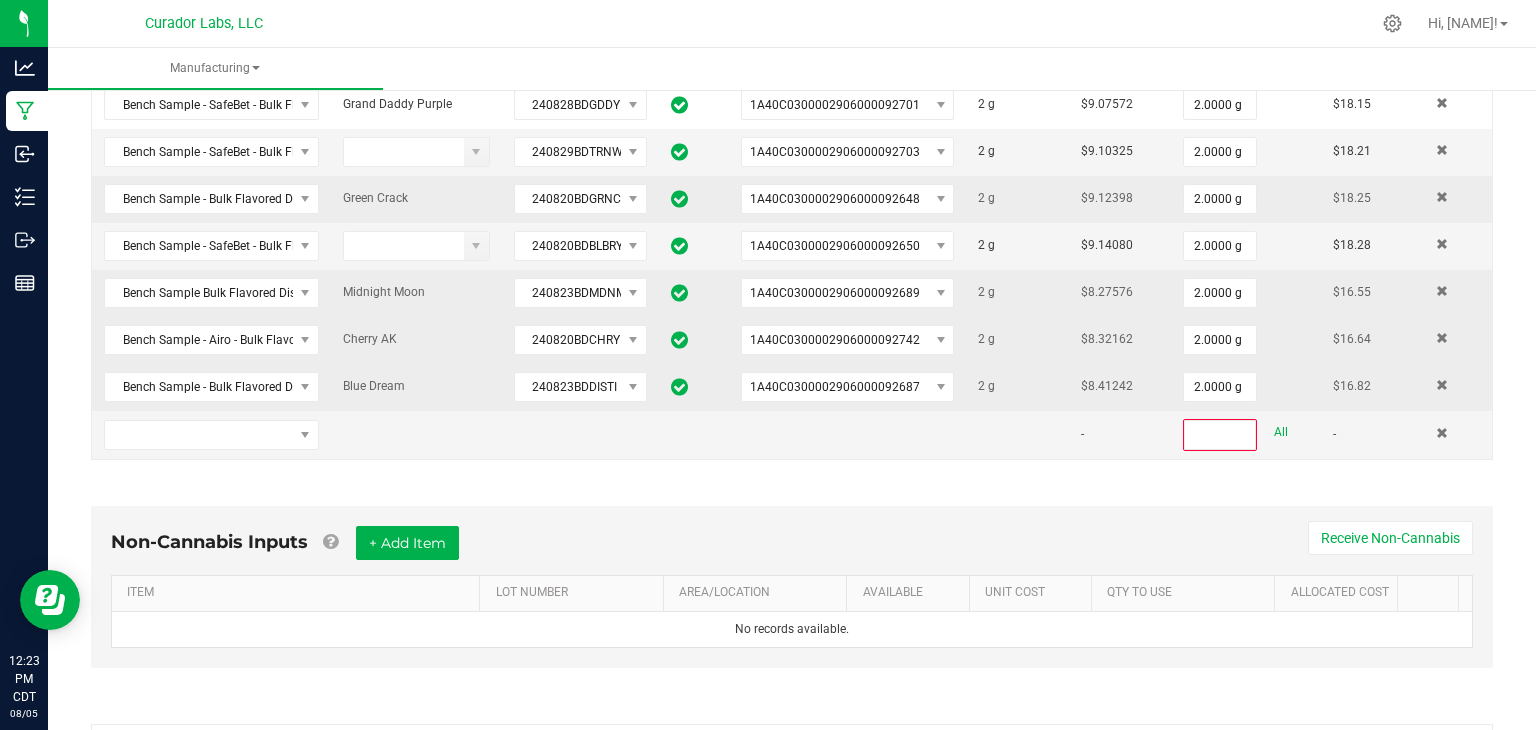 scroll, scrollTop: 1225, scrollLeft: 0, axis: vertical 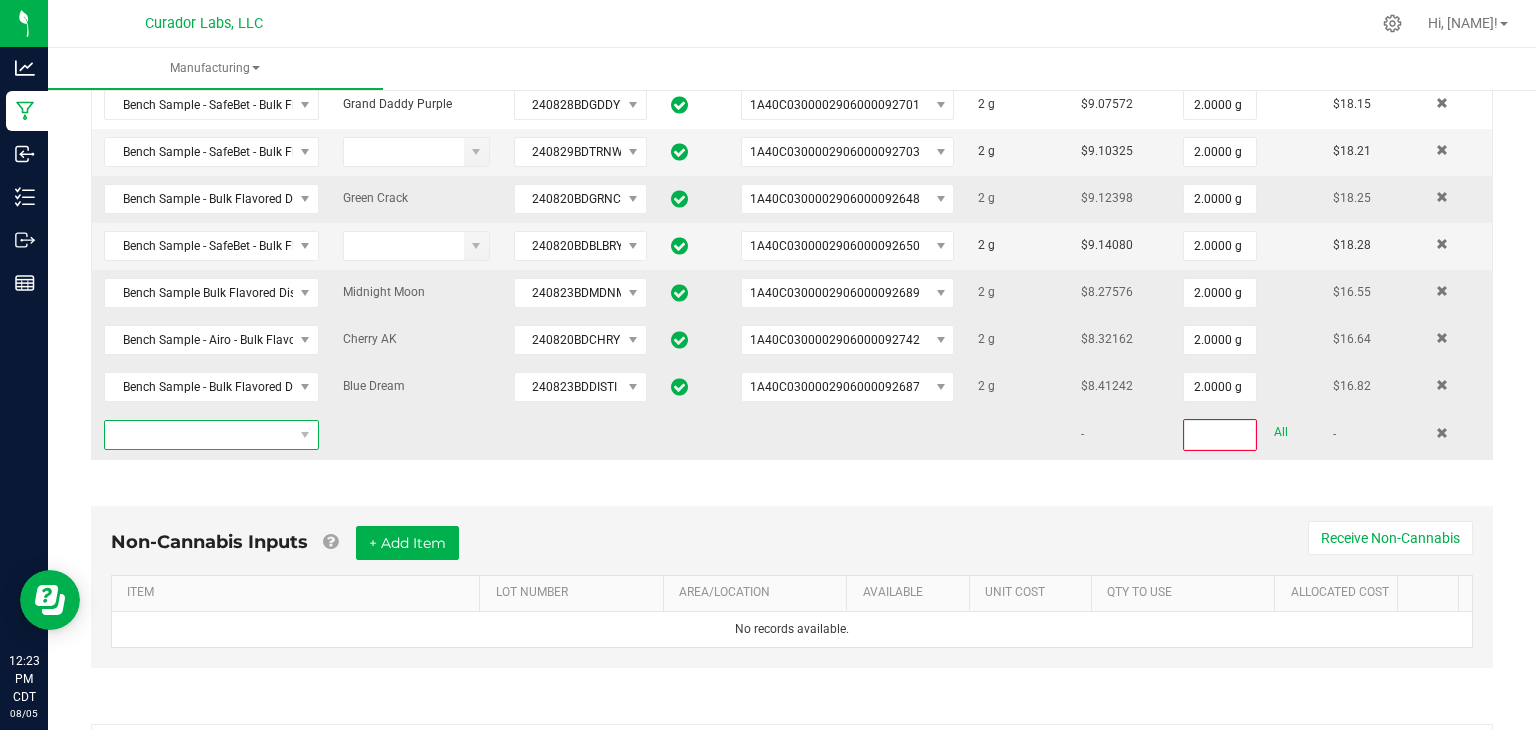 click at bounding box center (199, 435) 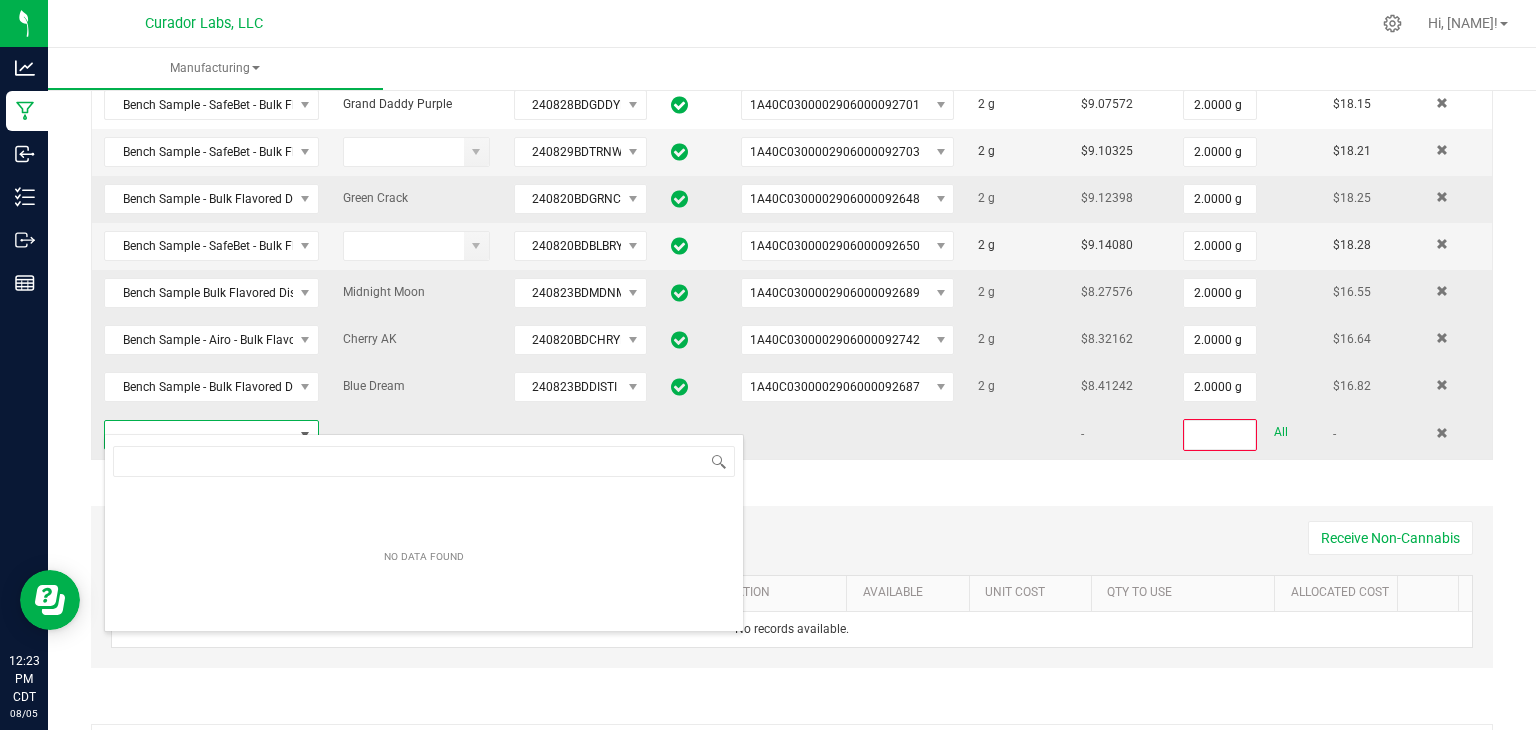 scroll, scrollTop: 99970, scrollLeft: 99790, axis: both 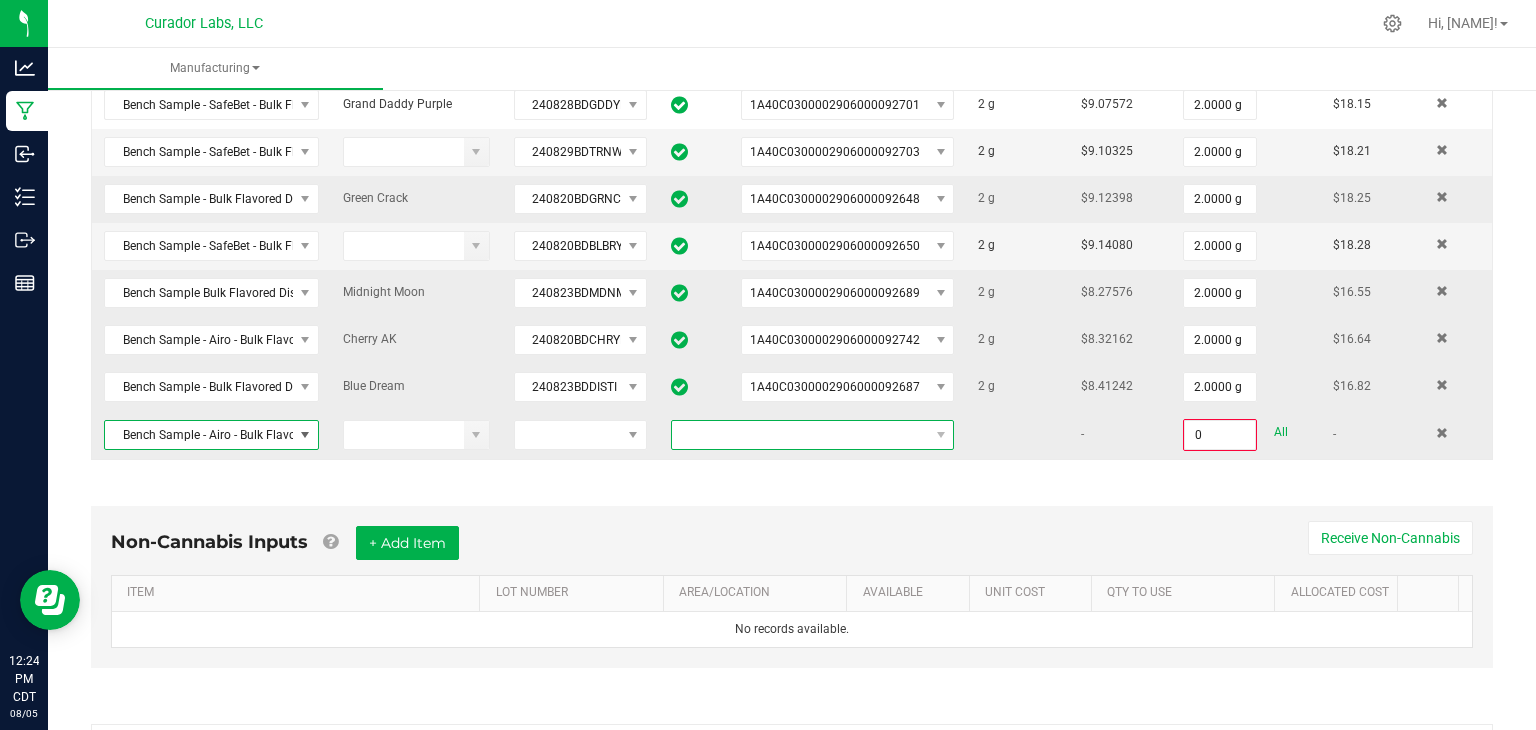 click at bounding box center [800, 435] 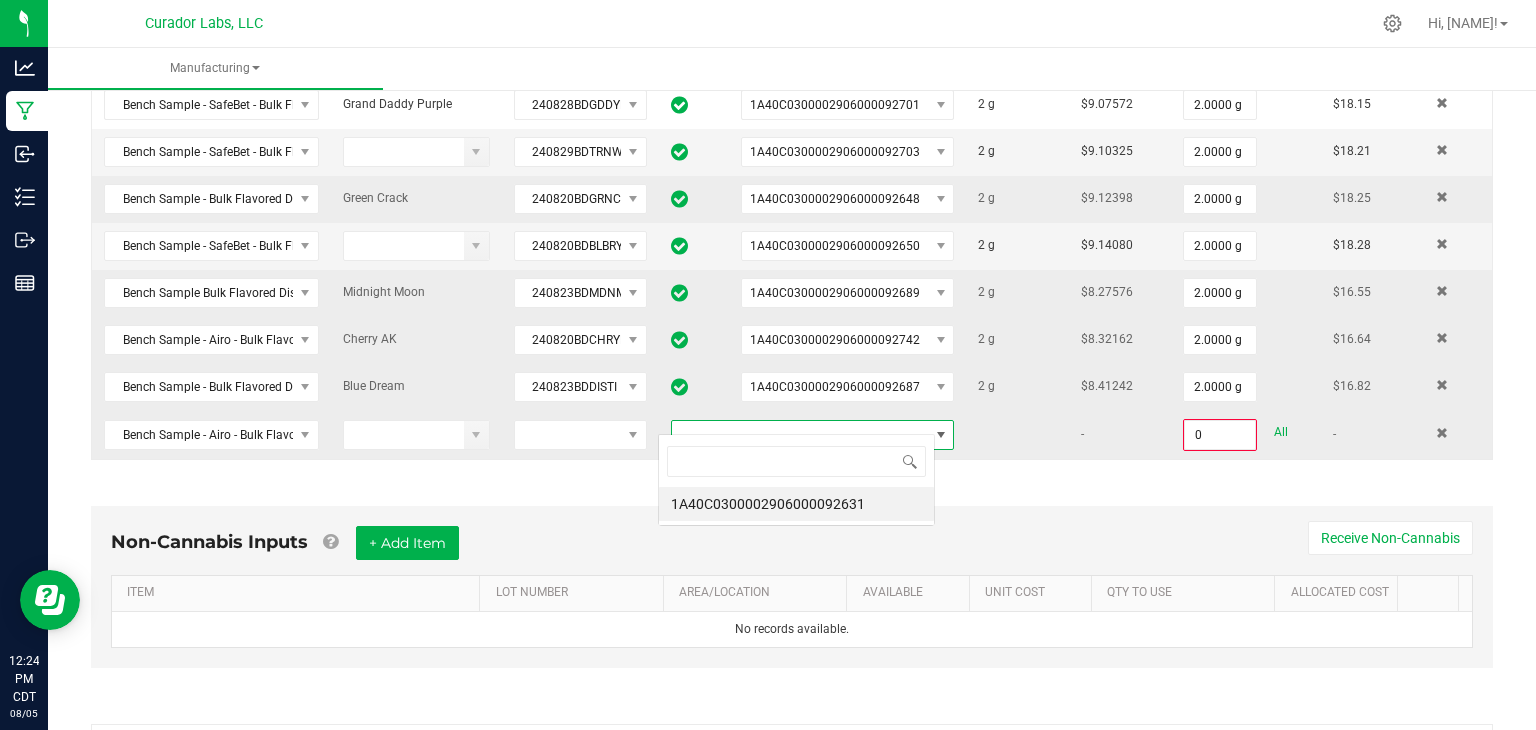 scroll, scrollTop: 99970, scrollLeft: 99723, axis: both 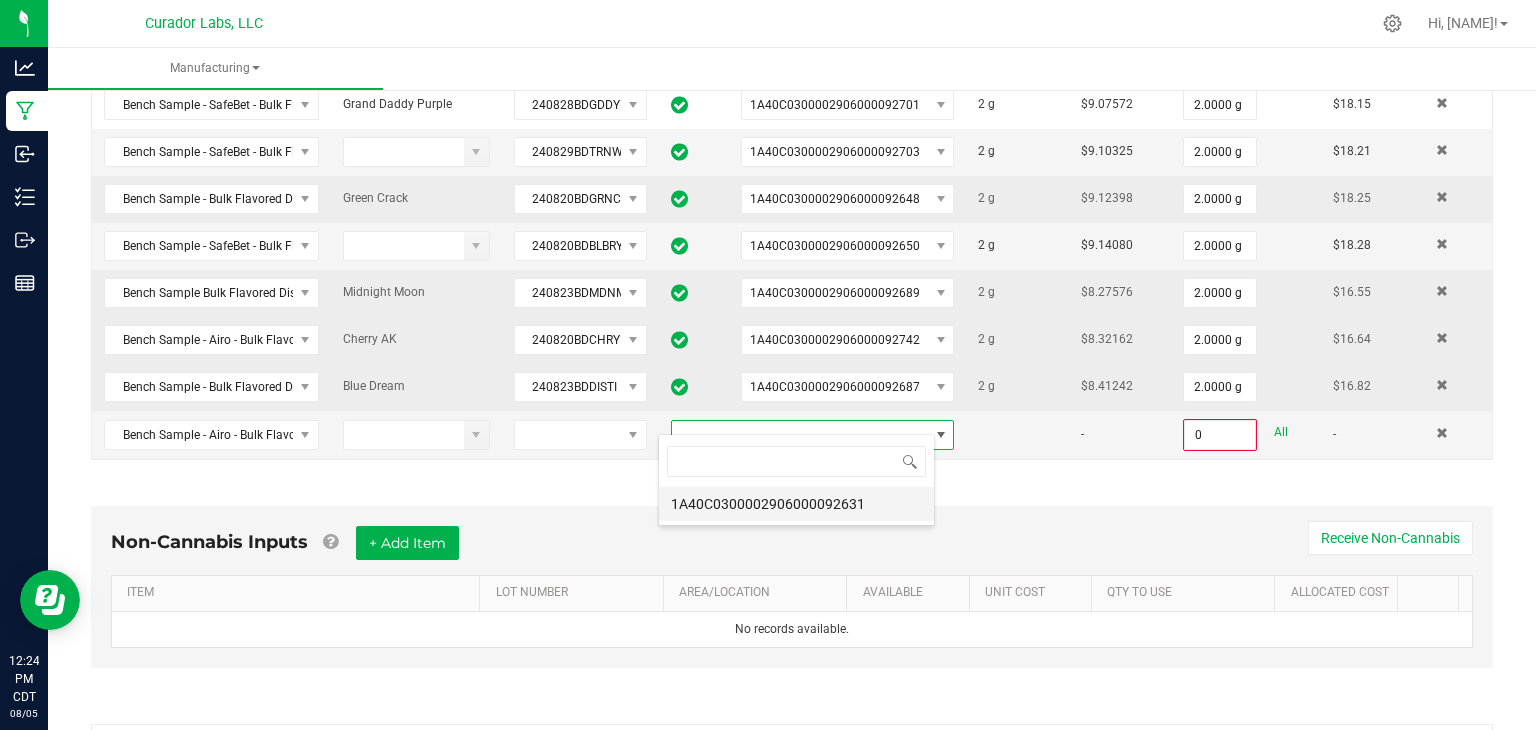 click on "1A40C0300002906000092631" at bounding box center (796, 504) 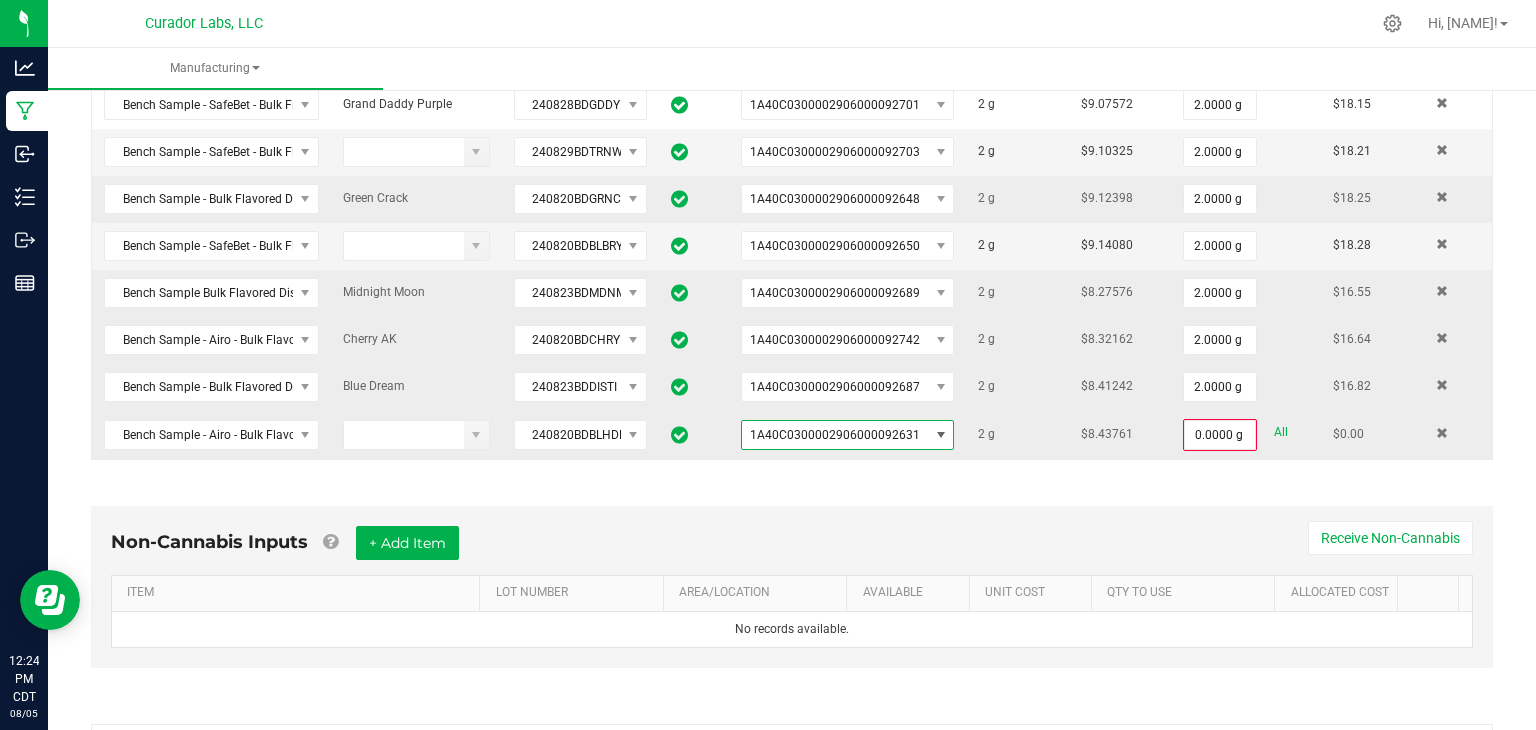 click on "All" at bounding box center [1281, 432] 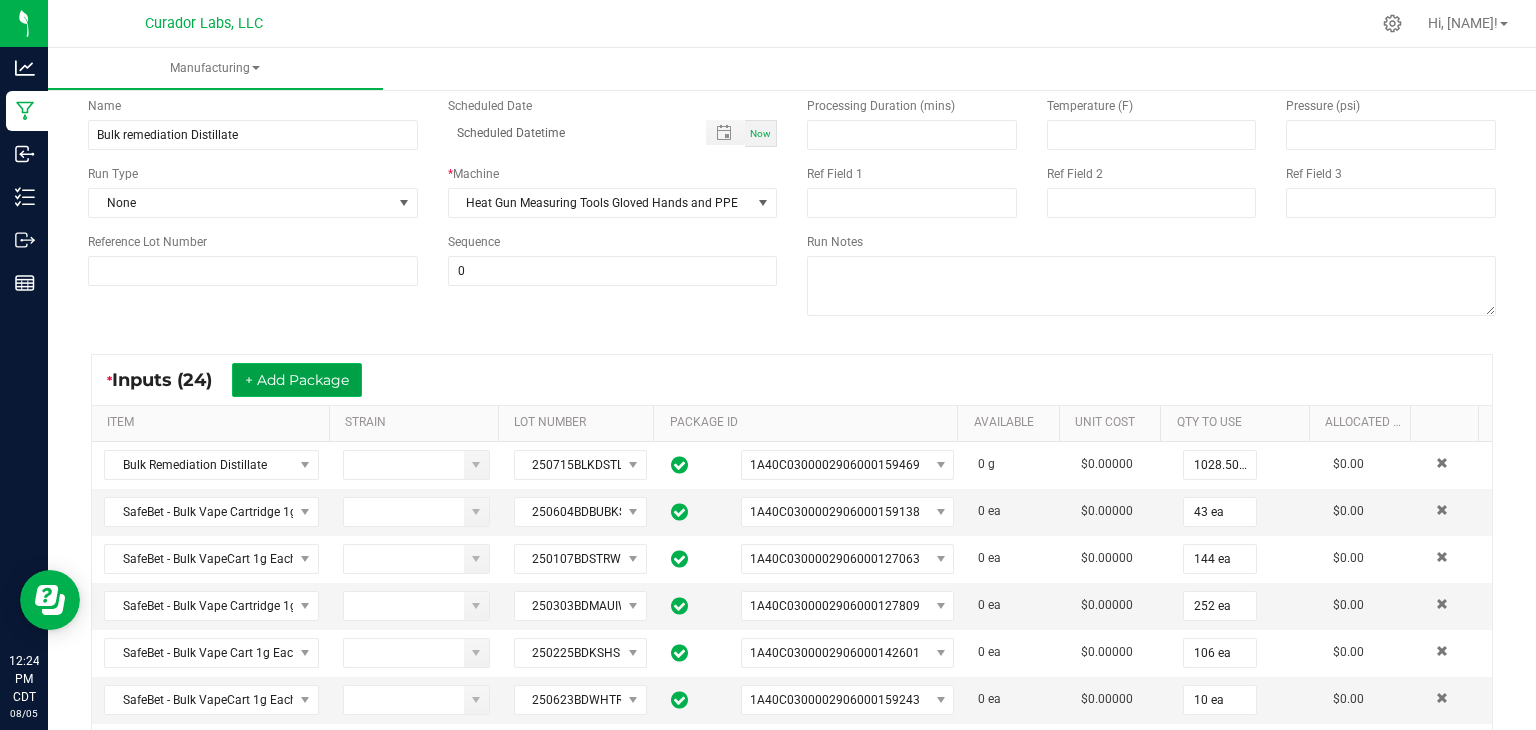 click on "+ Add Package" at bounding box center [297, 380] 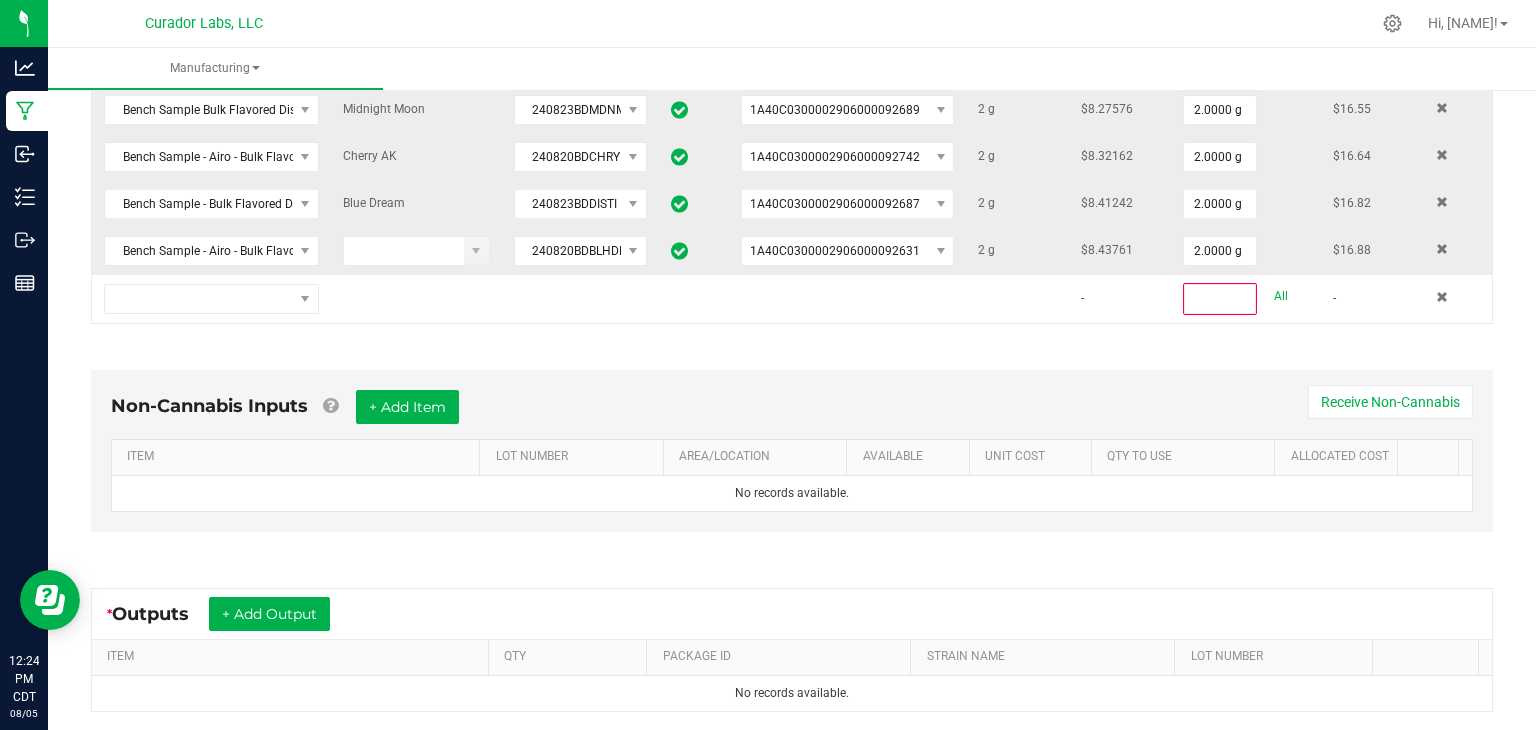 scroll, scrollTop: 1404, scrollLeft: 0, axis: vertical 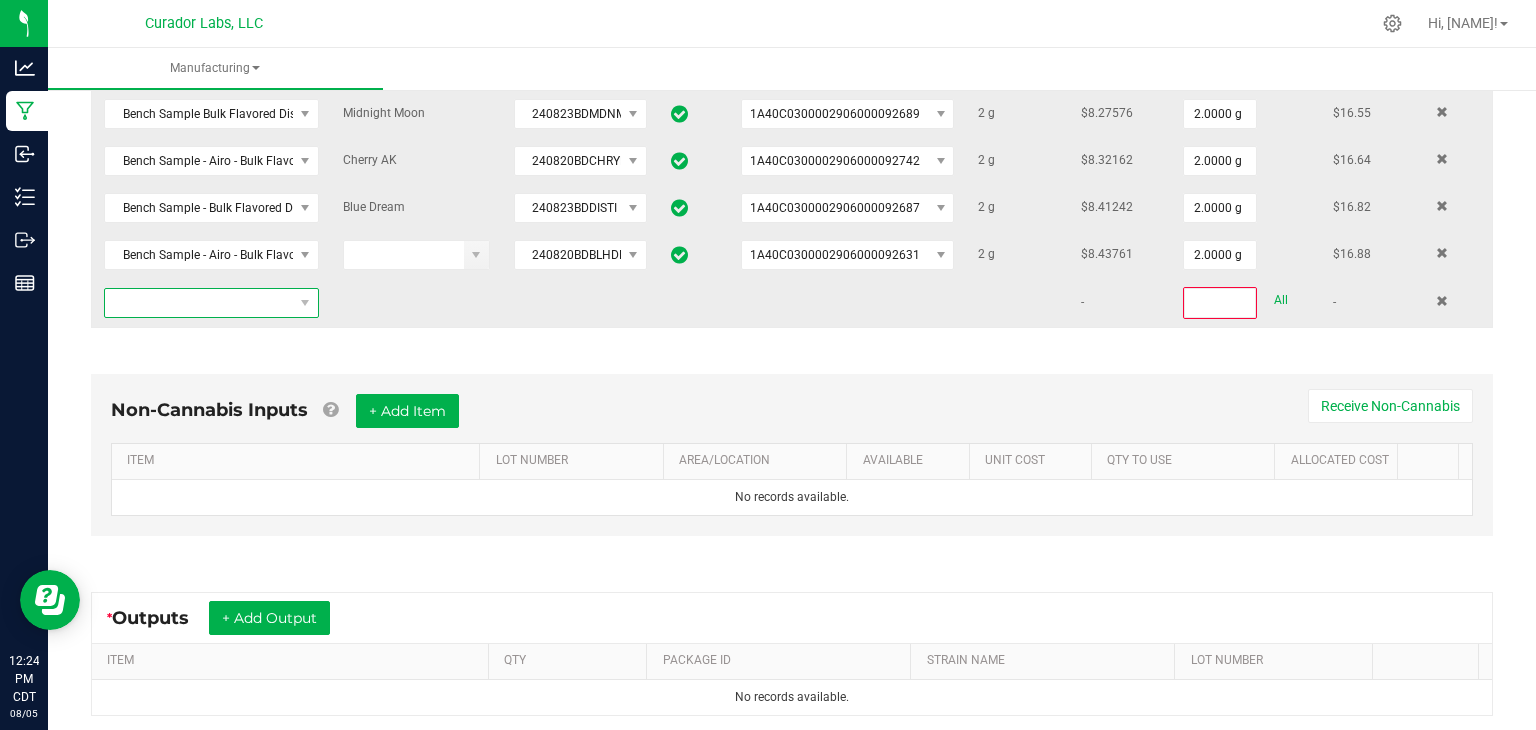 click at bounding box center [199, 303] 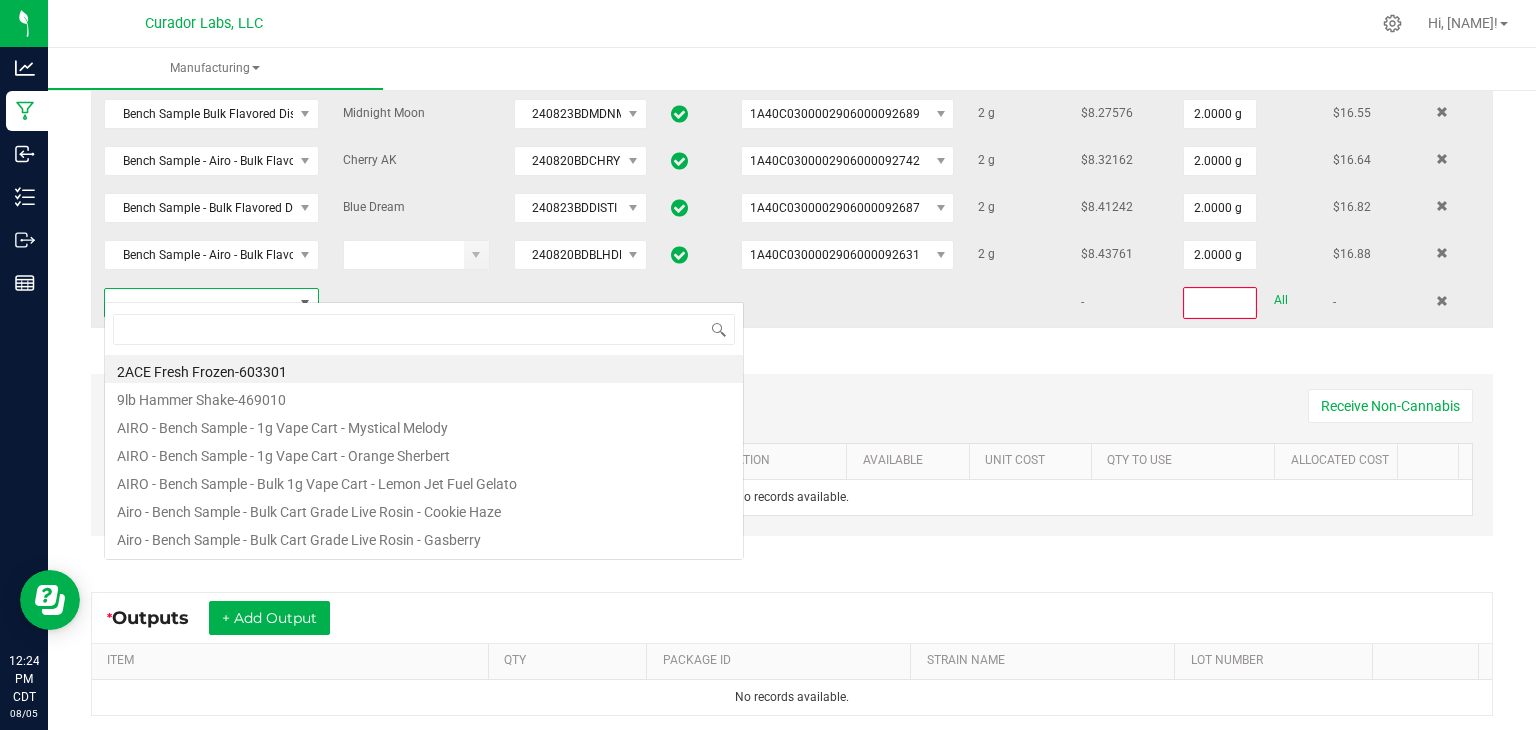 scroll, scrollTop: 99970, scrollLeft: 99790, axis: both 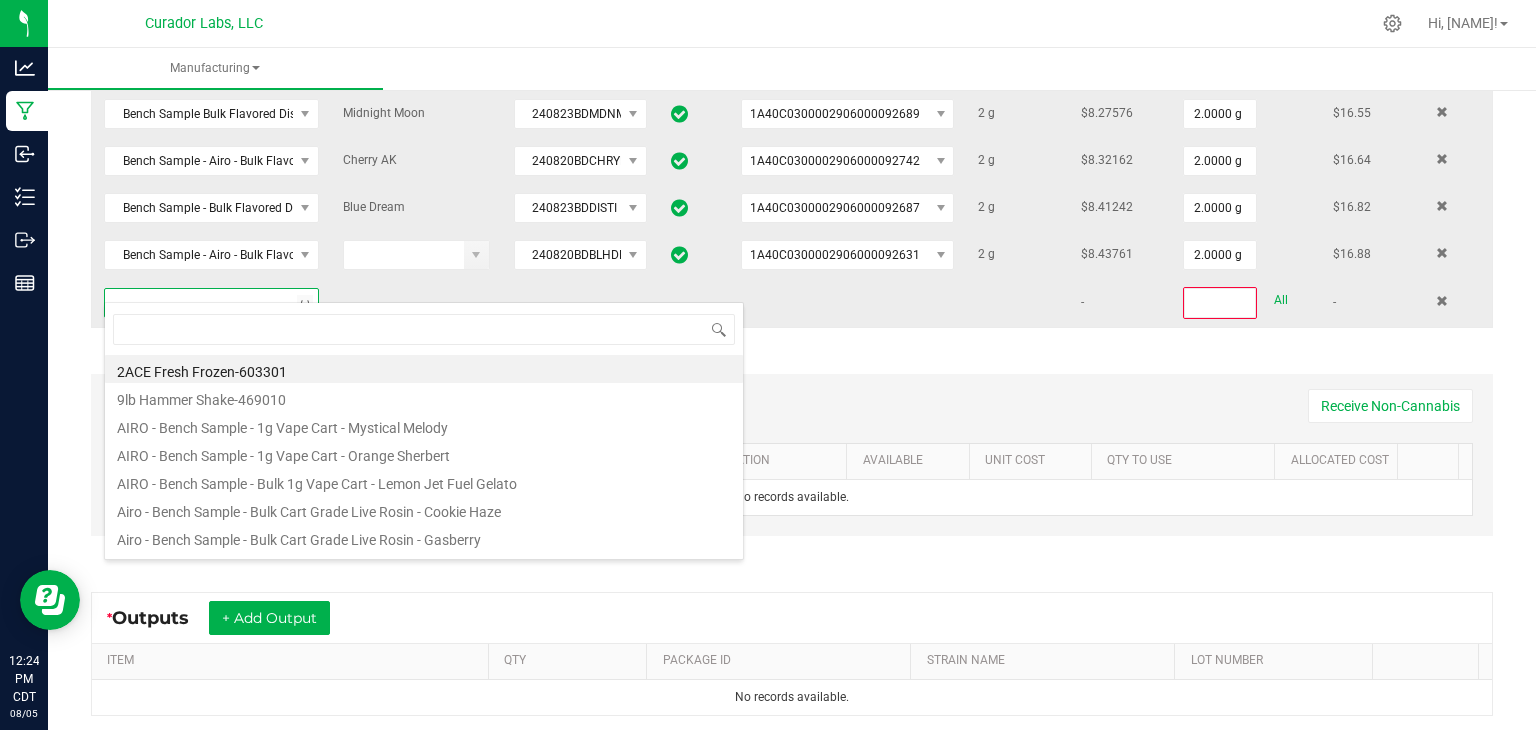 type on "Bench Sample - SafeBet - Bulk Flavored Distillate - Sweet Tooth" 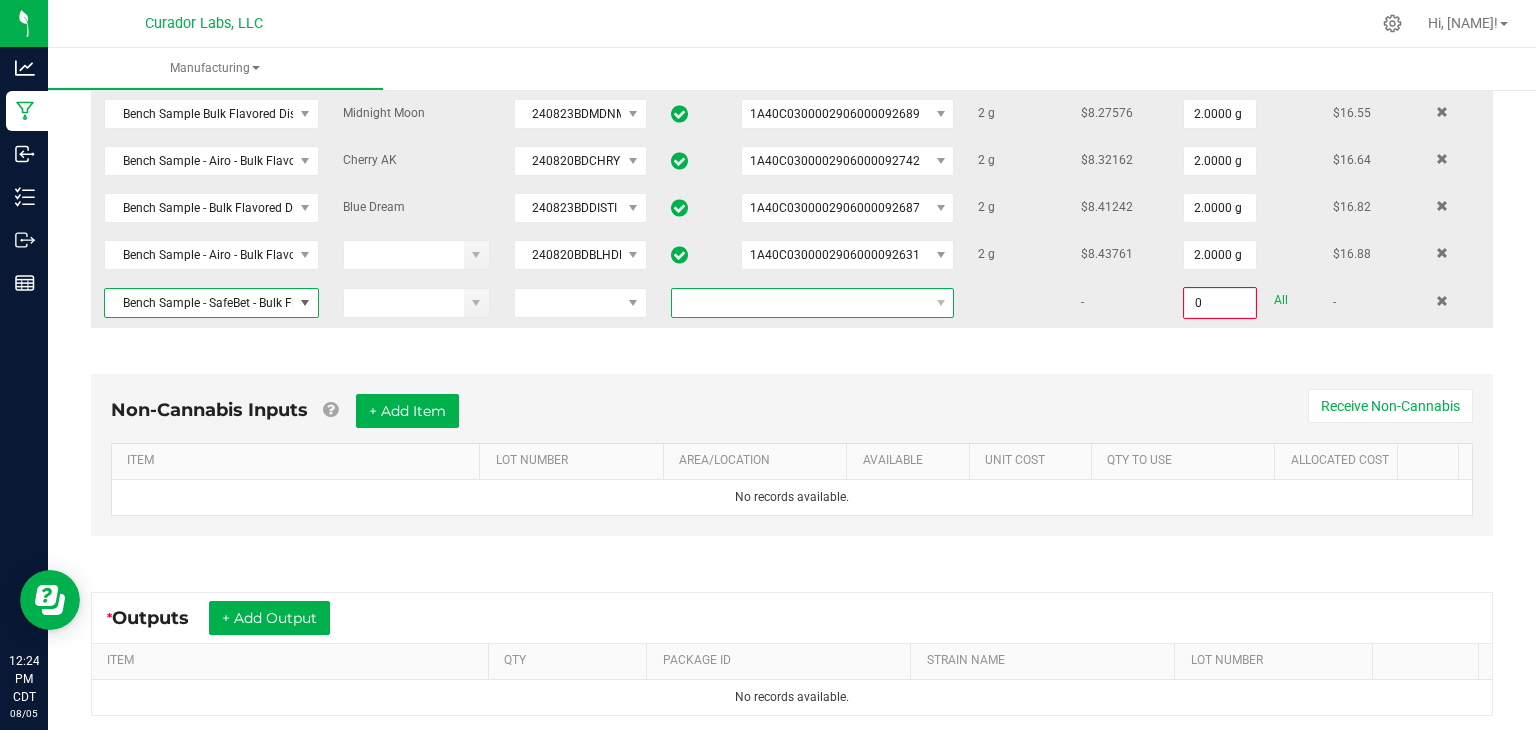click at bounding box center [800, 303] 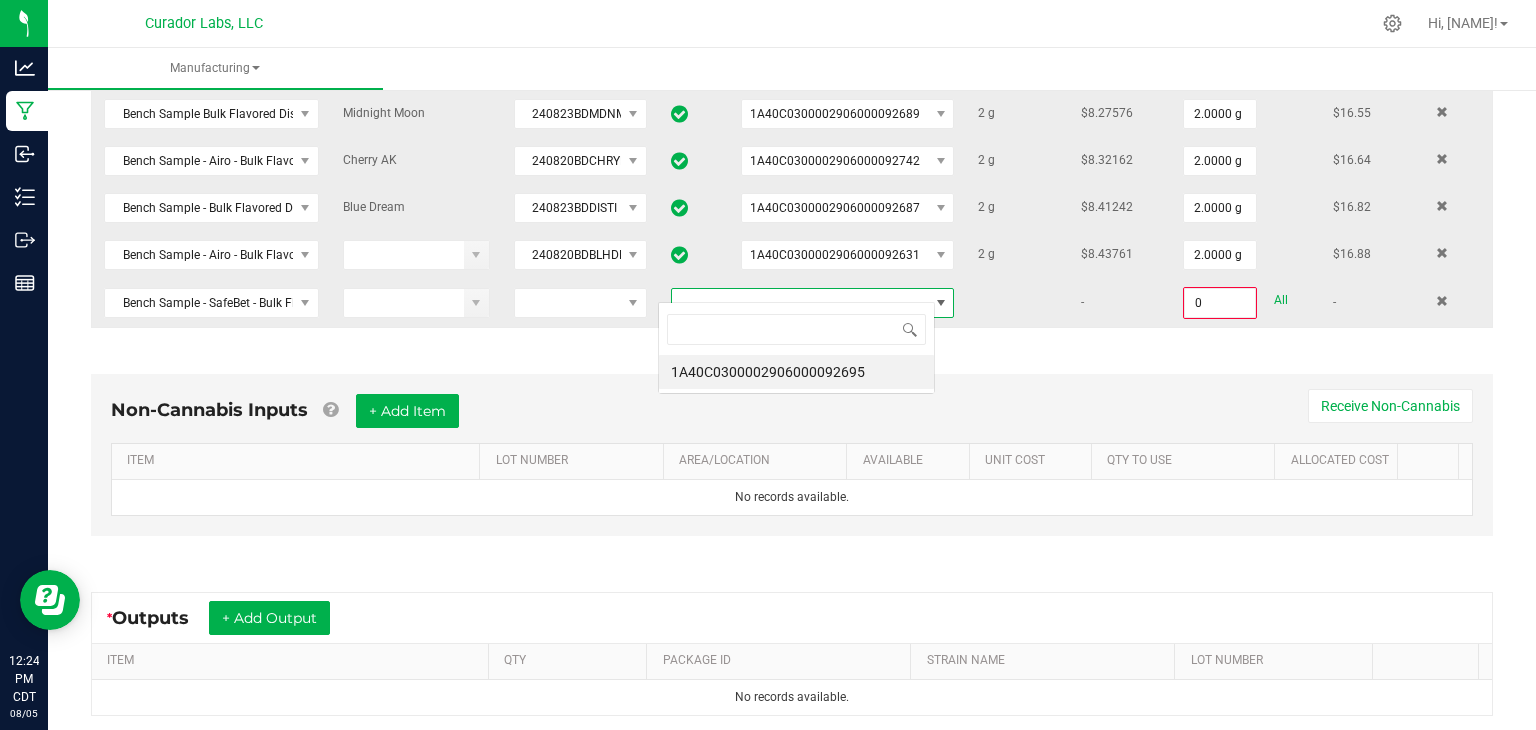 scroll, scrollTop: 99970, scrollLeft: 99723, axis: both 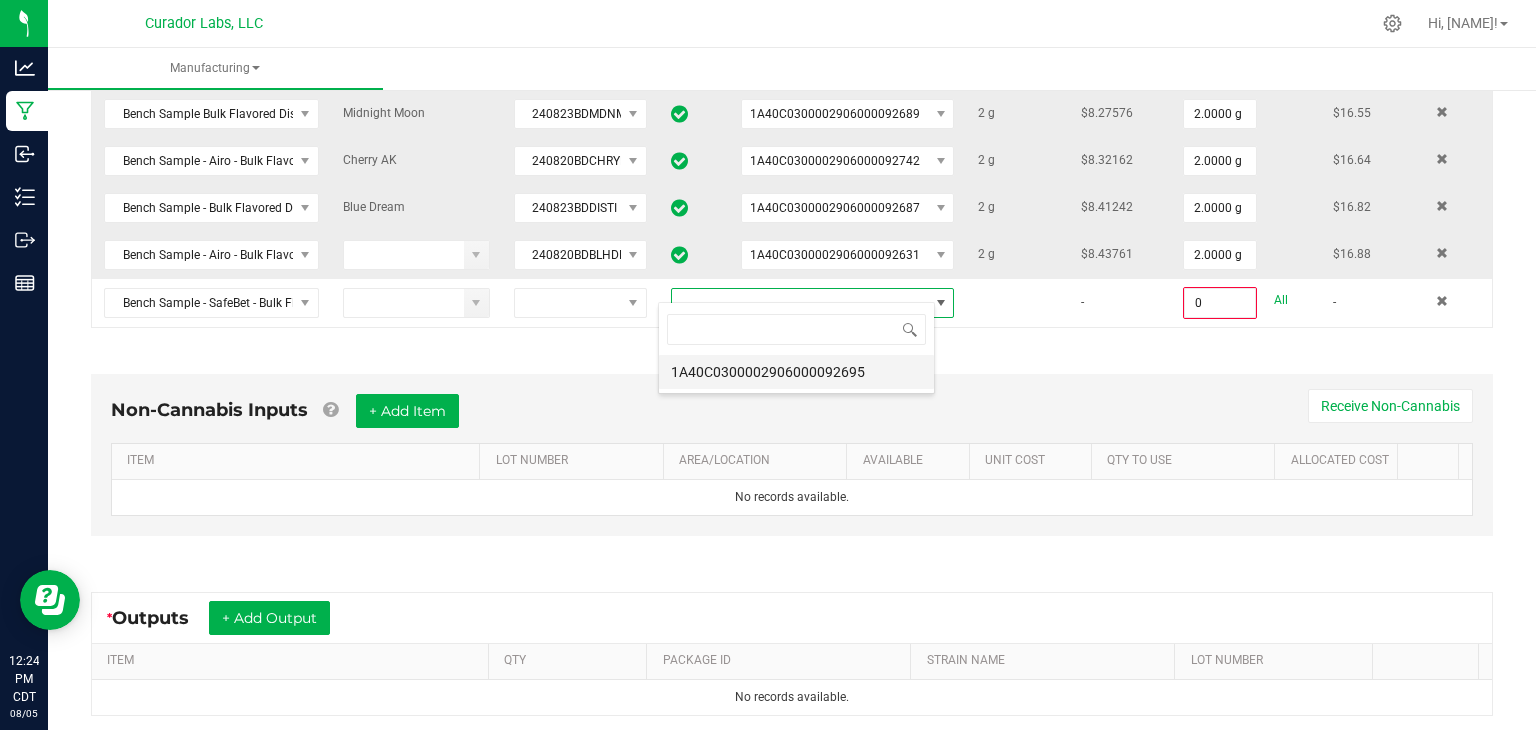 click on "1A40C0300002906000092695" at bounding box center [796, 372] 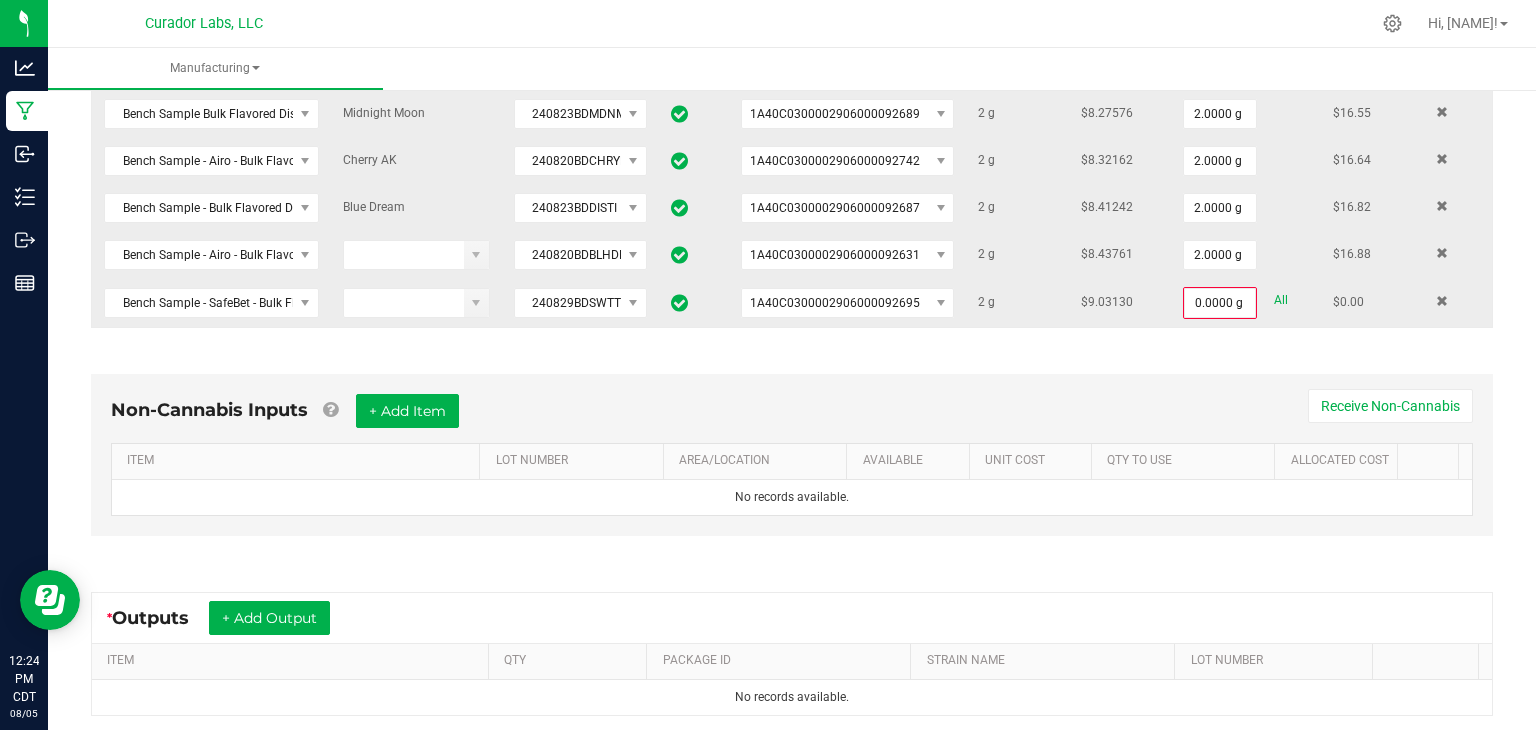 click on "All" at bounding box center (1281, 300) 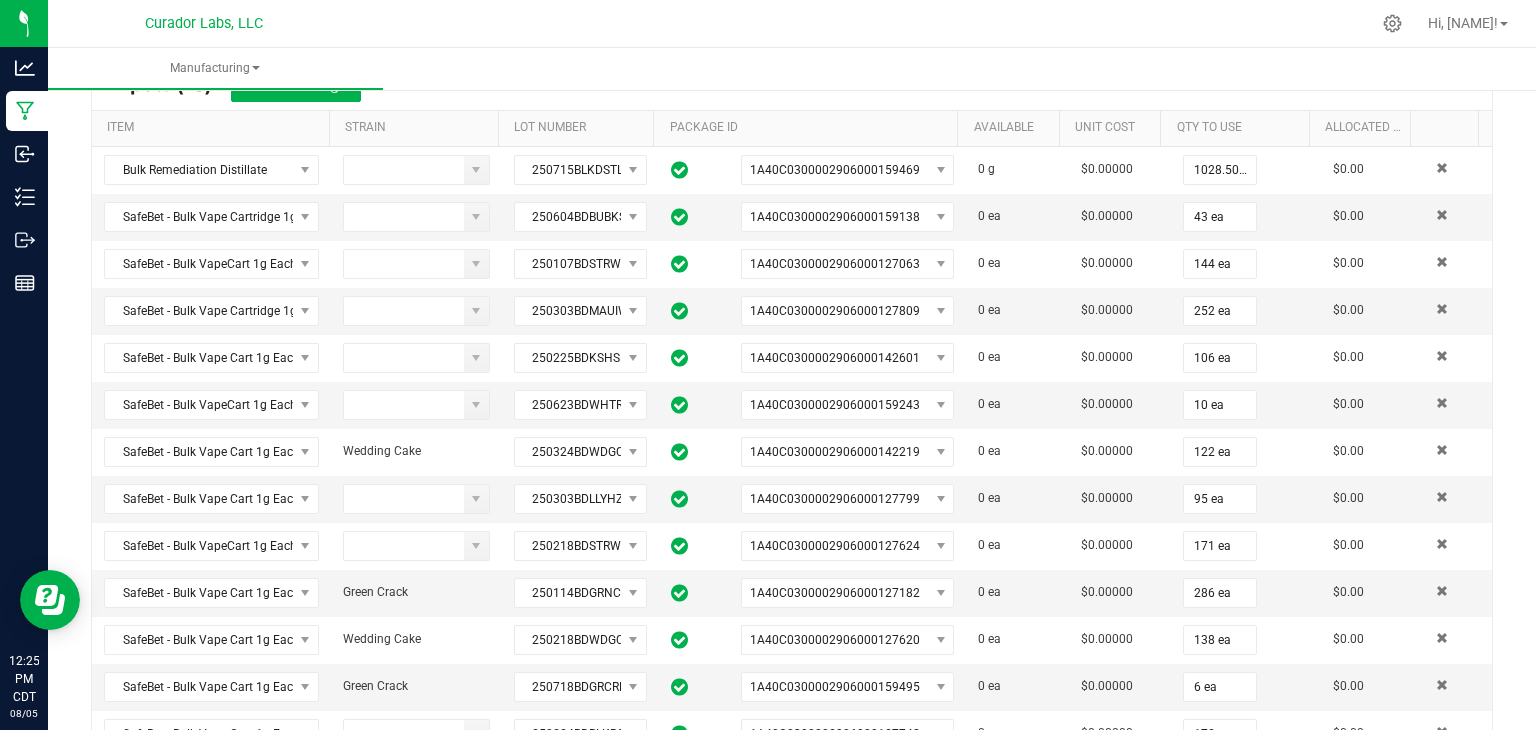 scroll, scrollTop: 0, scrollLeft: 0, axis: both 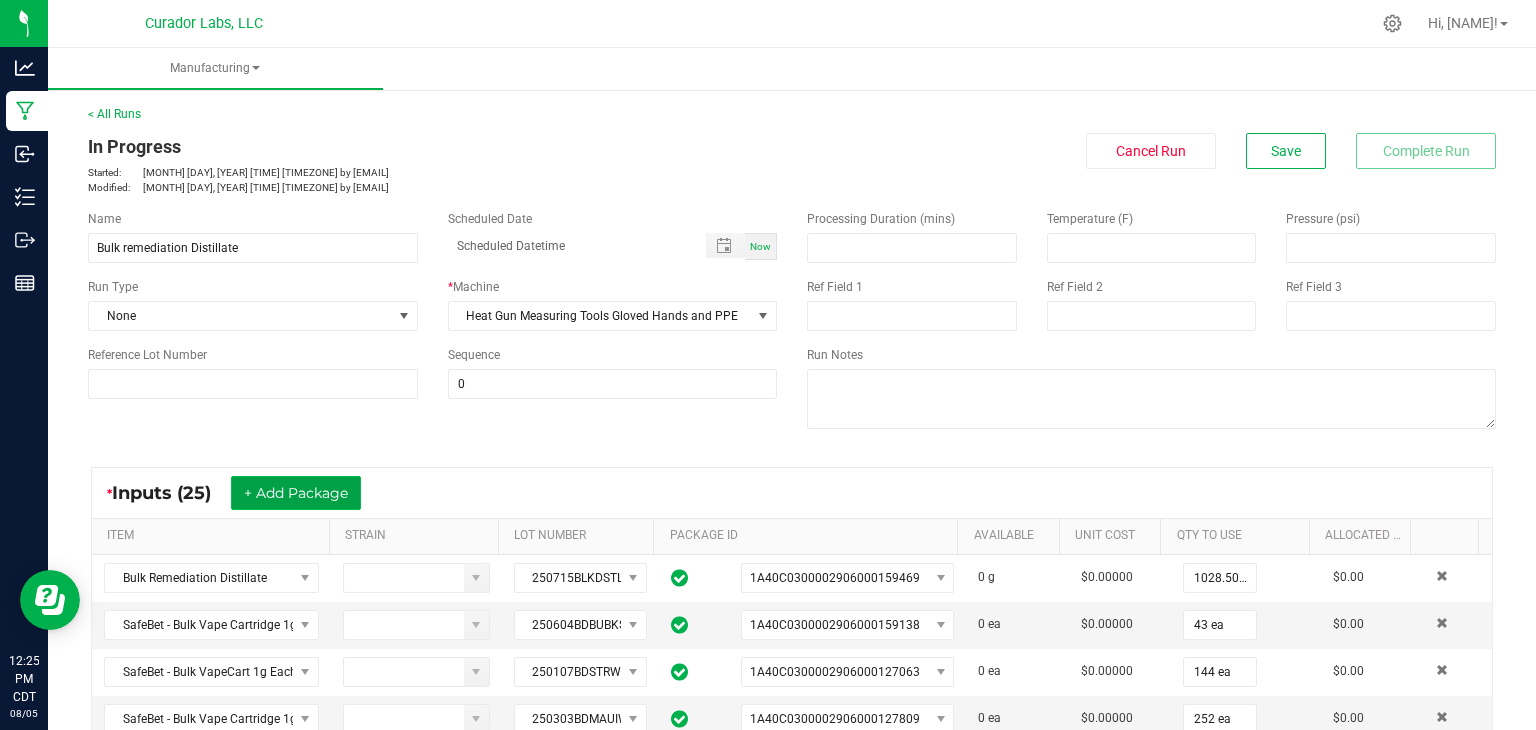 click on "+ Add Package" at bounding box center (296, 493) 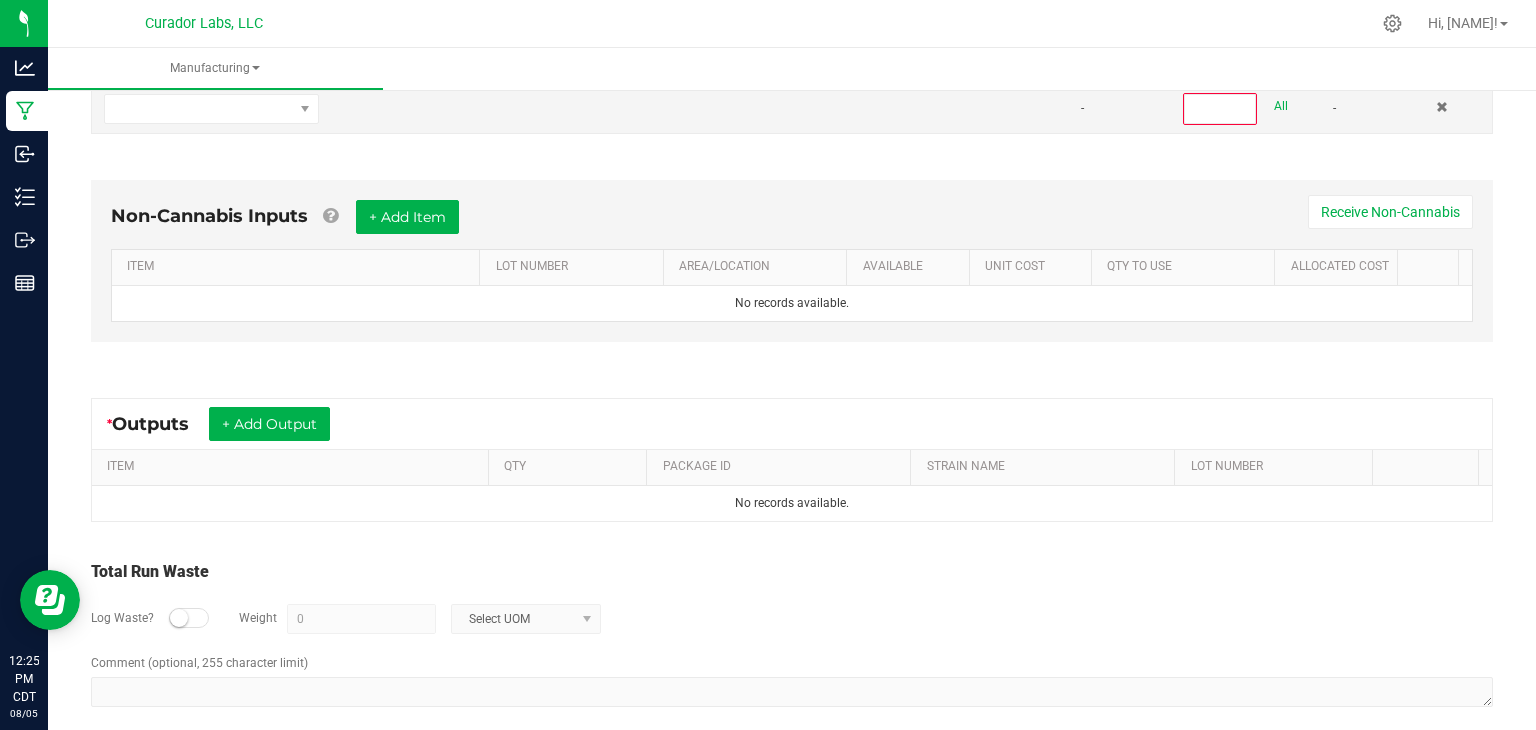 scroll, scrollTop: 1260, scrollLeft: 0, axis: vertical 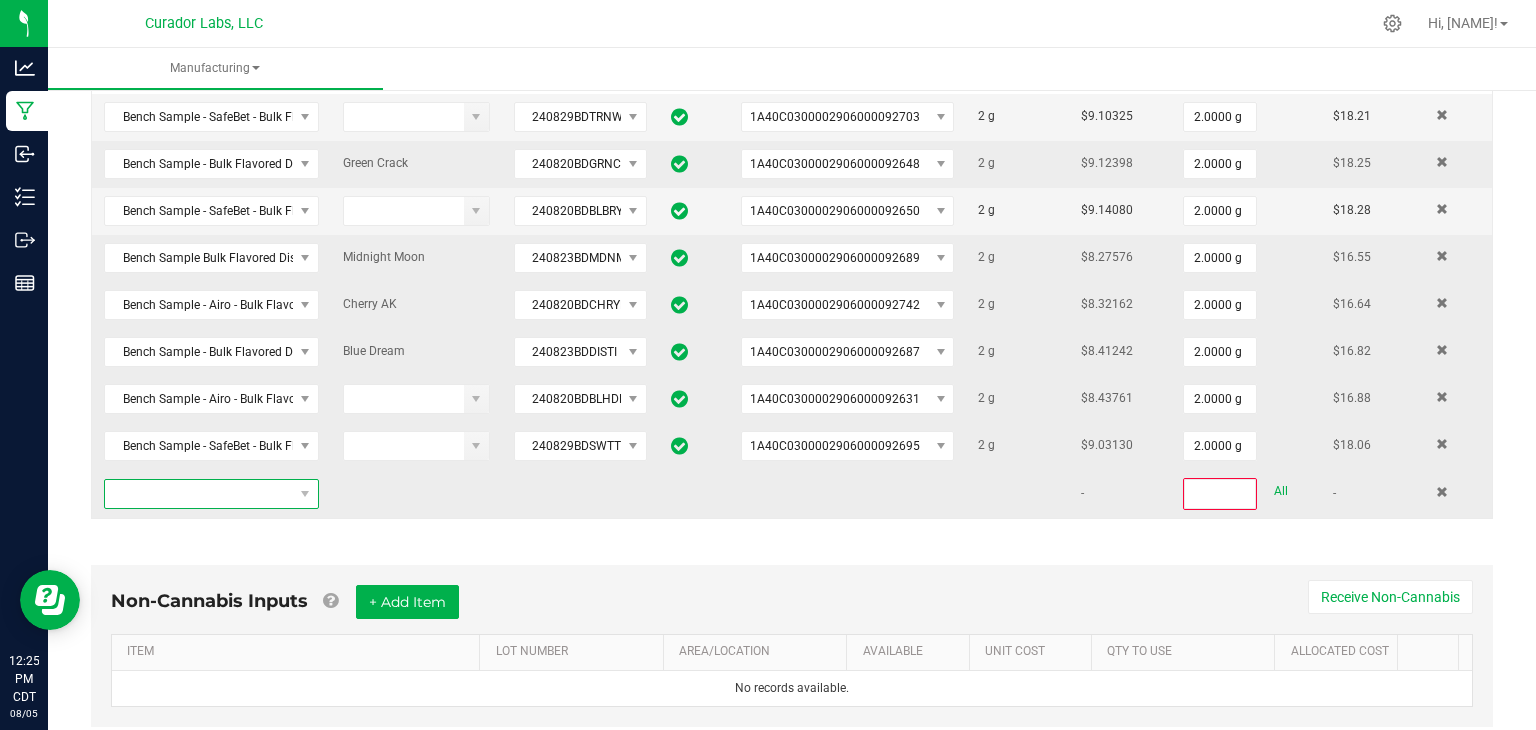 click at bounding box center (199, 494) 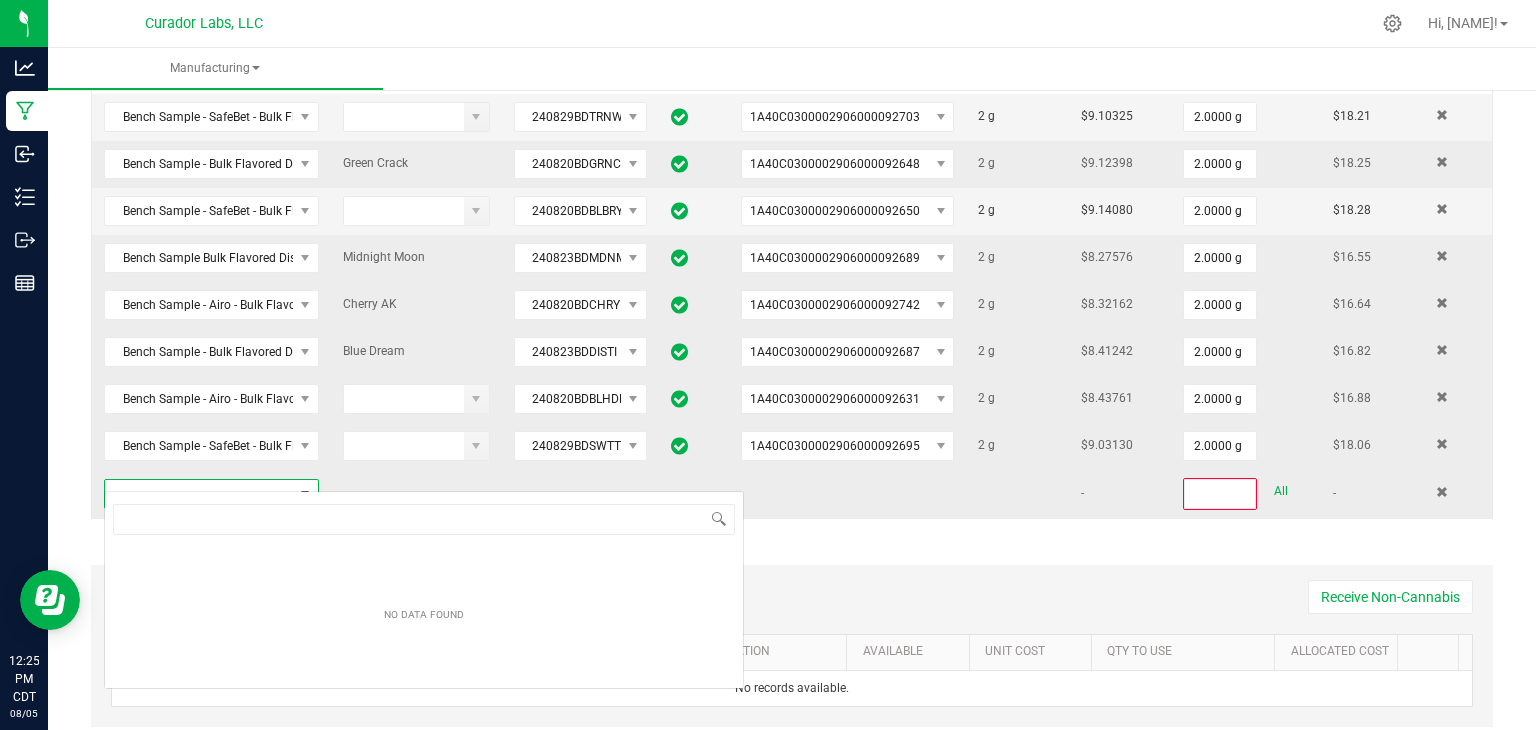 scroll, scrollTop: 99970, scrollLeft: 99790, axis: both 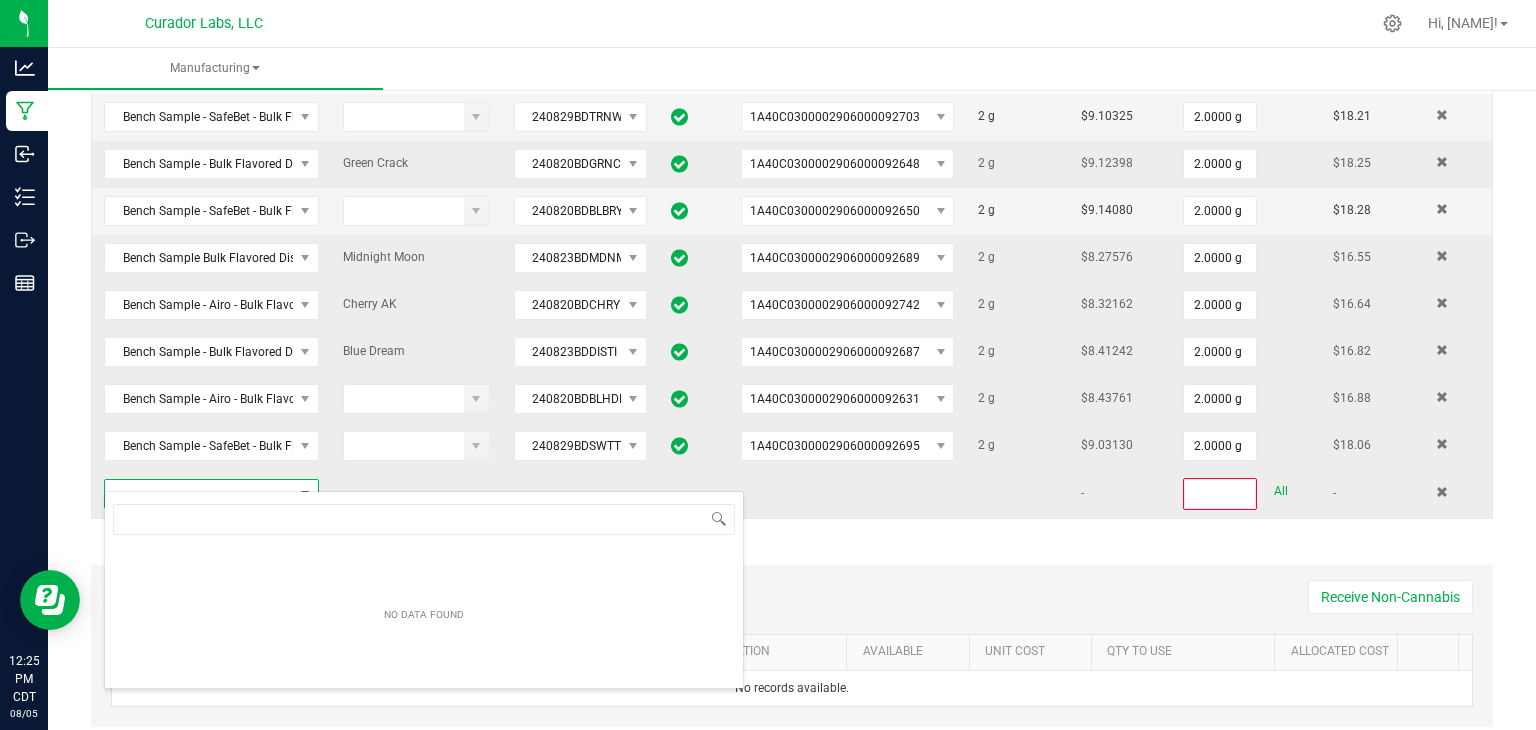 type on "Bench Sample - Airo - Bulk Flavored Distillate - Summer Solstice" 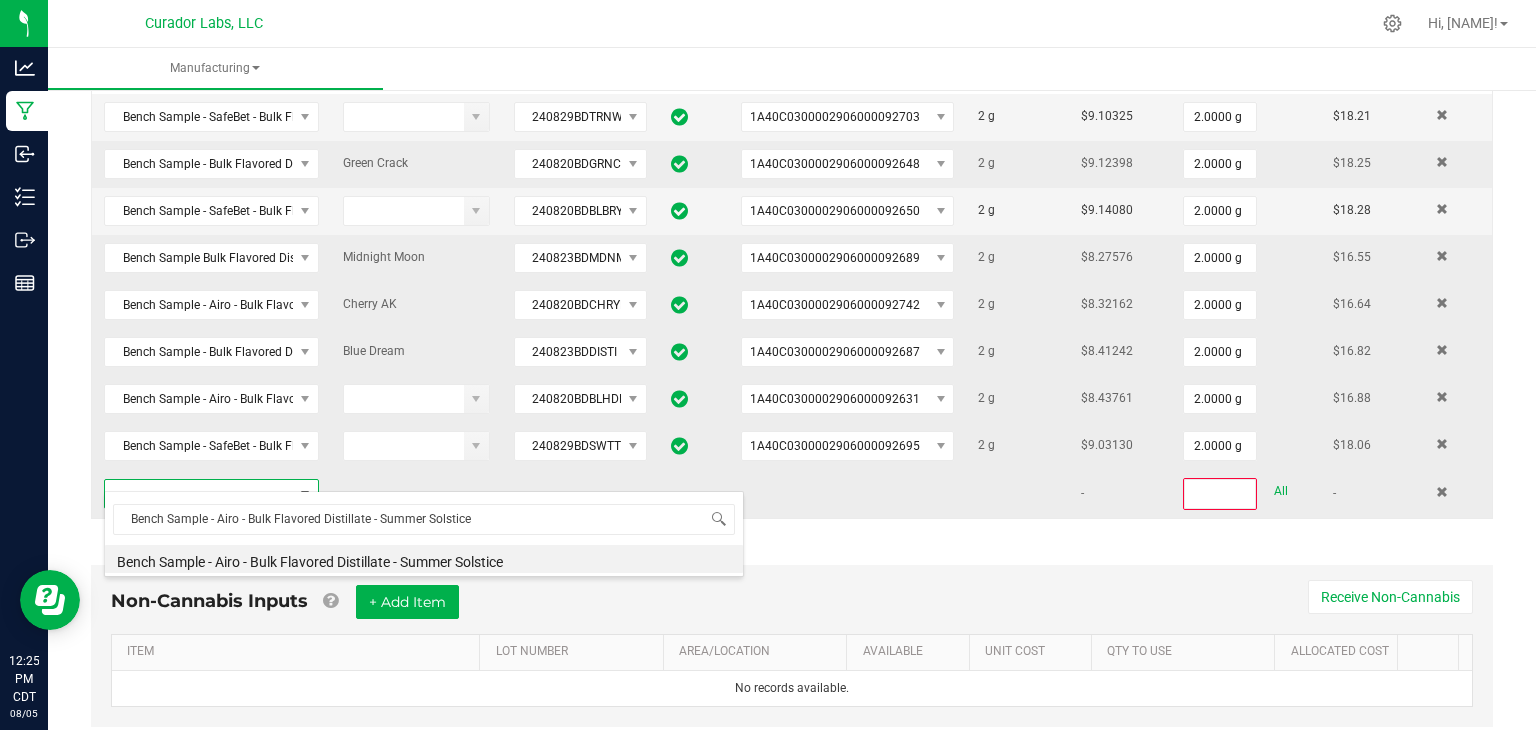 type on "0" 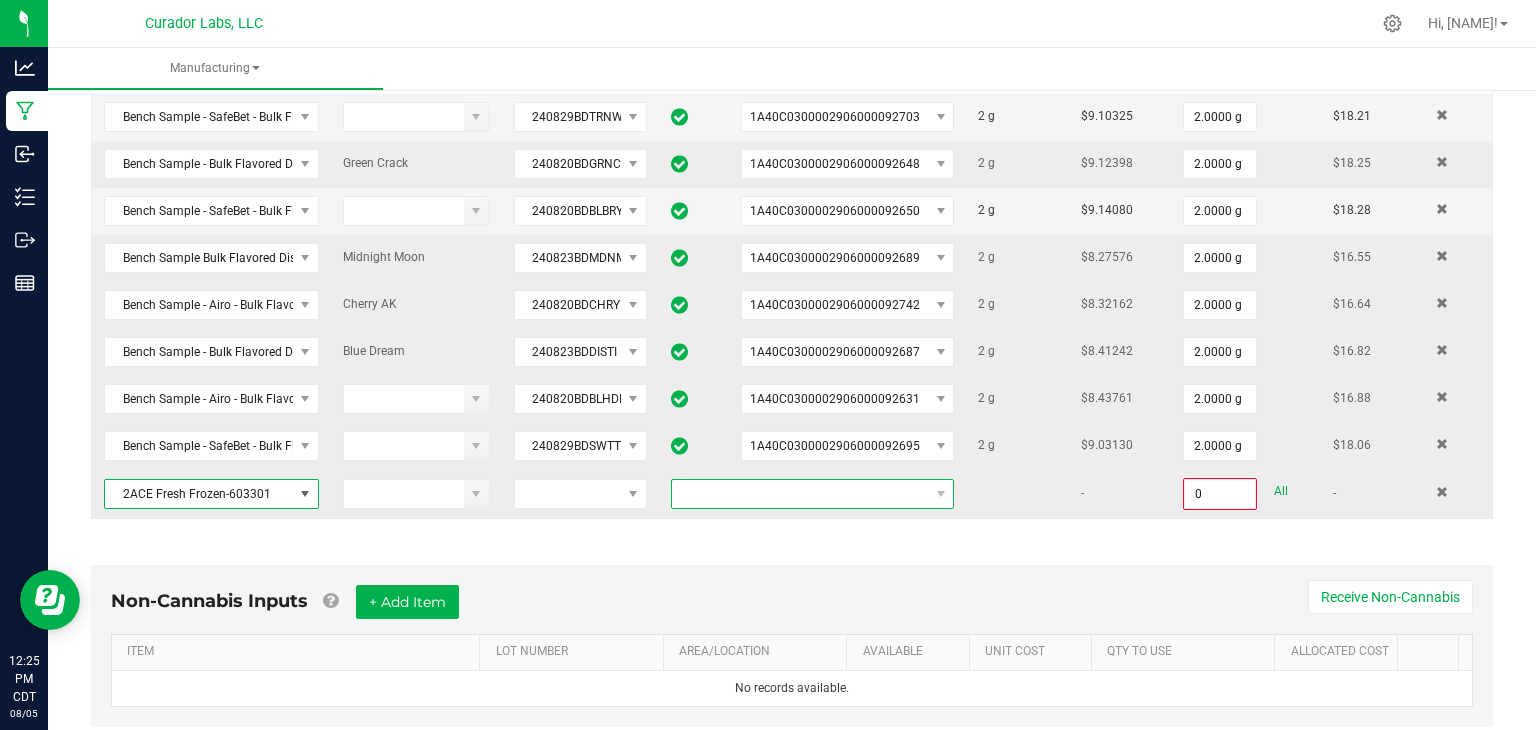 click at bounding box center (800, 494) 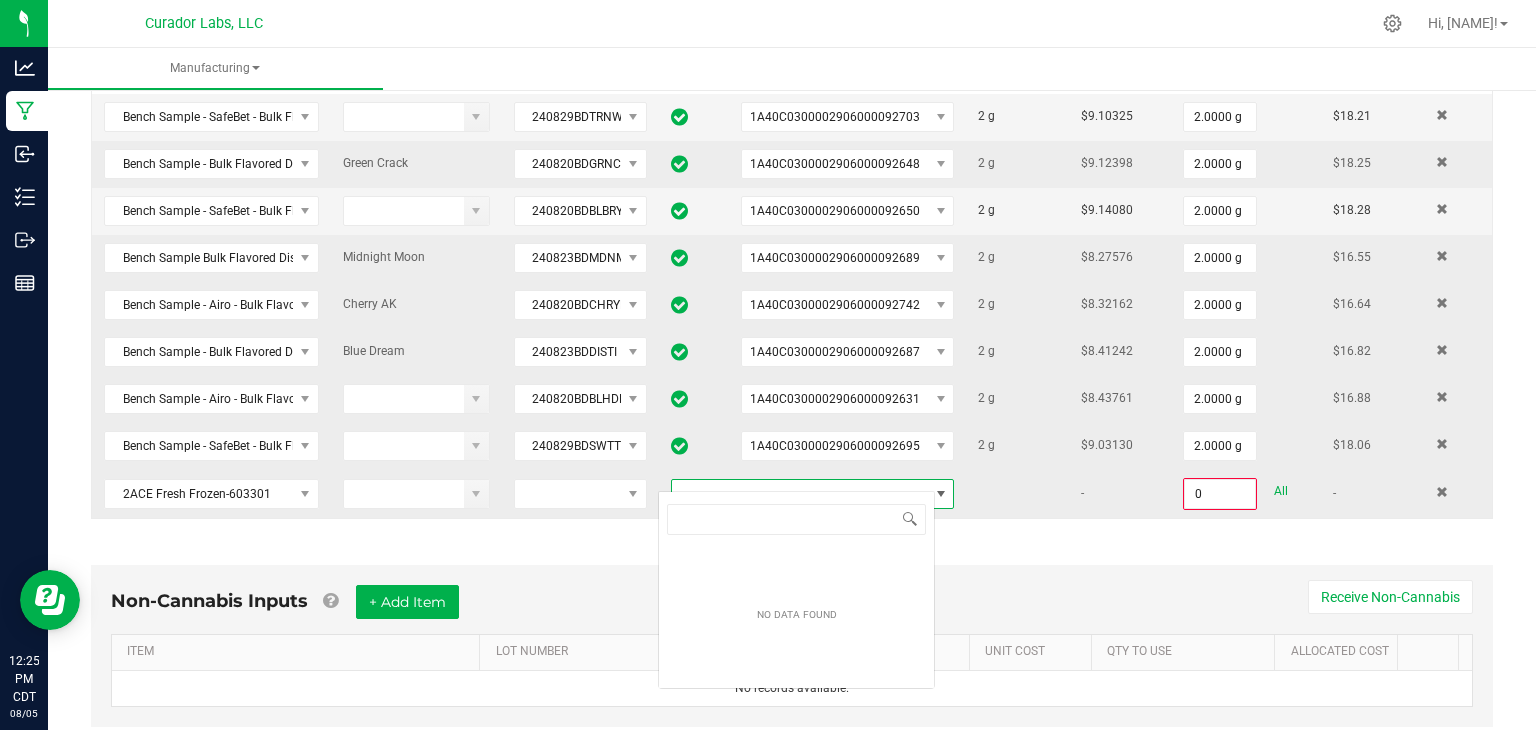 scroll, scrollTop: 99970, scrollLeft: 99723, axis: both 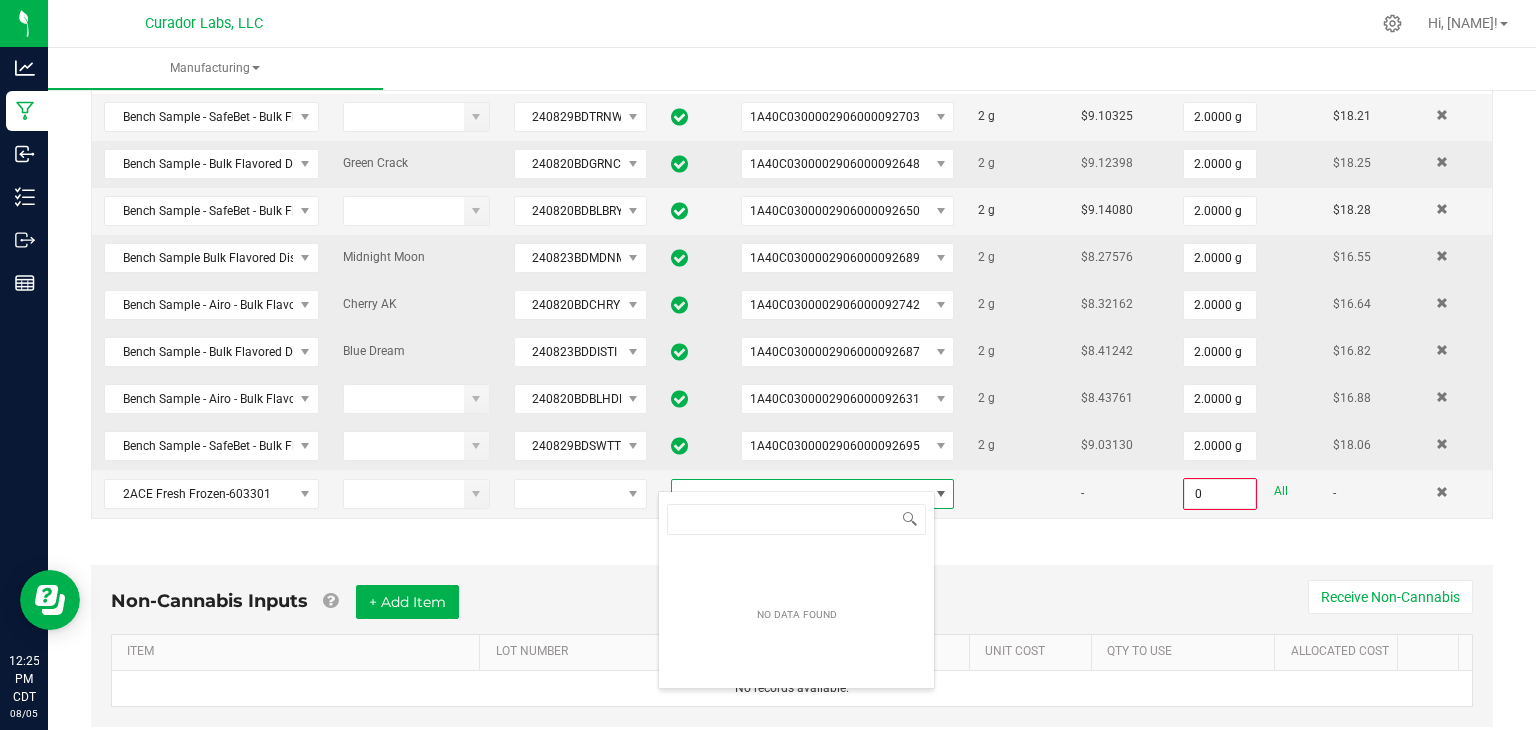 click on "Non-Cannabis Inputs   + Add Item   Receive Non-Cannabis  ITEM LOT NUMBER AREA/LOCATION AVAILABLE Unit Cost QTY TO USE Allocated Cost  No records available." at bounding box center (792, 651) 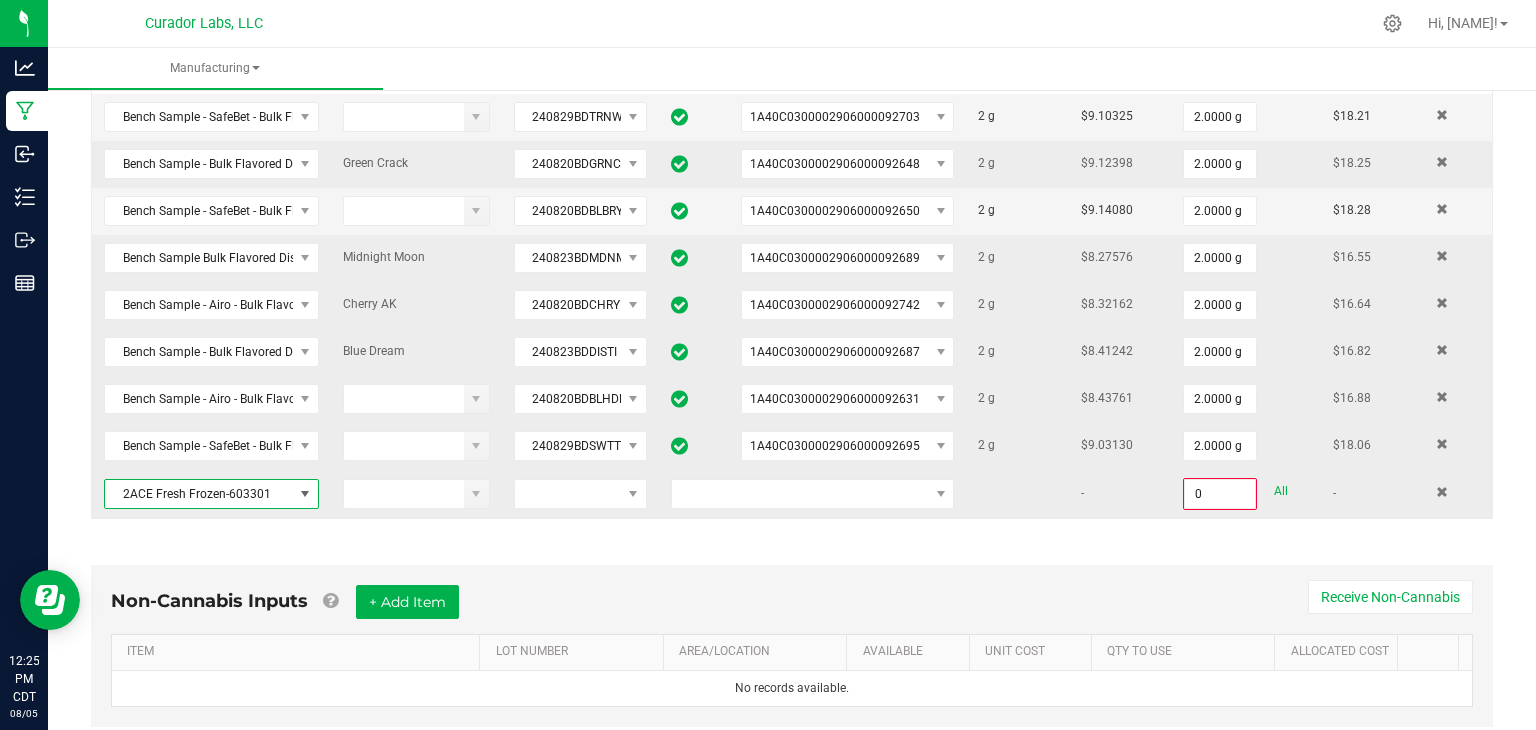 click at bounding box center (305, 494) 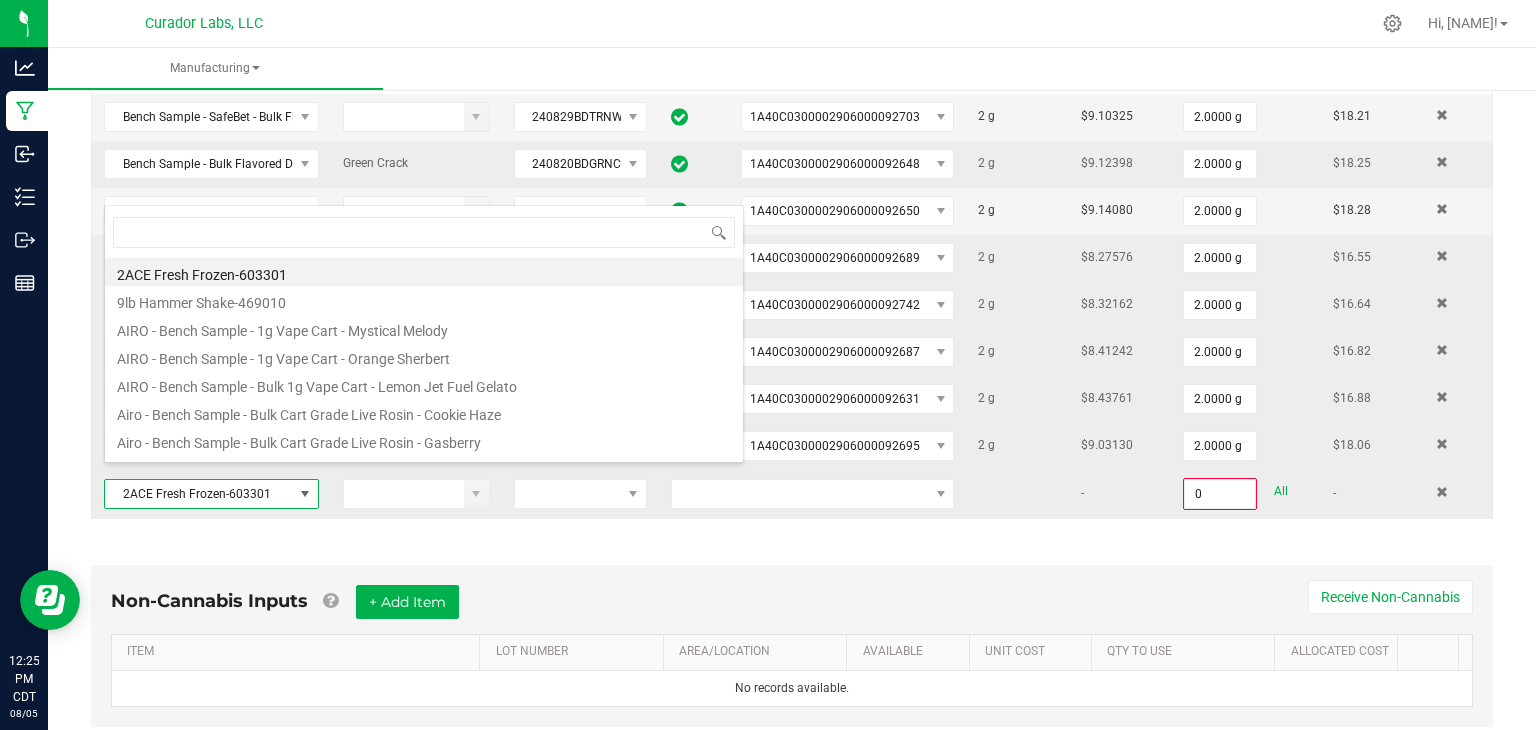 scroll, scrollTop: 99970, scrollLeft: 99790, axis: both 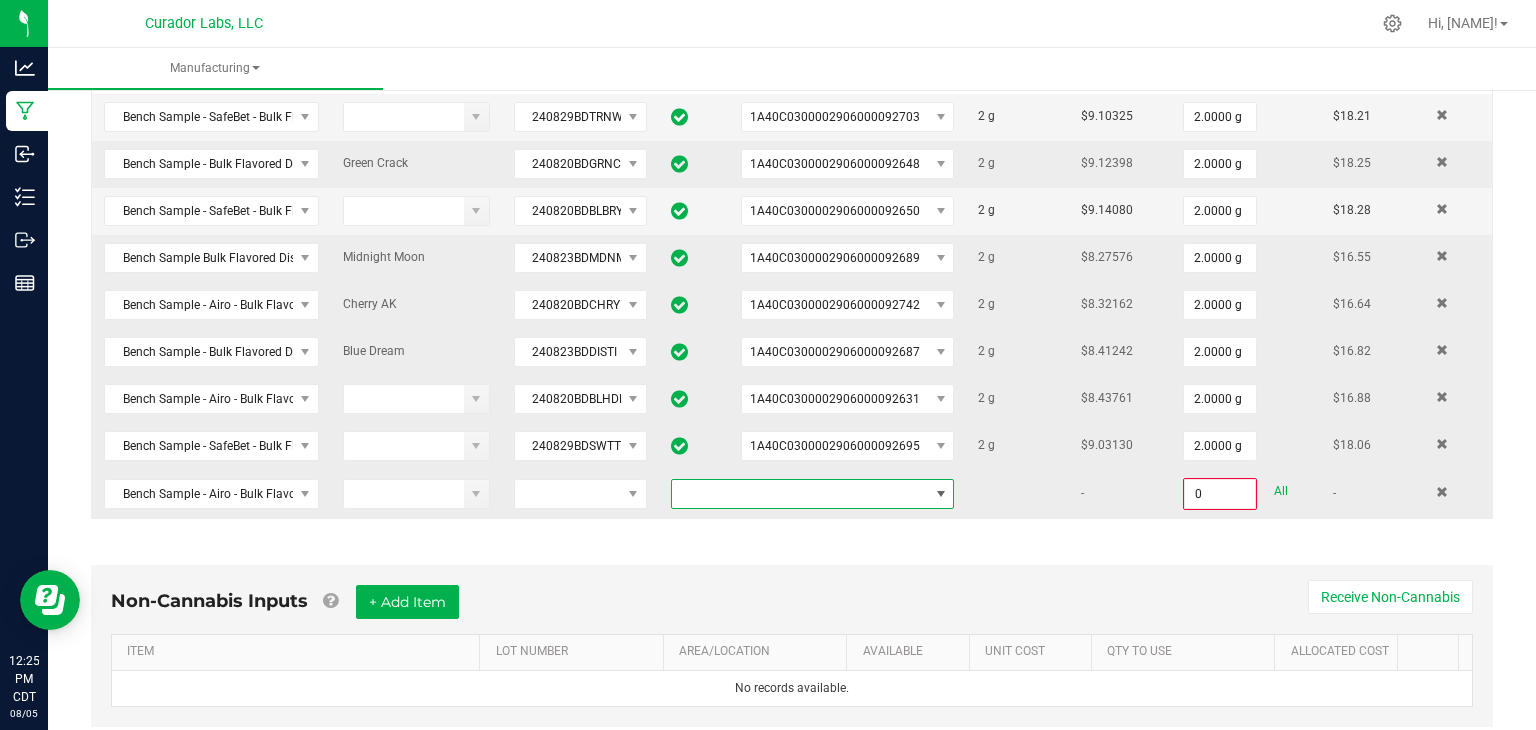 click at bounding box center (800, 494) 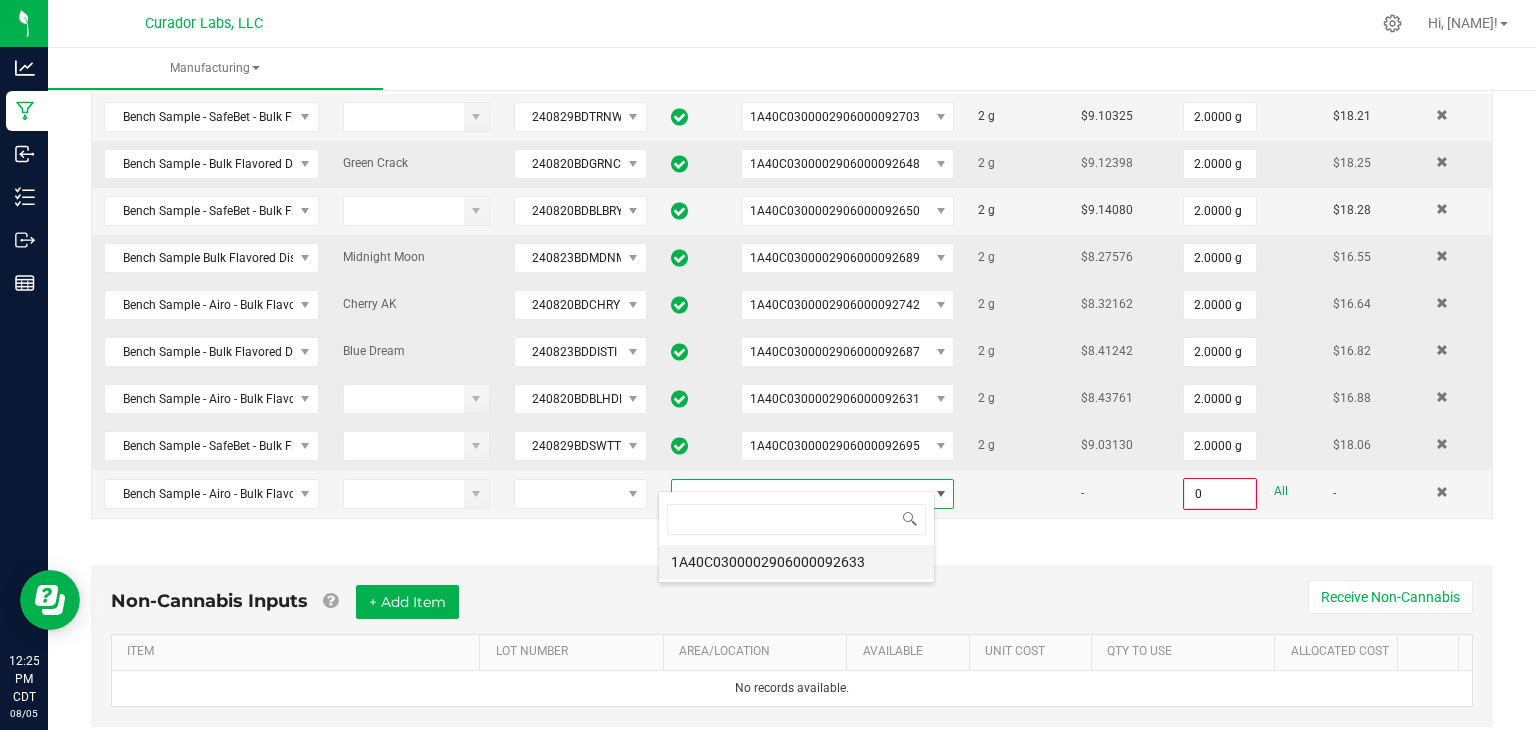 scroll, scrollTop: 99970, scrollLeft: 99723, axis: both 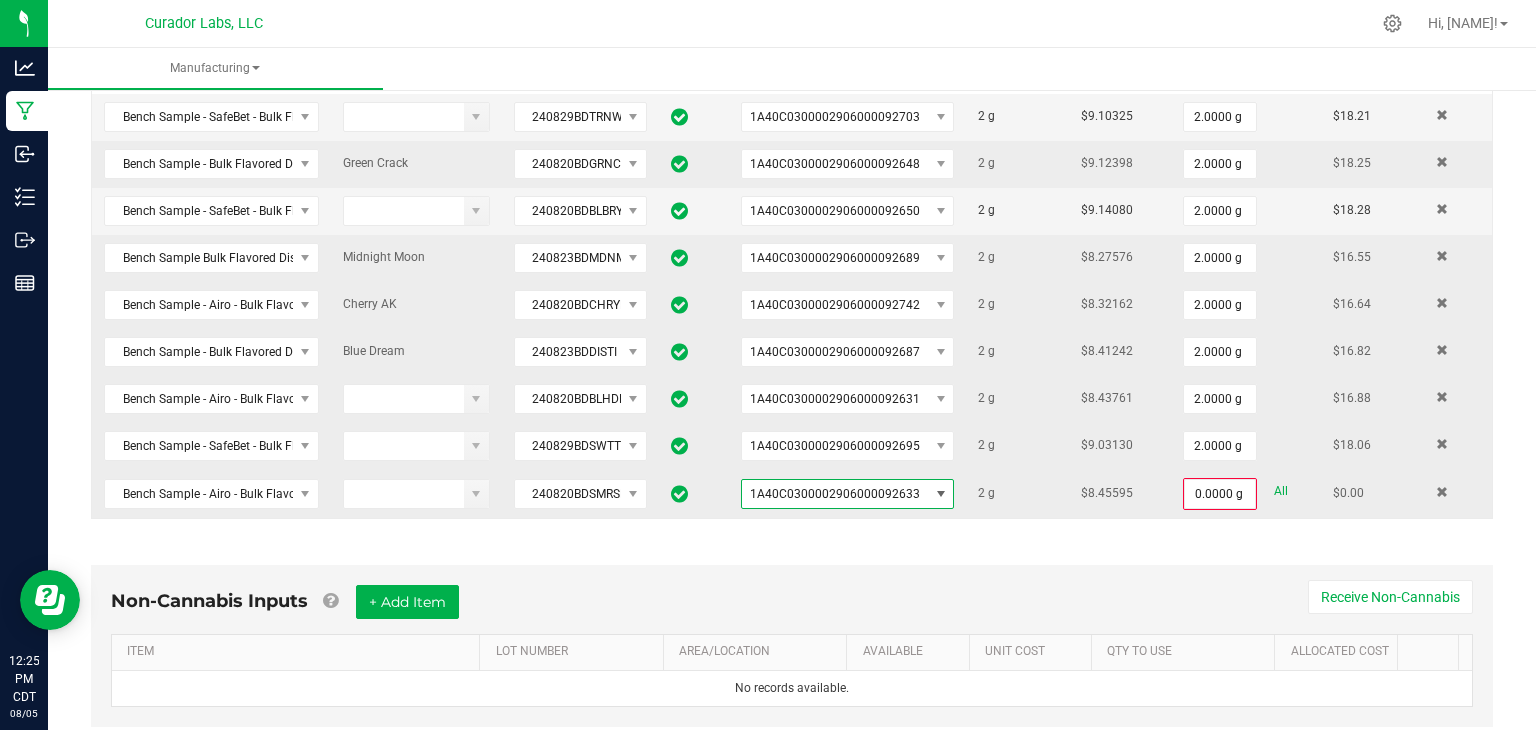 click on "All" at bounding box center [1281, 491] 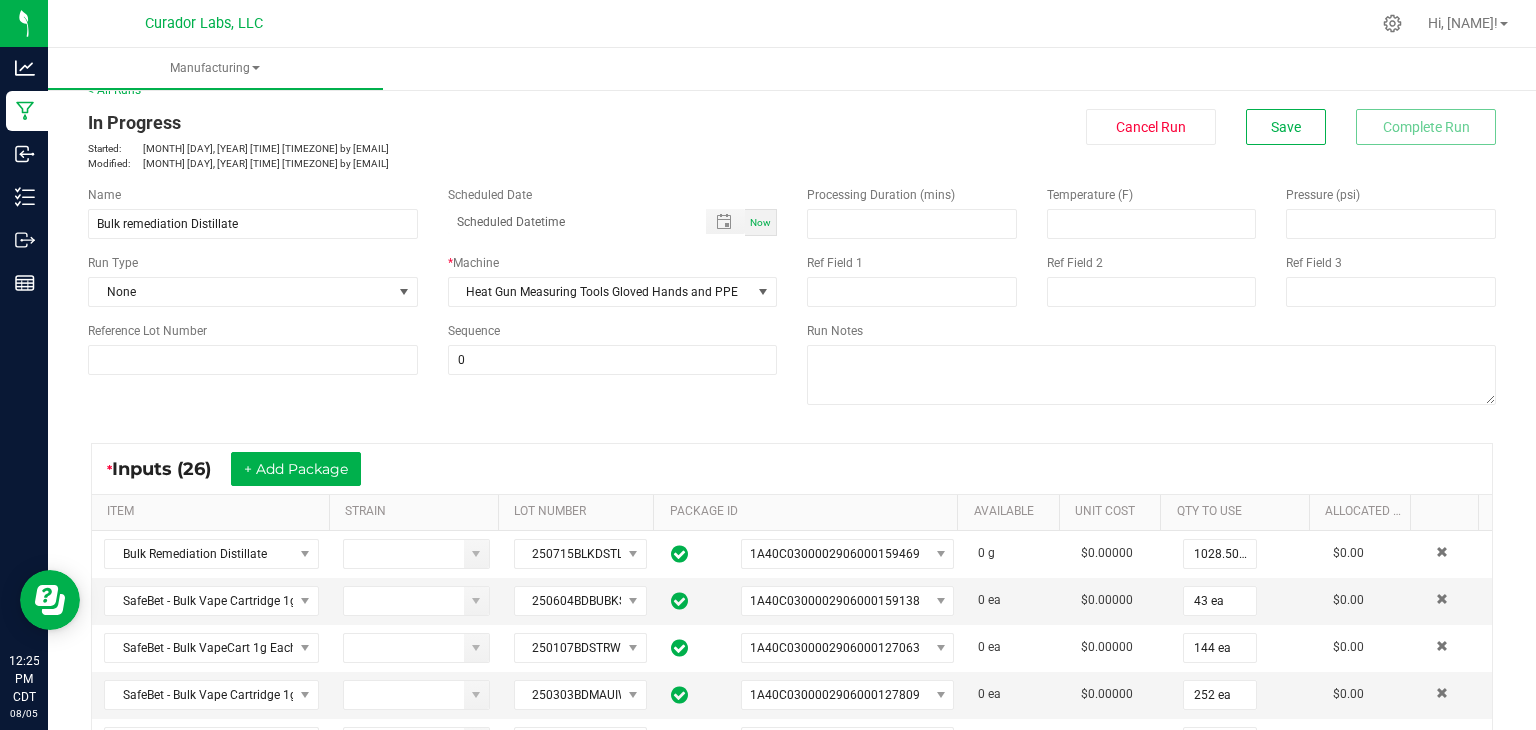 scroll, scrollTop: 0, scrollLeft: 0, axis: both 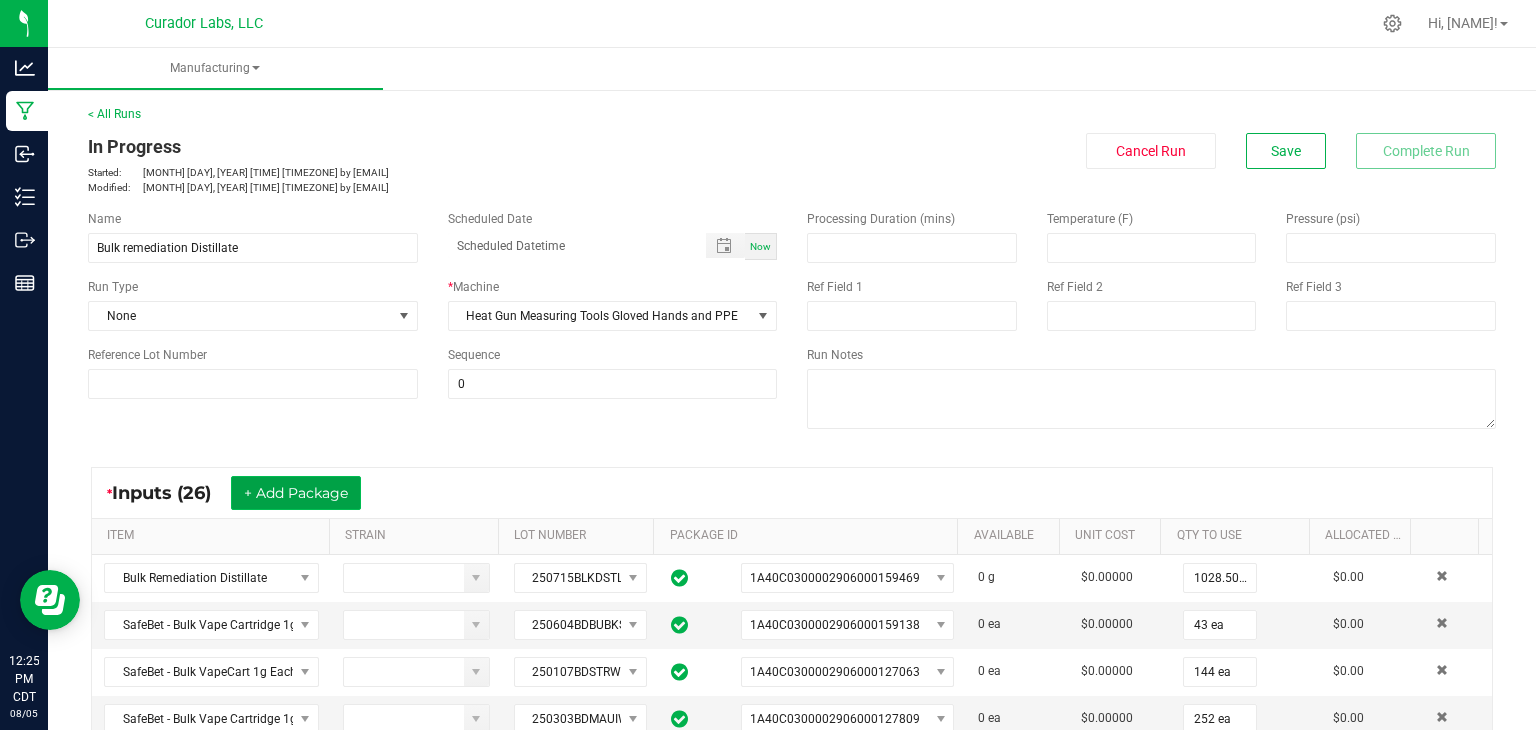 click on "+ Add Package" at bounding box center [296, 493] 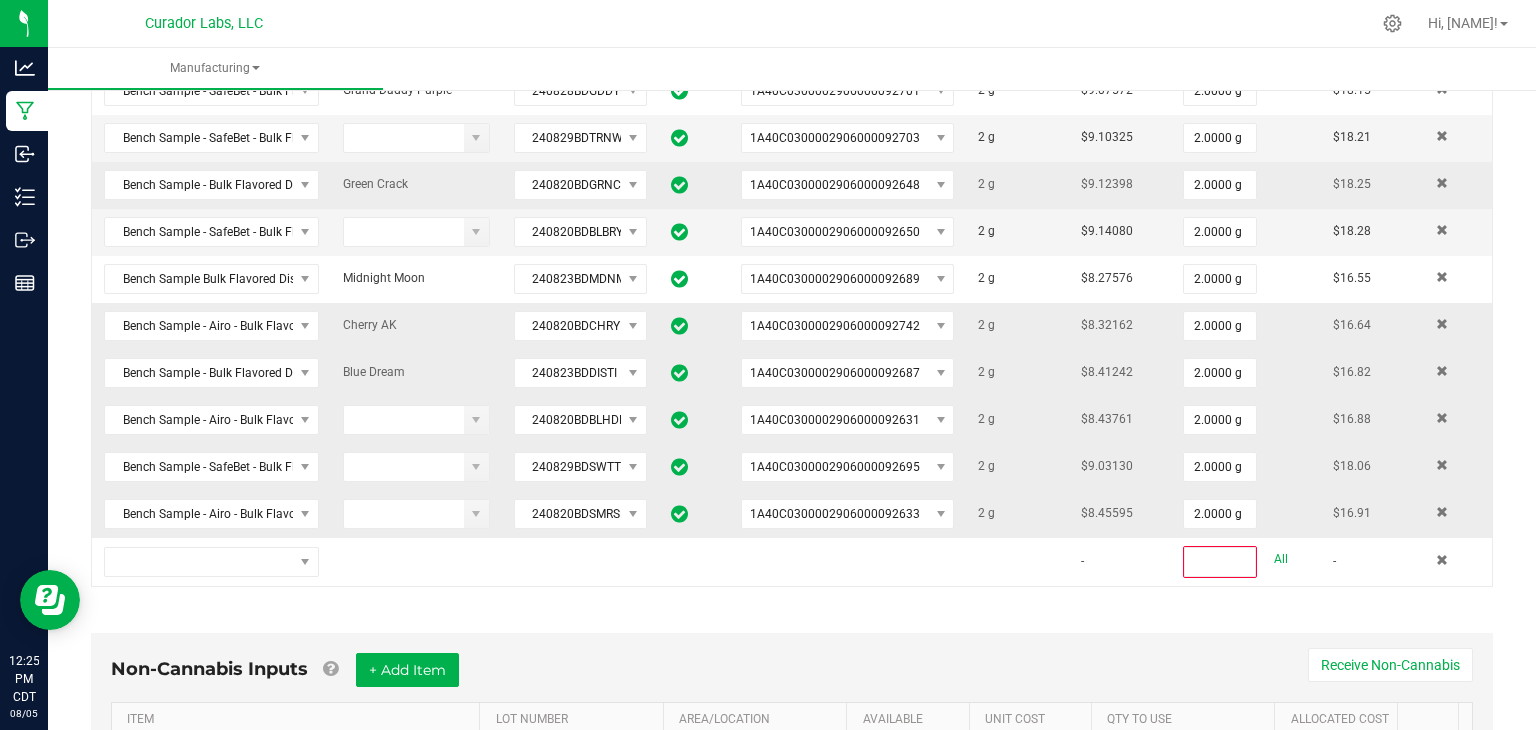 scroll, scrollTop: 1262, scrollLeft: 0, axis: vertical 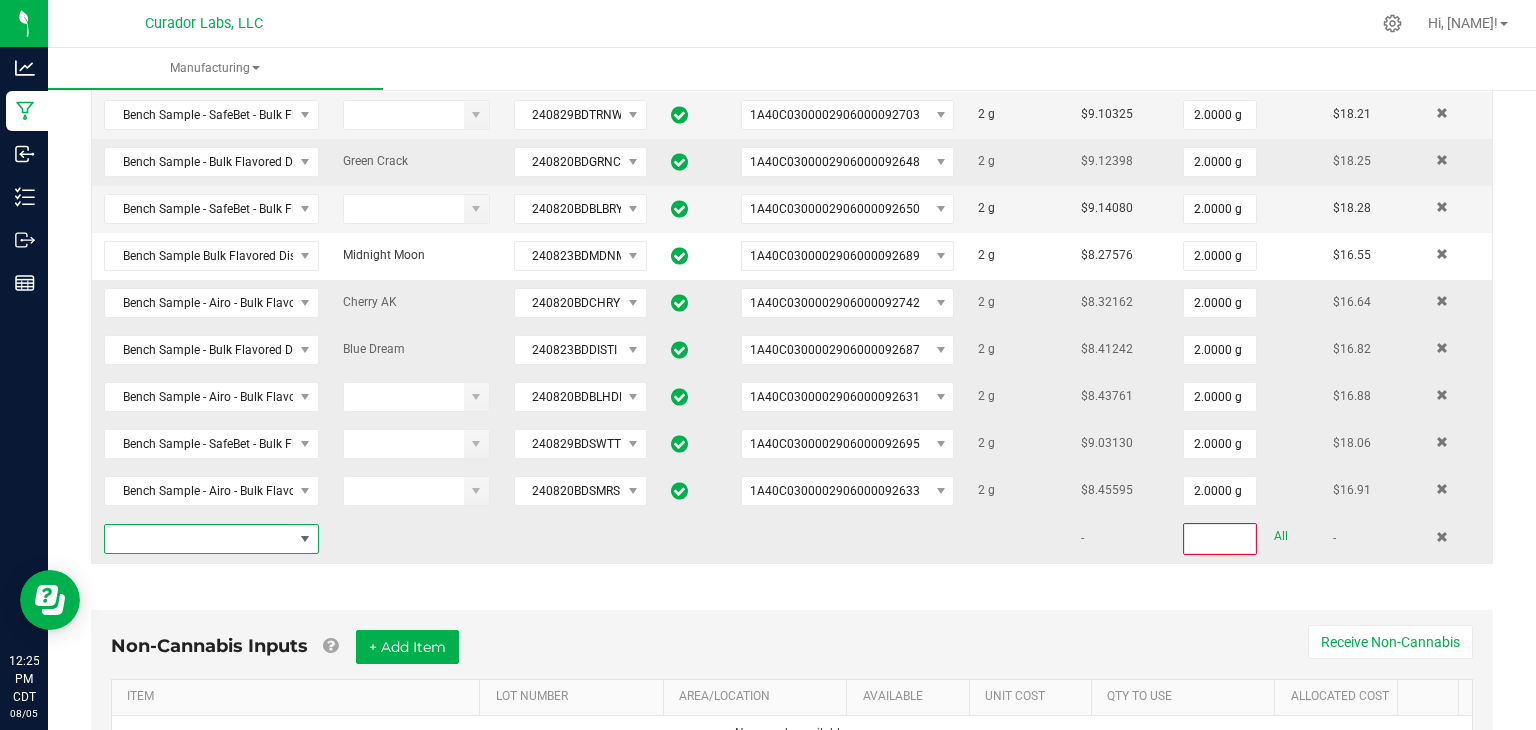 click at bounding box center (199, 539) 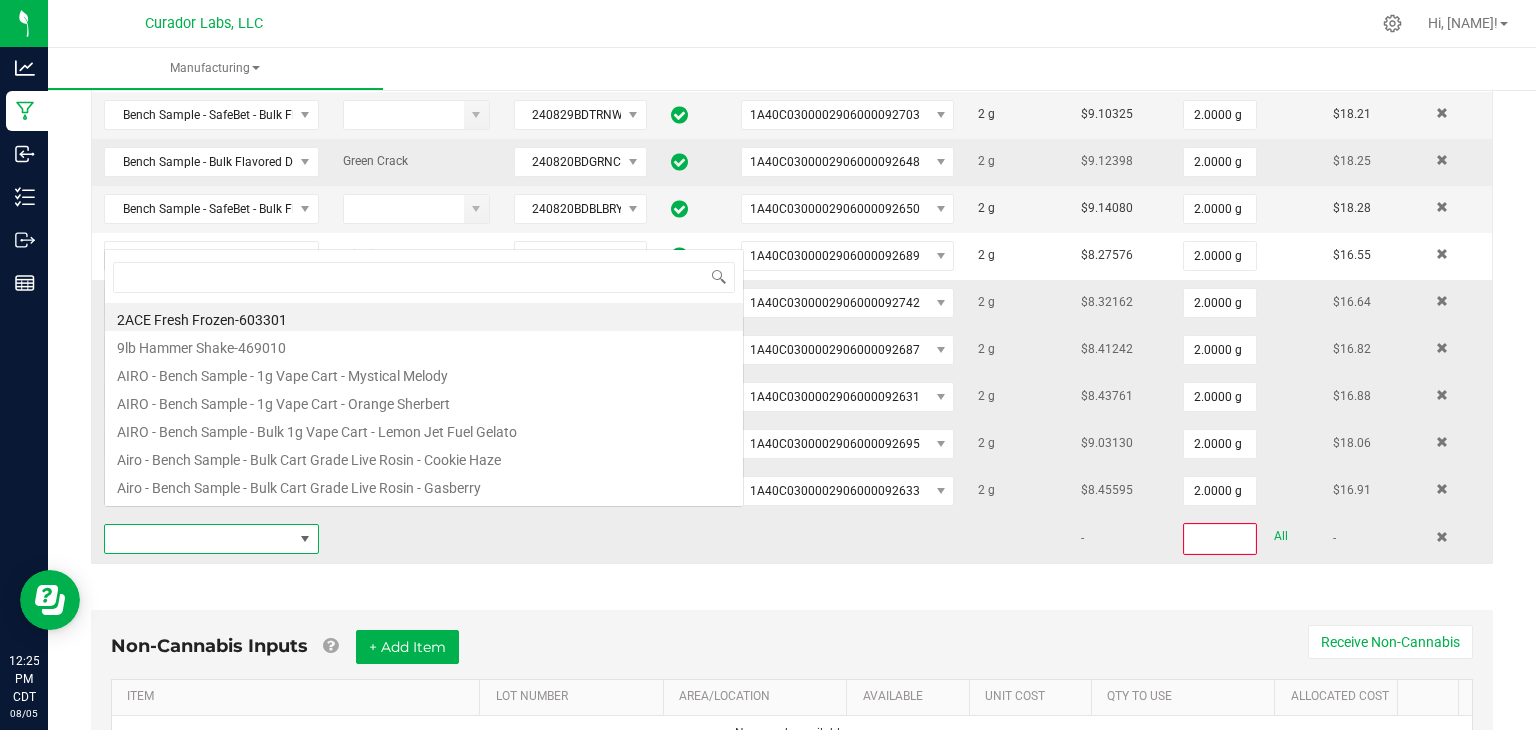 scroll, scrollTop: 0, scrollLeft: 0, axis: both 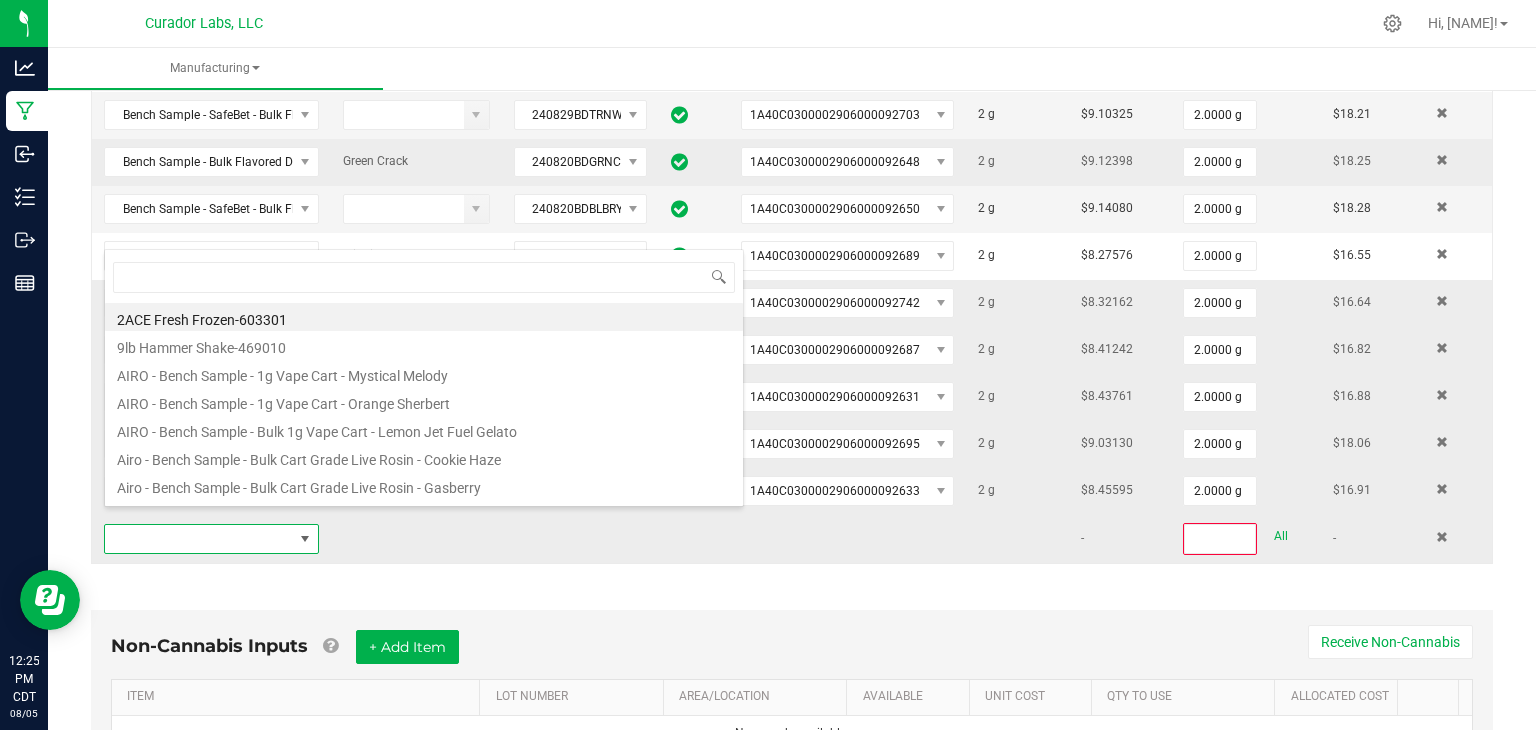 type on "Bench Sample -Bulk Flavored Distillate - Black Mamba" 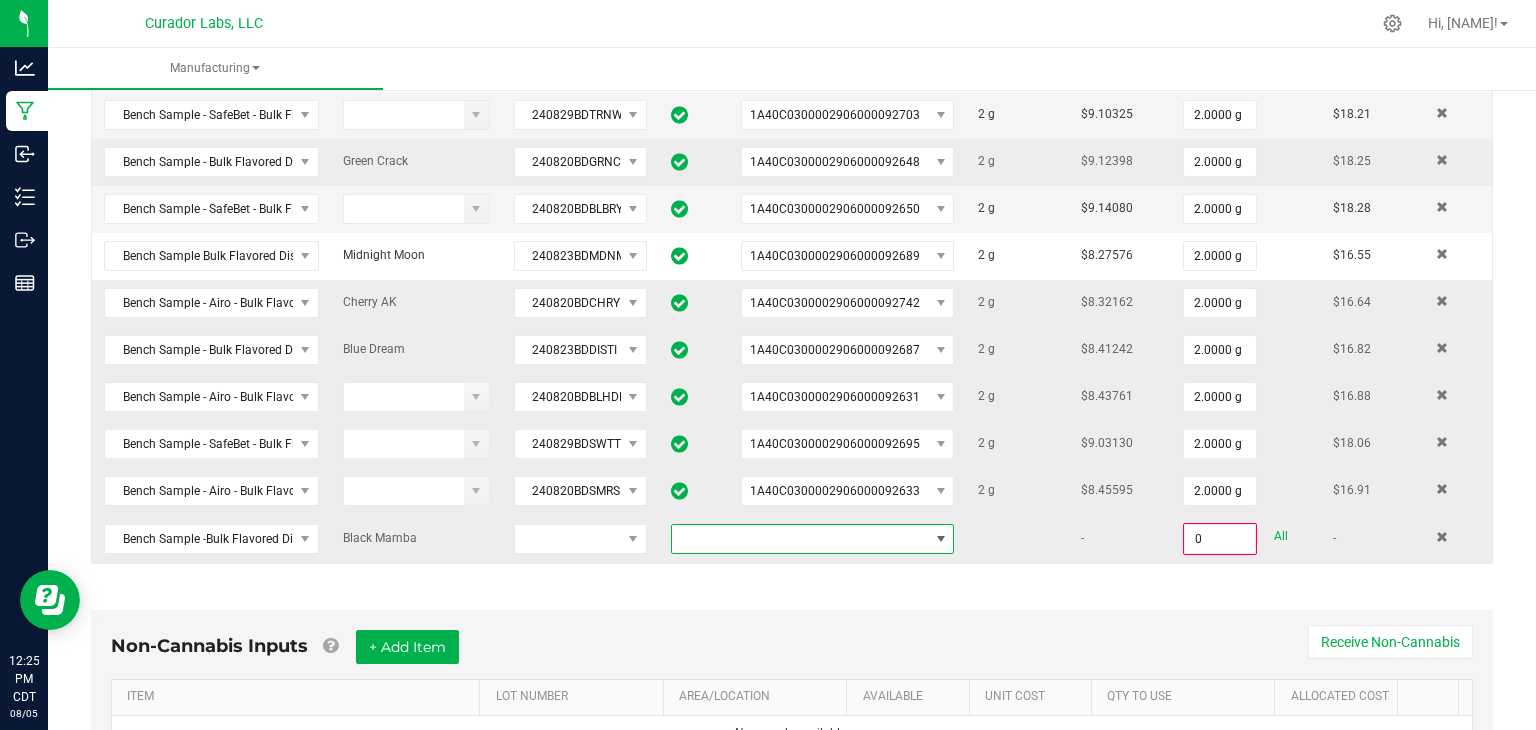 click at bounding box center (800, 539) 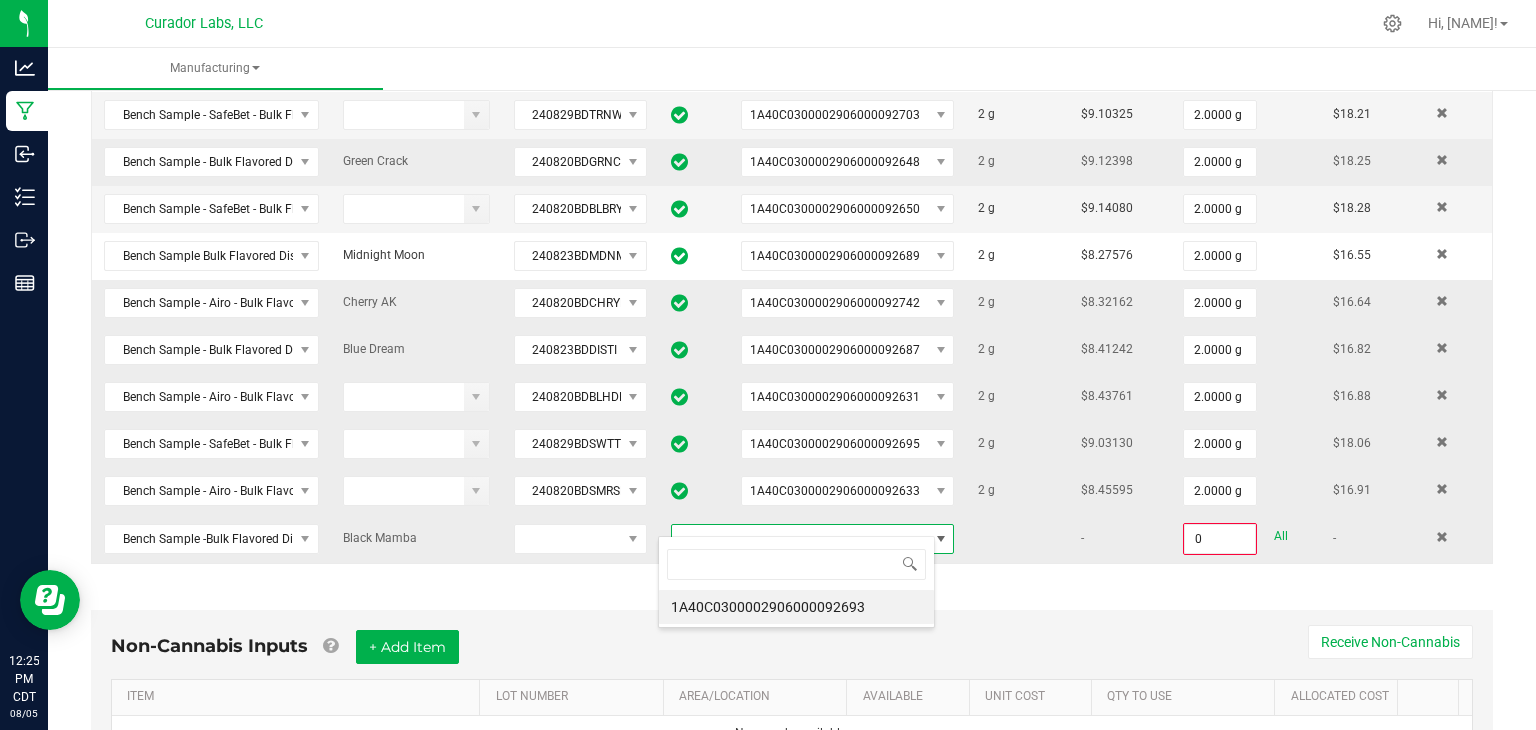 scroll, scrollTop: 99970, scrollLeft: 99723, axis: both 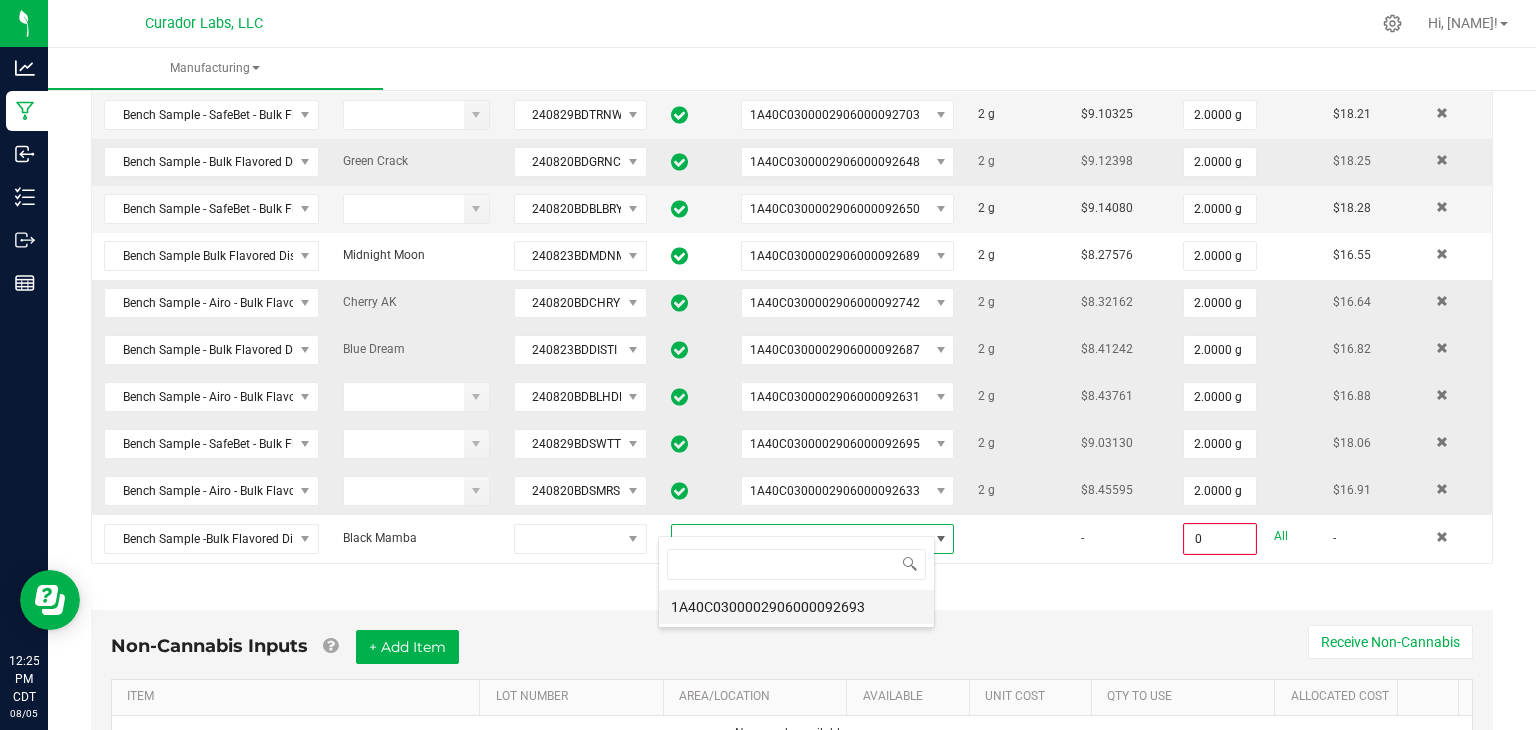 click on "1A40C0300002906000092693" at bounding box center [796, 607] 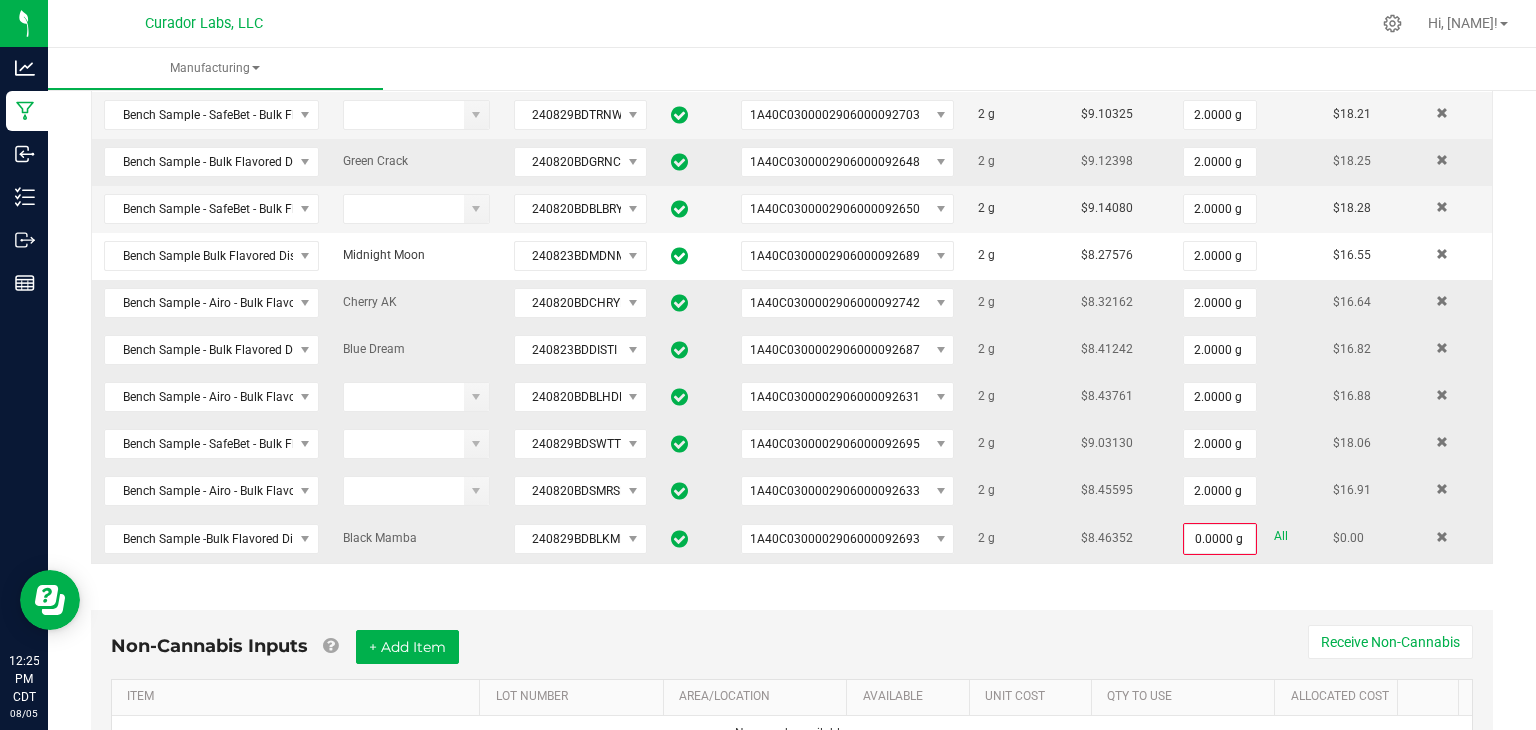 click on "All" at bounding box center [1281, 536] 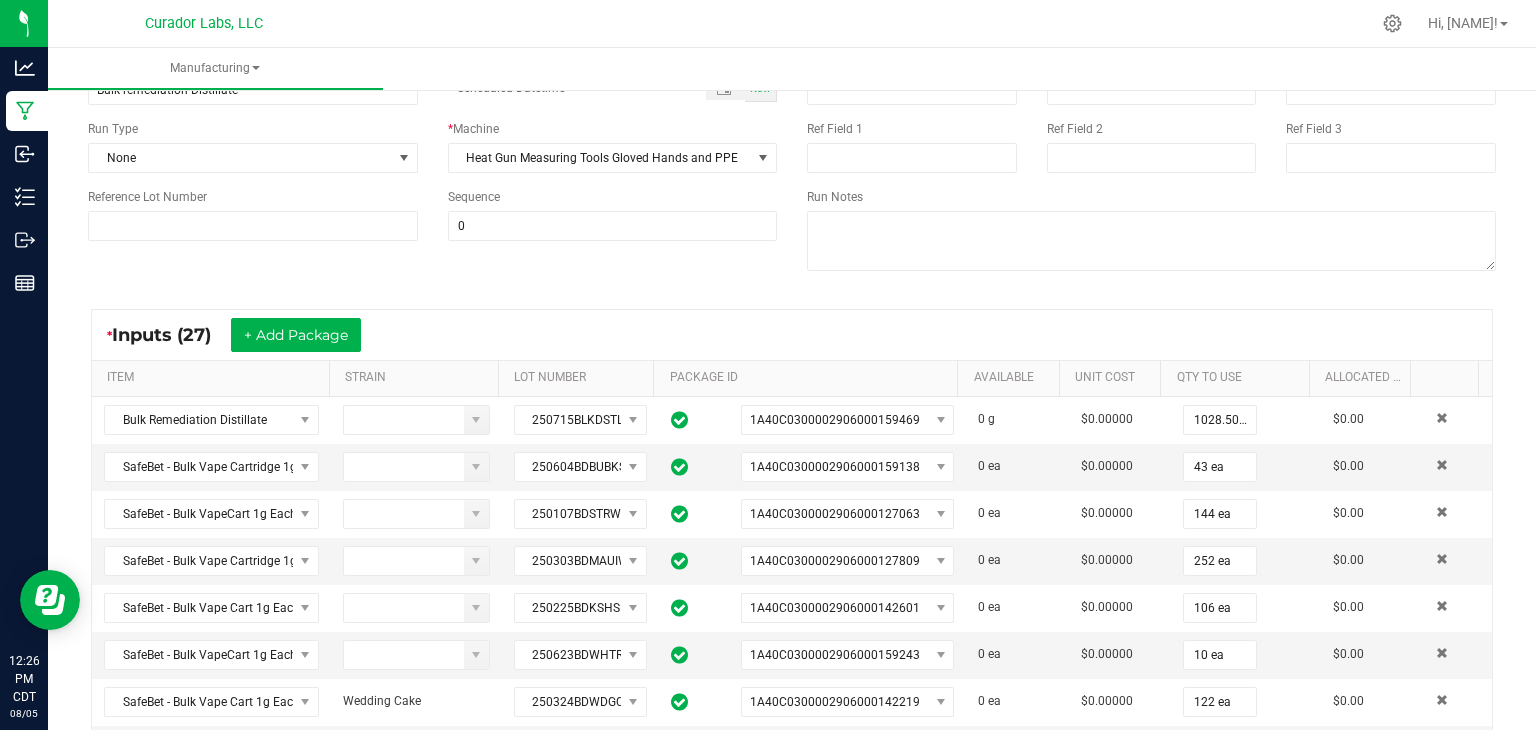 scroll, scrollTop: 158, scrollLeft: 0, axis: vertical 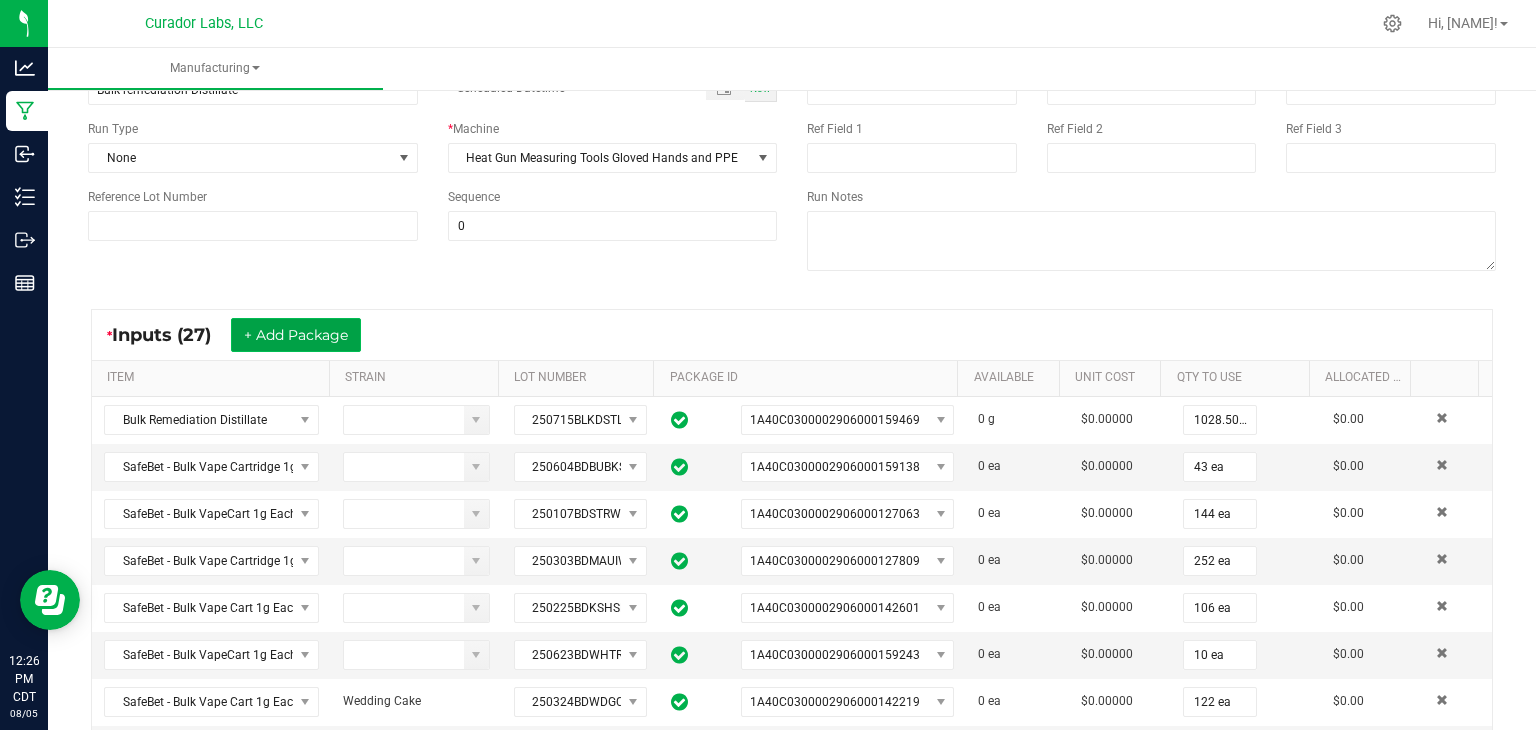 click on "+ Add Package" at bounding box center (296, 335) 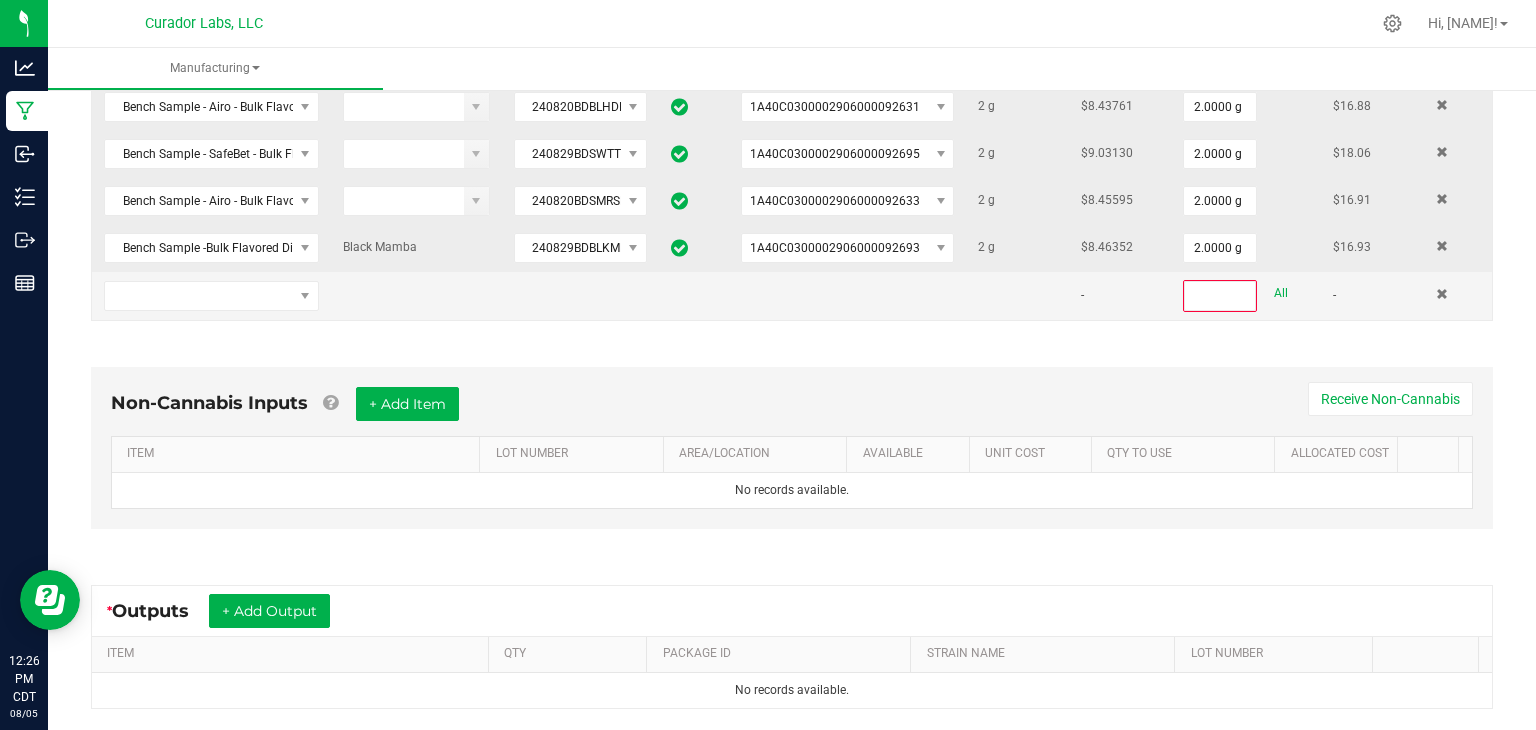 scroll, scrollTop: 1552, scrollLeft: 0, axis: vertical 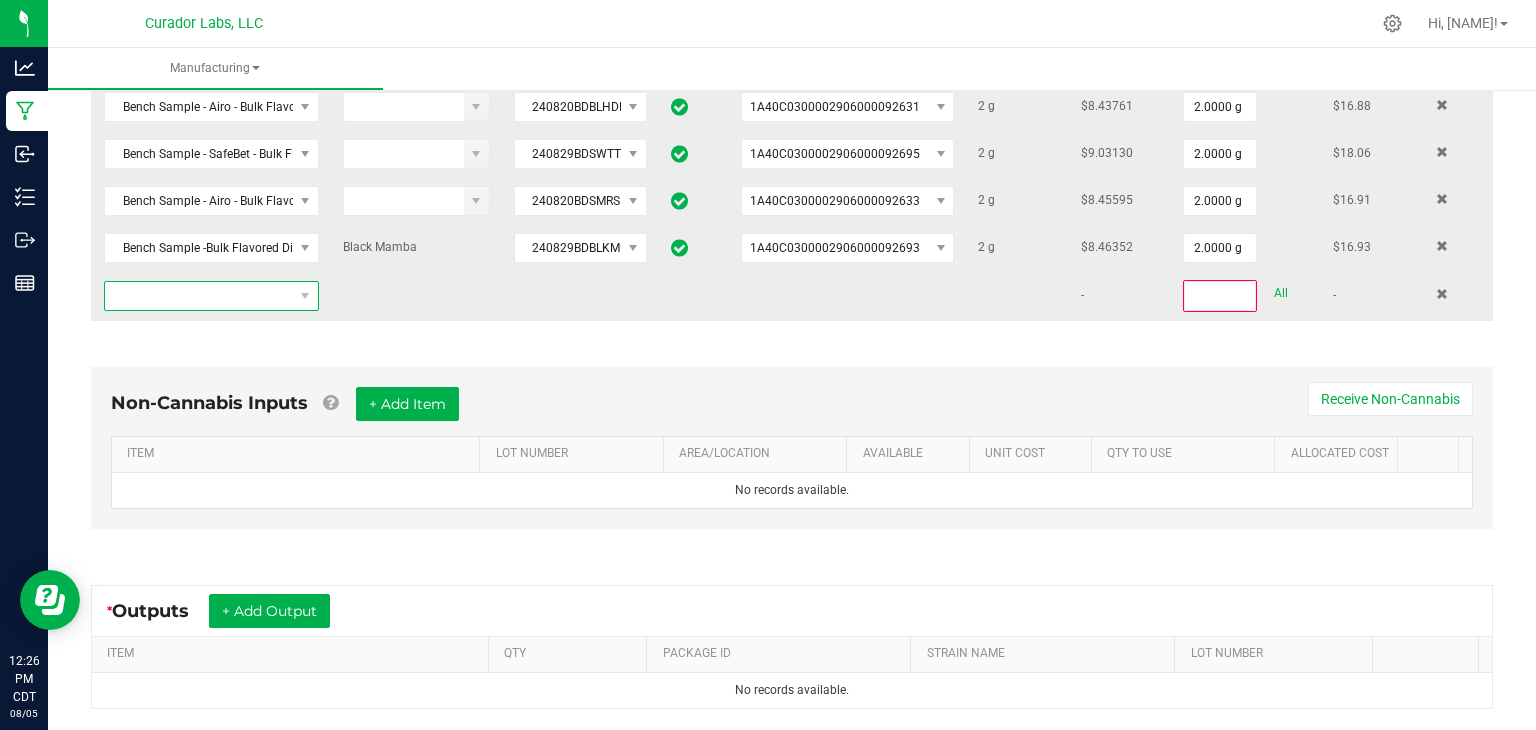 click at bounding box center (211, 296) 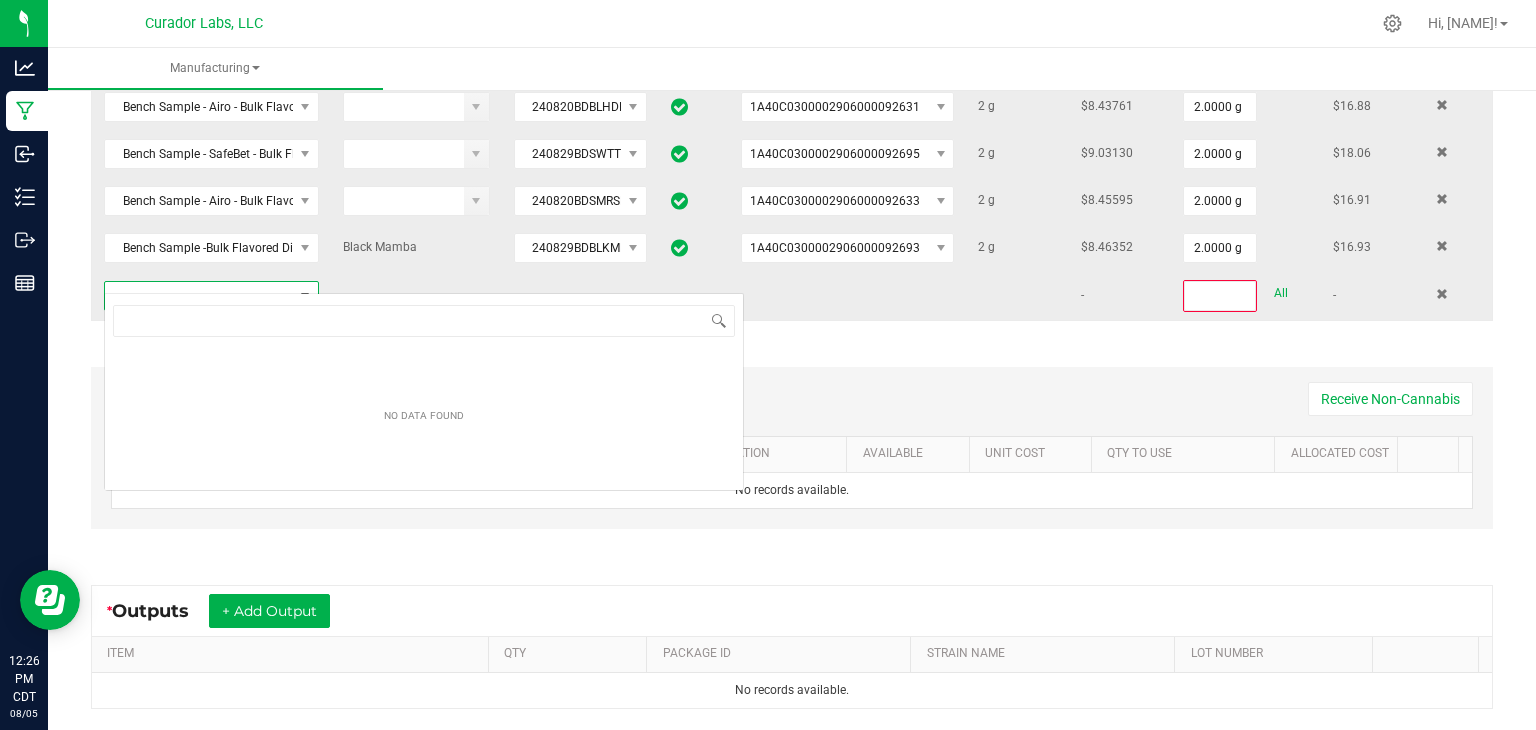scroll, scrollTop: 99970, scrollLeft: 99790, axis: both 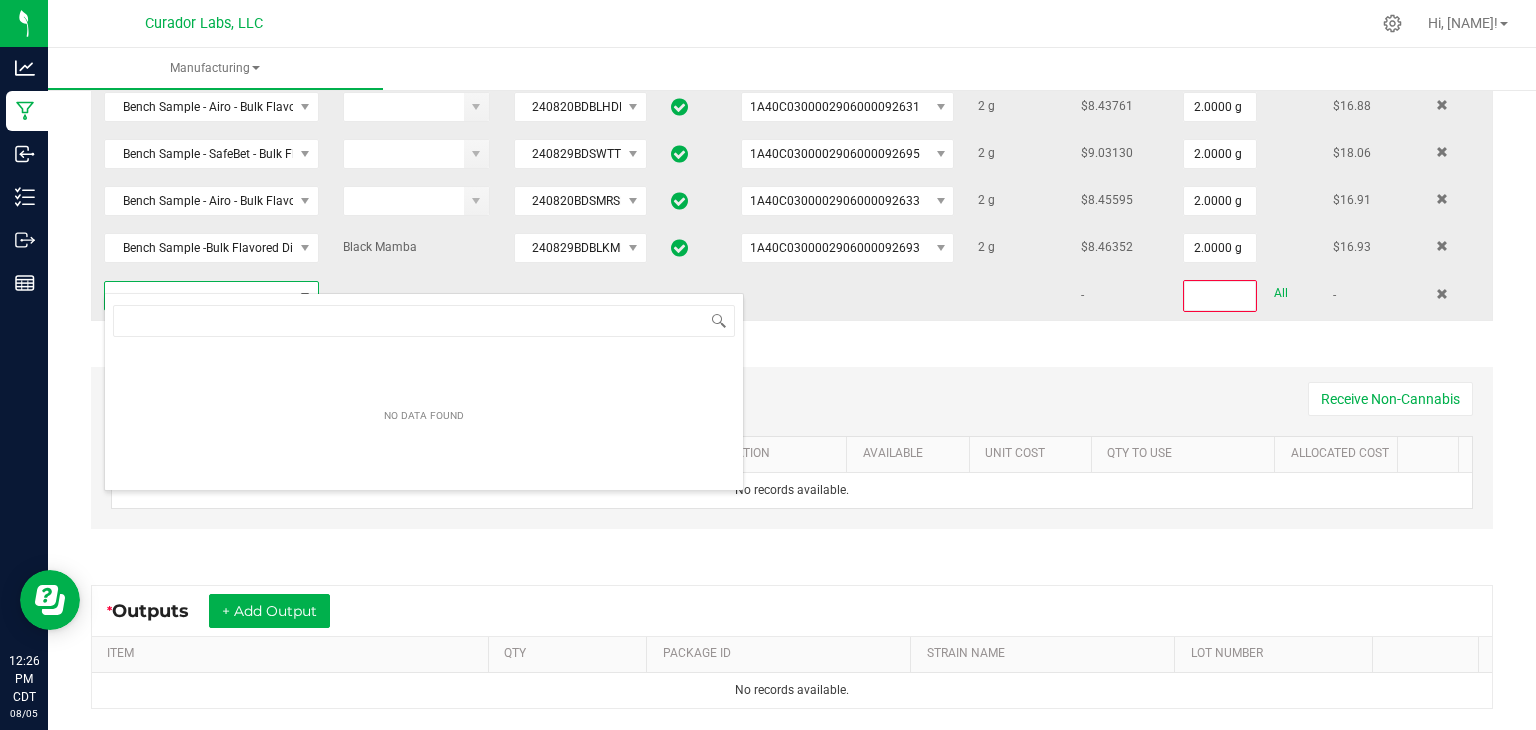 type on "Bench Sample - Airo - Bulk Flavored Distillate - Pink Palmer" 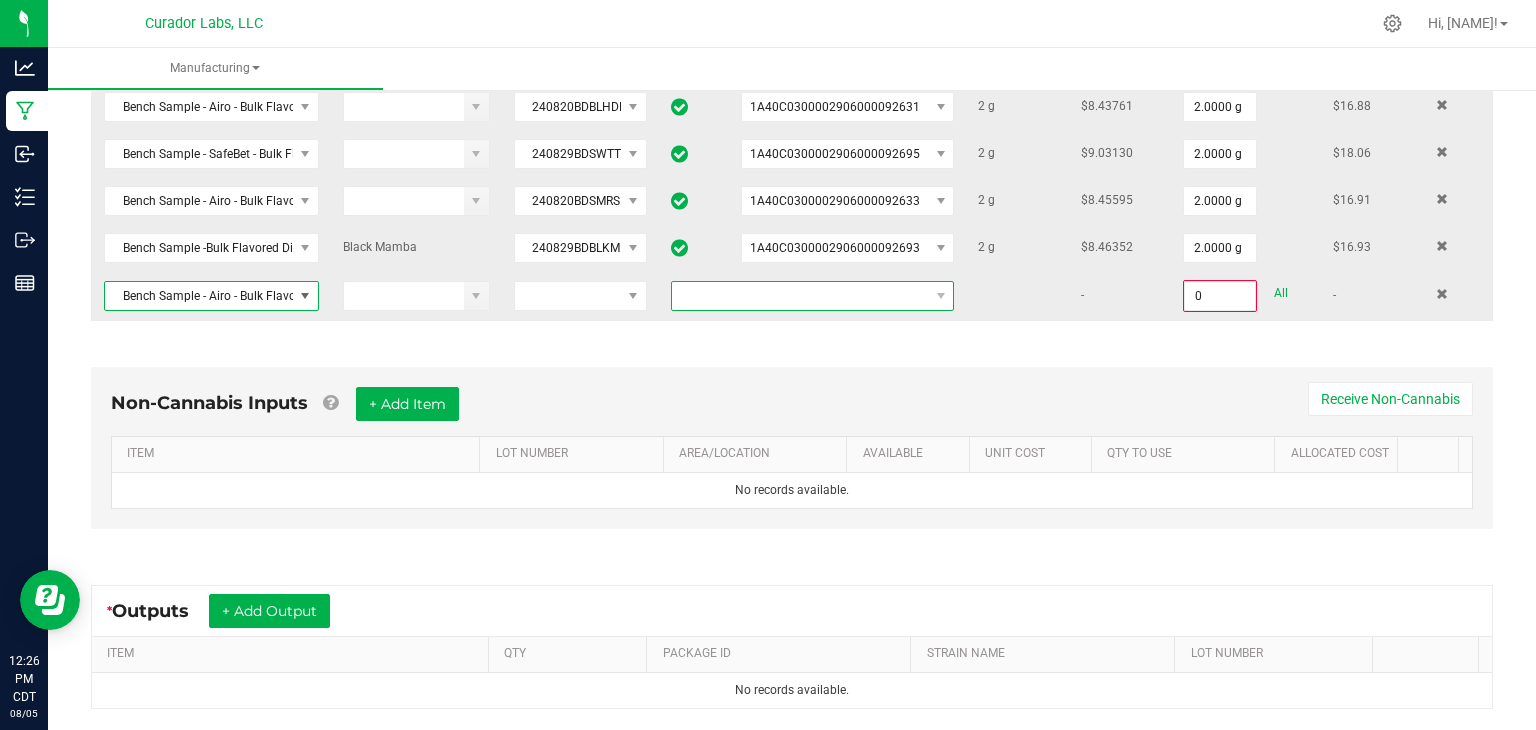 click at bounding box center (800, 296) 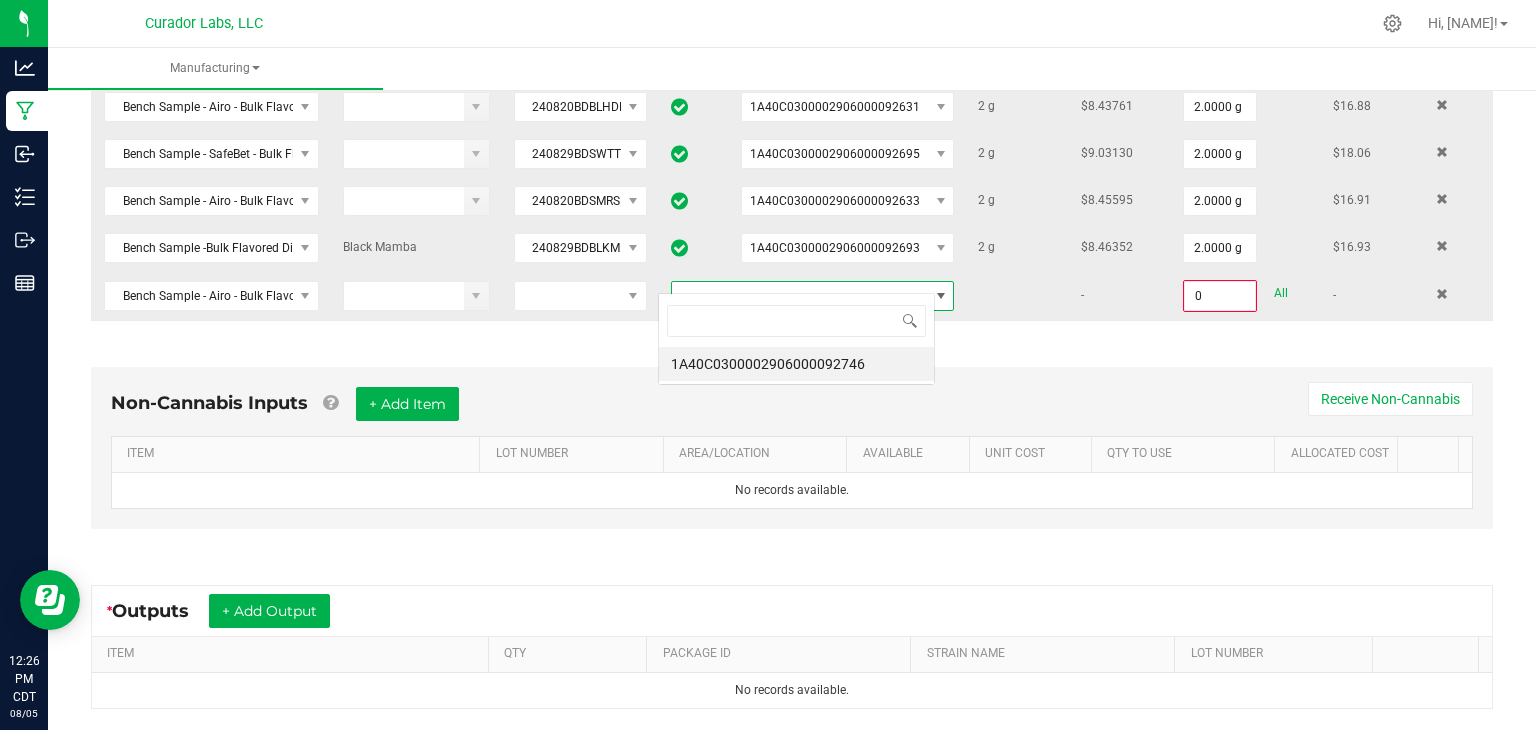 scroll, scrollTop: 99970, scrollLeft: 99723, axis: both 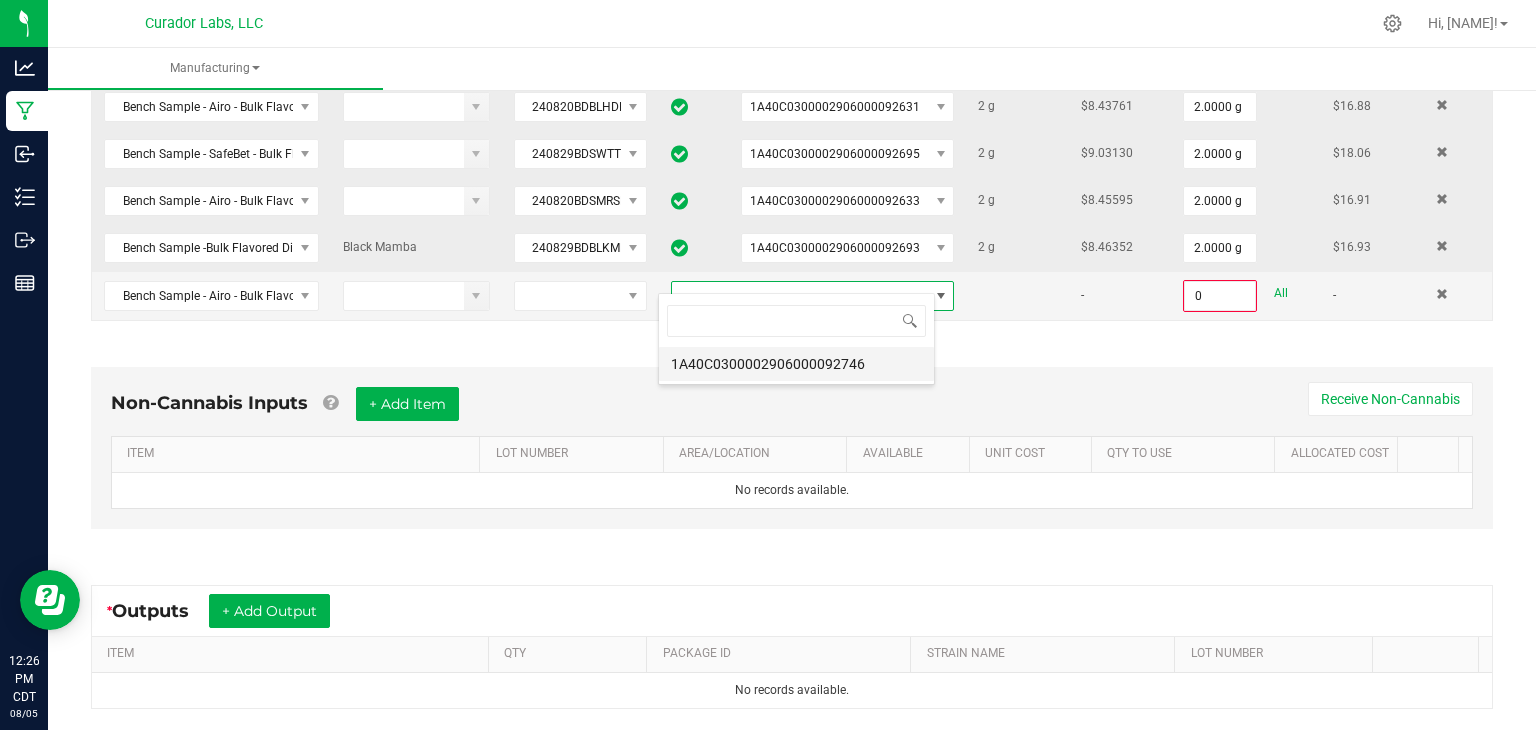 click on "1A40C0300002906000092746" at bounding box center (796, 364) 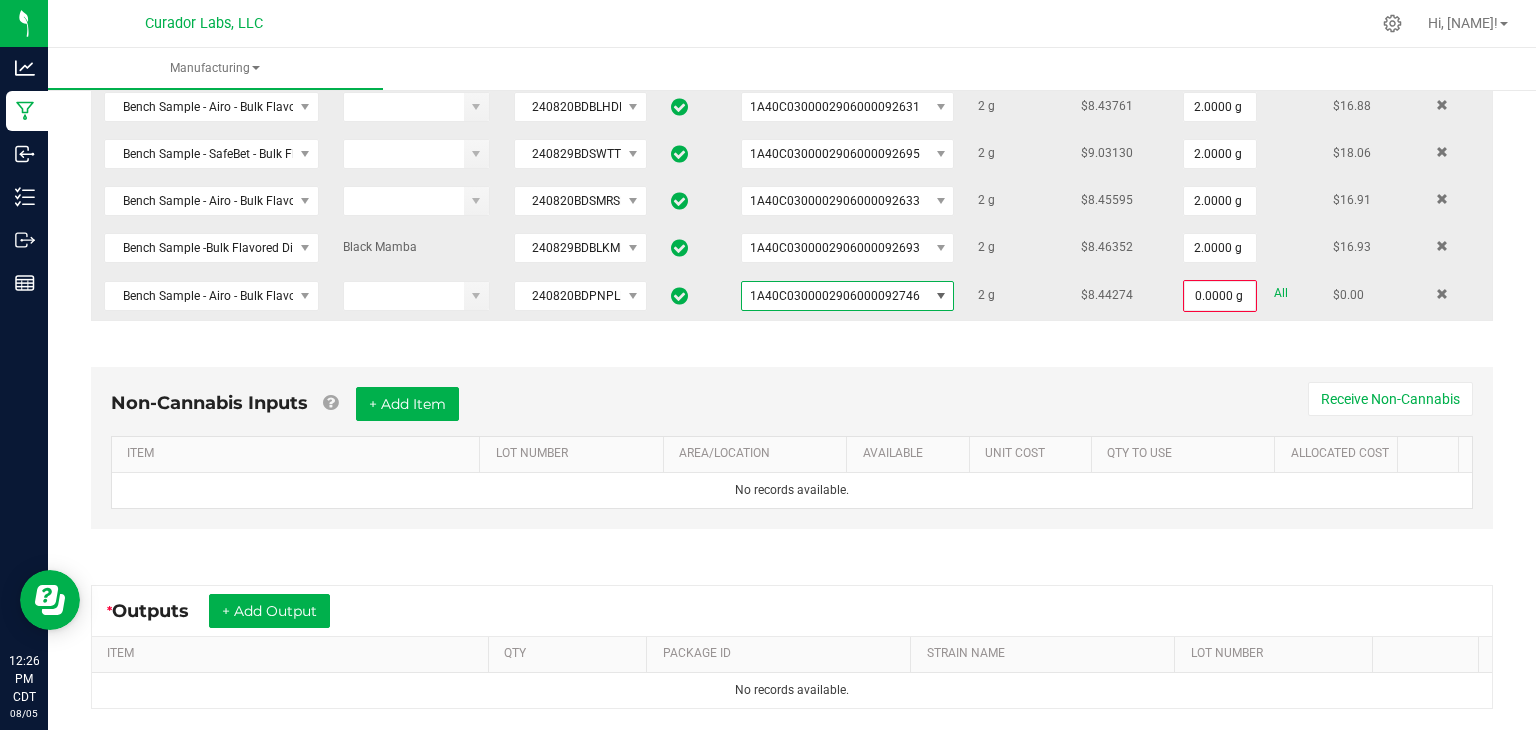 click on "All" at bounding box center (1281, 293) 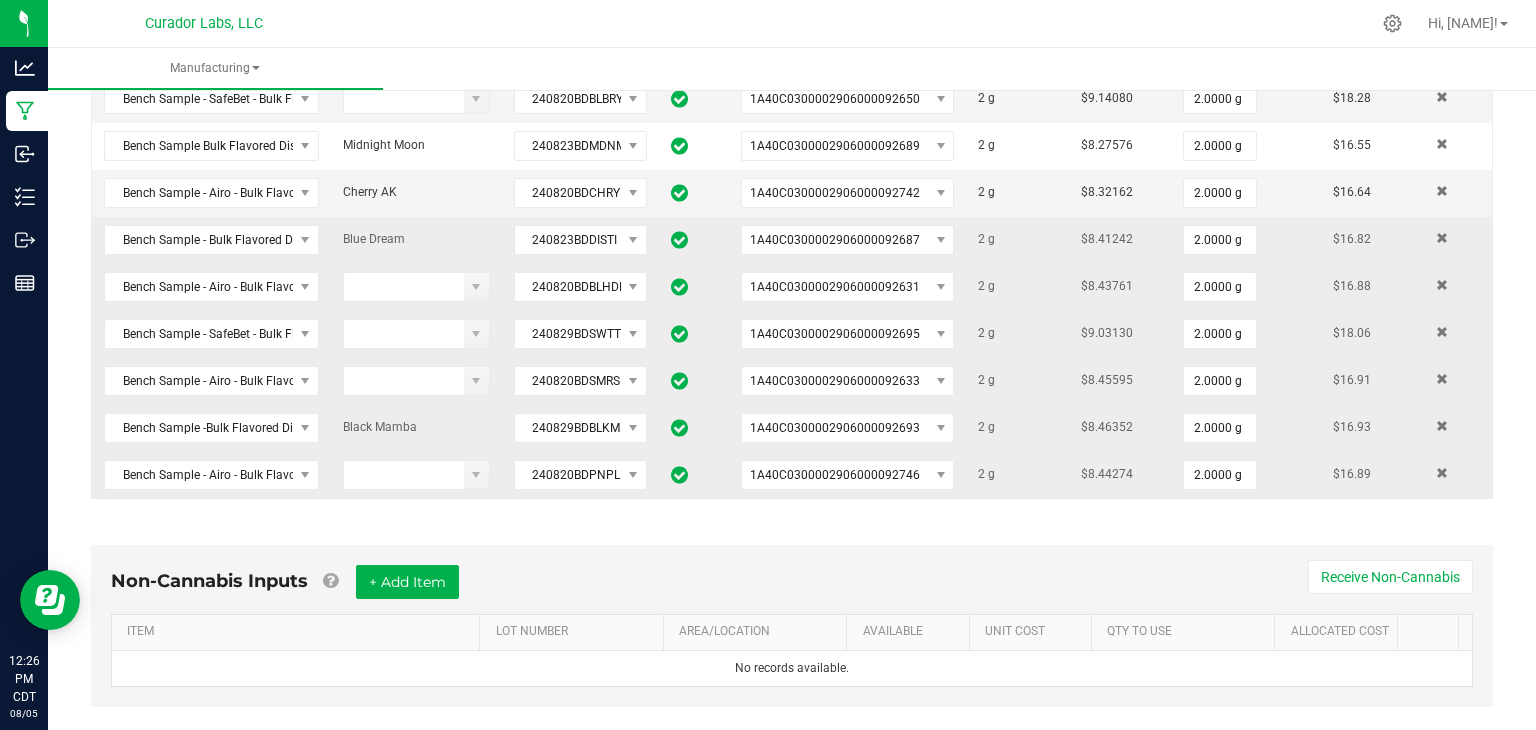 scroll, scrollTop: 1371, scrollLeft: 0, axis: vertical 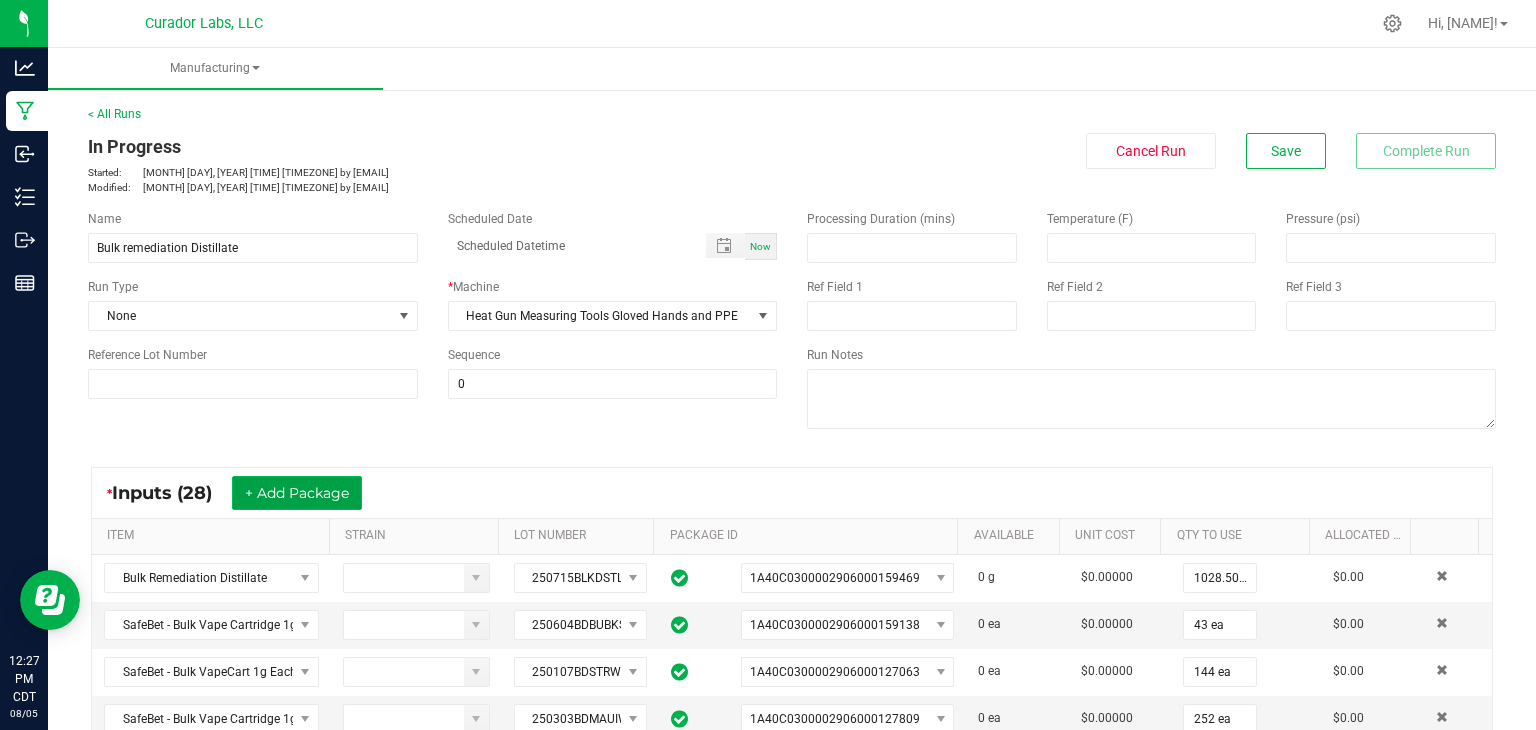 click on "+ Add Package" at bounding box center [297, 493] 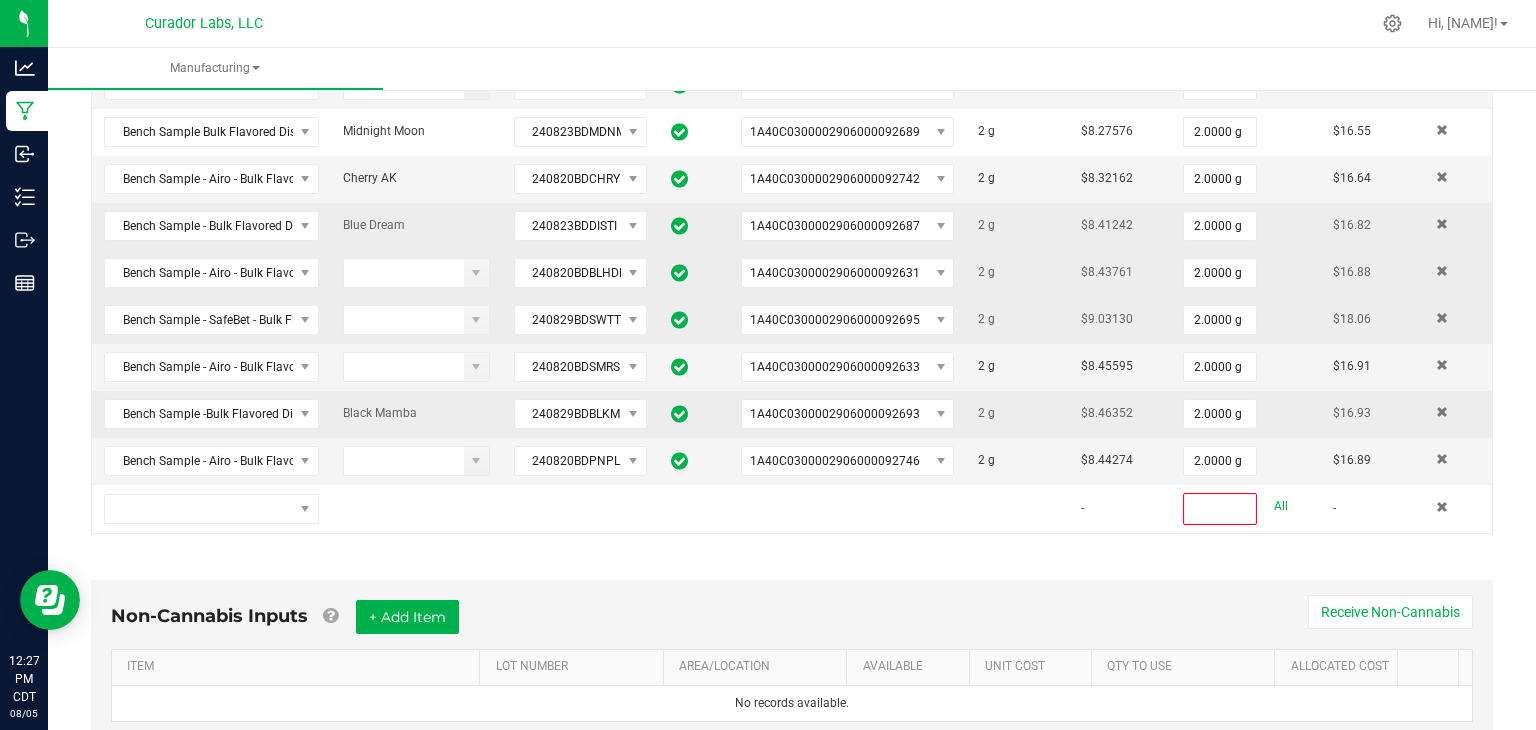 scroll, scrollTop: 1391, scrollLeft: 0, axis: vertical 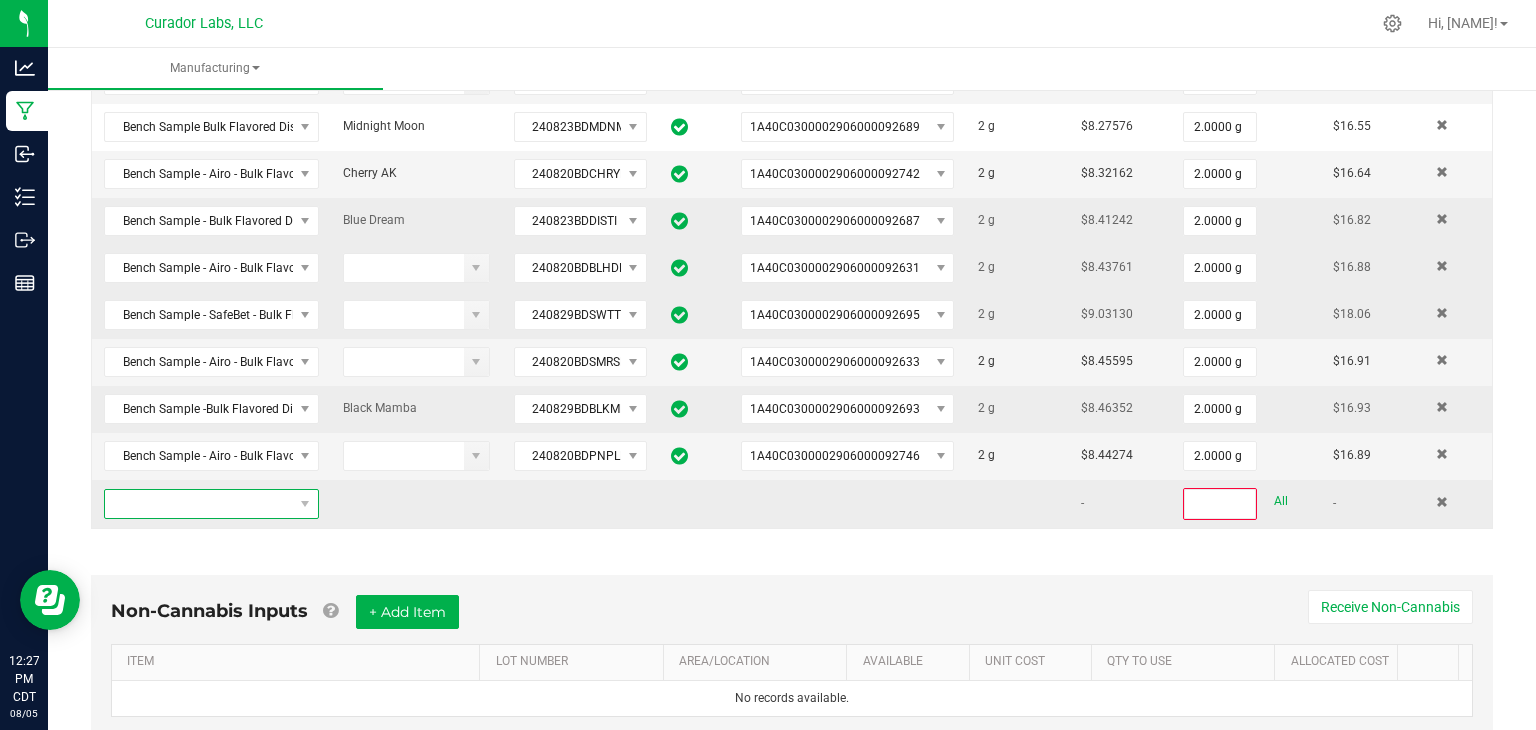 click at bounding box center [199, 504] 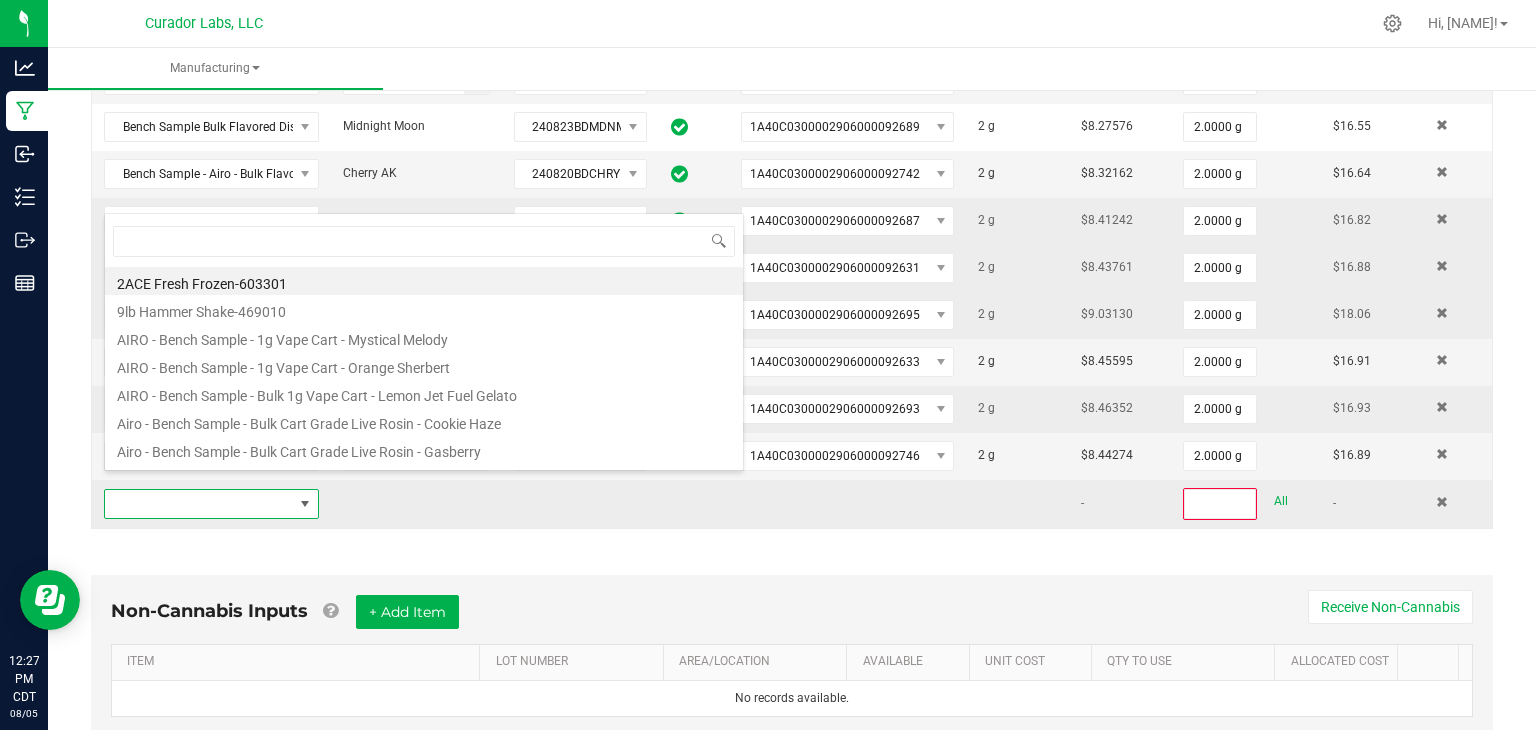 scroll, scrollTop: 99970, scrollLeft: 99790, axis: both 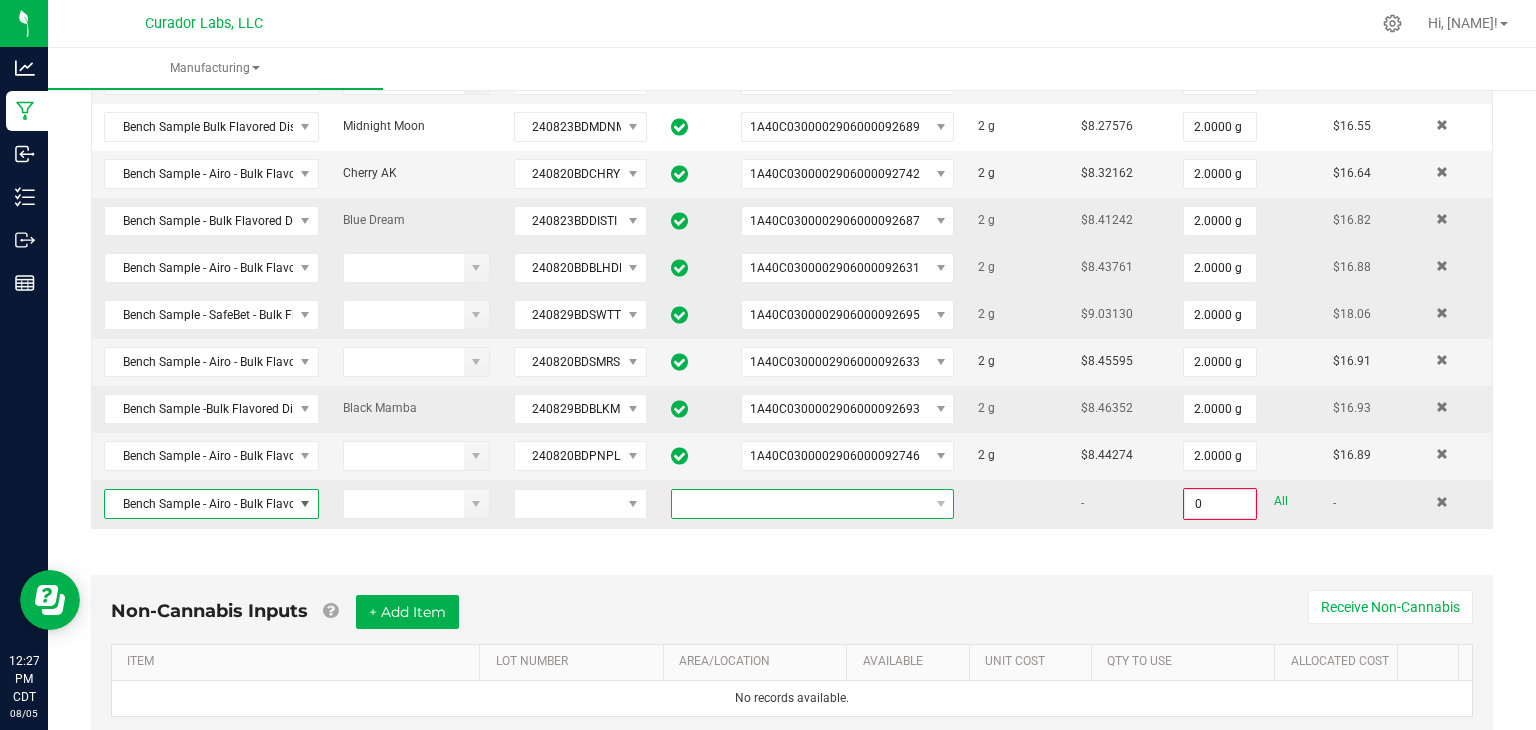 click at bounding box center (800, 504) 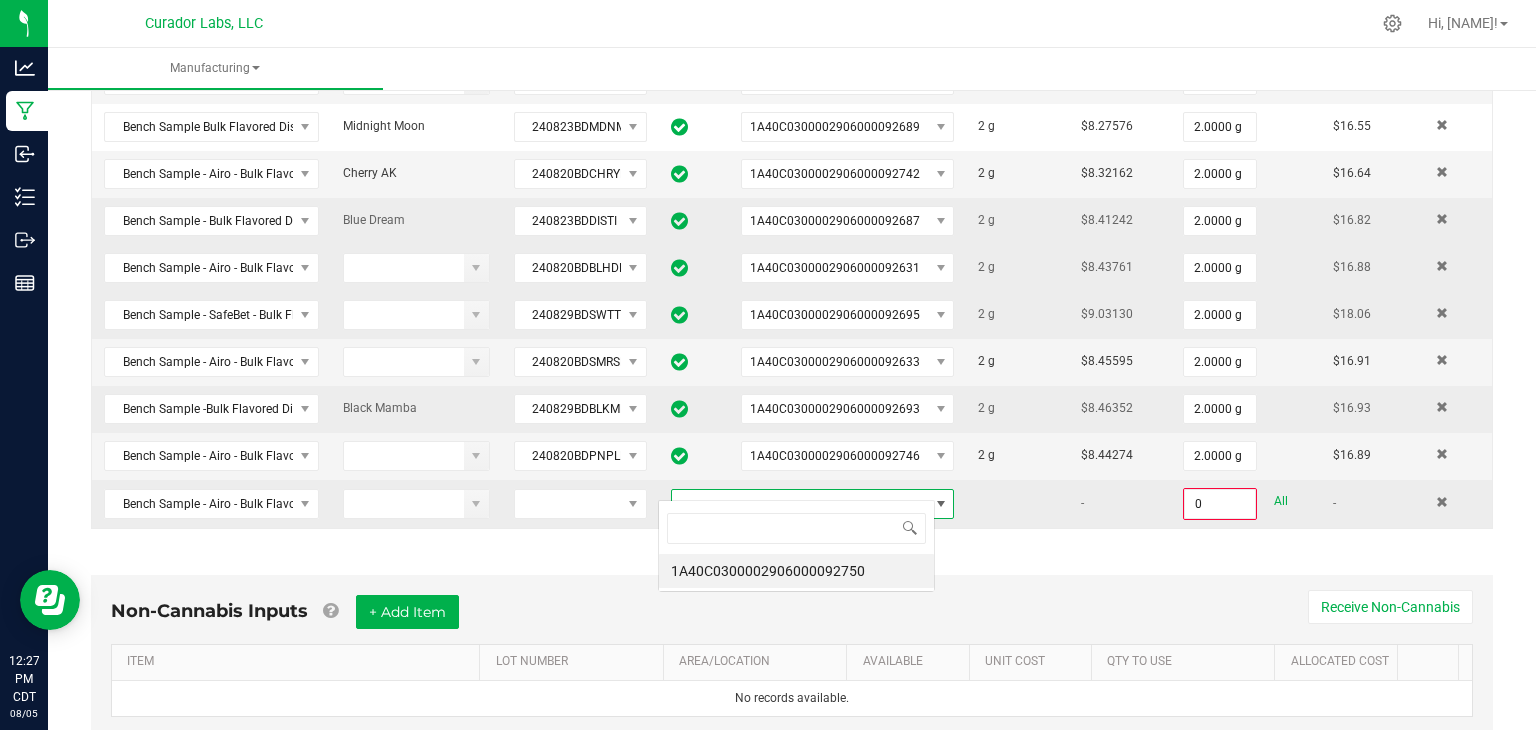 scroll, scrollTop: 99970, scrollLeft: 99723, axis: both 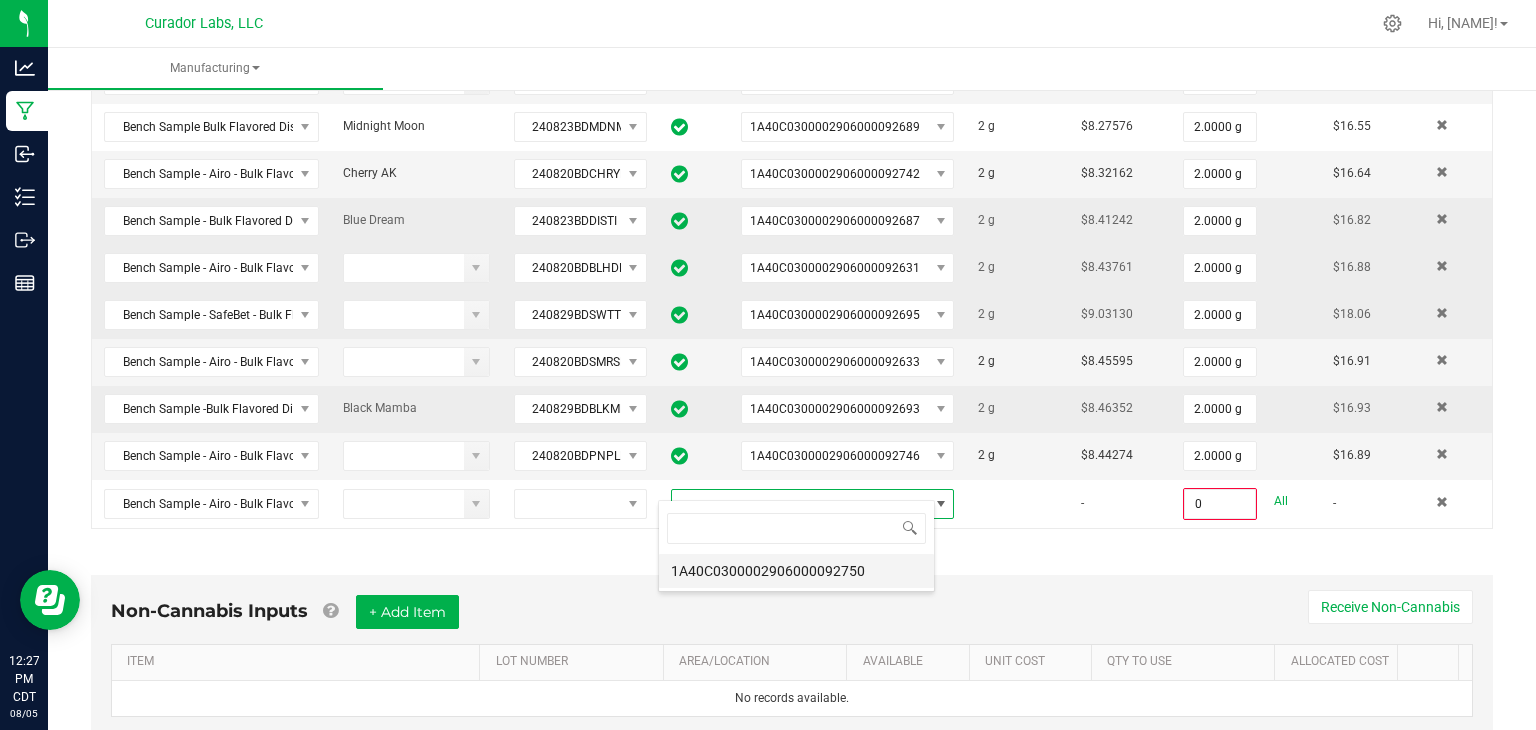 click on "1A40C0300002906000092750" at bounding box center [796, 571] 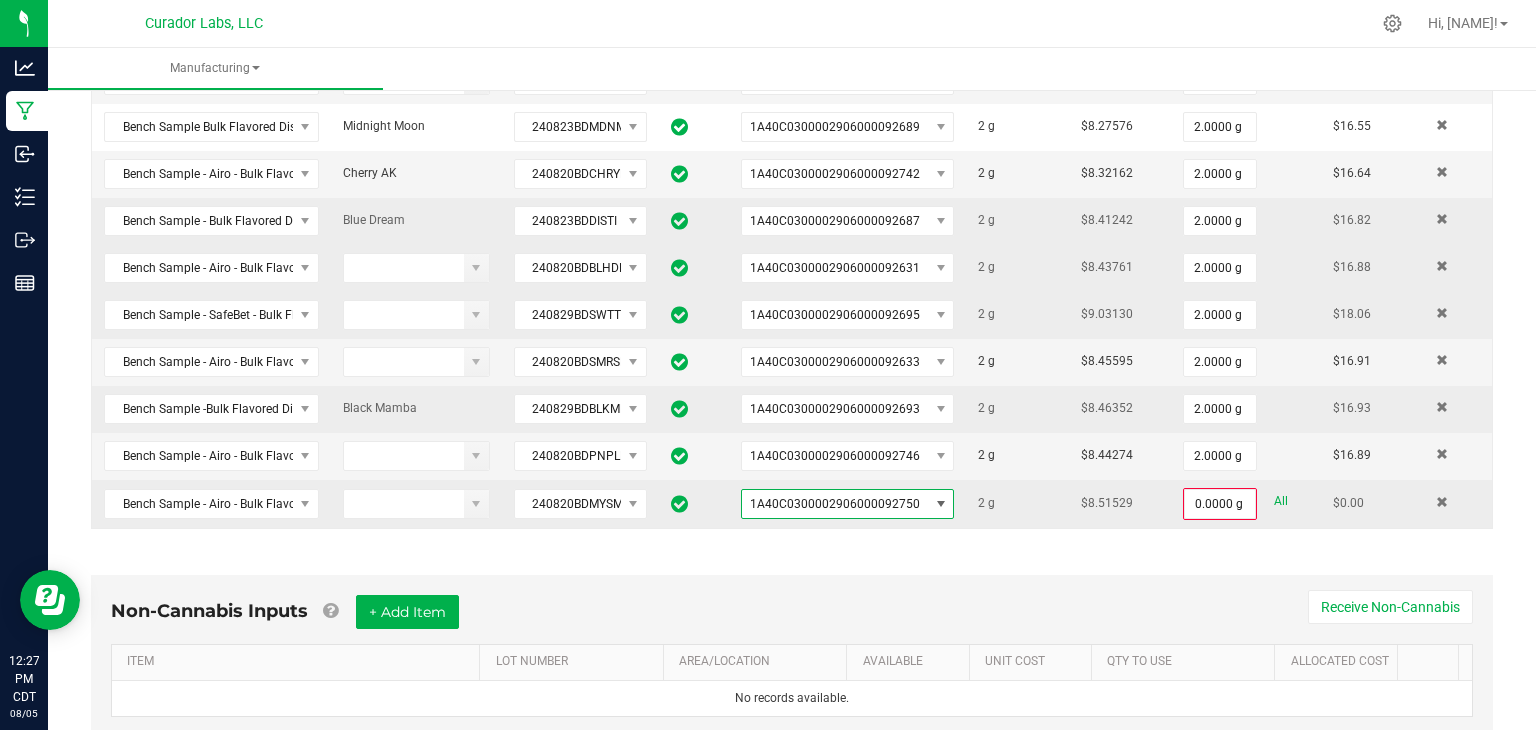 click on "All" at bounding box center [1281, 501] 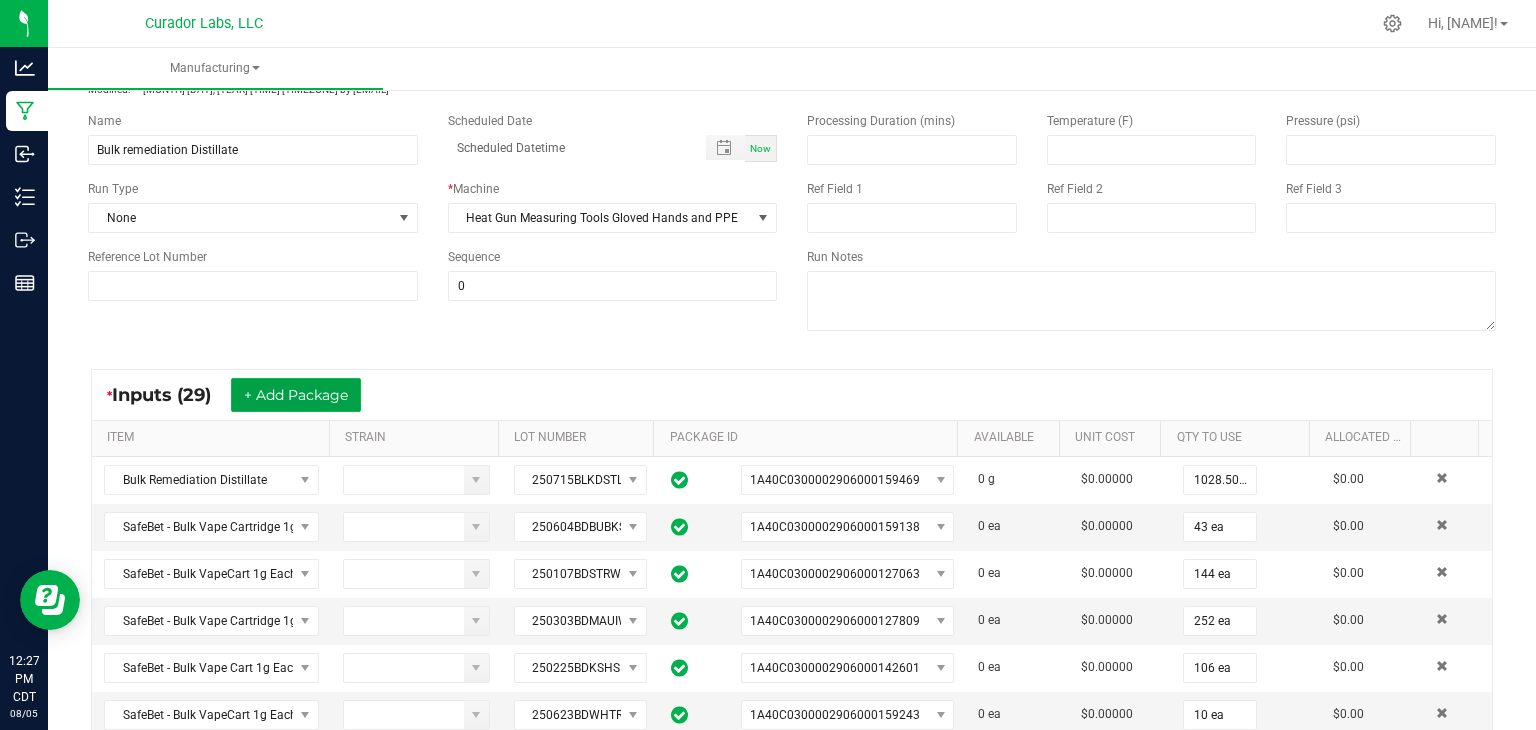 click on "+ Add Package" at bounding box center [296, 395] 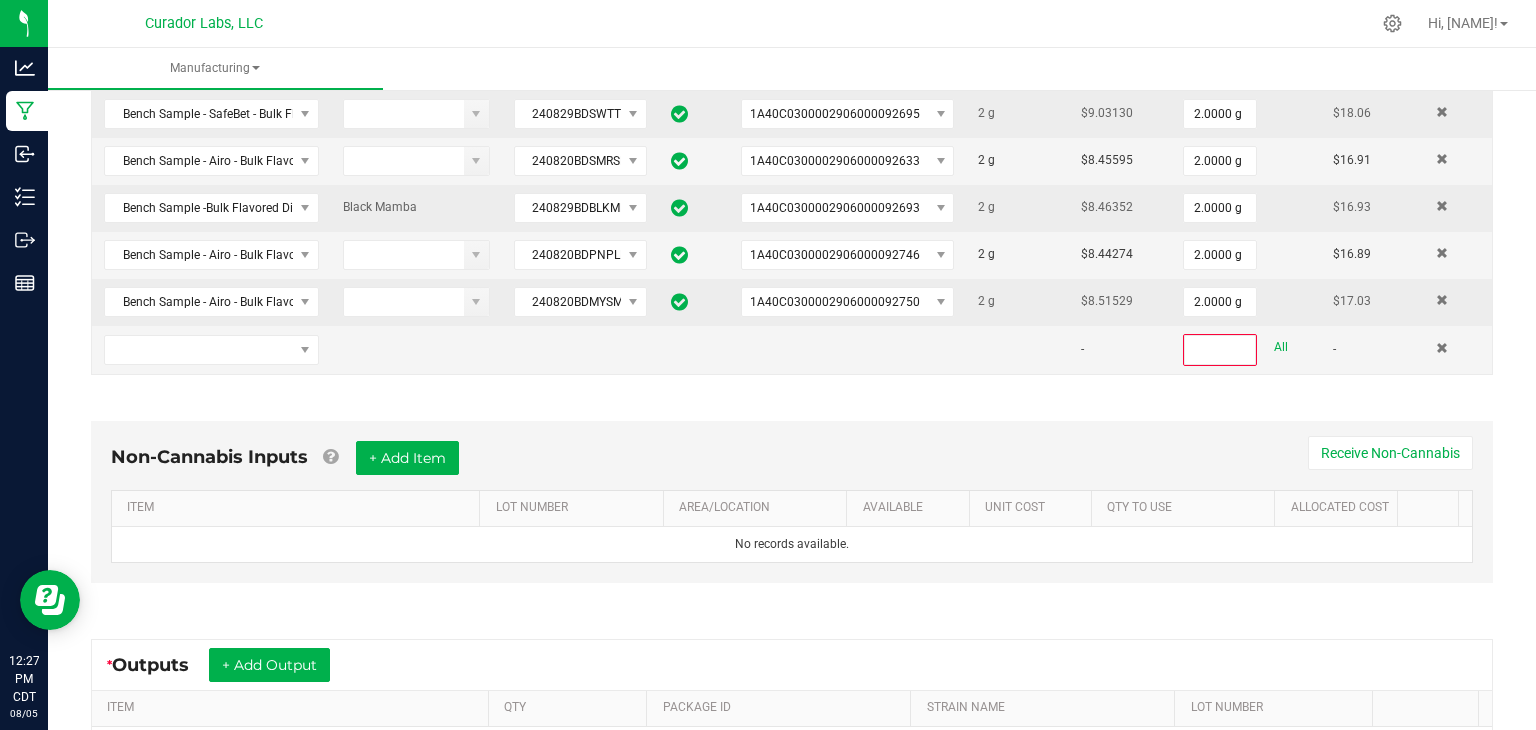 scroll, scrollTop: 1594, scrollLeft: 0, axis: vertical 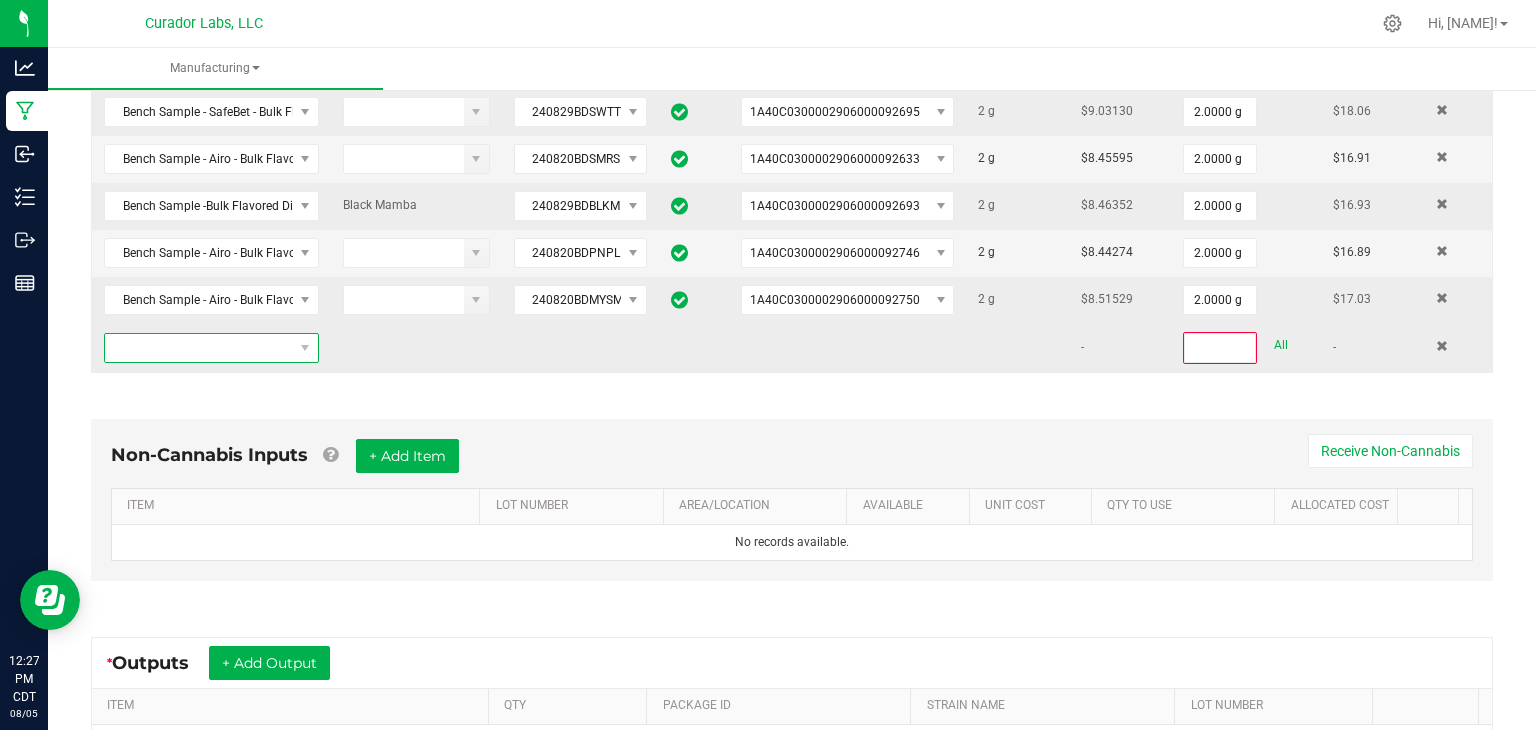 click at bounding box center [199, 348] 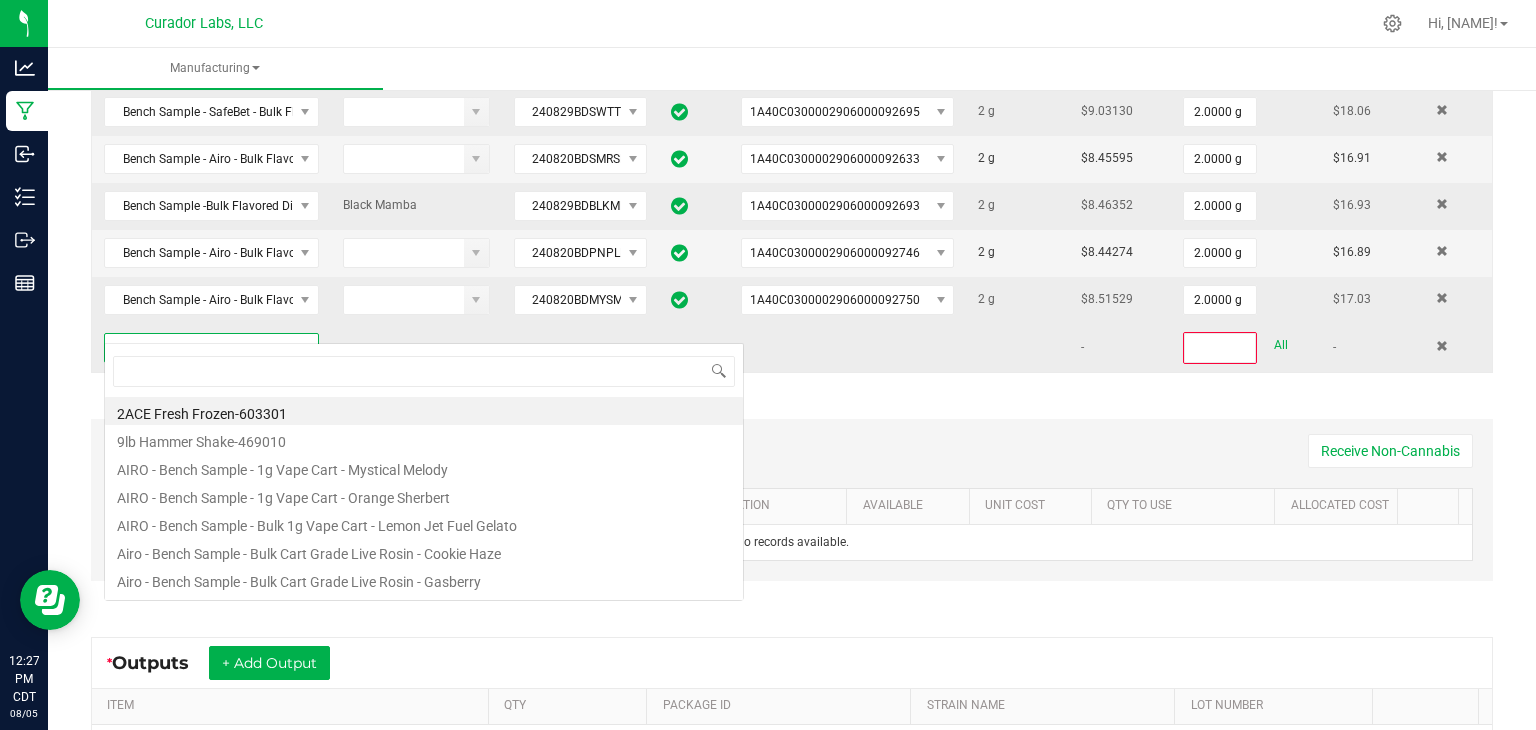 scroll, scrollTop: 99970, scrollLeft: 99790, axis: both 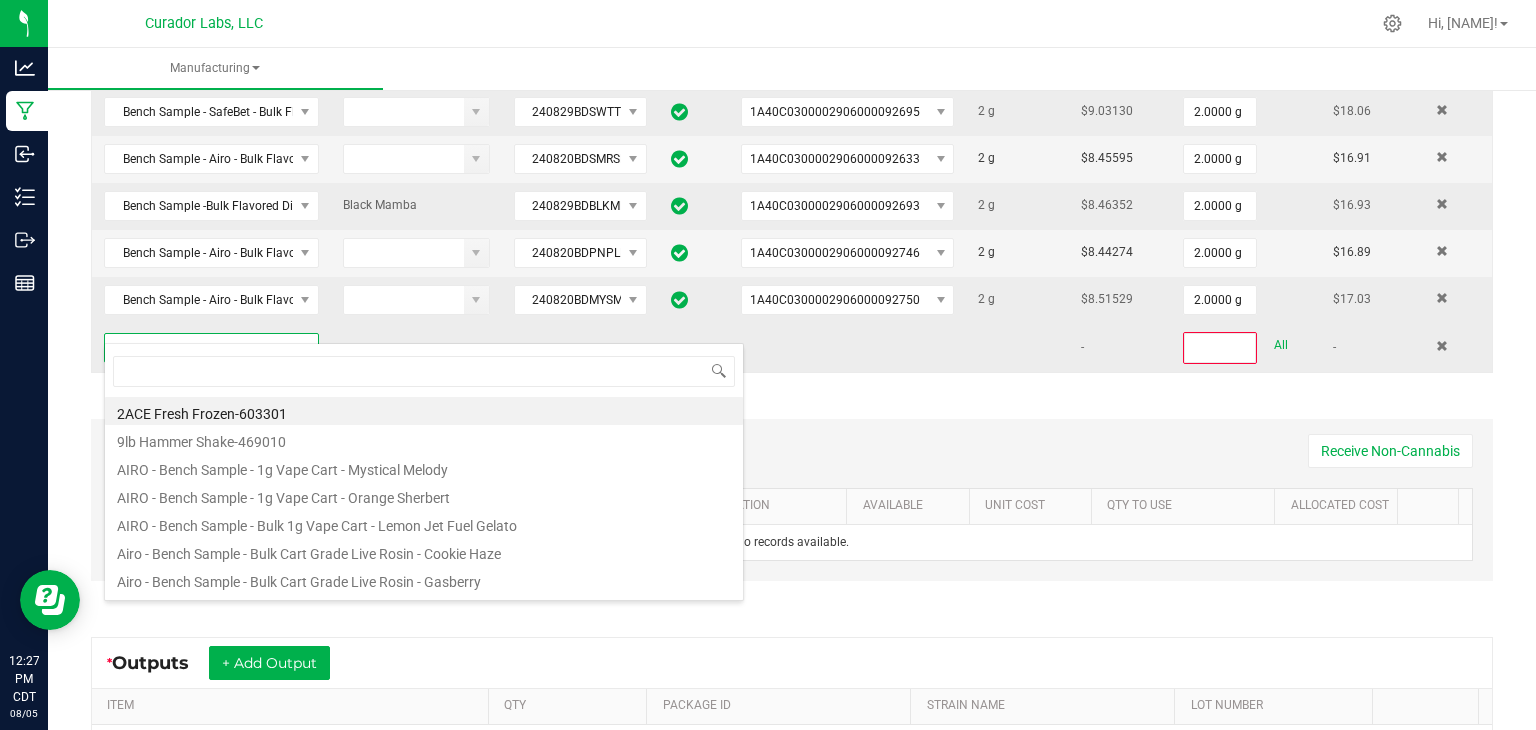 type on "Bench Sample - Airo - Bulk Flavored Distillate - Durban Poison" 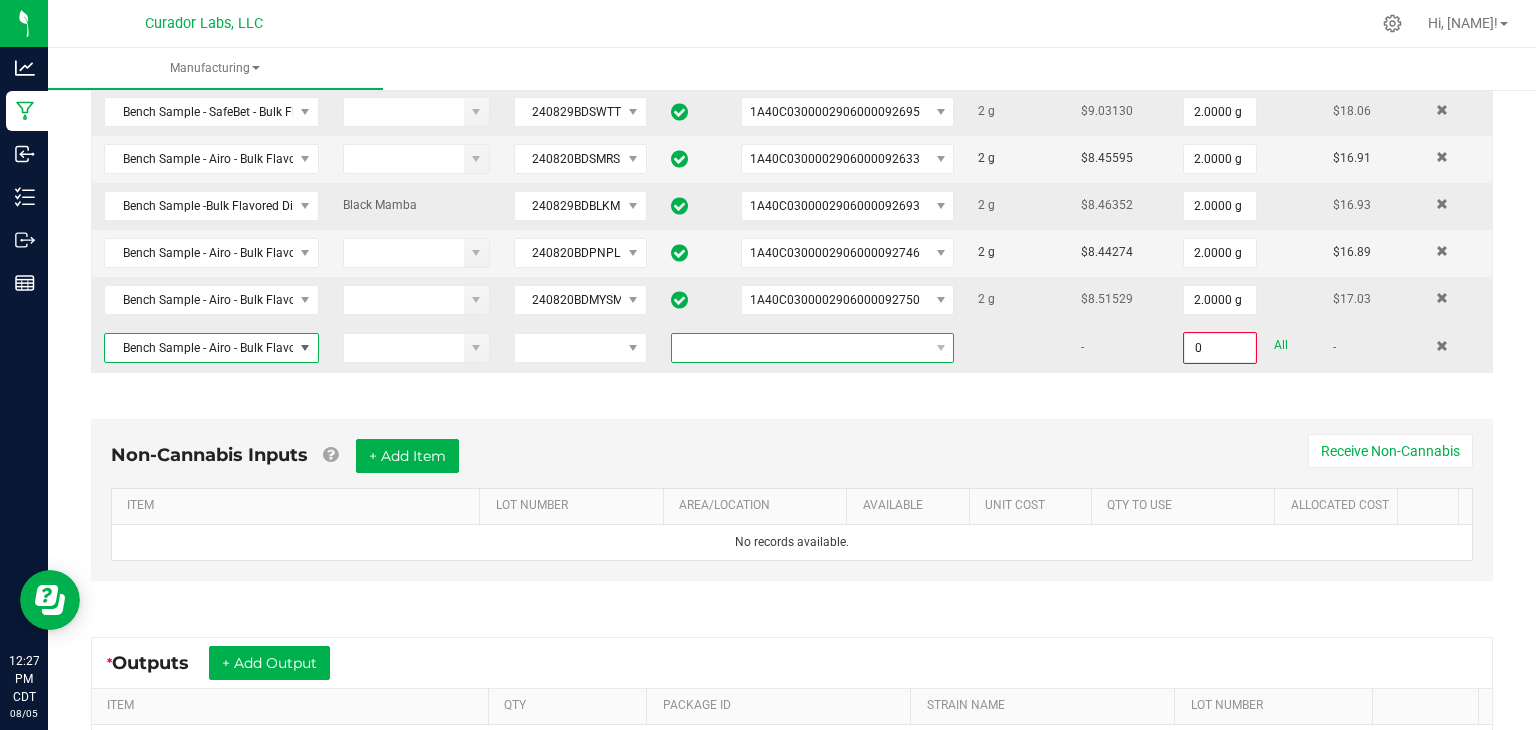 click at bounding box center (800, 348) 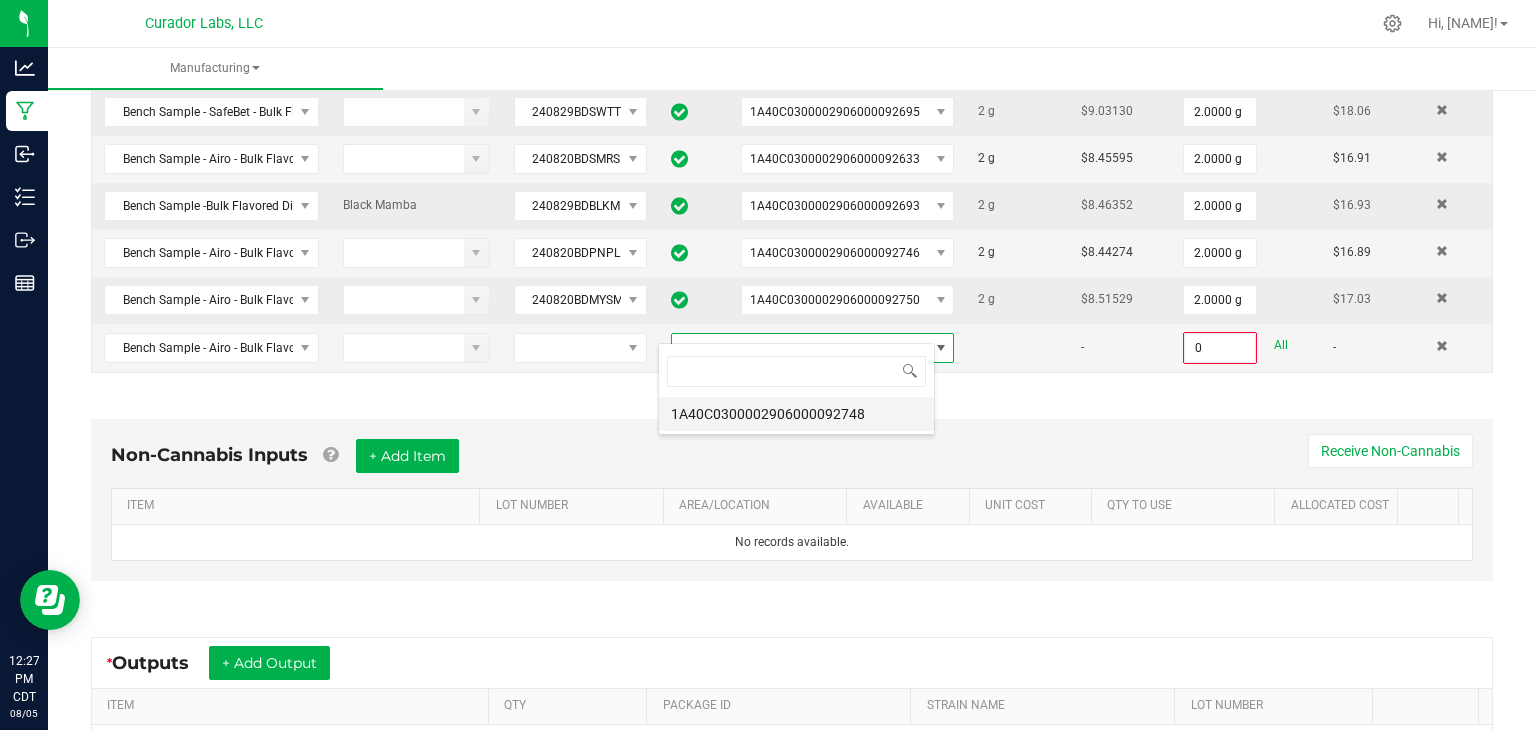 scroll, scrollTop: 99970, scrollLeft: 99723, axis: both 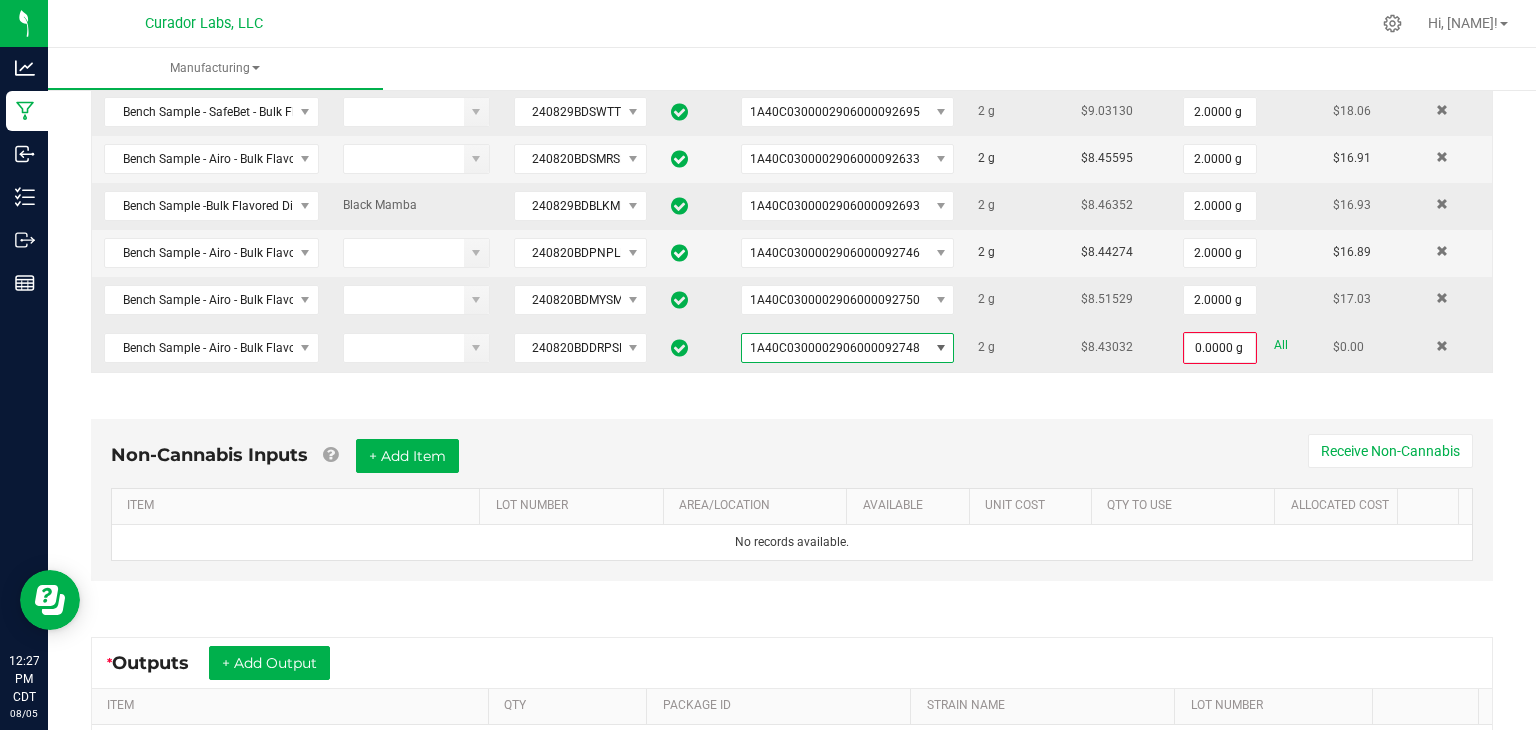 click on "All" at bounding box center (1281, 345) 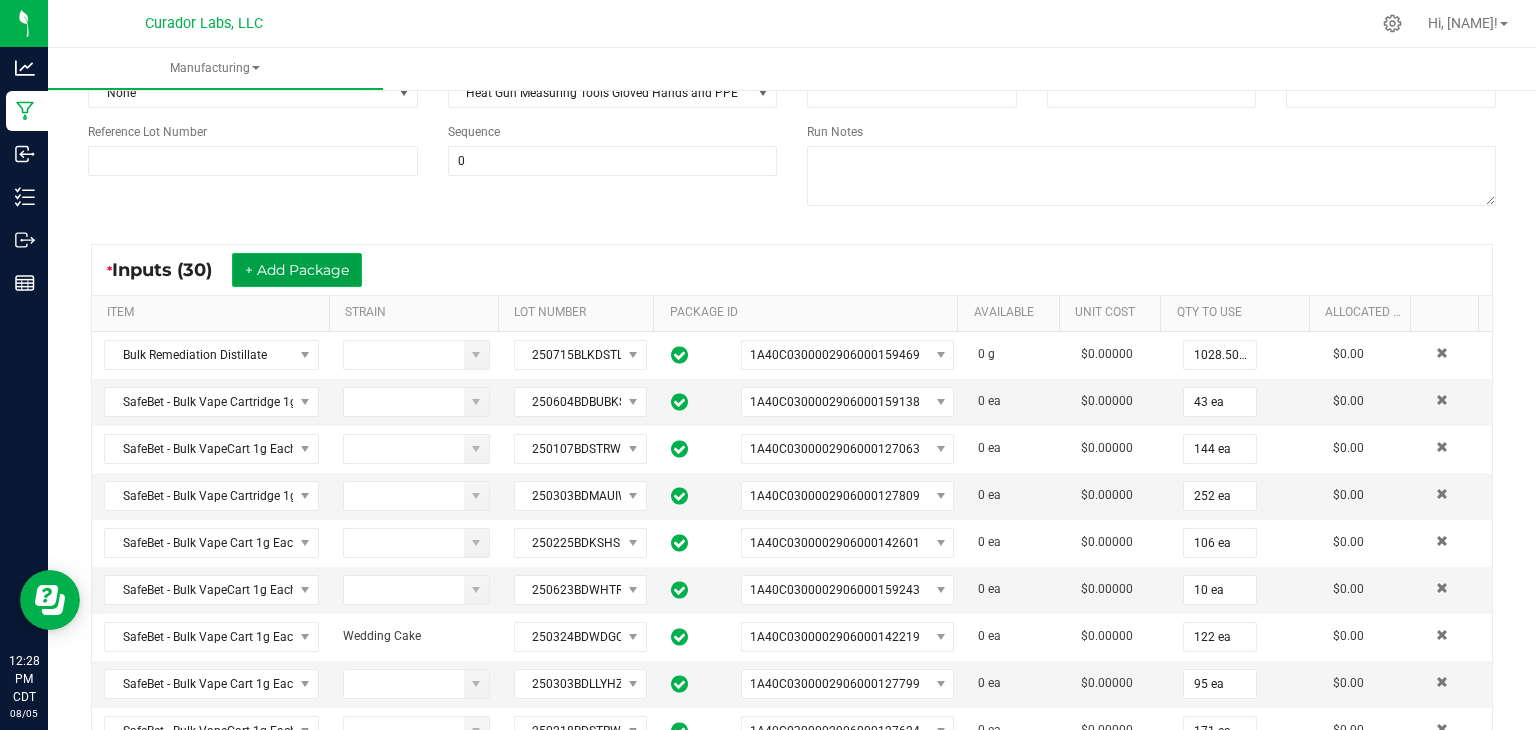 click on "+ Add Package" at bounding box center [297, 270] 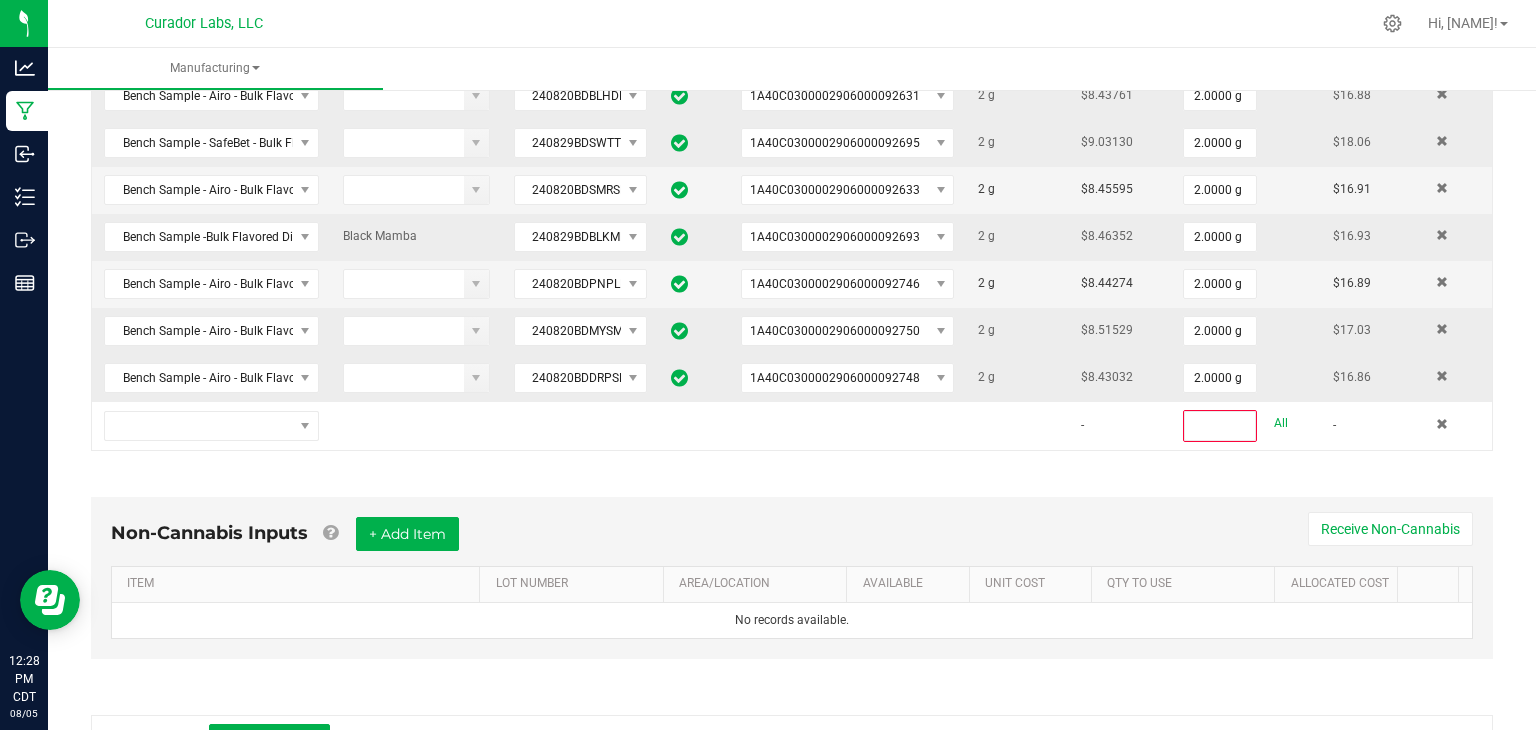 scroll, scrollTop: 1575, scrollLeft: 0, axis: vertical 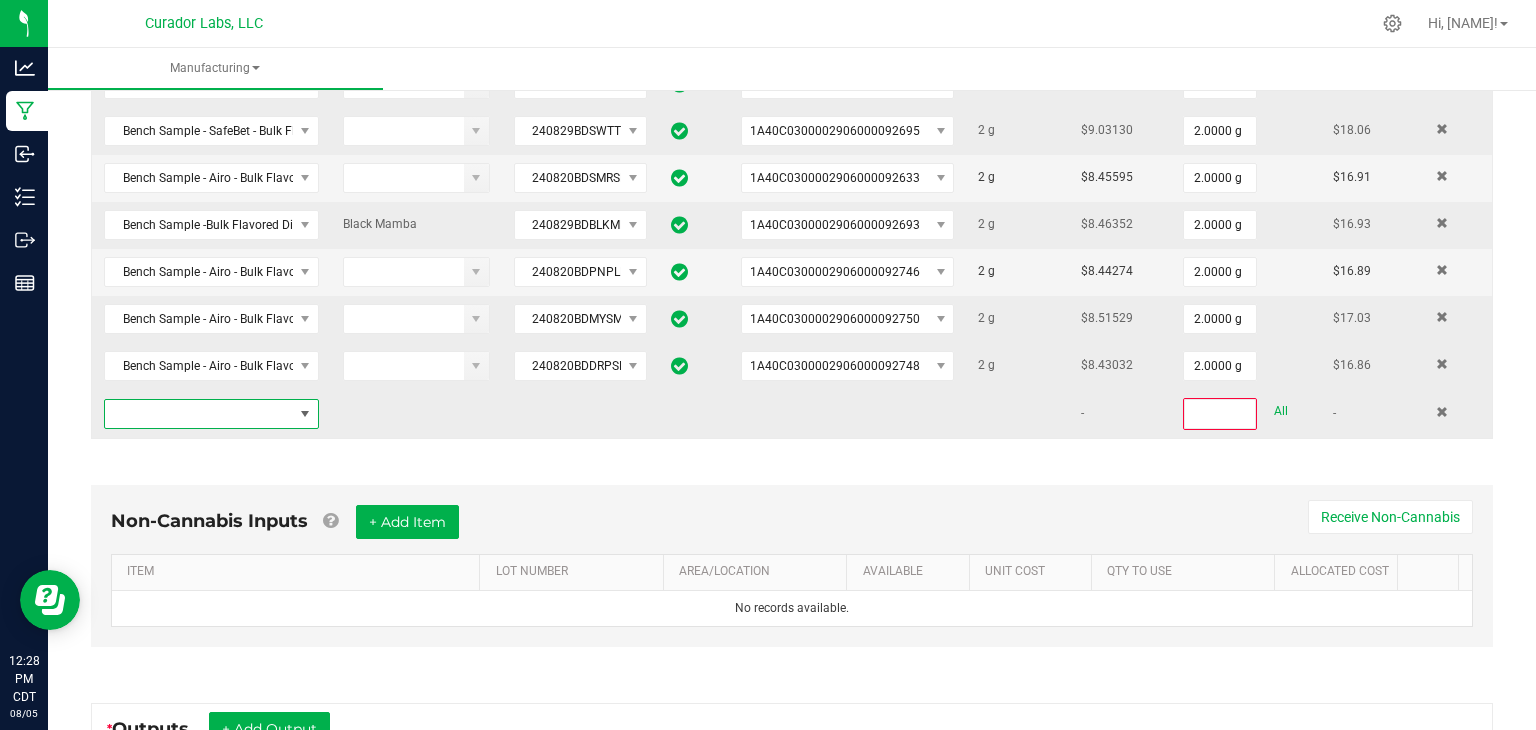 click at bounding box center (199, 414) 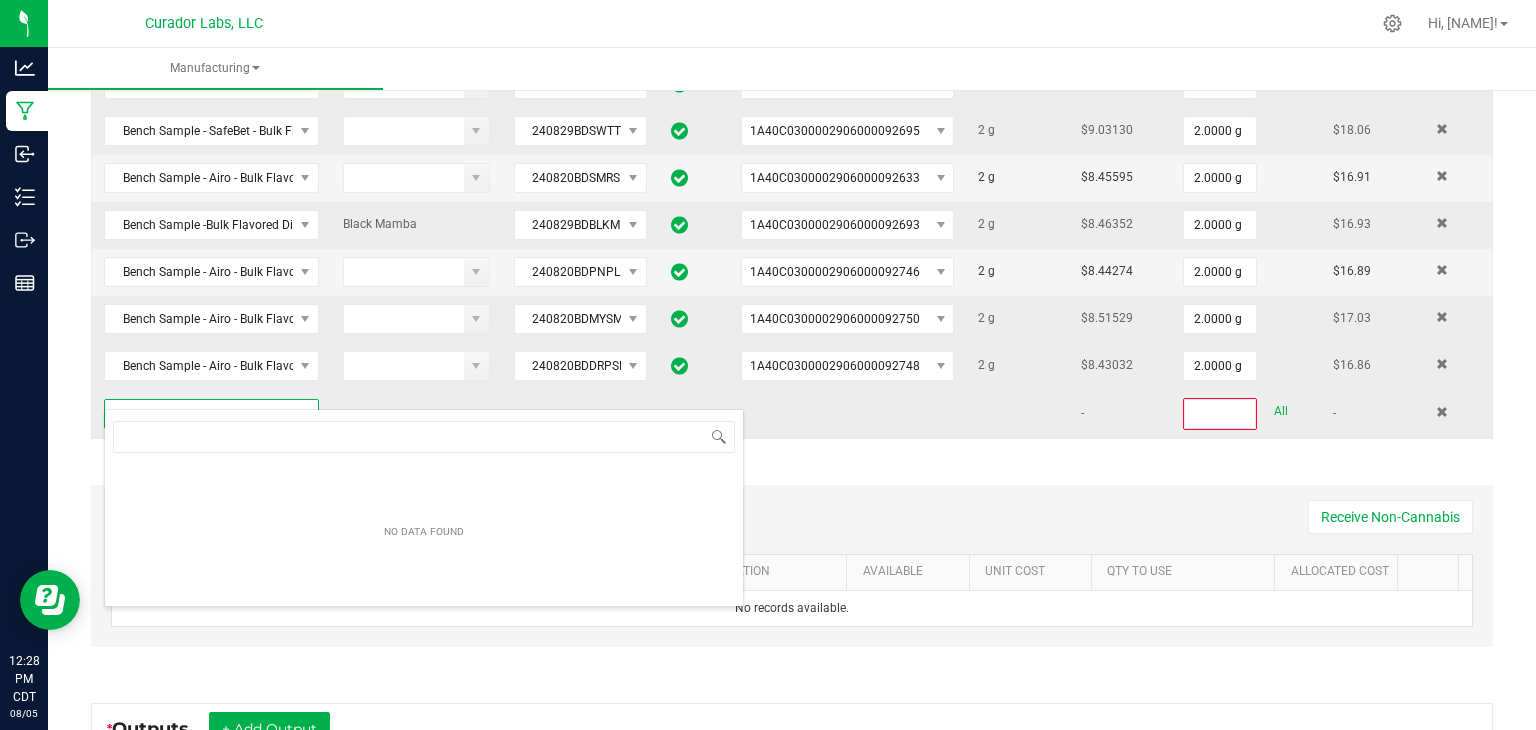 scroll, scrollTop: 99970, scrollLeft: 99790, axis: both 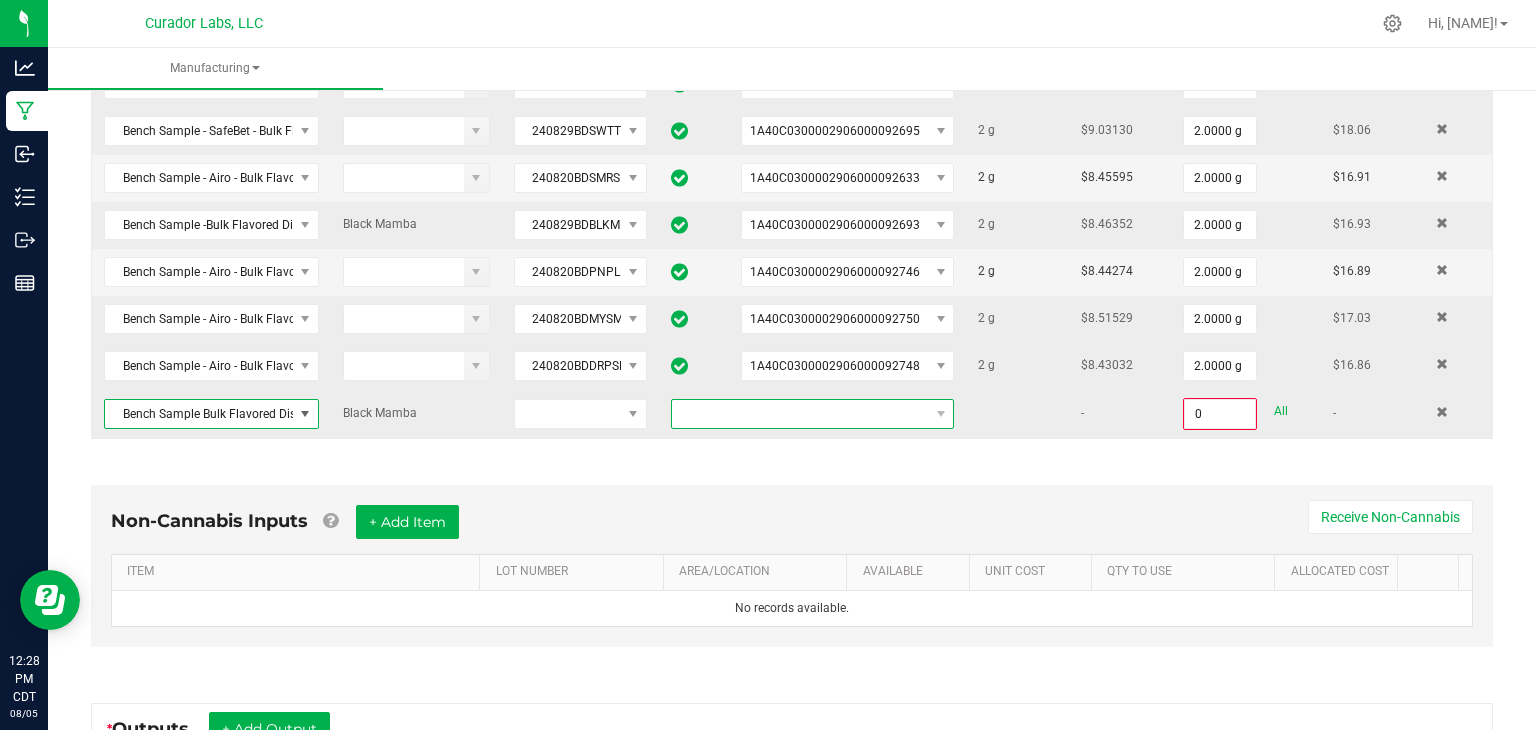 click at bounding box center [800, 414] 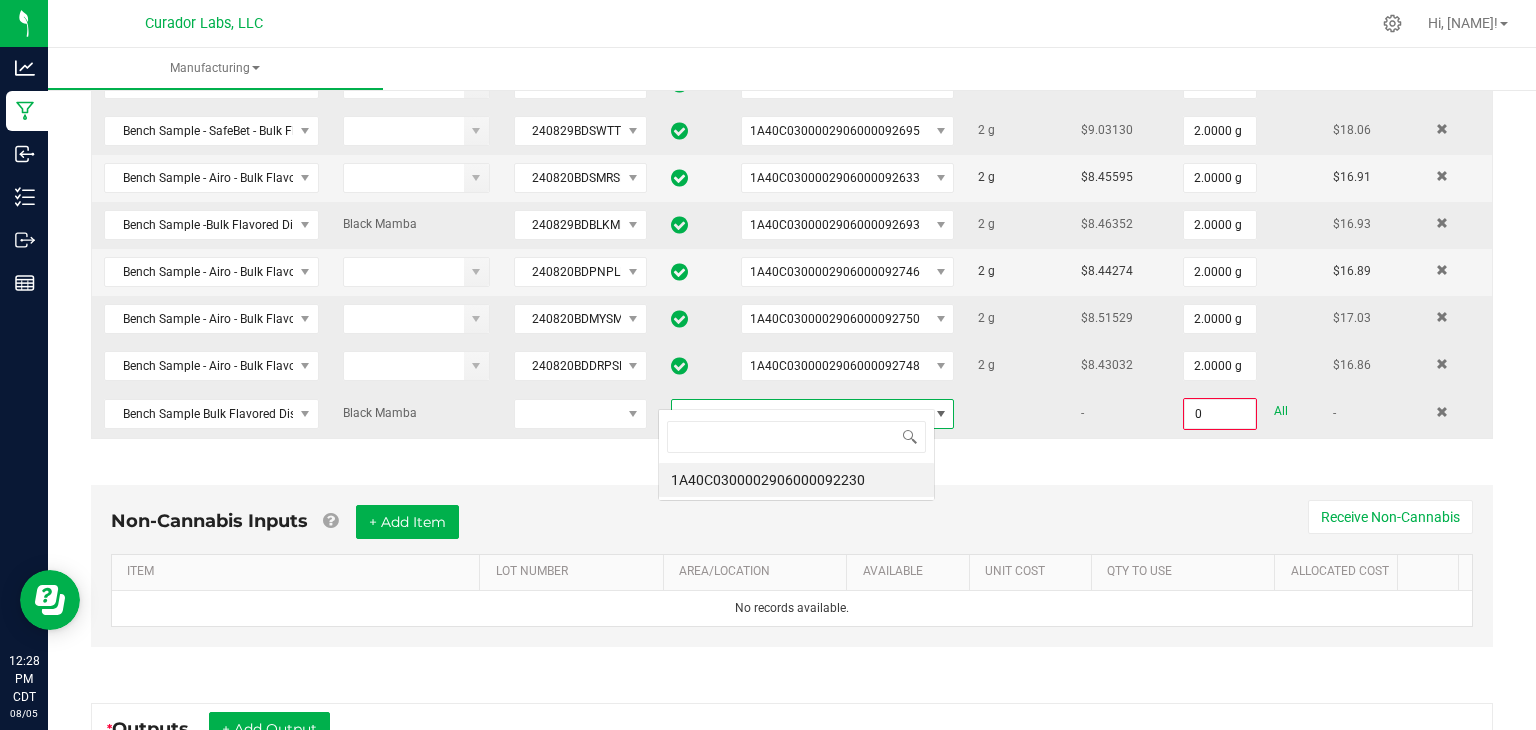 scroll, scrollTop: 99970, scrollLeft: 99723, axis: both 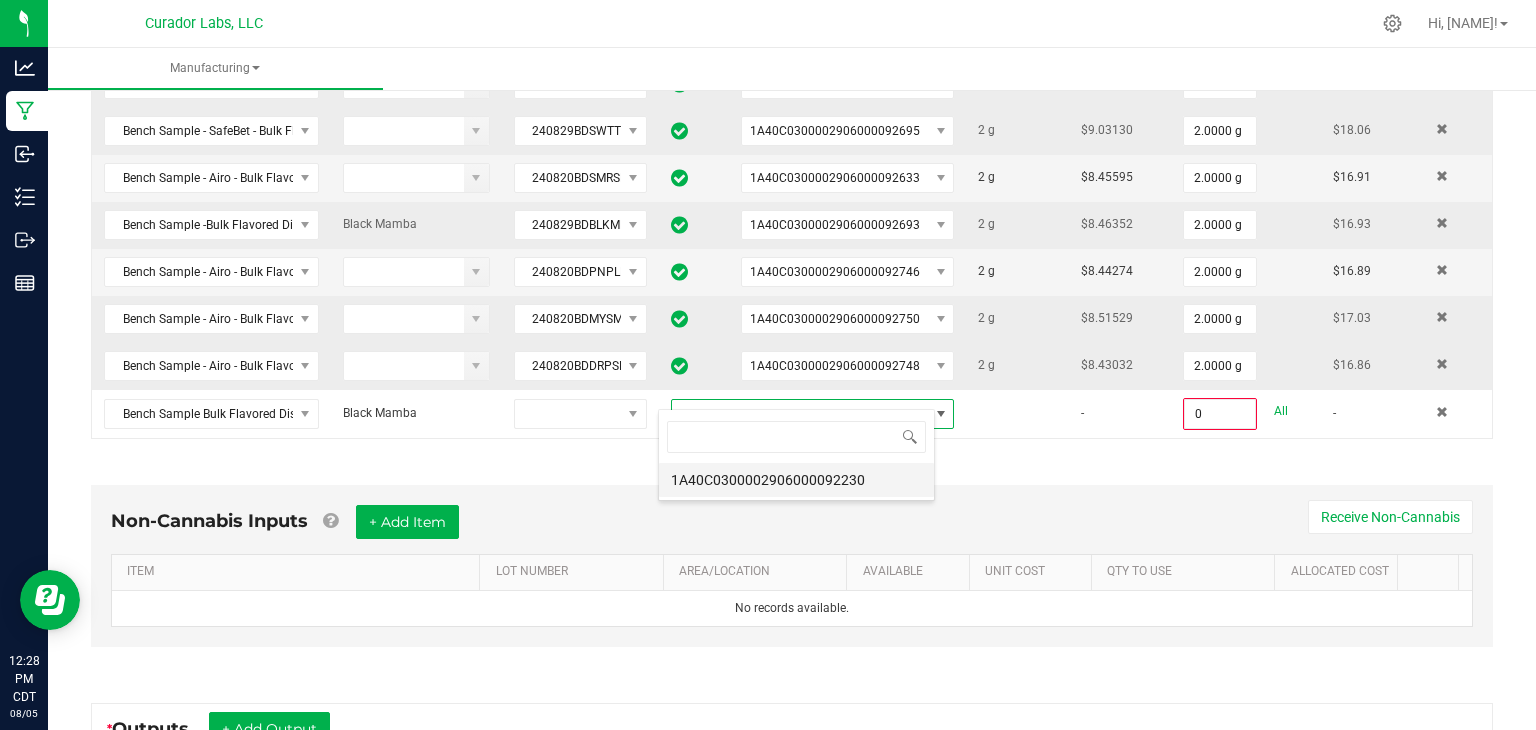 click on "1A40C0300002906000092230" at bounding box center (796, 480) 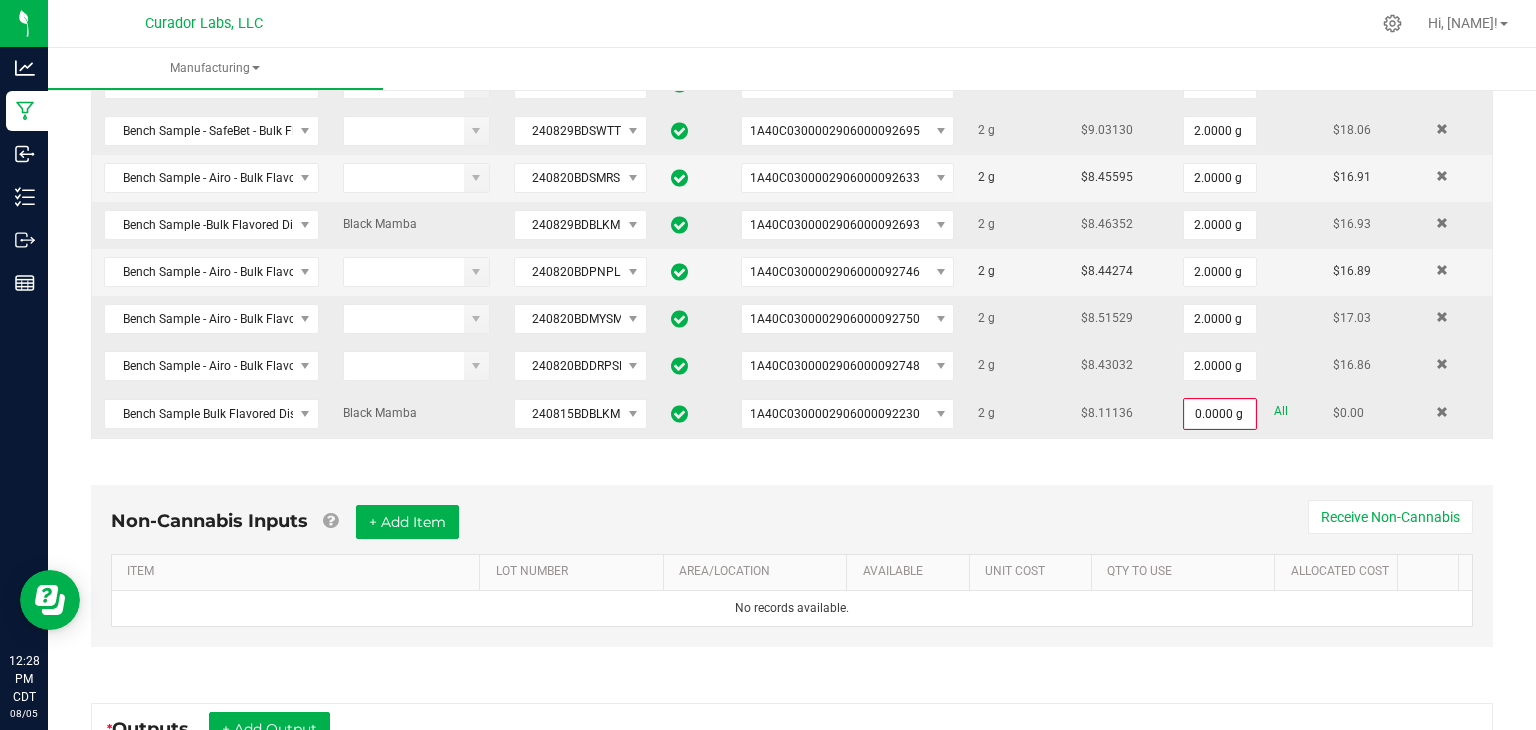 click on "All" at bounding box center (1281, 411) 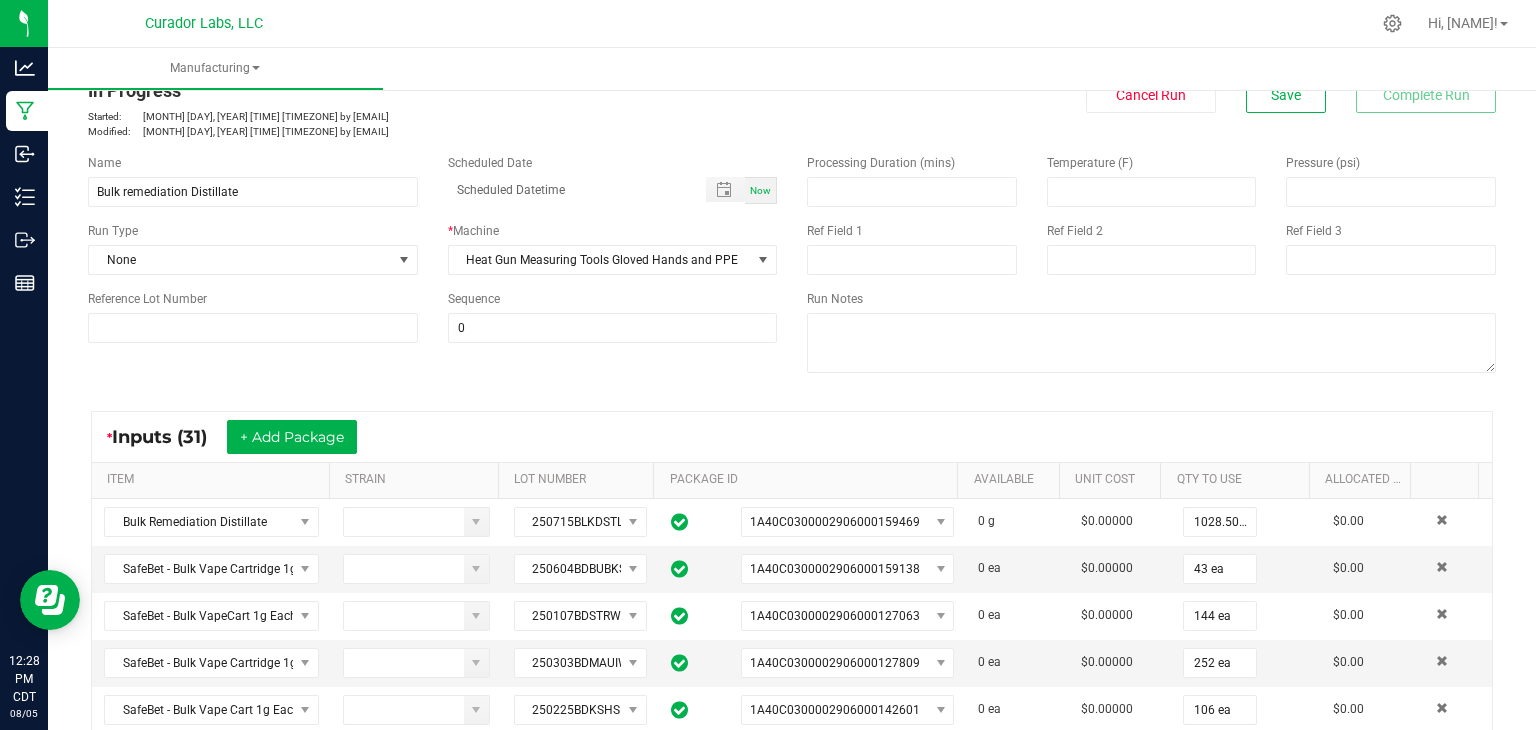 scroll, scrollTop: 55, scrollLeft: 0, axis: vertical 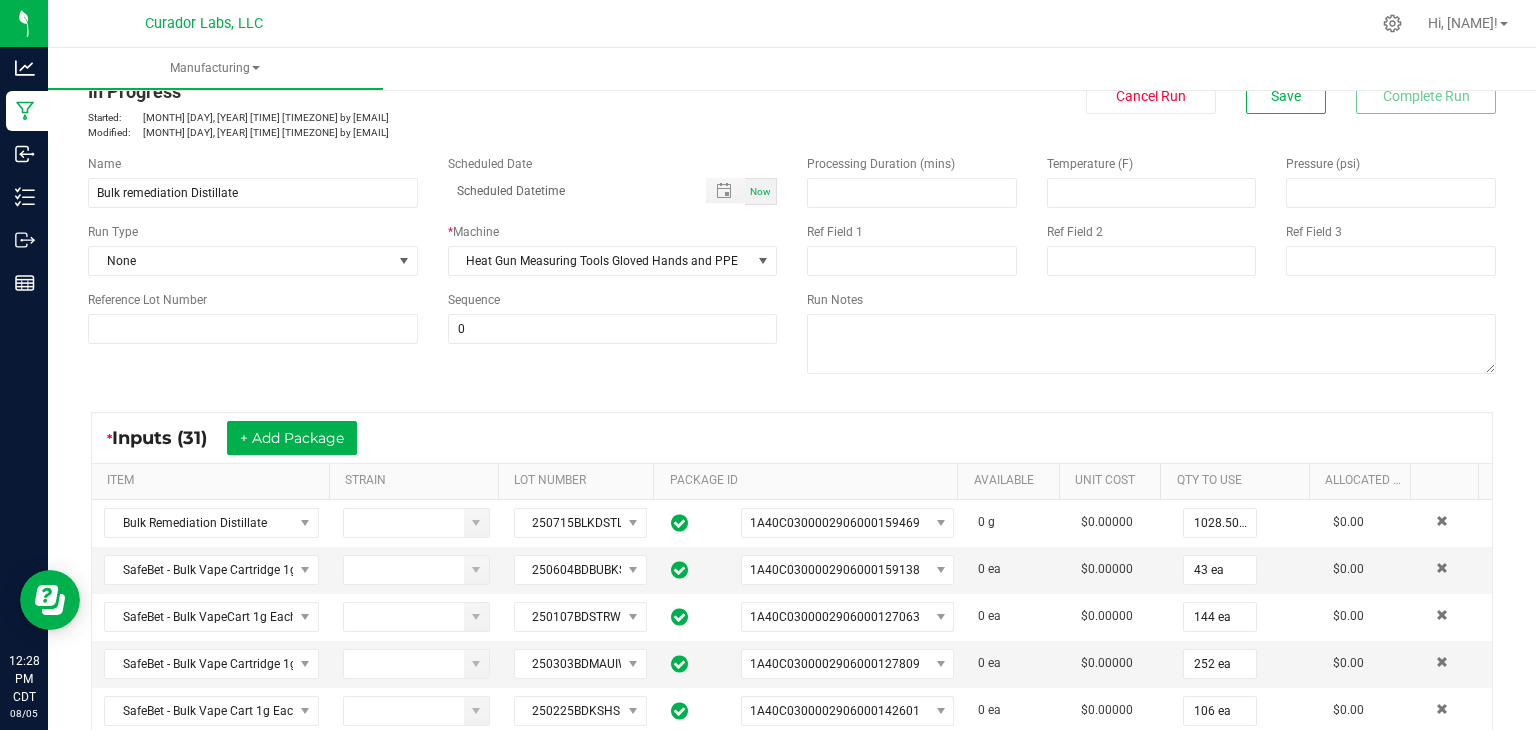 click on "*    Inputs (31)   + Add Package" at bounding box center [792, 438] 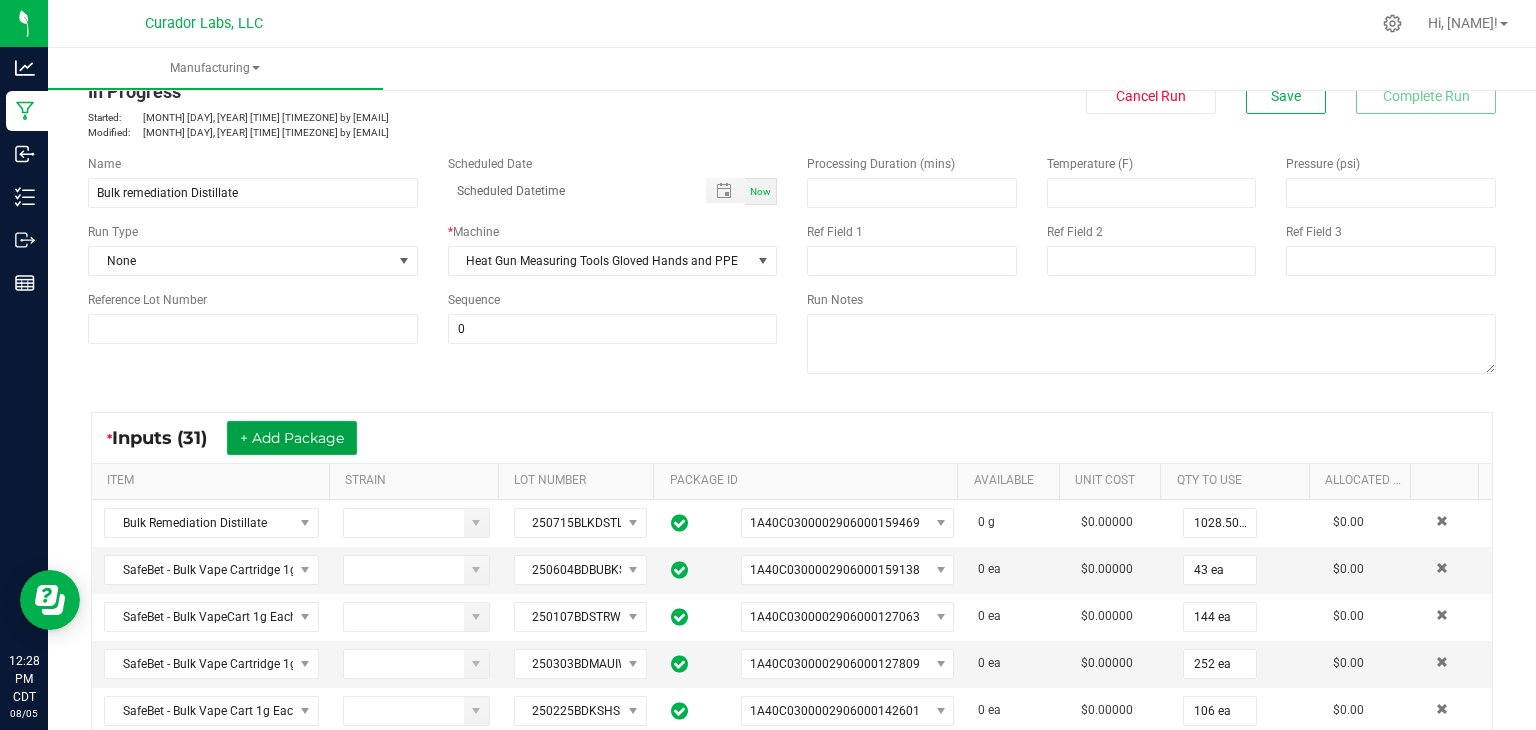click on "+ Add Package" at bounding box center [292, 438] 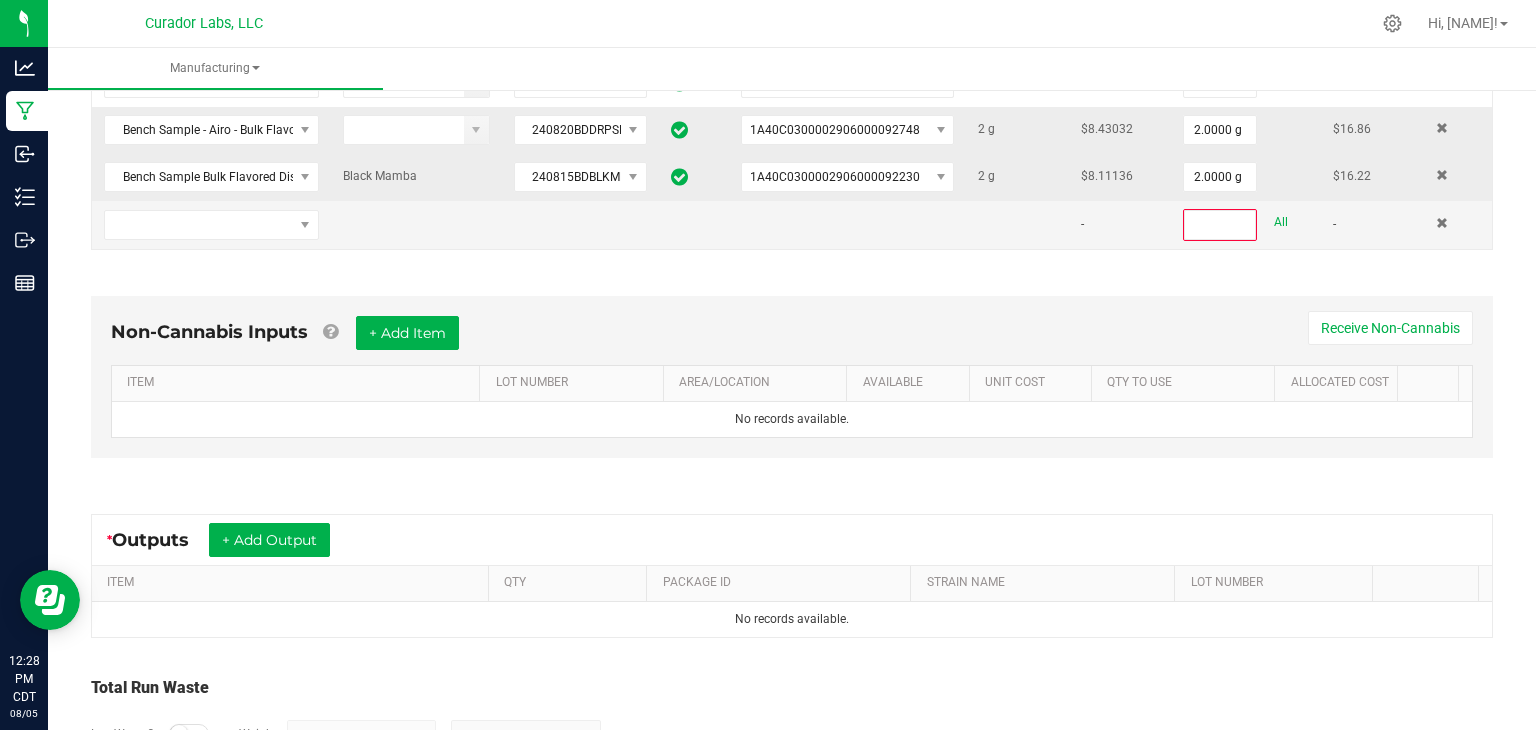 scroll, scrollTop: 1811, scrollLeft: 0, axis: vertical 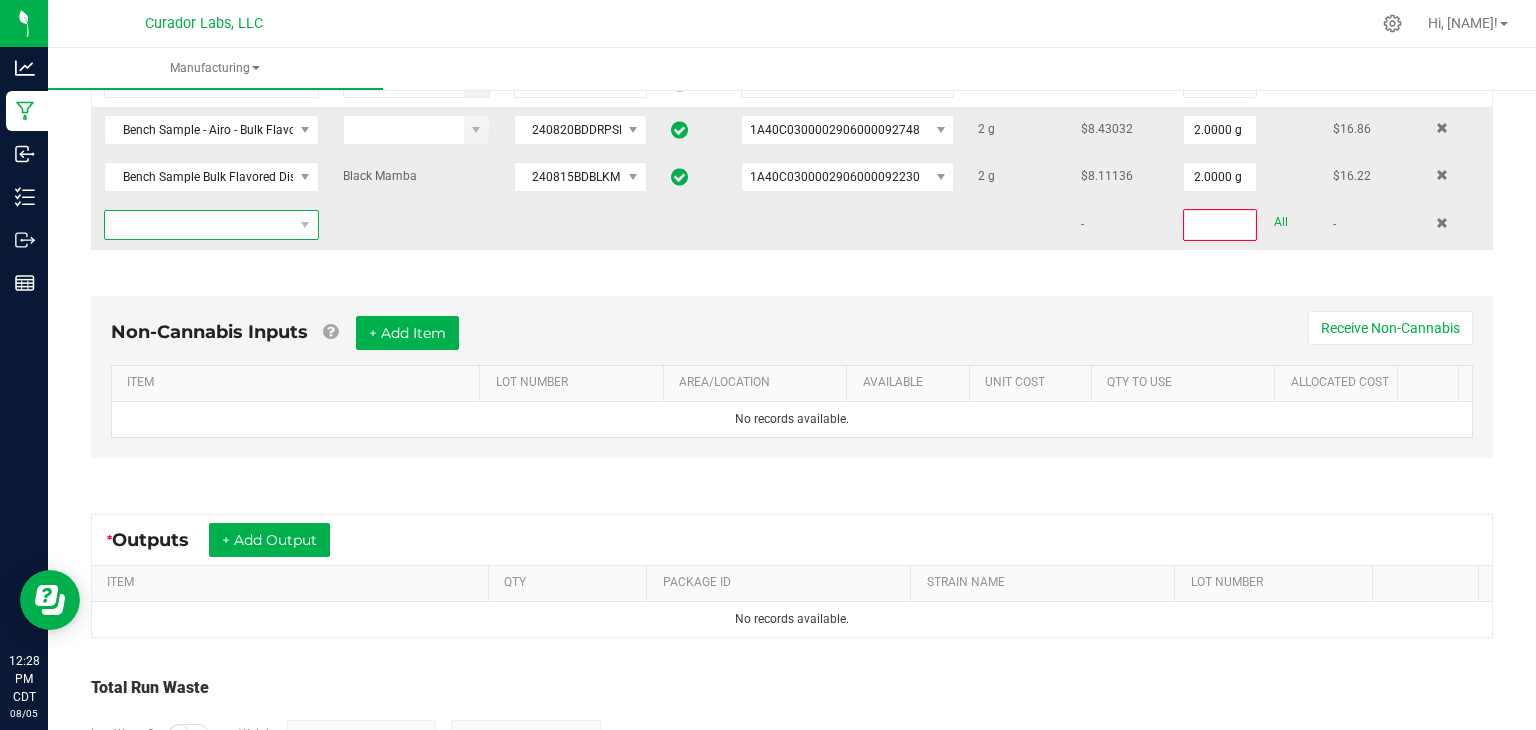 click at bounding box center (199, 225) 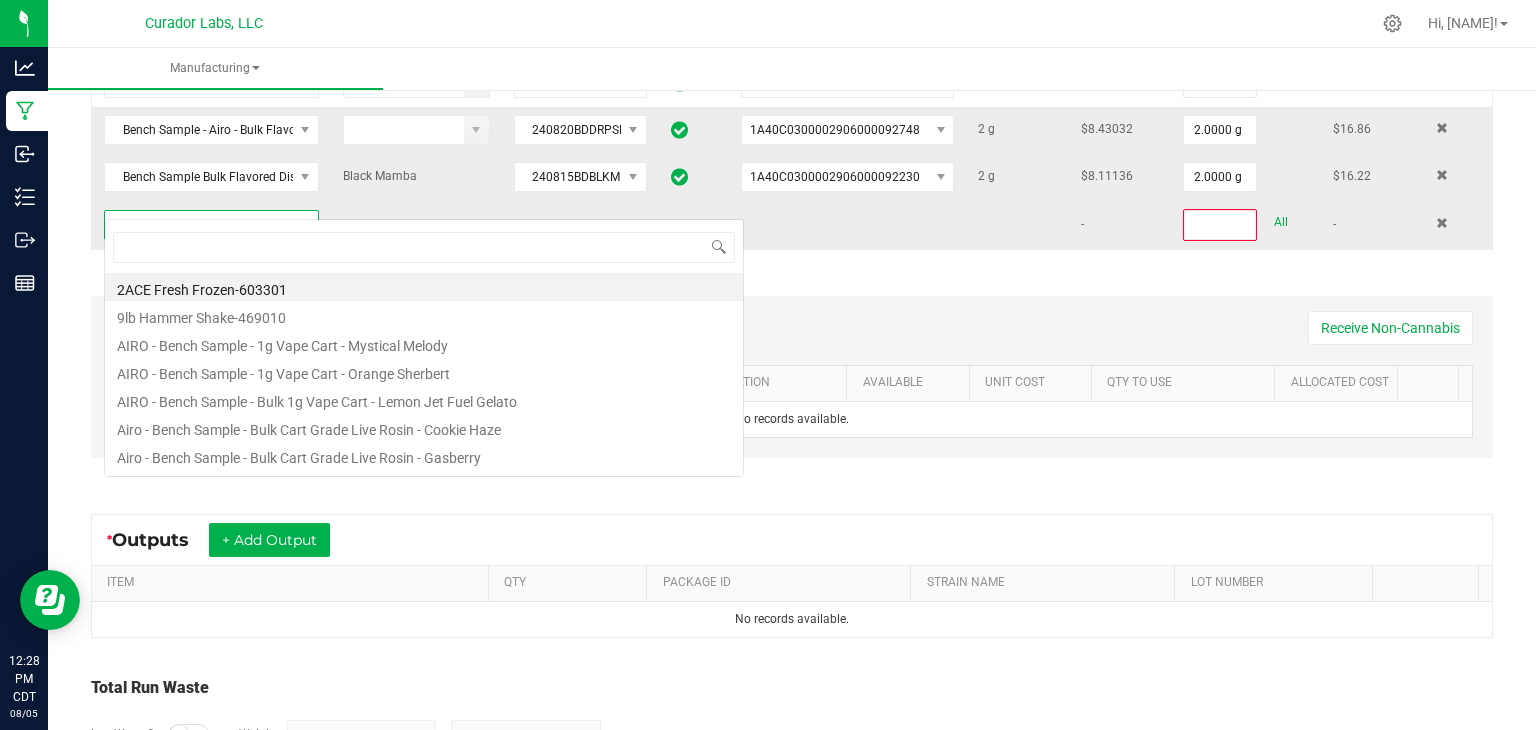 scroll, scrollTop: 99970, scrollLeft: 99790, axis: both 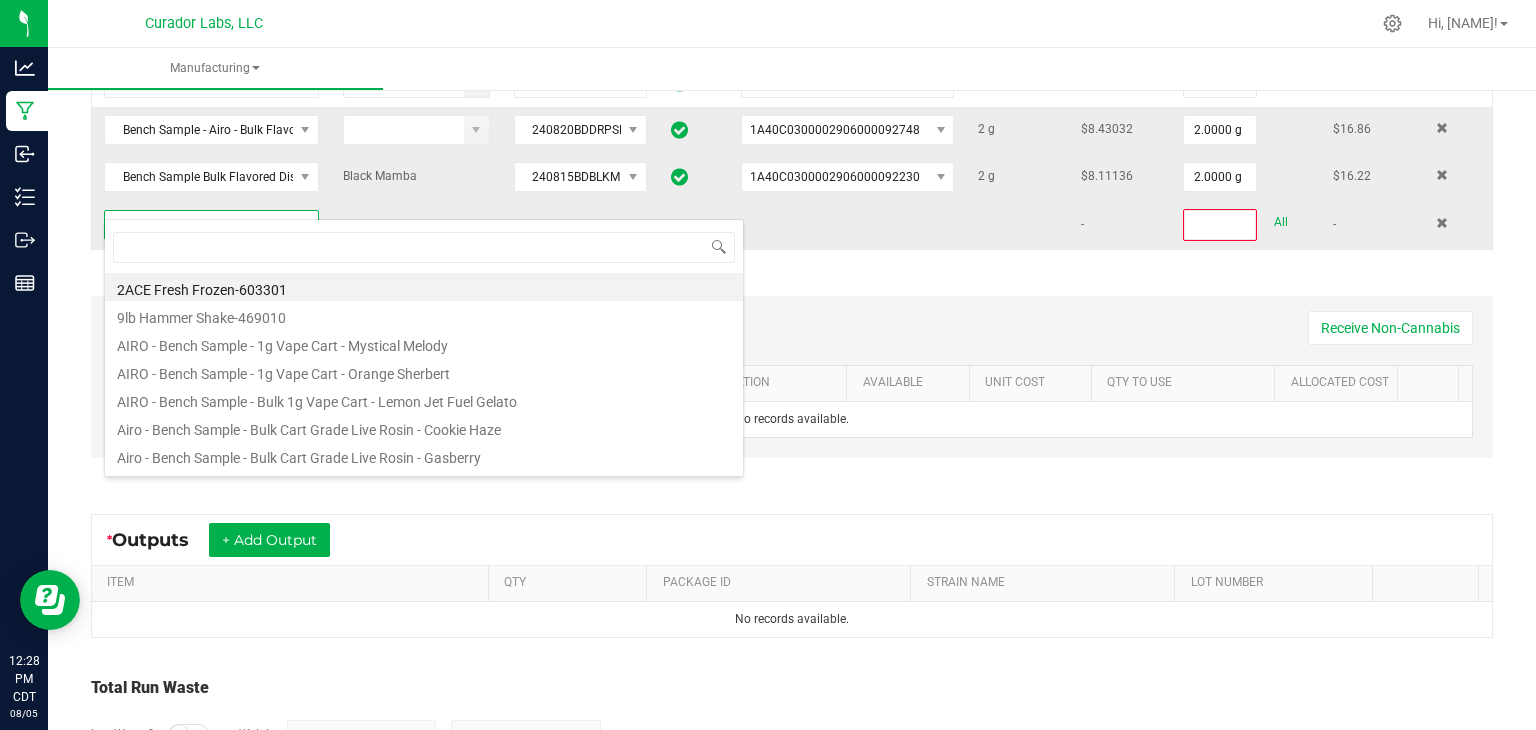 type on "Bench Sample - Airo - Bulk Flavored Distillate - Caribbean Sunset" 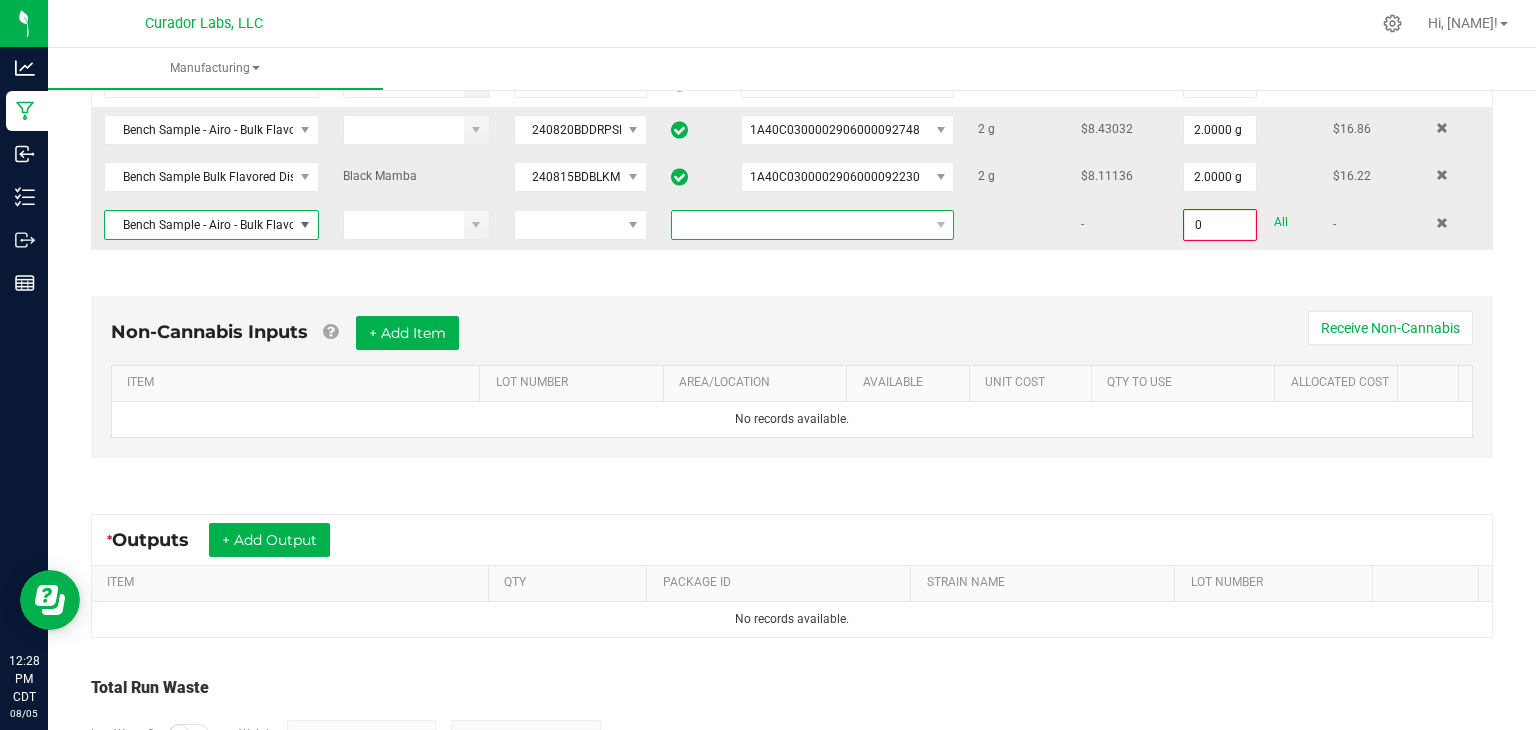 click at bounding box center (800, 225) 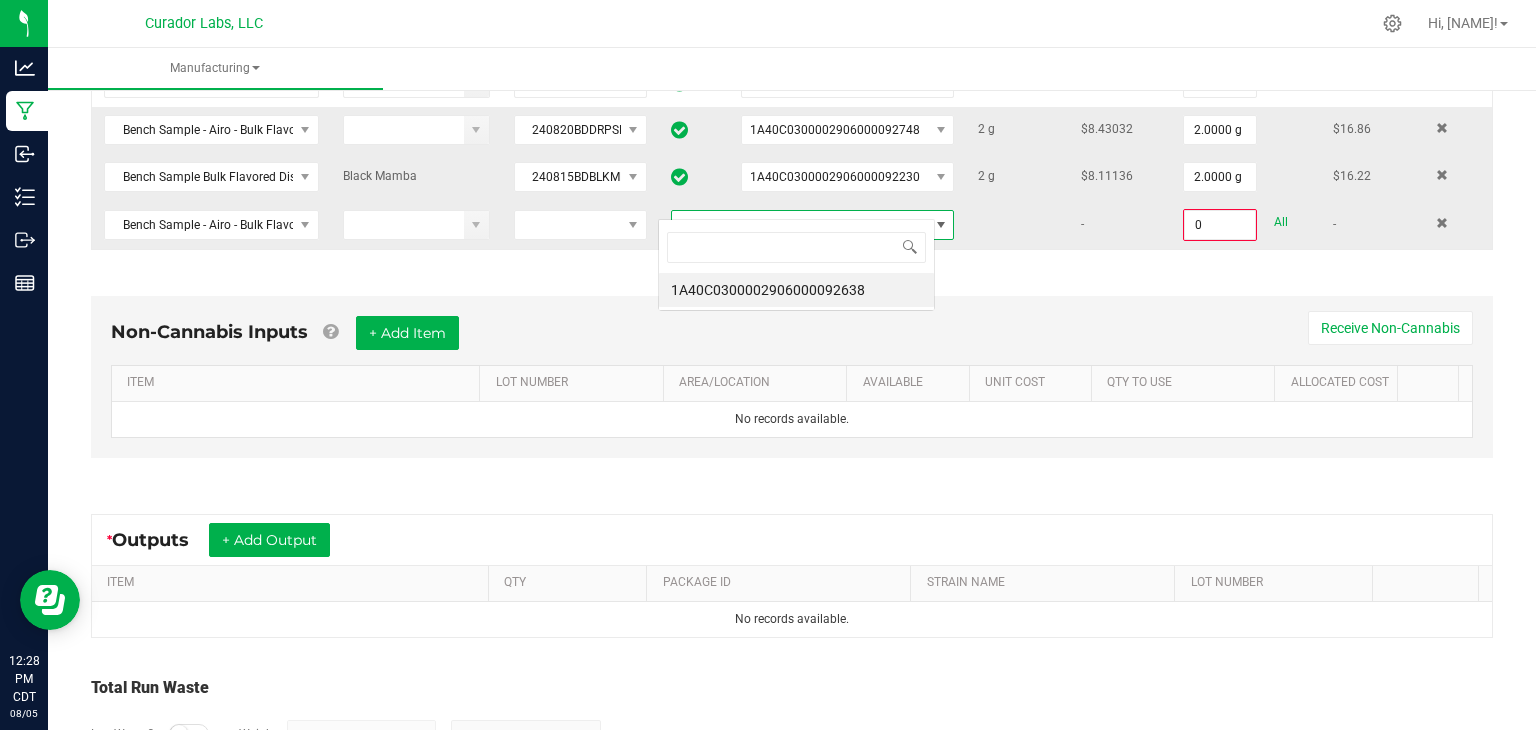 scroll, scrollTop: 99970, scrollLeft: 99723, axis: both 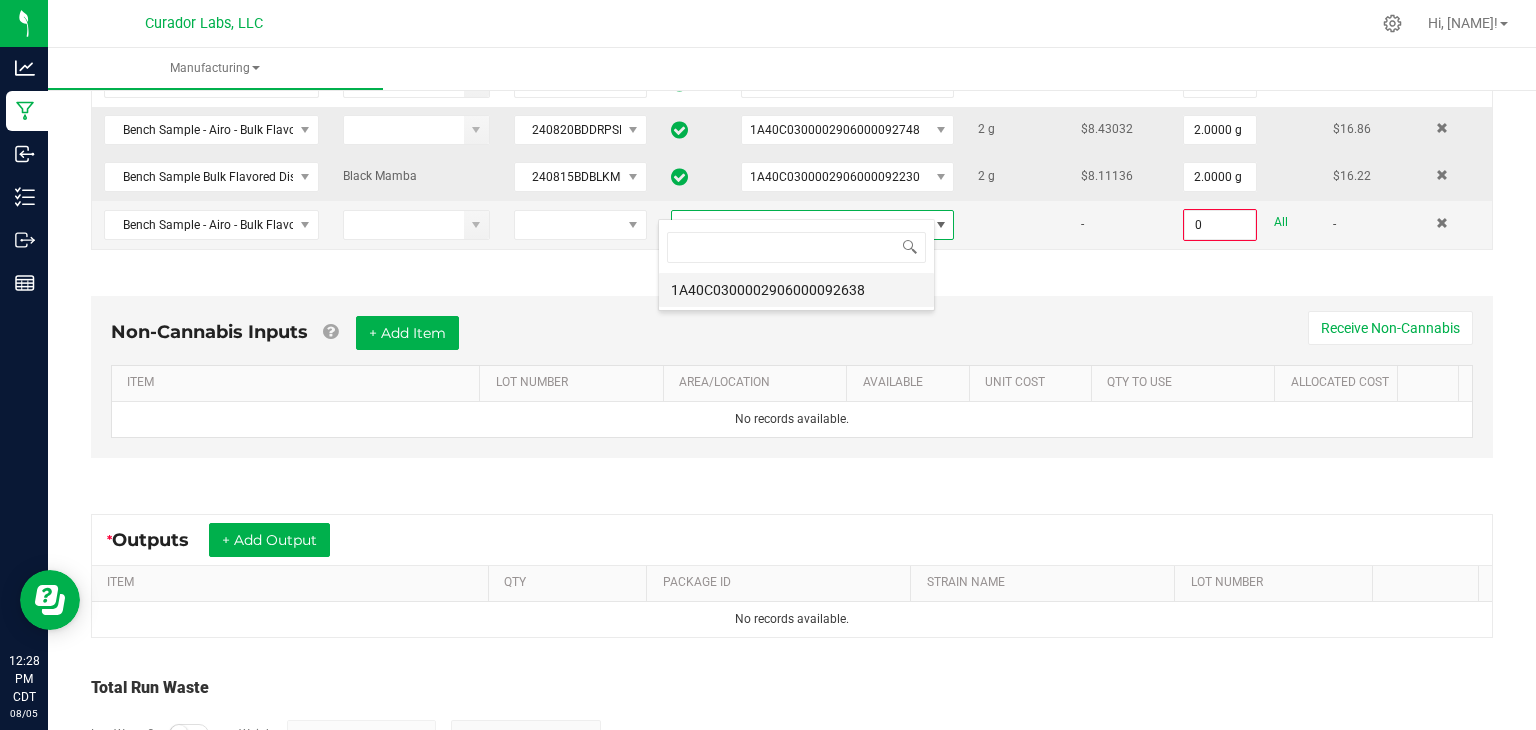 click on "1A40C0300002906000092638" at bounding box center (796, 290) 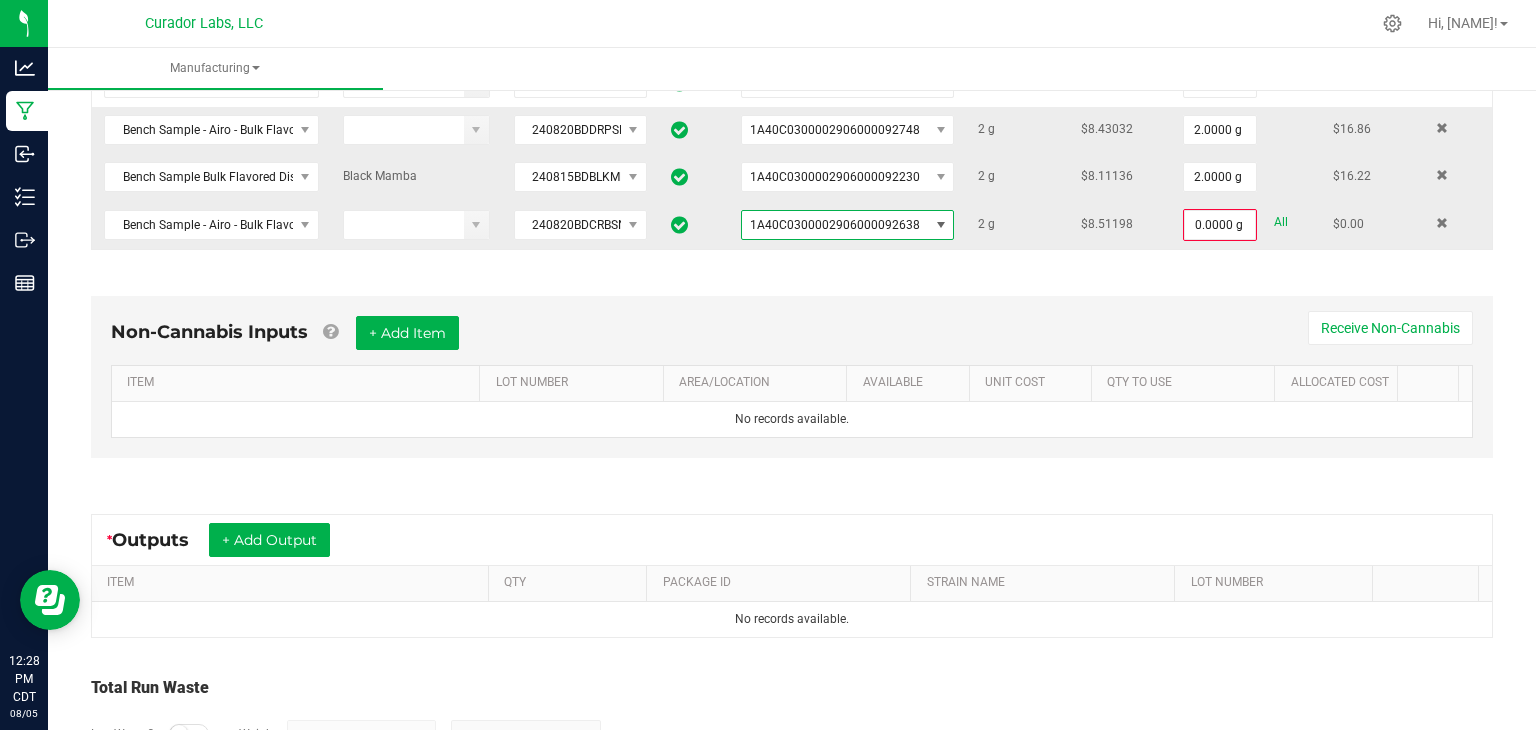 click on "All" at bounding box center (1281, 222) 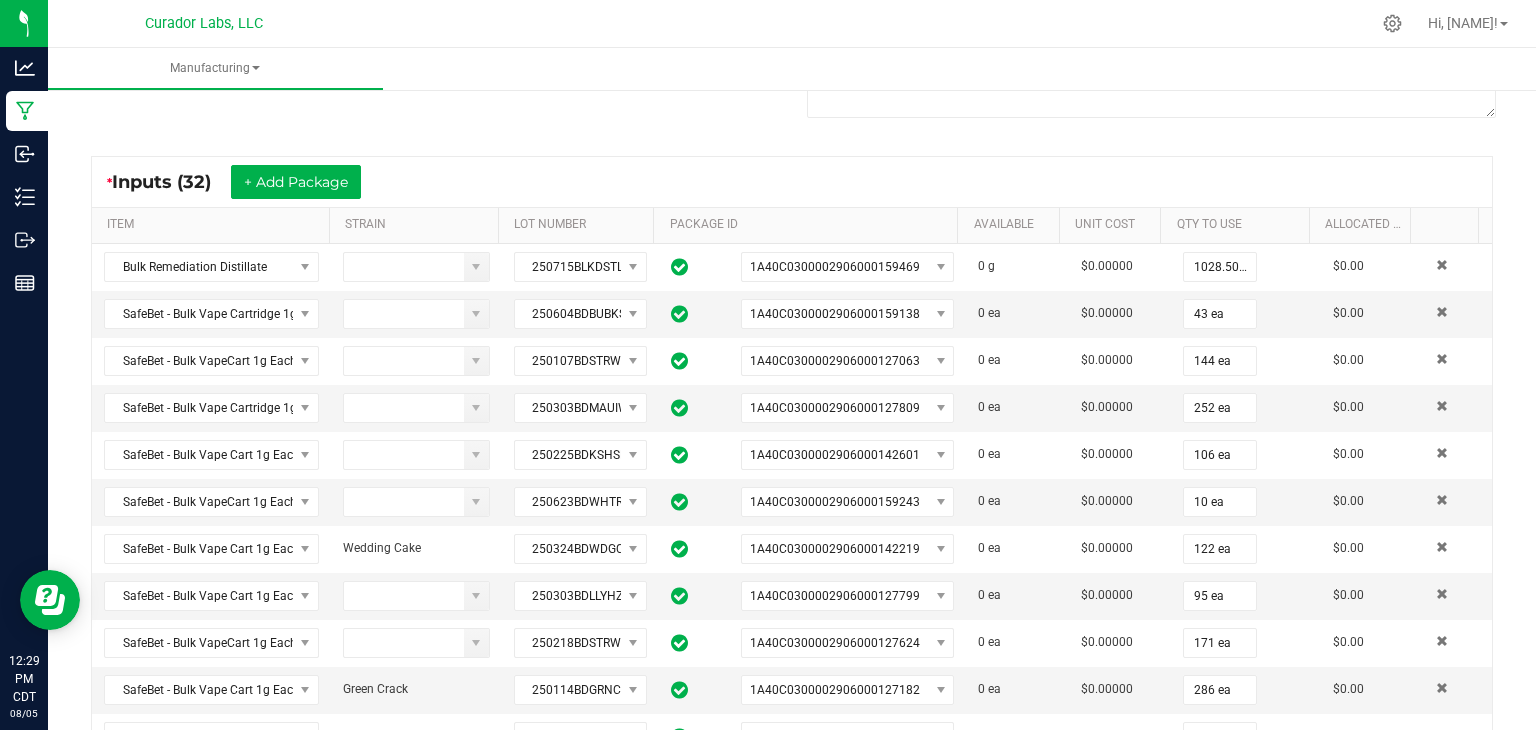scroll, scrollTop: 219, scrollLeft: 0, axis: vertical 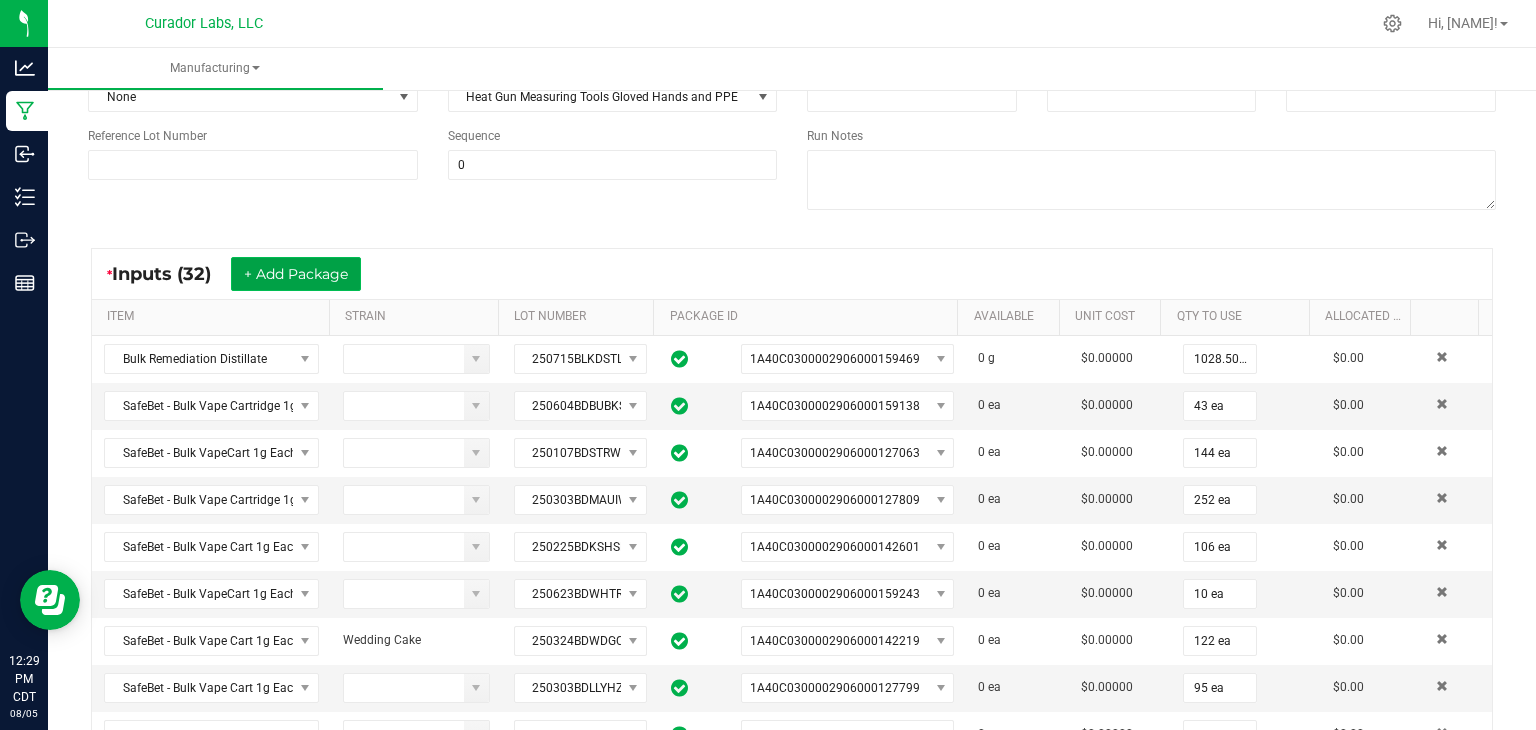 click on "+ Add Package" at bounding box center [296, 274] 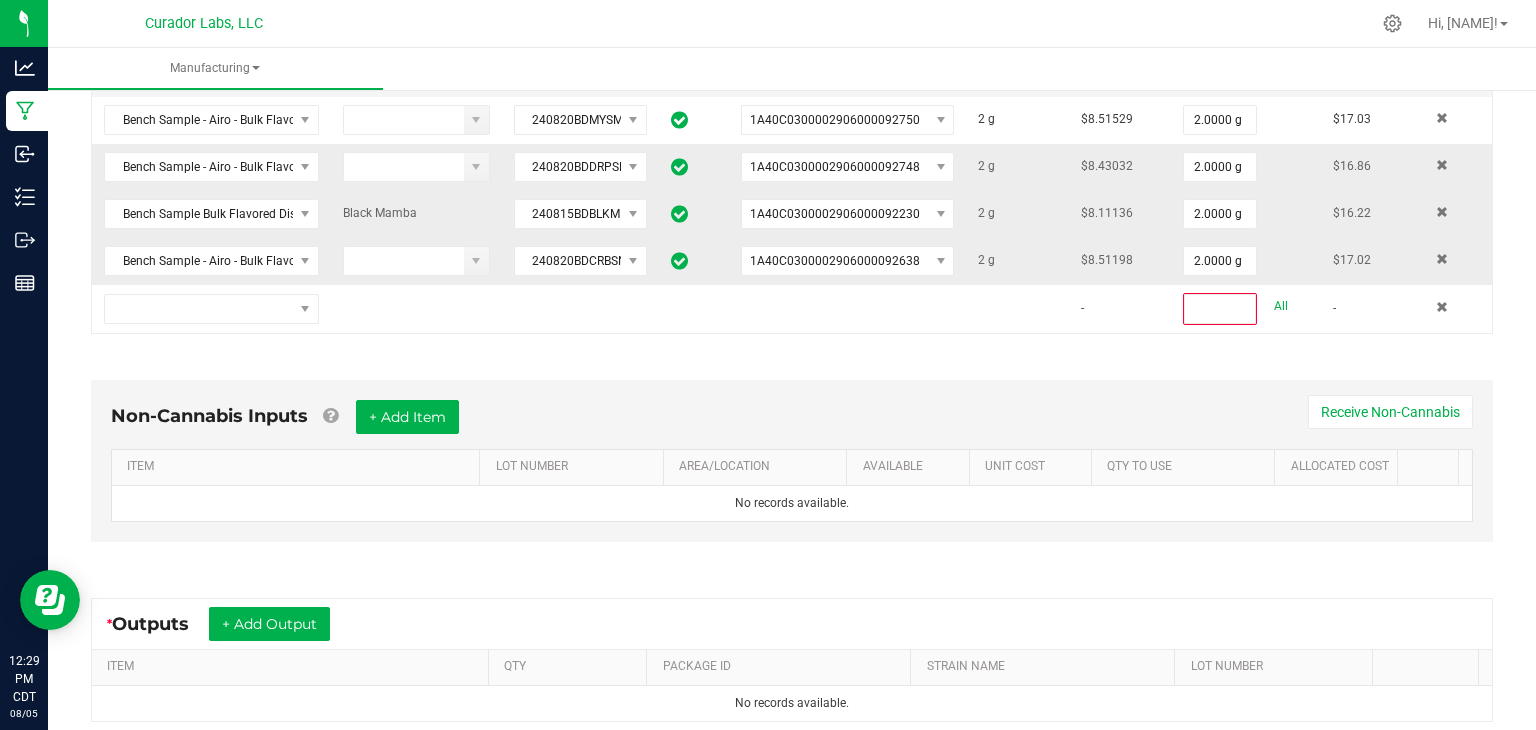 scroll, scrollTop: 1772, scrollLeft: 0, axis: vertical 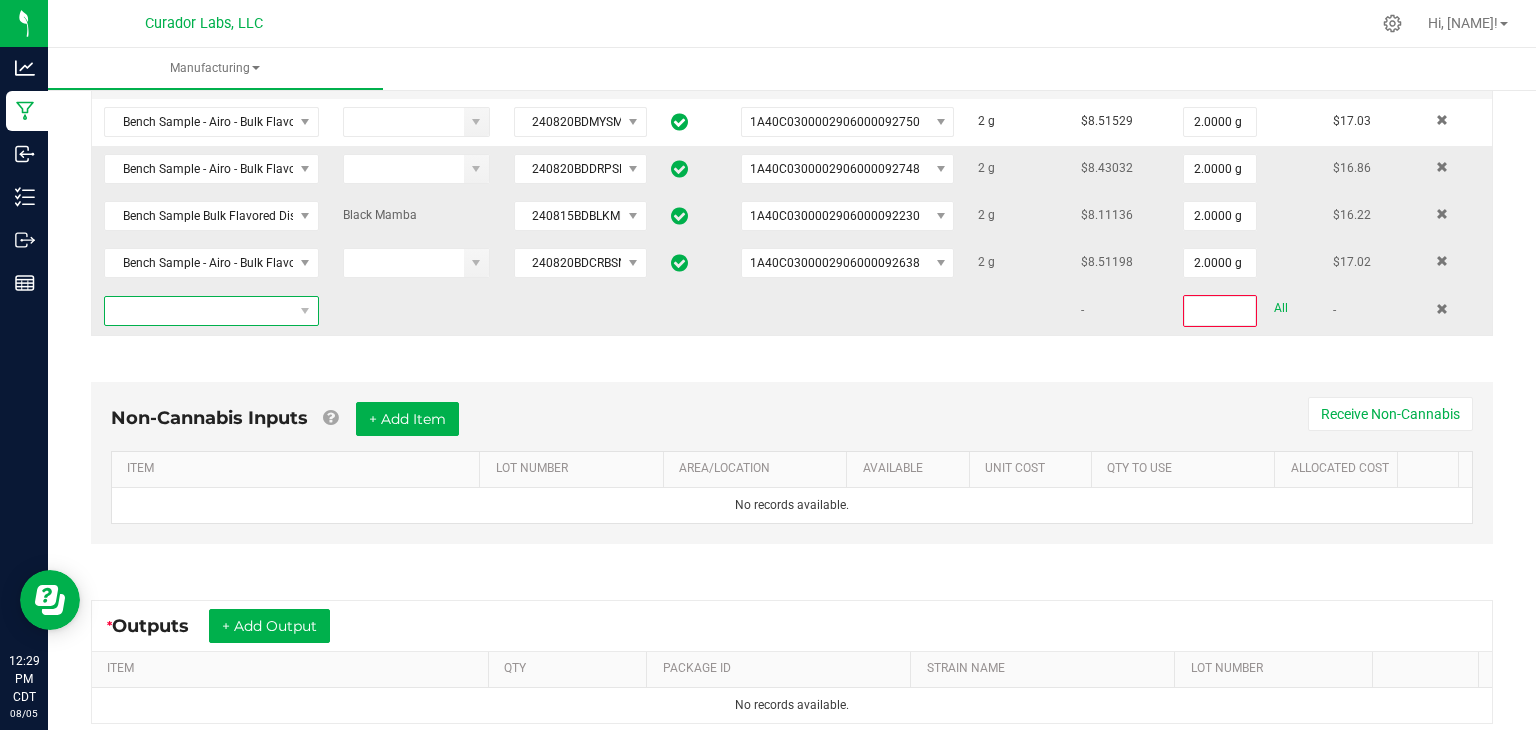 click at bounding box center [199, 311] 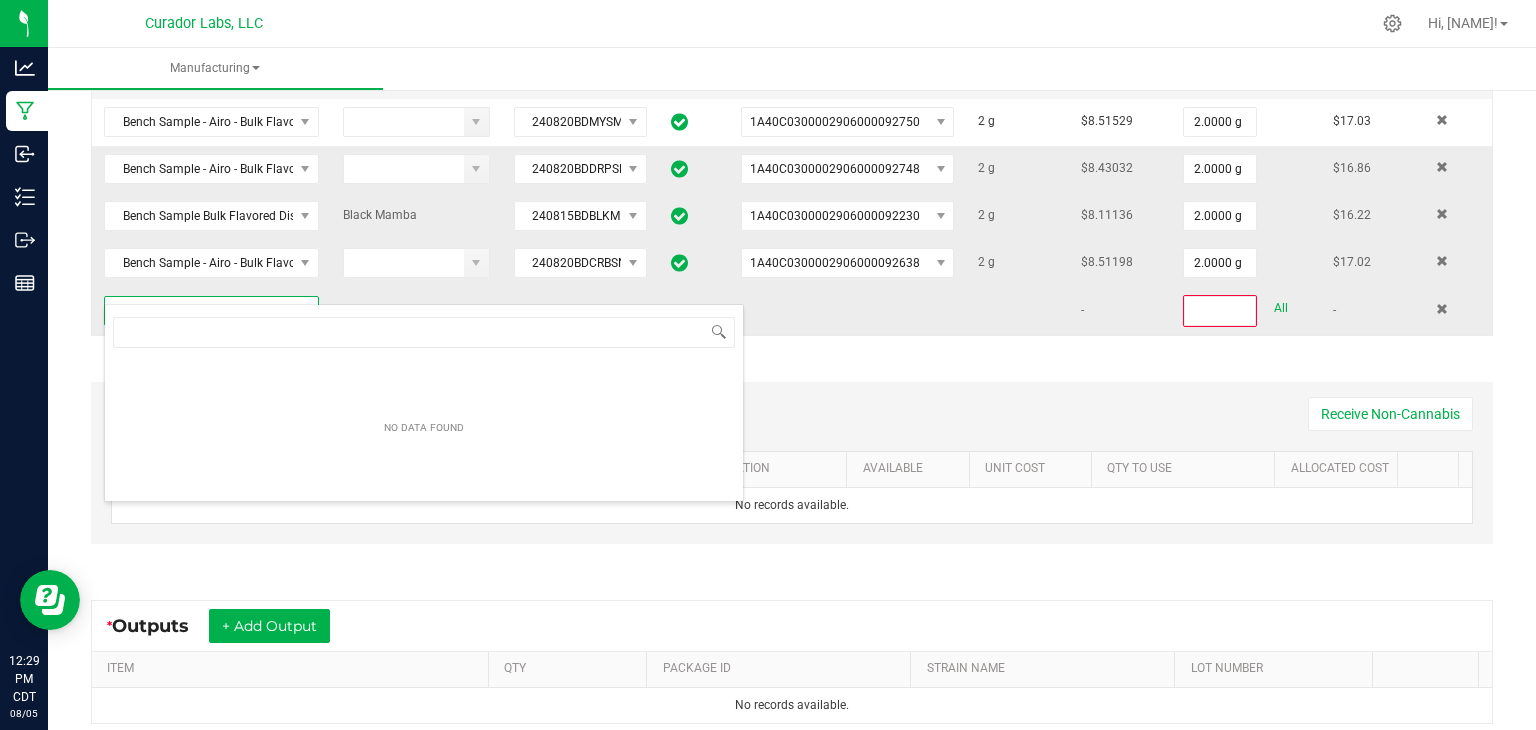 scroll, scrollTop: 99970, scrollLeft: 99790, axis: both 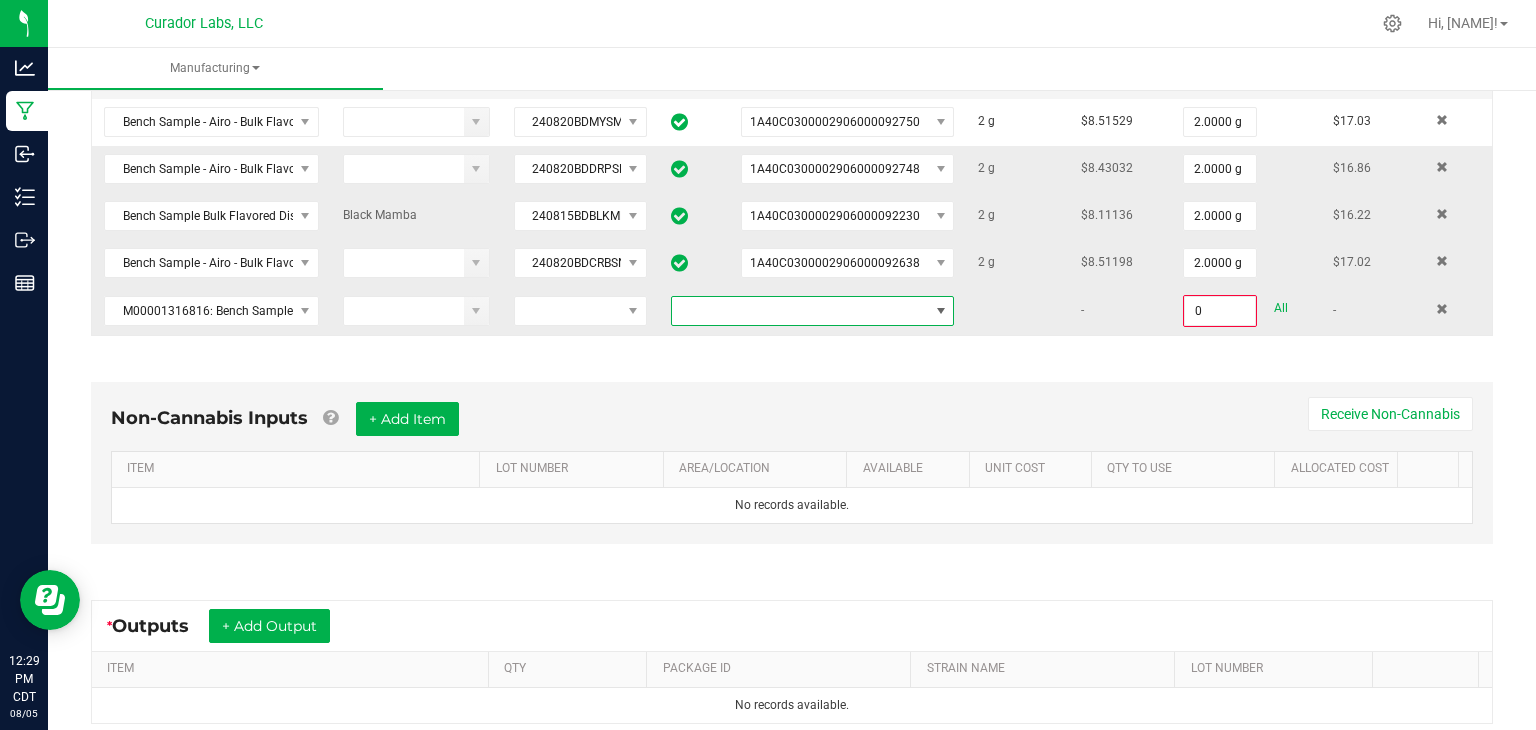 click at bounding box center (800, 311) 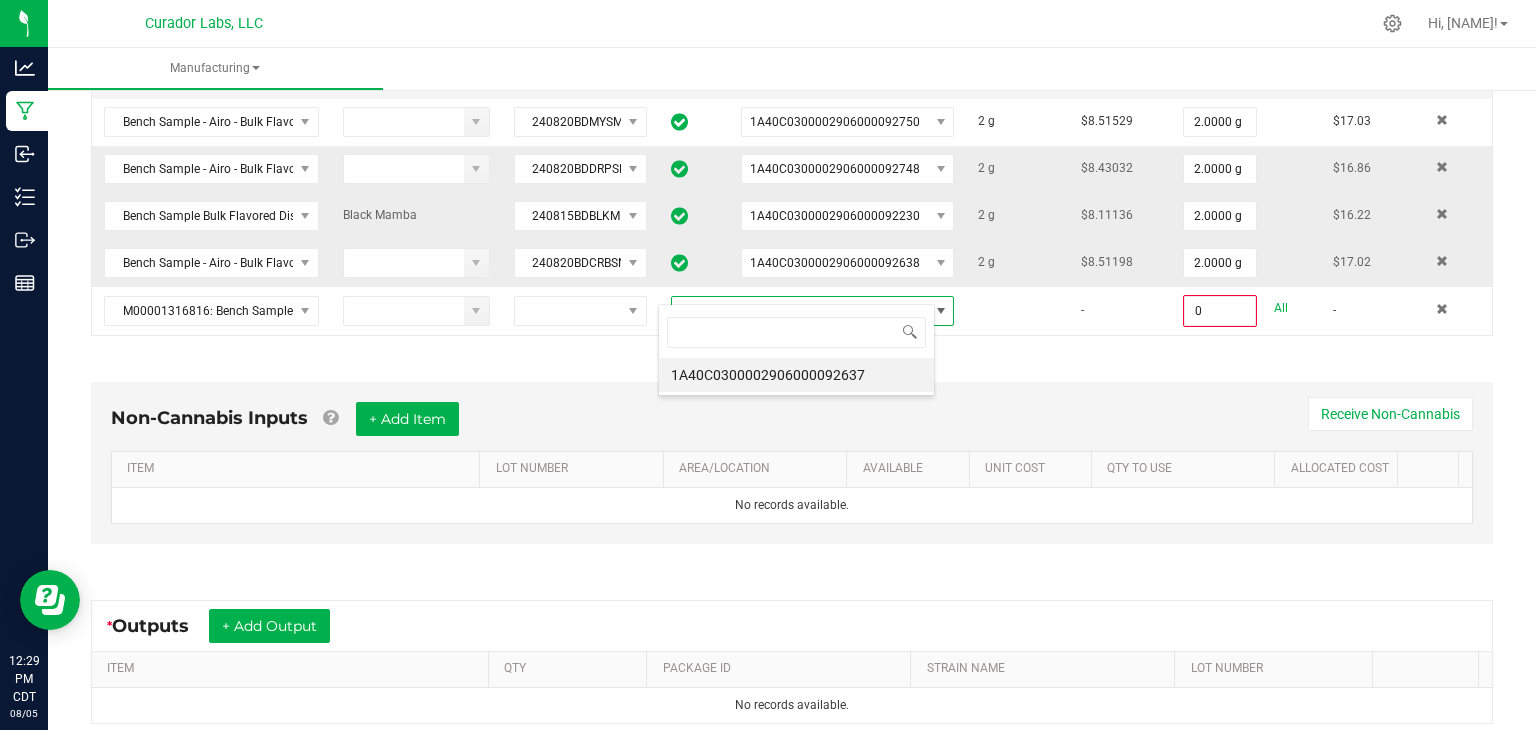 scroll, scrollTop: 99970, scrollLeft: 99723, axis: both 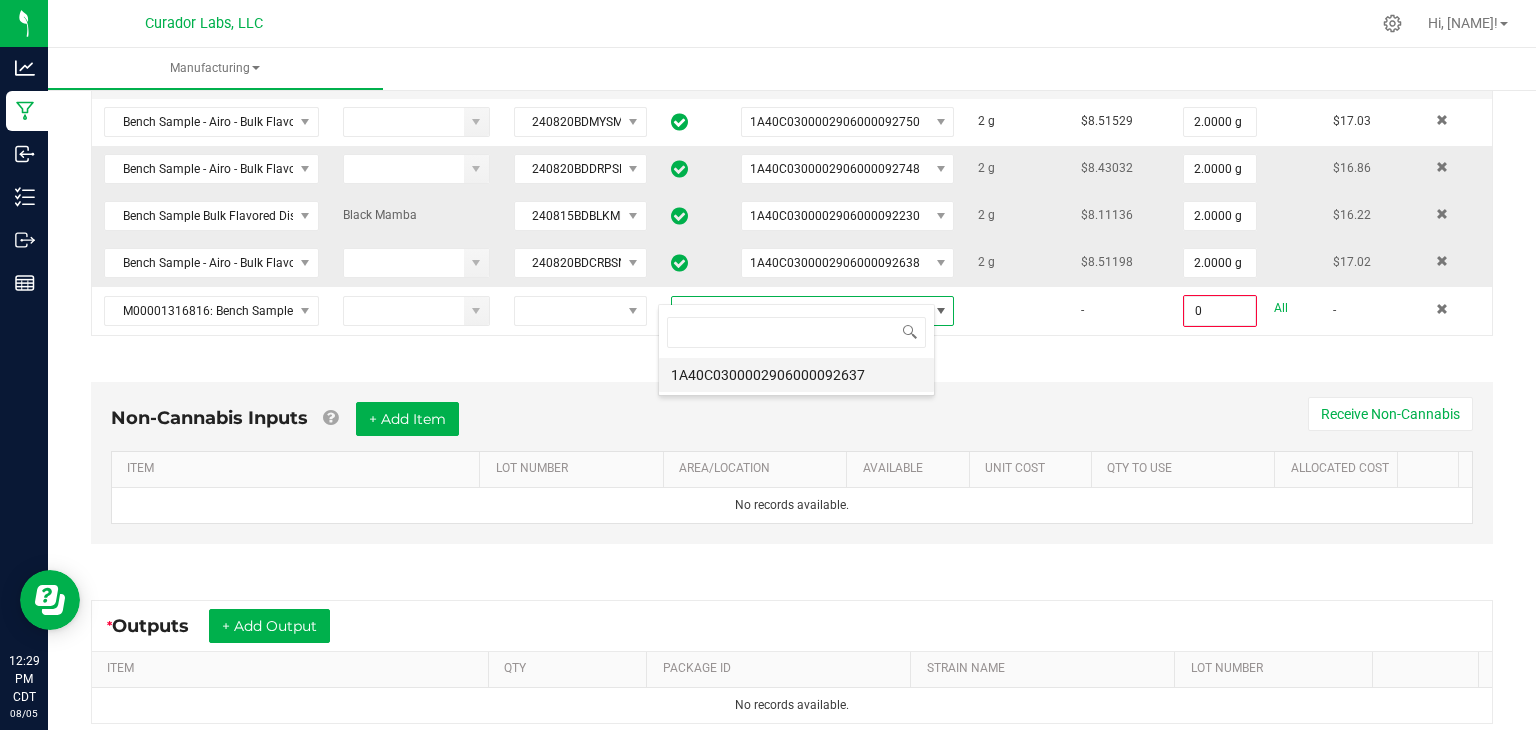 click on "1A40C0300002906000092637" at bounding box center (796, 375) 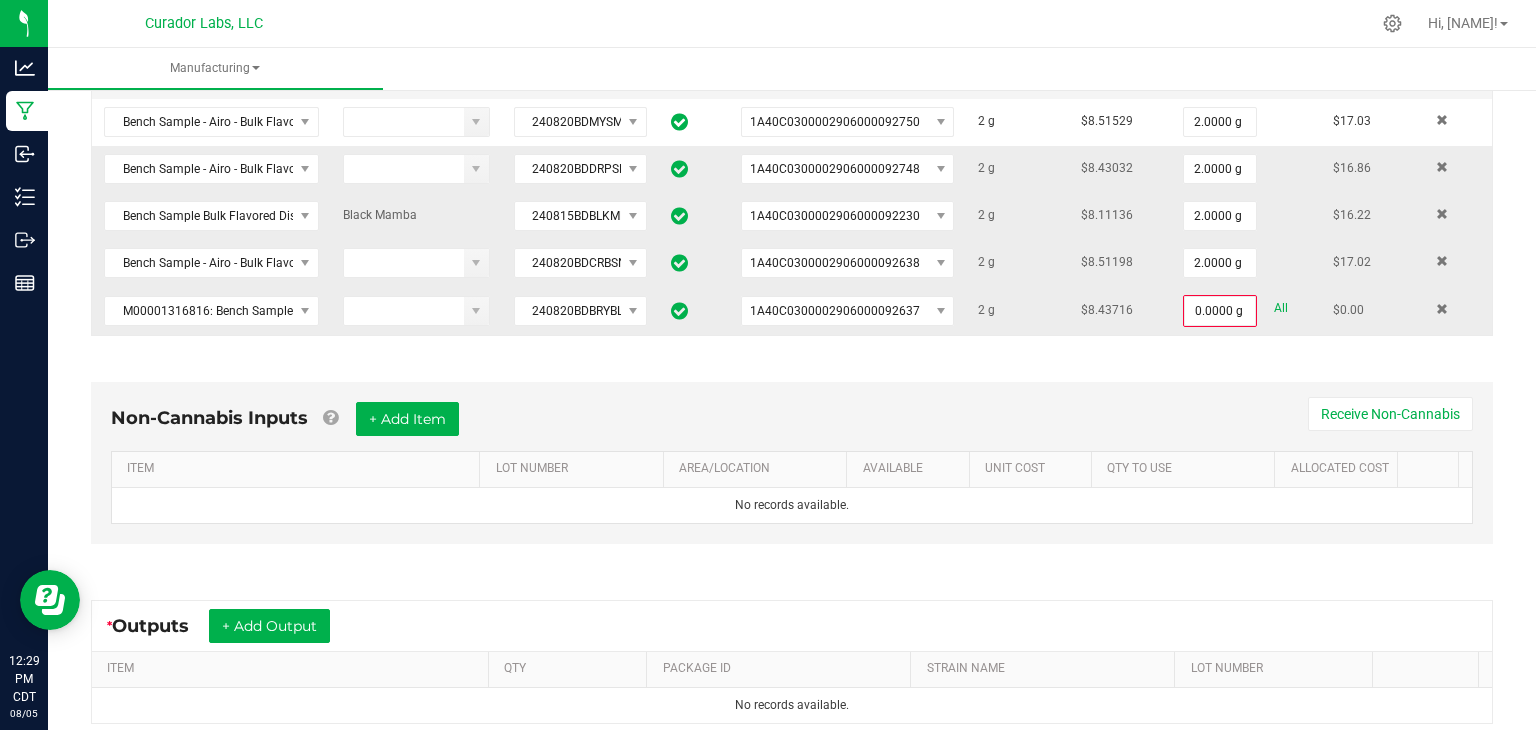 click on "All" at bounding box center [1281, 308] 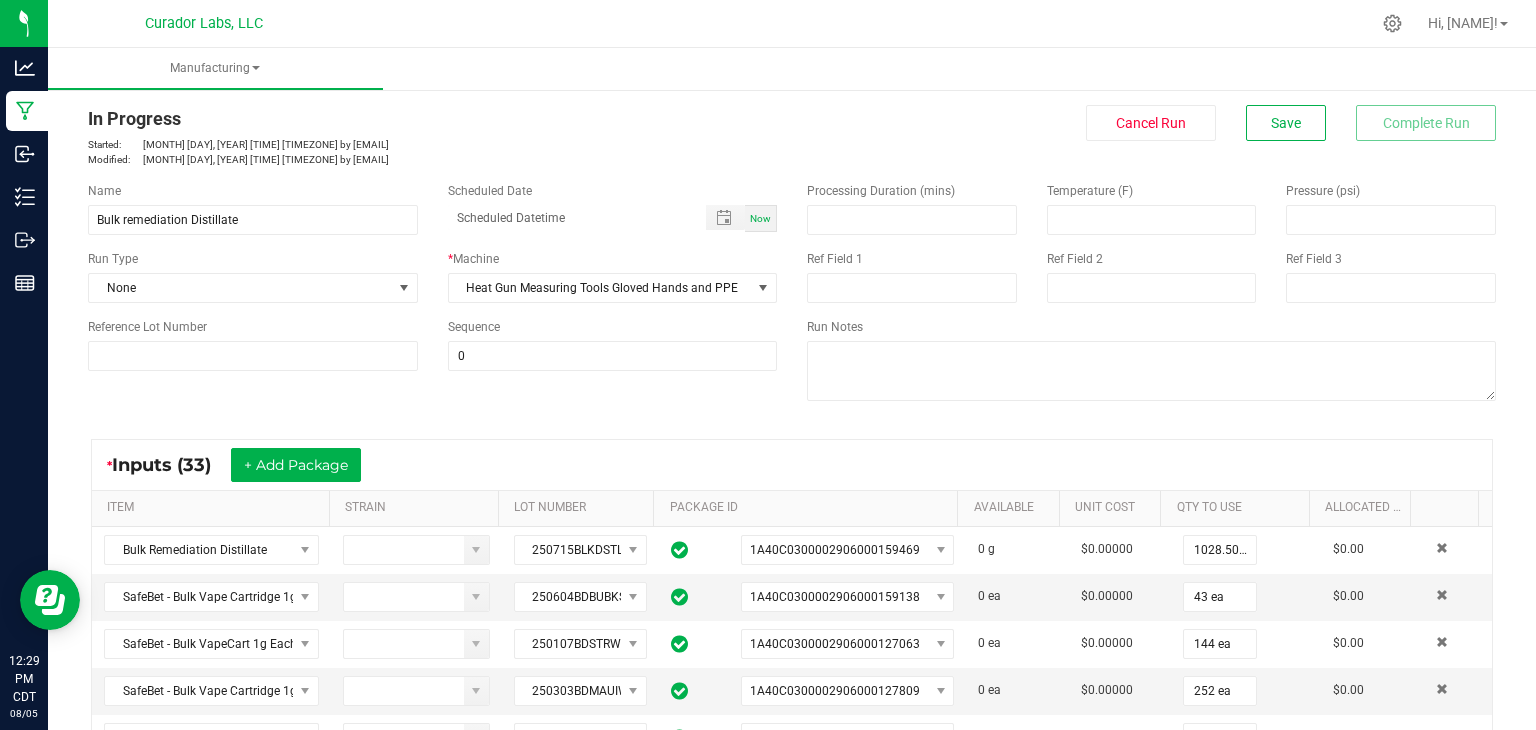 scroll, scrollTop: 0, scrollLeft: 0, axis: both 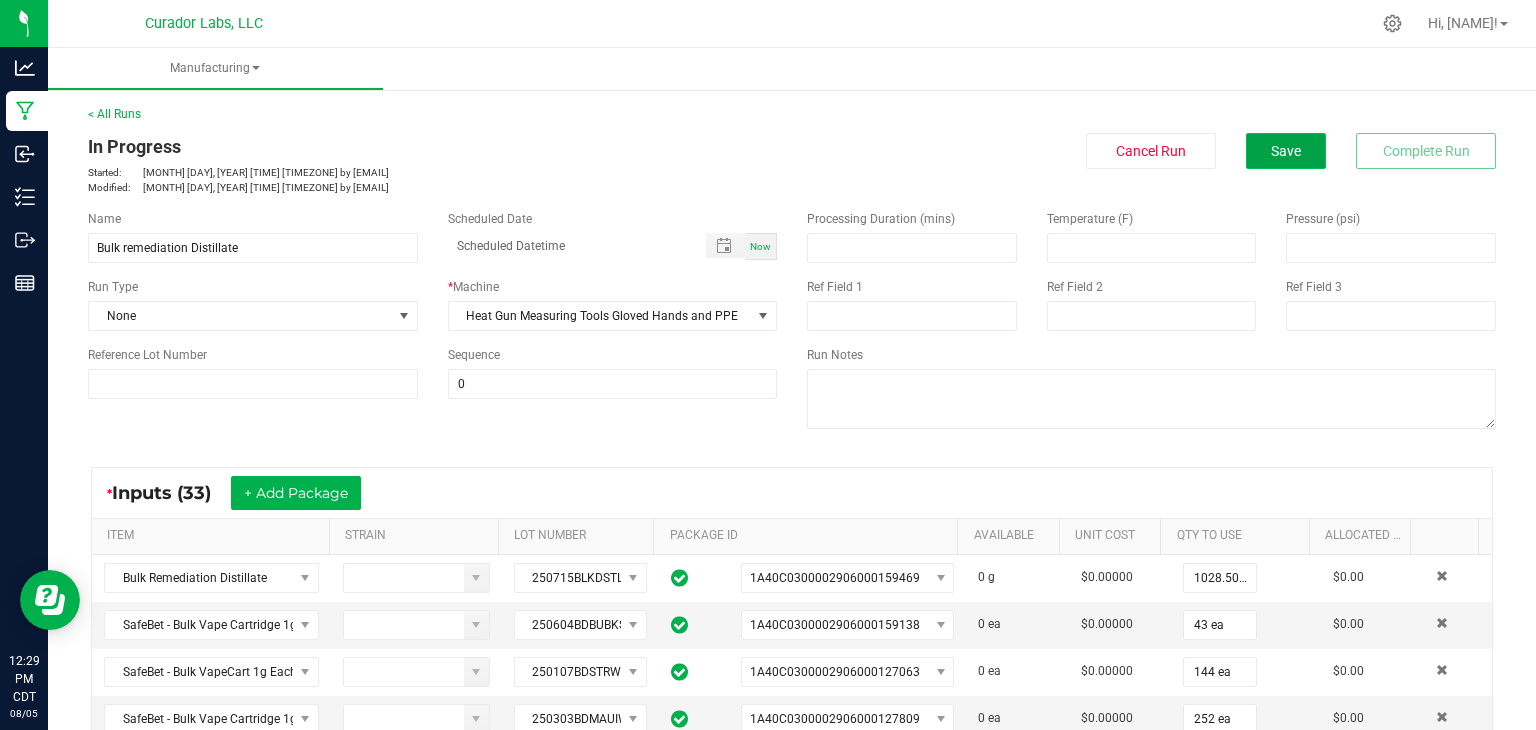 click on "Save" at bounding box center [1286, 151] 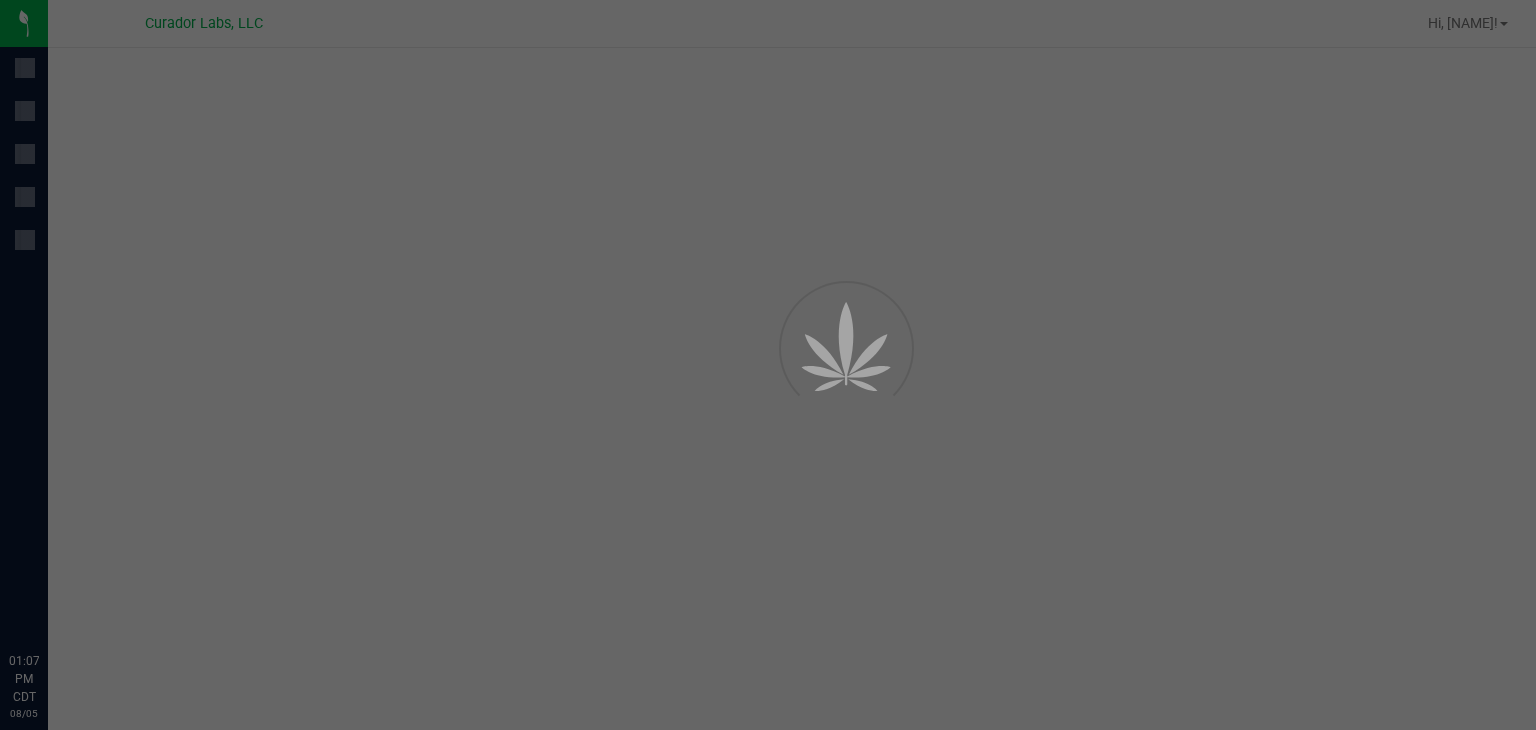 scroll, scrollTop: 0, scrollLeft: 0, axis: both 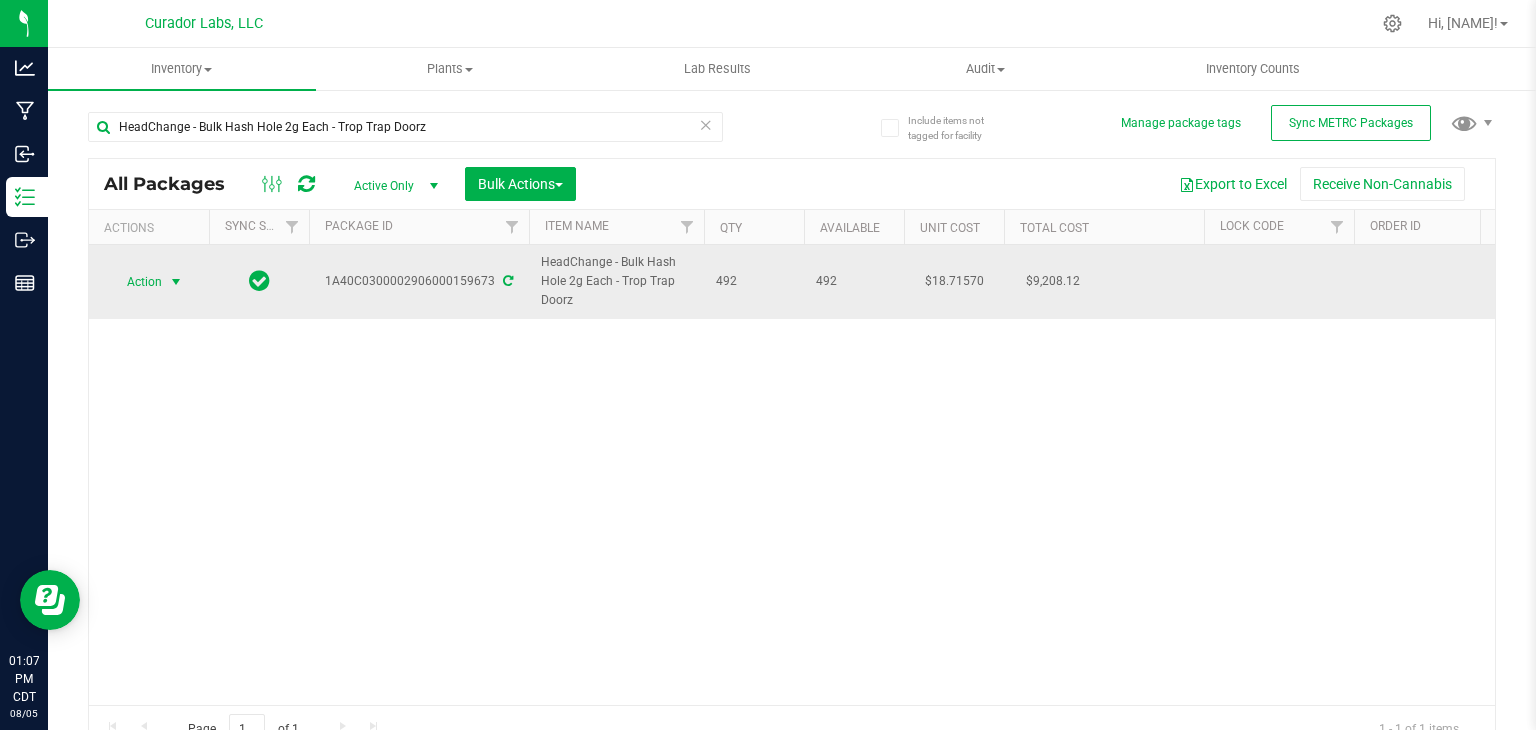 click at bounding box center [176, 282] 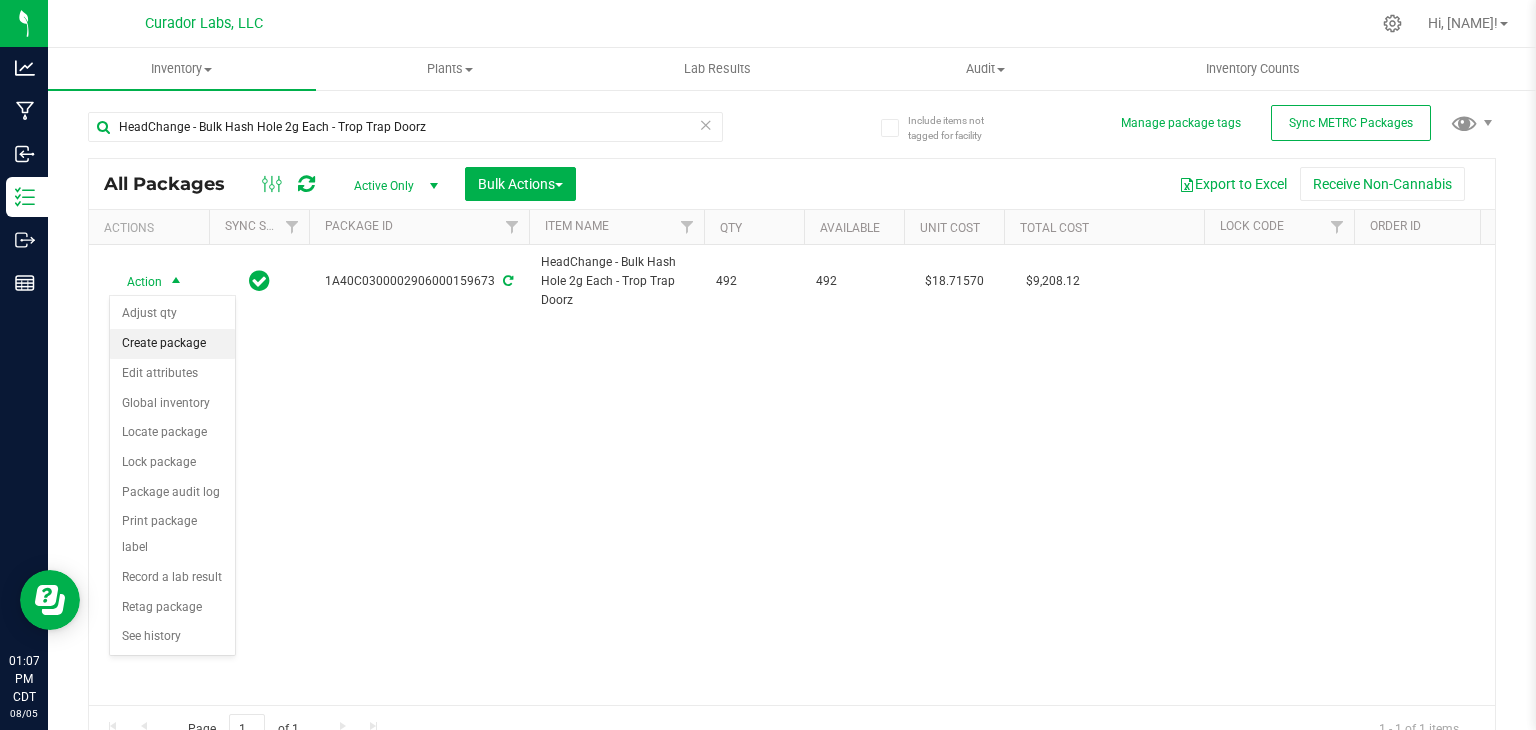 click on "Create package" at bounding box center (172, 344) 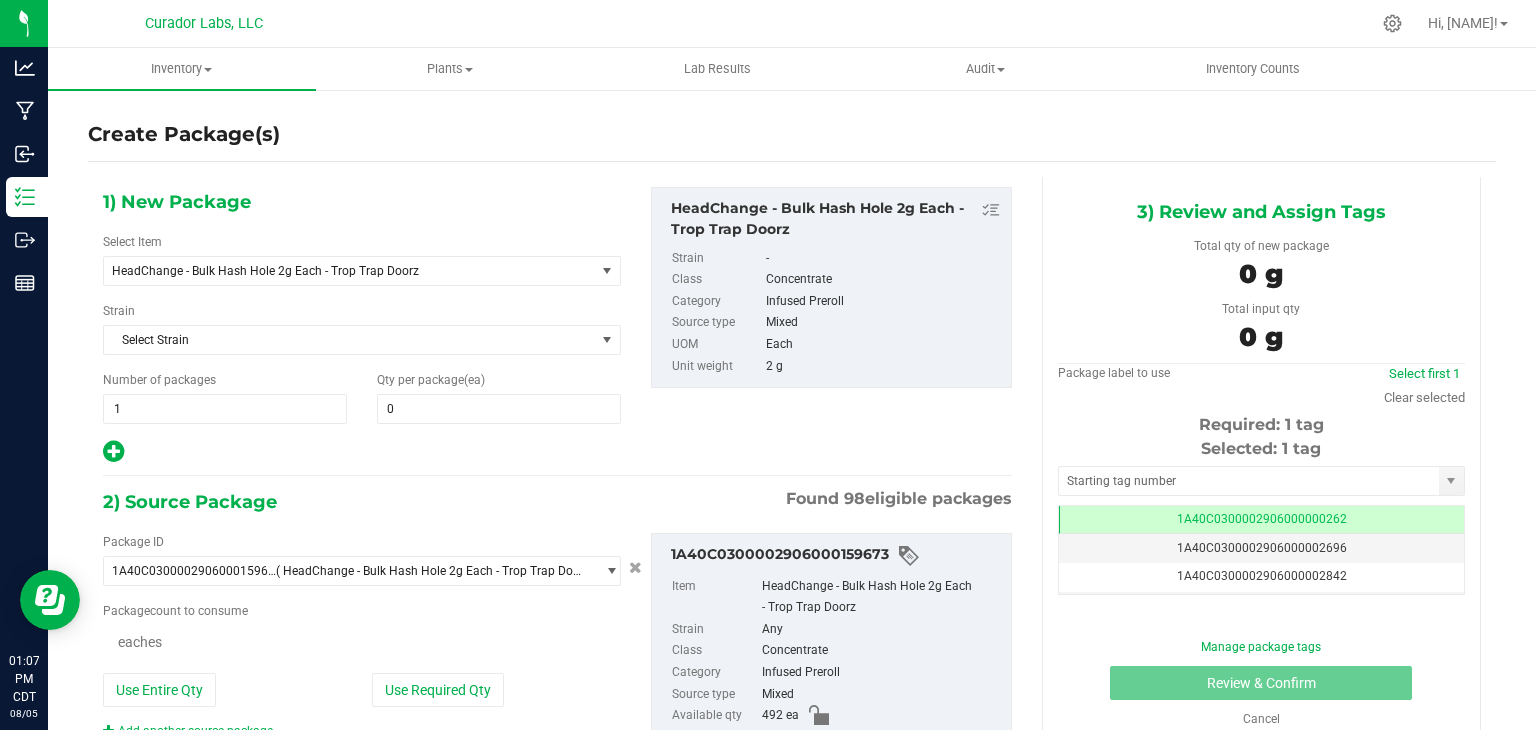 type on "0" 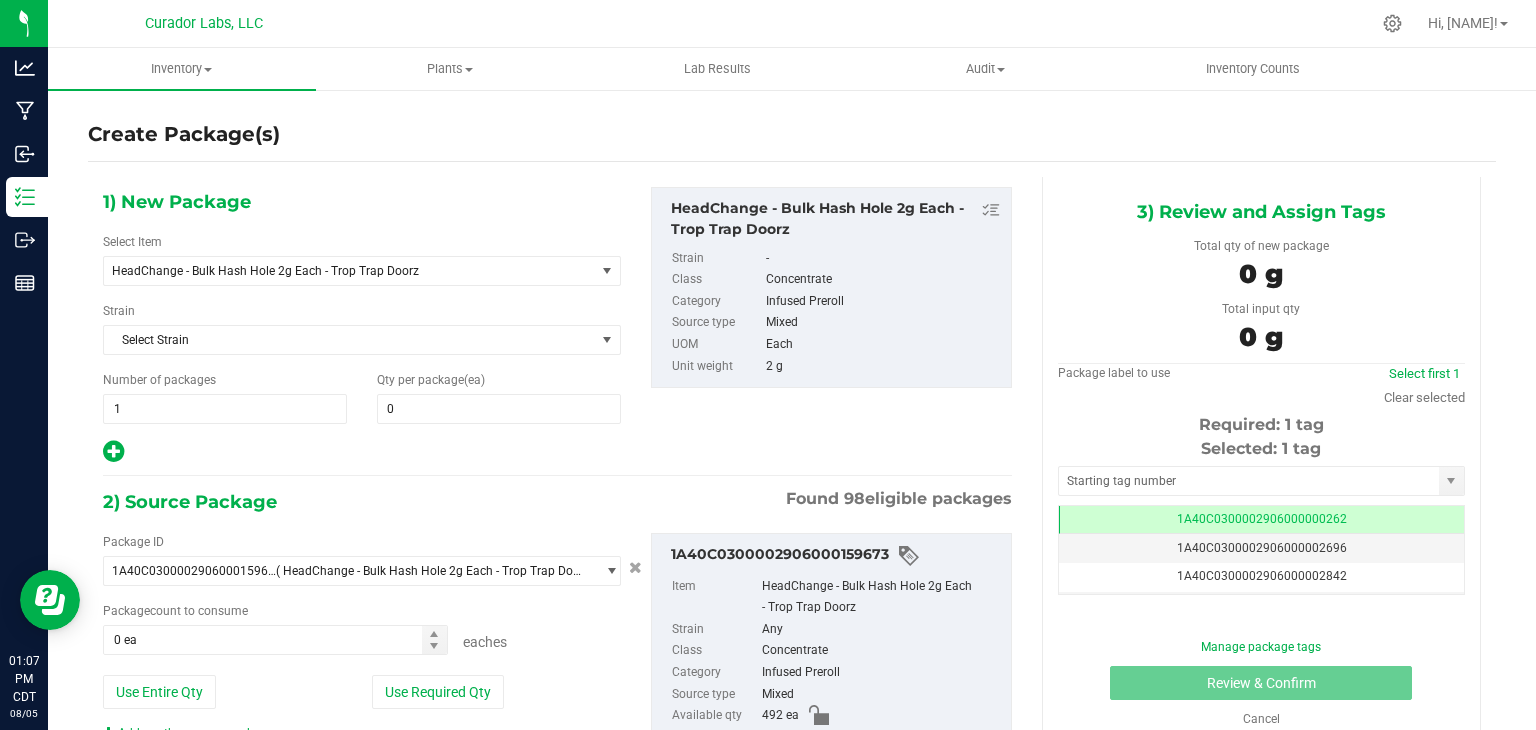 scroll, scrollTop: 0, scrollLeft: 0, axis: both 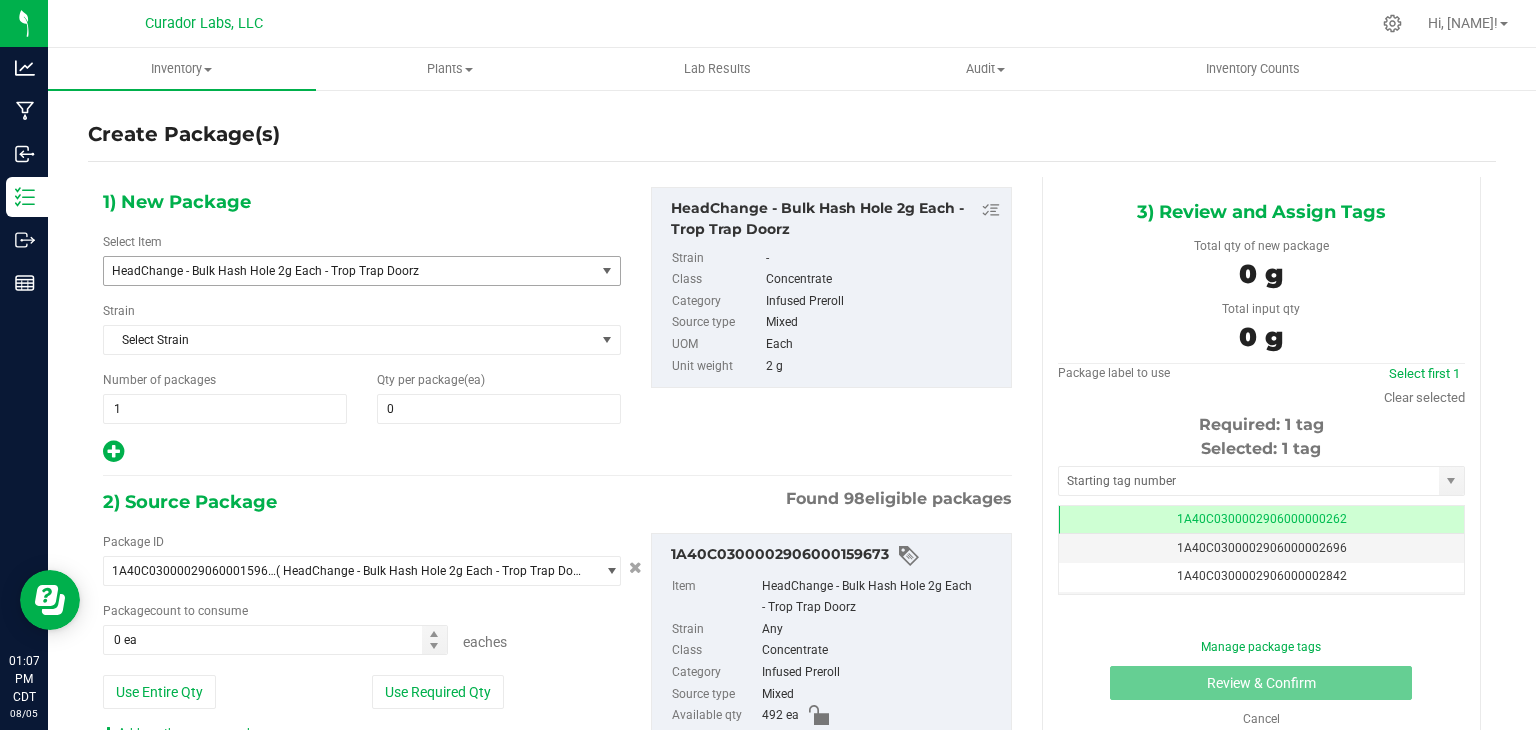 click on "HeadChange - Bulk Hash Hole 2g Each - Trop Trap Doorz" at bounding box center [340, 271] 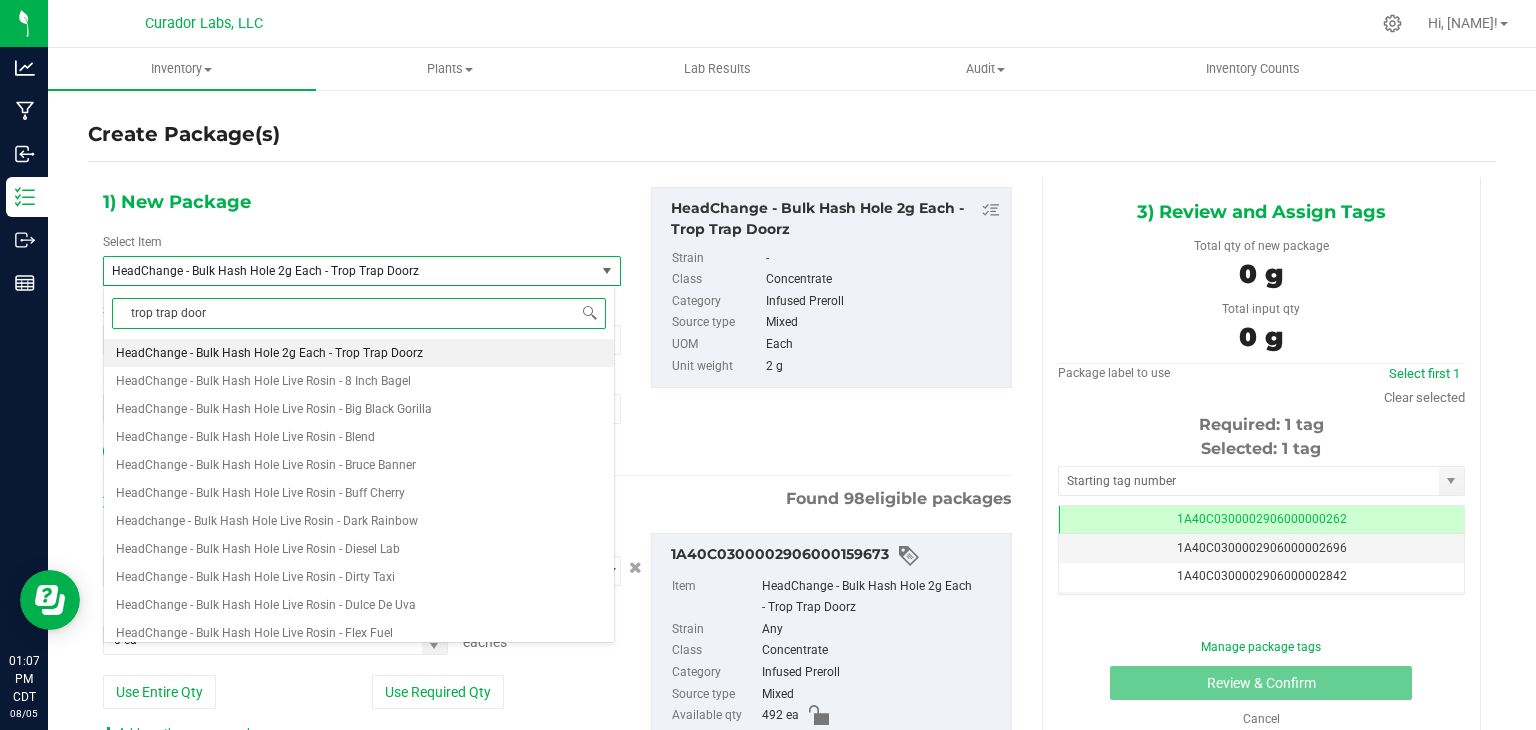 type on "trop trap doorz" 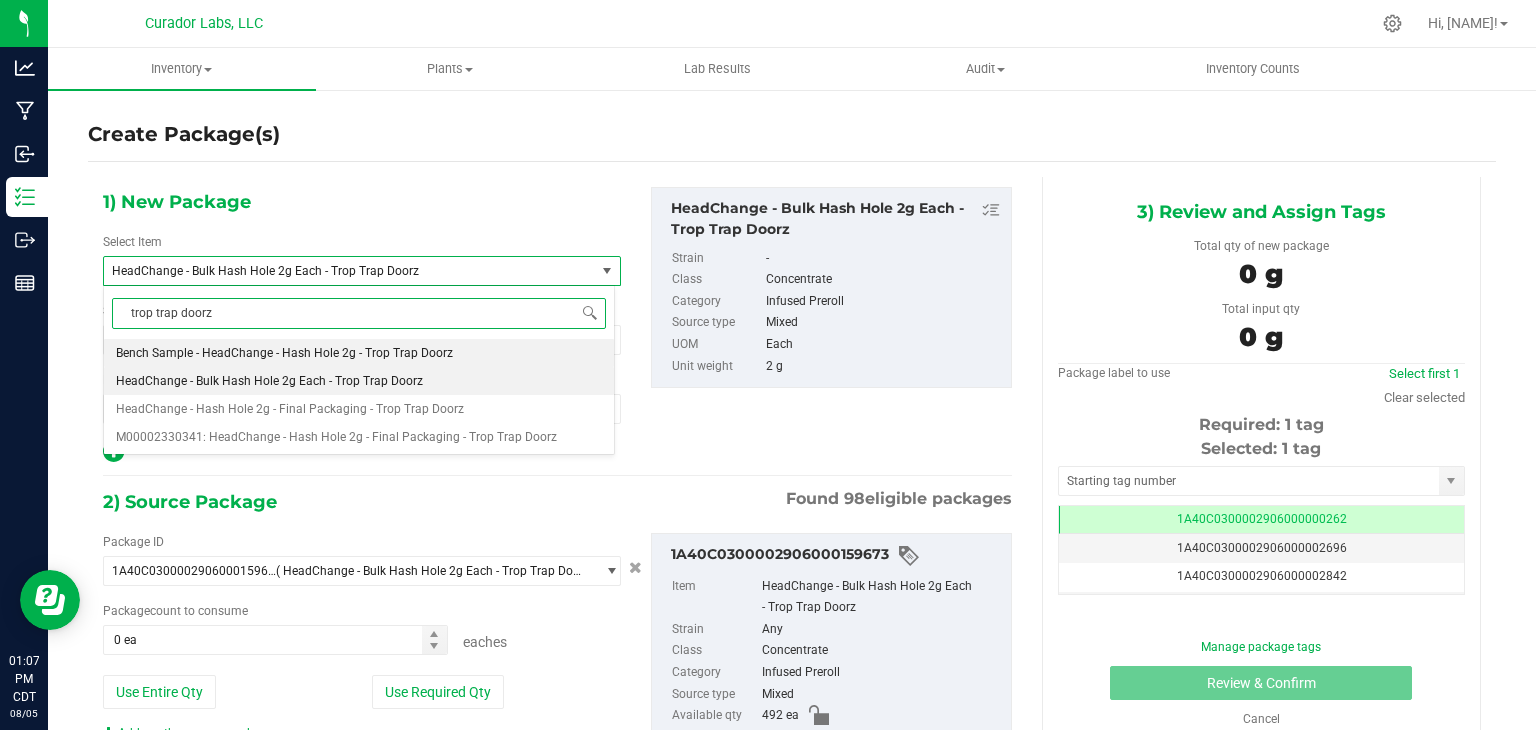 click on "Bench Sample - HeadChange - Hash Hole 2g - Trop Trap Doorz" at bounding box center (284, 353) 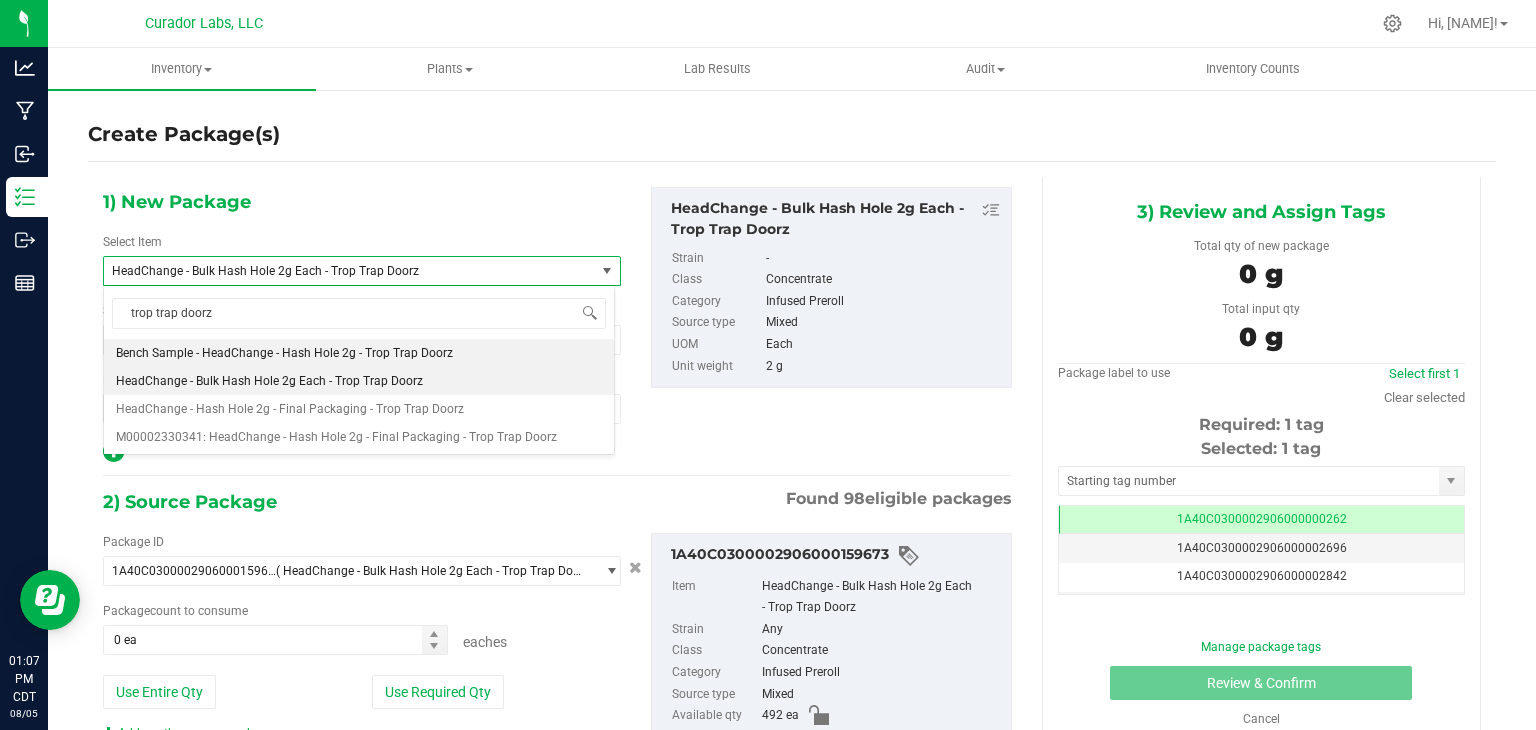 type 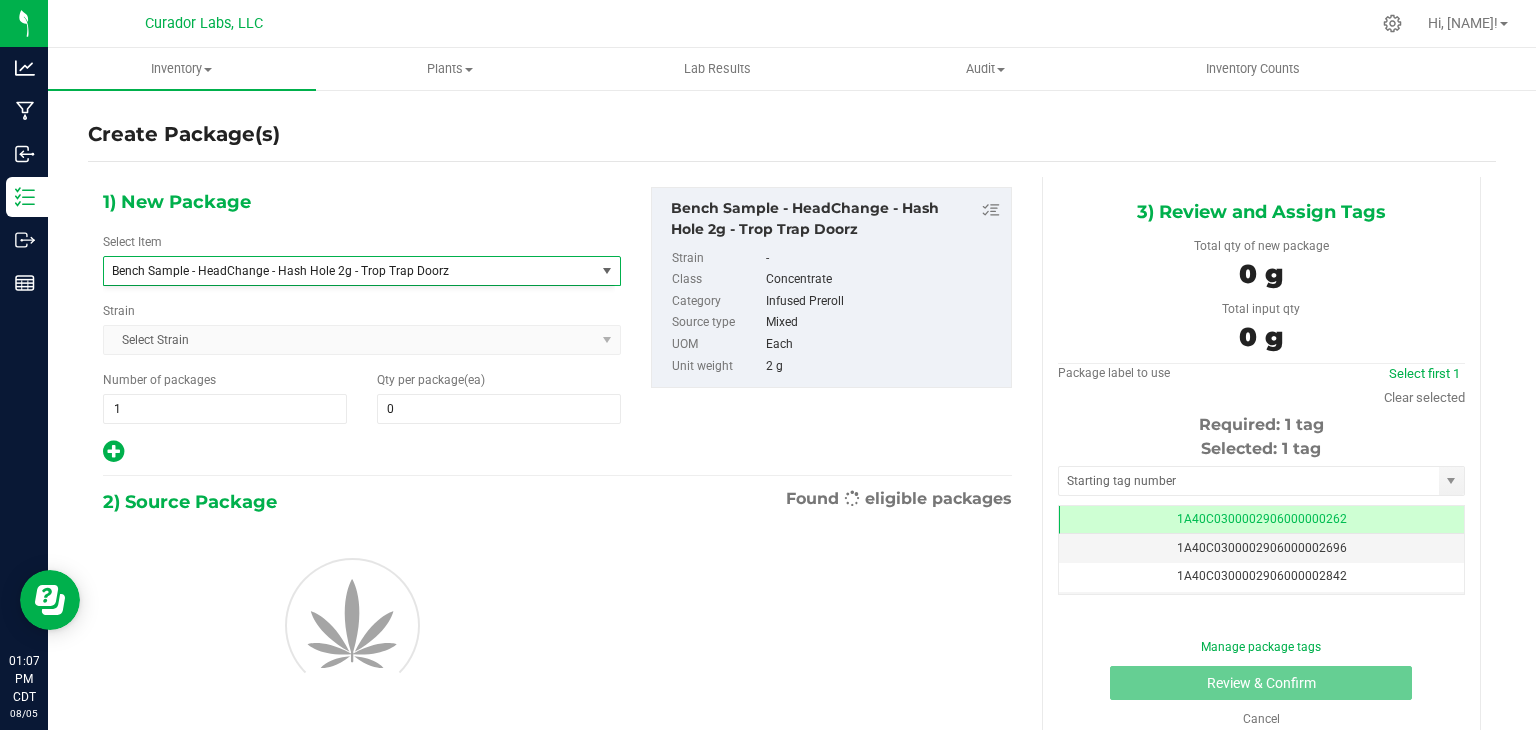 type on "0" 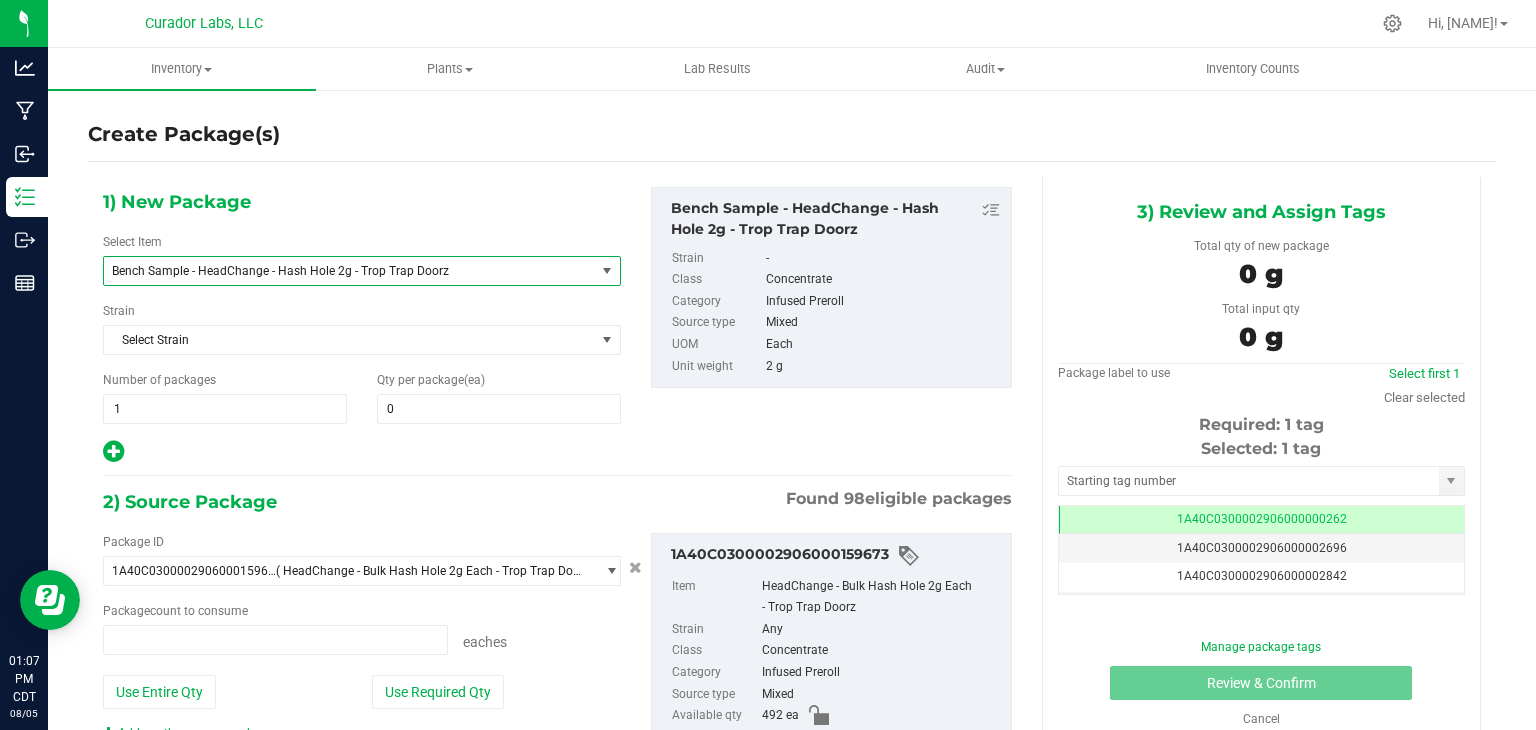 type on "0 ea" 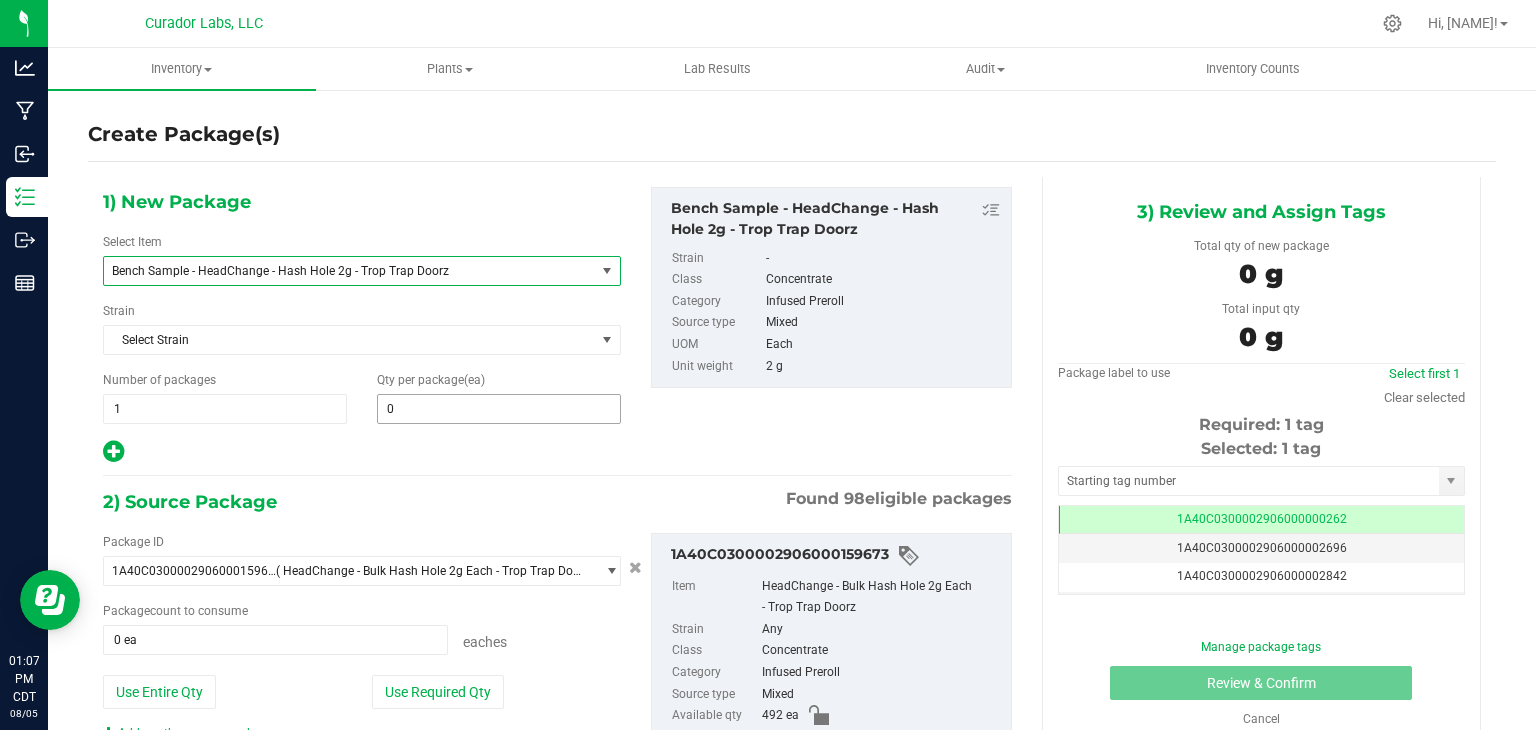 type 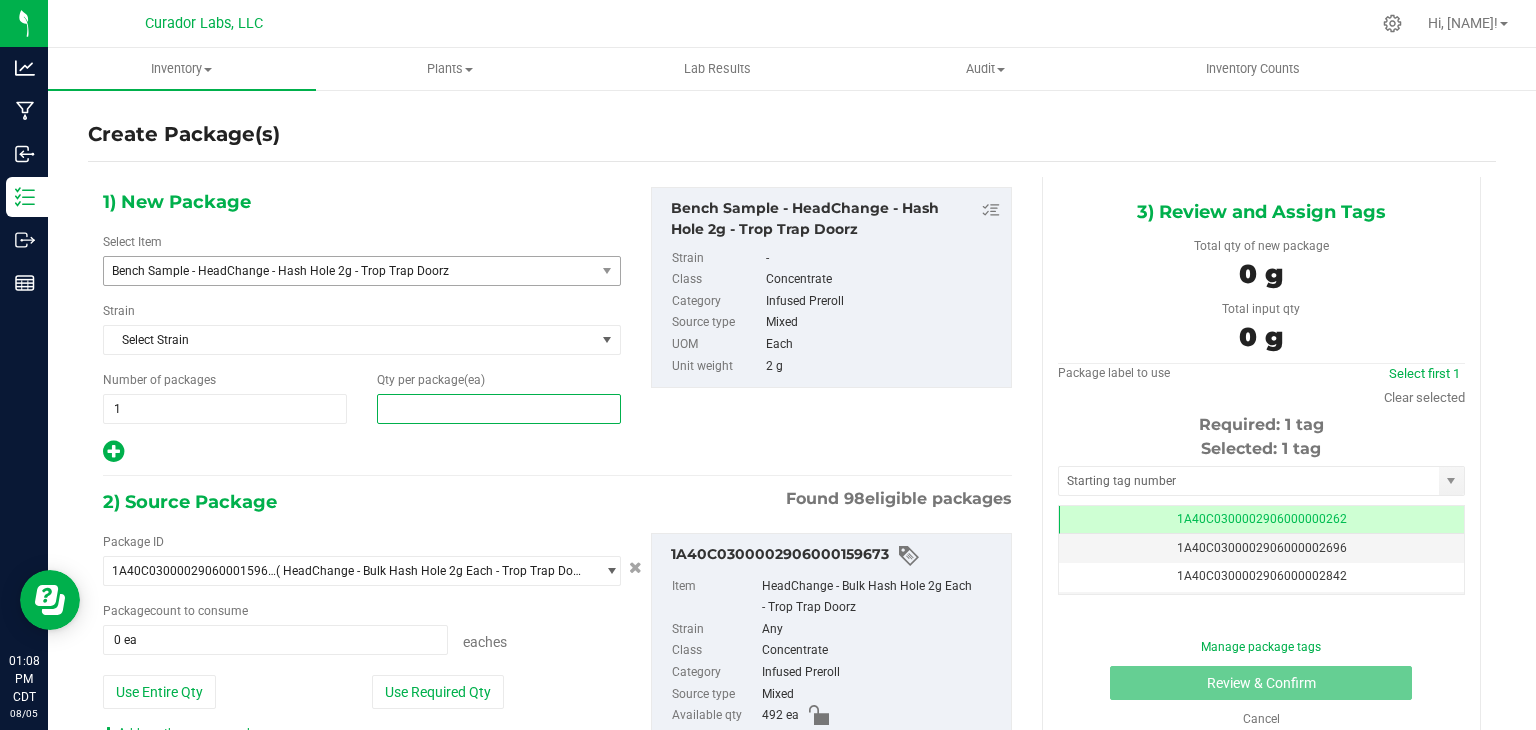 click at bounding box center (499, 409) 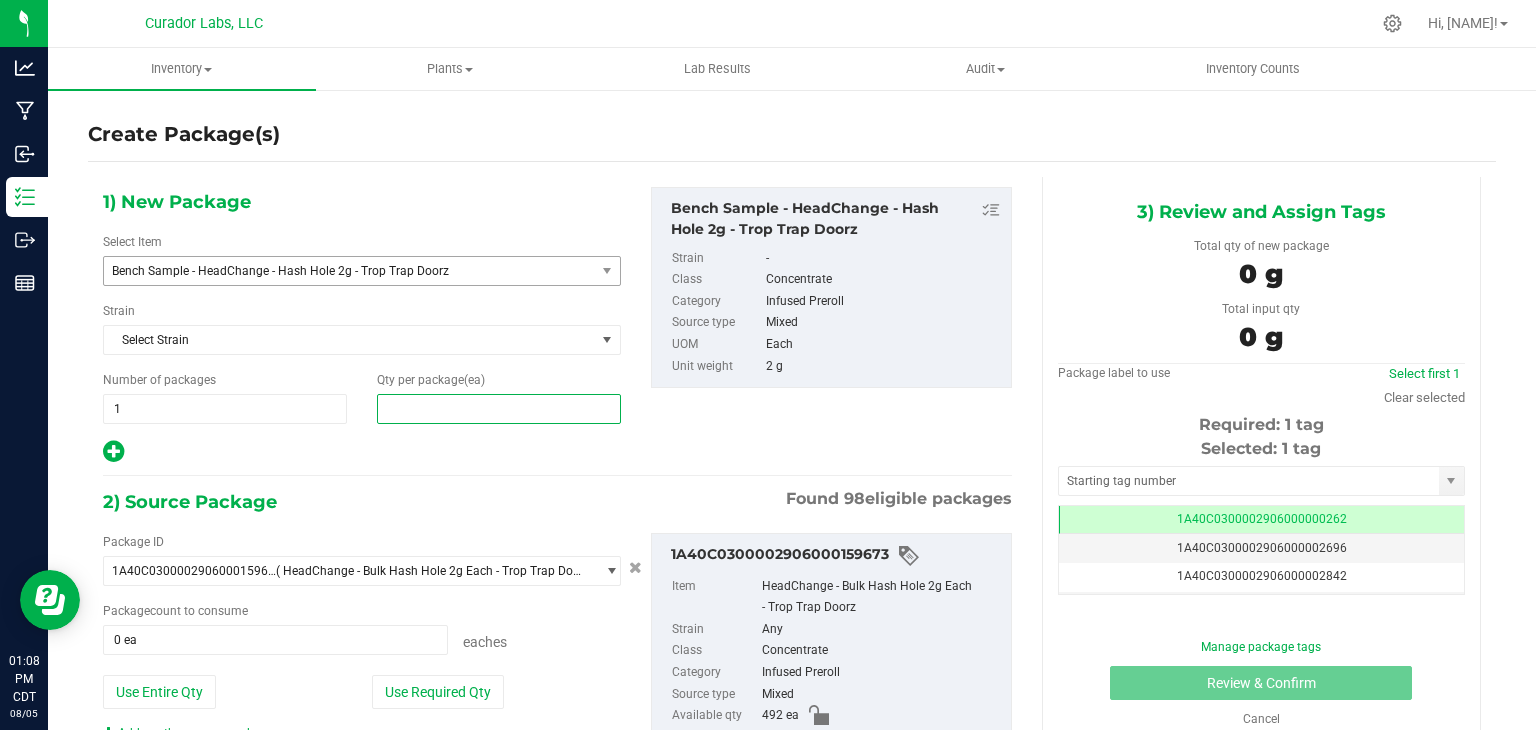 type on "1" 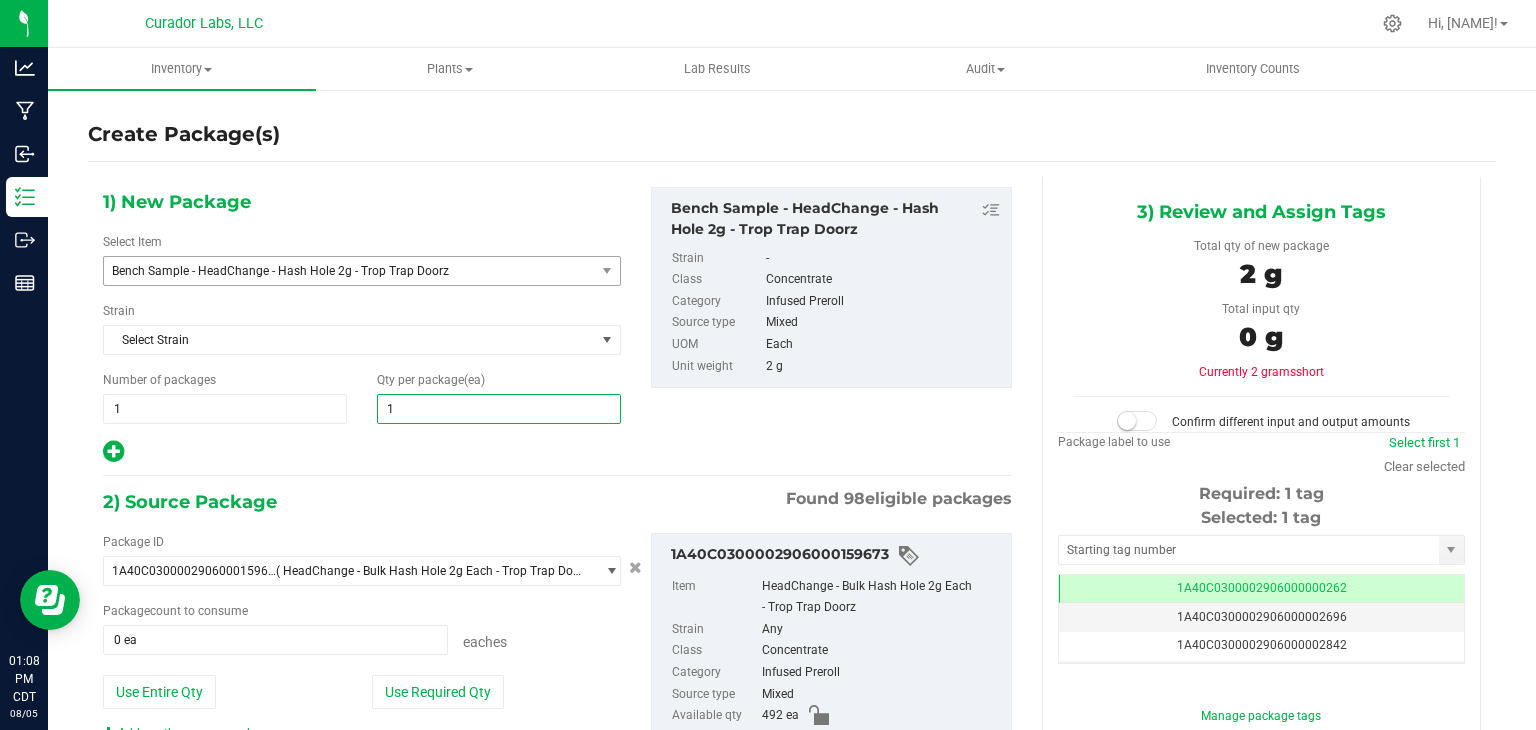 type on "1" 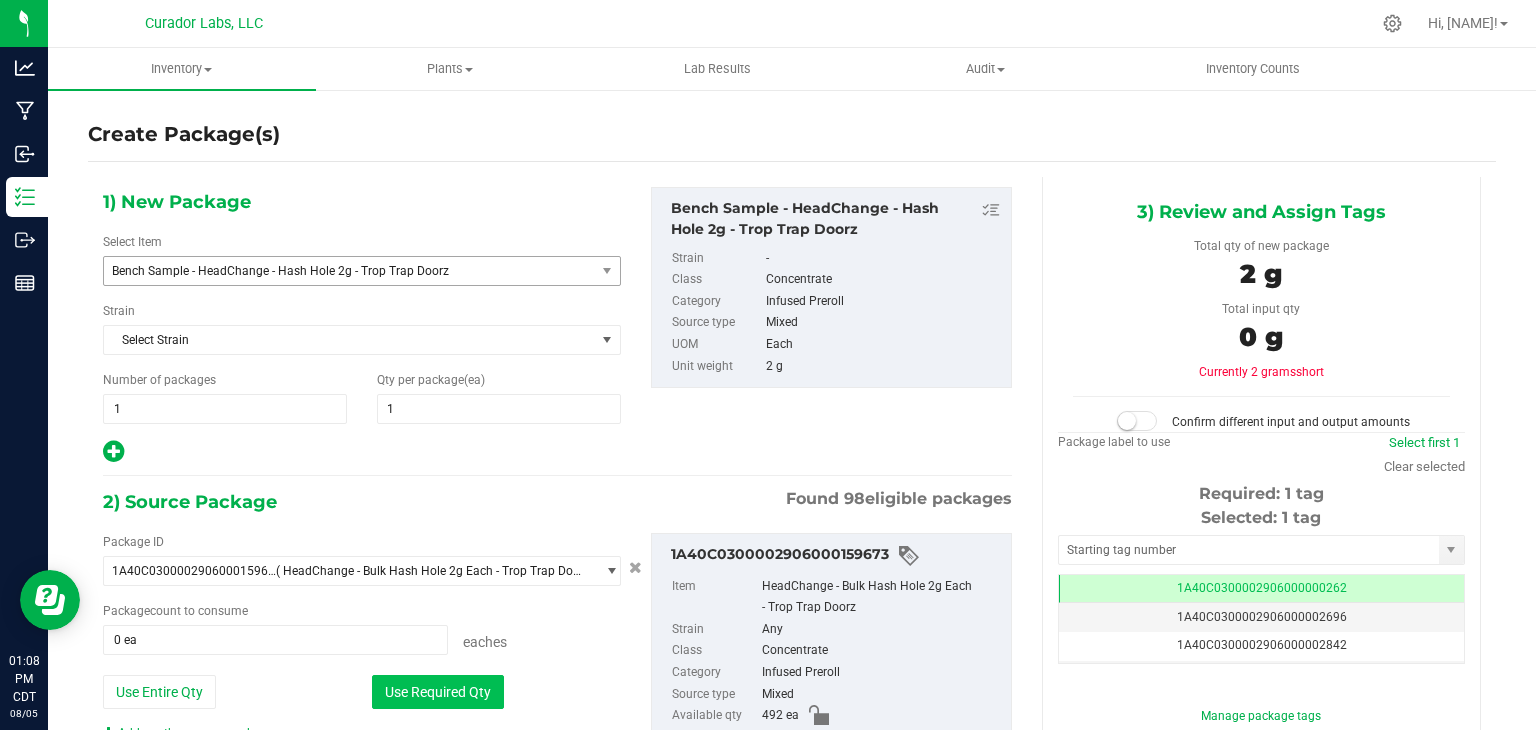 click on "Use Required Qty" at bounding box center (438, 692) 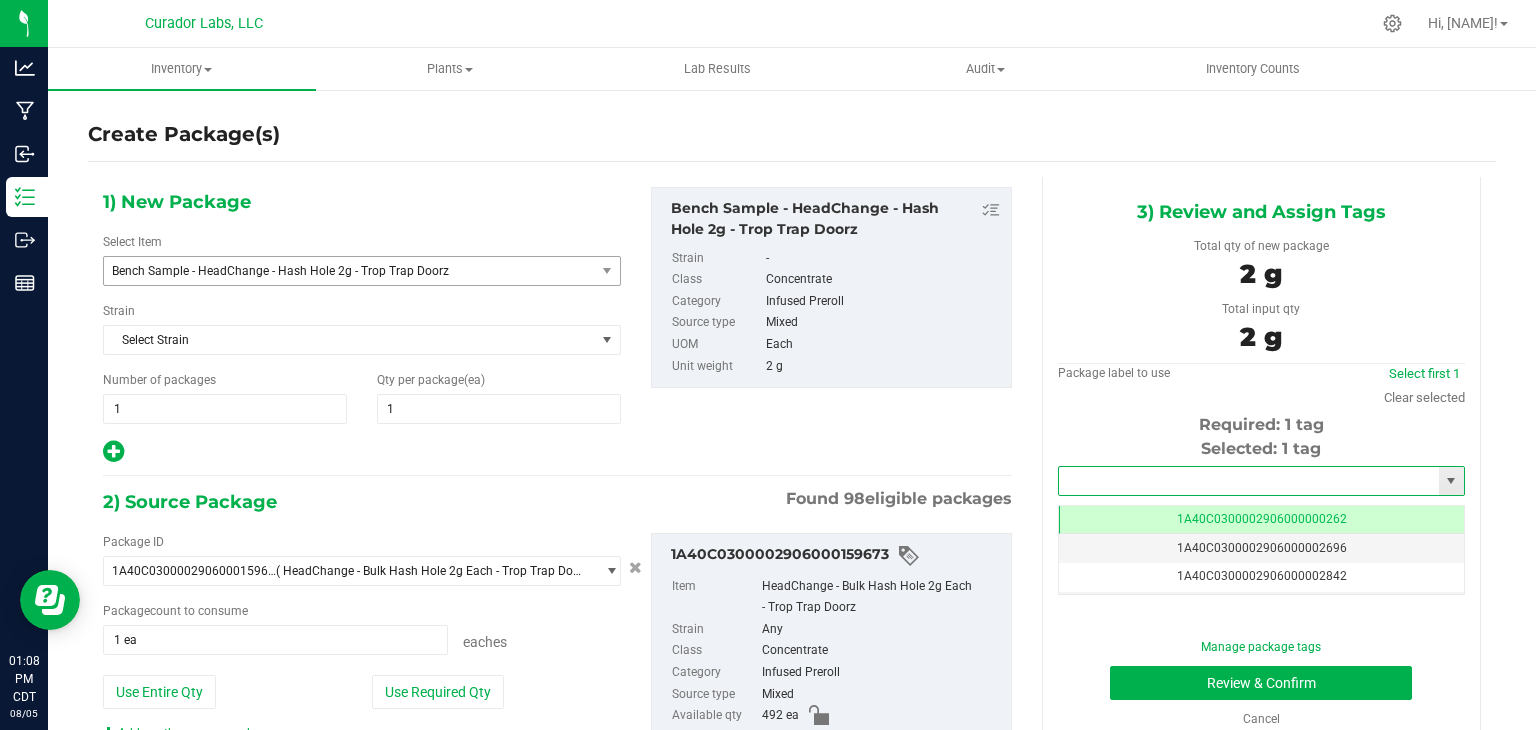 click at bounding box center (1249, 481) 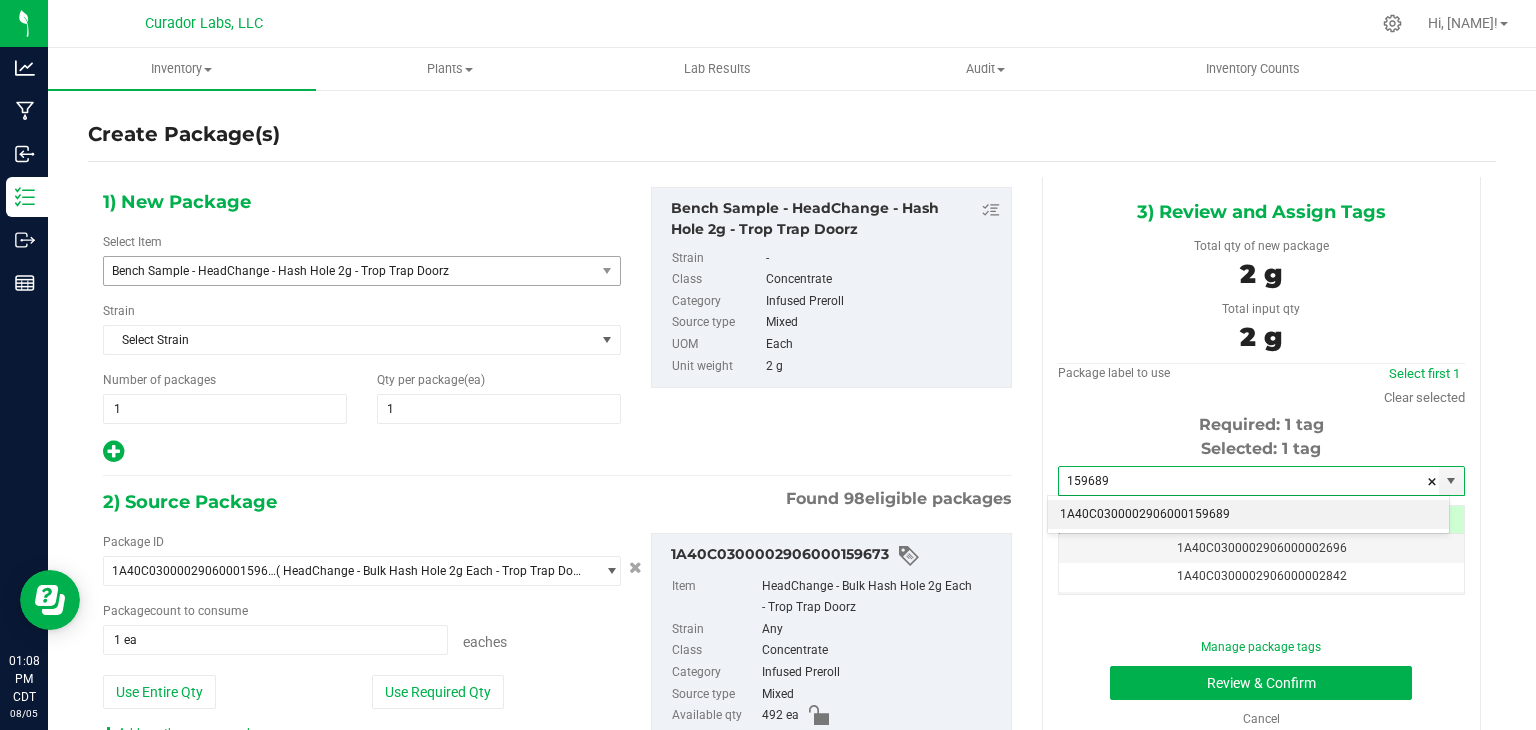 click on "1A40C0300002906000159689" at bounding box center [1248, 515] 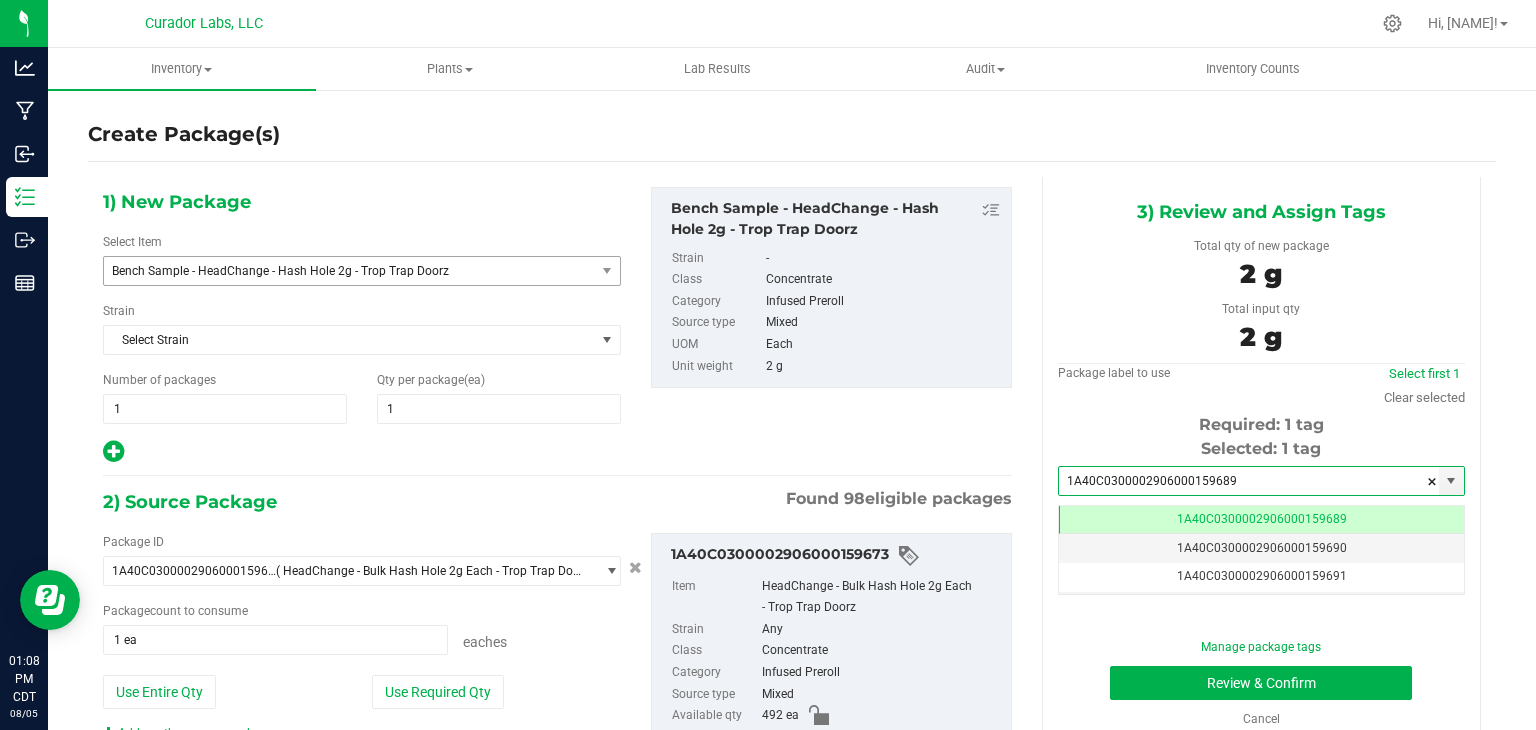type on "1A40C0300002906000159689" 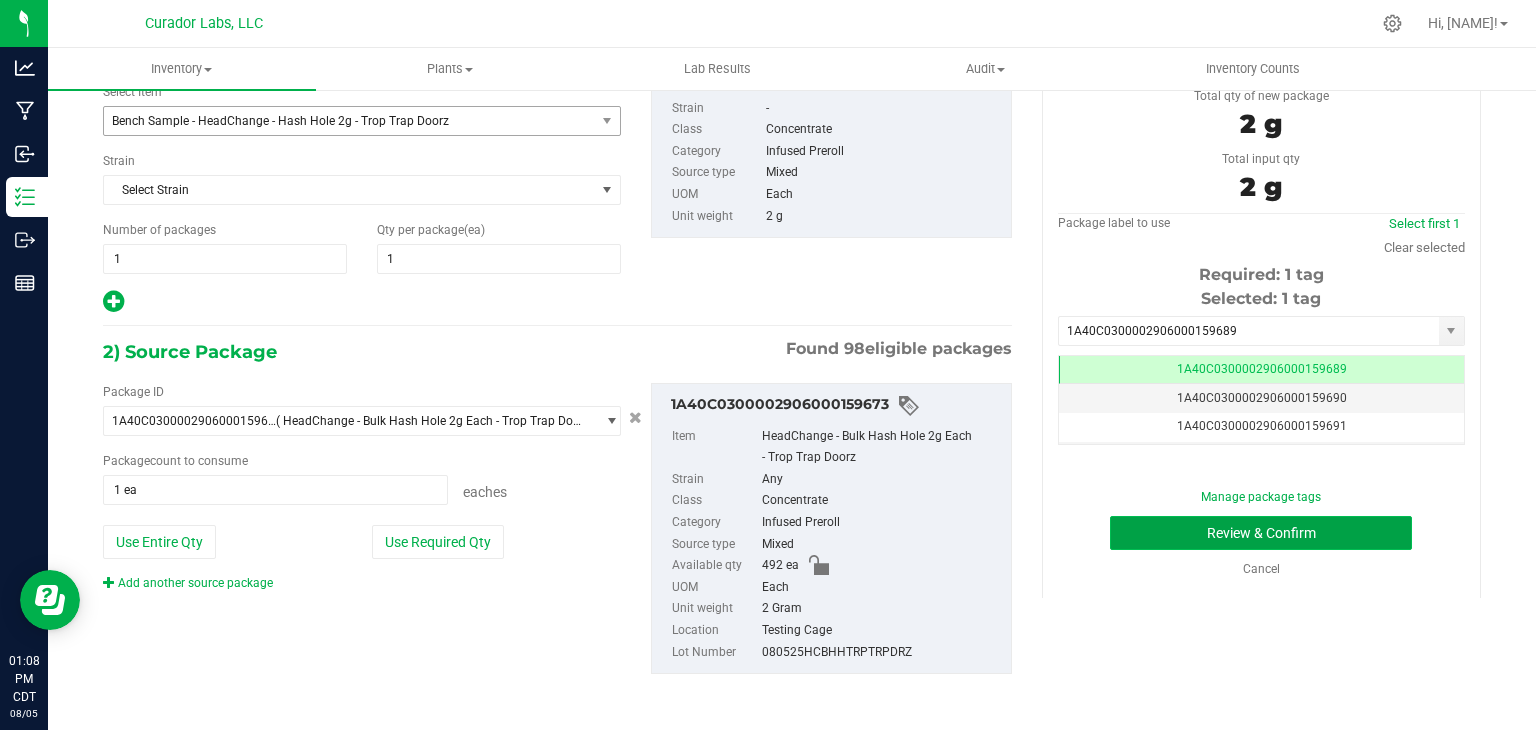 click on "Review & Confirm" at bounding box center (1261, 533) 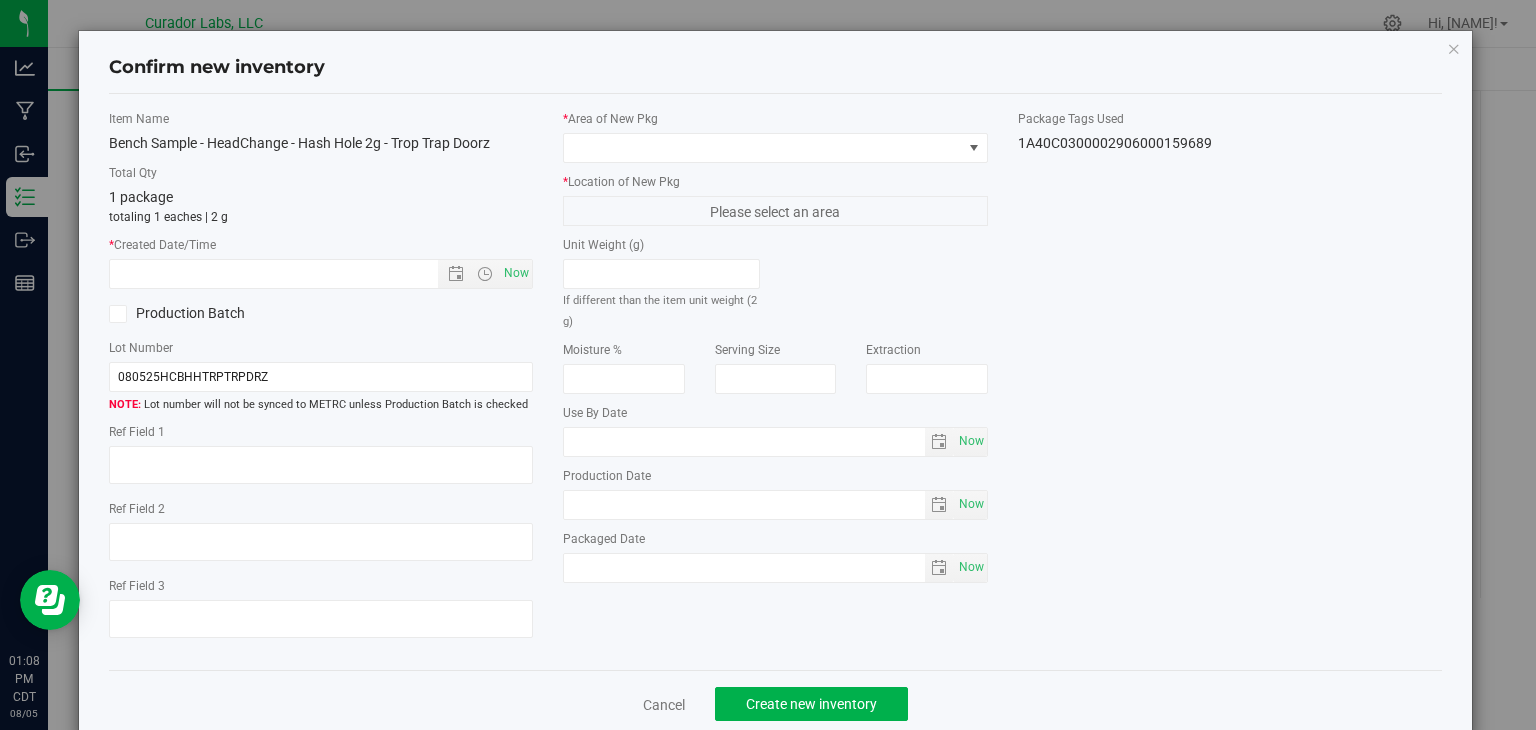 type on "2025-08-05" 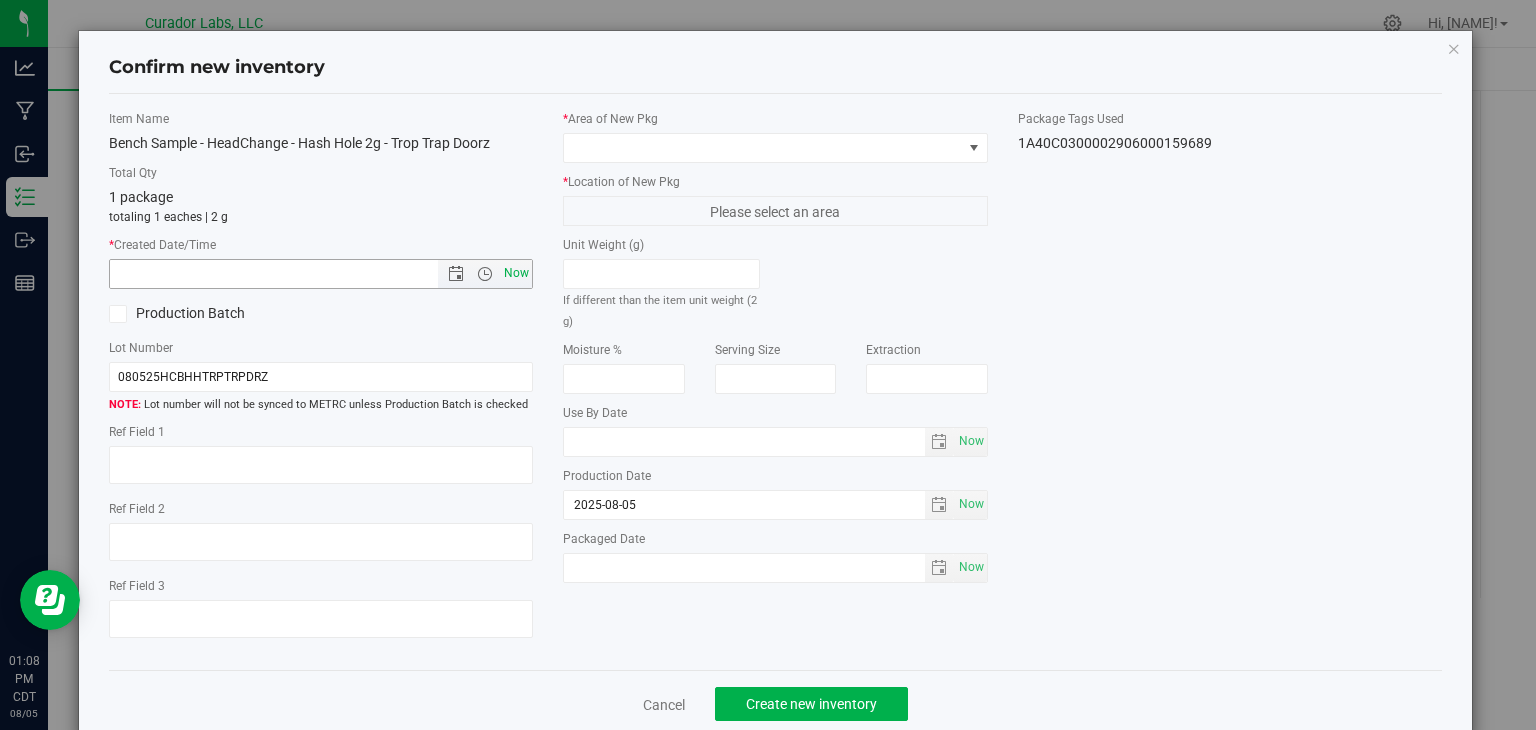 click on "Now" at bounding box center [517, 273] 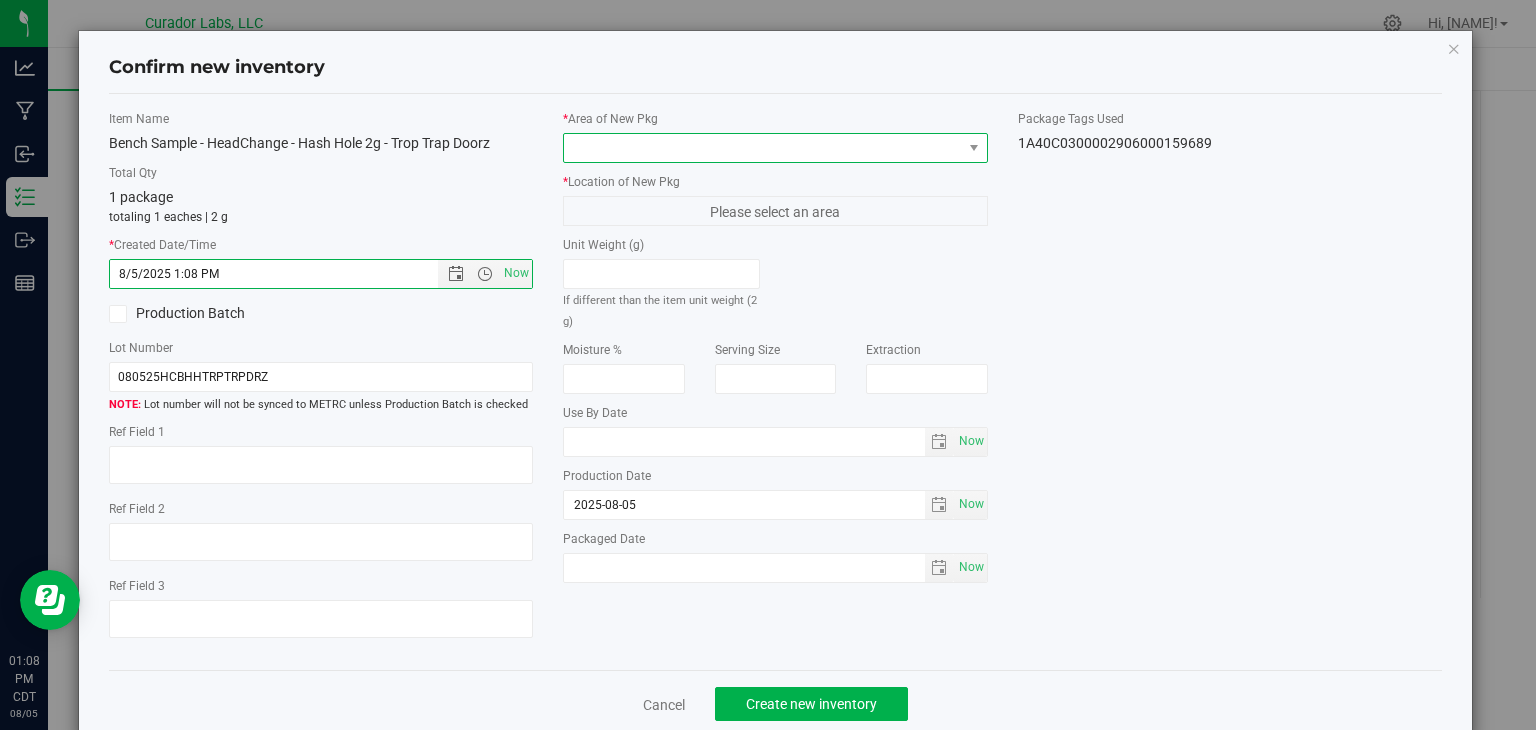 click at bounding box center (763, 148) 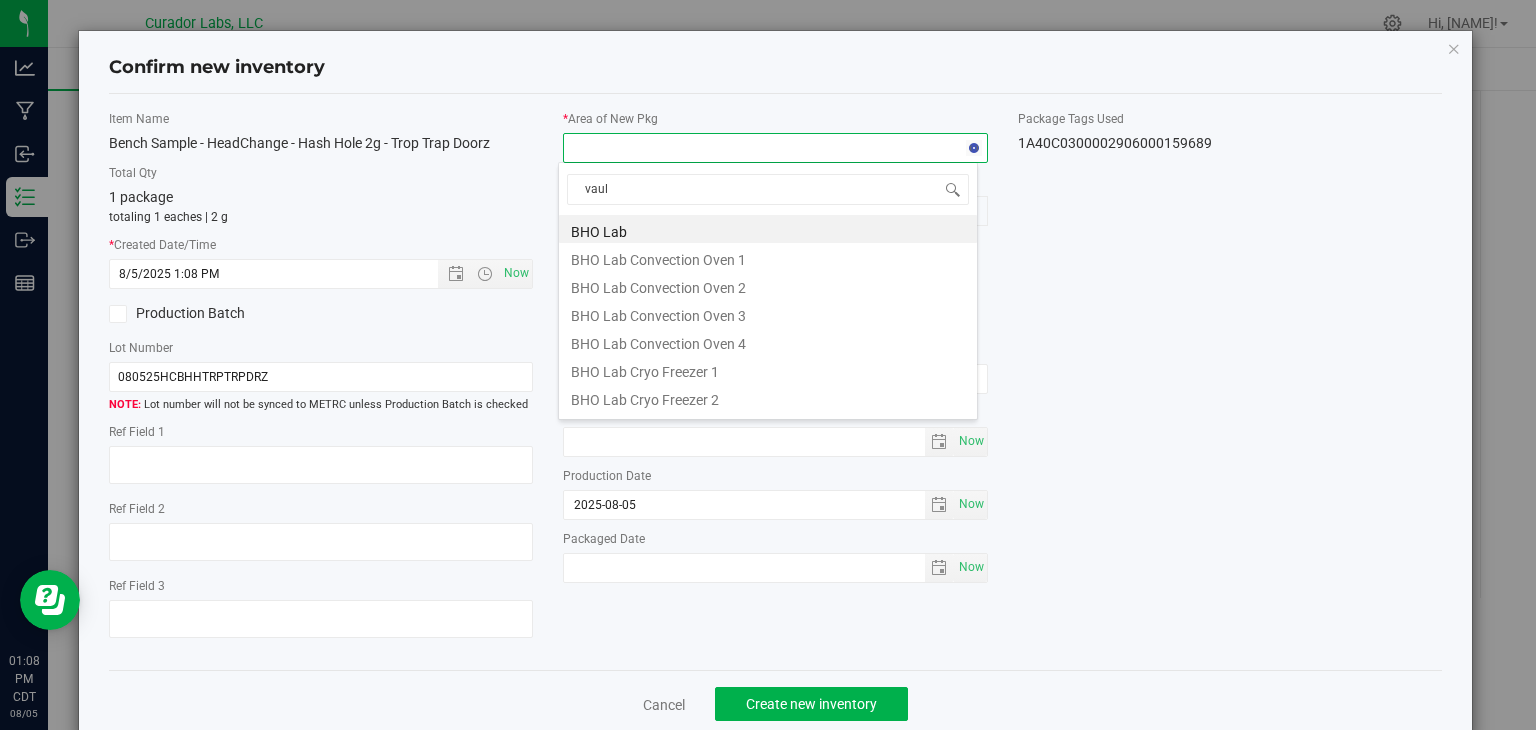 type on "vault" 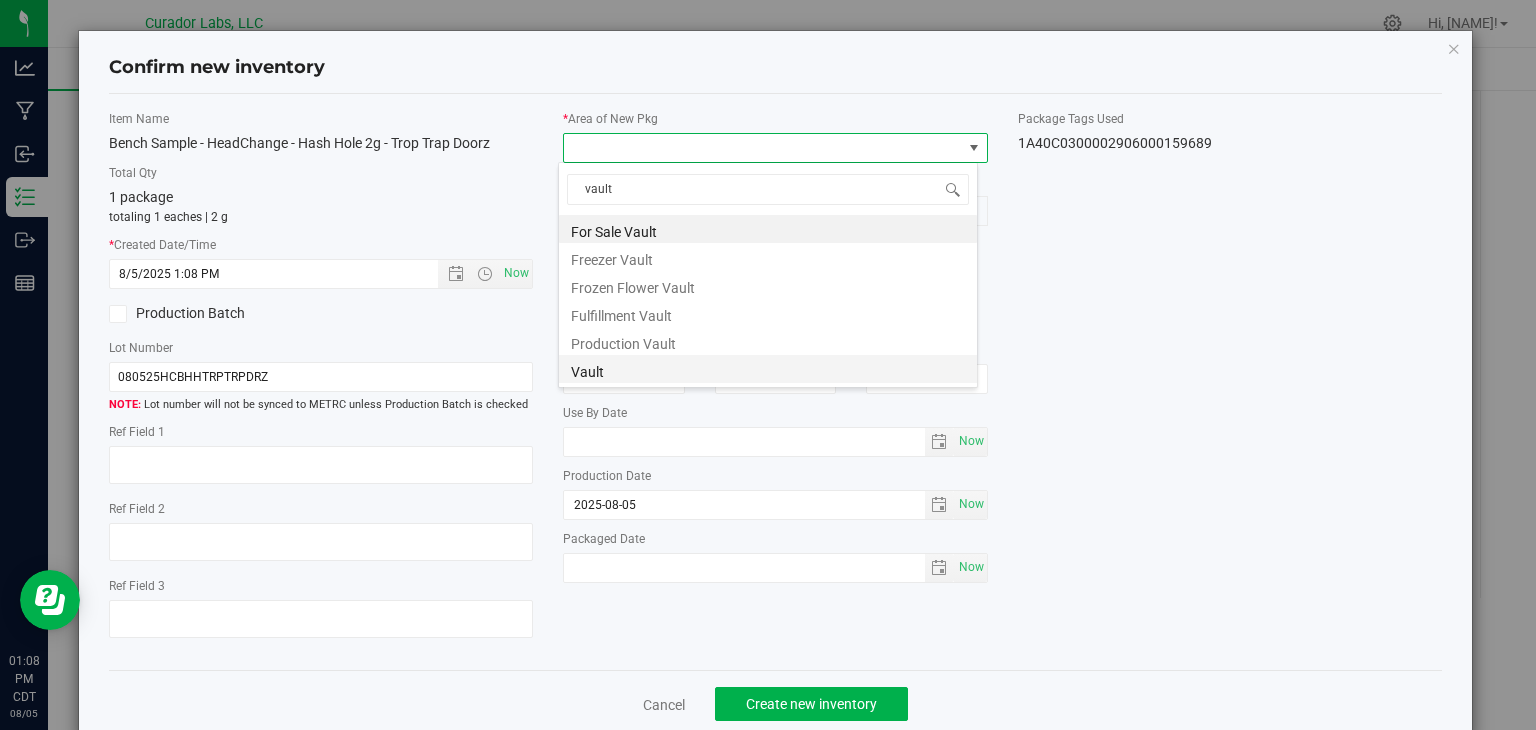 click on "Vault" at bounding box center (768, 369) 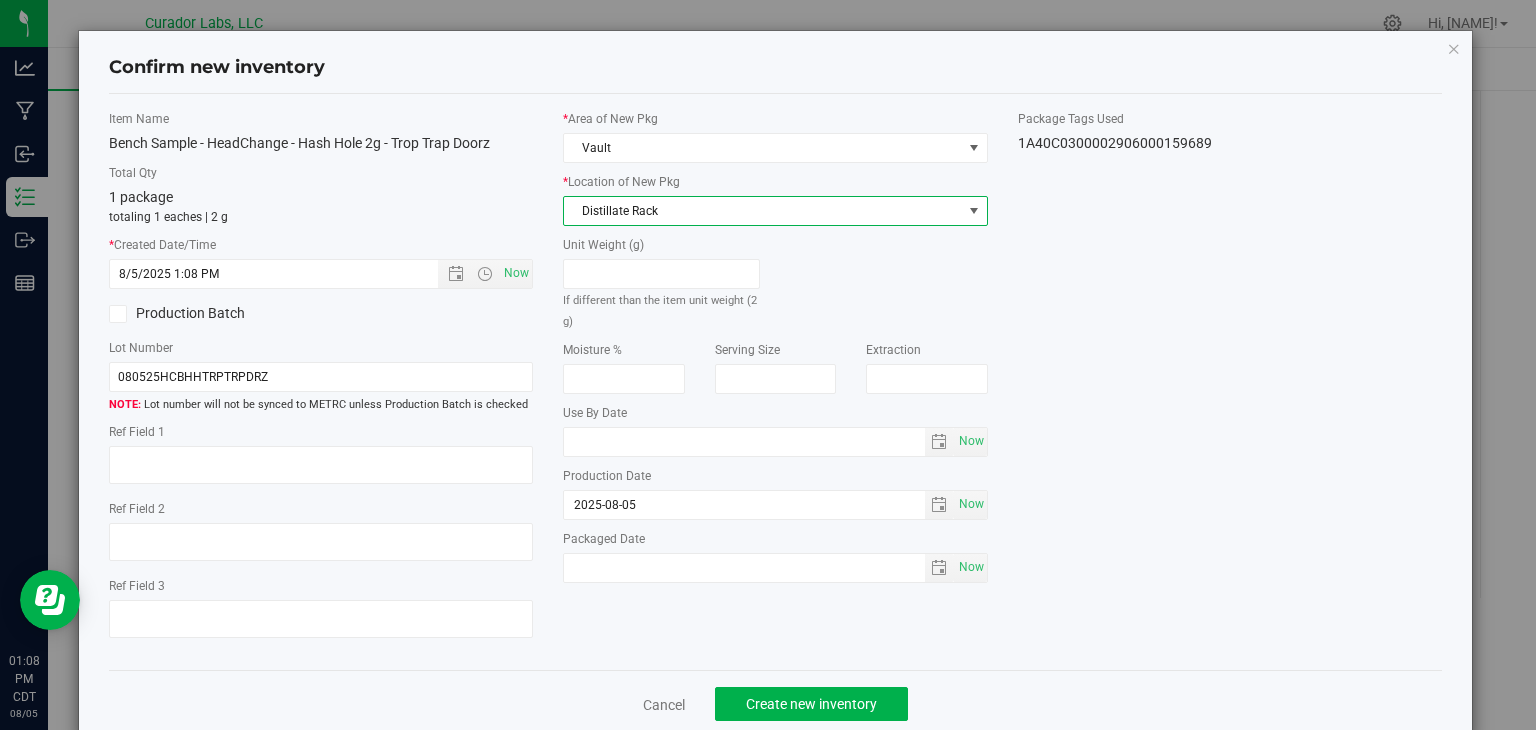 click on "Distillate Rack" at bounding box center [763, 211] 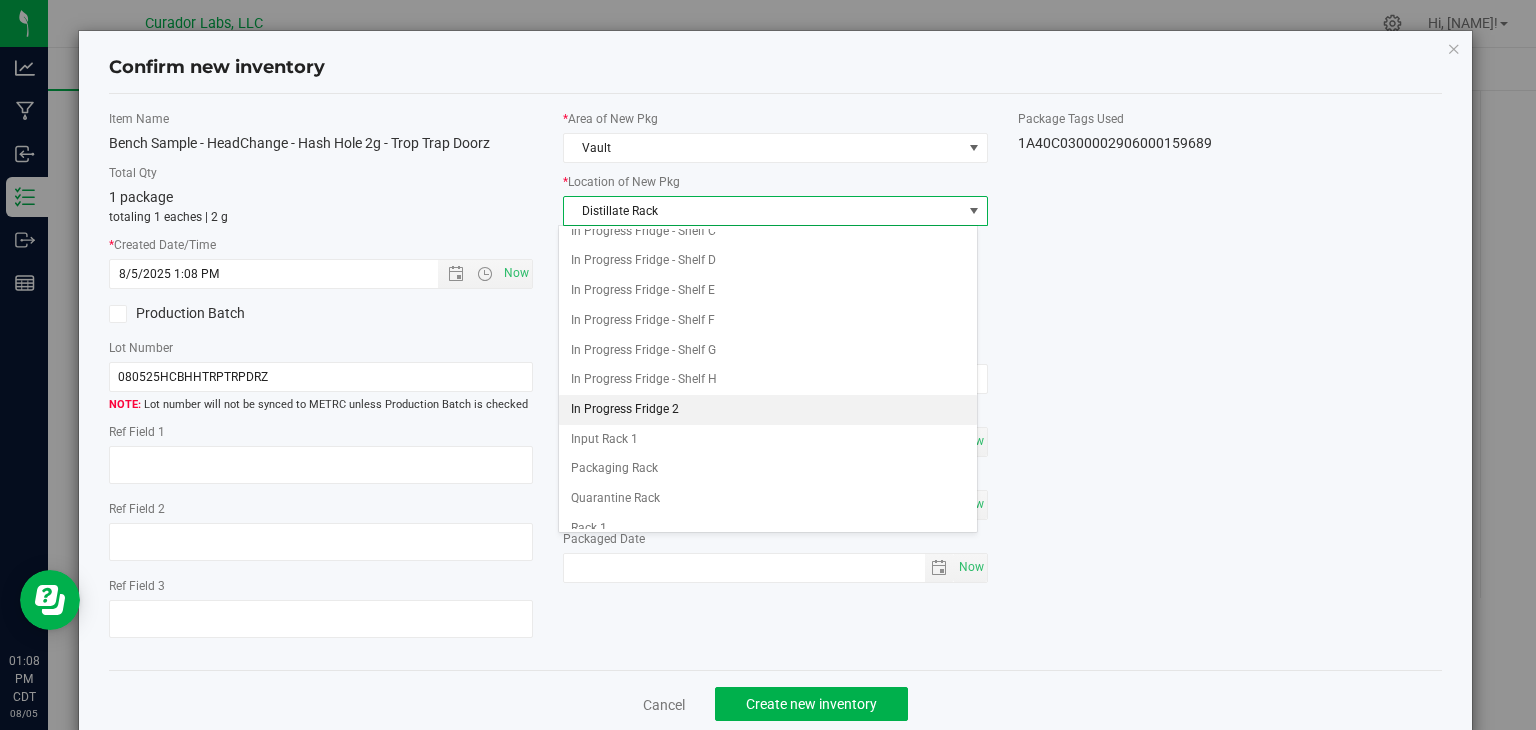 click on "In Progress Fridge 2" at bounding box center (768, 410) 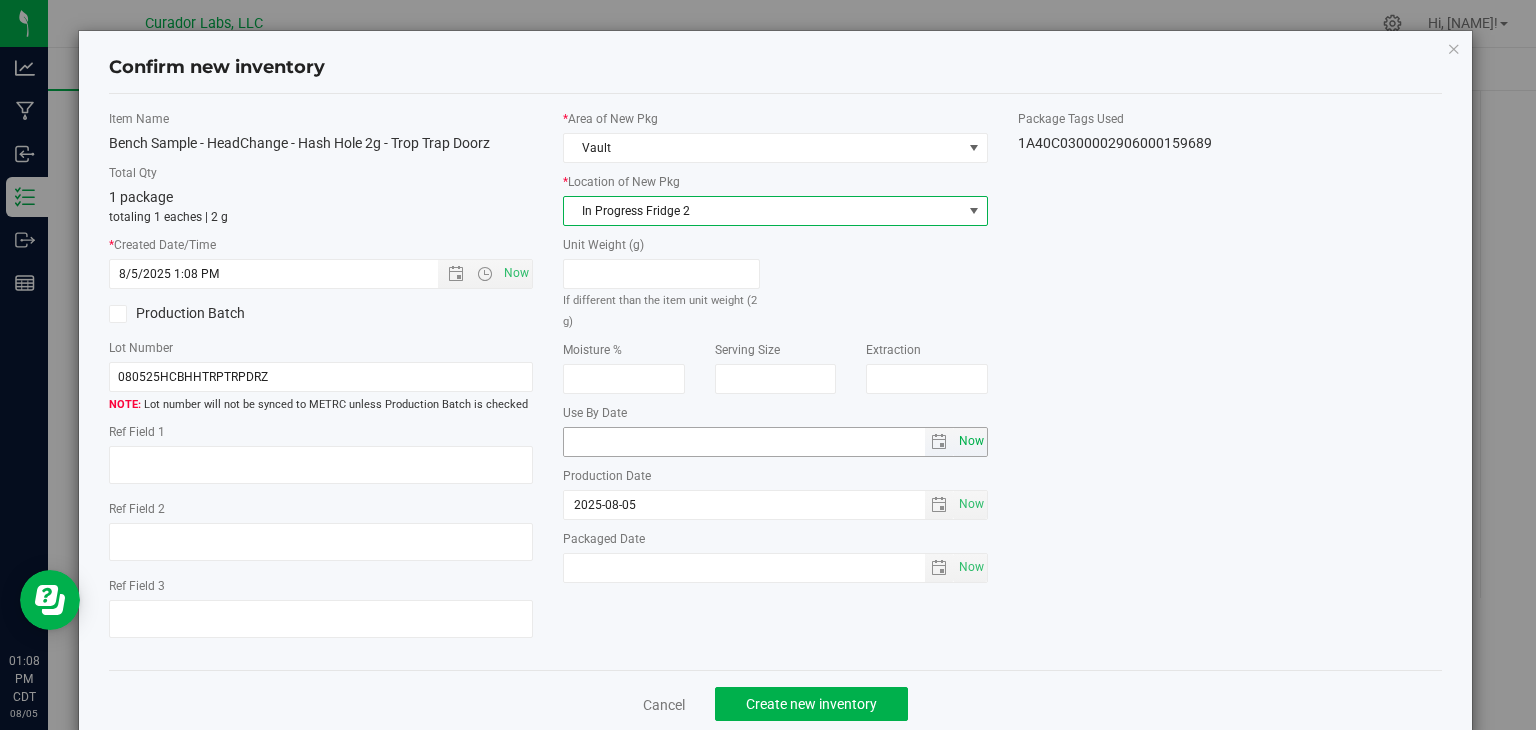 click on "Now" at bounding box center (971, 441) 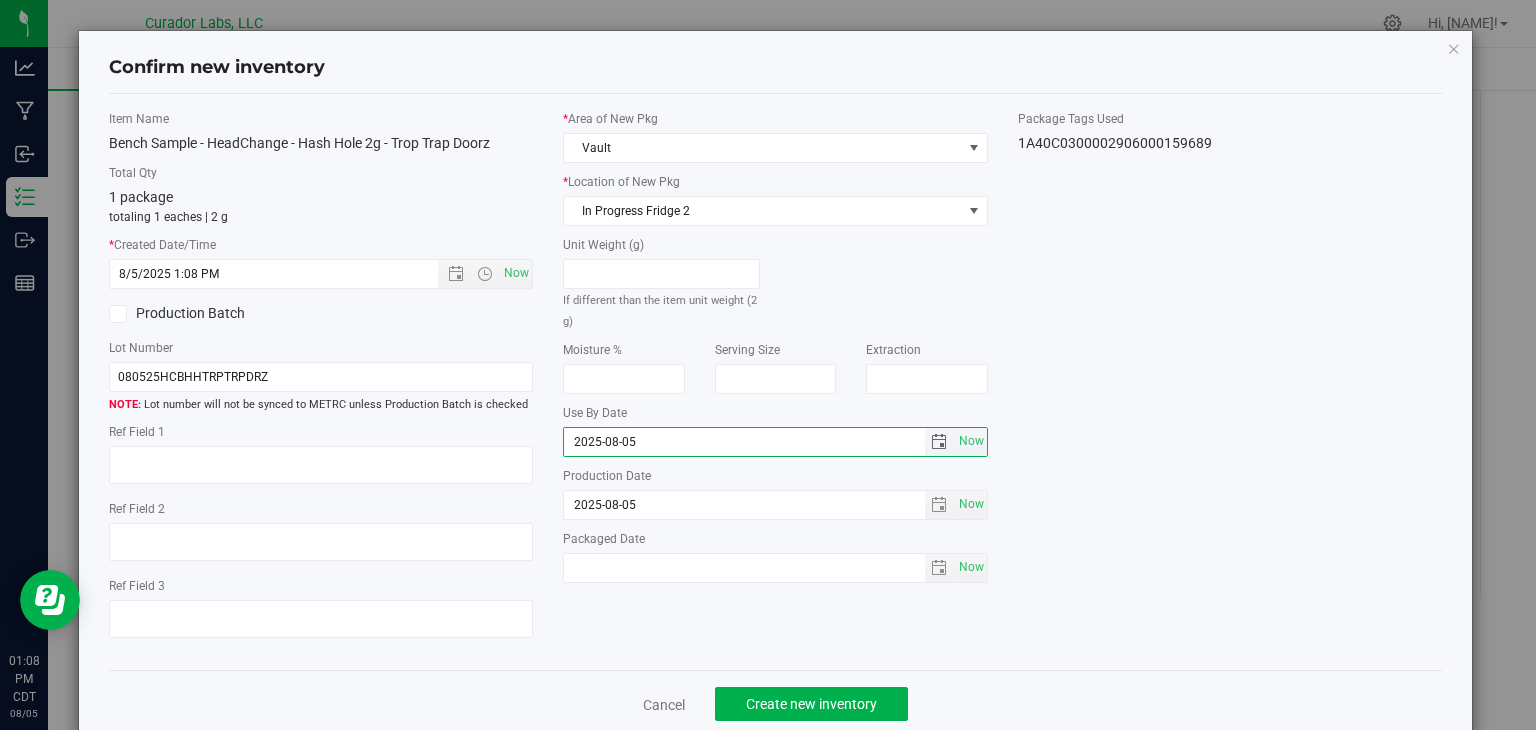 click on "2025-08-05" at bounding box center (744, 442) 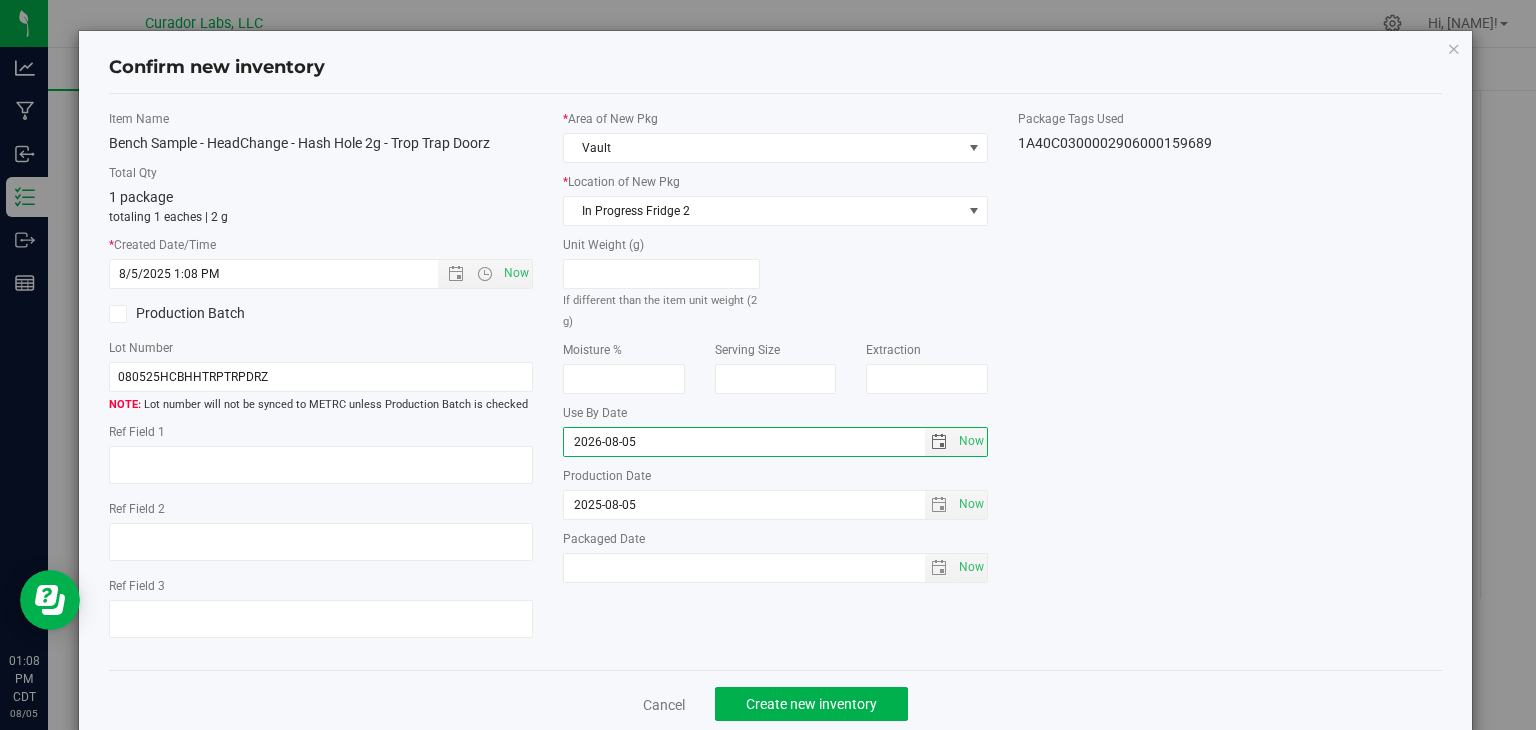 type on "2026-08-05" 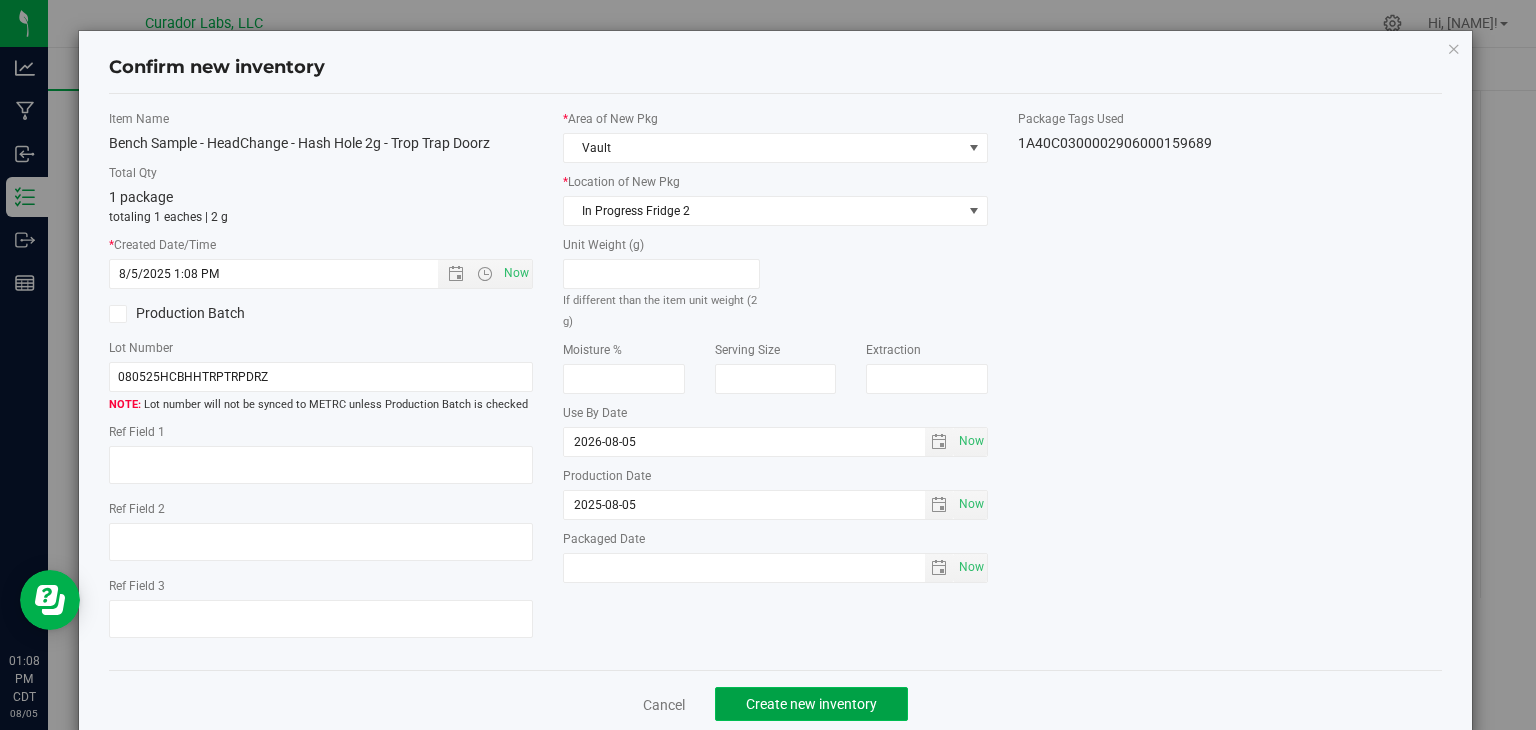 click on "Create new inventory" 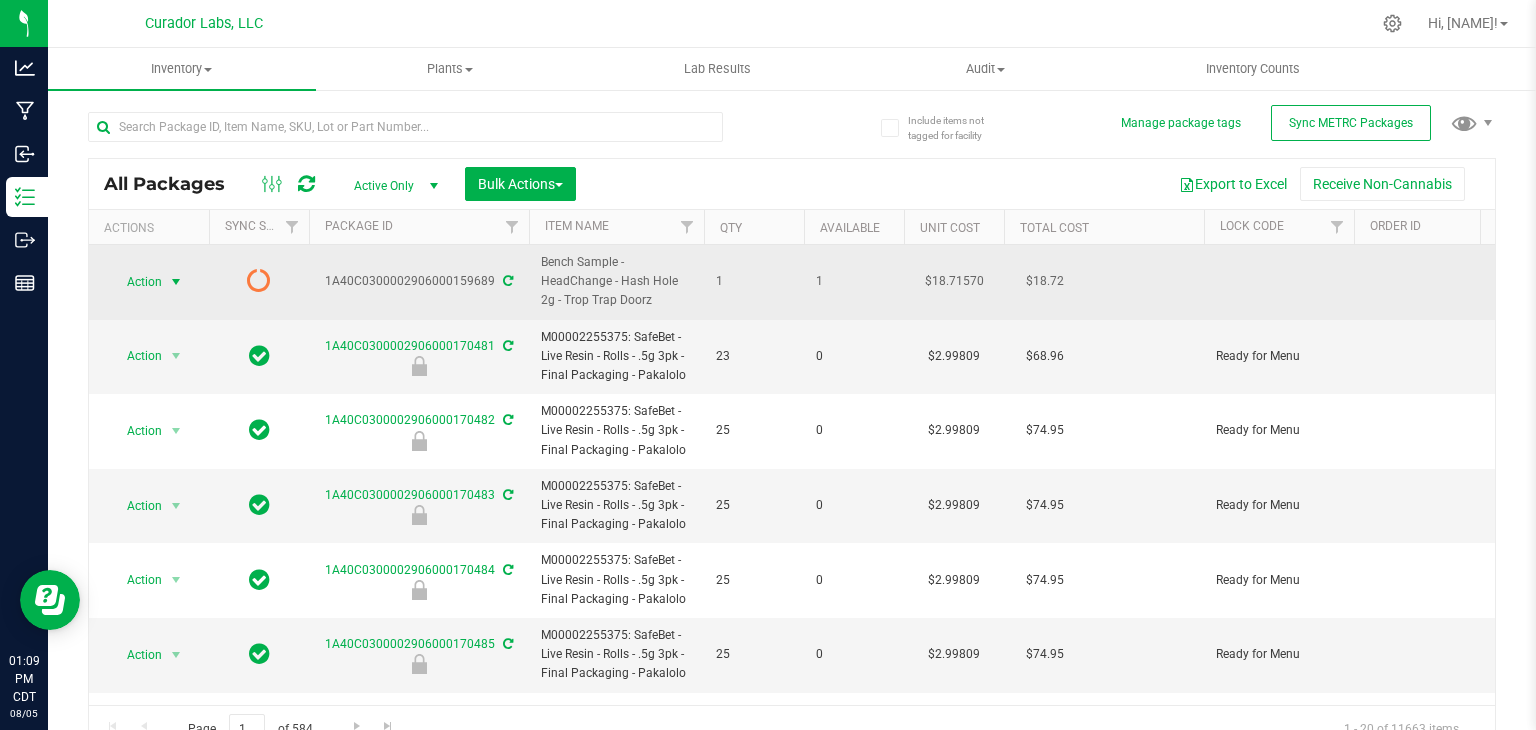 click at bounding box center [176, 282] 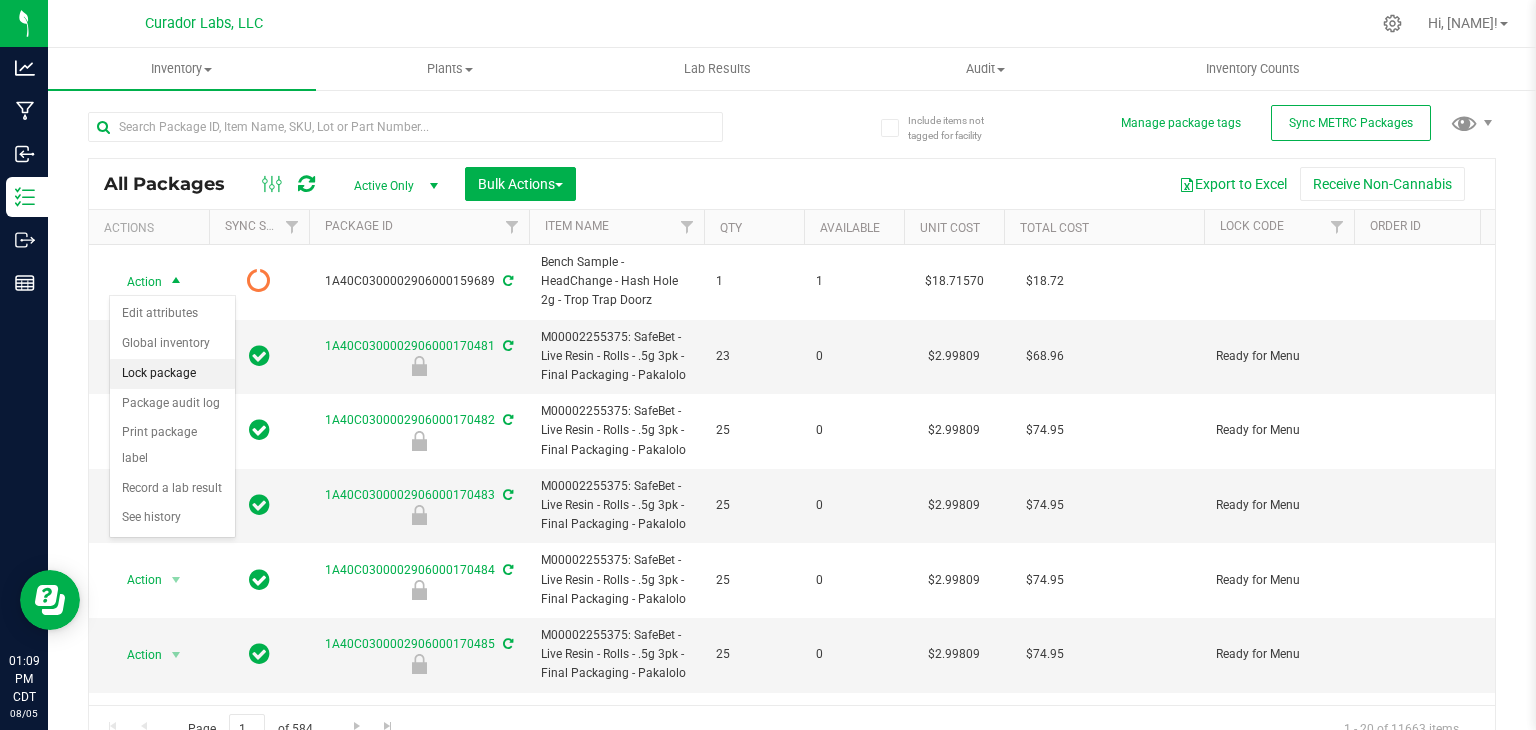 click on "Lock package" at bounding box center (172, 374) 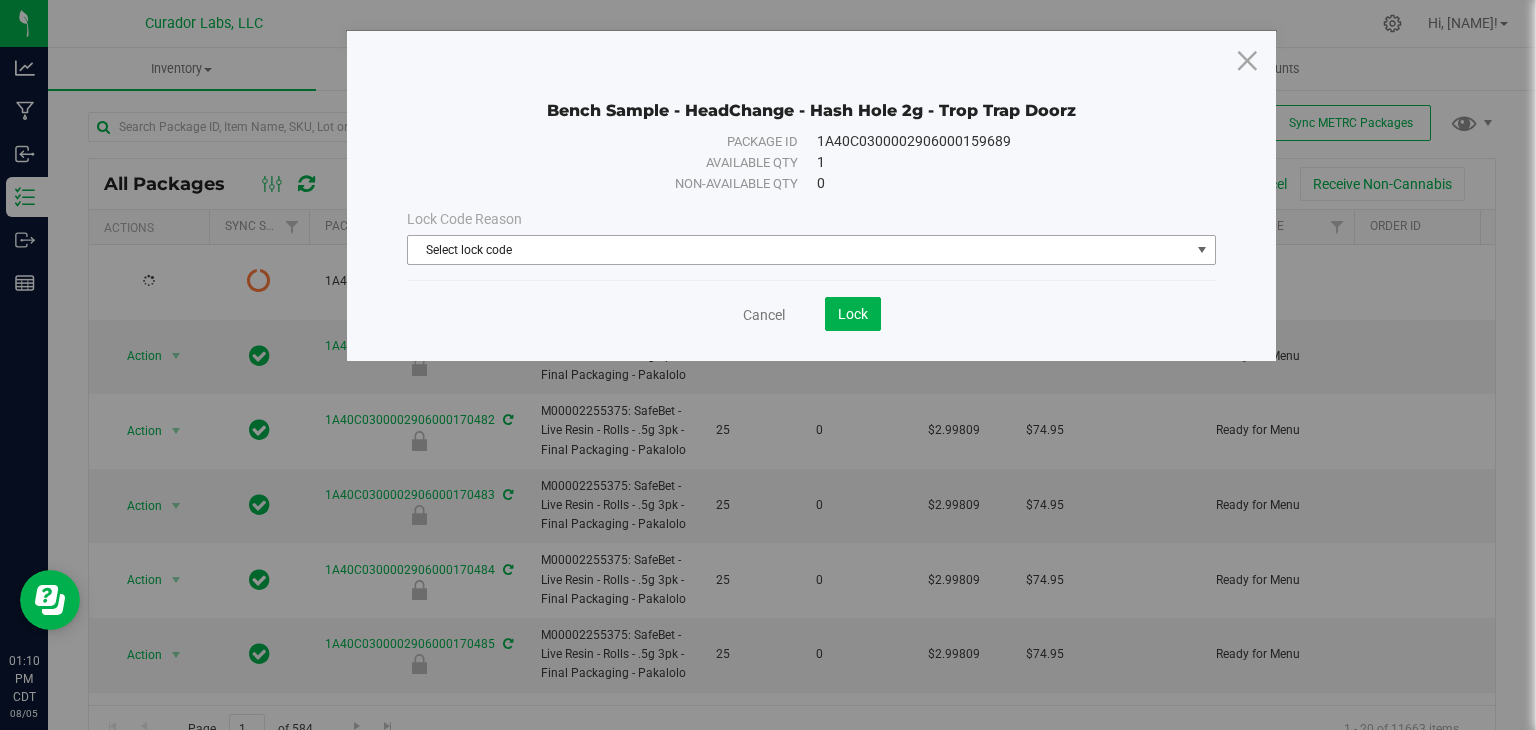 click on "Select lock code" at bounding box center [799, 250] 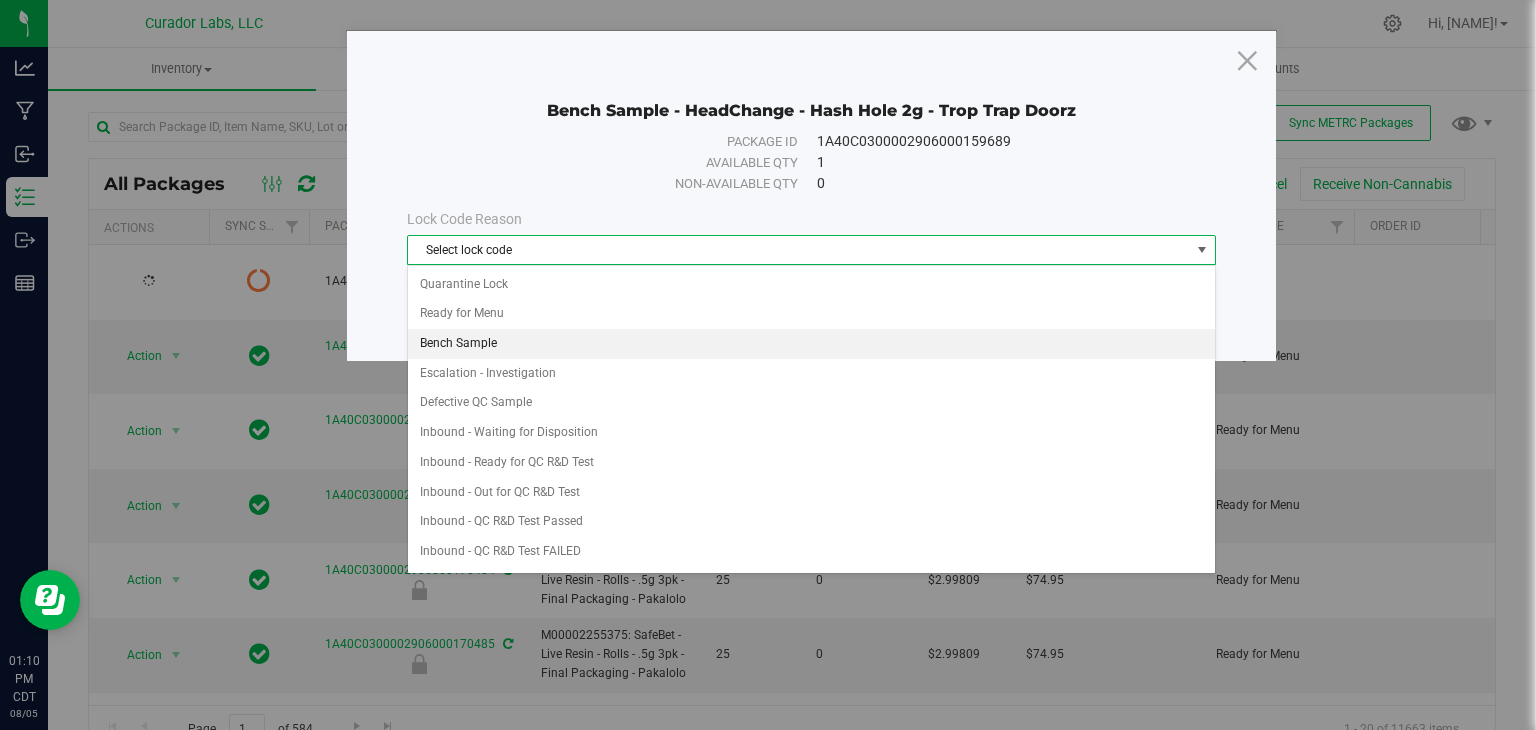 click on "Bench Sample" at bounding box center [811, 344] 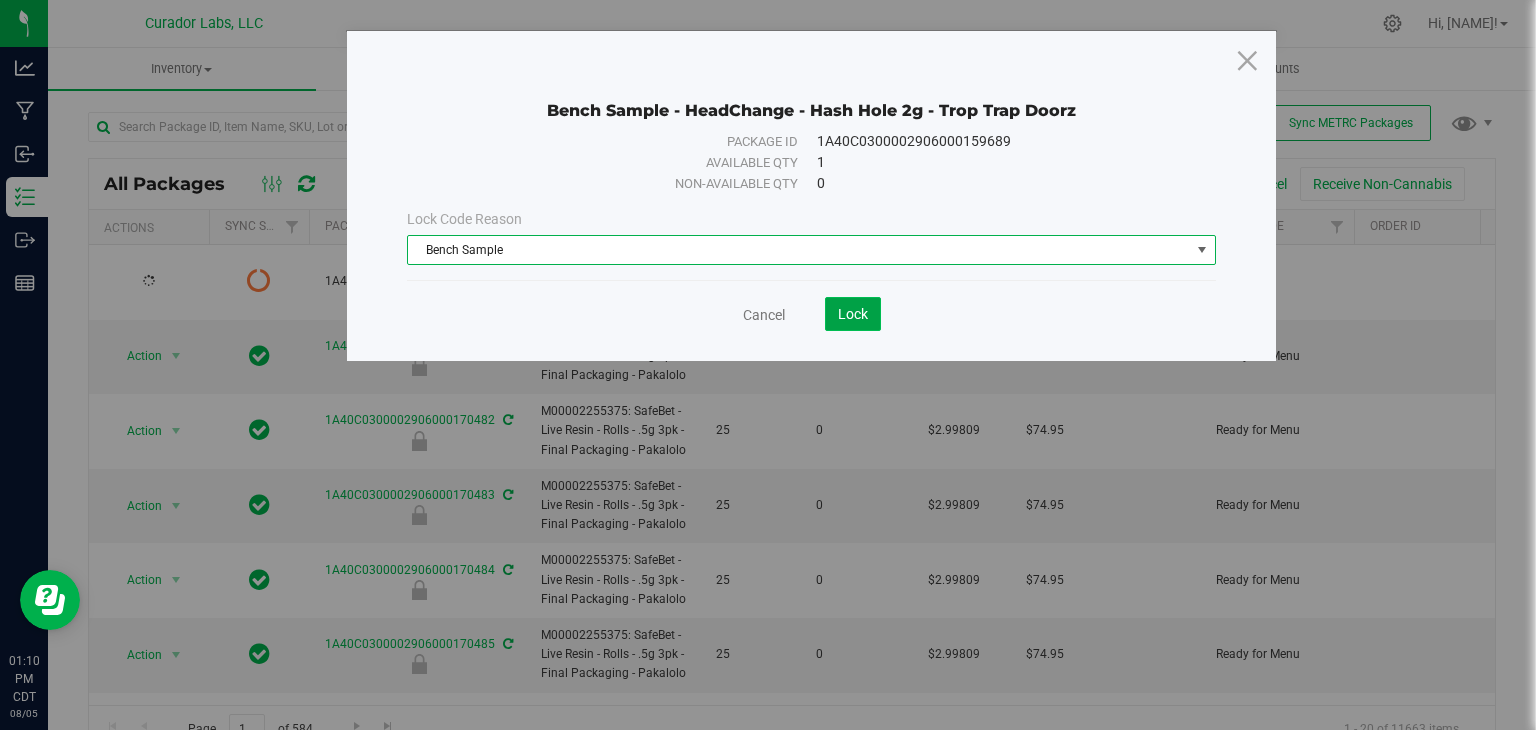 click on "Lock" 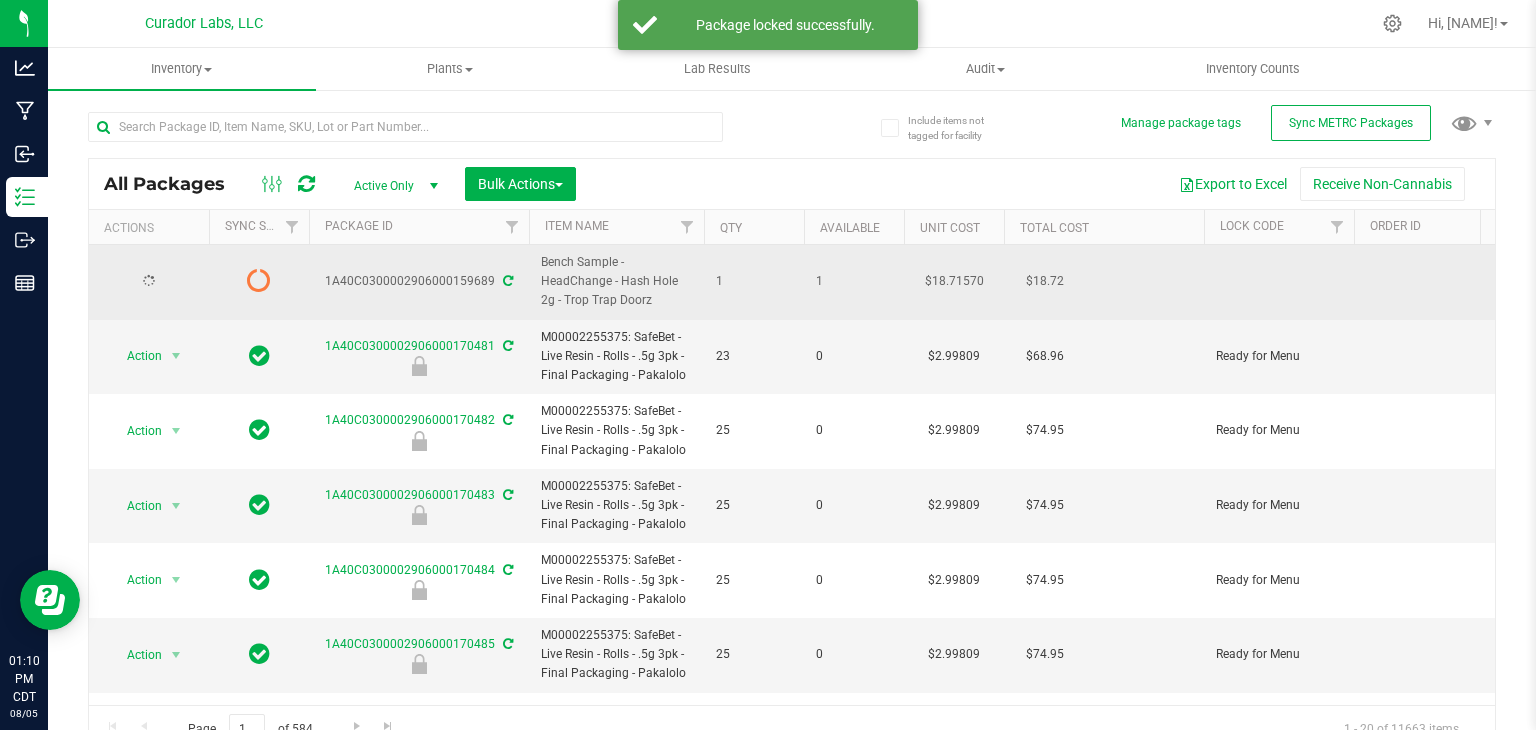drag, startPoint x: 638, startPoint y: 294, endPoint x: 548, endPoint y: 302, distance: 90.35486 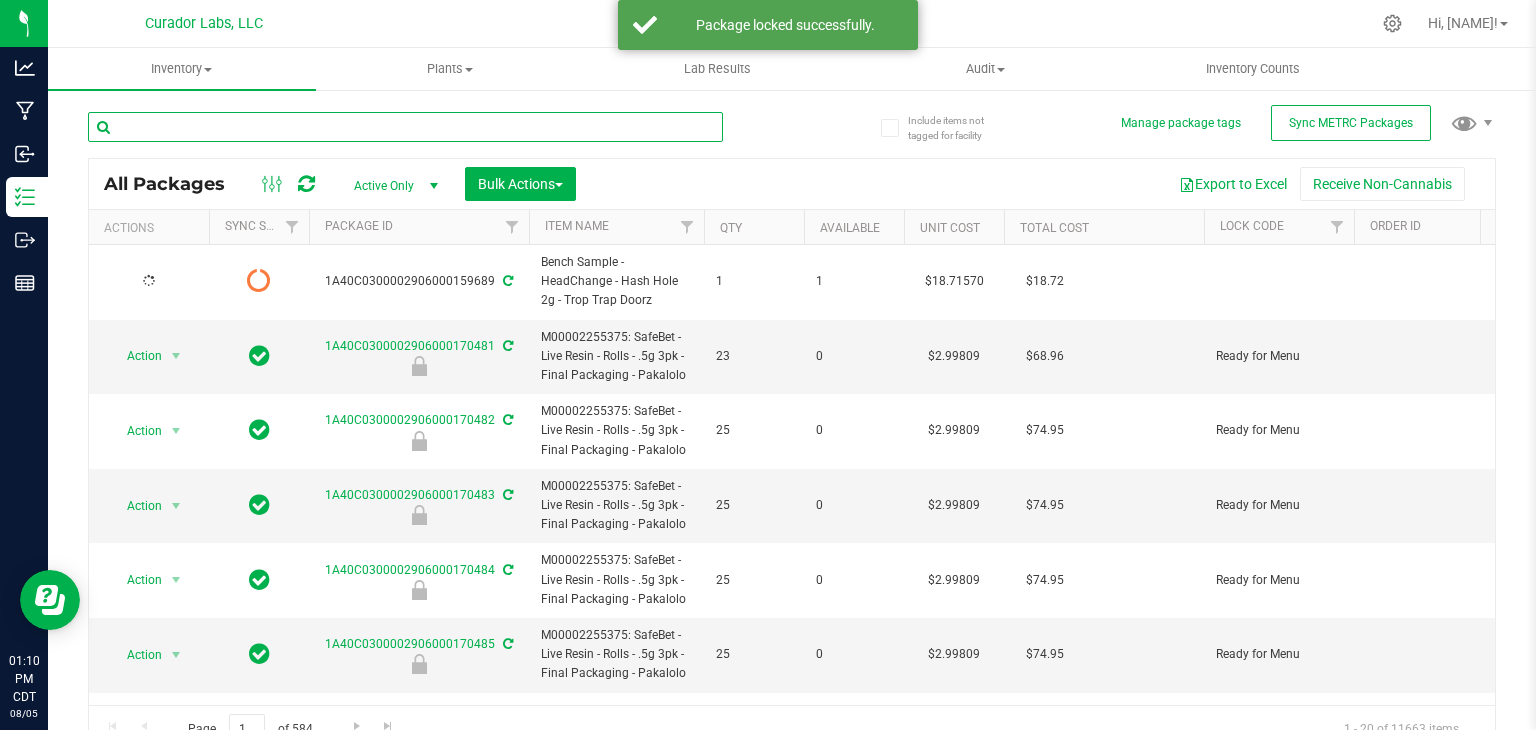 click at bounding box center [405, 127] 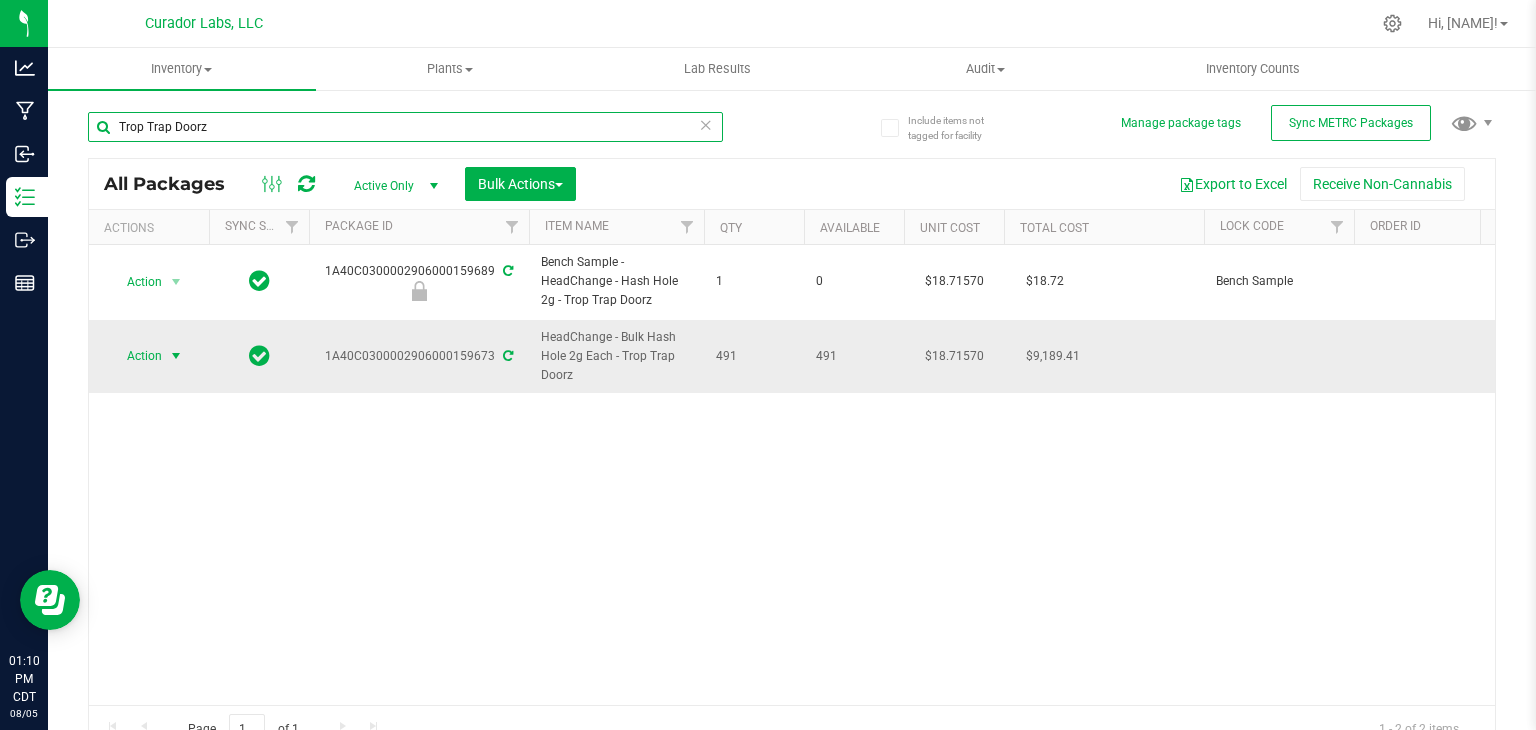 type on "Trop Trap Doorz" 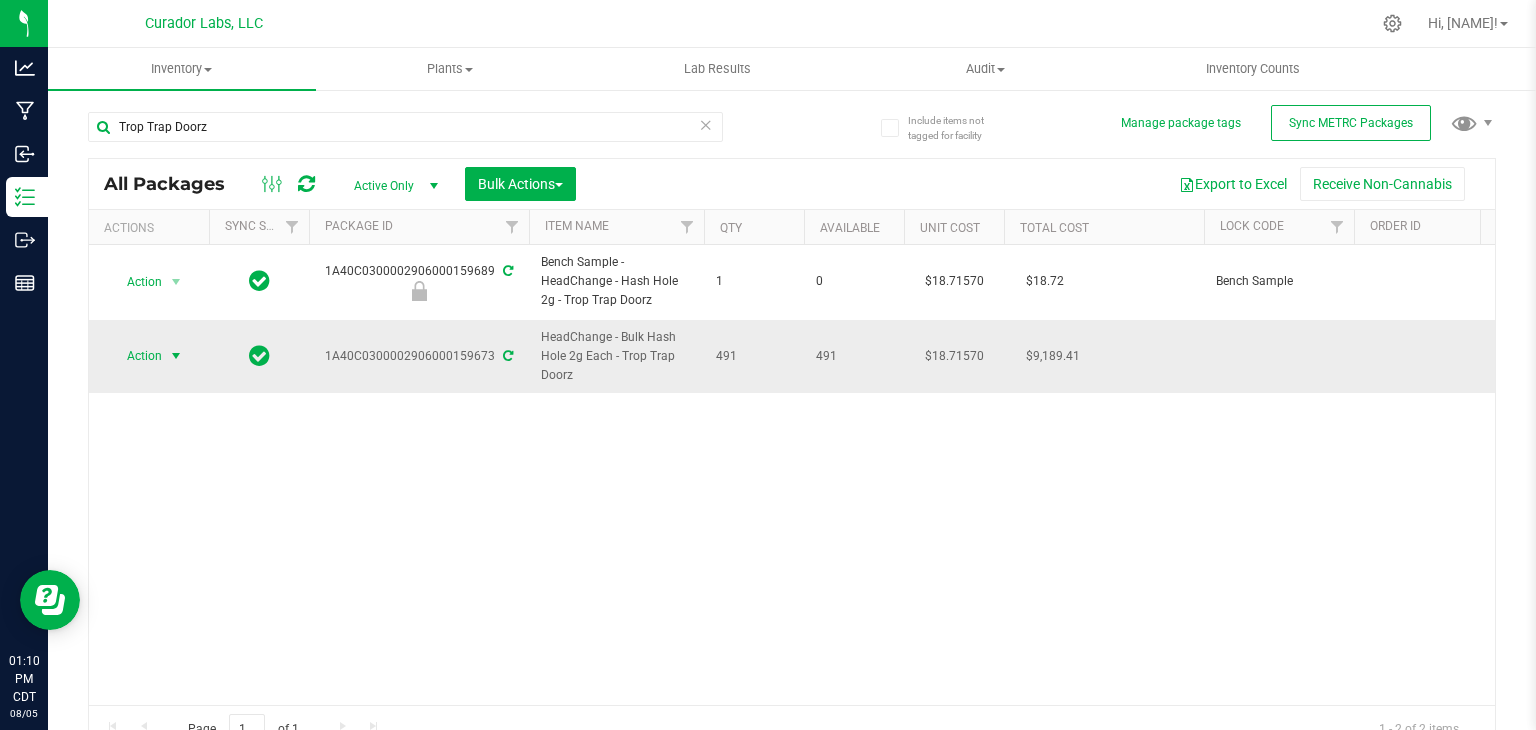 click on "Action" at bounding box center [136, 356] 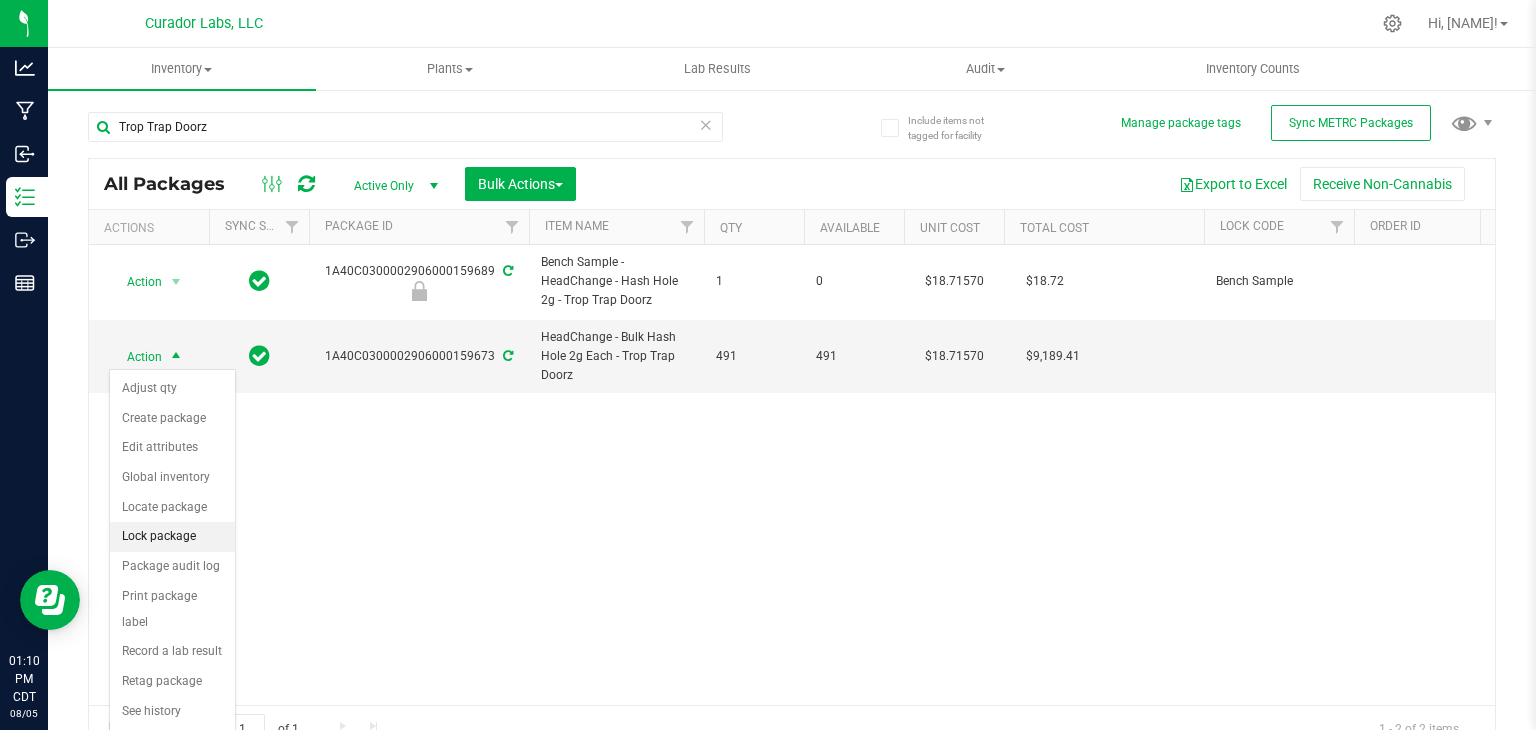 click on "Lock package" at bounding box center (172, 537) 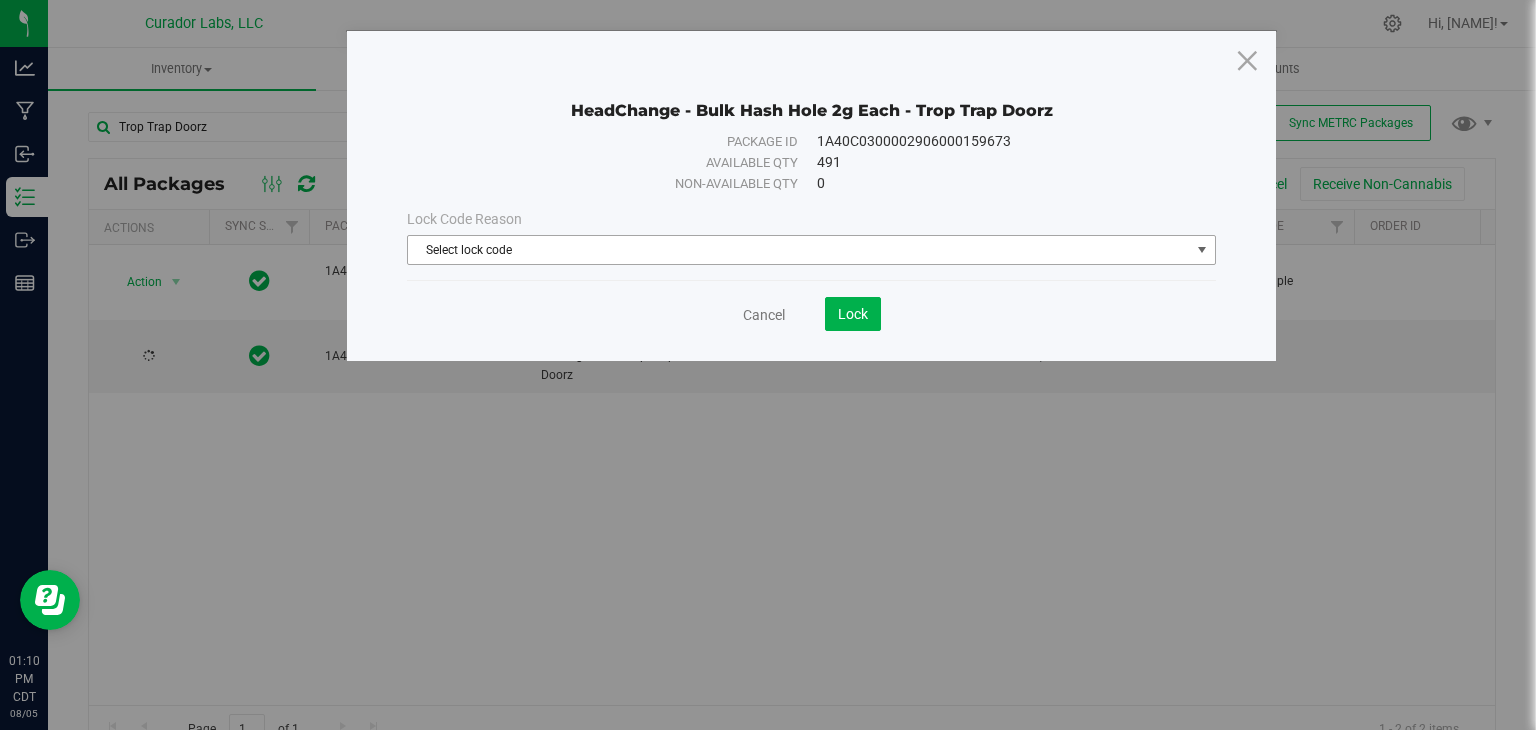 click on "Cancel
Lock" at bounding box center [811, 306] 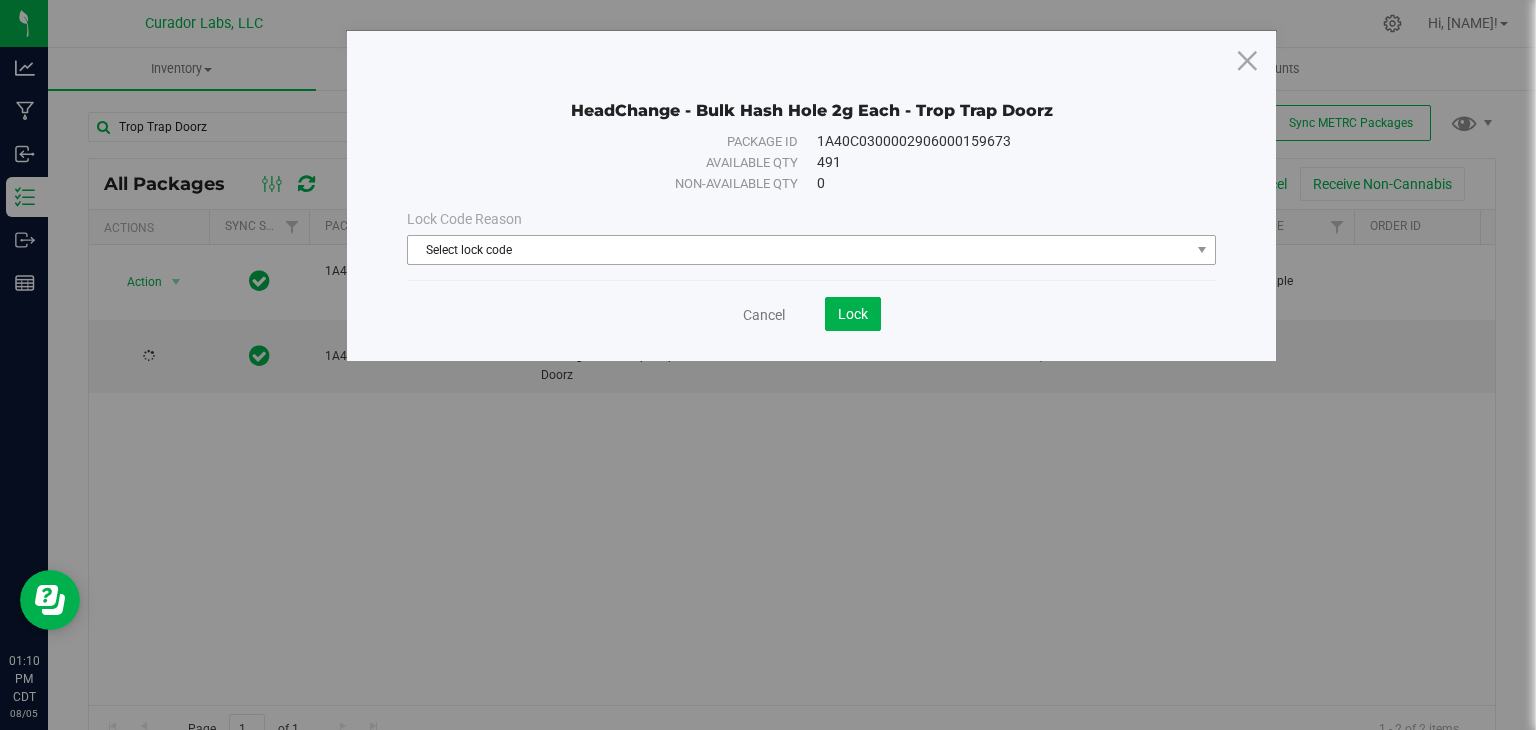 click on "Select lock code" at bounding box center [799, 250] 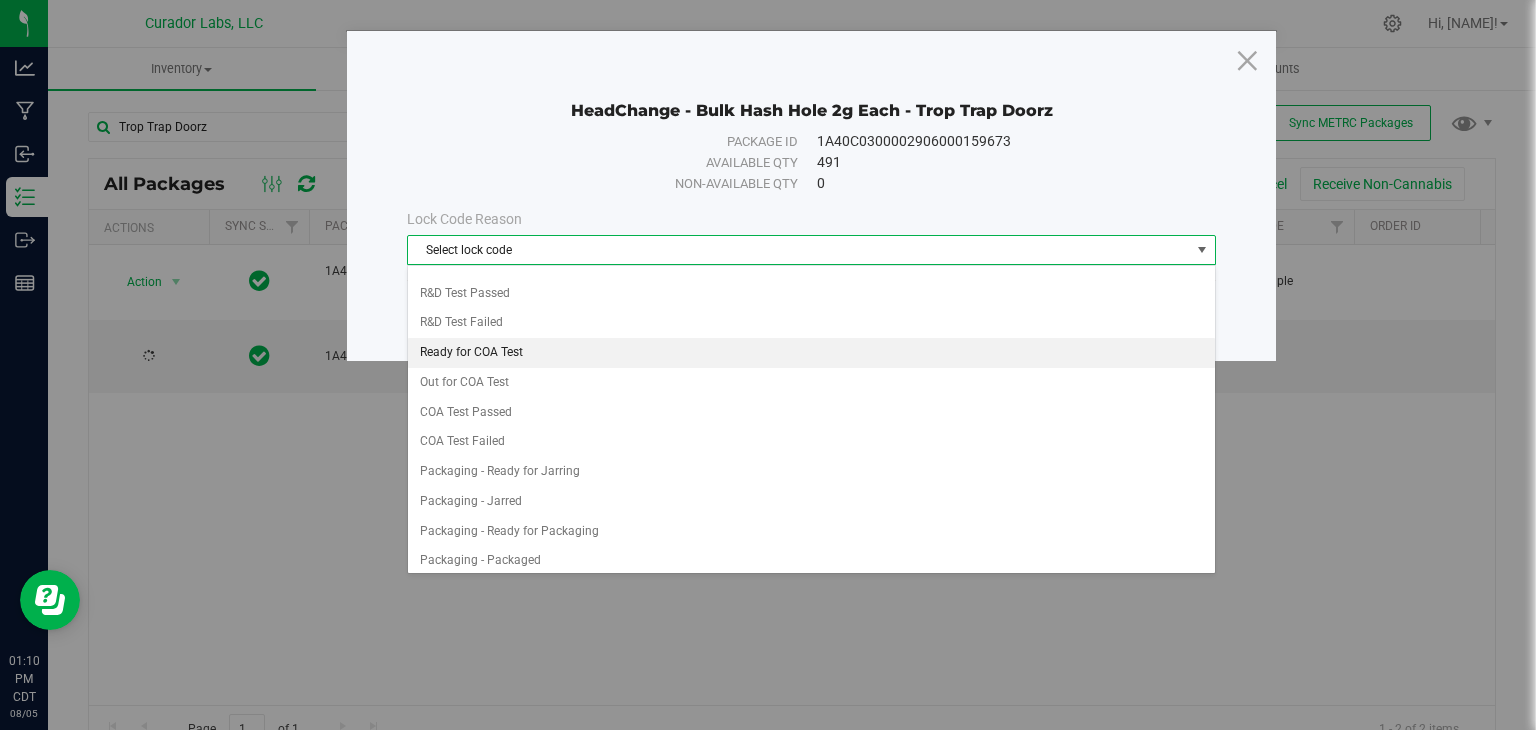 scroll, scrollTop: 707, scrollLeft: 0, axis: vertical 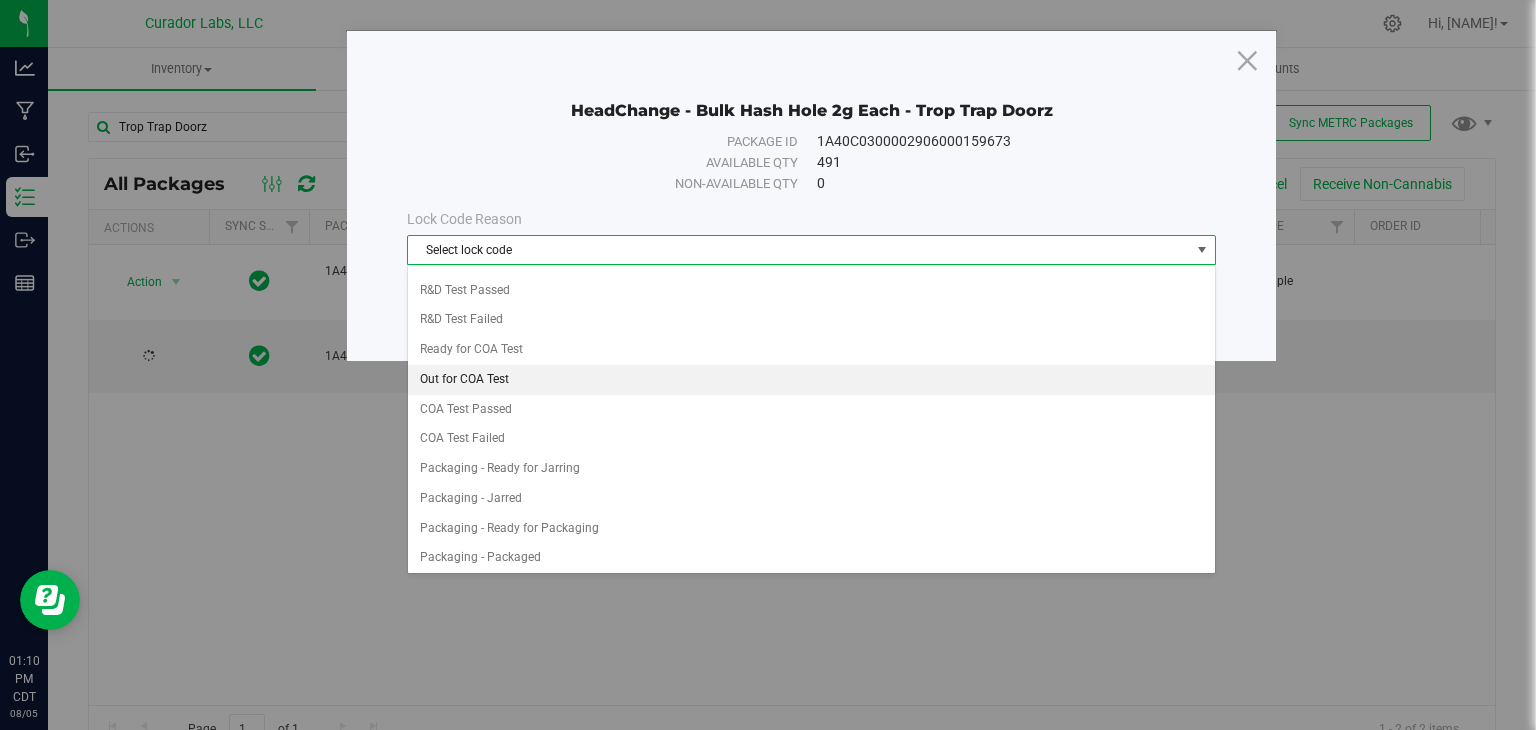 click on "Out for COA Test" at bounding box center (811, 380) 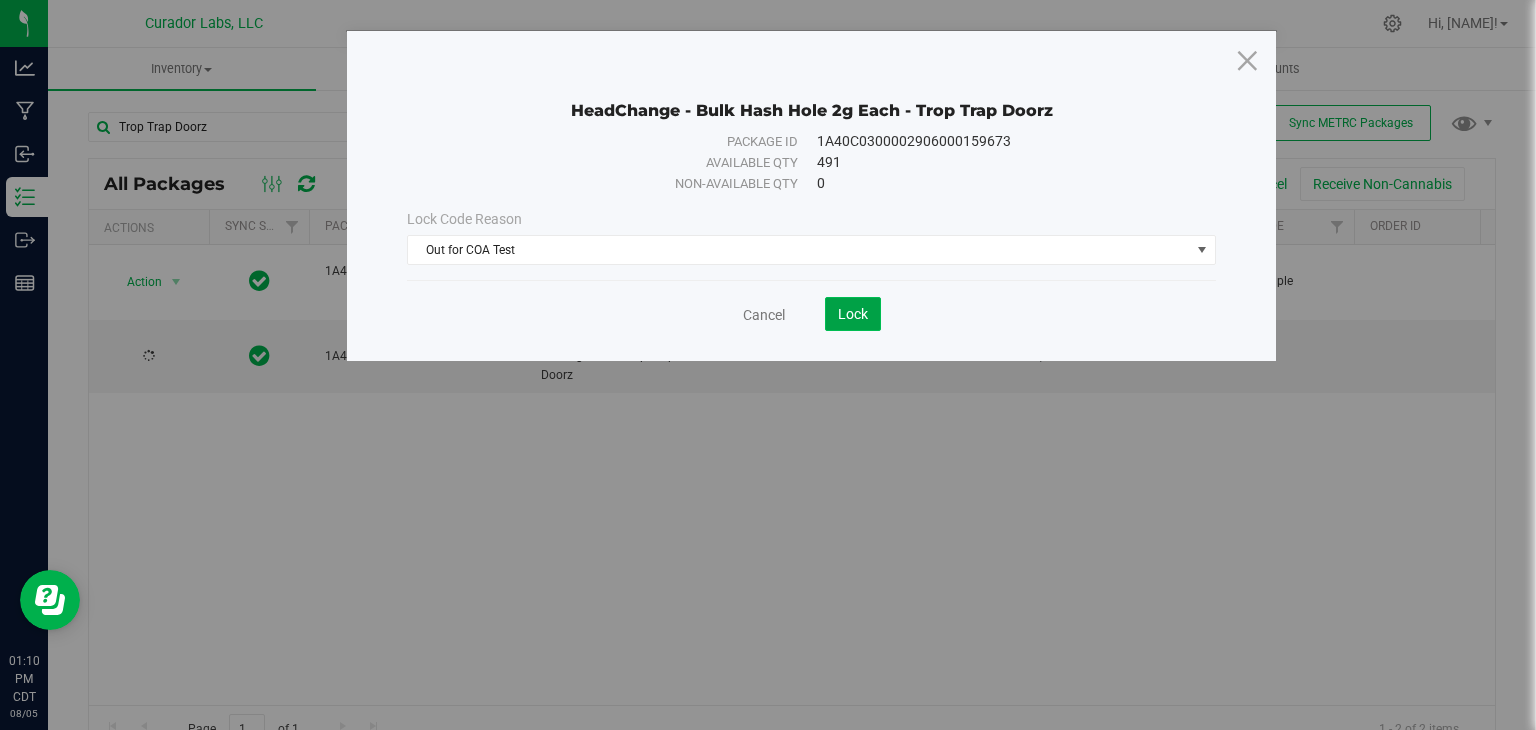 click on "Lock" 